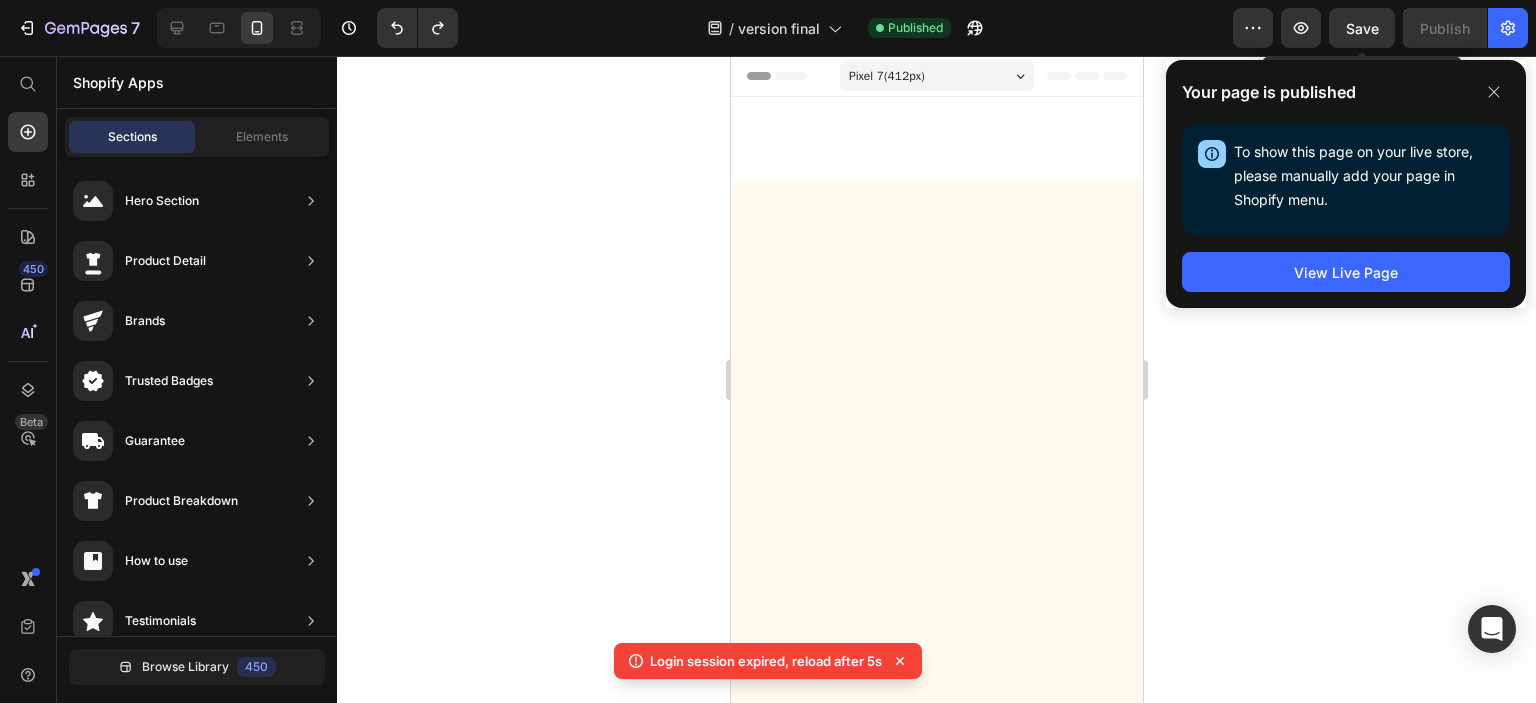 scroll, scrollTop: 1565, scrollLeft: 0, axis: vertical 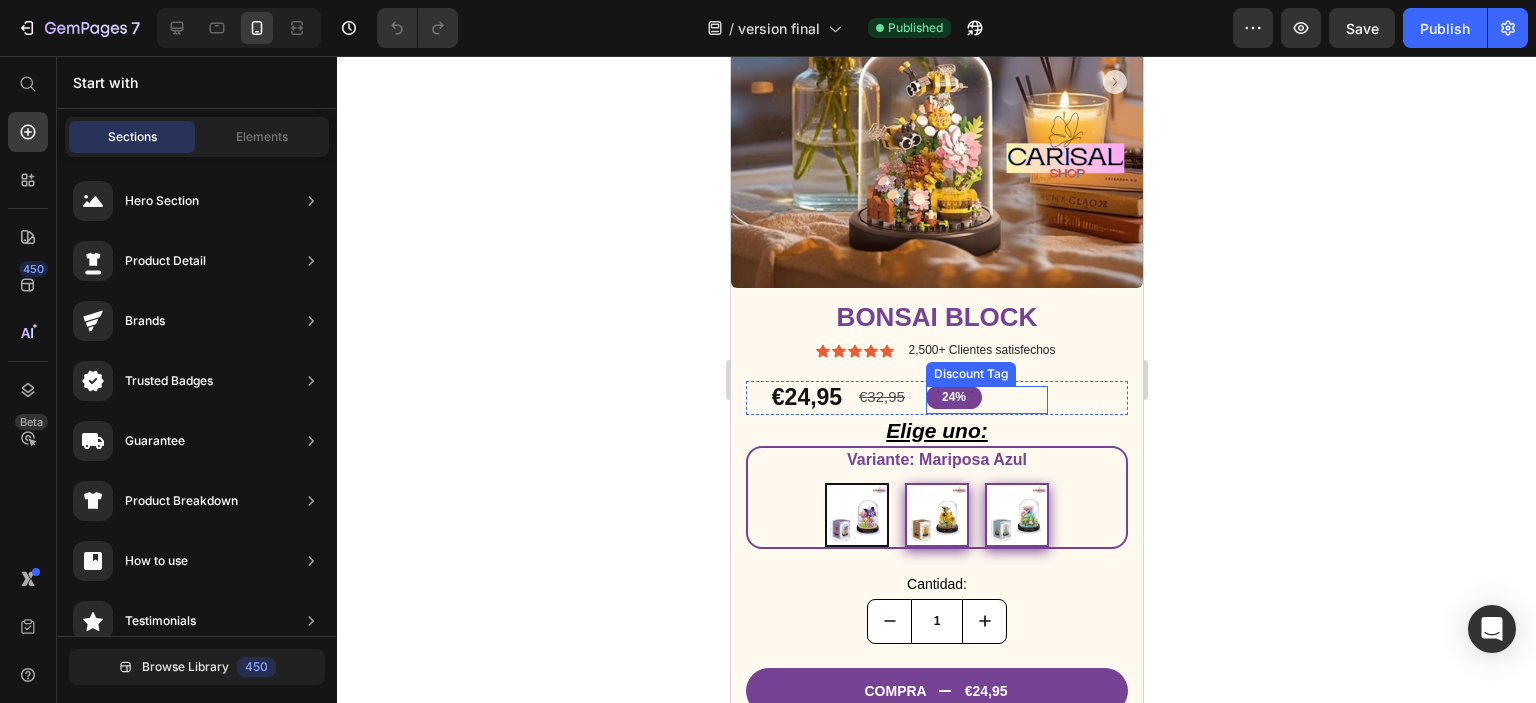 click on "24%" at bounding box center (953, 398) 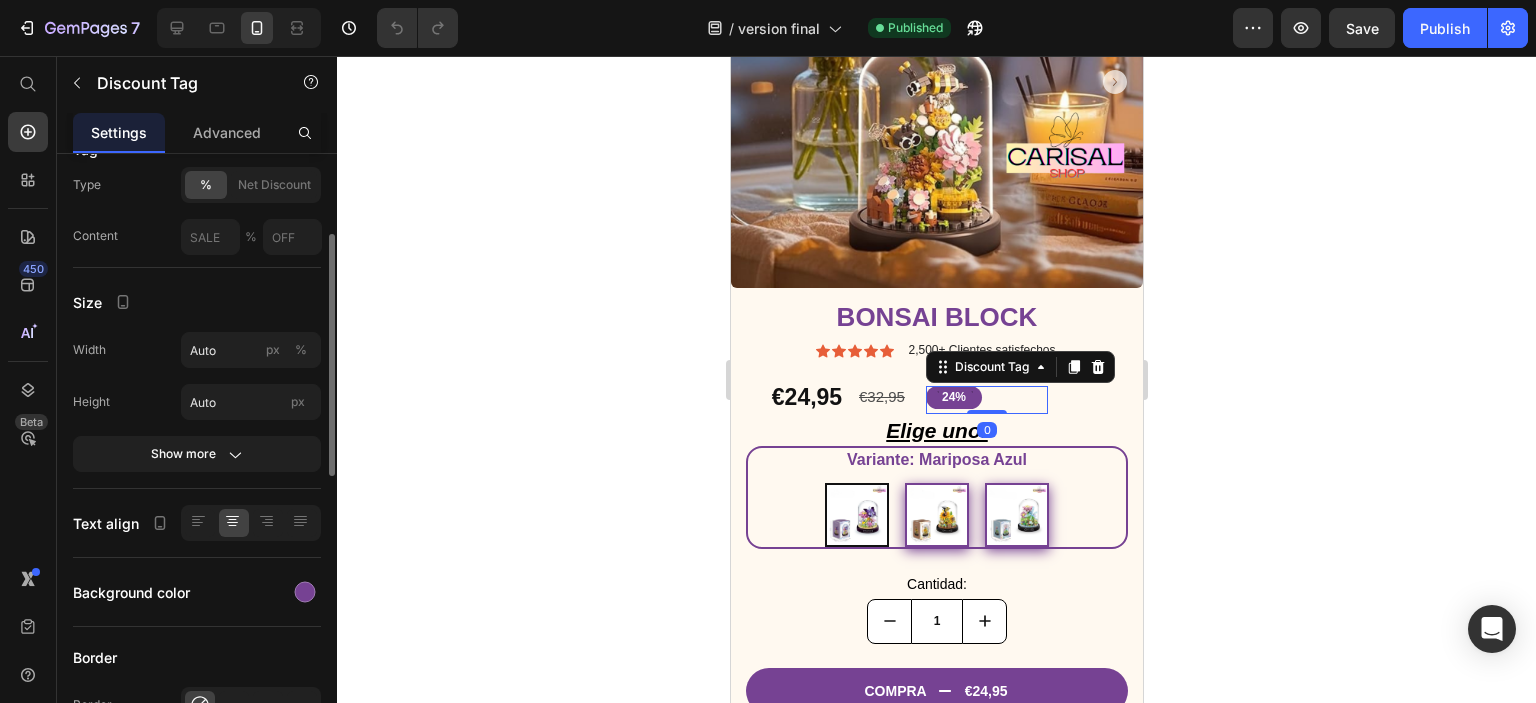 scroll, scrollTop: 400, scrollLeft: 0, axis: vertical 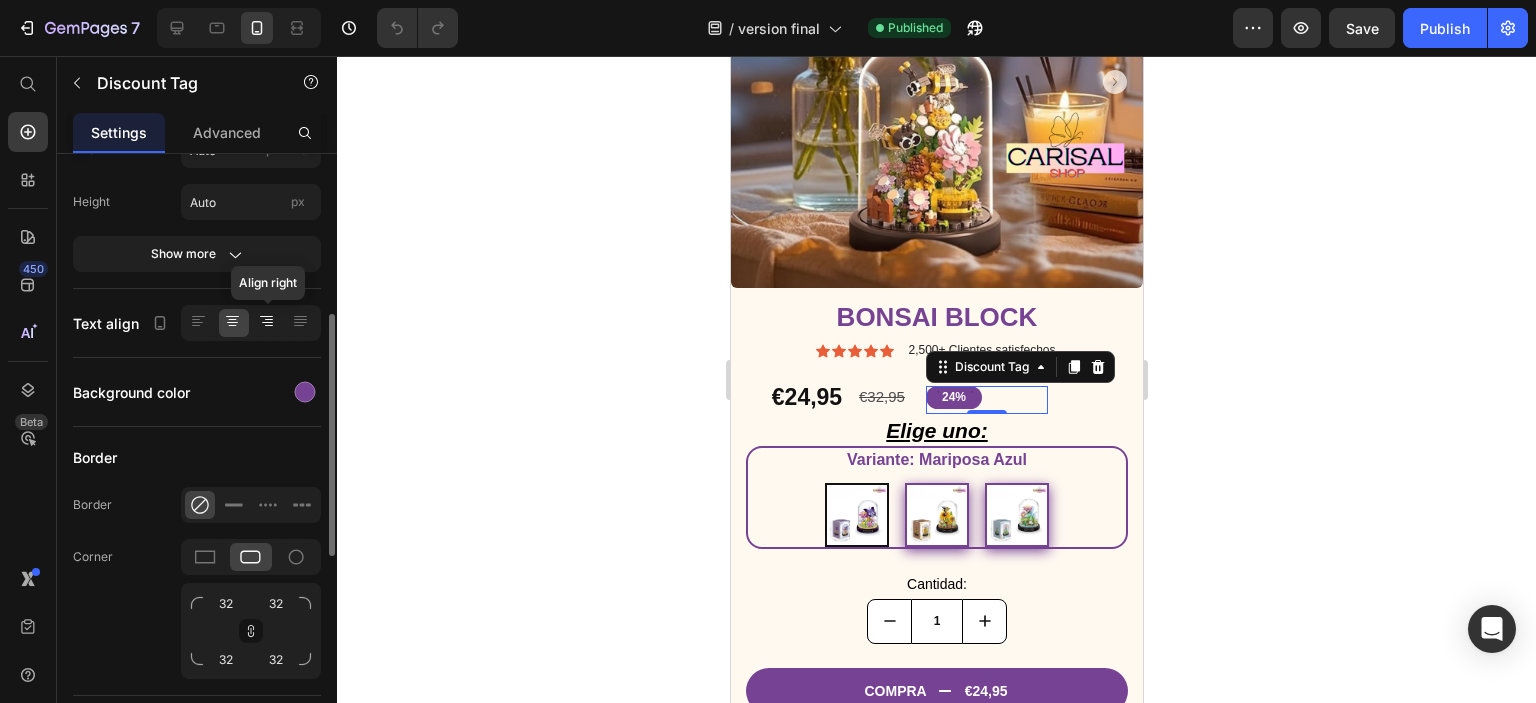 click 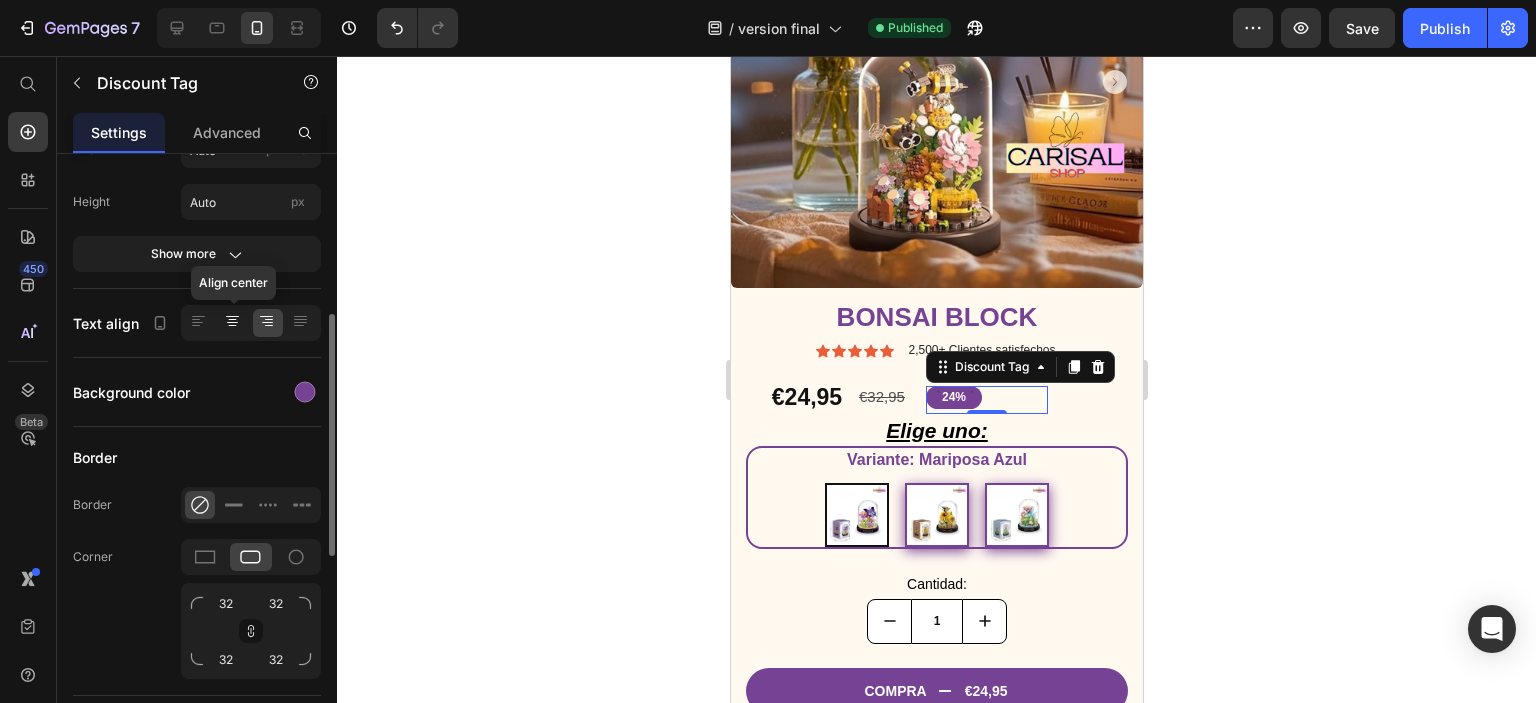 click 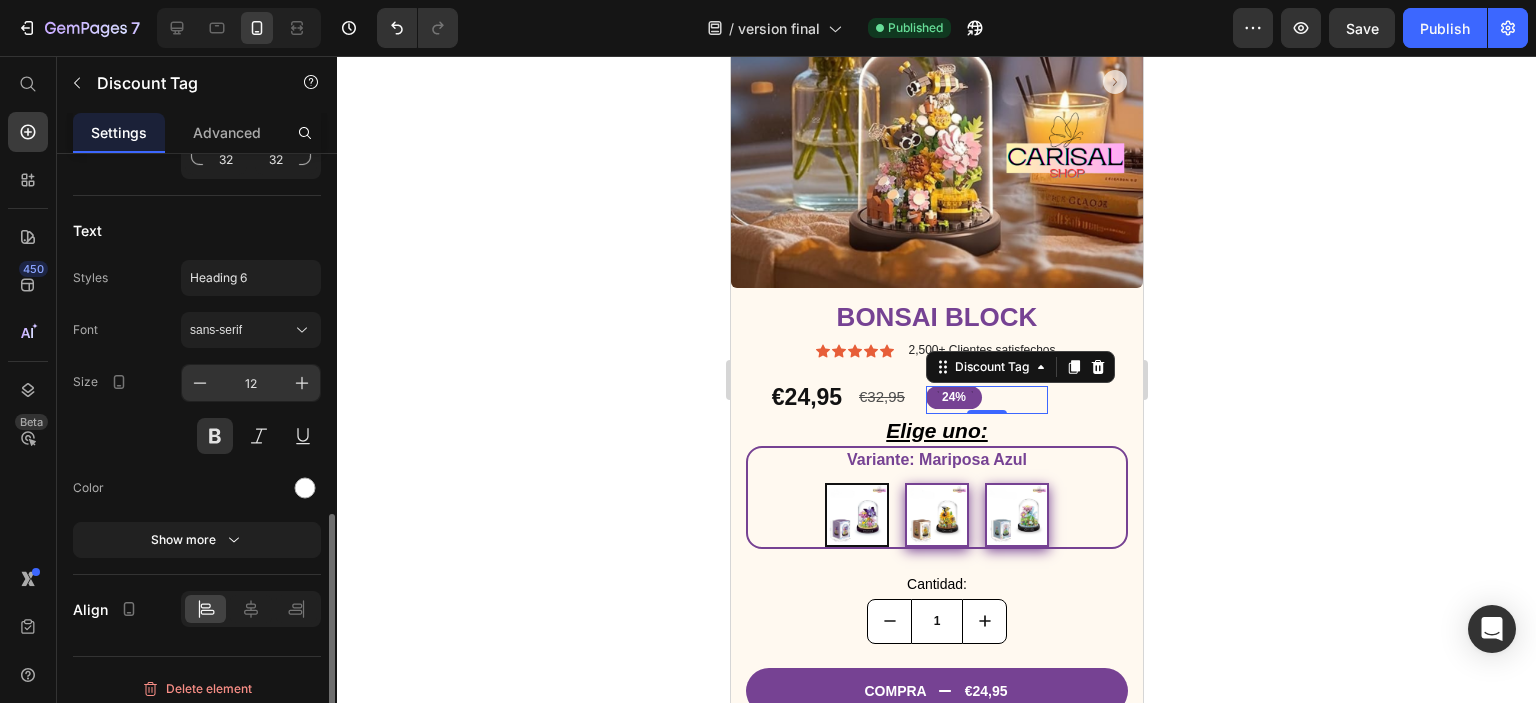 scroll, scrollTop: 908, scrollLeft: 0, axis: vertical 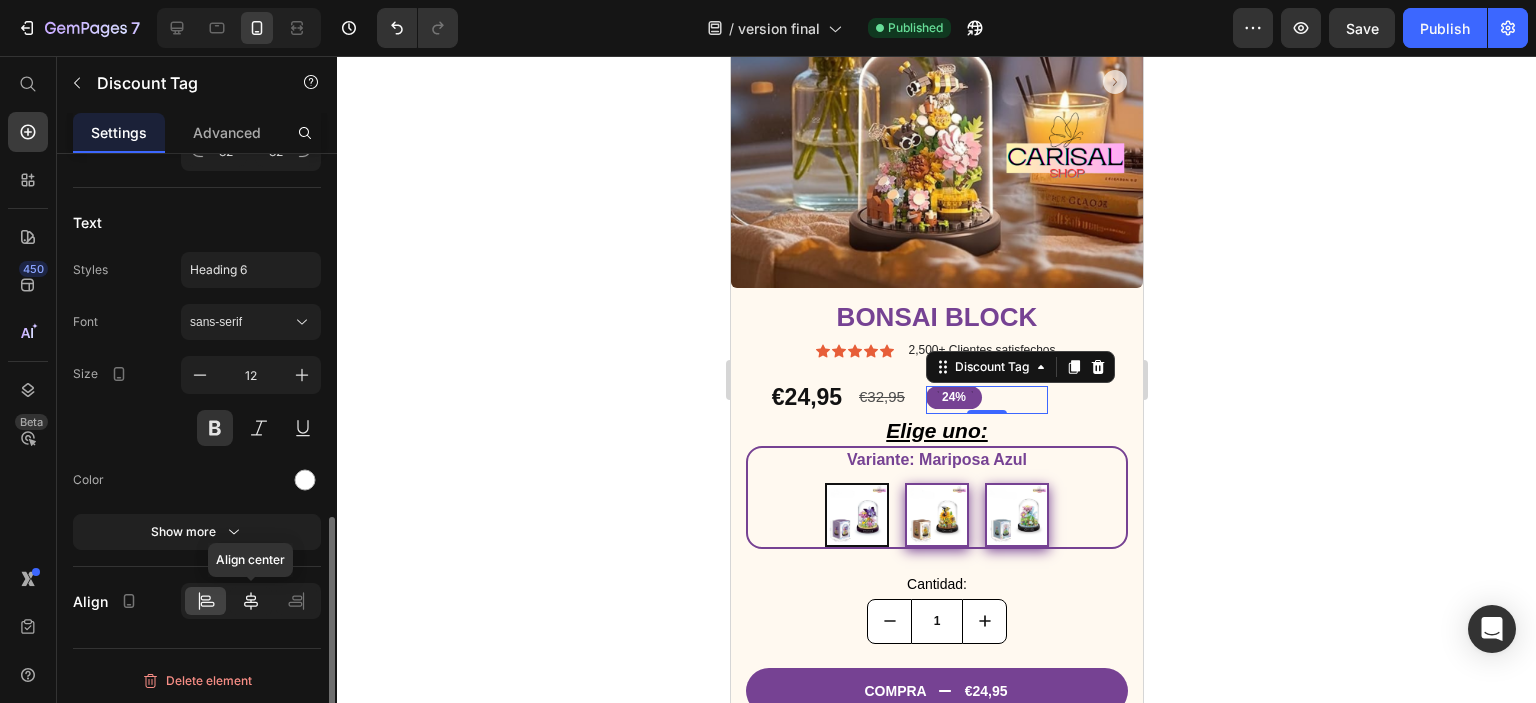 click 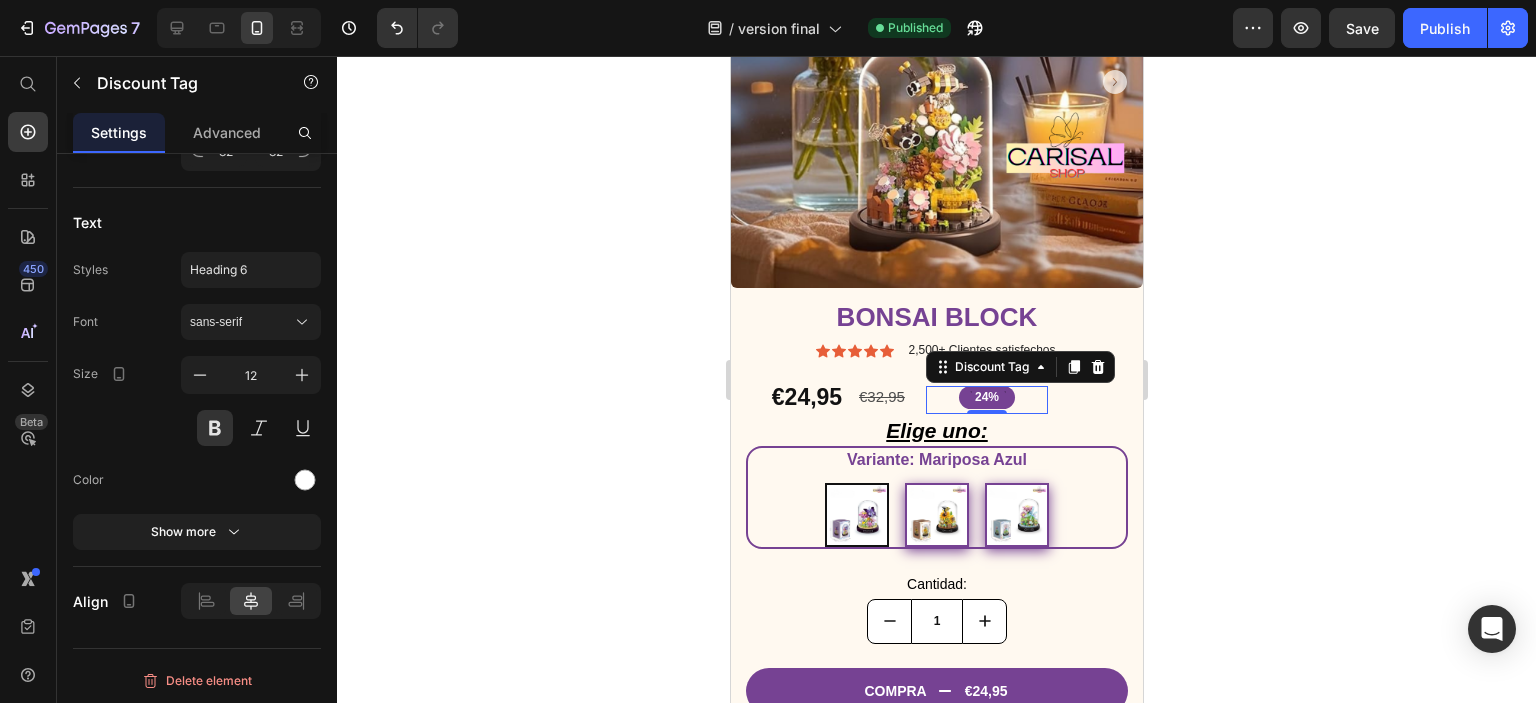 click 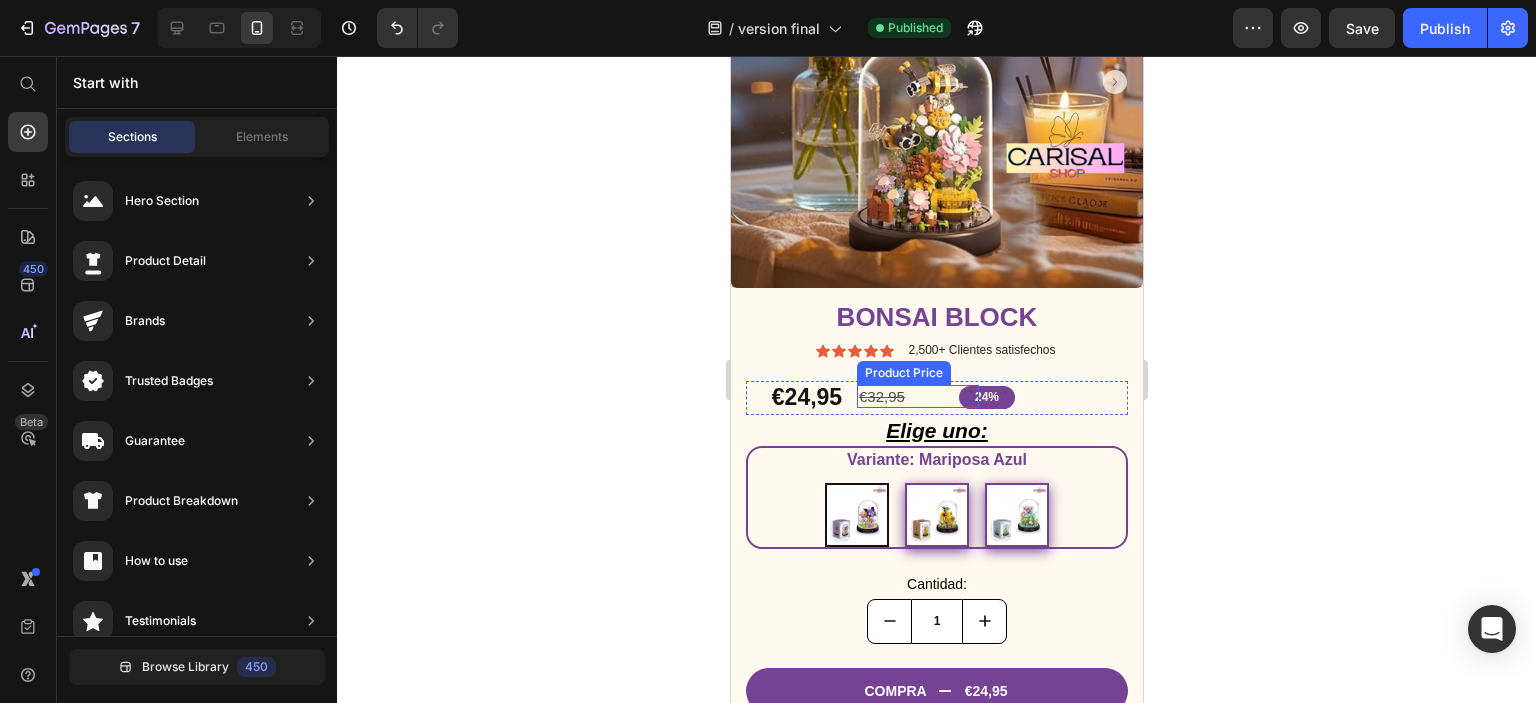 click on "€32,95" at bounding box center [917, 397] 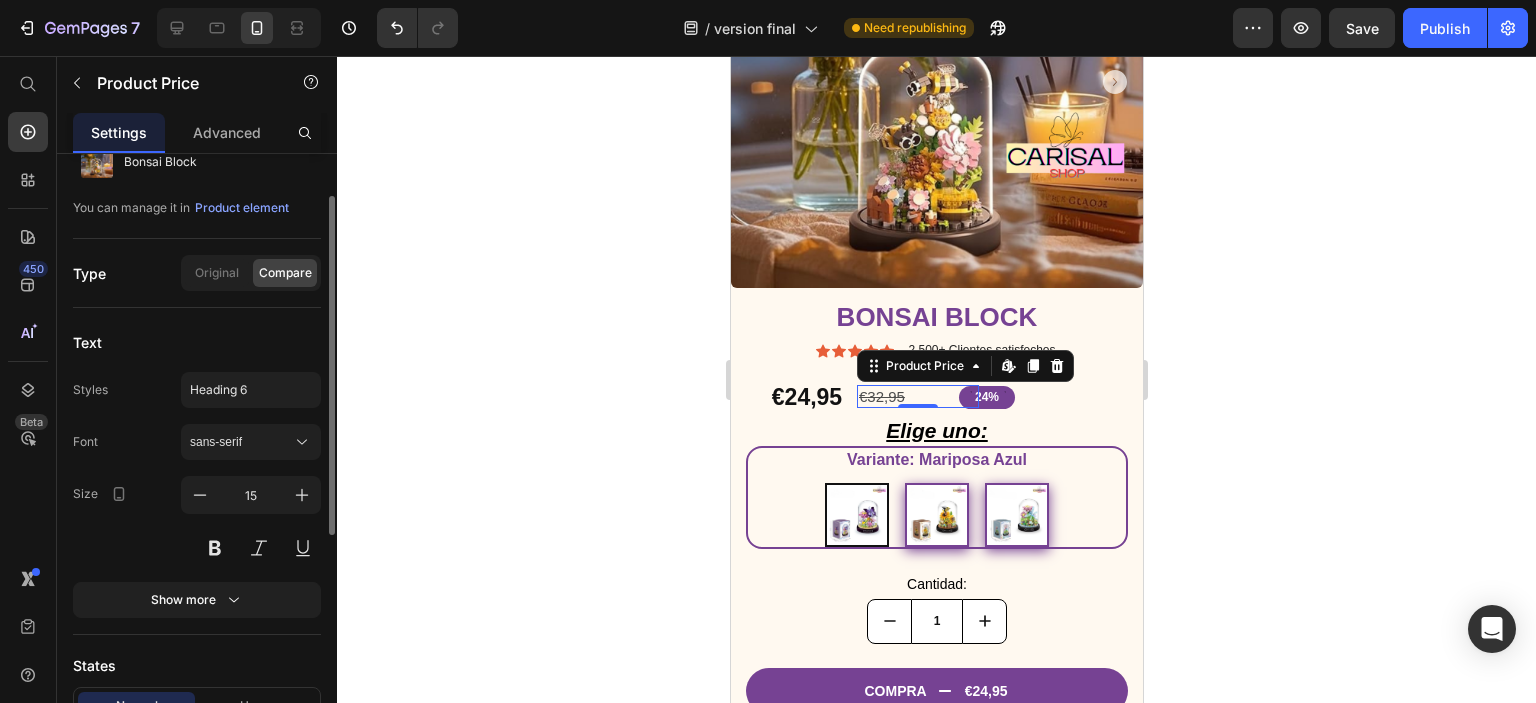 scroll, scrollTop: 0, scrollLeft: 0, axis: both 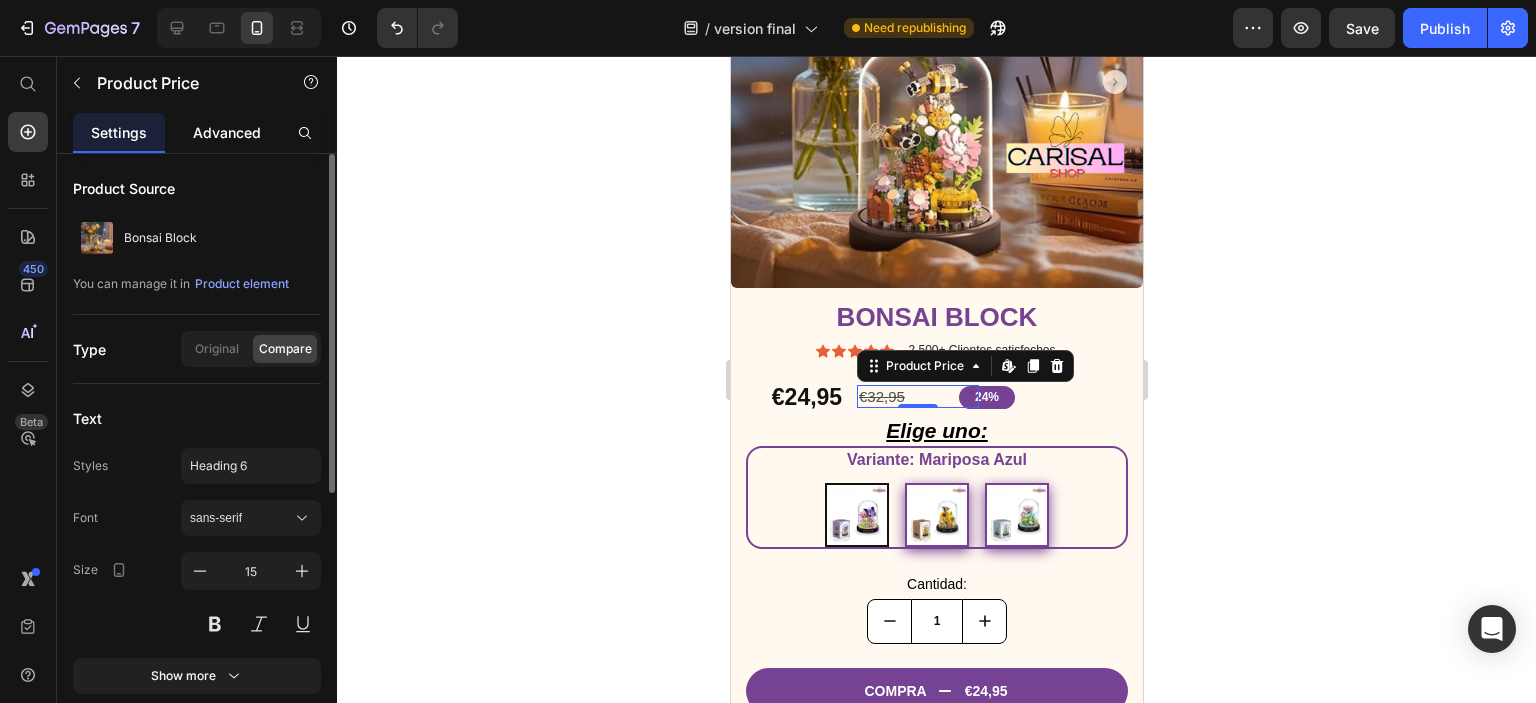 click on "Advanced" at bounding box center [227, 132] 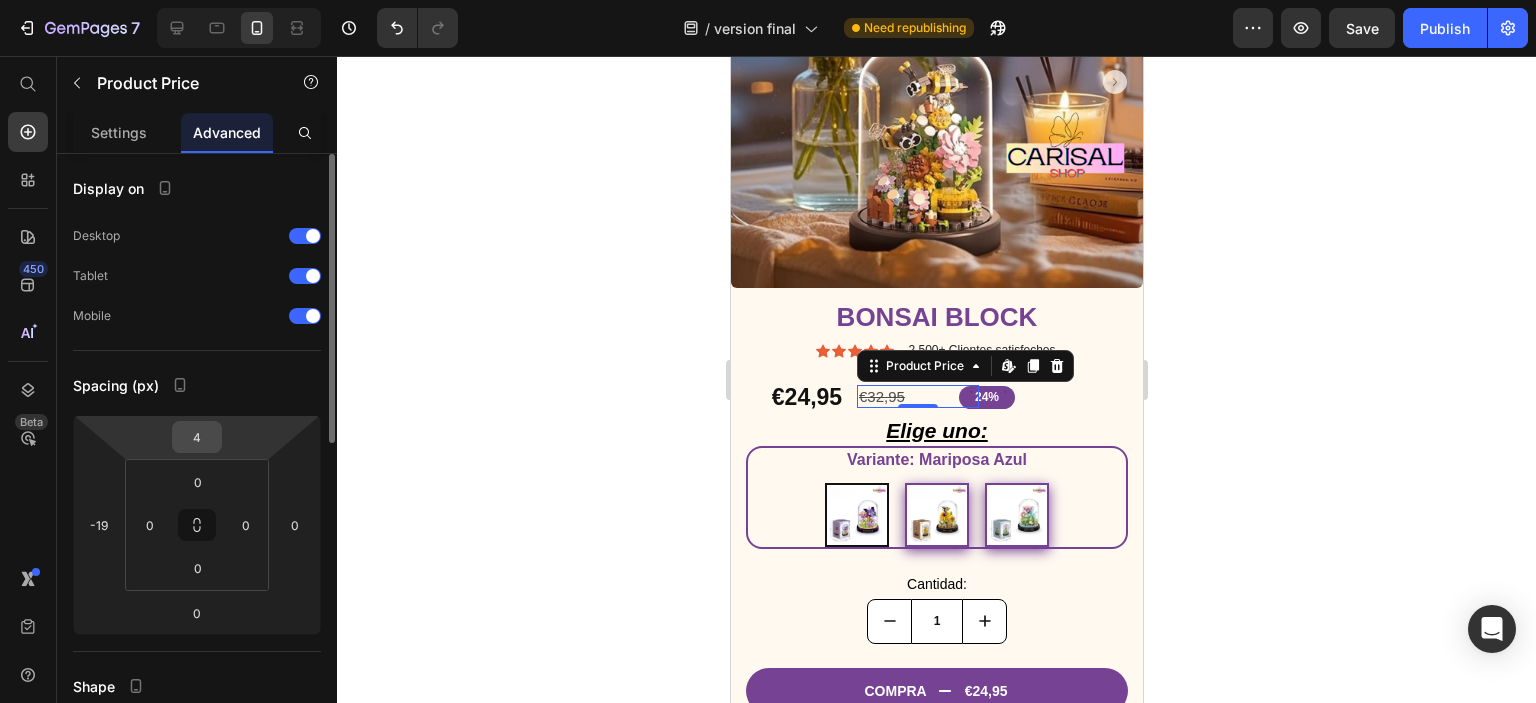 click on "4" at bounding box center (197, 437) 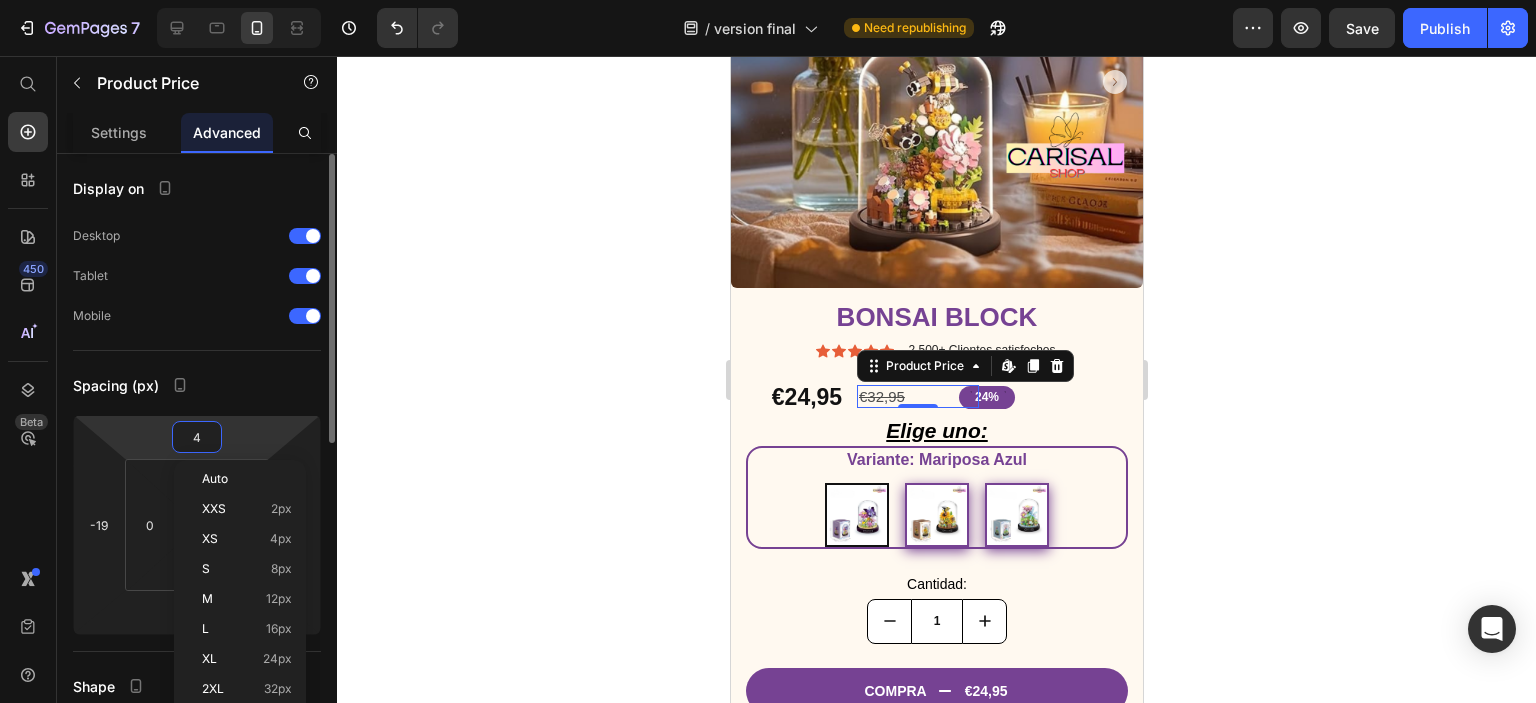 type on "5" 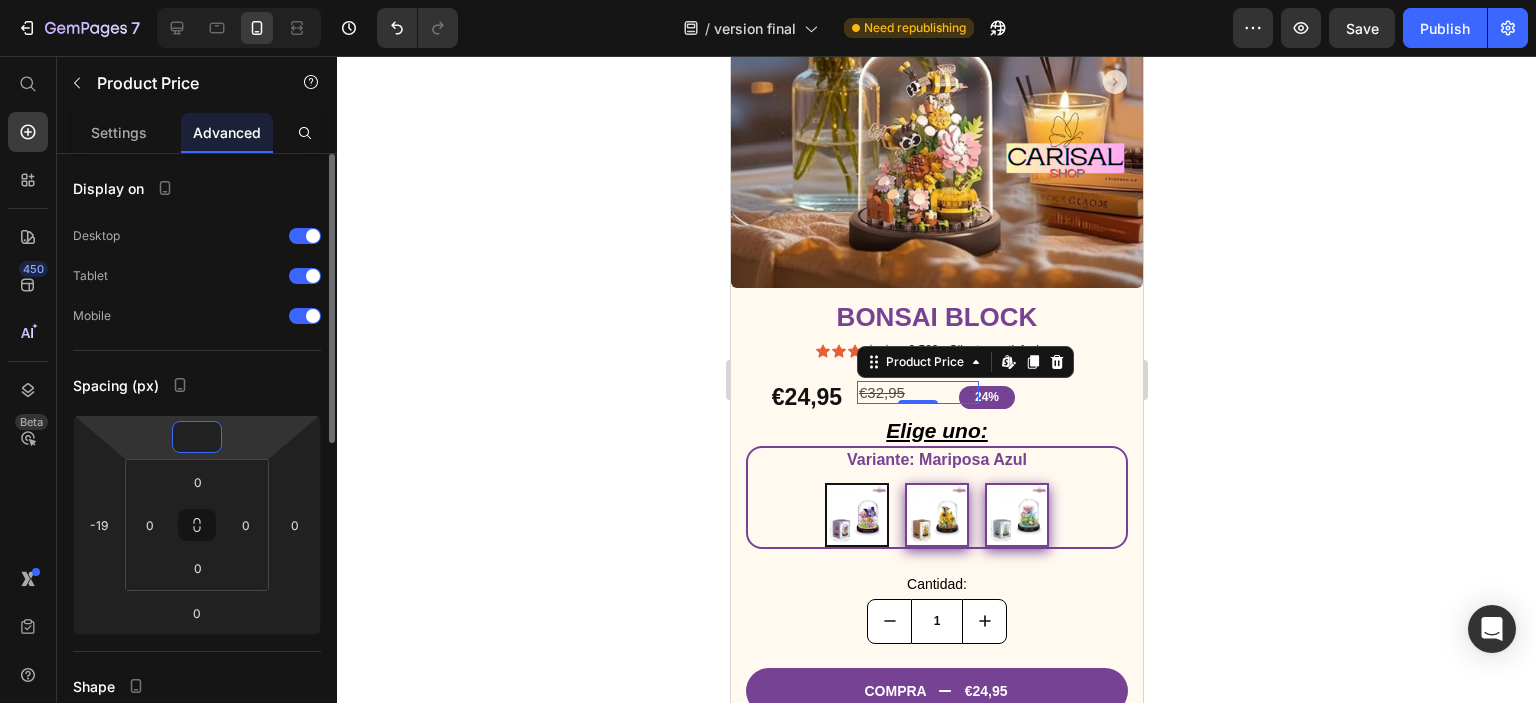 type on "6" 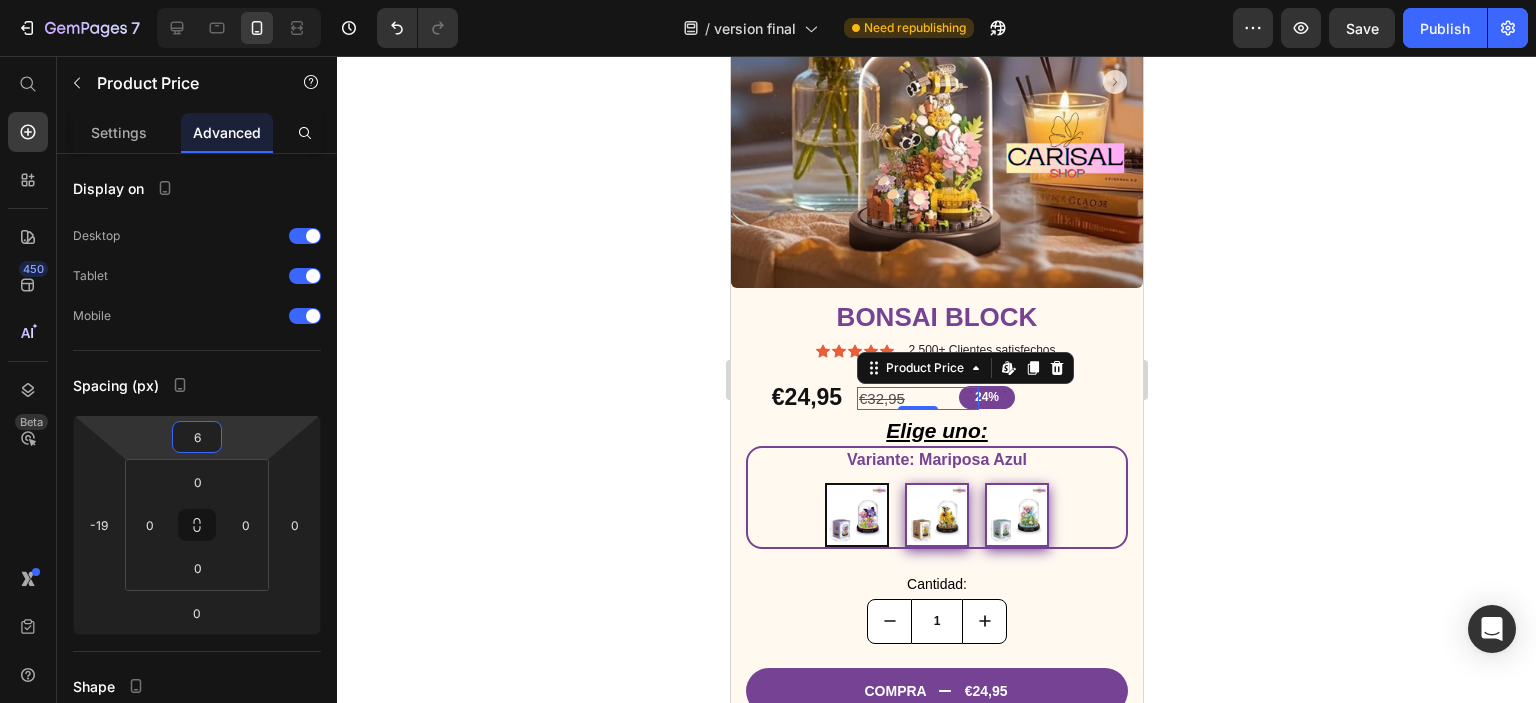 click 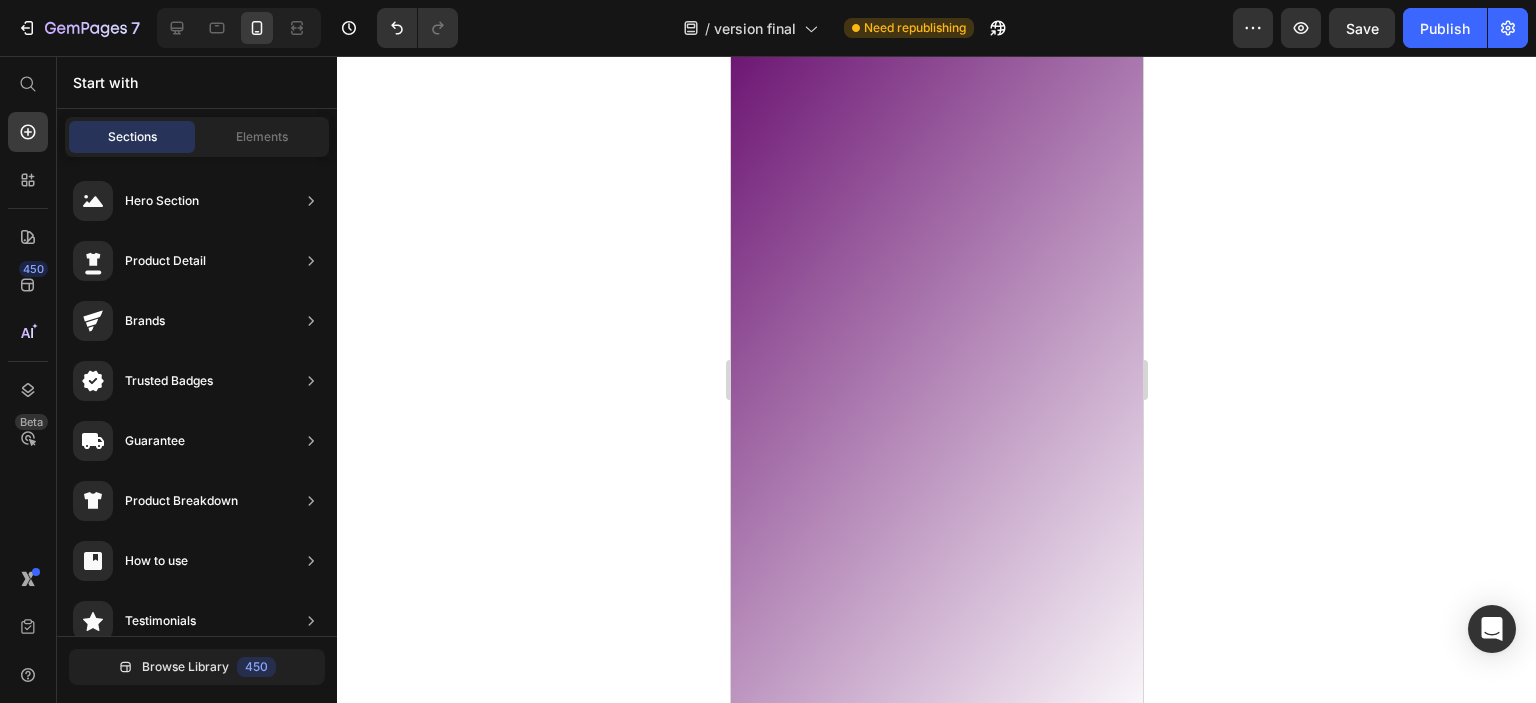 scroll, scrollTop: 2804, scrollLeft: 0, axis: vertical 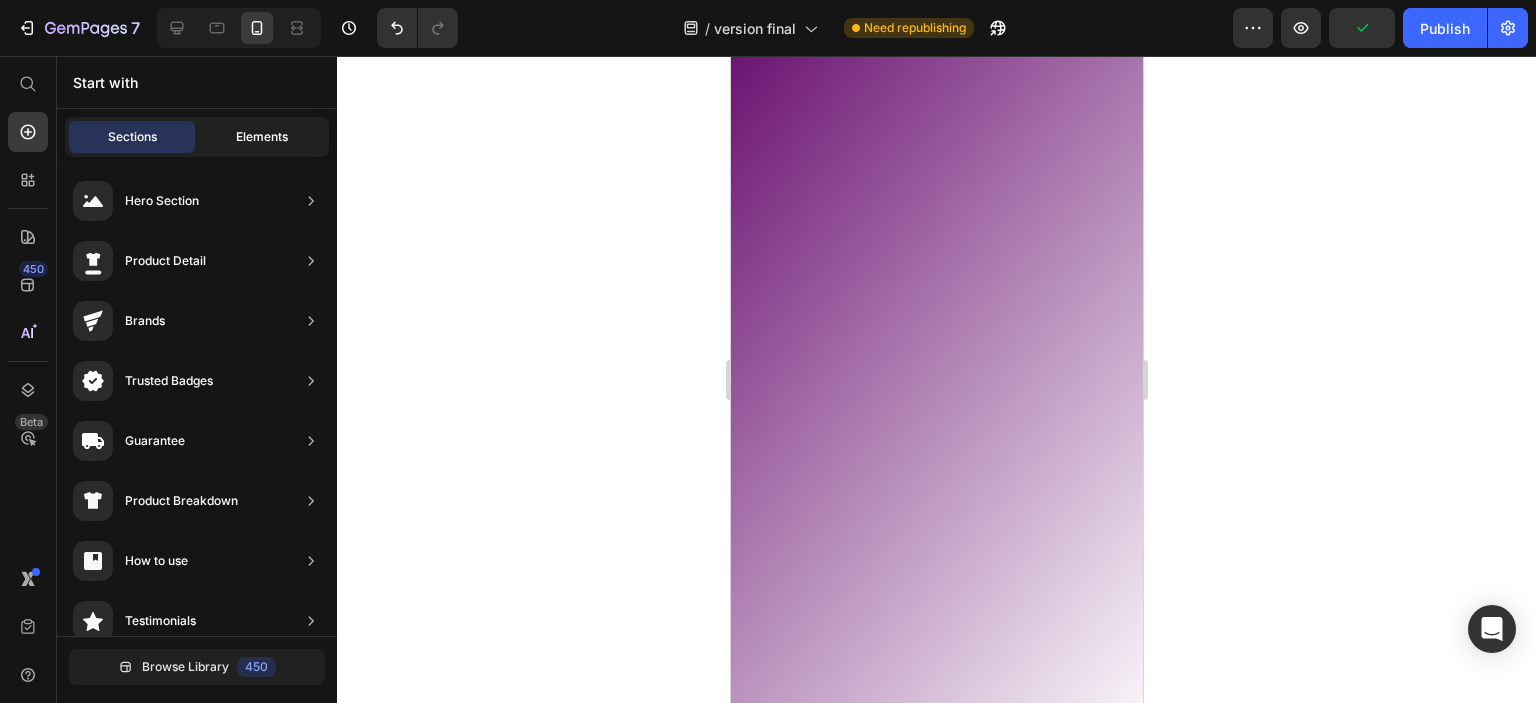 click on "Elements" at bounding box center (262, 137) 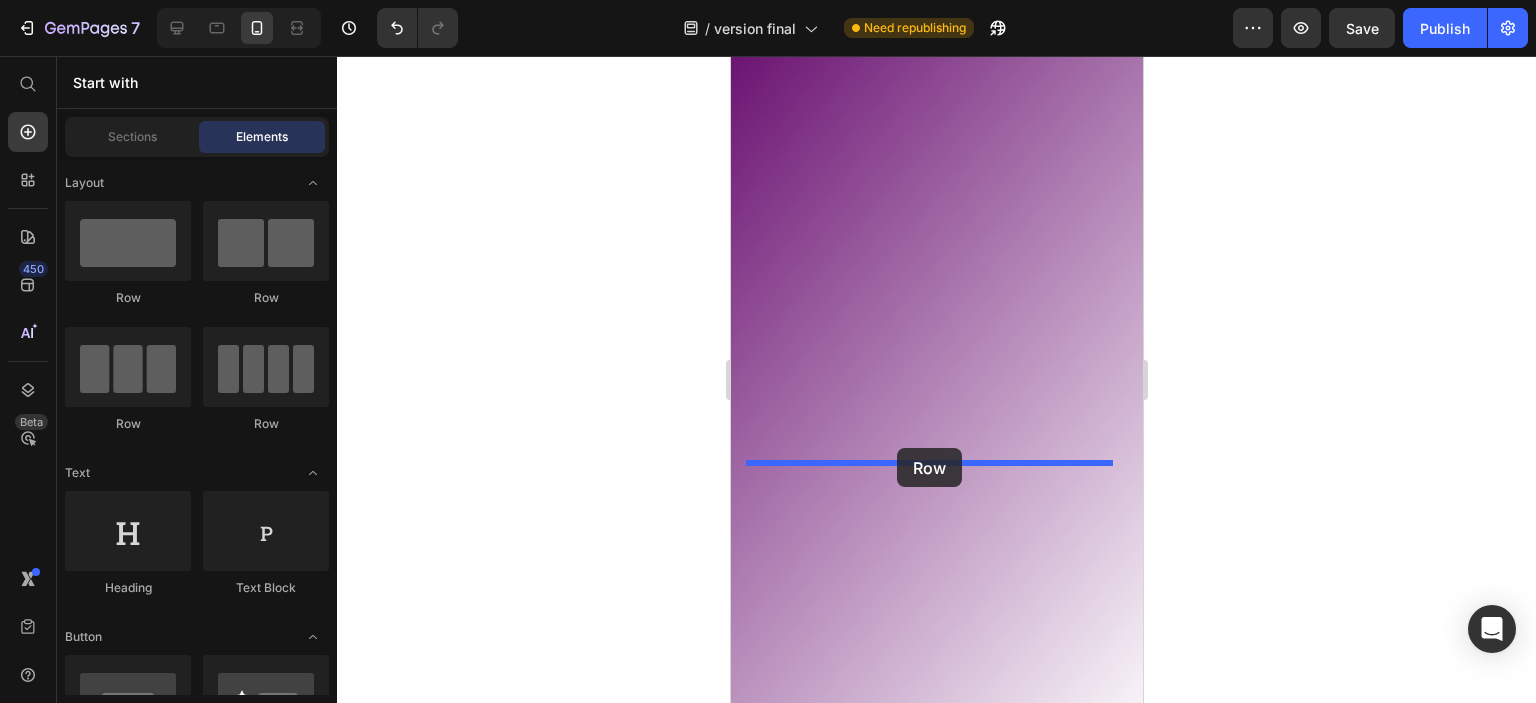 drag, startPoint x: 890, startPoint y: 318, endPoint x: 896, endPoint y: 448, distance: 130.13838 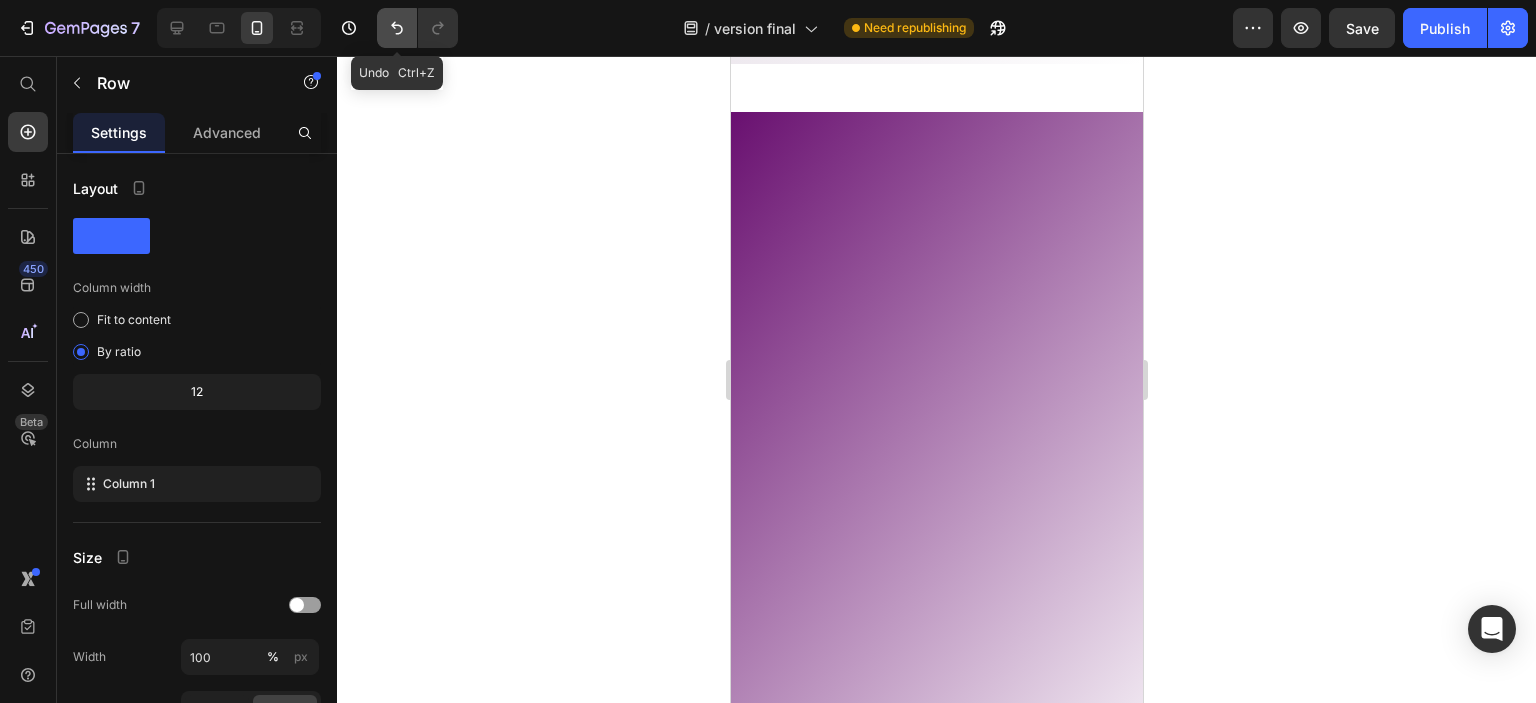 click 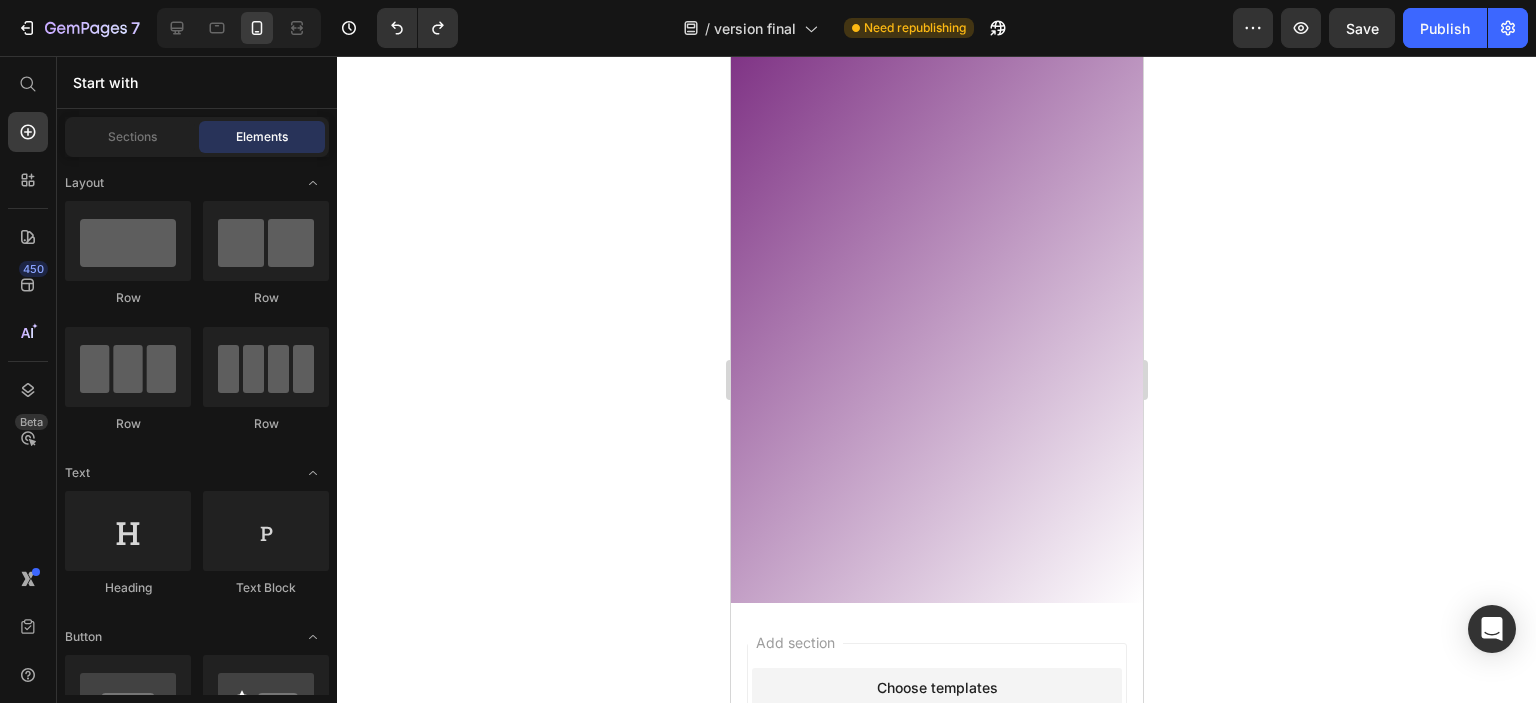 scroll, scrollTop: 3004, scrollLeft: 0, axis: vertical 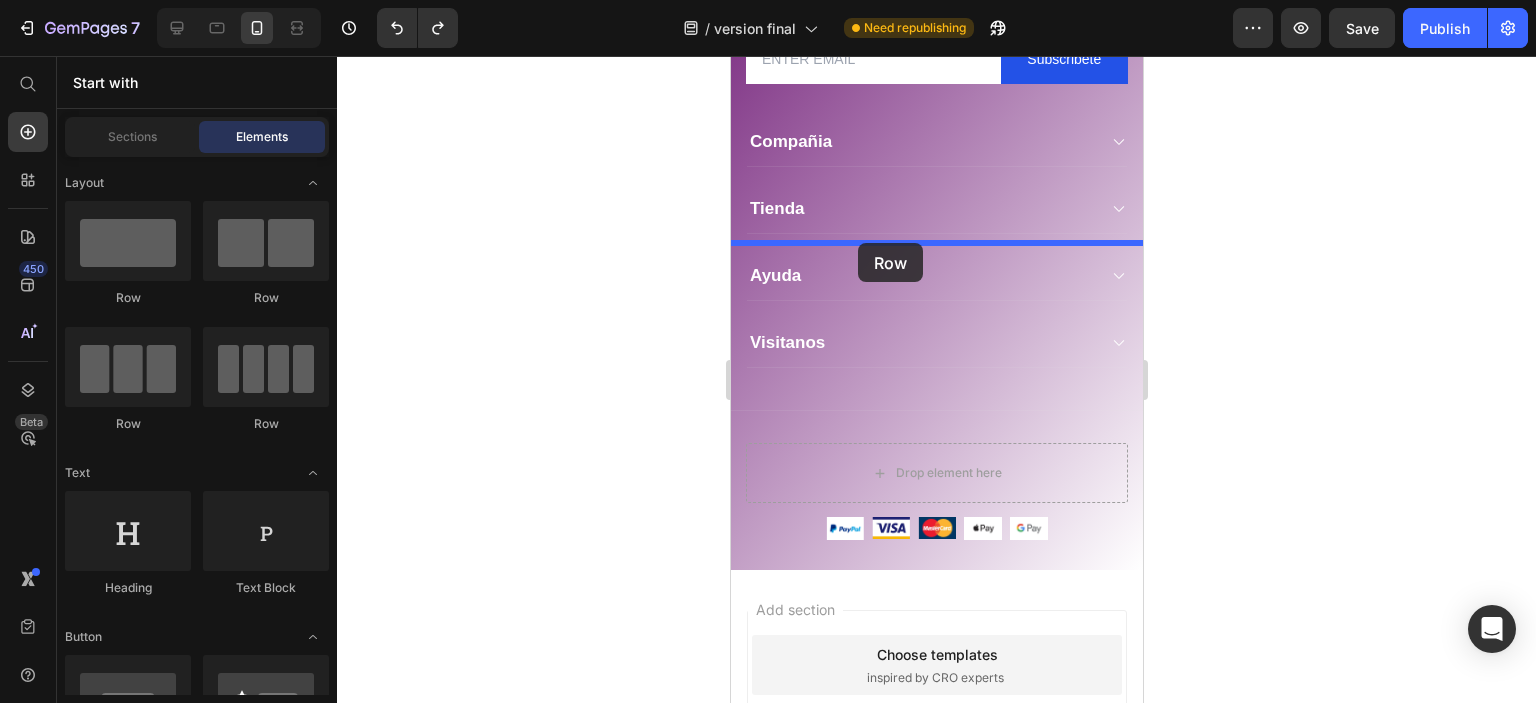 drag, startPoint x: 898, startPoint y: 316, endPoint x: 857, endPoint y: 243, distance: 83.725746 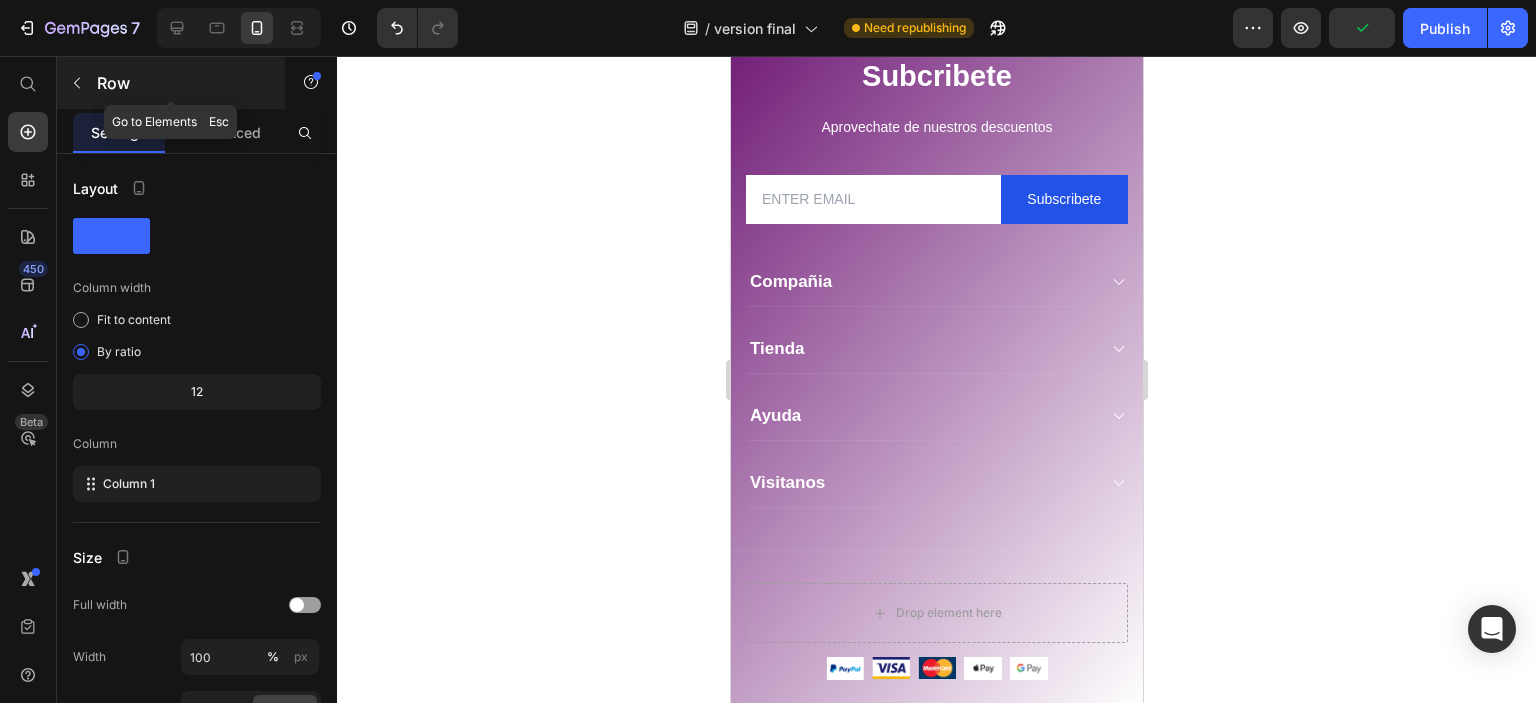 click 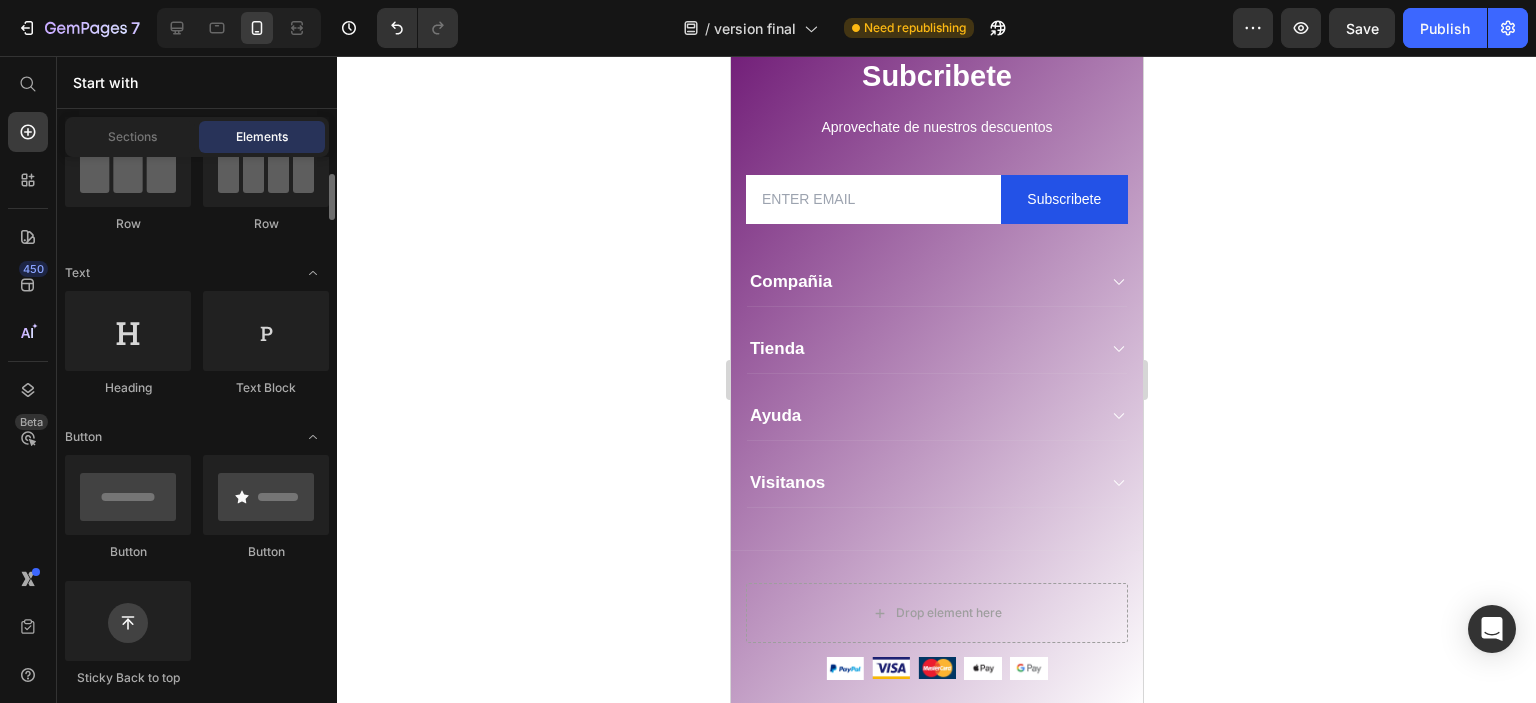 scroll, scrollTop: 500, scrollLeft: 0, axis: vertical 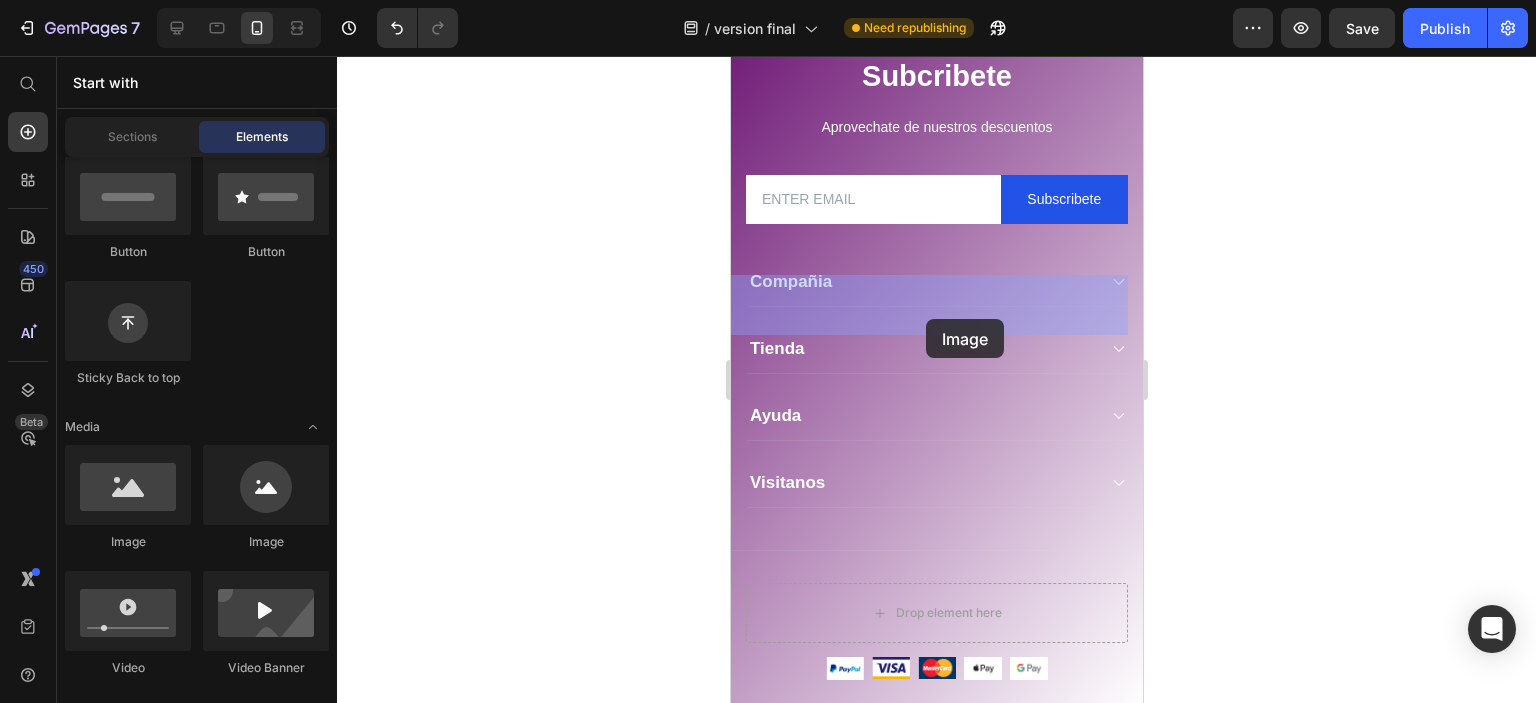 drag, startPoint x: 879, startPoint y: 559, endPoint x: 925, endPoint y: 319, distance: 244.36858 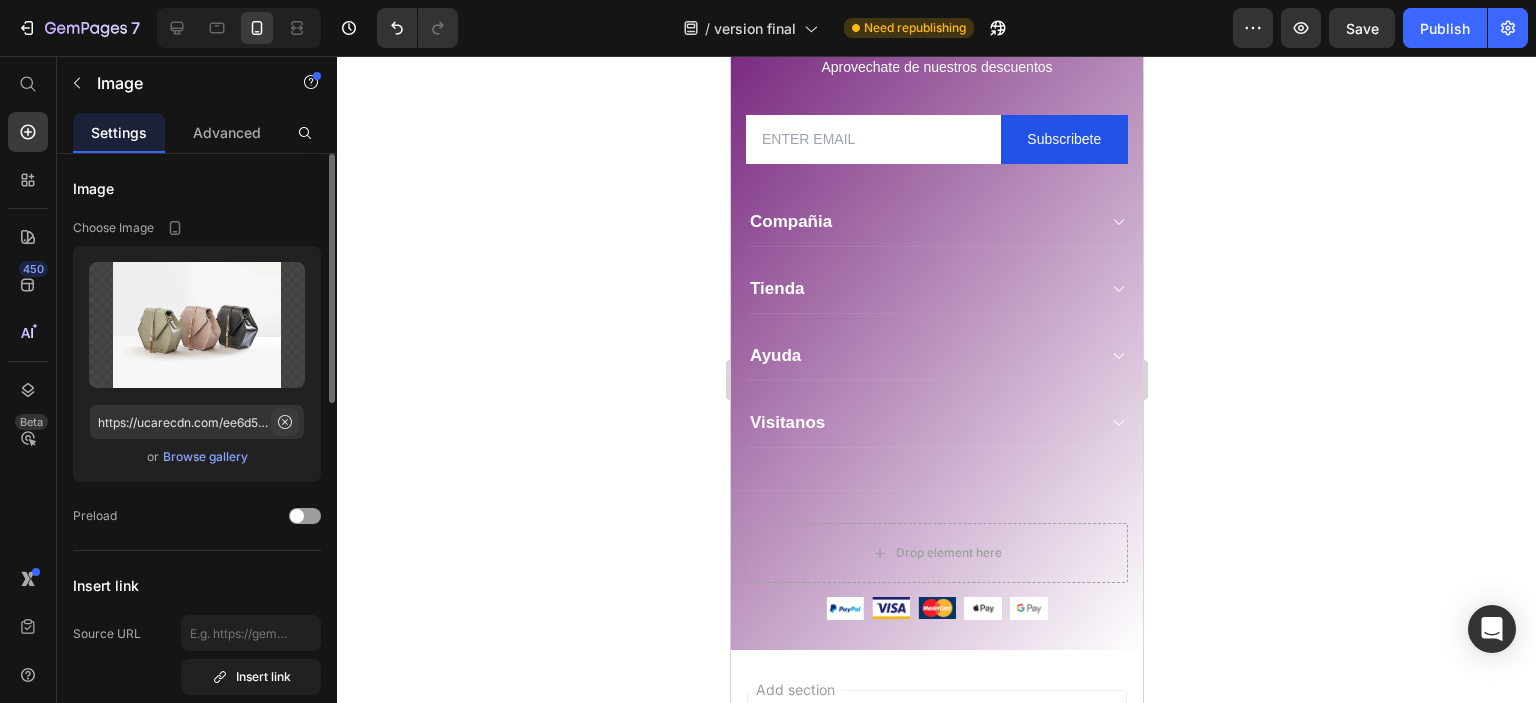 click 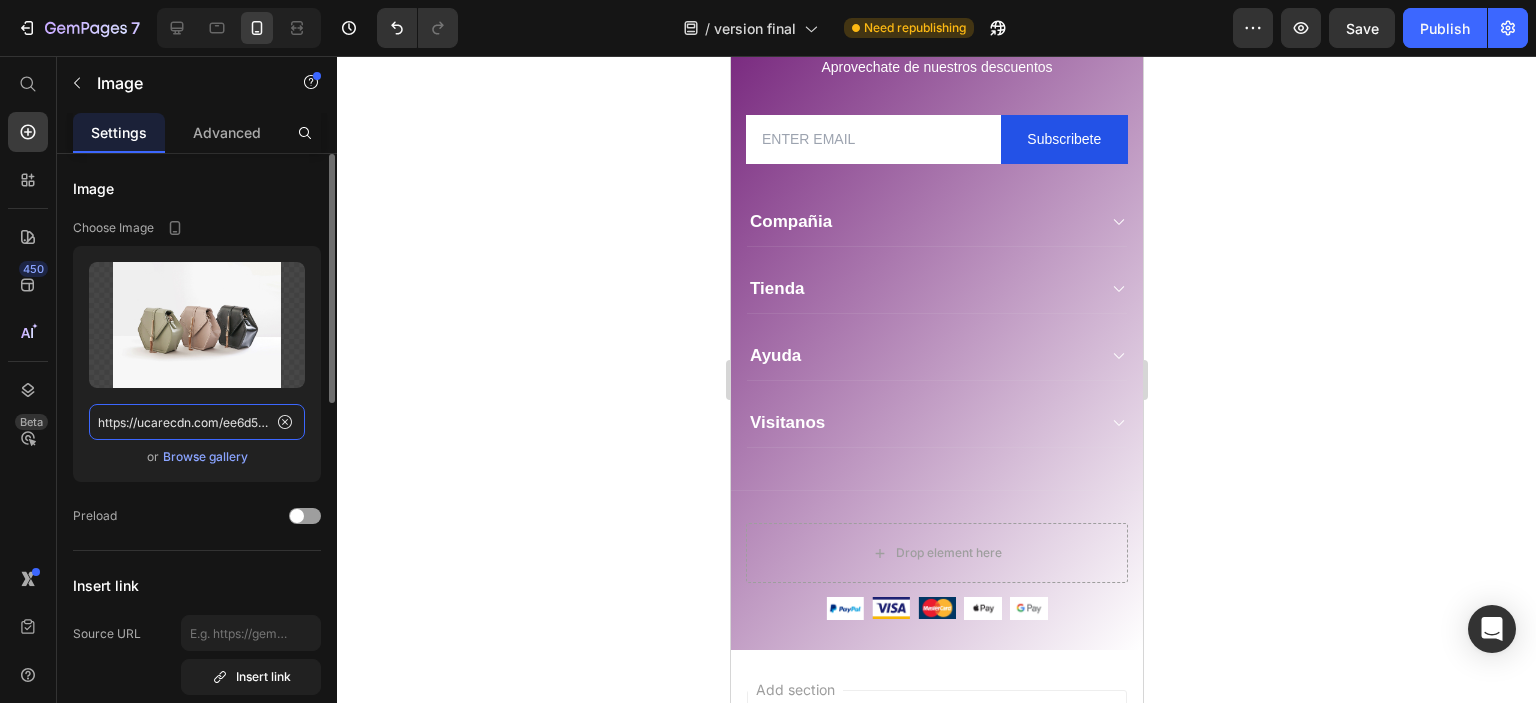 type 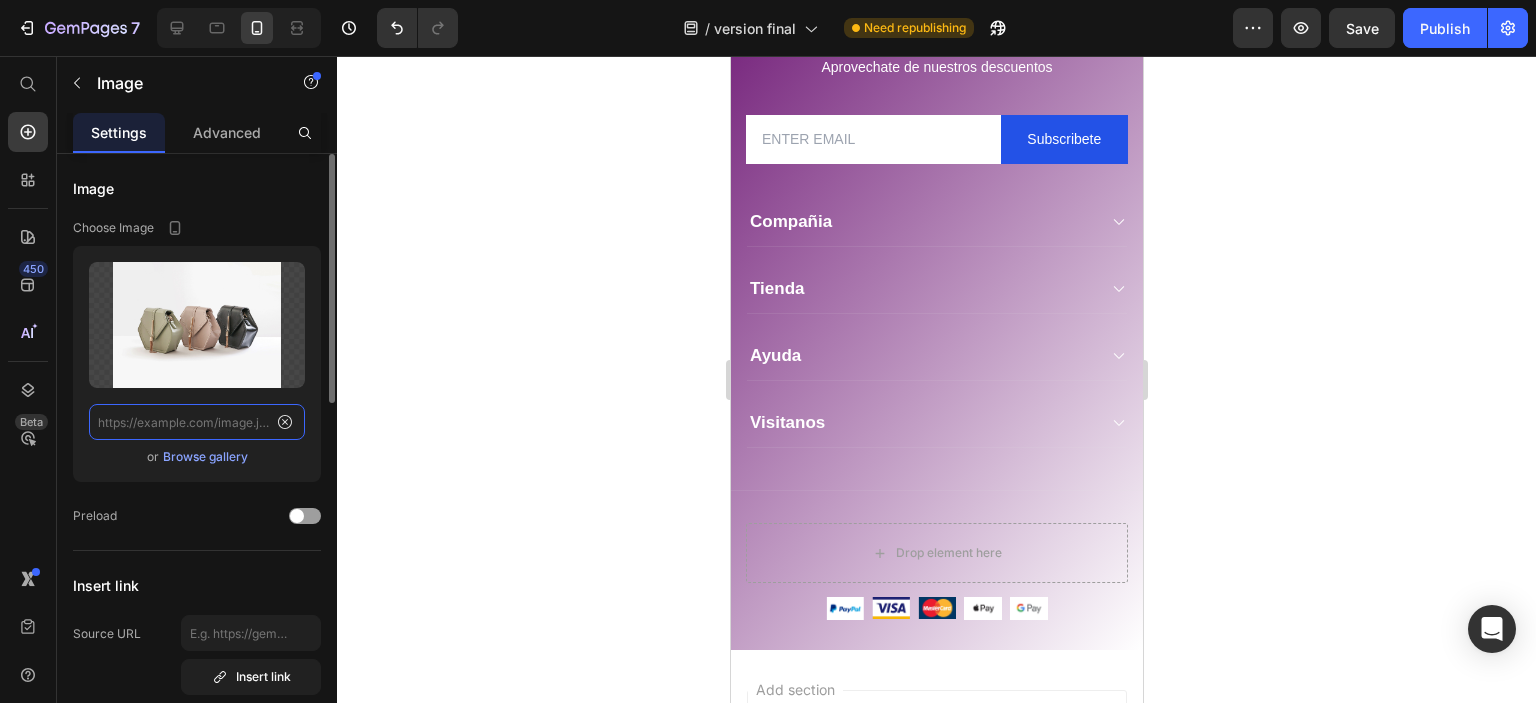 scroll, scrollTop: 0, scrollLeft: 0, axis: both 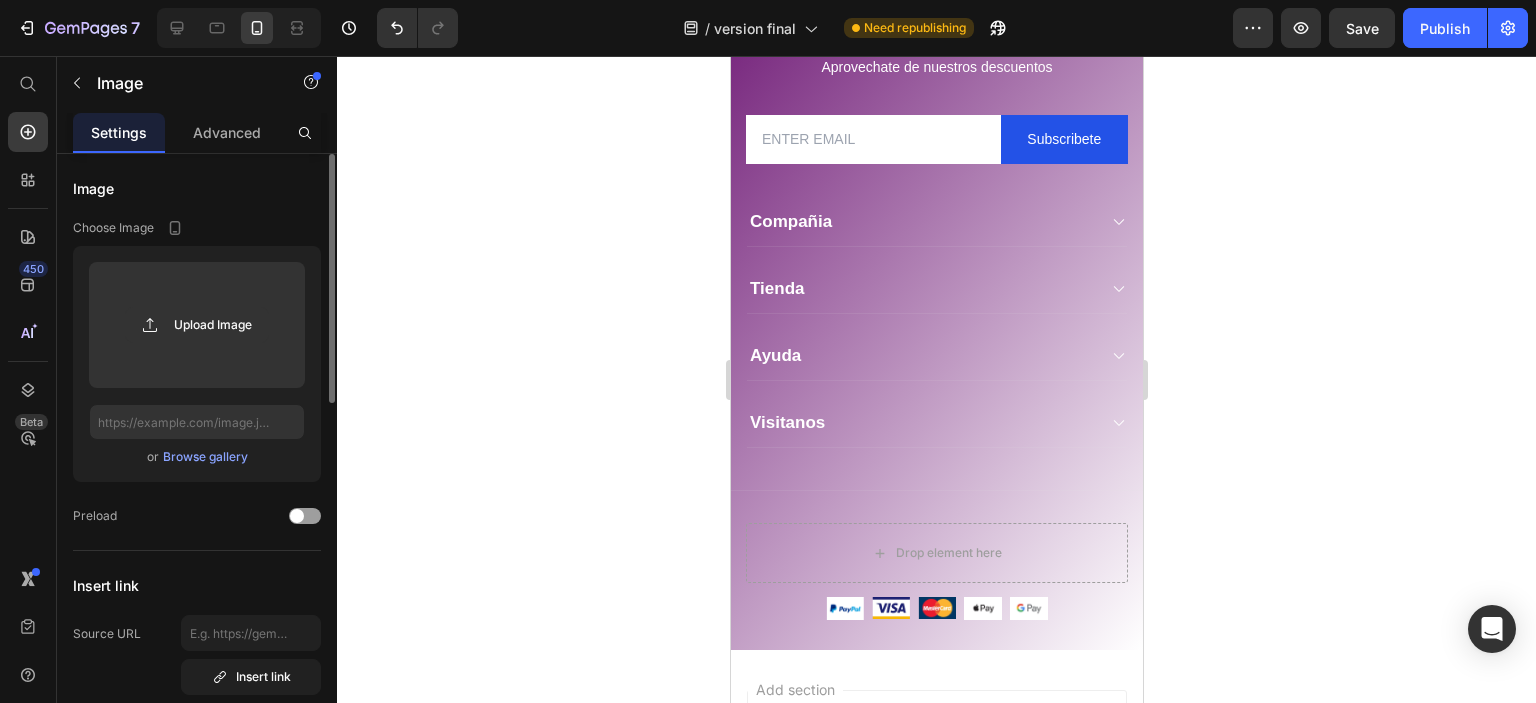 click on "Browse gallery" at bounding box center [205, 457] 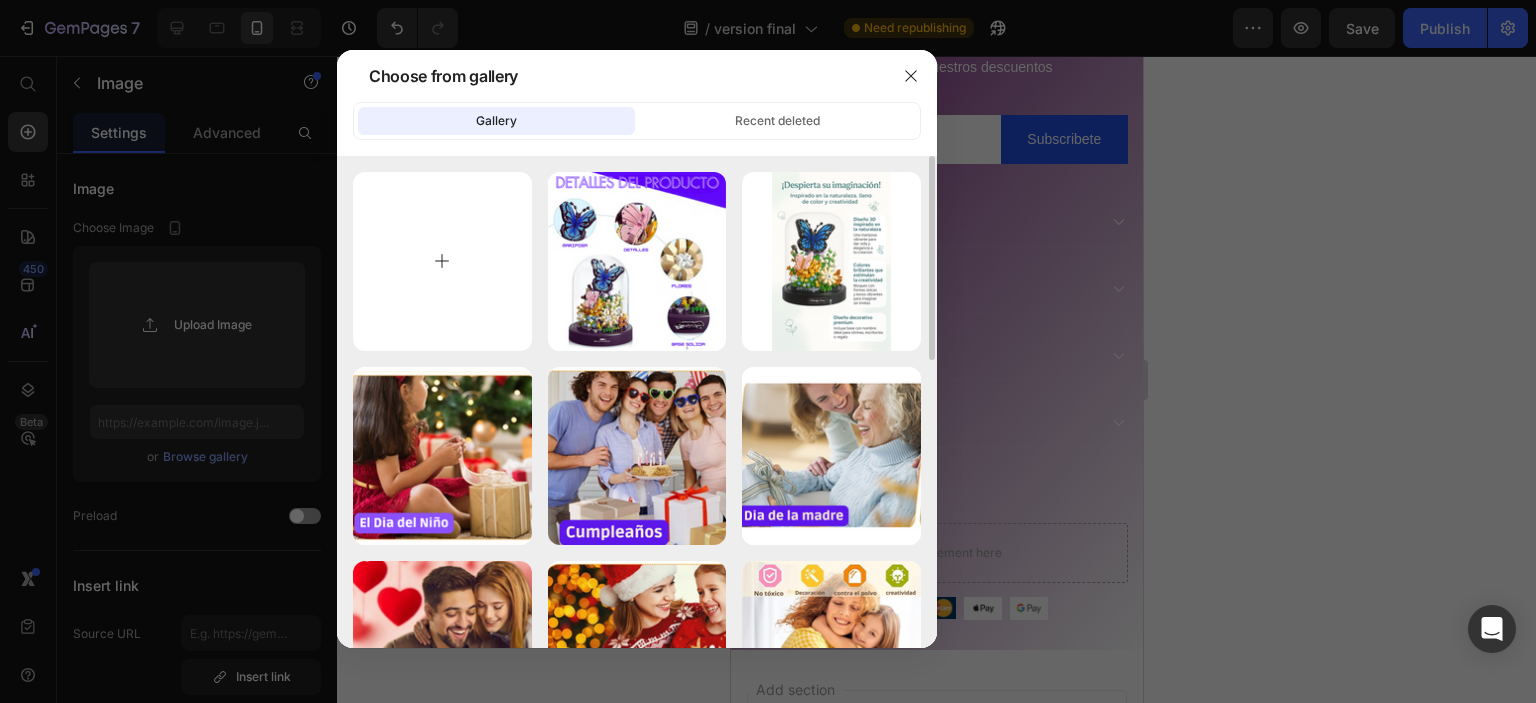 click at bounding box center [442, 261] 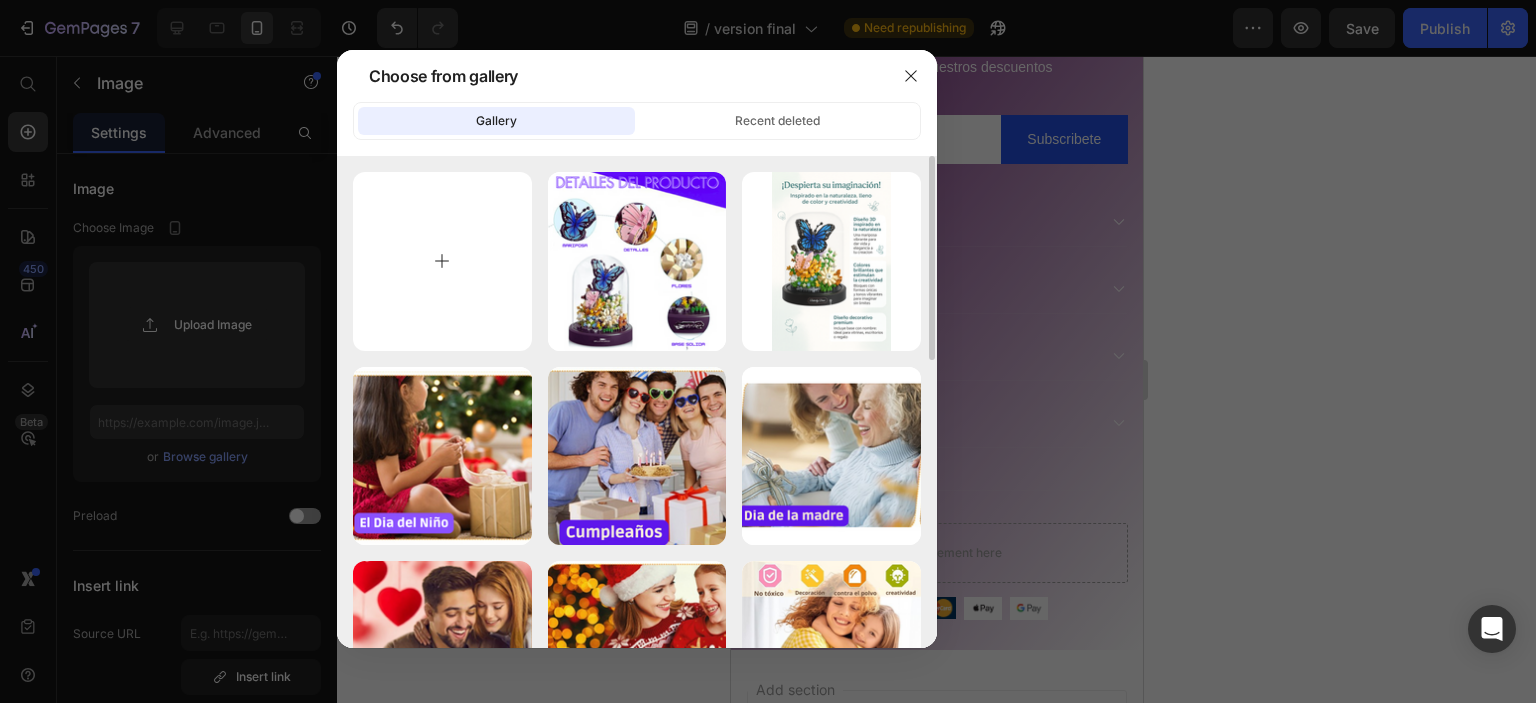 type on "C:\fakepath\raw.jpg" 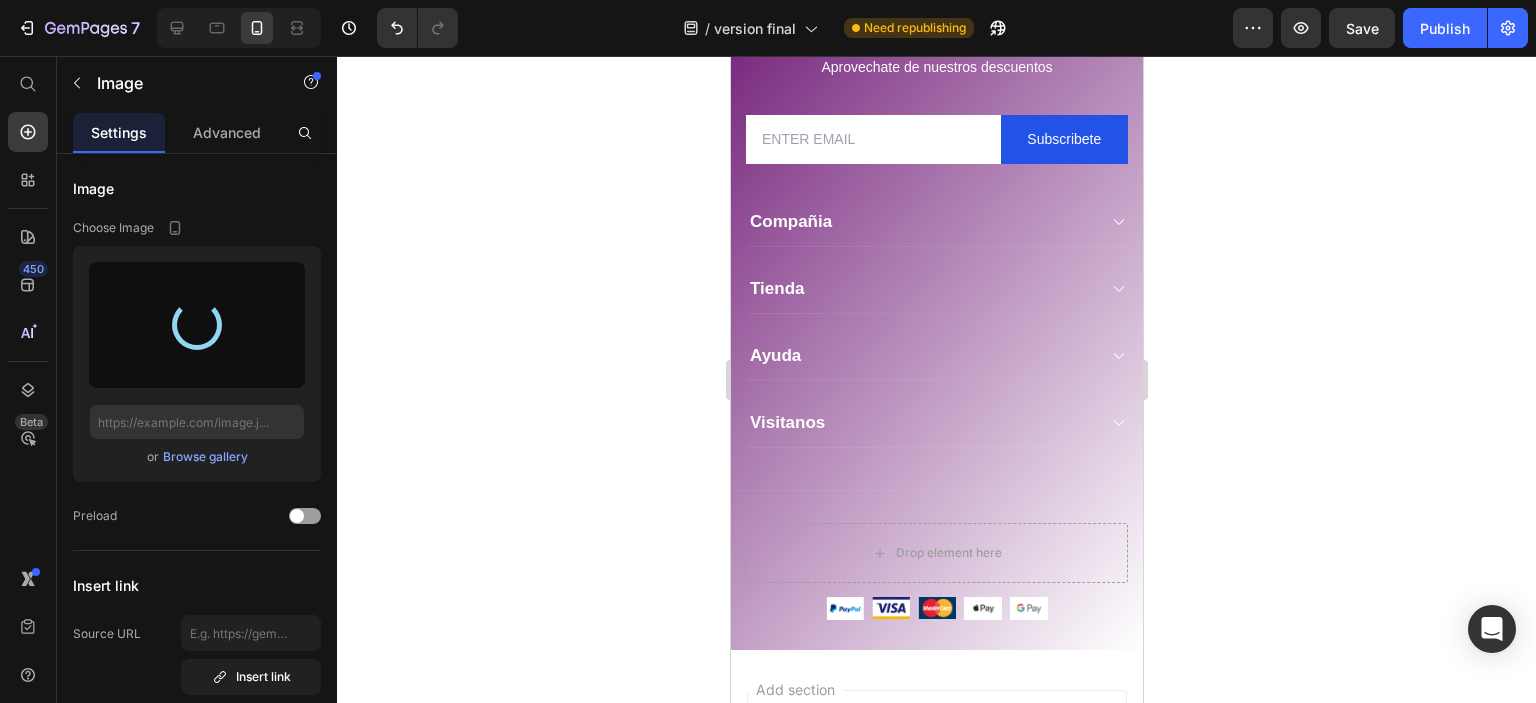 type on "https://cdn.shopify.com/s/files/1/0953/2371/7978/files/gempages_570793598052729671-be01f357-5801-452e-8f08-de30fa28858f.jpg" 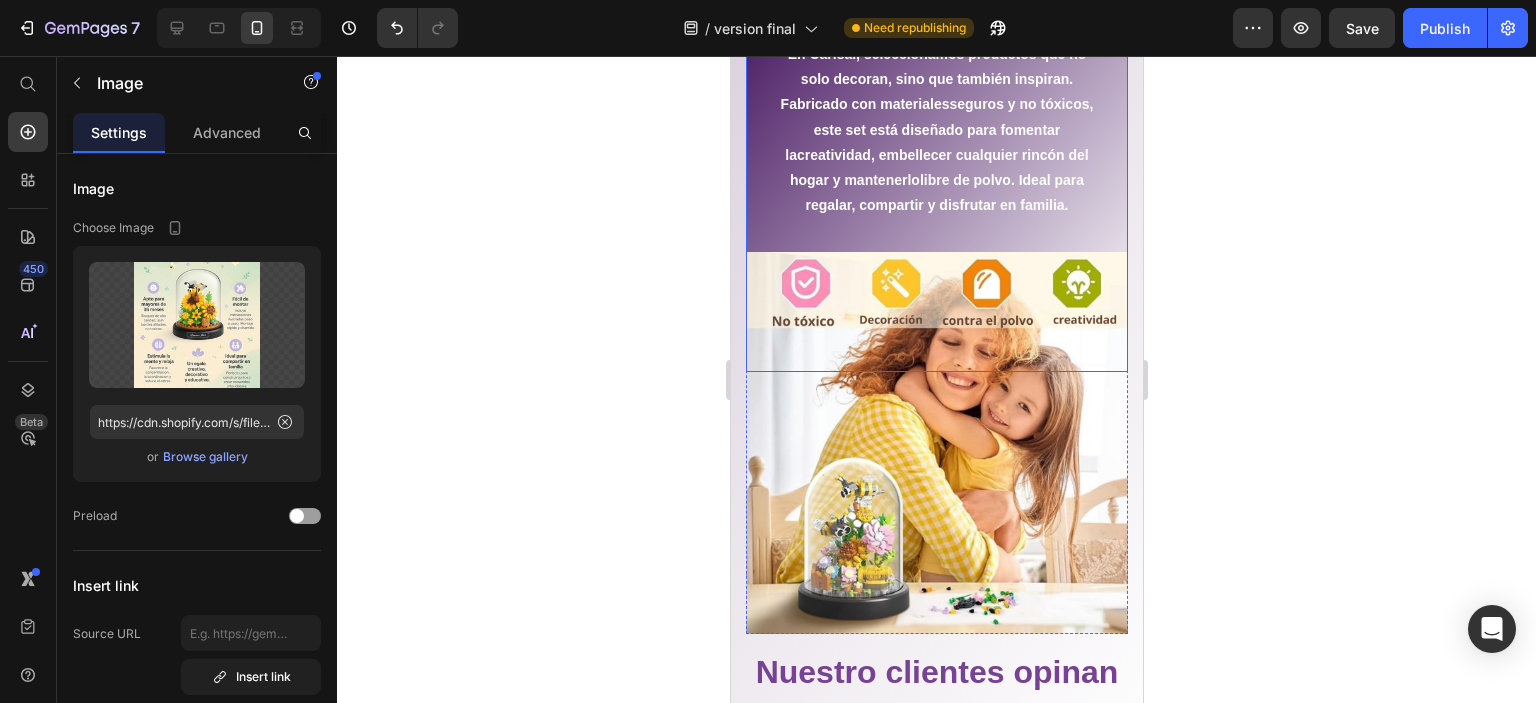 scroll, scrollTop: 3304, scrollLeft: 0, axis: vertical 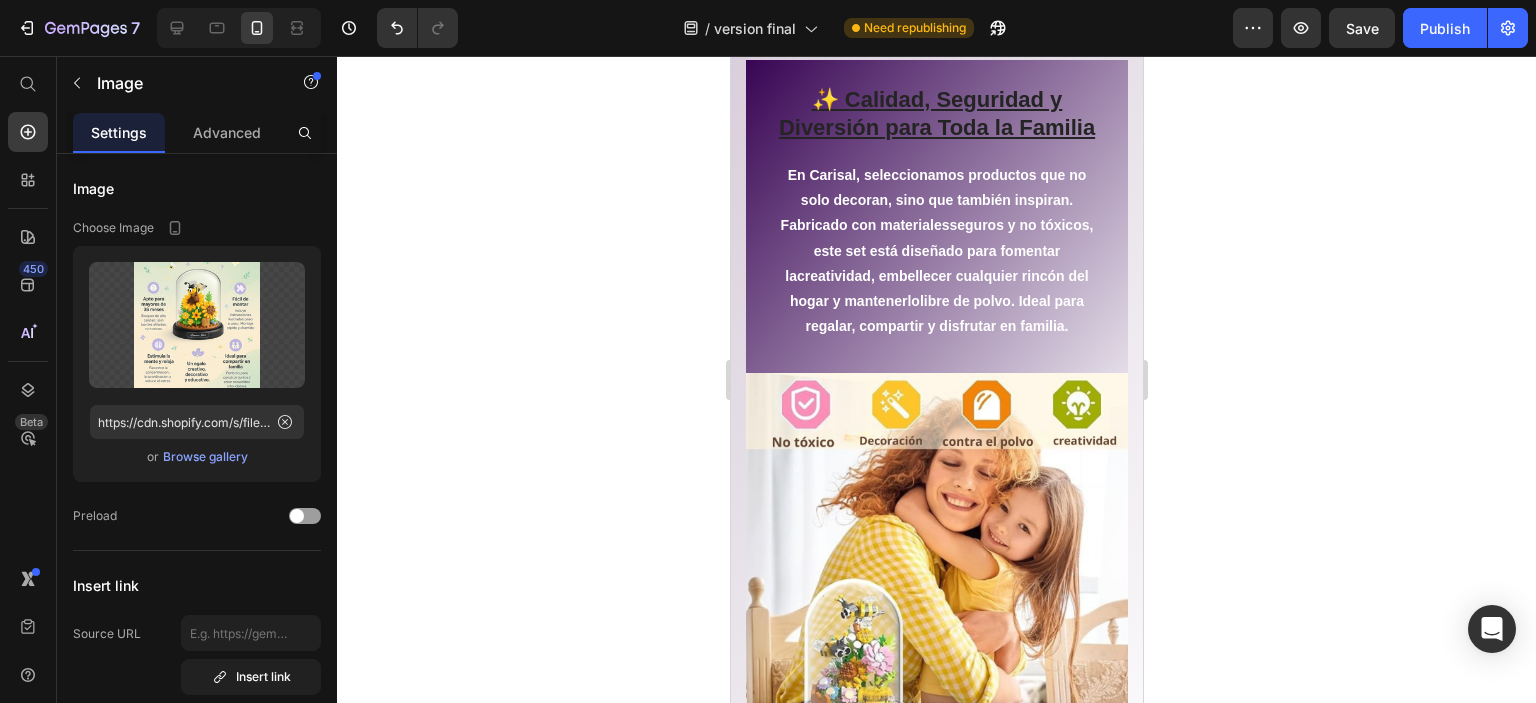 click on "Image Row Section 7   You can create reusable sections Create Theme Section AI Content Write with GemAI What would you like to describe here? Tone and Voice Persuasive Product Getting products... Show more Generate" at bounding box center (936, 0) 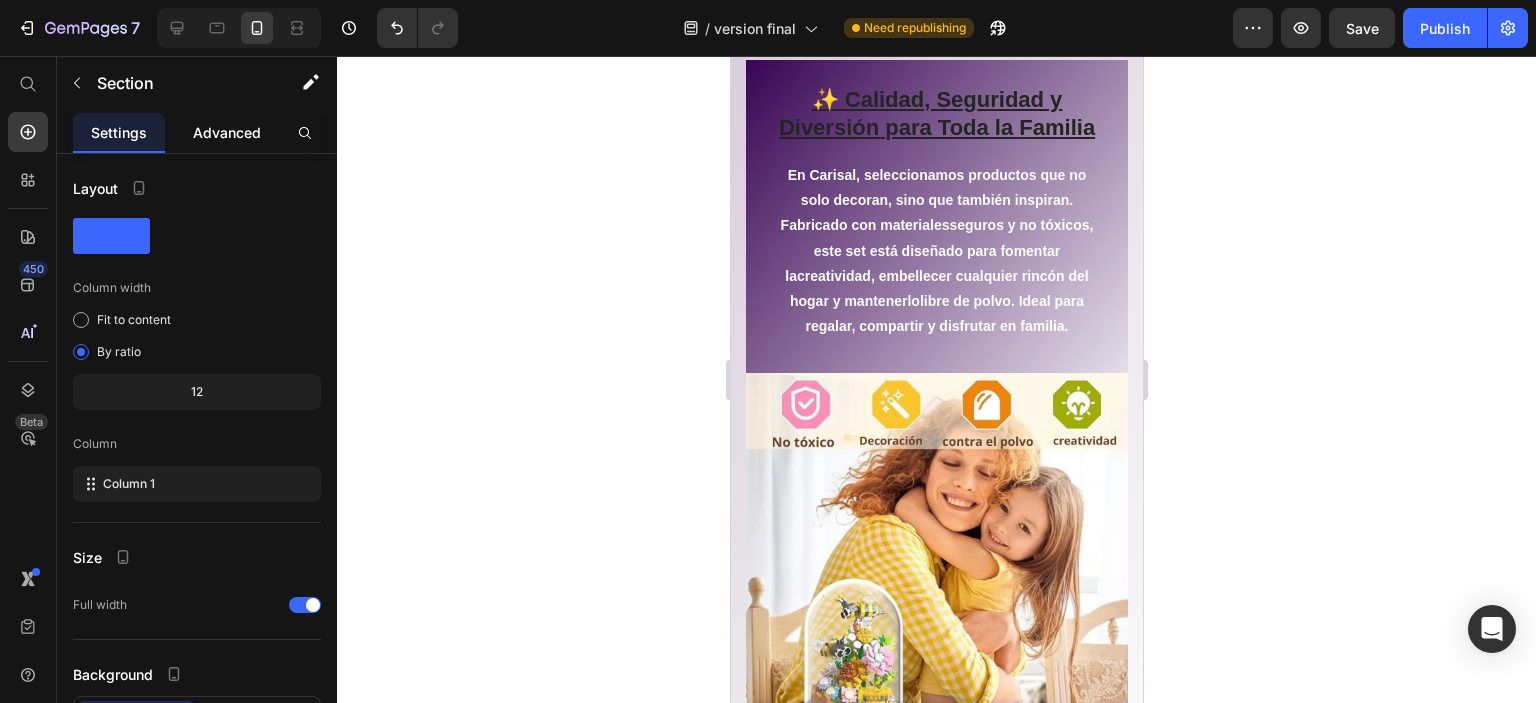 click on "Advanced" at bounding box center (227, 132) 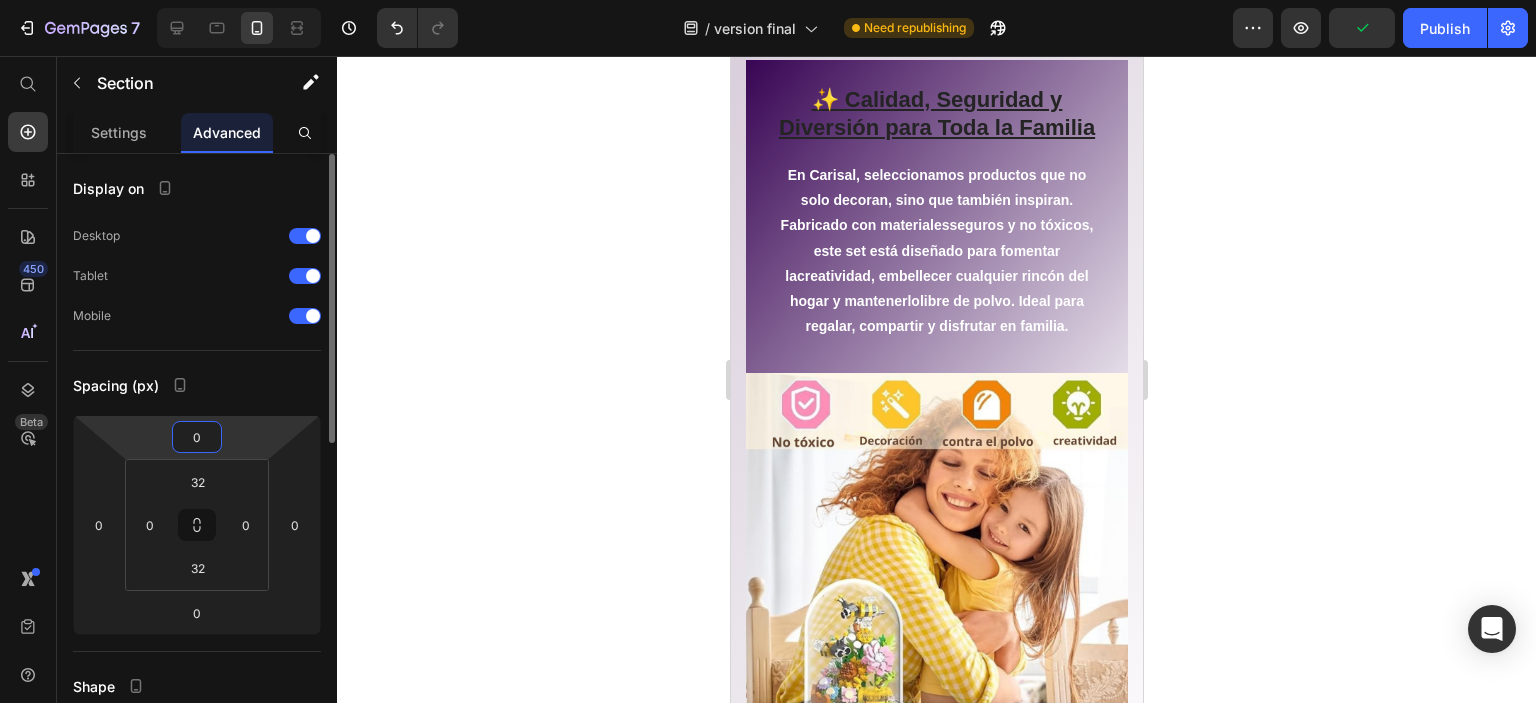 click on "0" at bounding box center [197, 437] 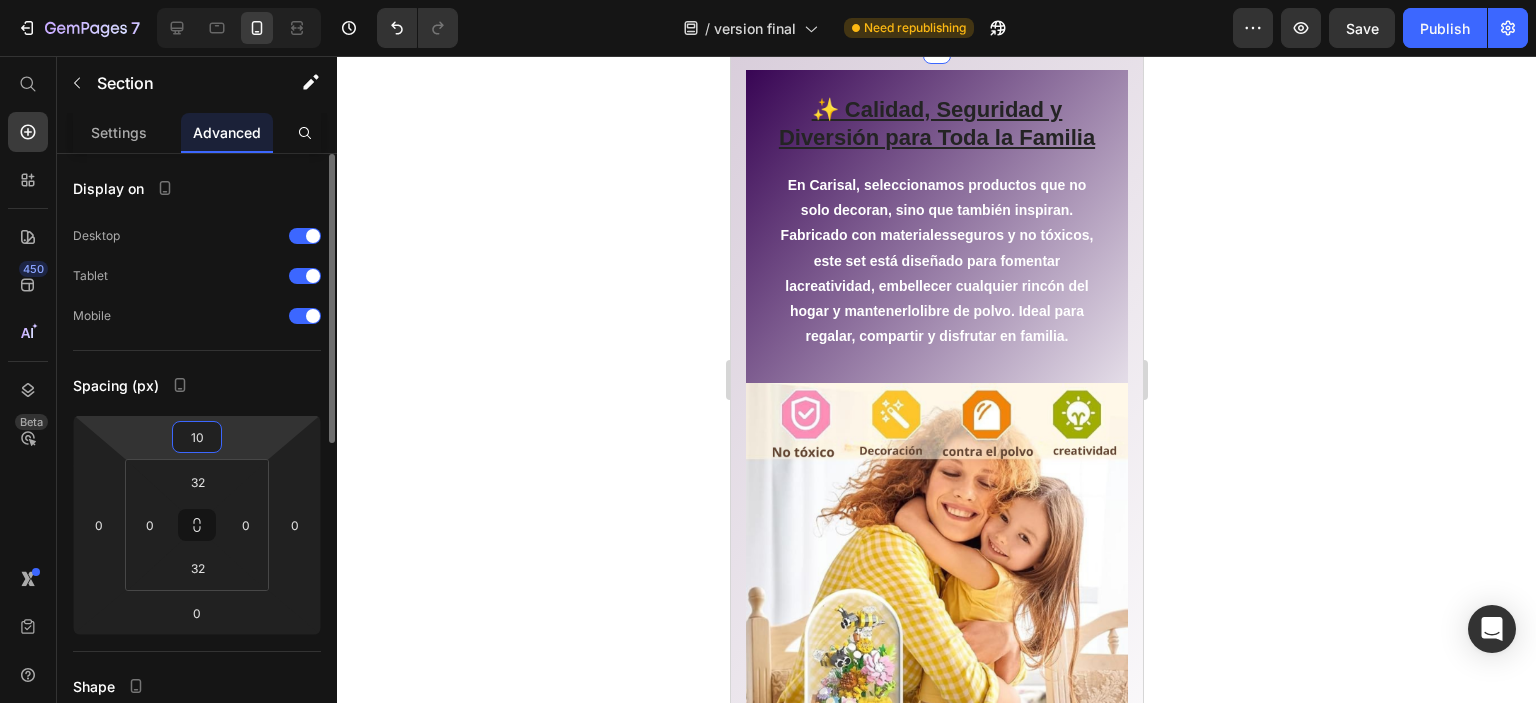 type on "1" 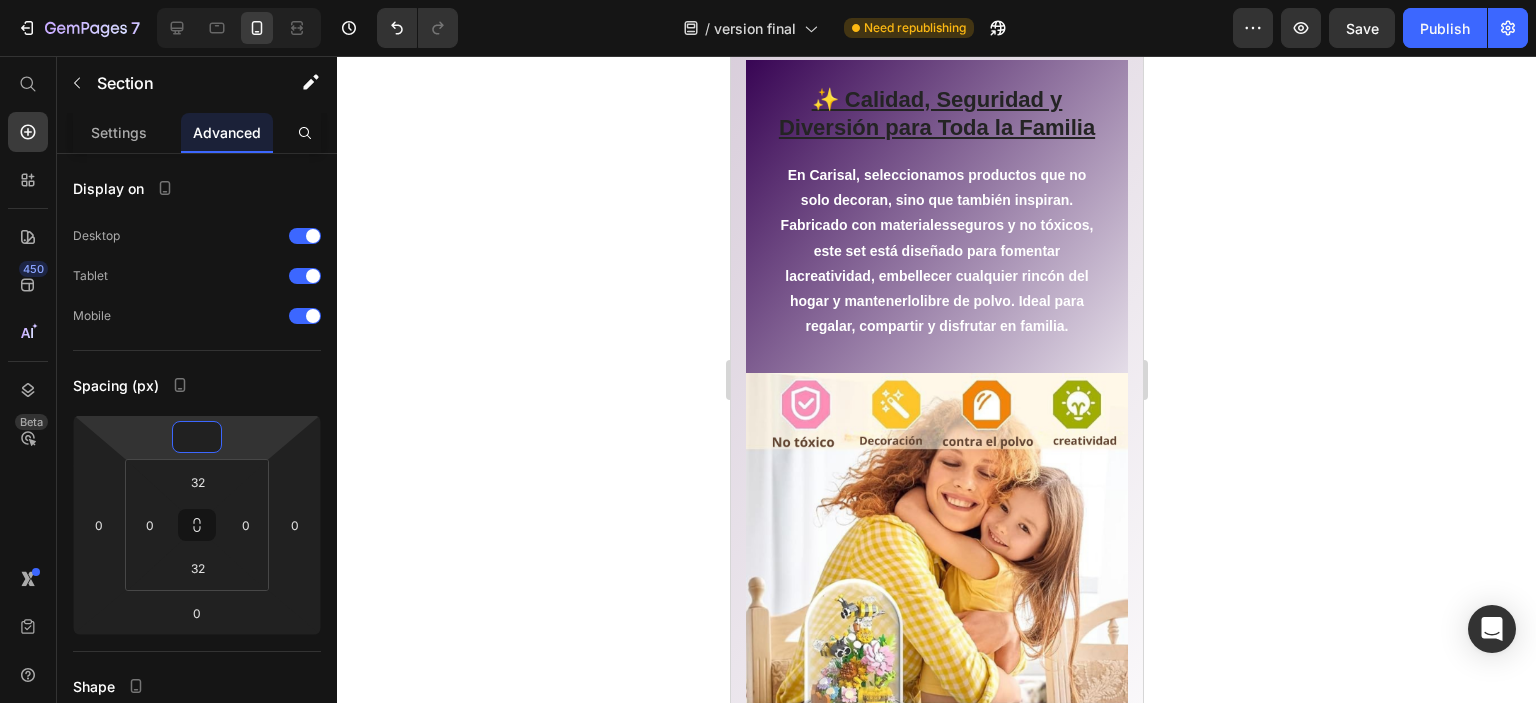 type on "0" 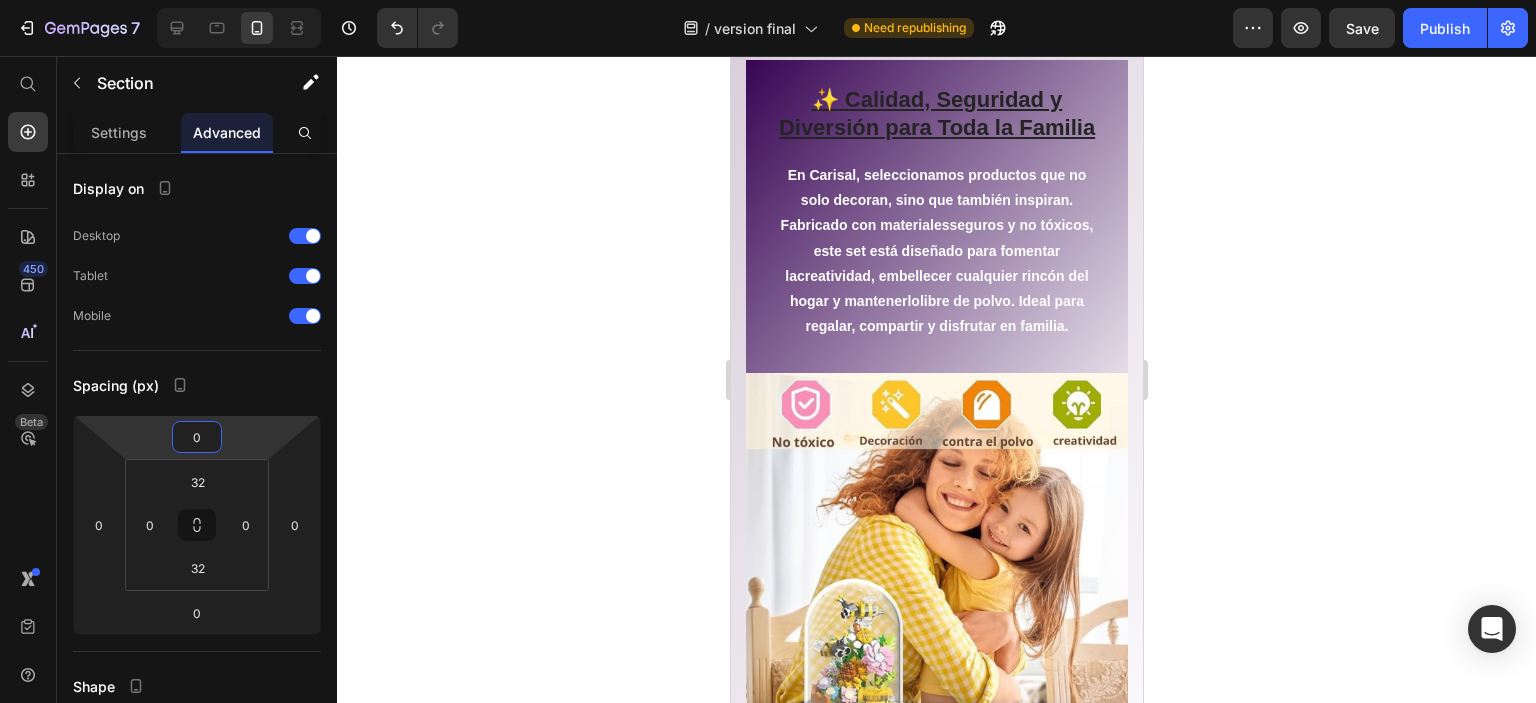 click 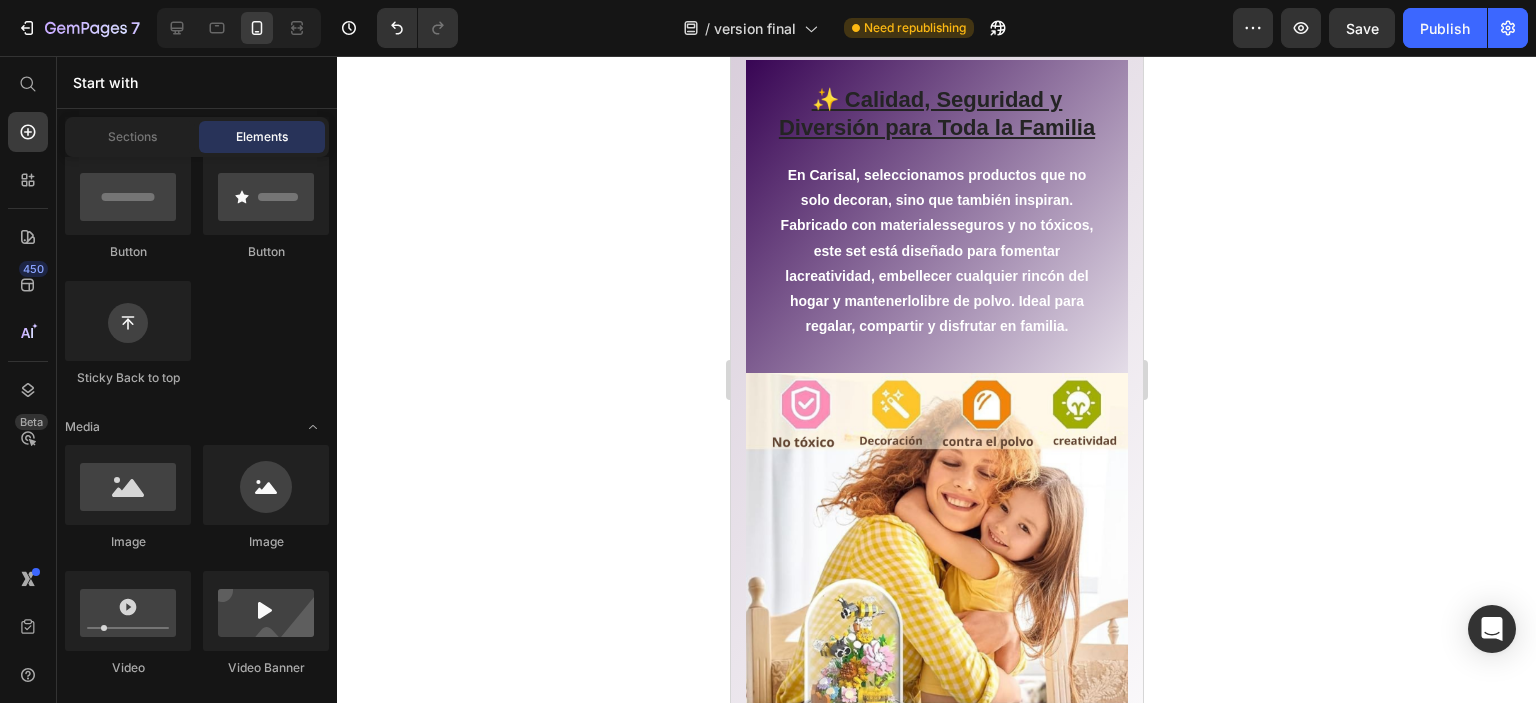 click at bounding box center [936, -8] 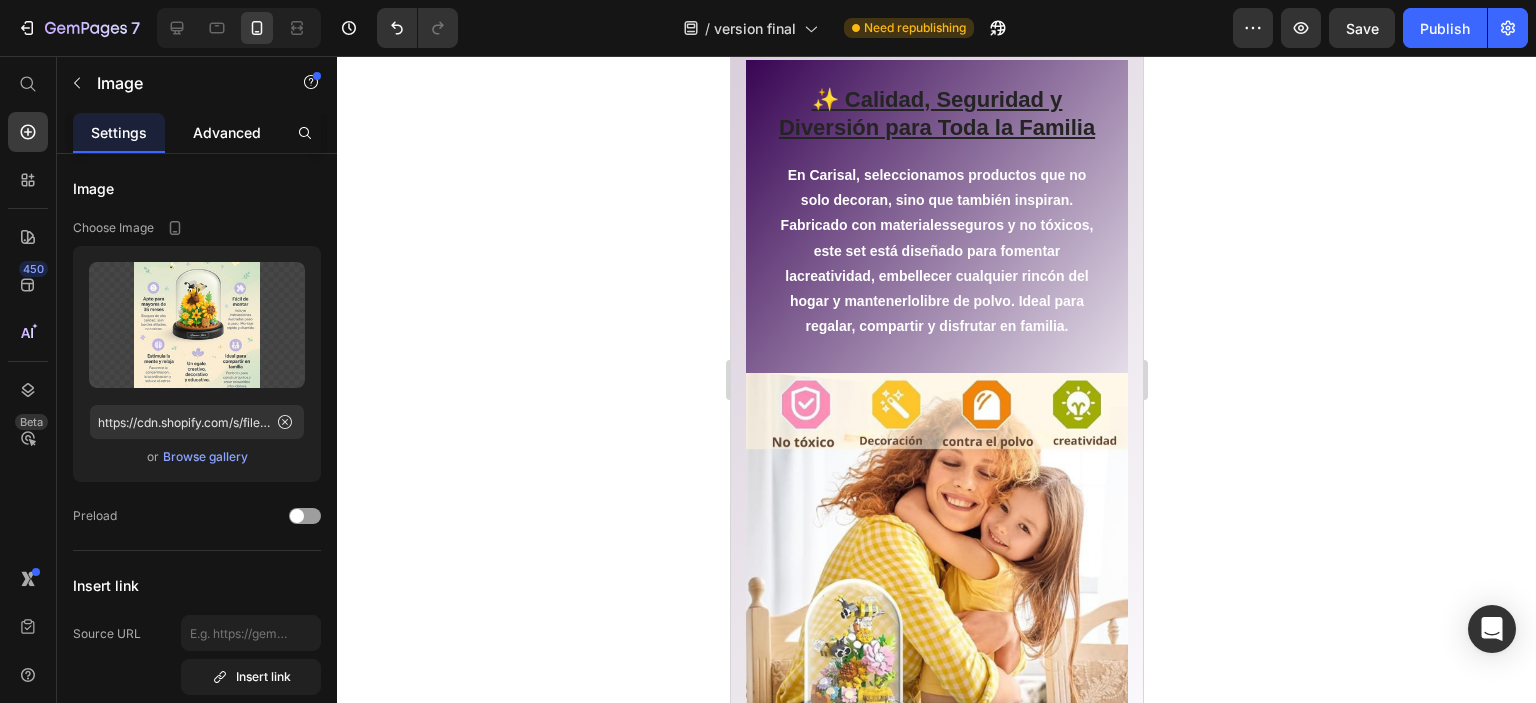 click on "Advanced" at bounding box center (227, 132) 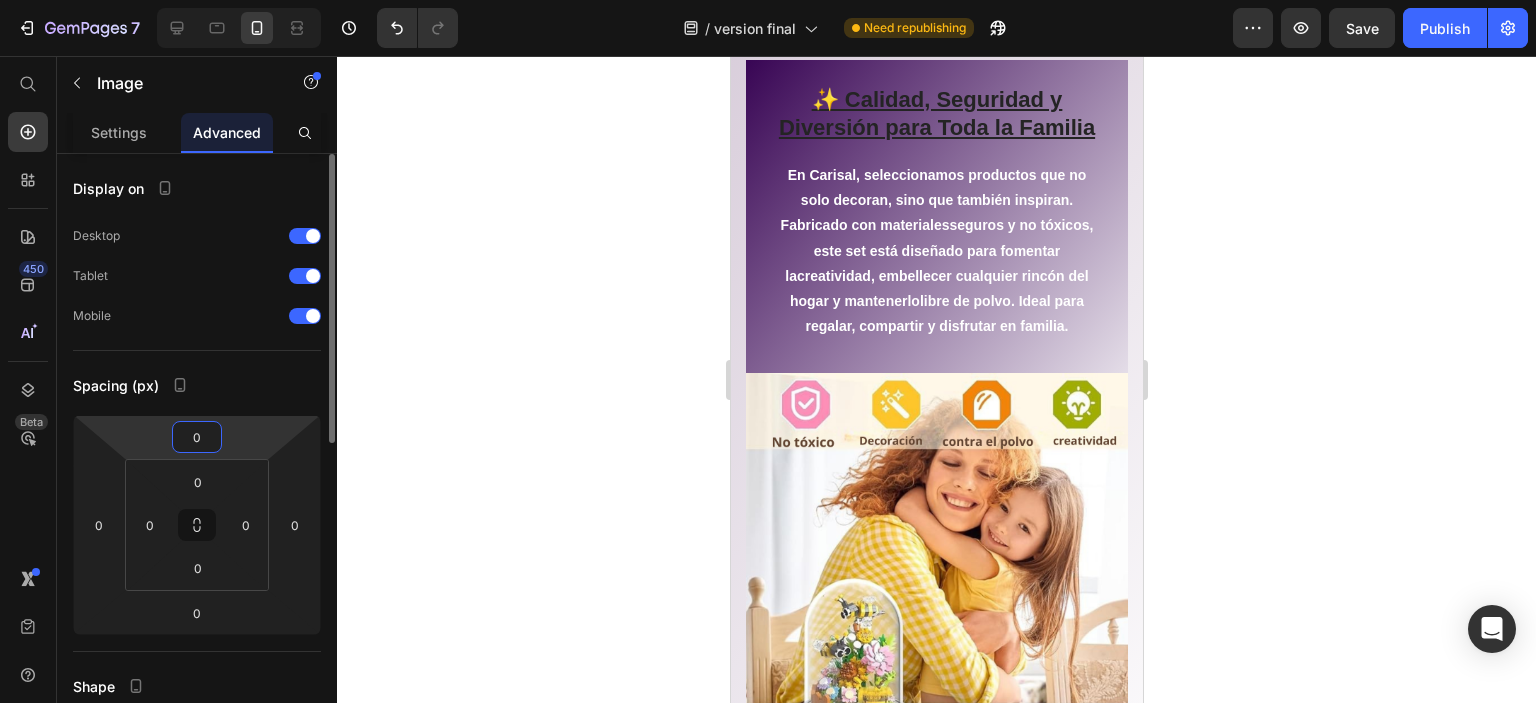 click on "0" at bounding box center [197, 437] 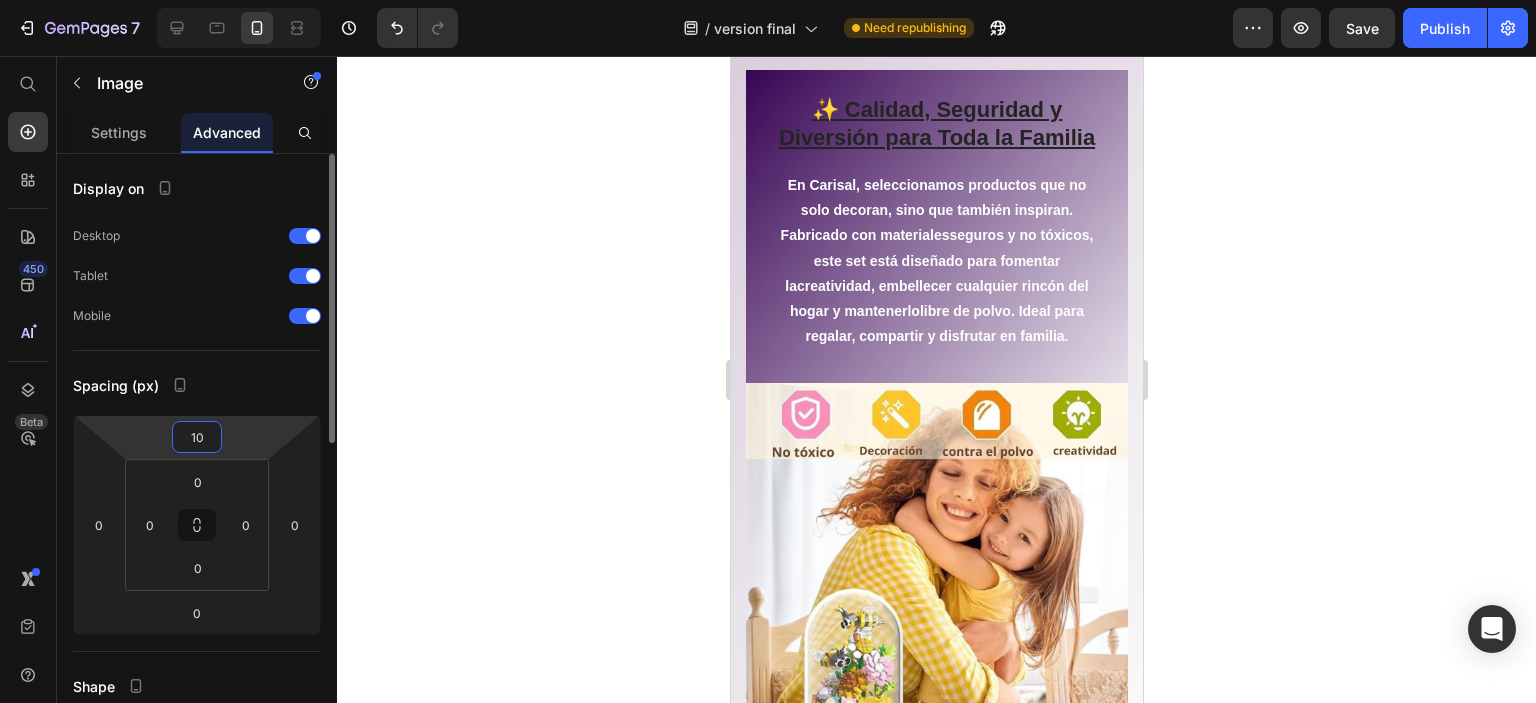 type on "1" 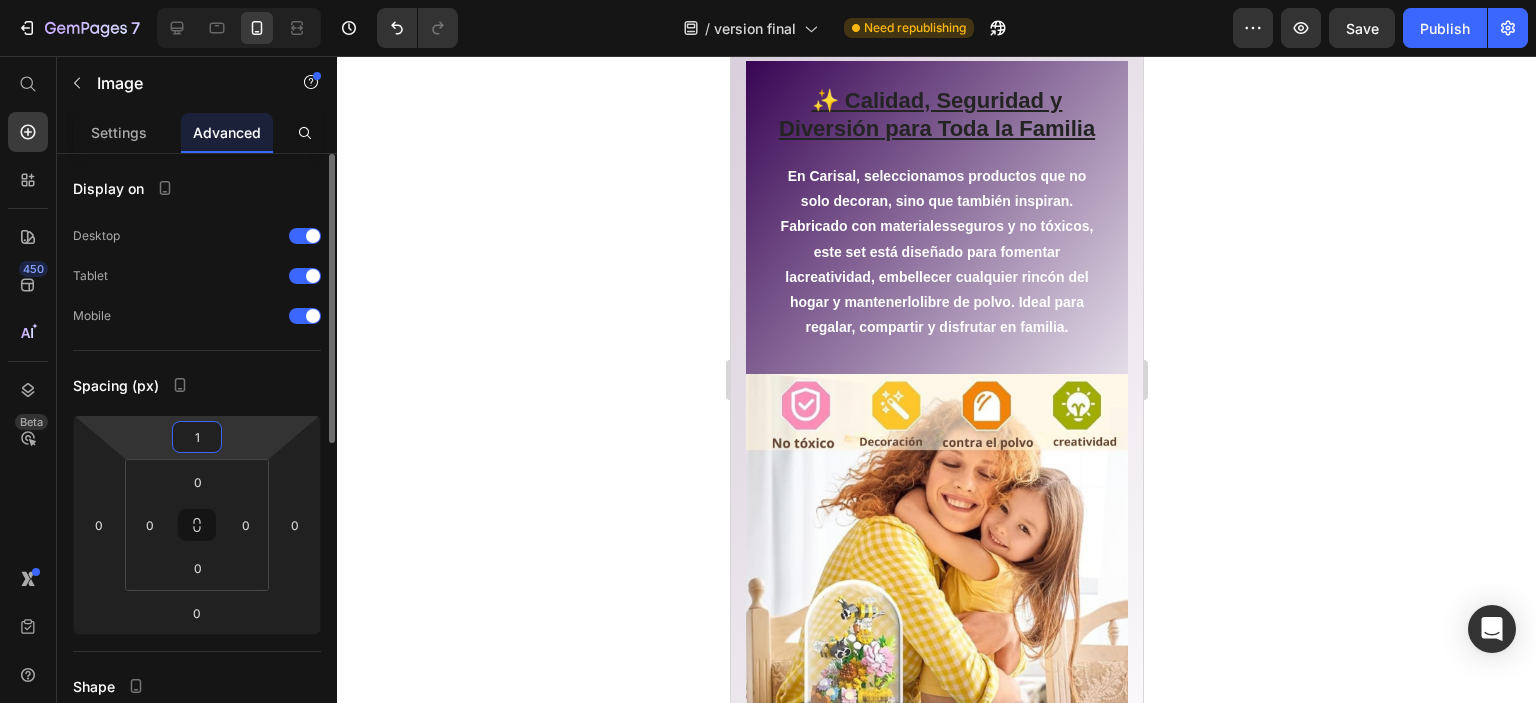 type 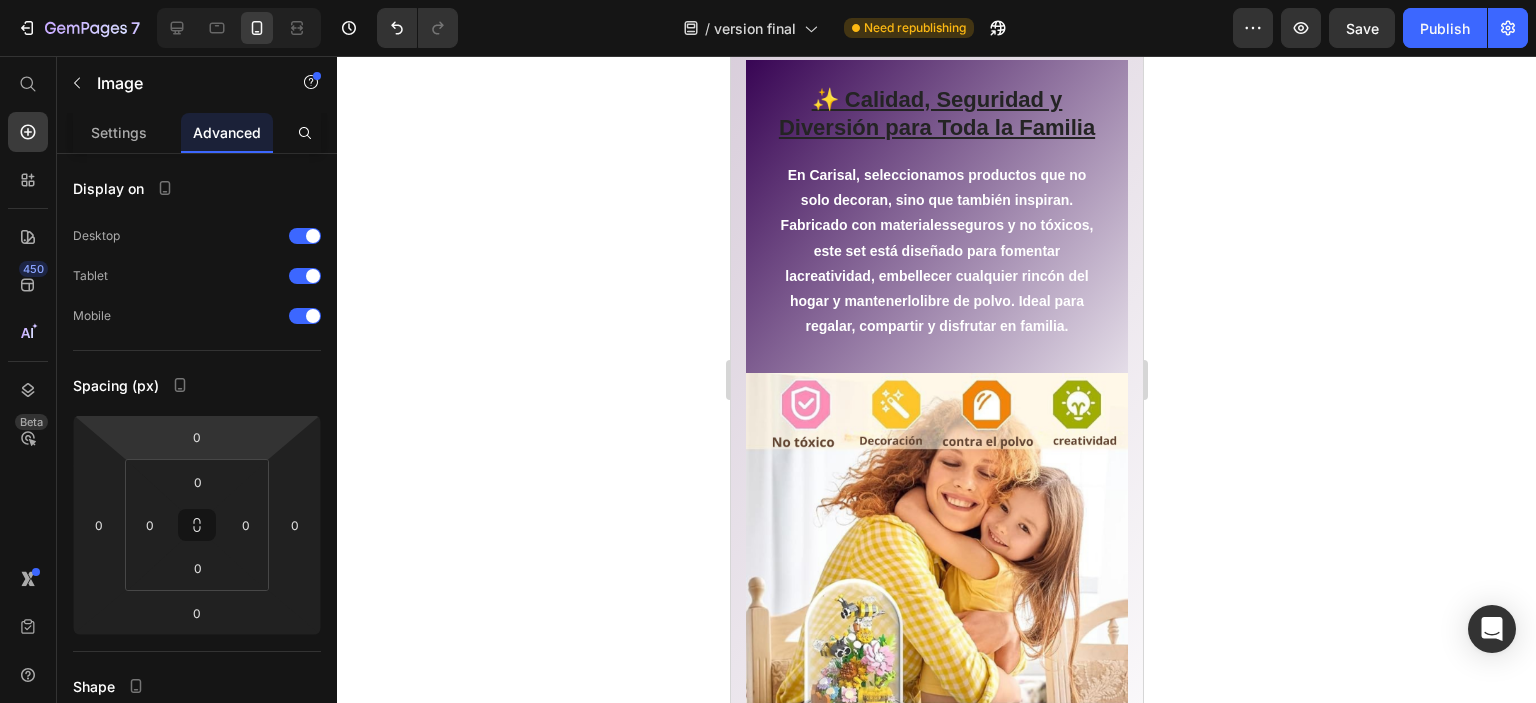 click 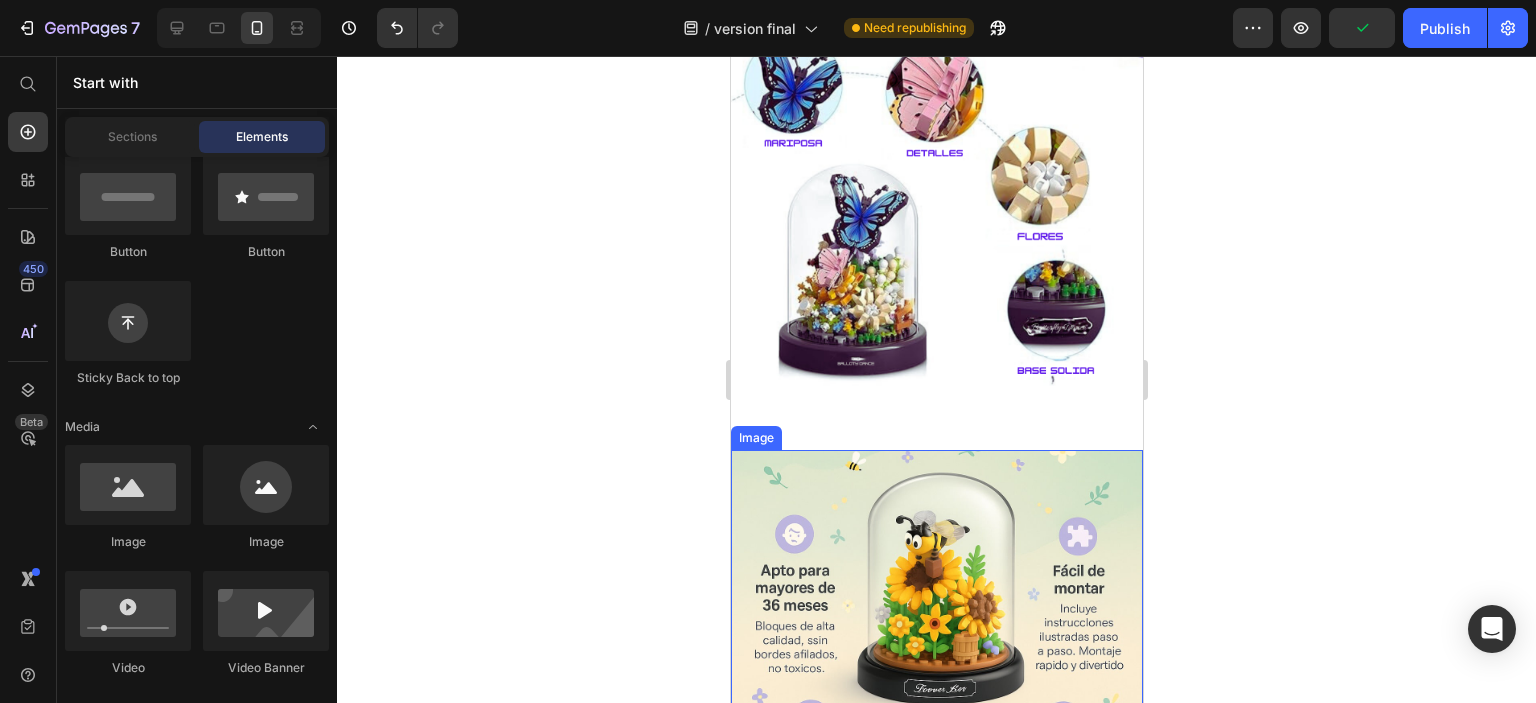 scroll, scrollTop: 2904, scrollLeft: 0, axis: vertical 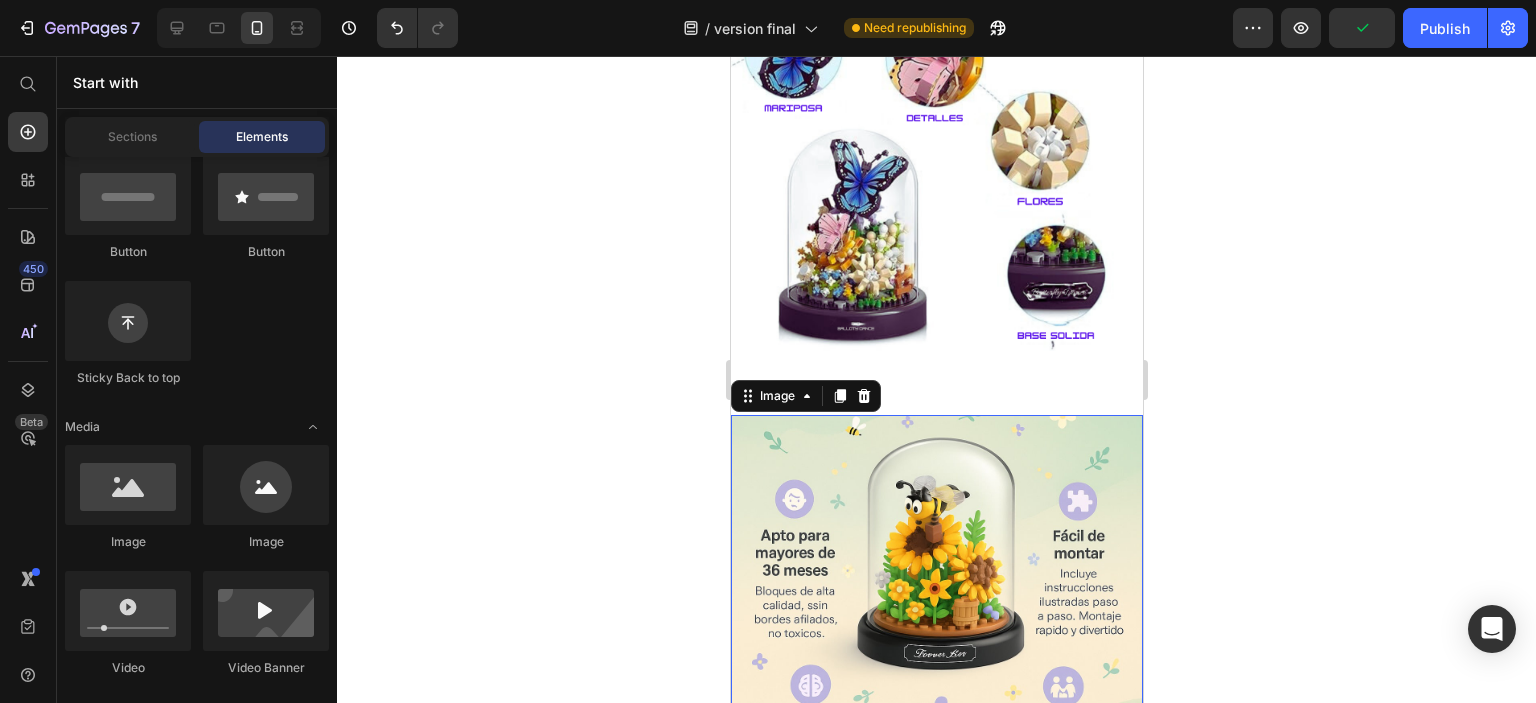click at bounding box center (936, 621) 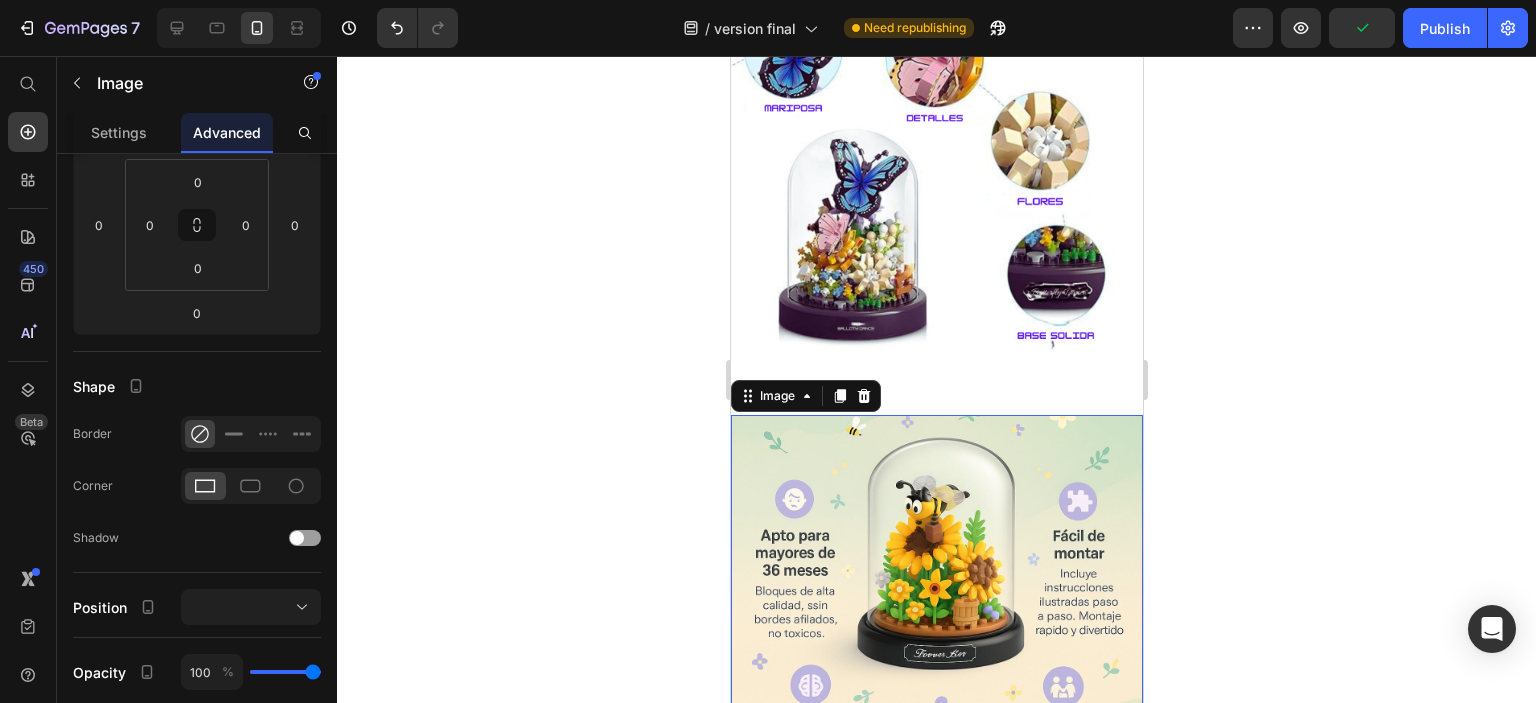 scroll, scrollTop: 600, scrollLeft: 0, axis: vertical 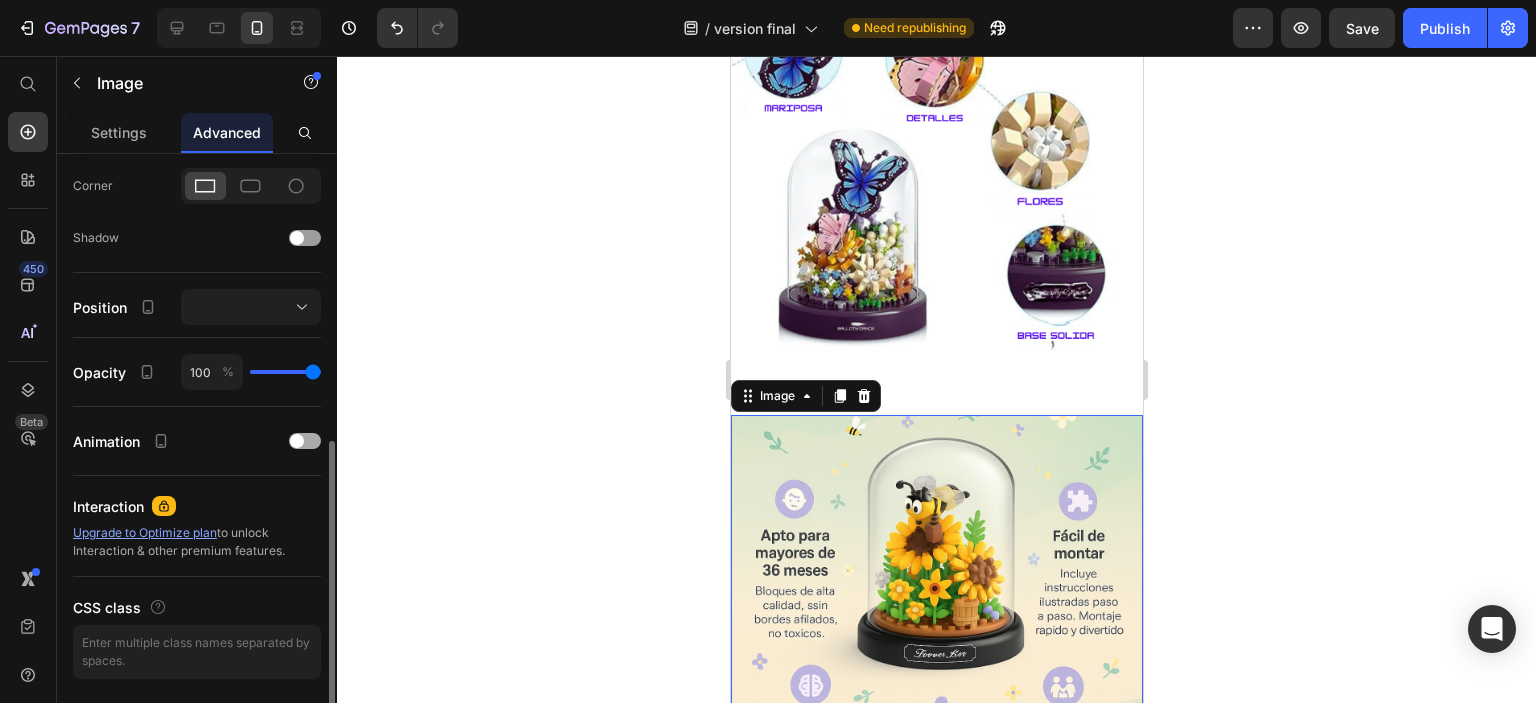 click at bounding box center [297, 441] 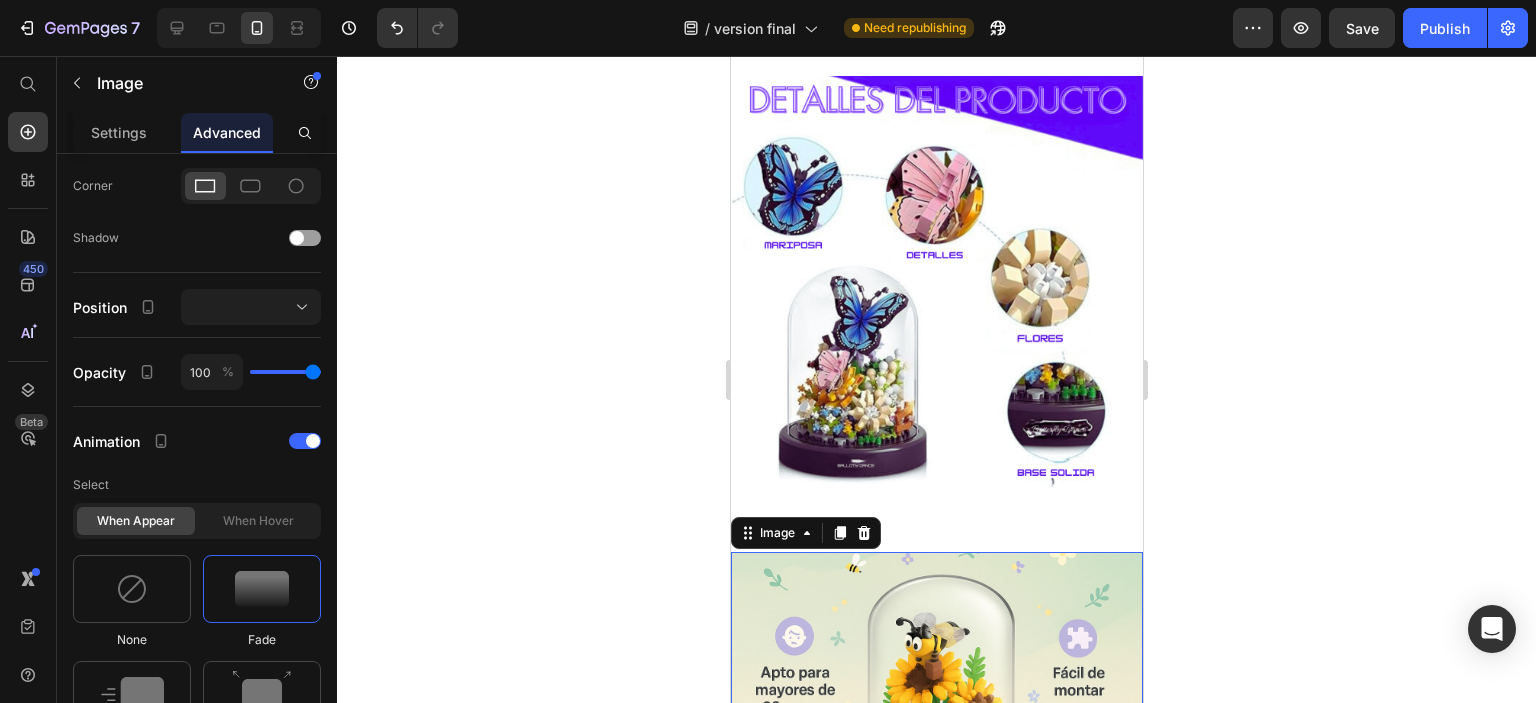 scroll, scrollTop: 2704, scrollLeft: 0, axis: vertical 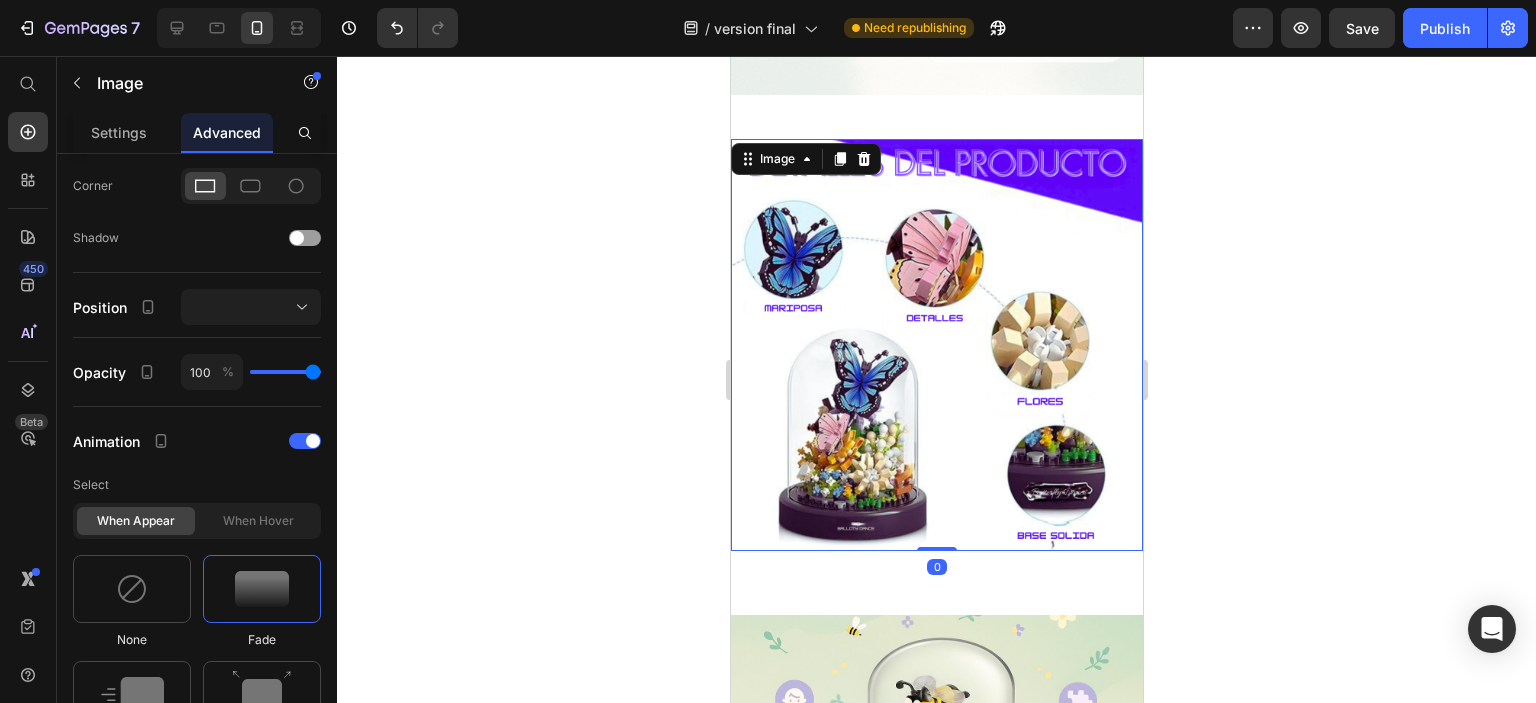 click at bounding box center (936, 345) 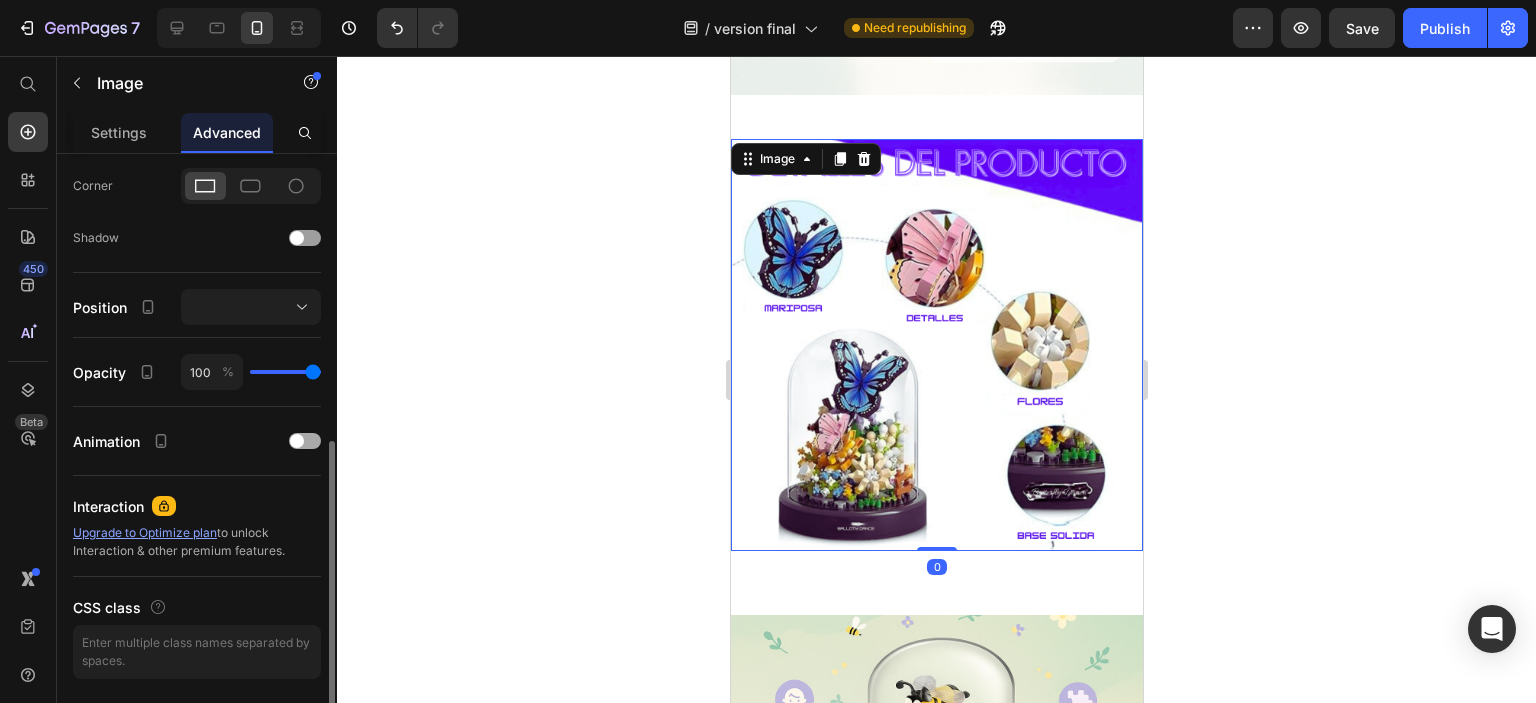click at bounding box center [305, 441] 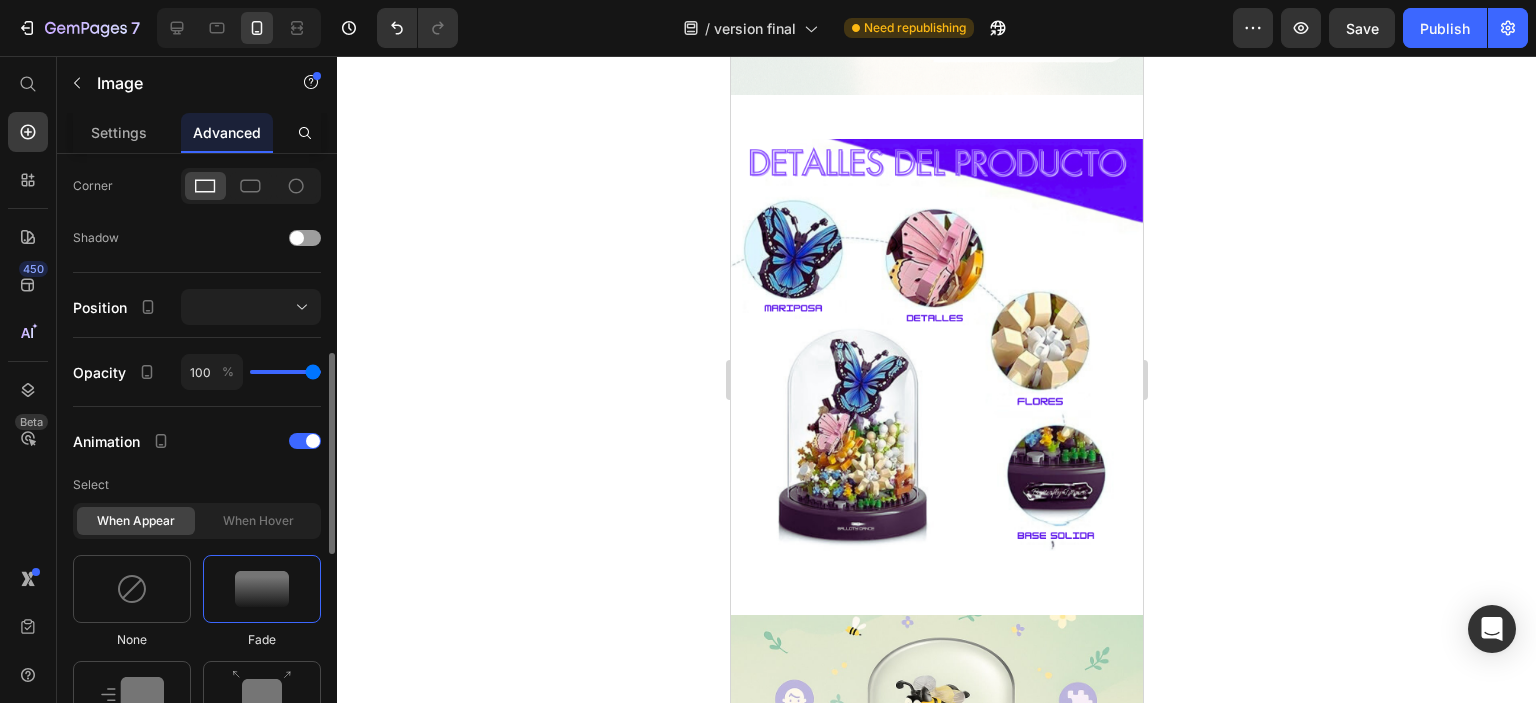 scroll, scrollTop: 800, scrollLeft: 0, axis: vertical 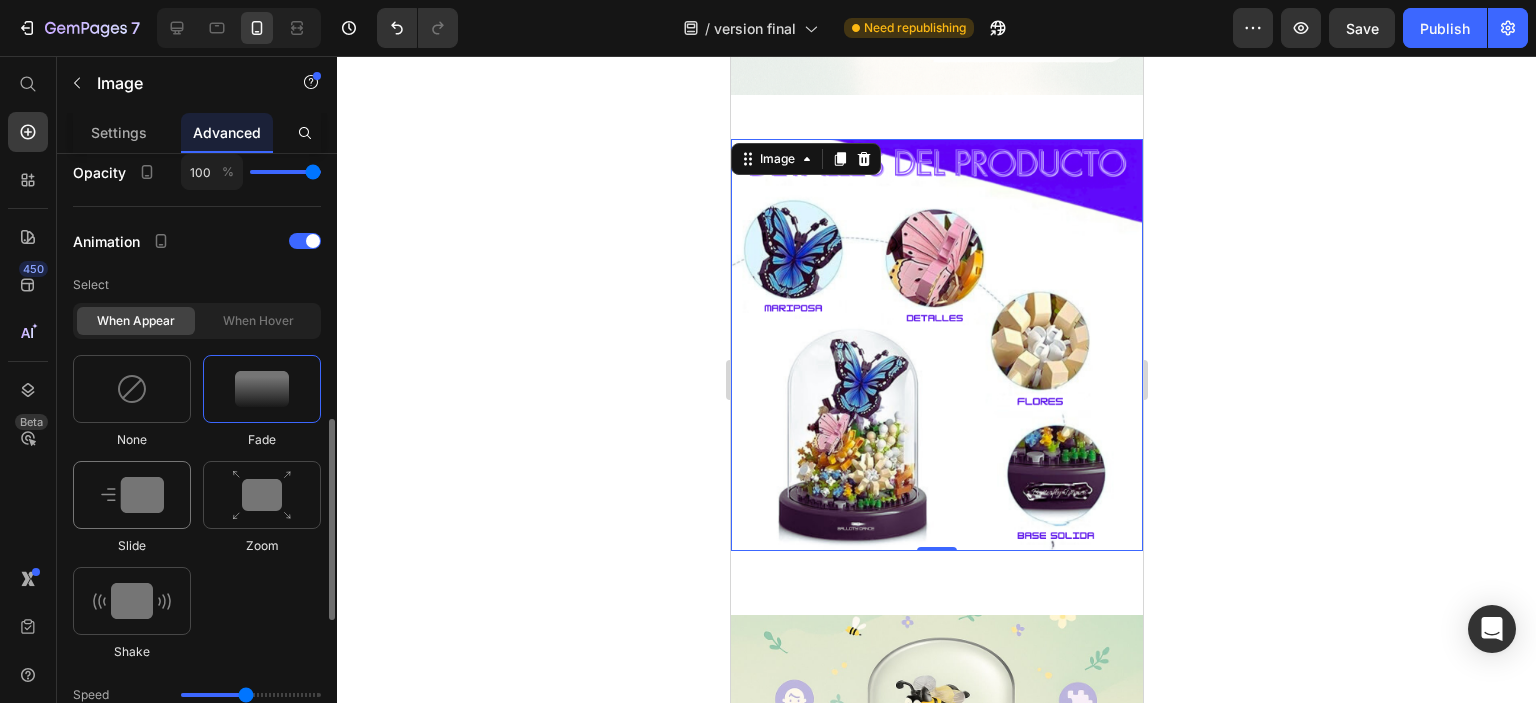 click at bounding box center [132, 495] 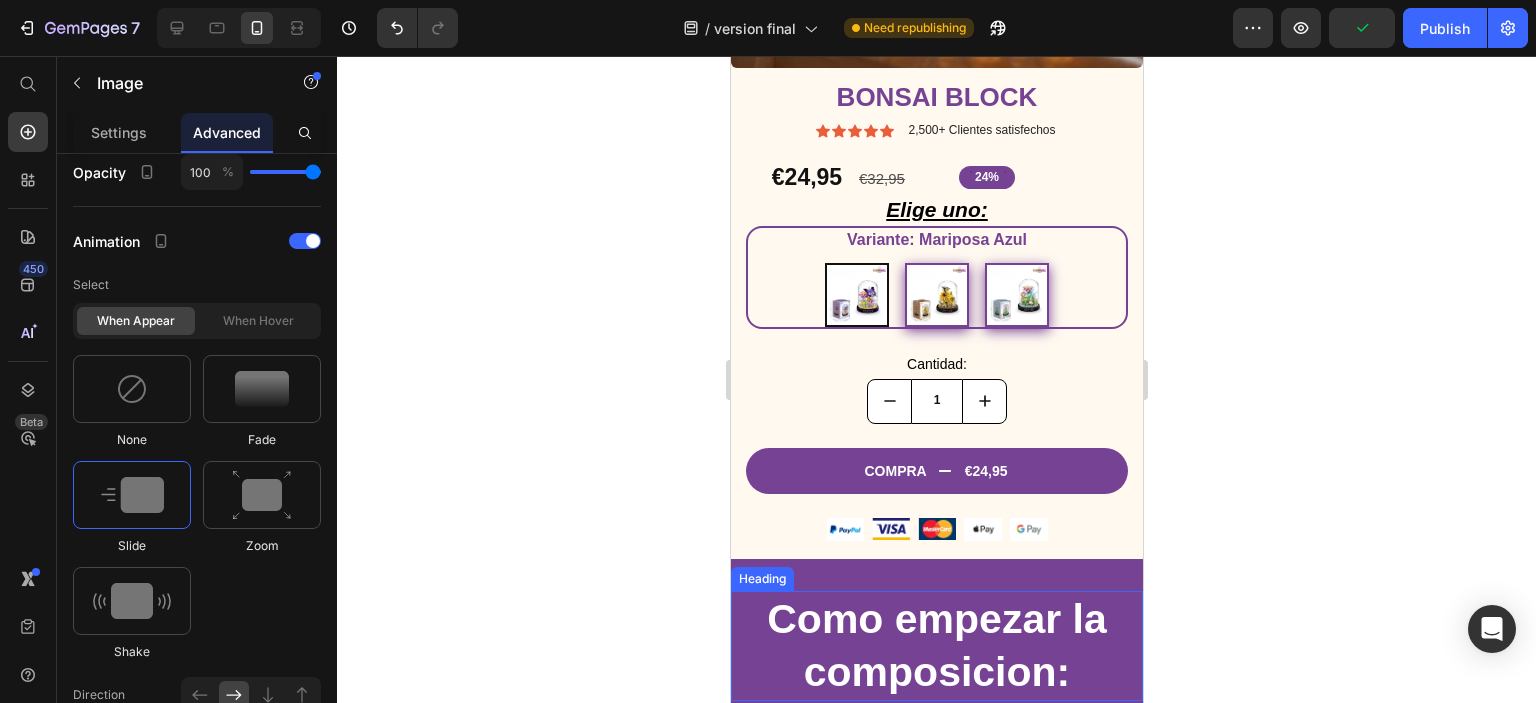 scroll, scrollTop: 300, scrollLeft: 0, axis: vertical 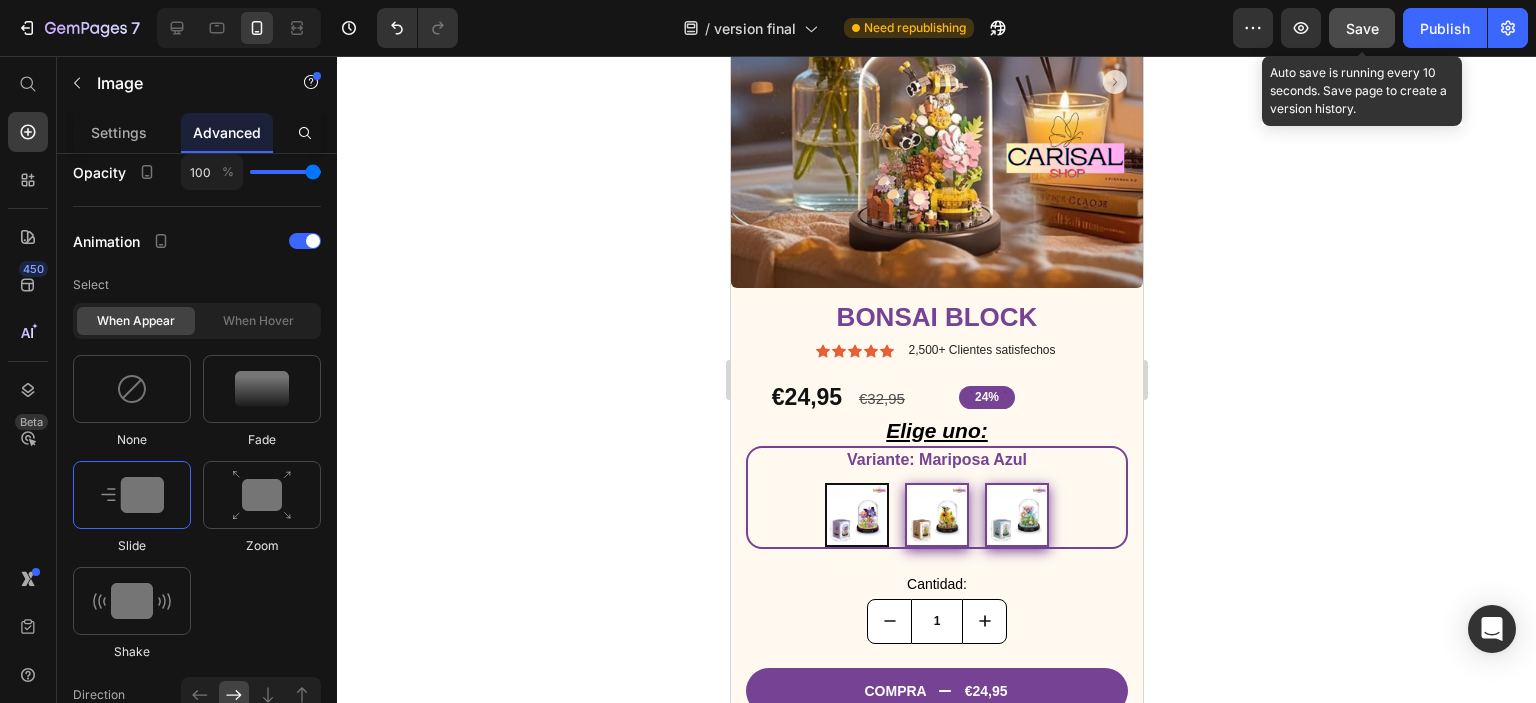 click on "Save" at bounding box center (1362, 28) 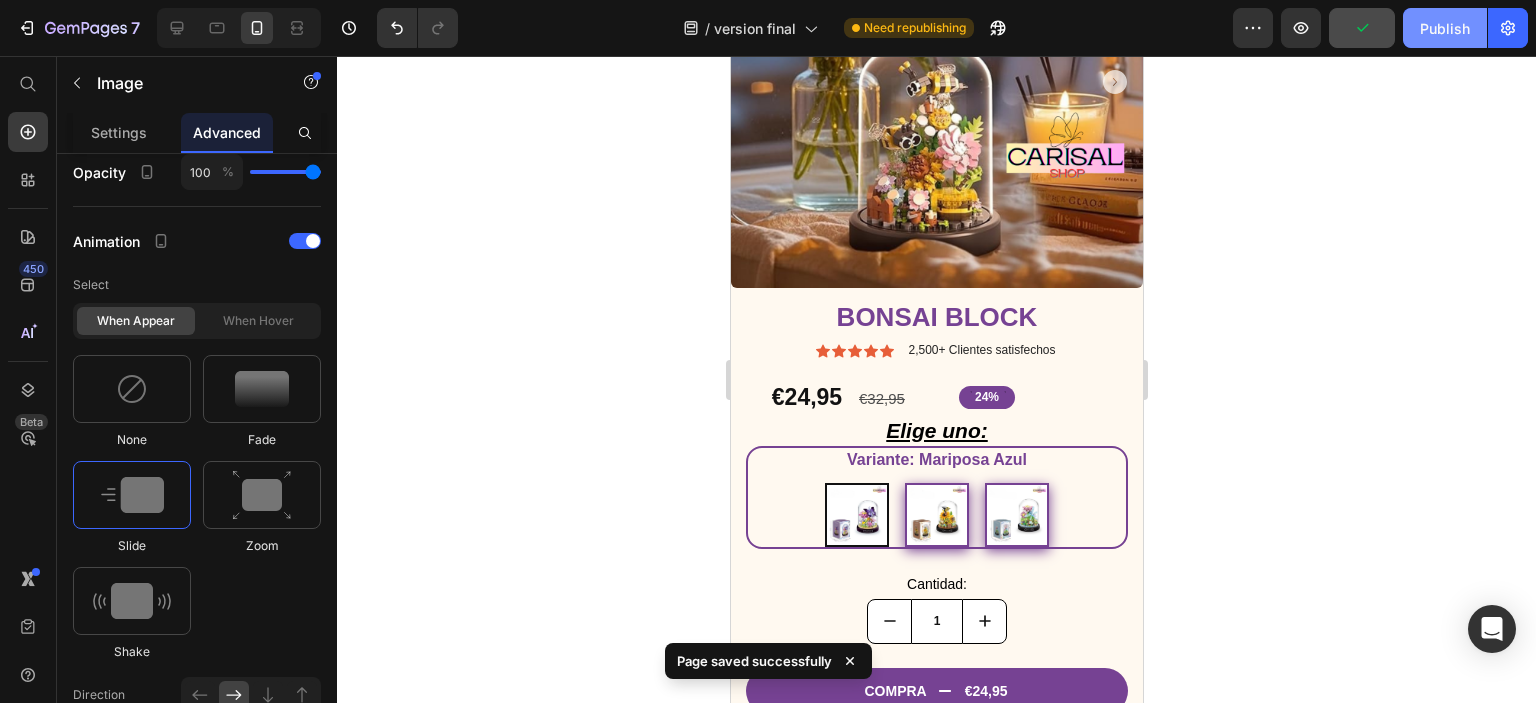 click on "Publish" at bounding box center [1445, 28] 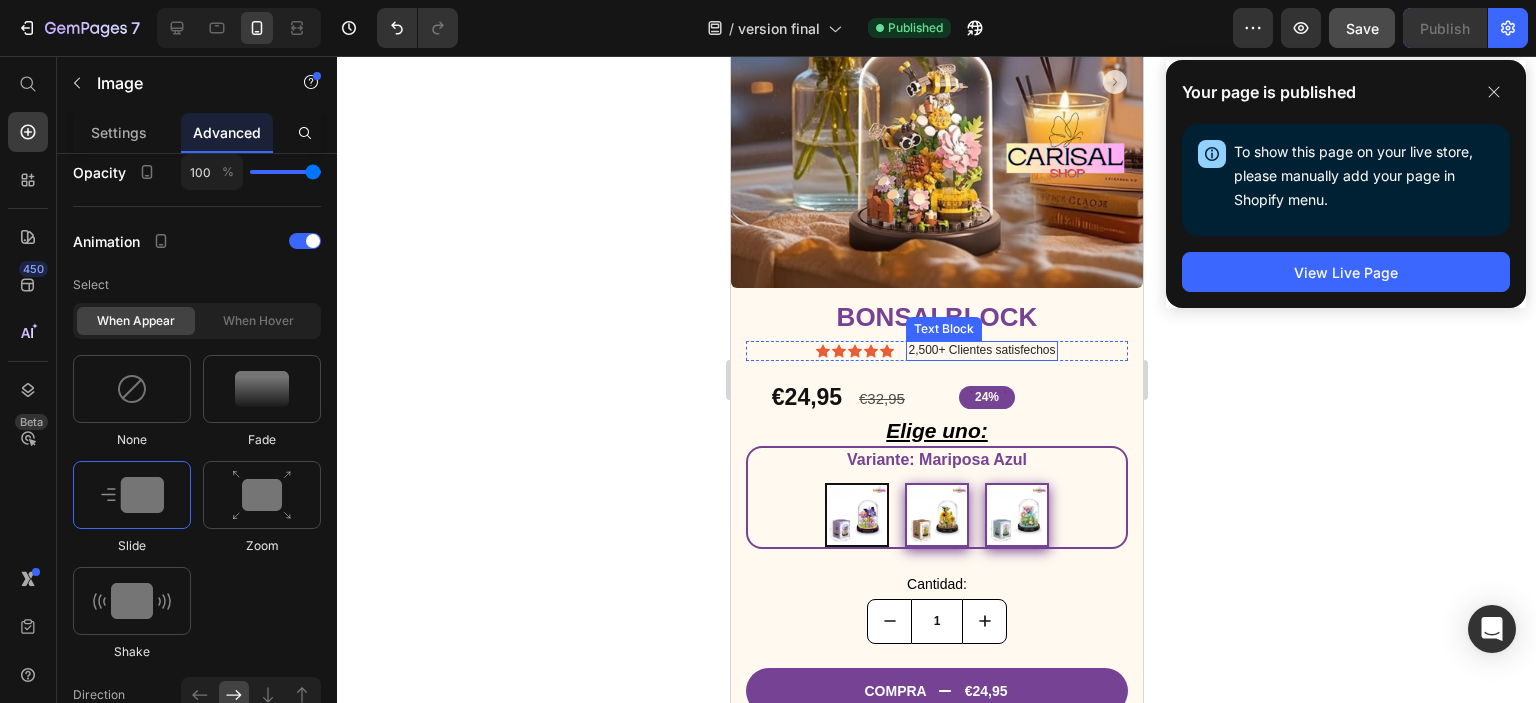 click on "2,500+ Clientes satisfechos" at bounding box center [980, 351] 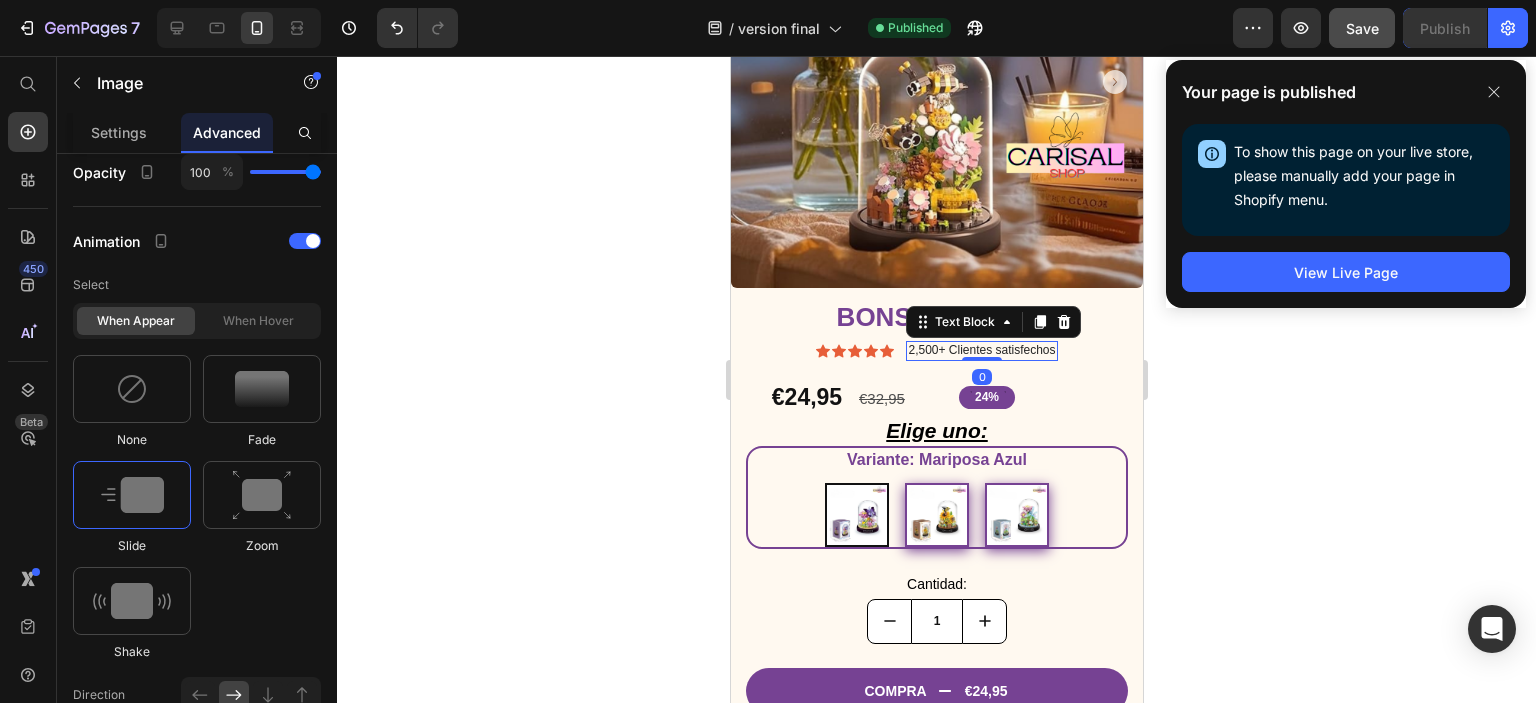 scroll, scrollTop: 0, scrollLeft: 0, axis: both 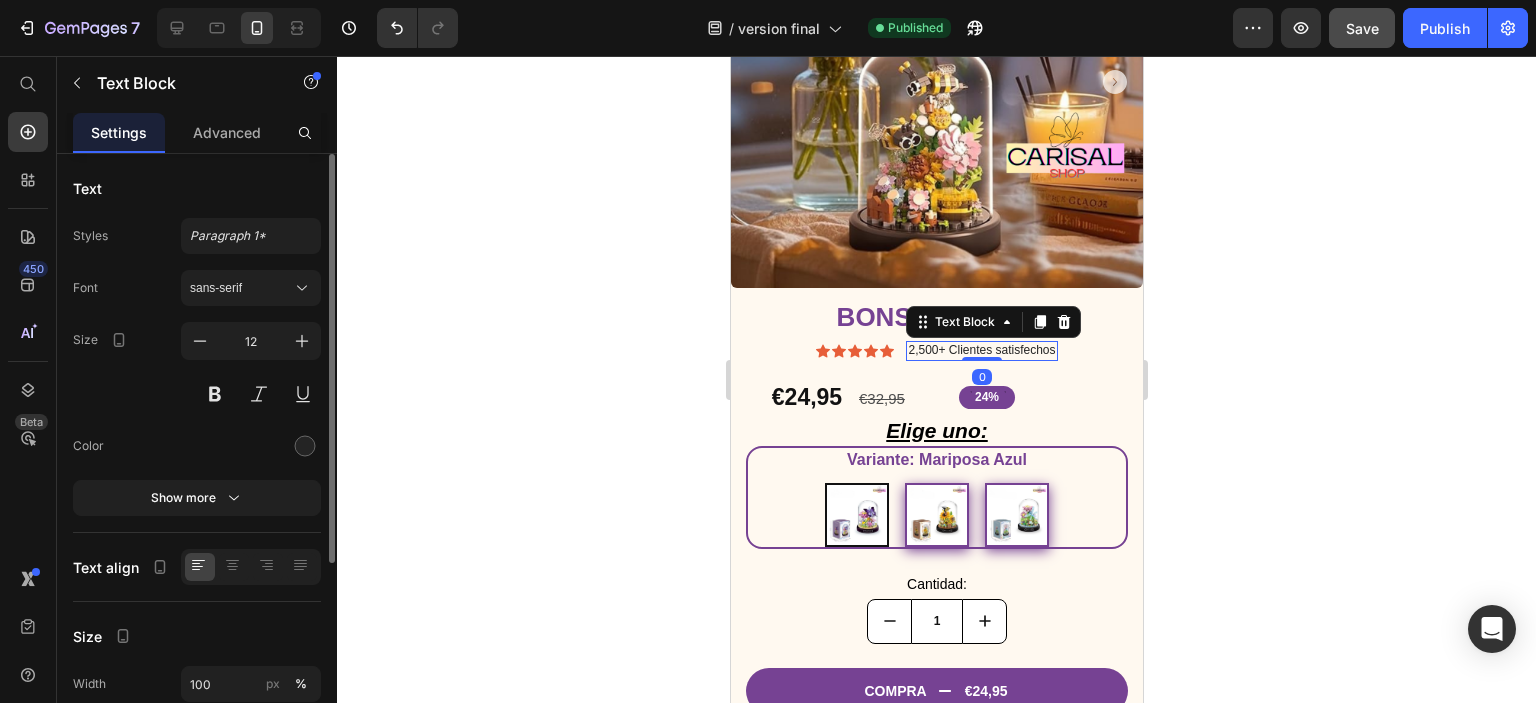 click on "2,500+ Clientes satisfechos" at bounding box center (980, 351) 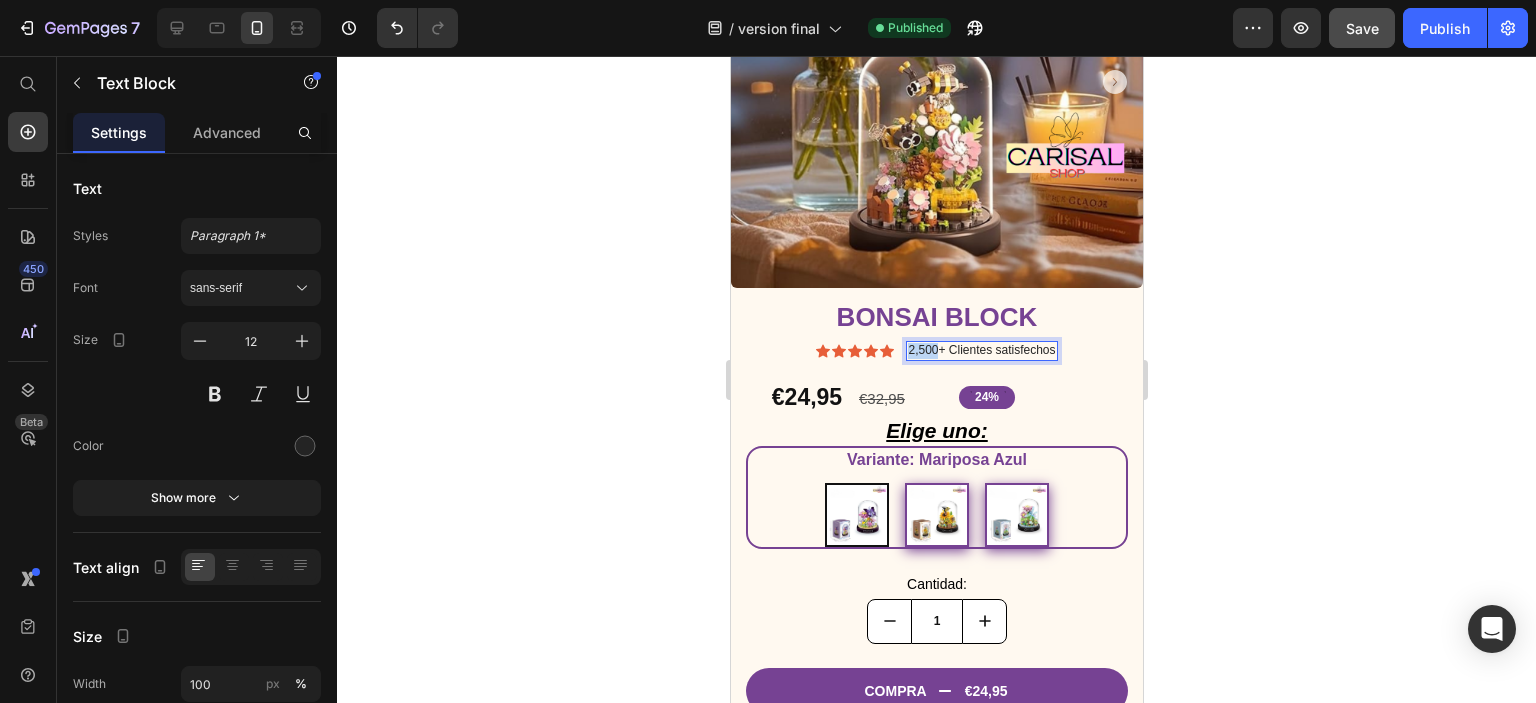 click on "2,500+ Clientes satisfechos" at bounding box center [980, 351] 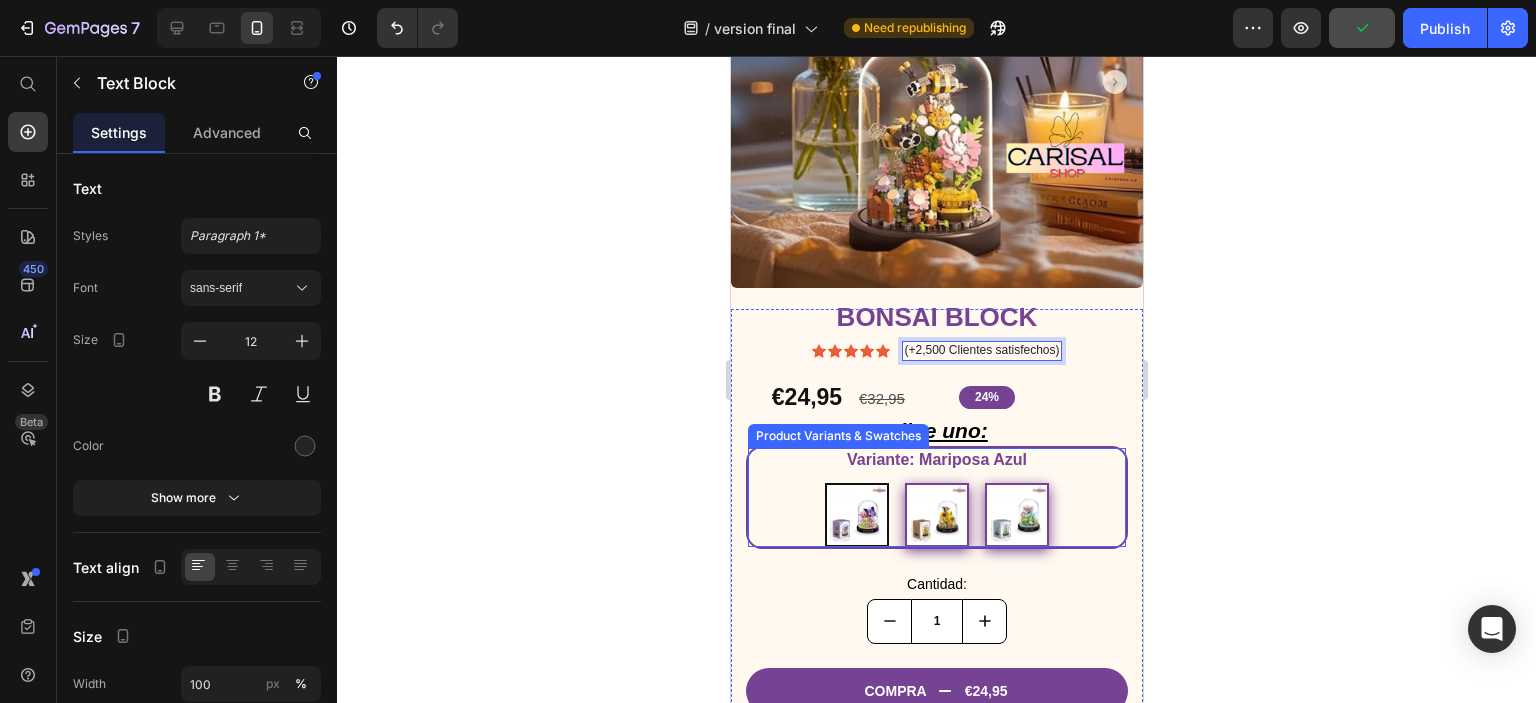 click on "Variante: Mariposa Azul" at bounding box center (936, 460) 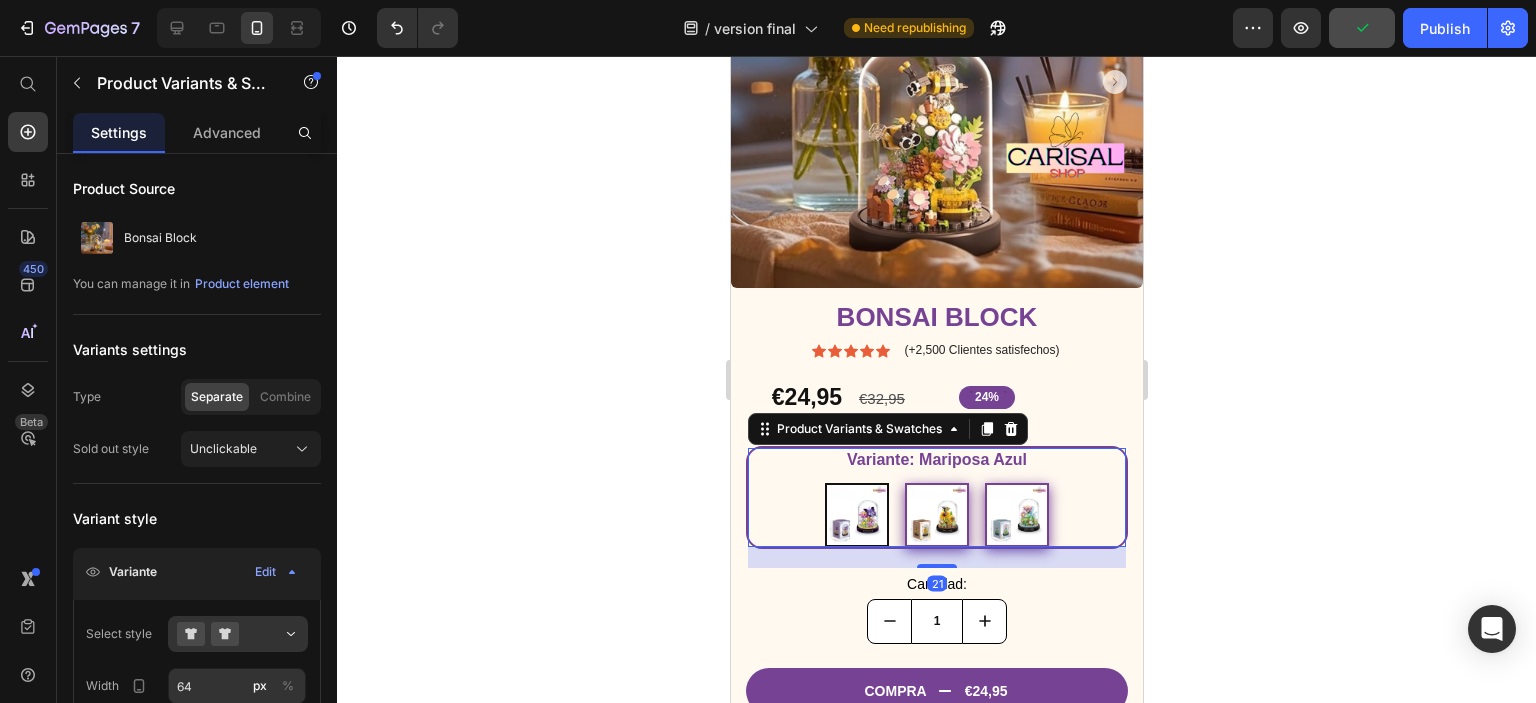 click on "Variante: Mariposa Azul" at bounding box center (936, 460) 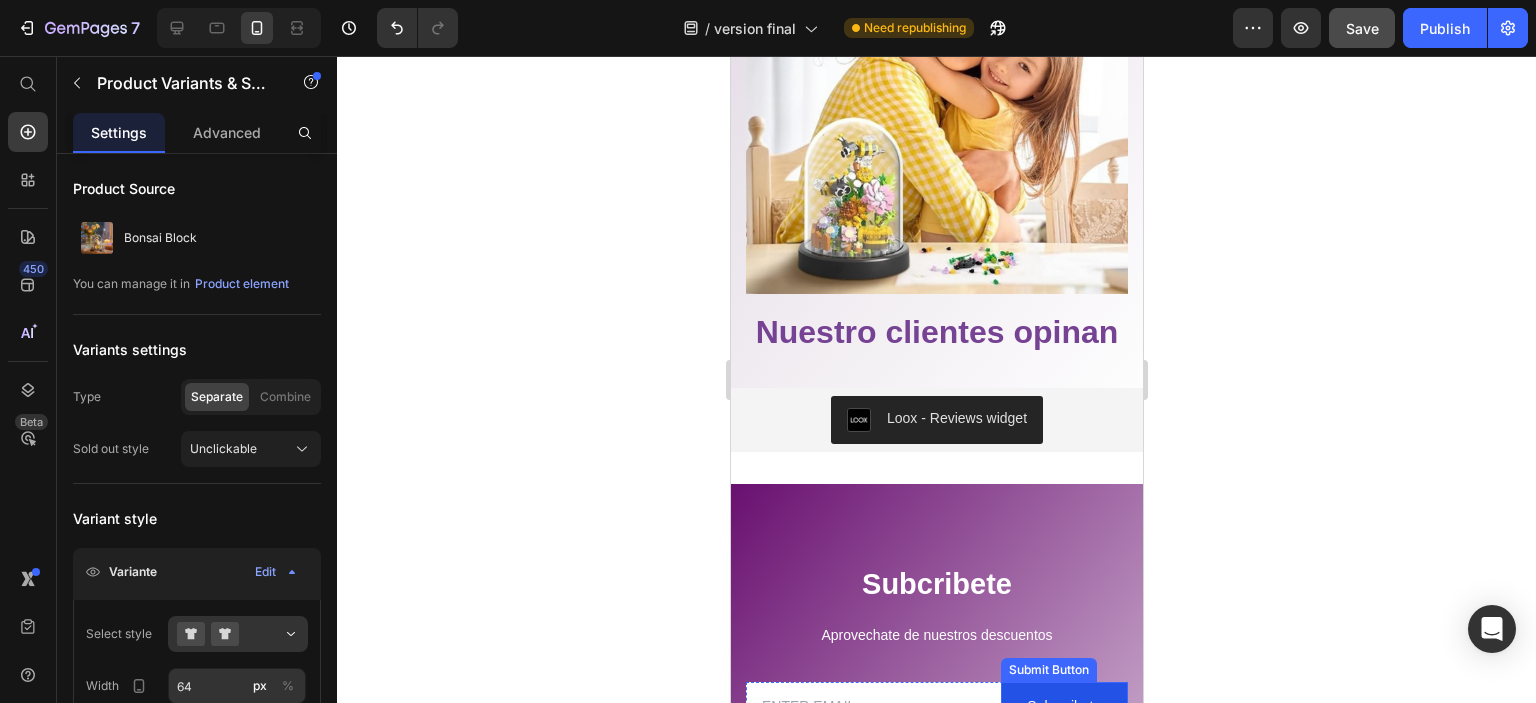 scroll, scrollTop: 4104, scrollLeft: 0, axis: vertical 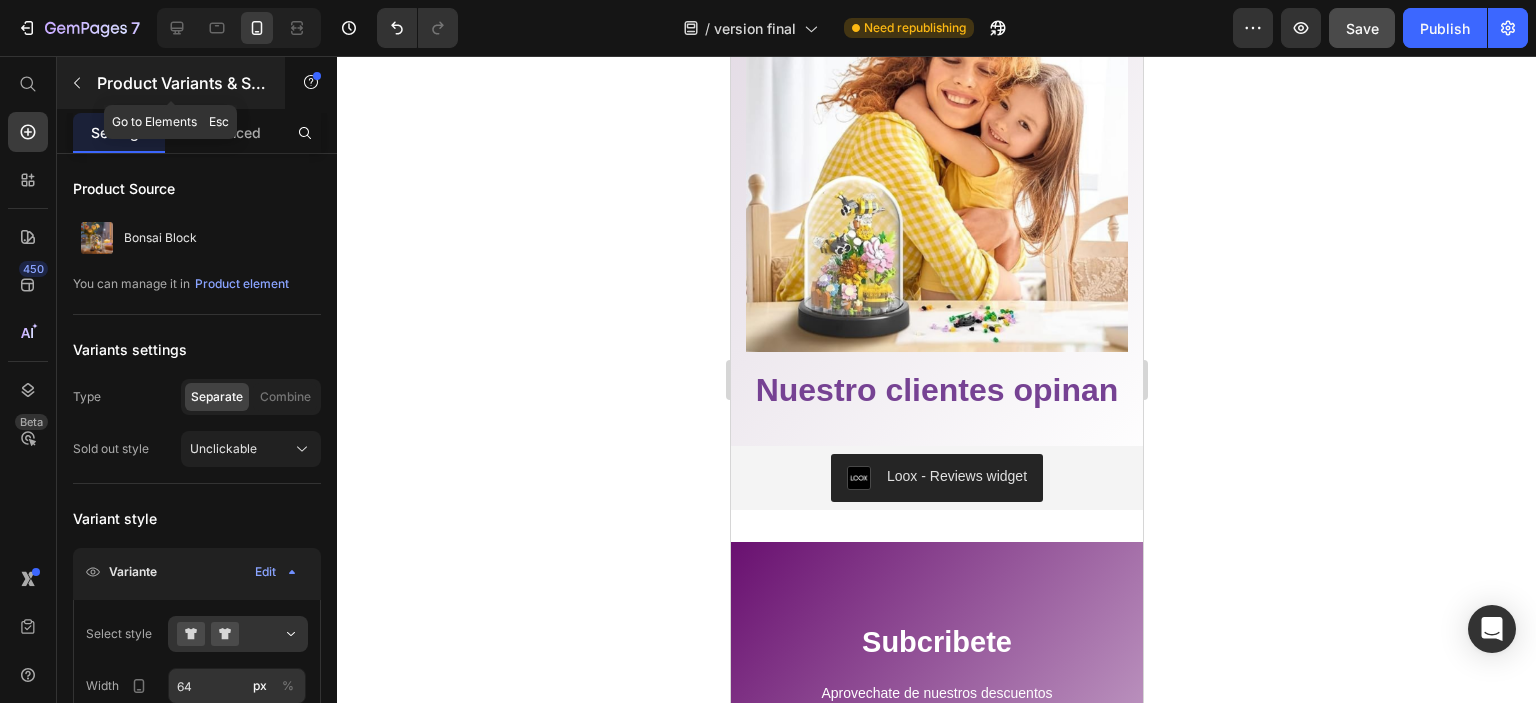 click 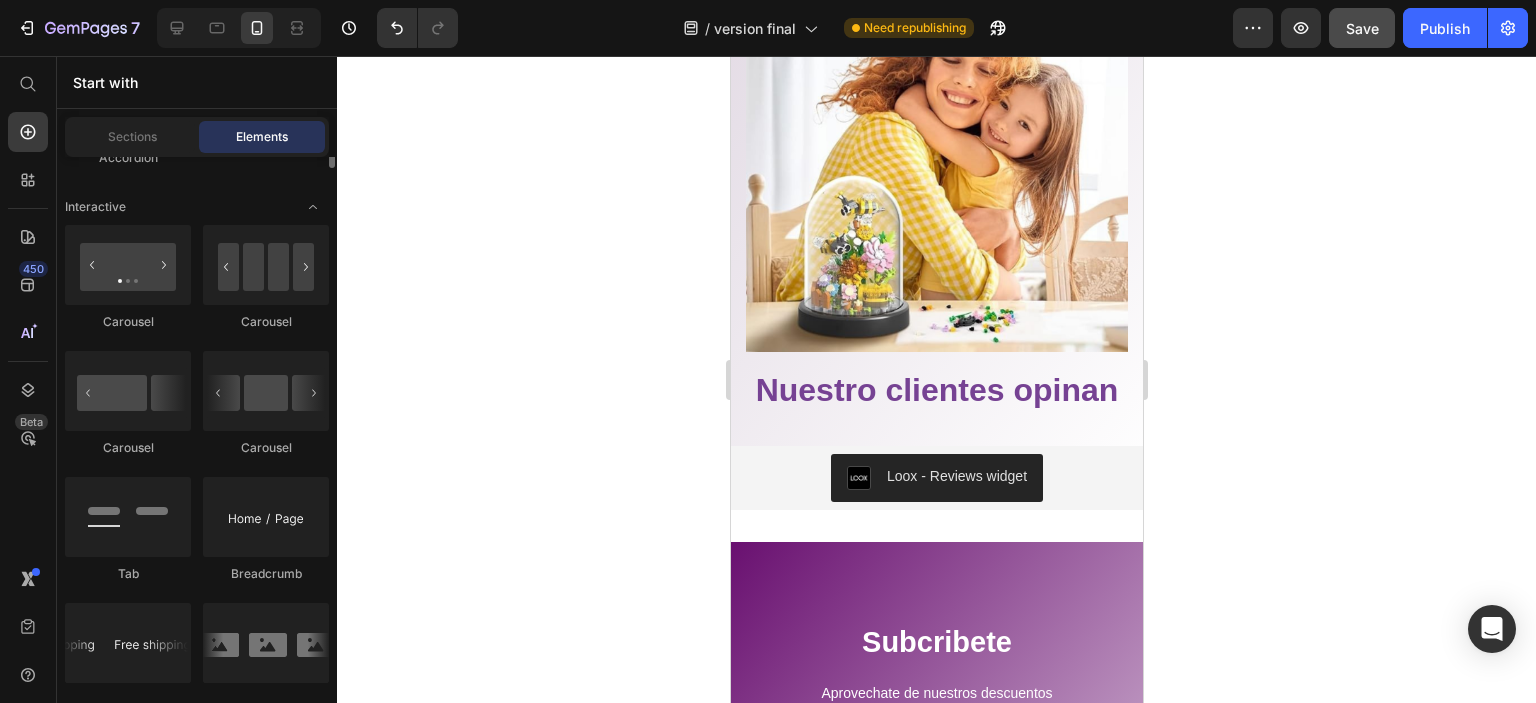 scroll, scrollTop: 1900, scrollLeft: 0, axis: vertical 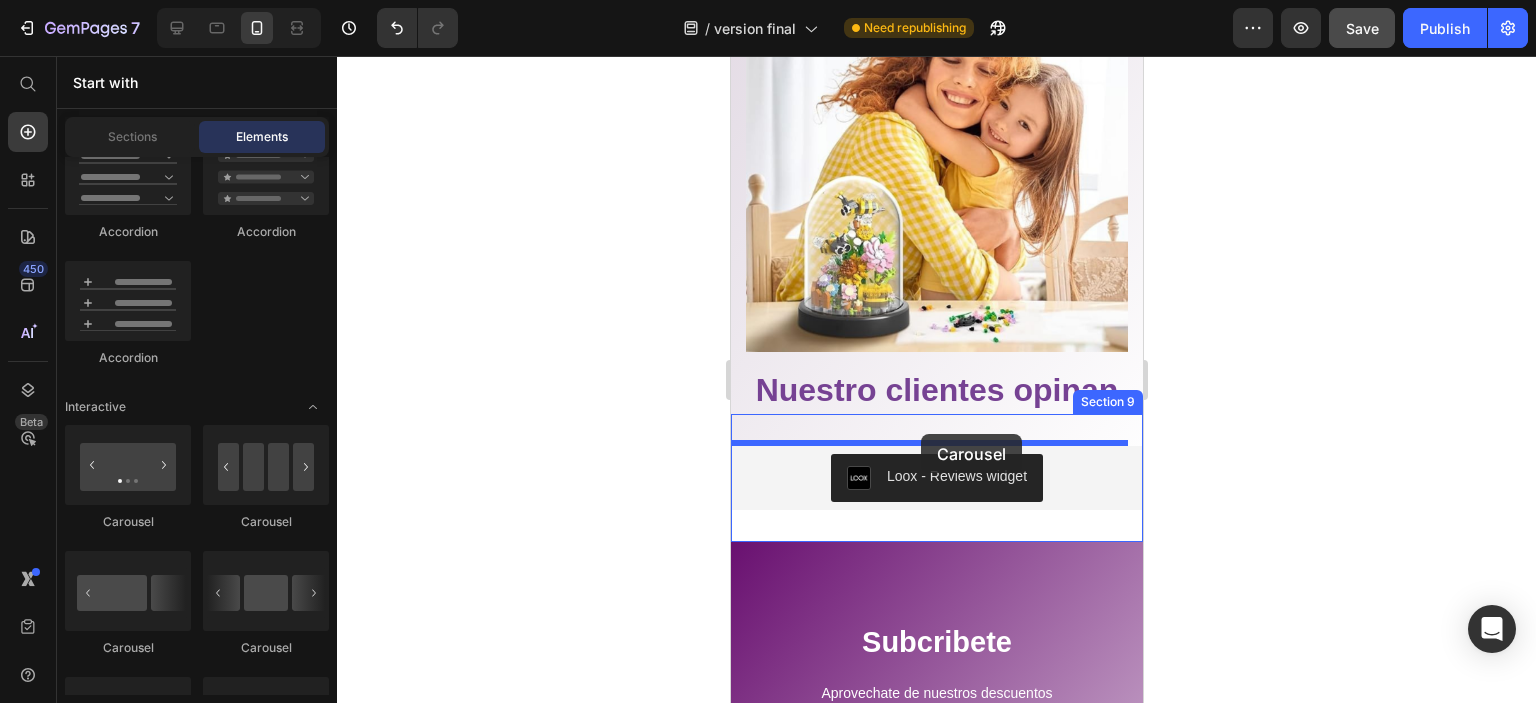 drag, startPoint x: 1000, startPoint y: 547, endPoint x: 918, endPoint y: 435, distance: 138.80922 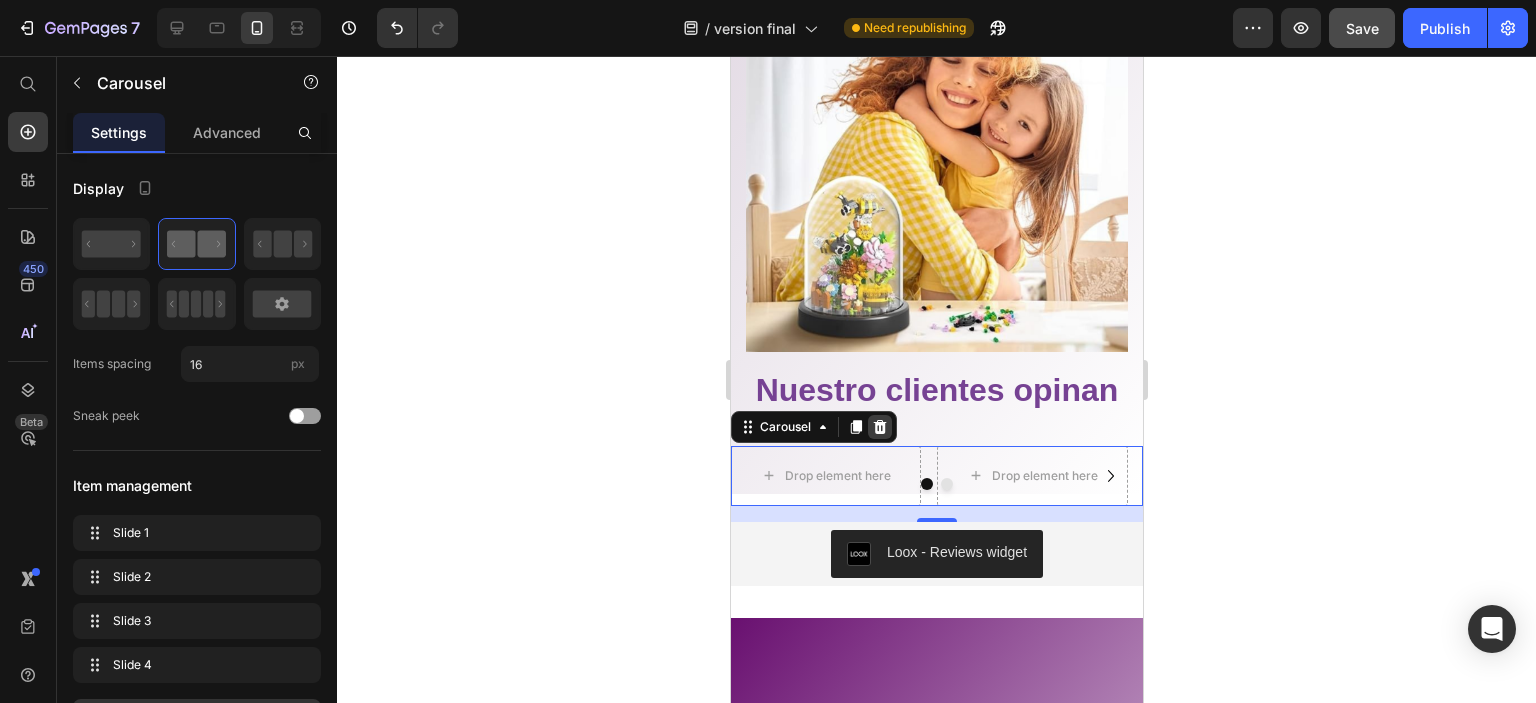 click 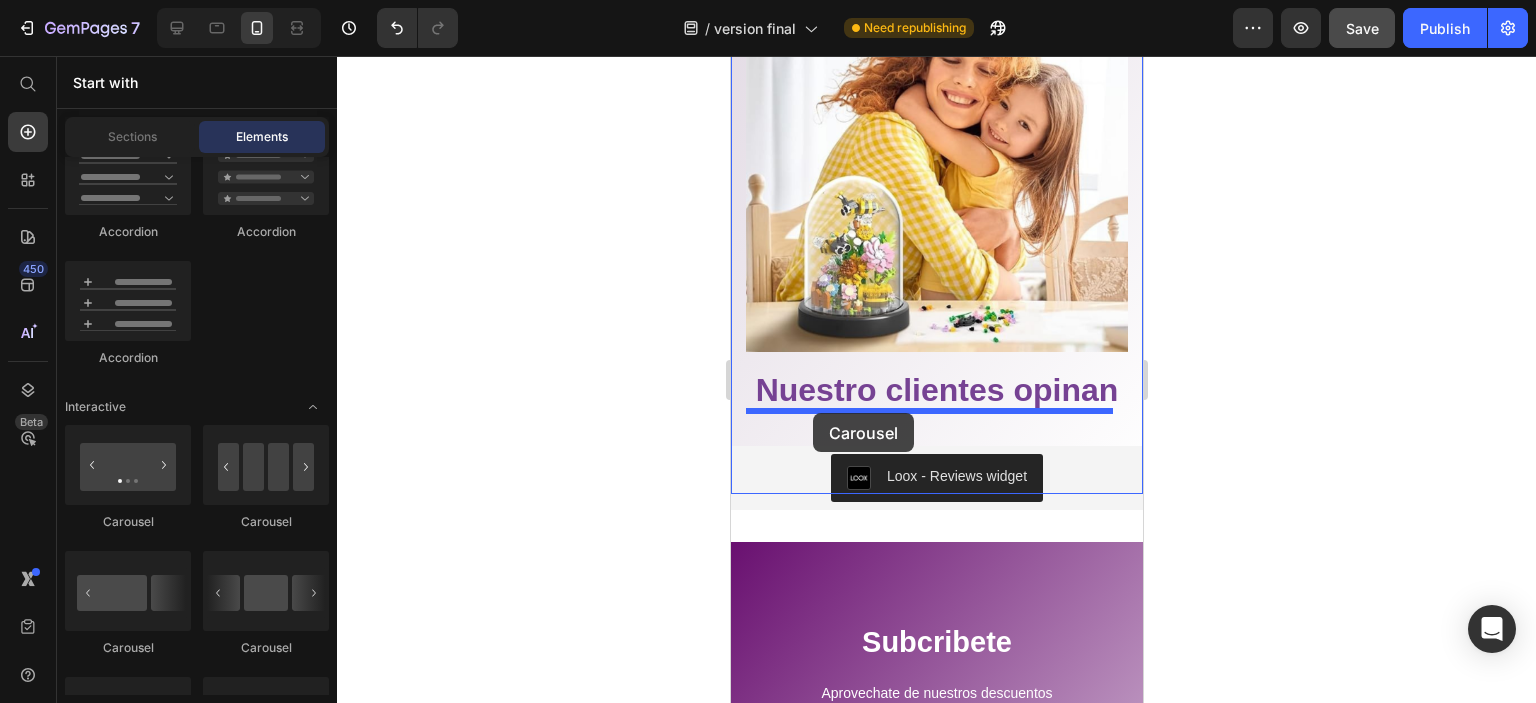 drag, startPoint x: 1010, startPoint y: 523, endPoint x: 812, endPoint y: 413, distance: 226.50386 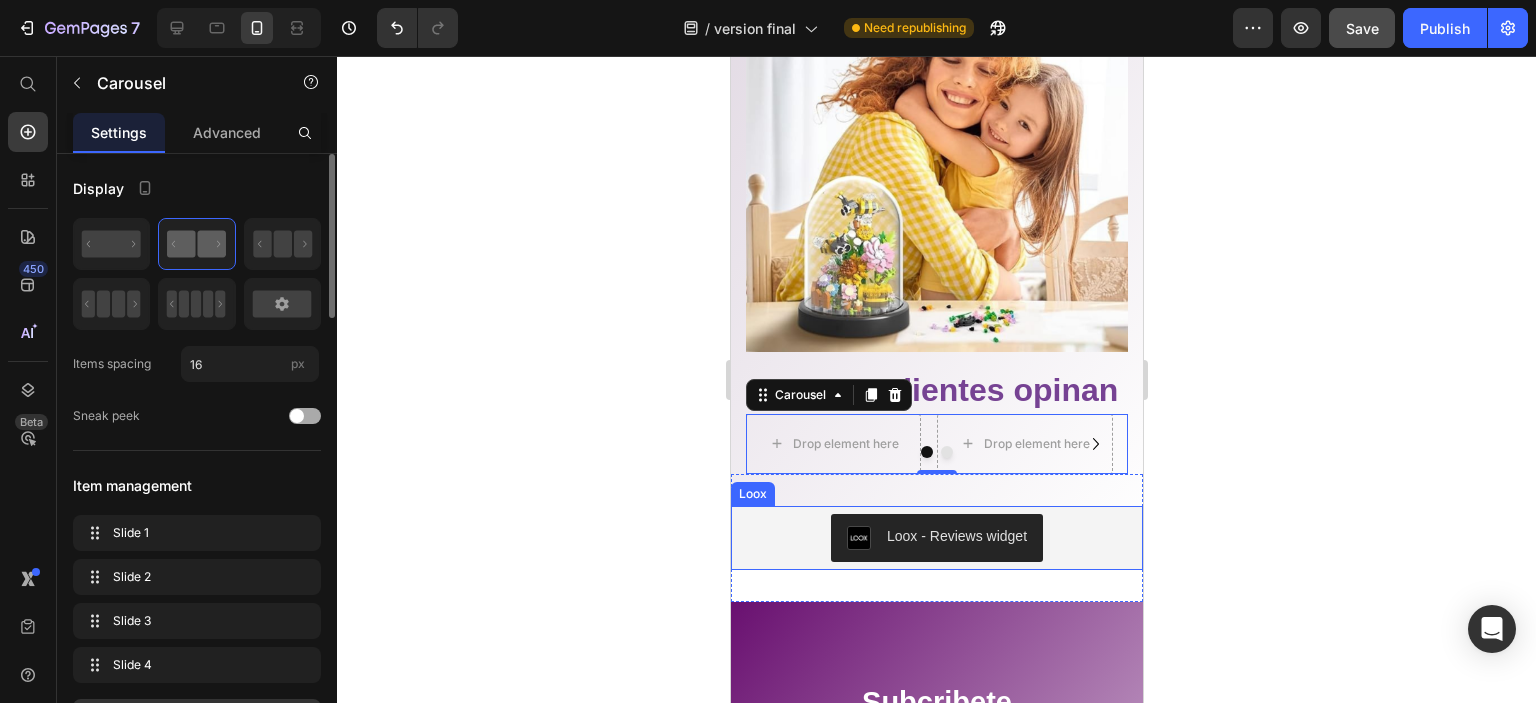 click at bounding box center (305, 416) 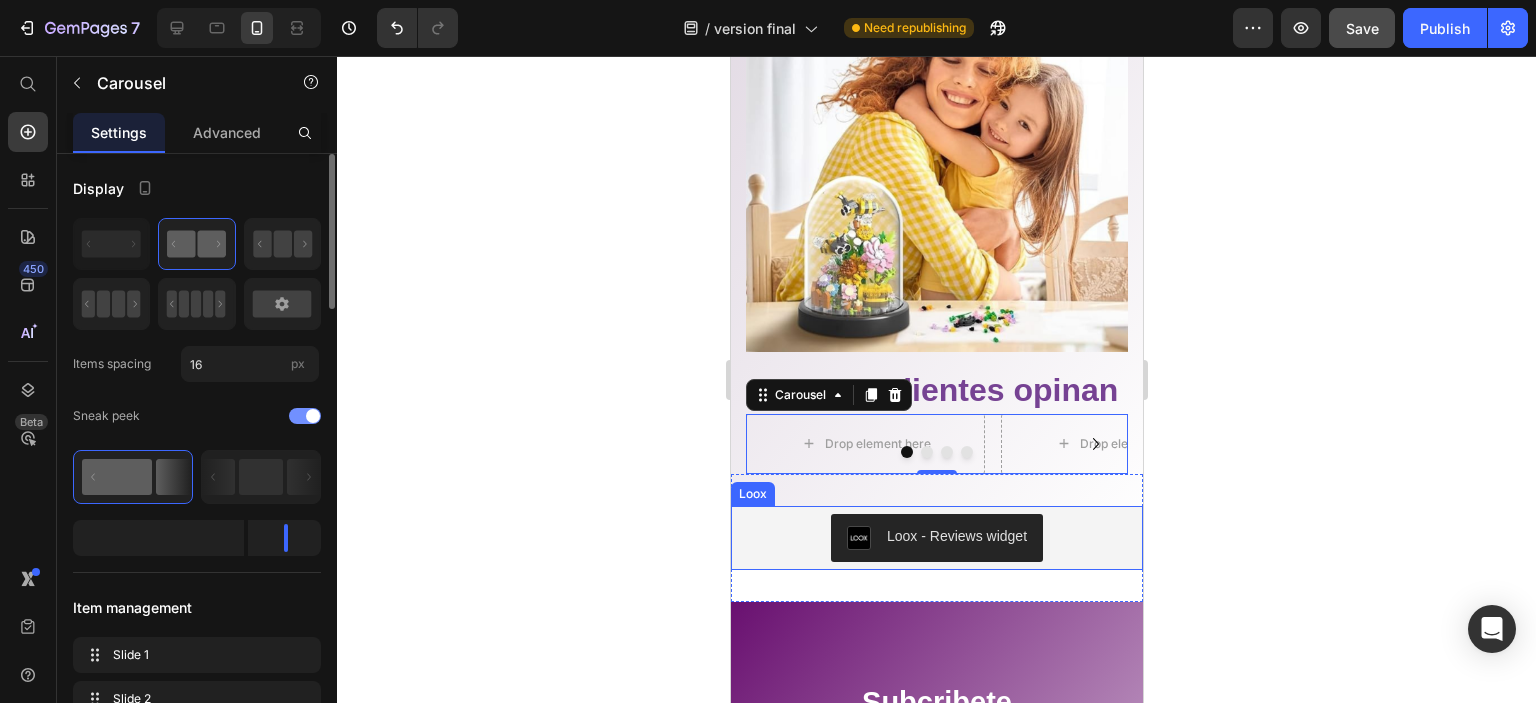 click at bounding box center [313, 416] 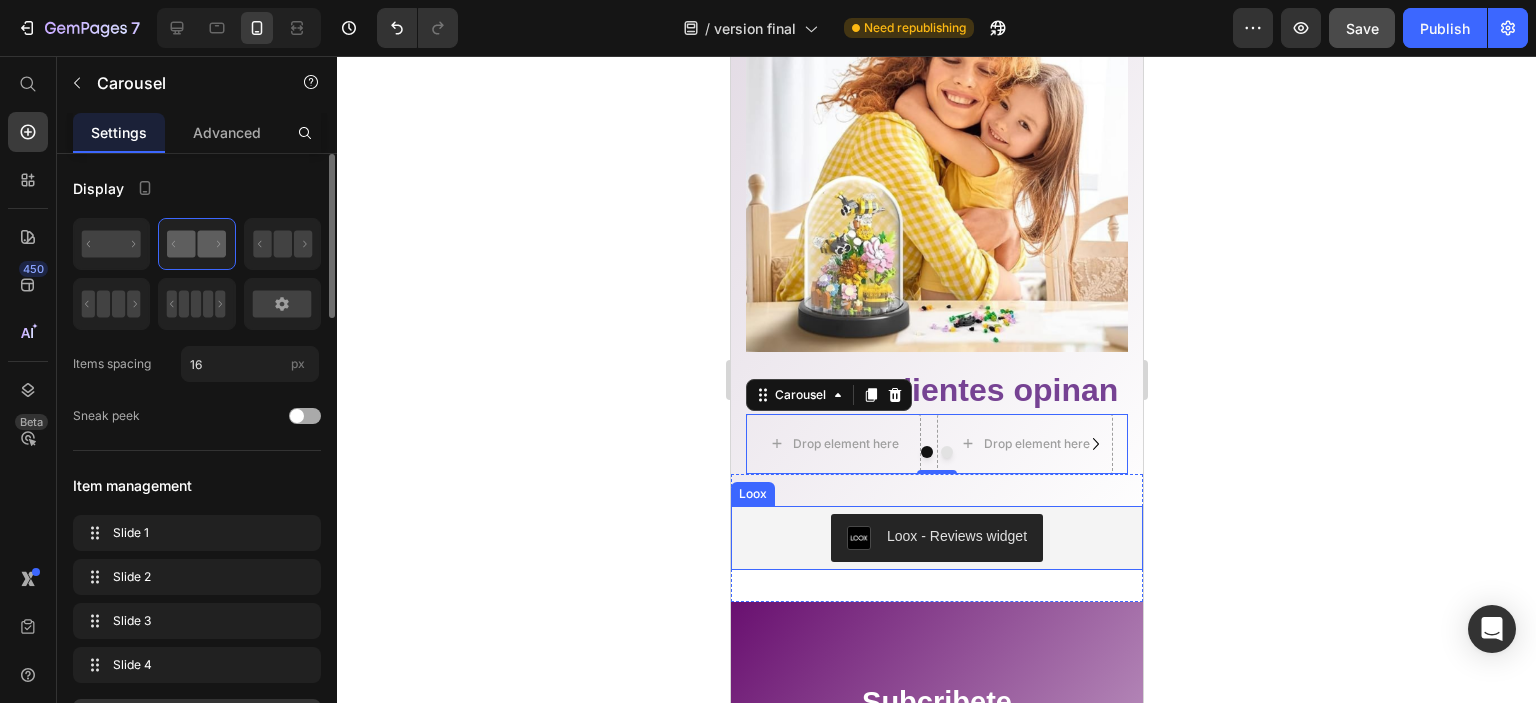 click at bounding box center [305, 416] 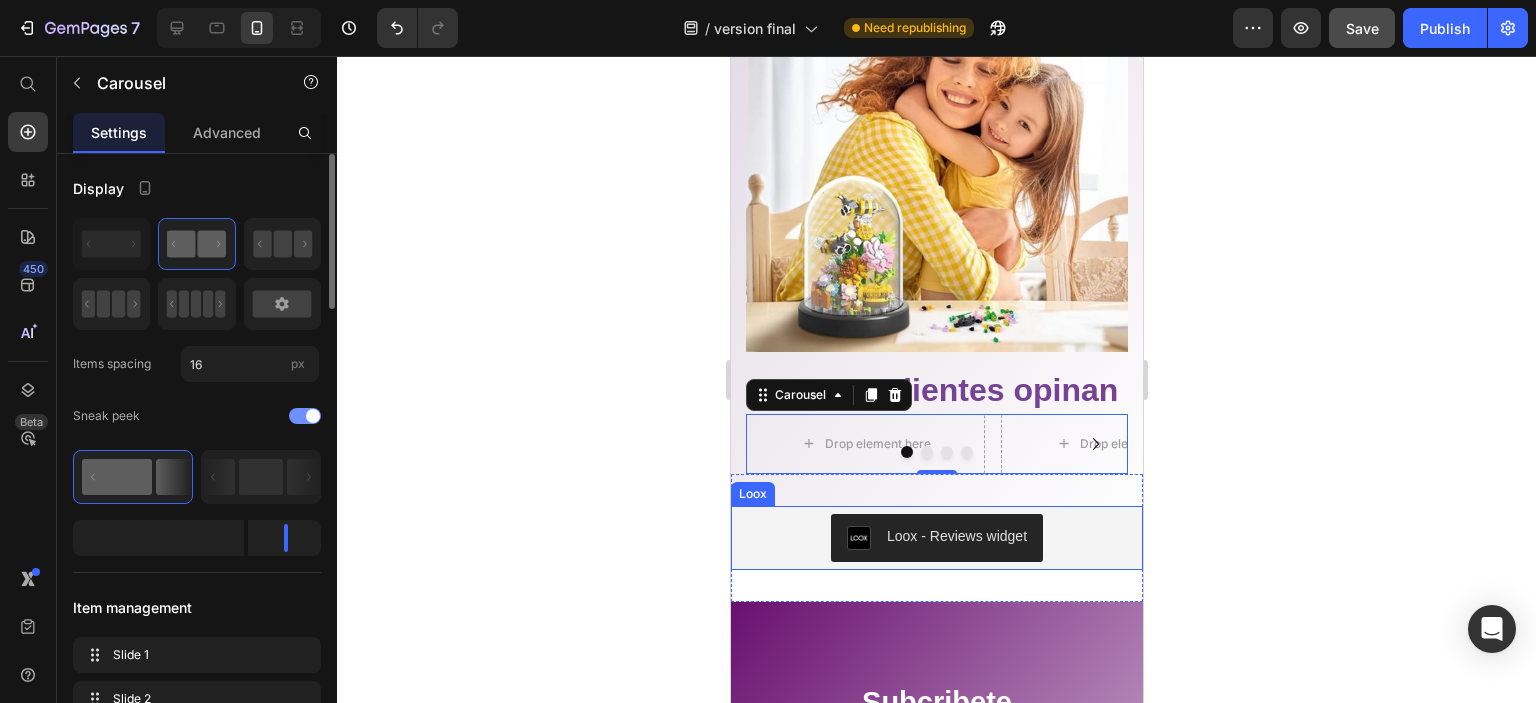click at bounding box center (313, 416) 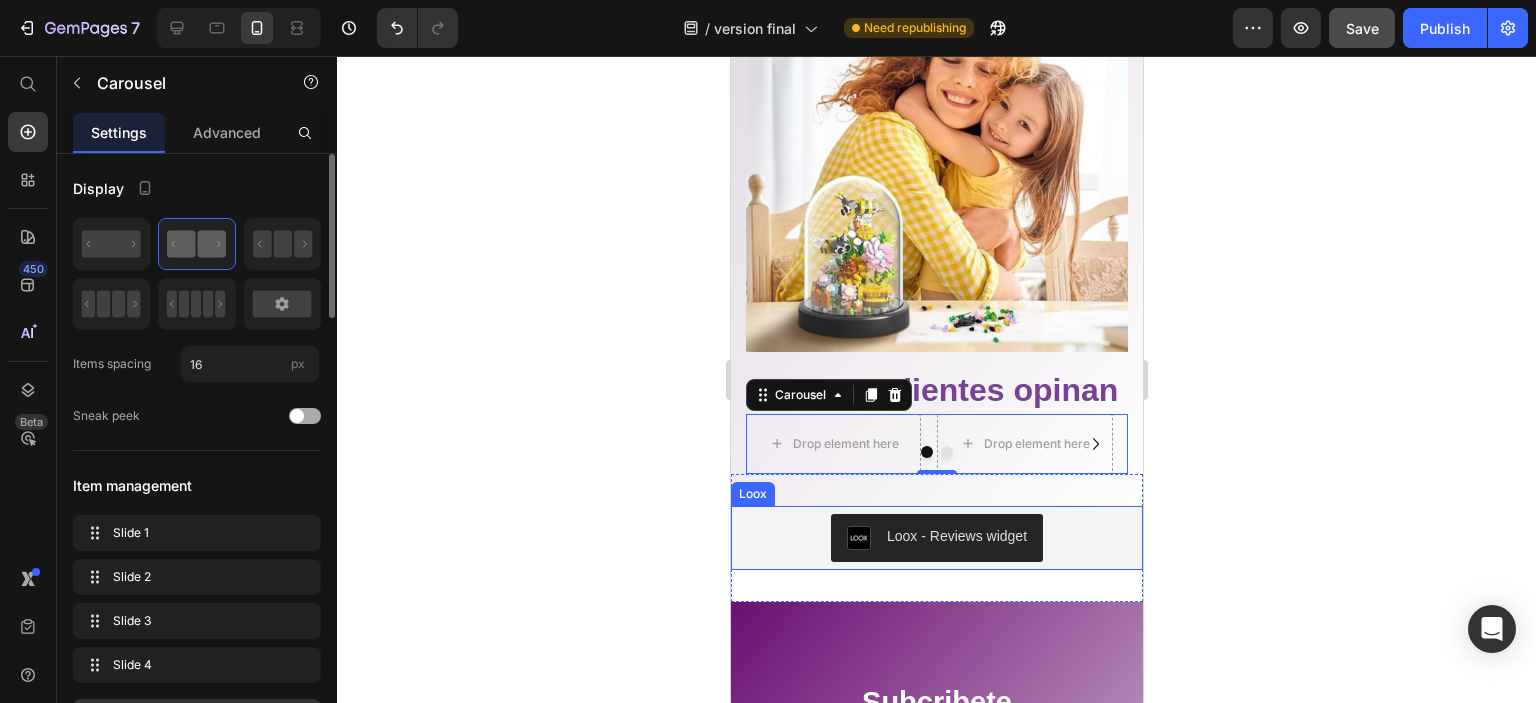 click on "Sneak peek" 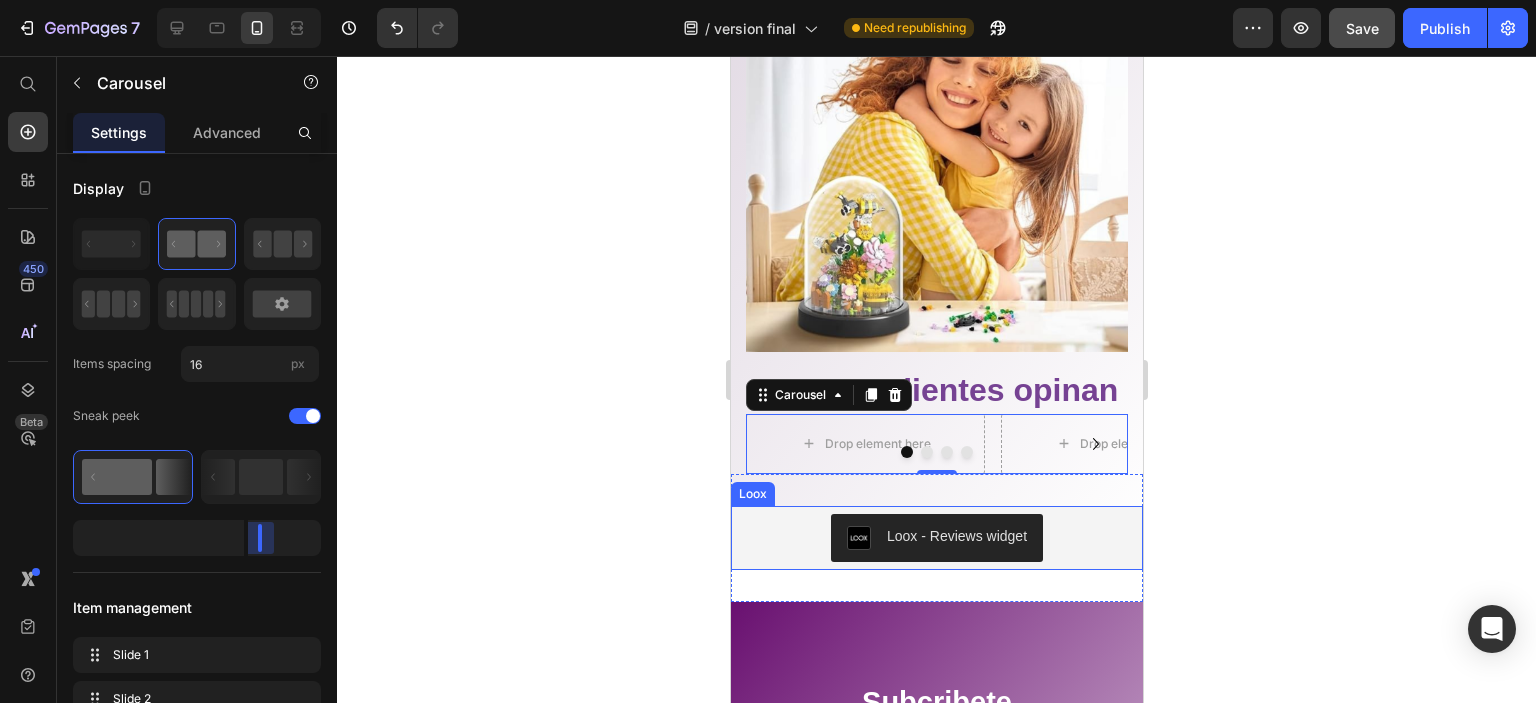 drag, startPoint x: 284, startPoint y: 539, endPoint x: 190, endPoint y: 539, distance: 94 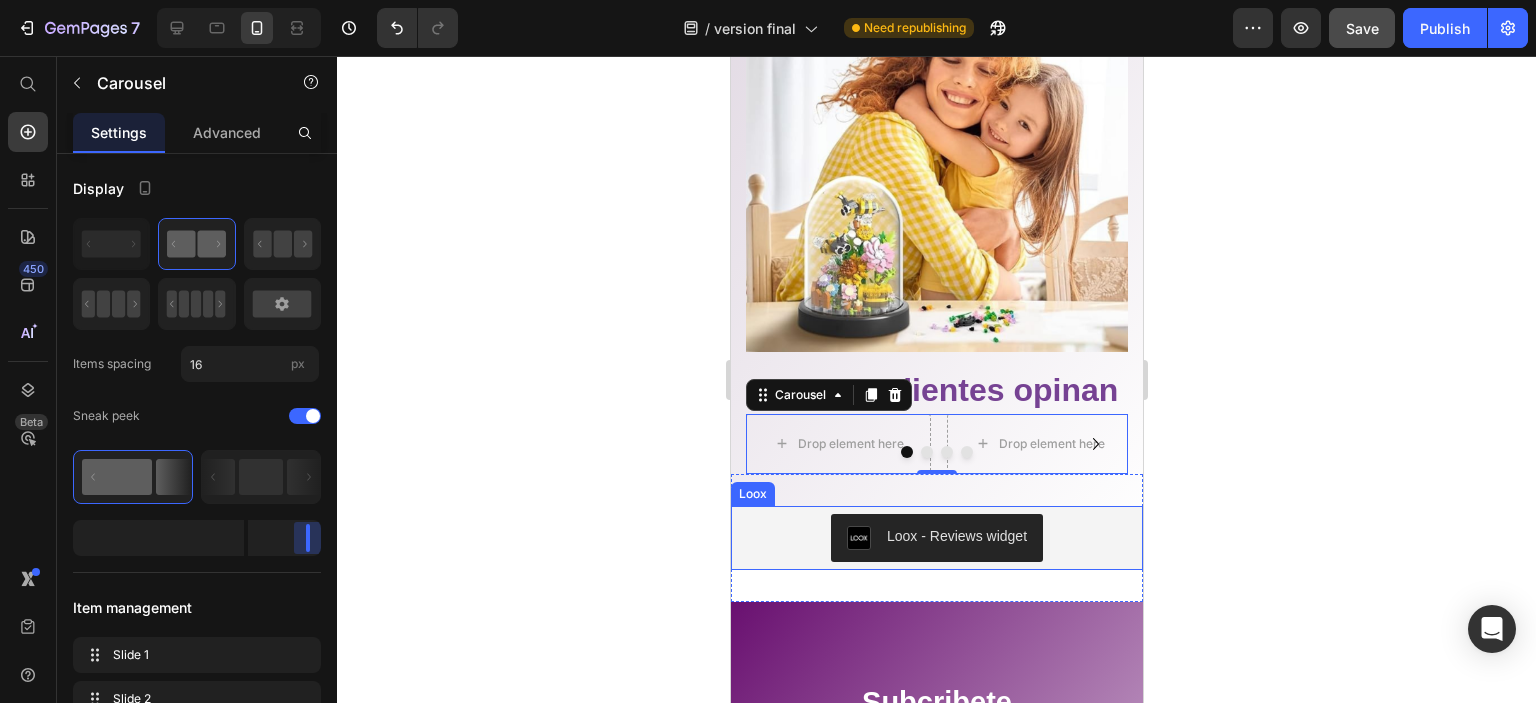 drag, startPoint x: 258, startPoint y: 539, endPoint x: 408, endPoint y: 545, distance: 150.11995 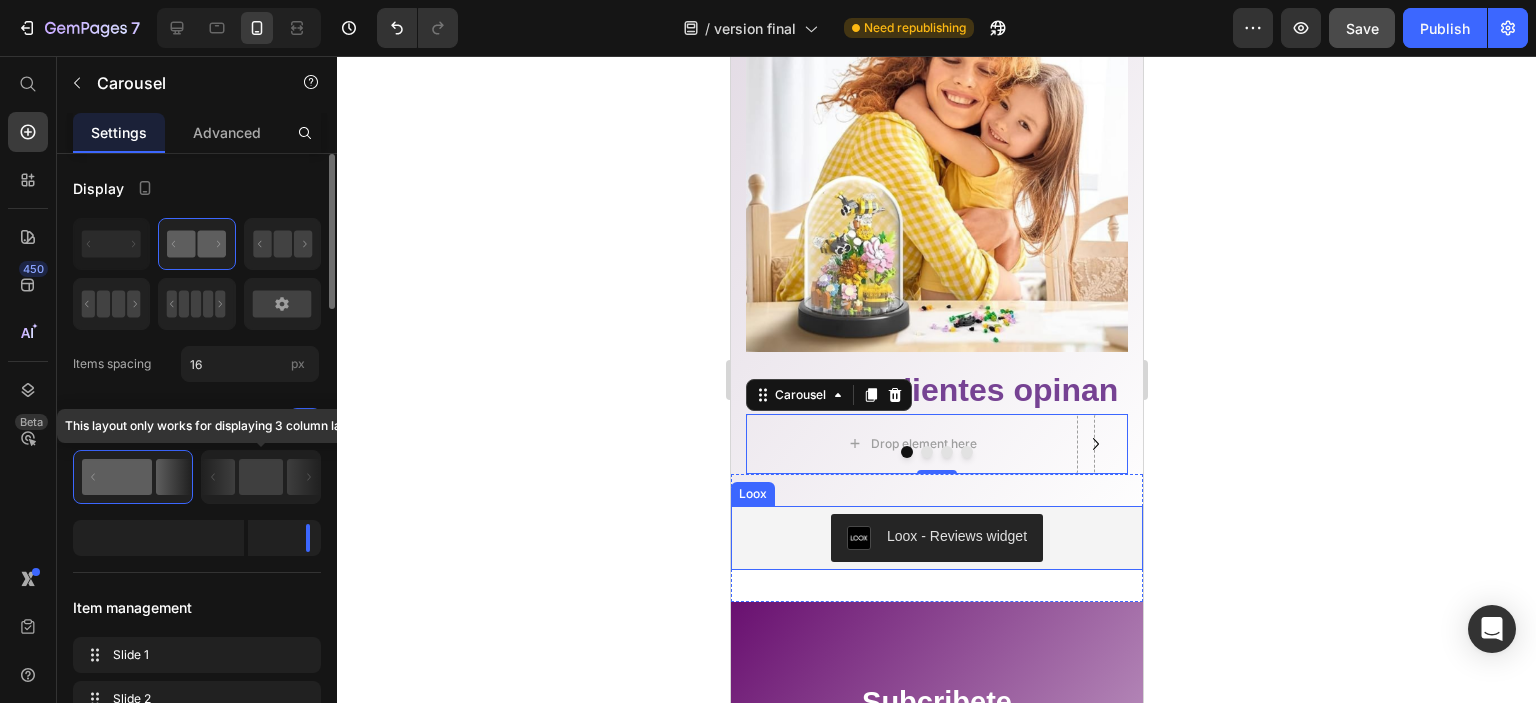 click 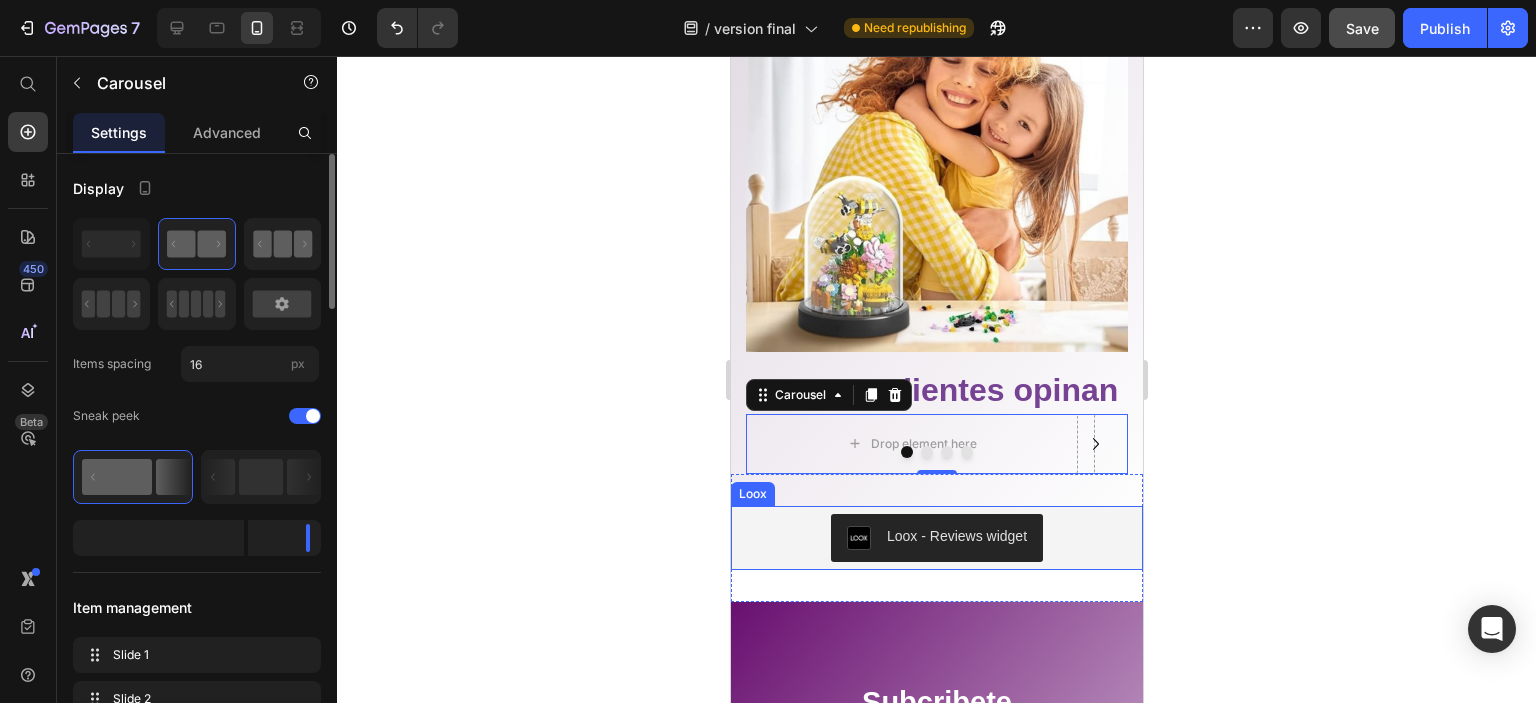 click 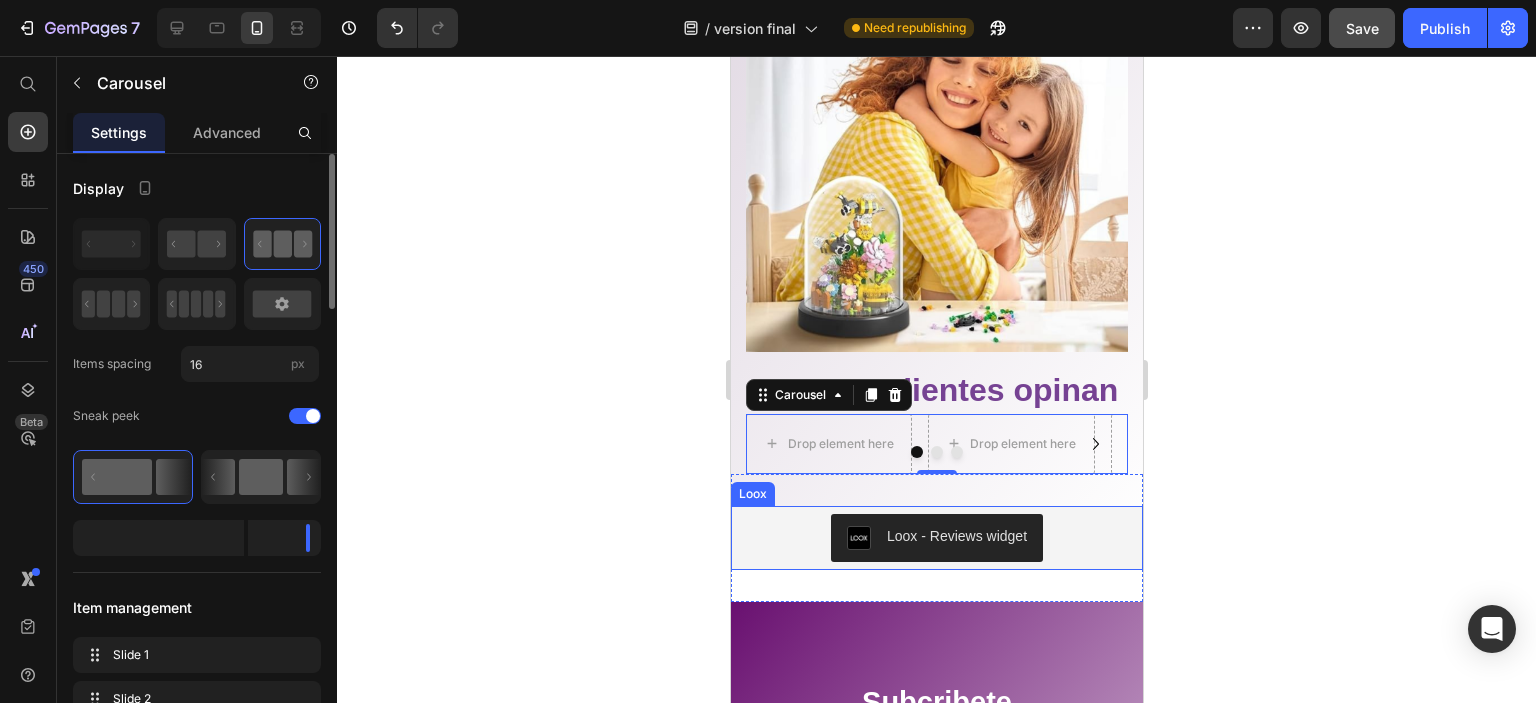 click 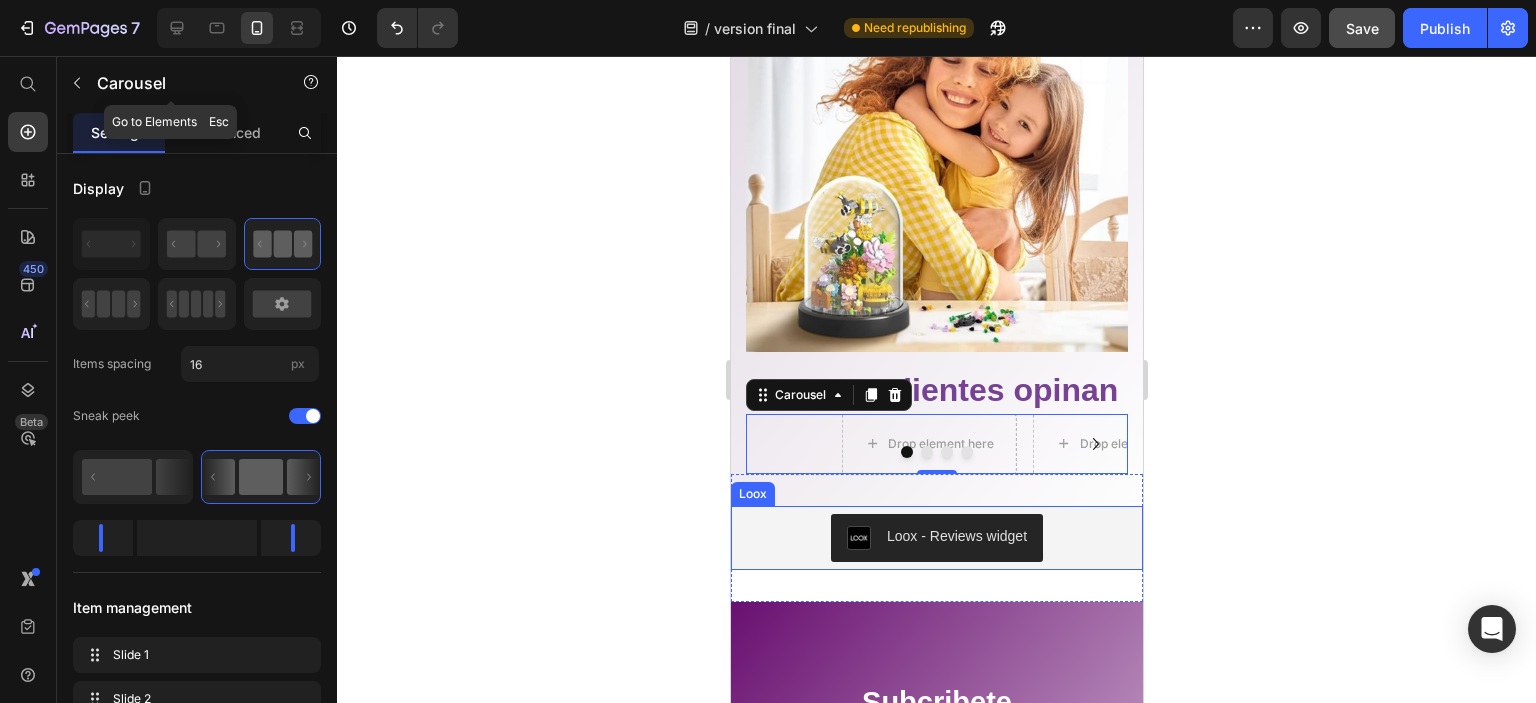 click 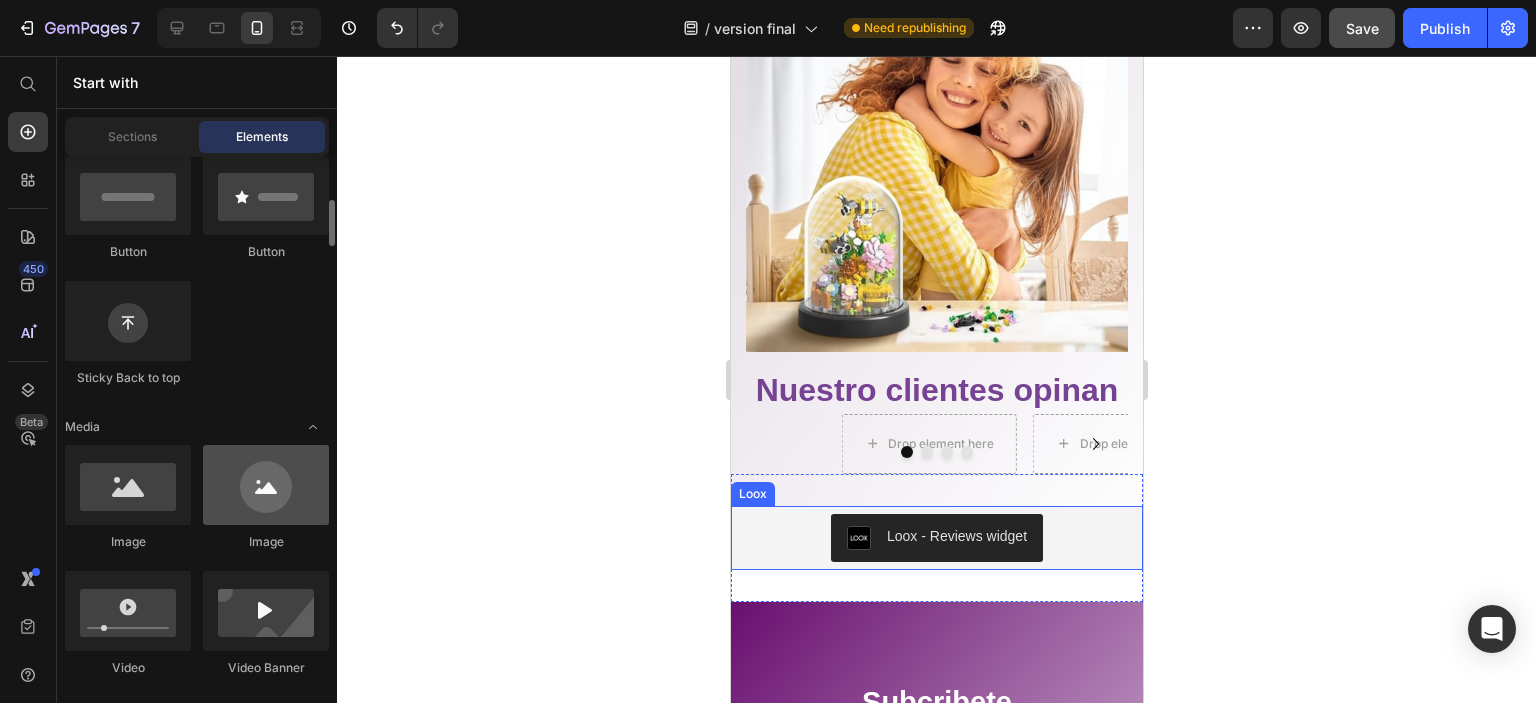 scroll, scrollTop: 600, scrollLeft: 0, axis: vertical 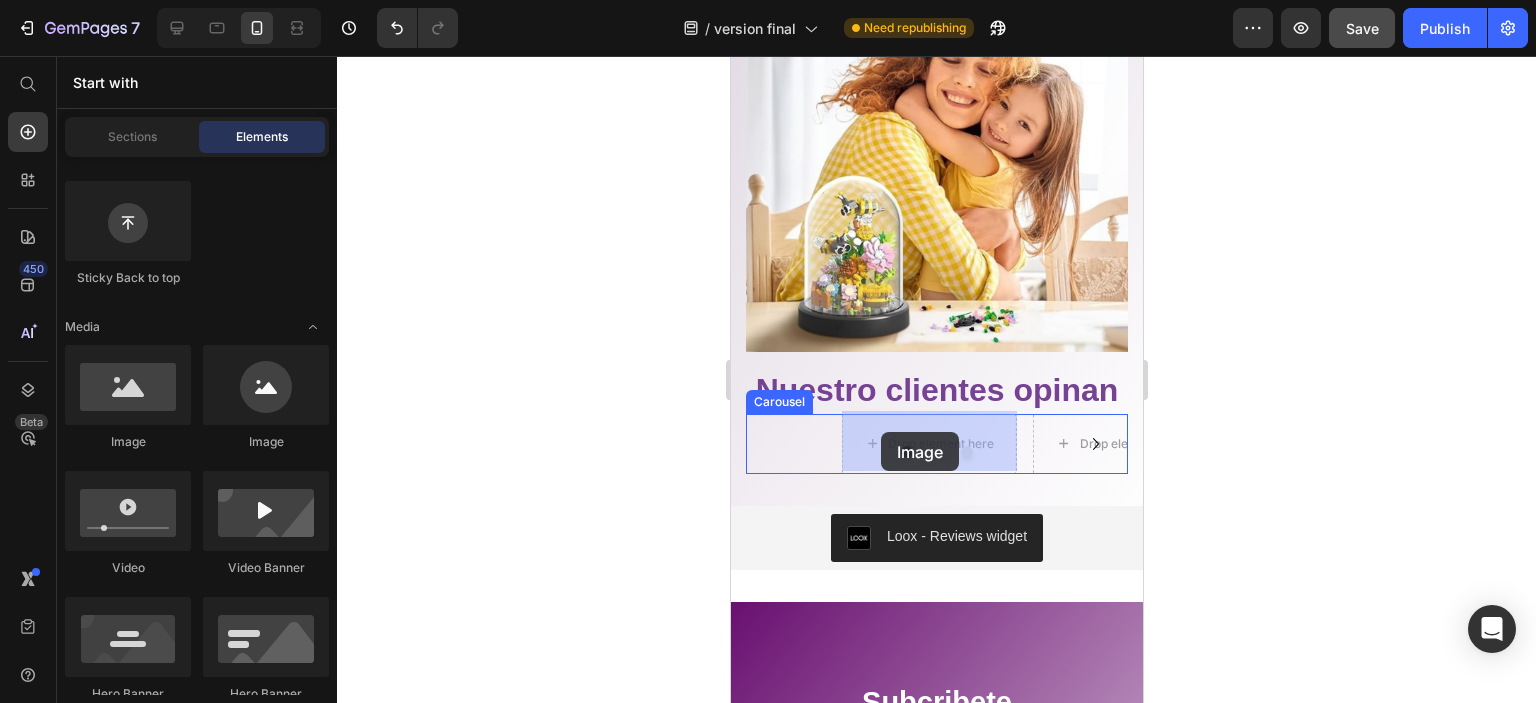 drag, startPoint x: 859, startPoint y: 439, endPoint x: 817, endPoint y: 514, distance: 85.95929 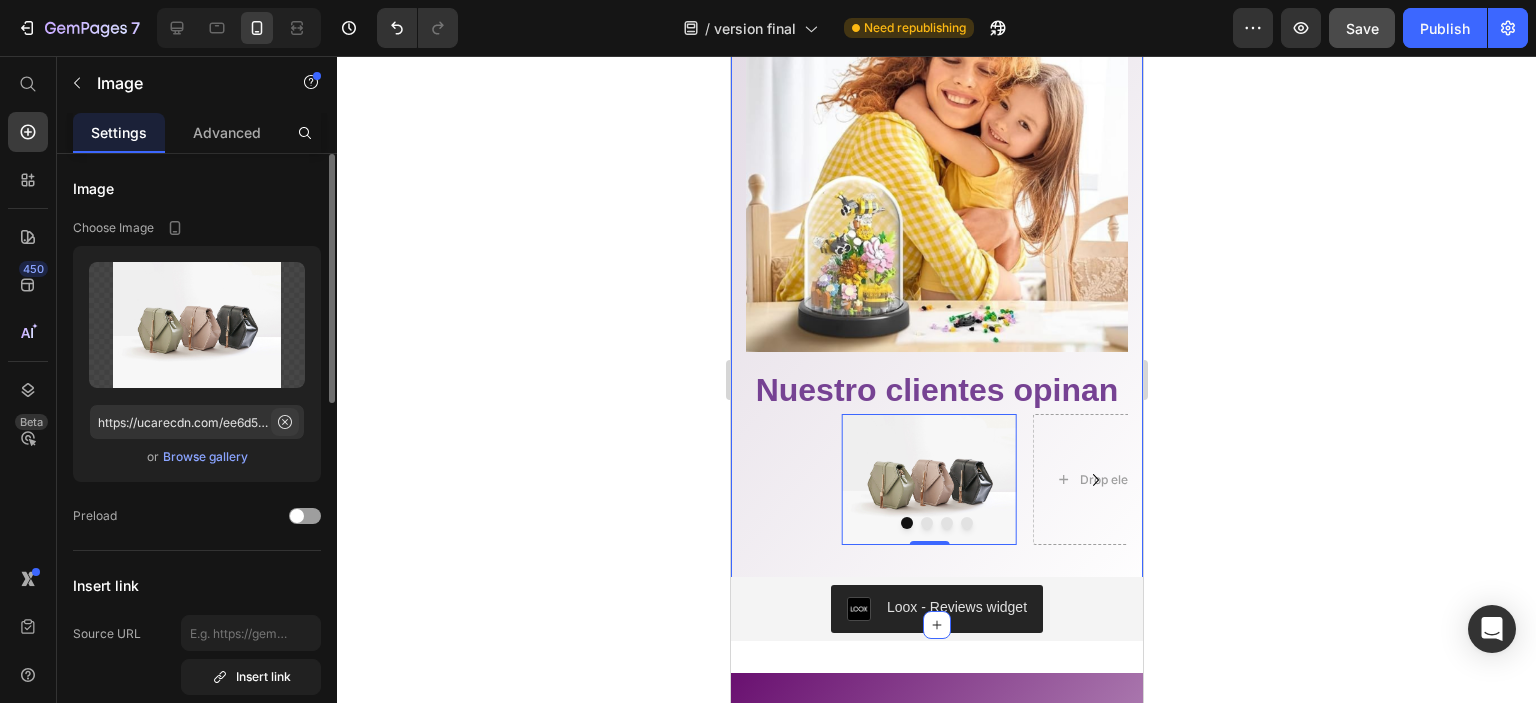 click 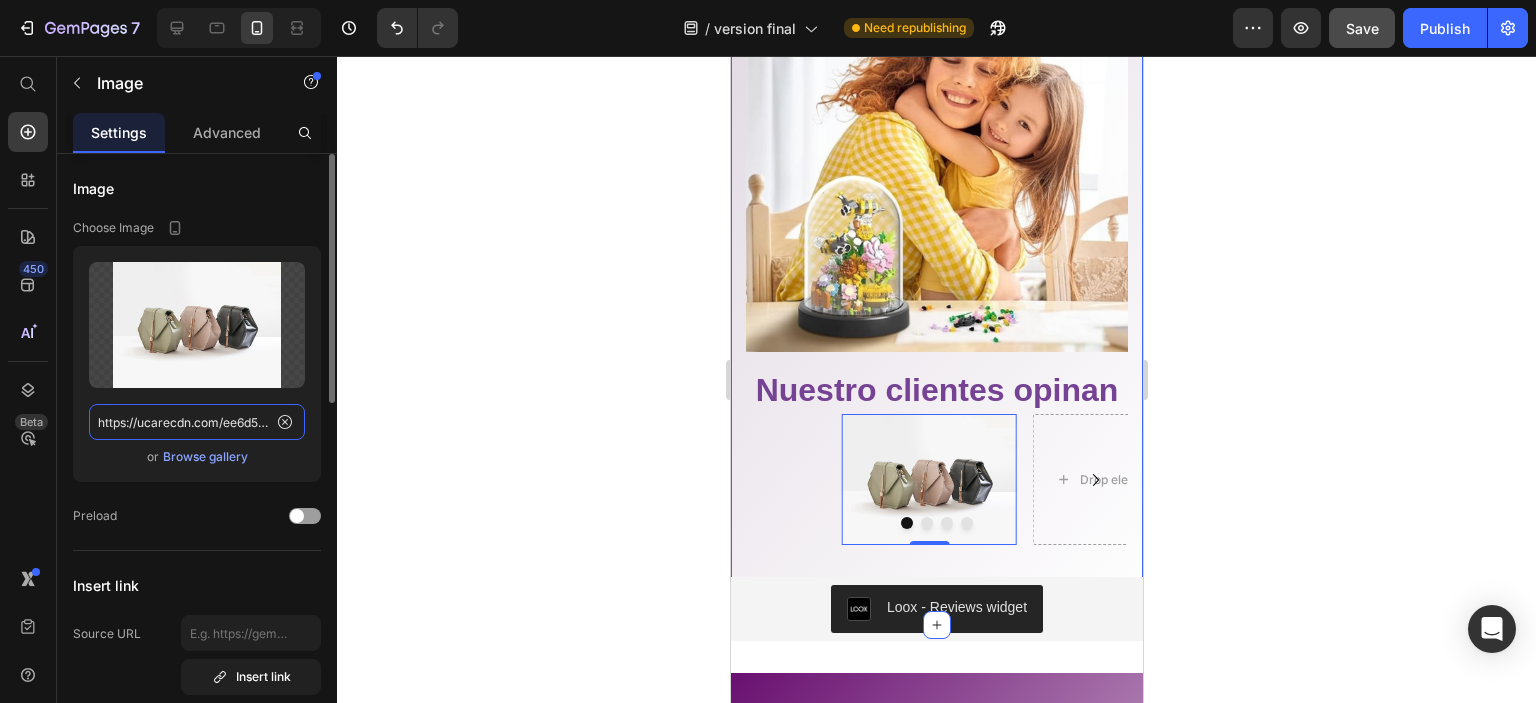 type 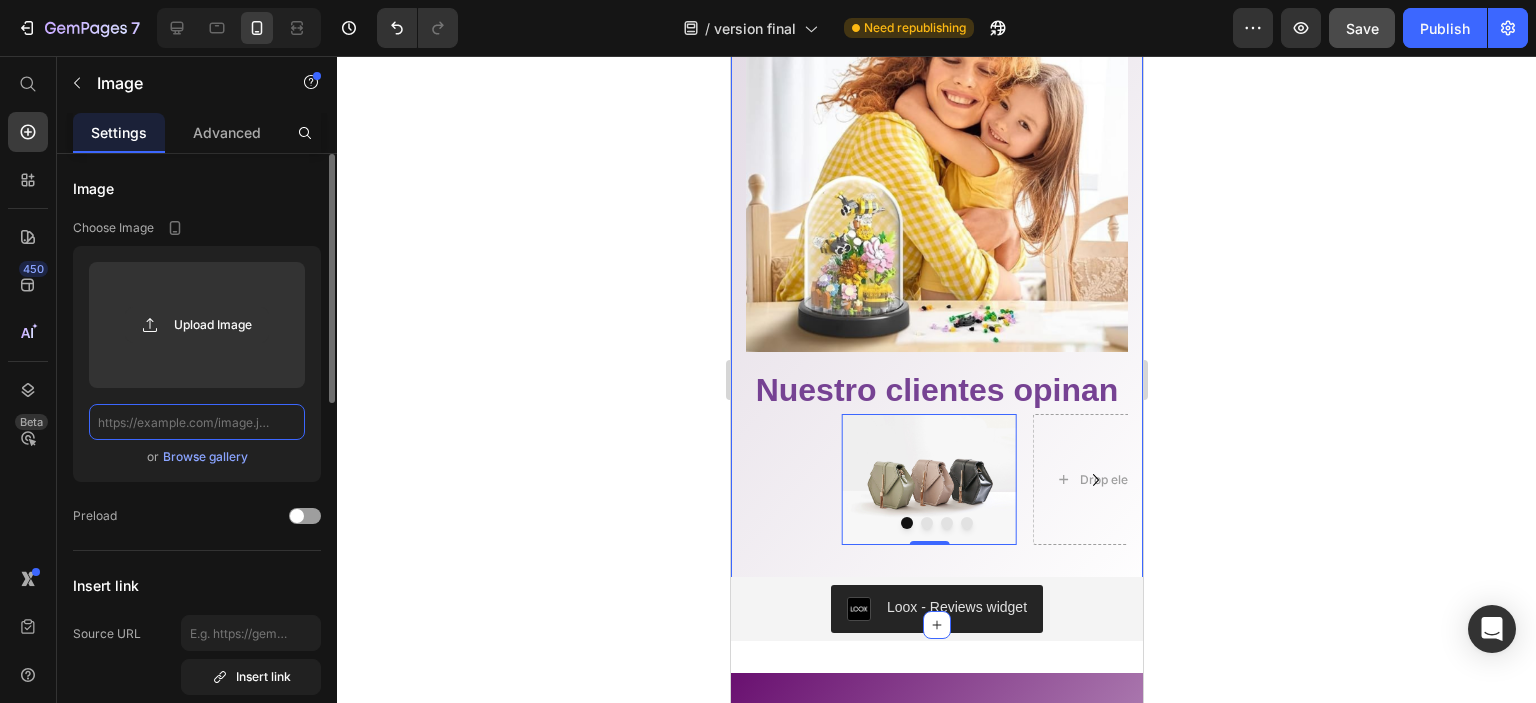 scroll, scrollTop: 0, scrollLeft: 0, axis: both 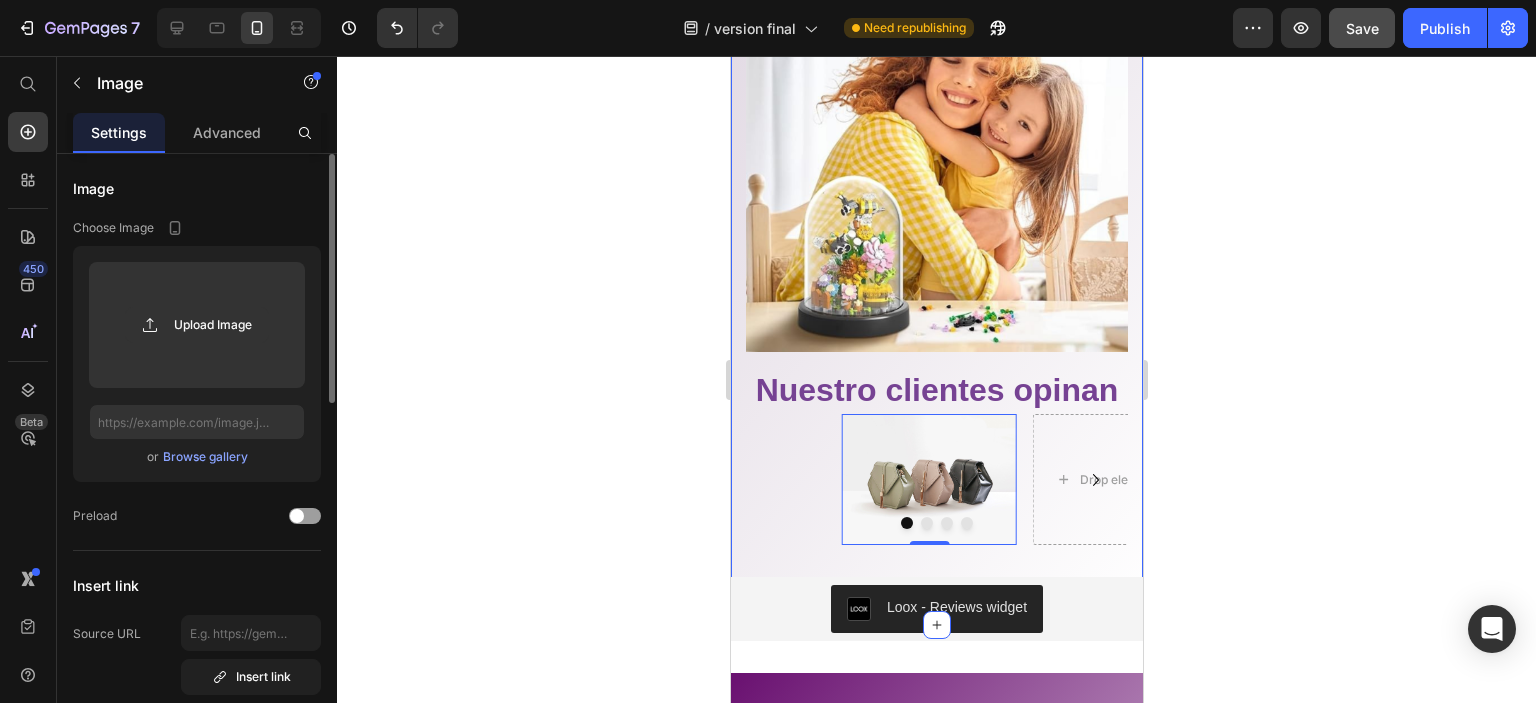 click on "Browse gallery" at bounding box center [205, 457] 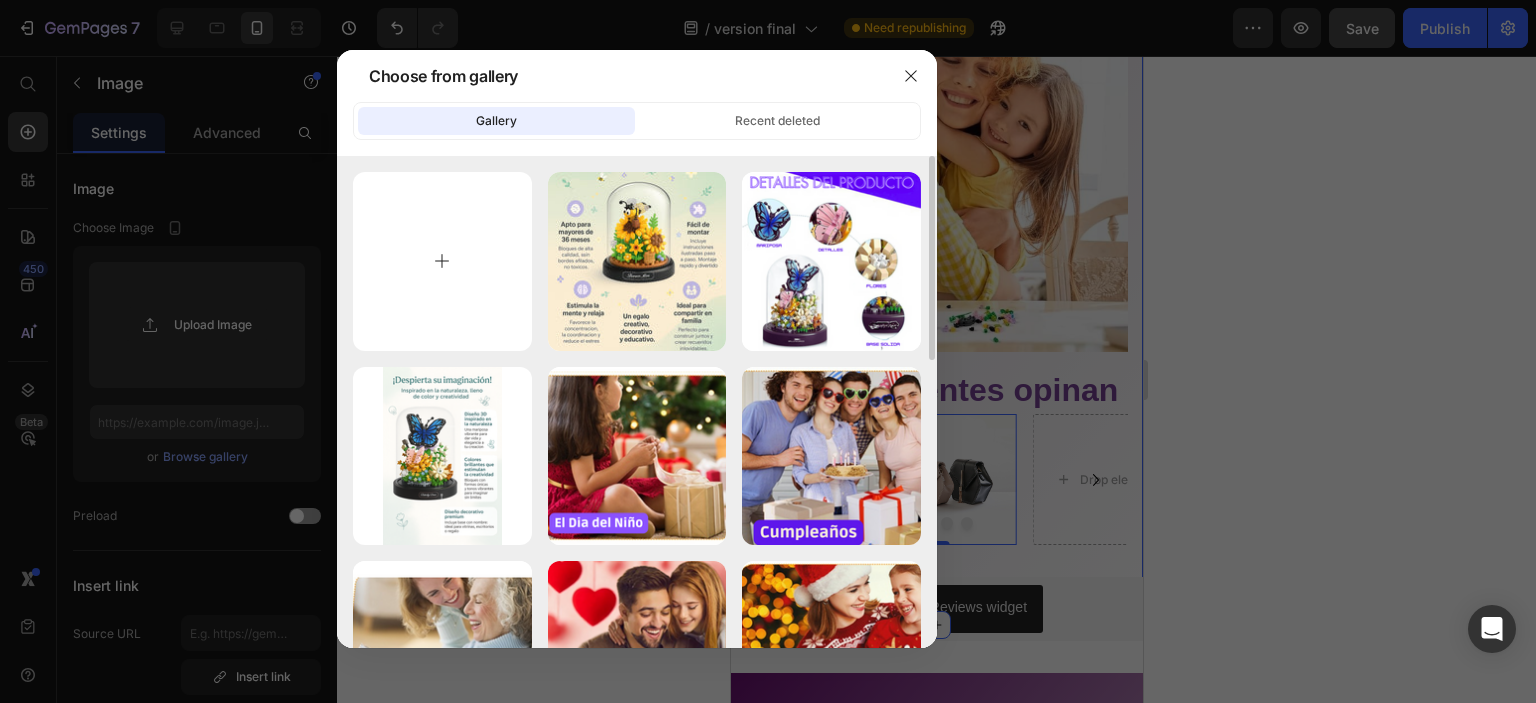 click at bounding box center (442, 261) 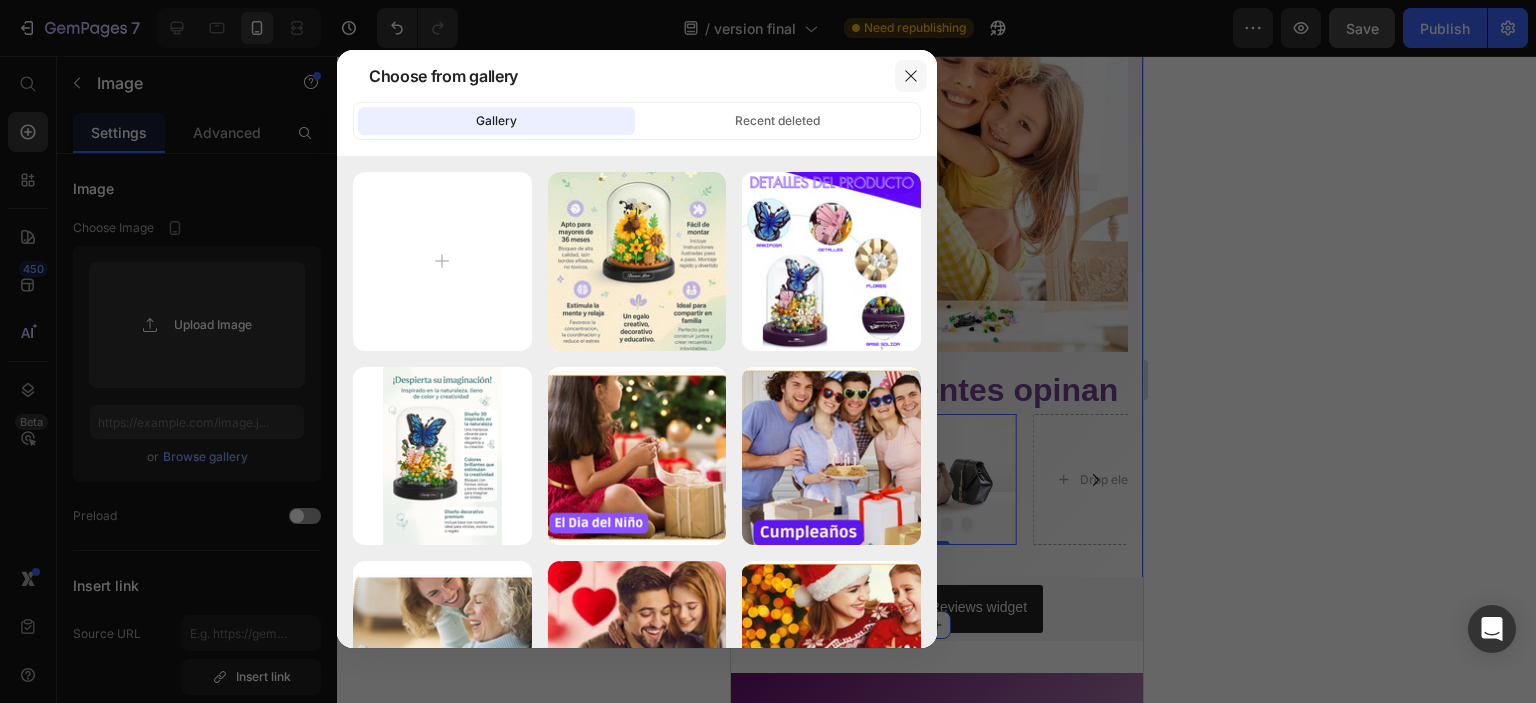 click 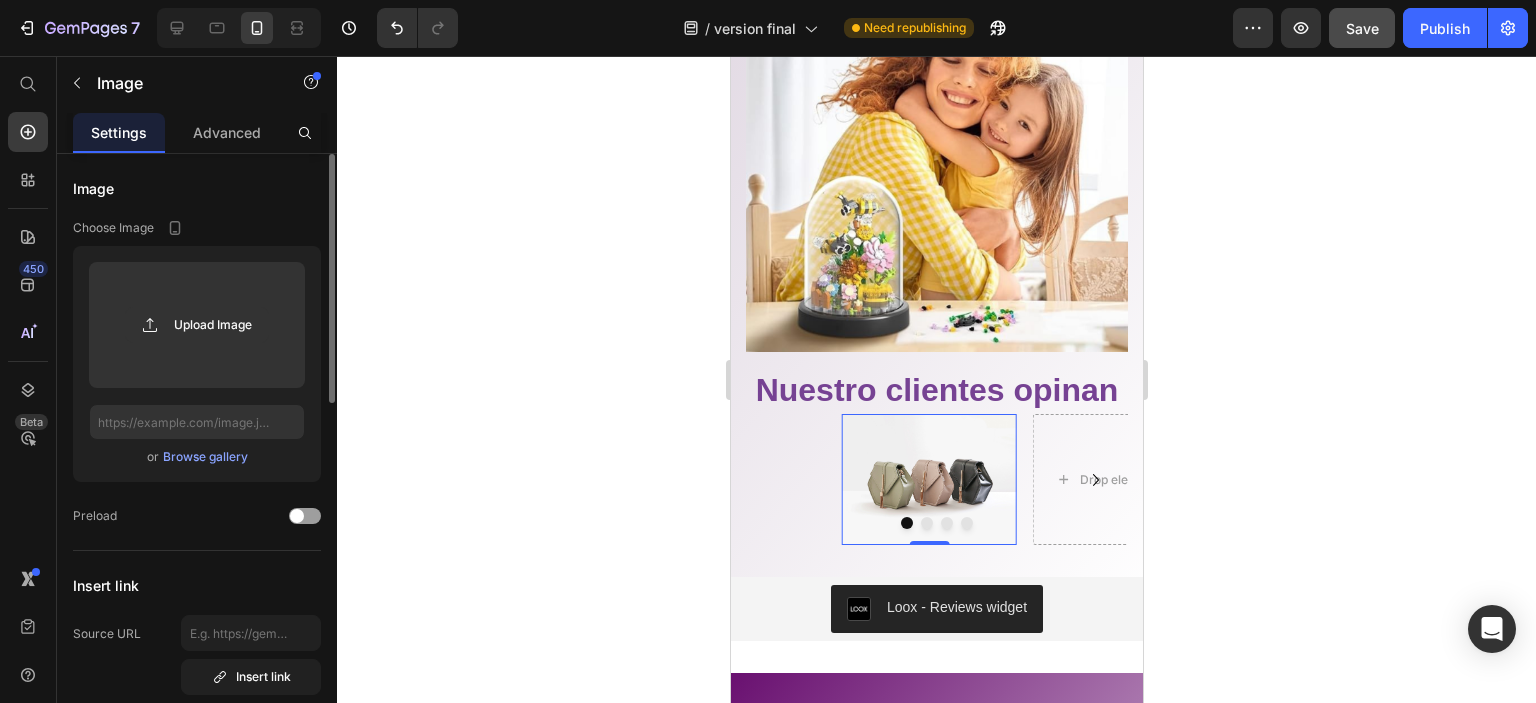click on "Browse gallery" at bounding box center (205, 457) 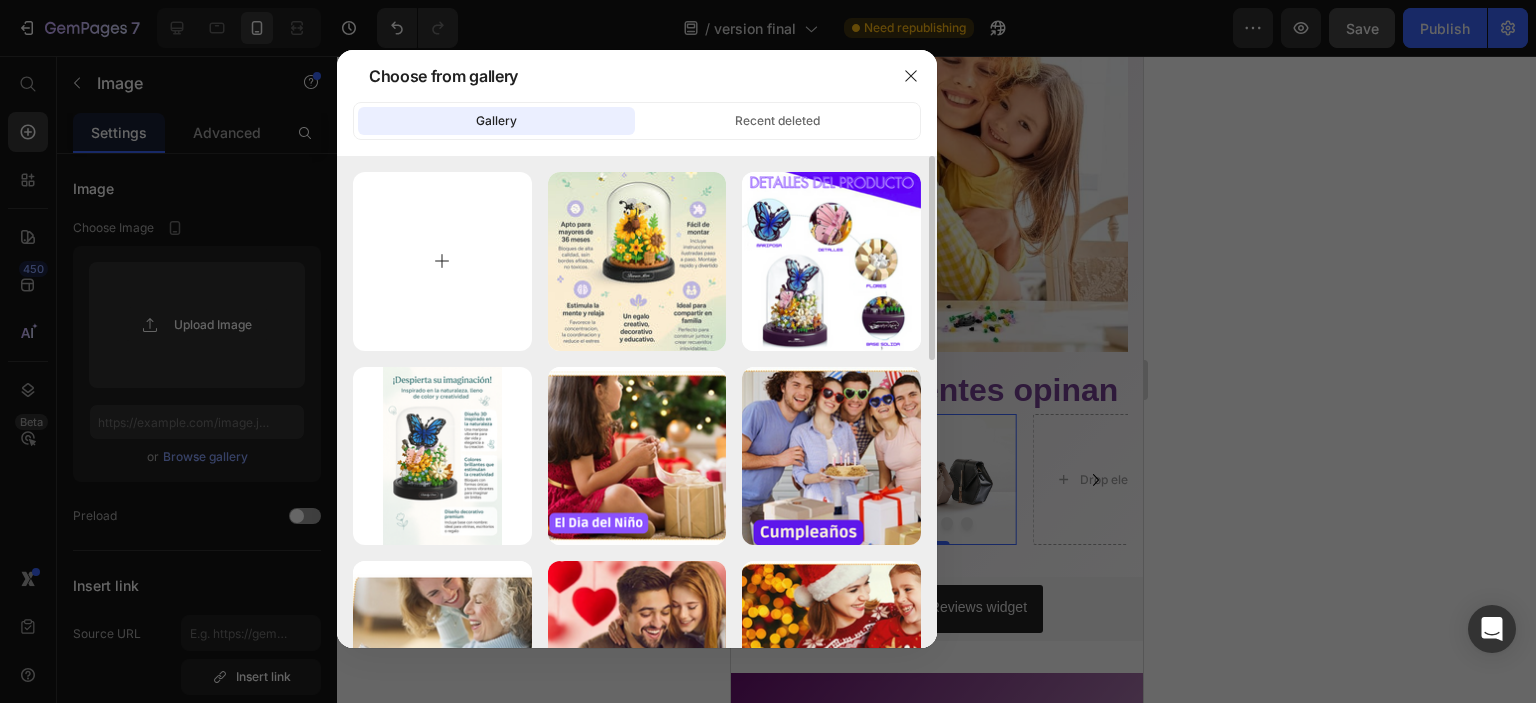 click at bounding box center (442, 261) 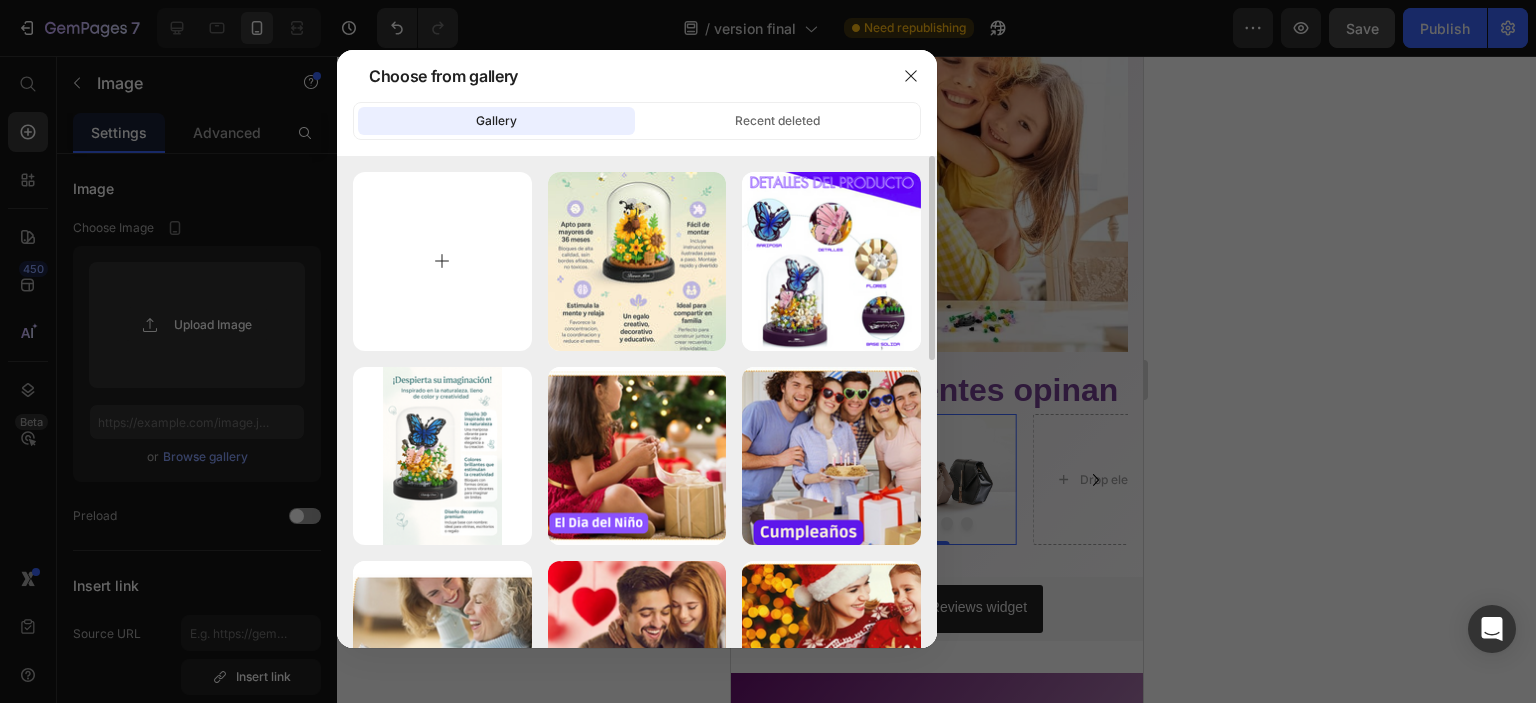 type on "C:\fakepath\1.png" 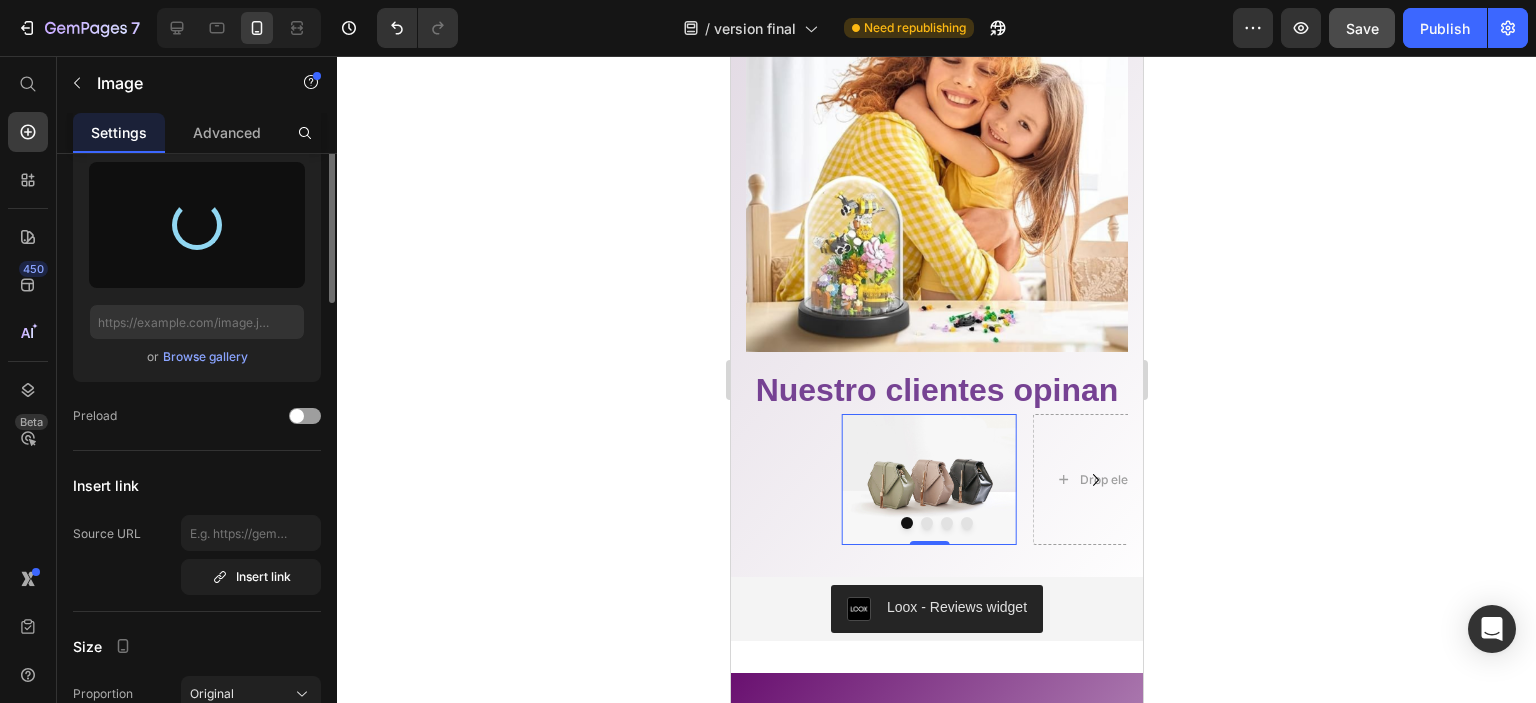 scroll, scrollTop: 0, scrollLeft: 0, axis: both 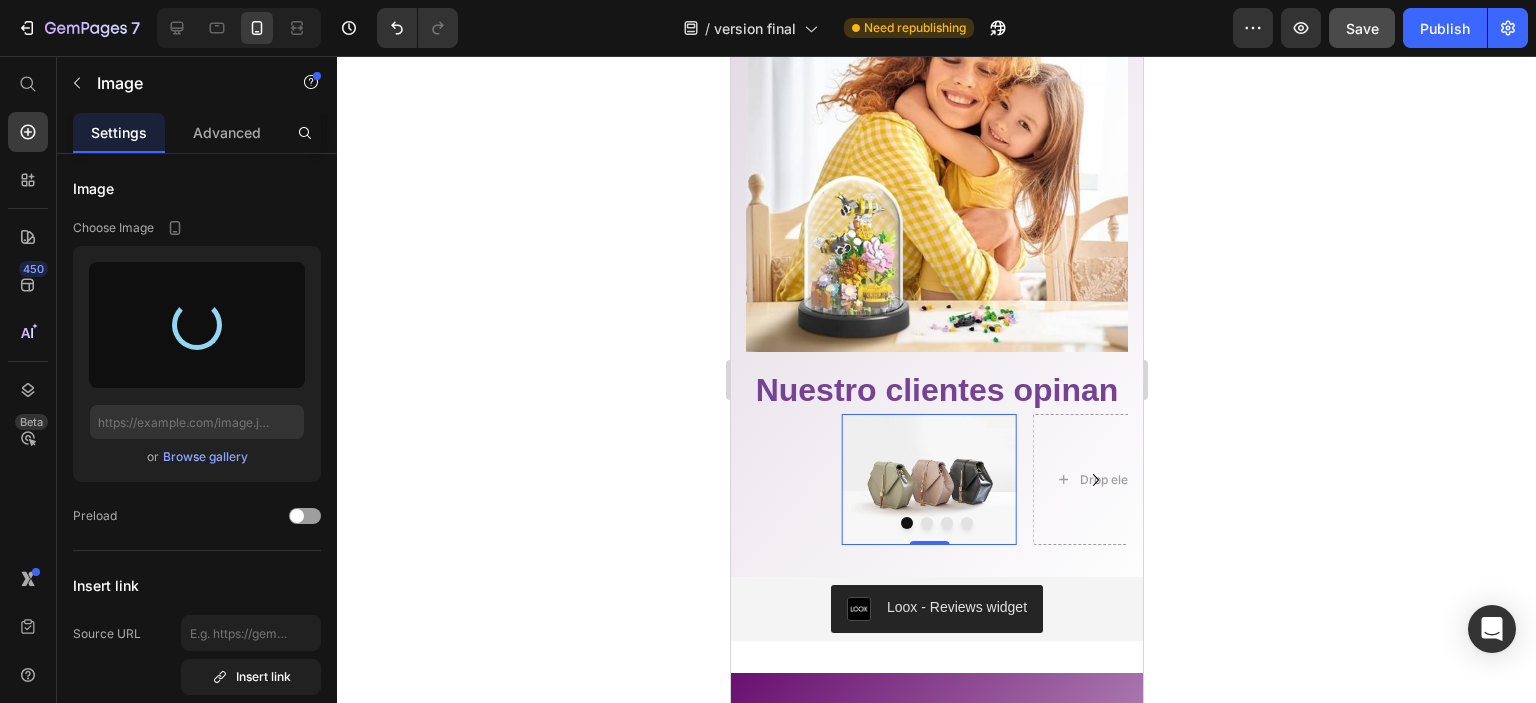 type on "https://cdn.shopify.com/s/files/1/0953/2371/7978/files/gempages_570793598052729671-c92fc713-7281-40cf-b537-f942cace153f.png" 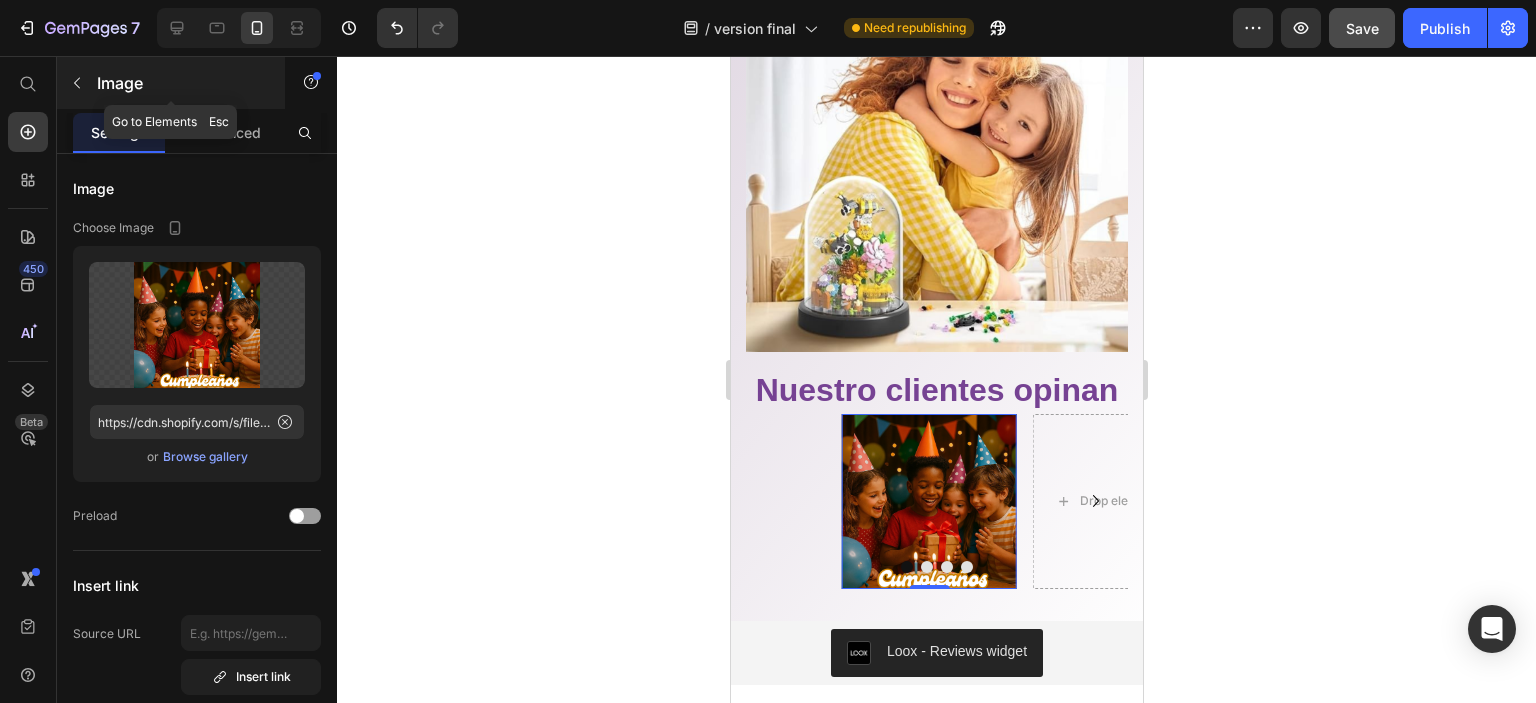 click 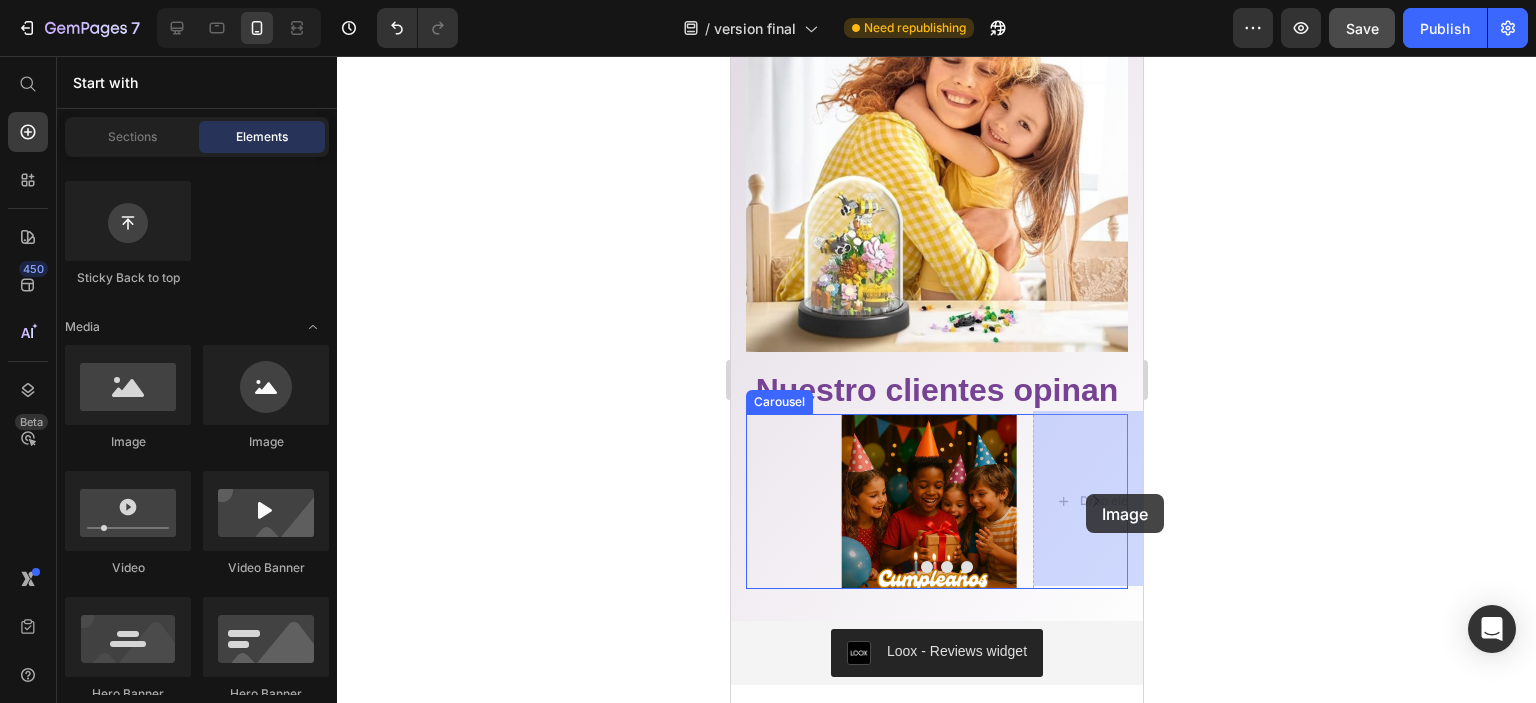 drag, startPoint x: 856, startPoint y: 453, endPoint x: 1085, endPoint y: 494, distance: 232.64136 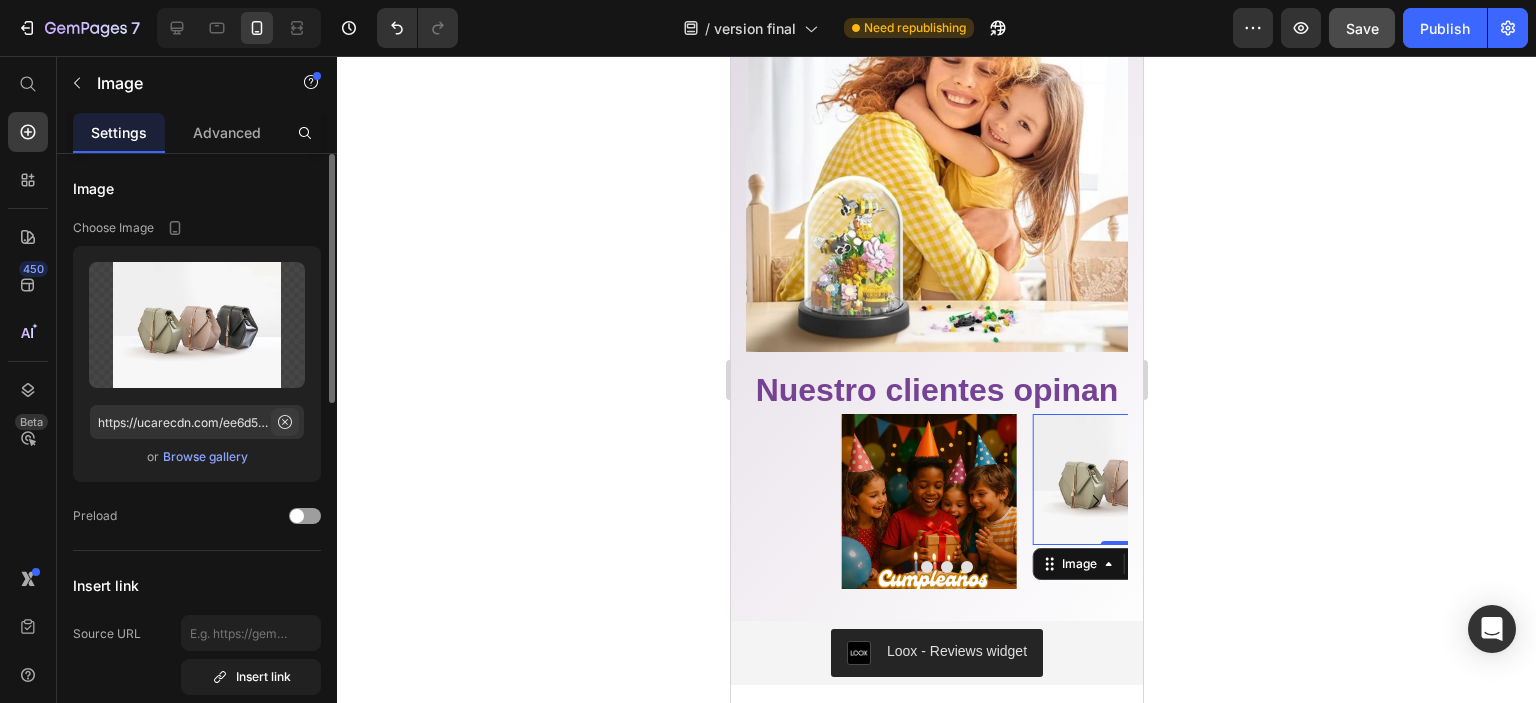 click 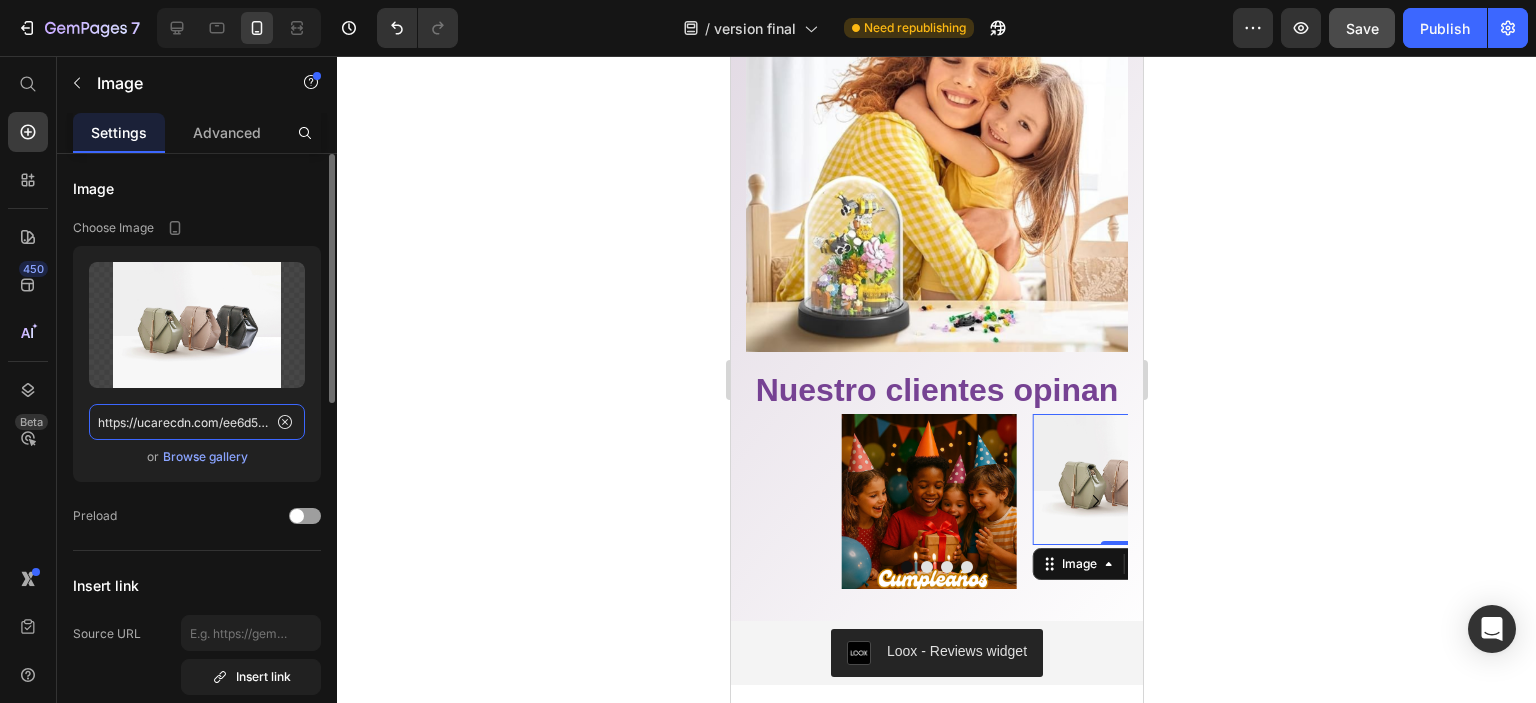 type 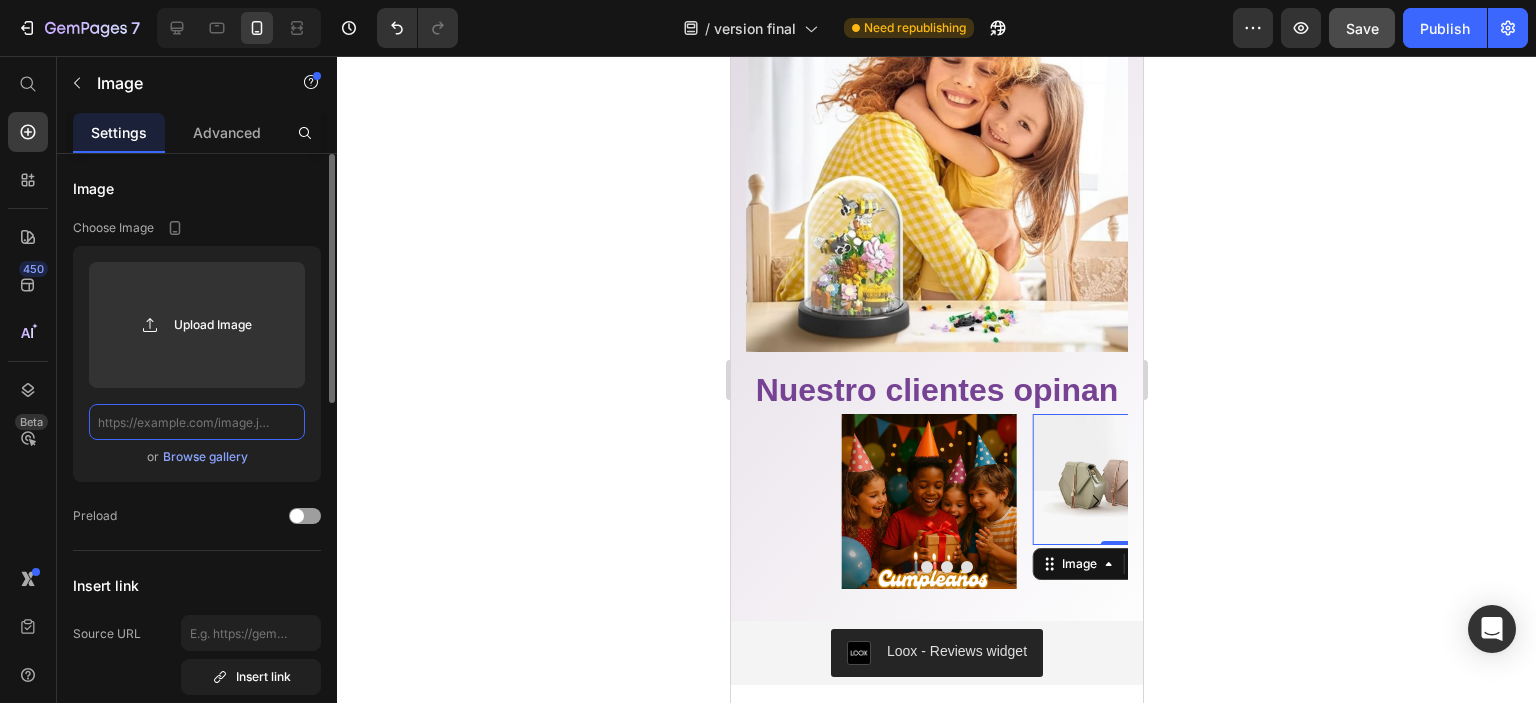 scroll, scrollTop: 0, scrollLeft: 0, axis: both 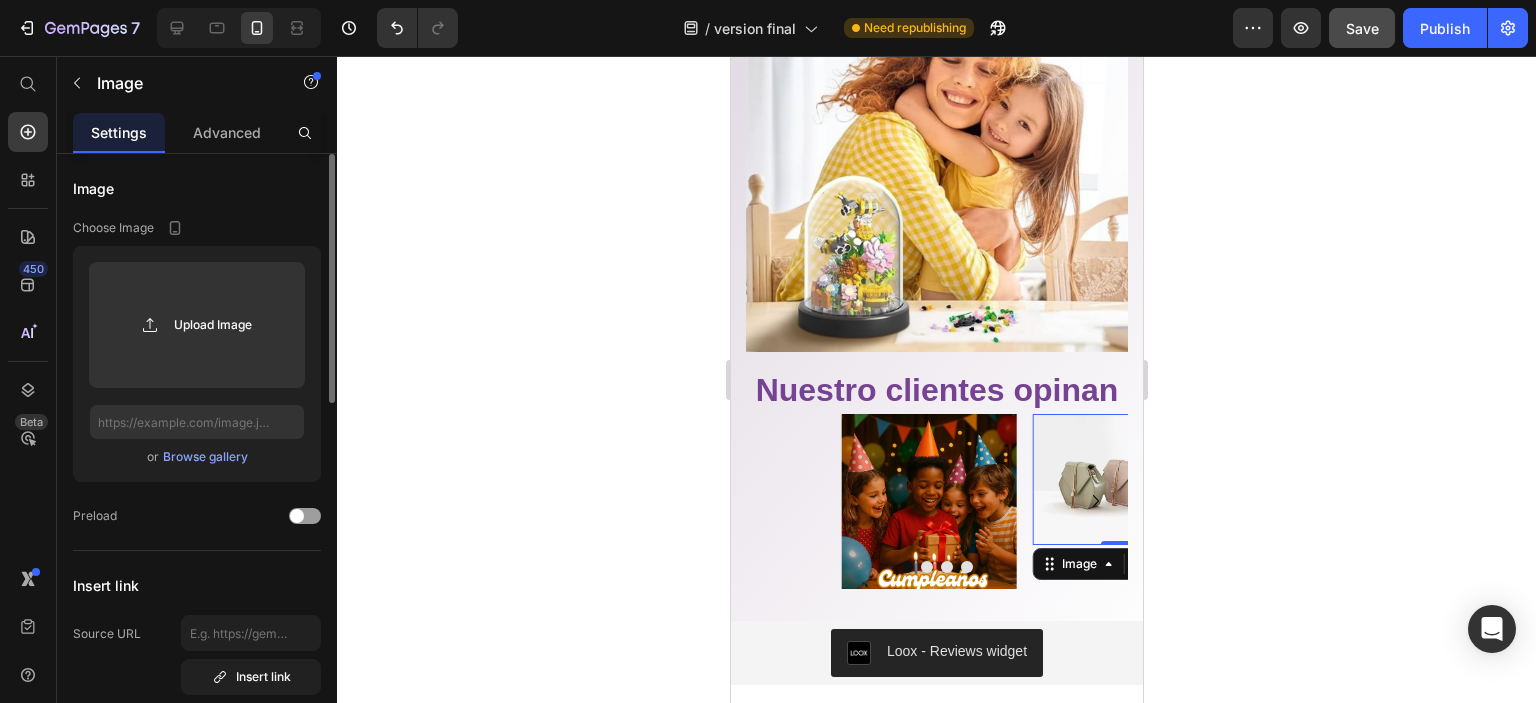 click on "Browse gallery" at bounding box center [205, 457] 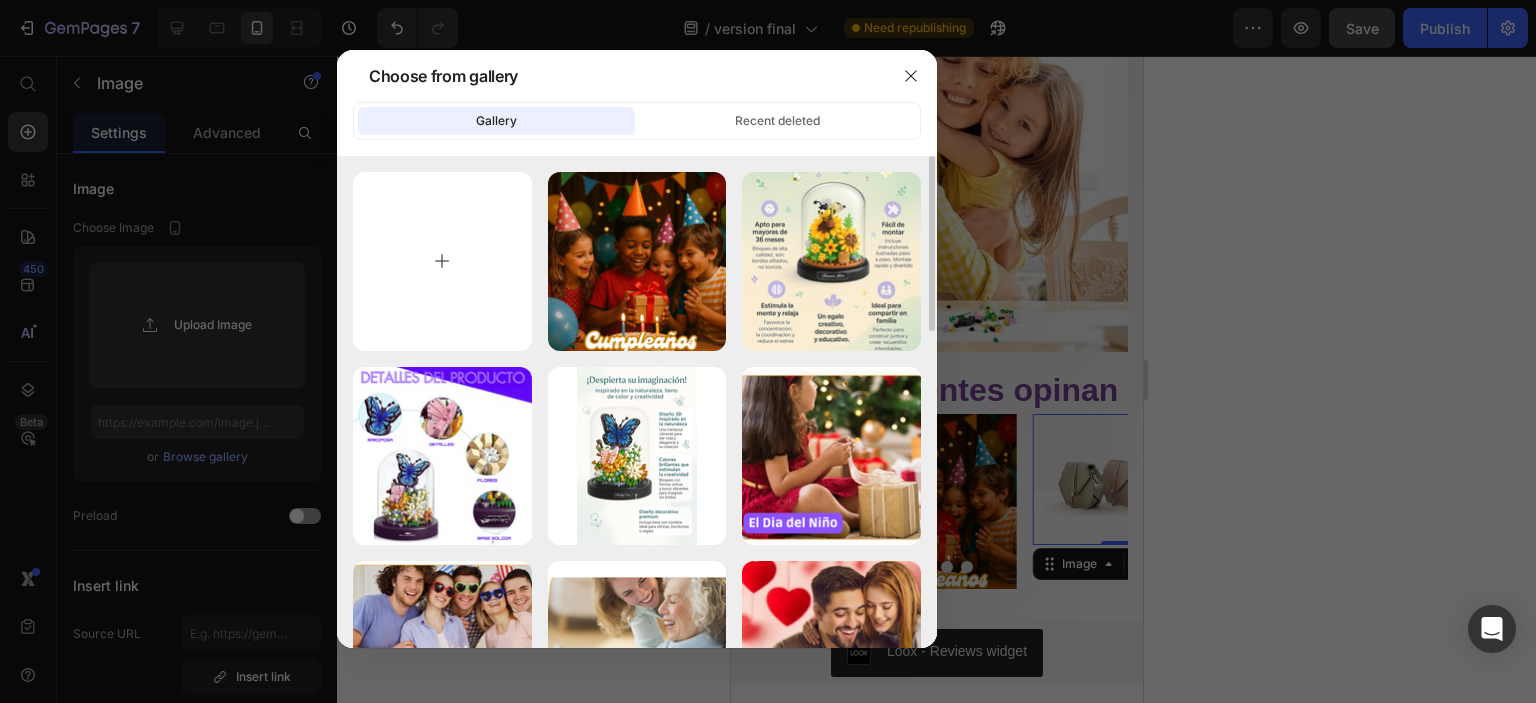 click at bounding box center (442, 261) 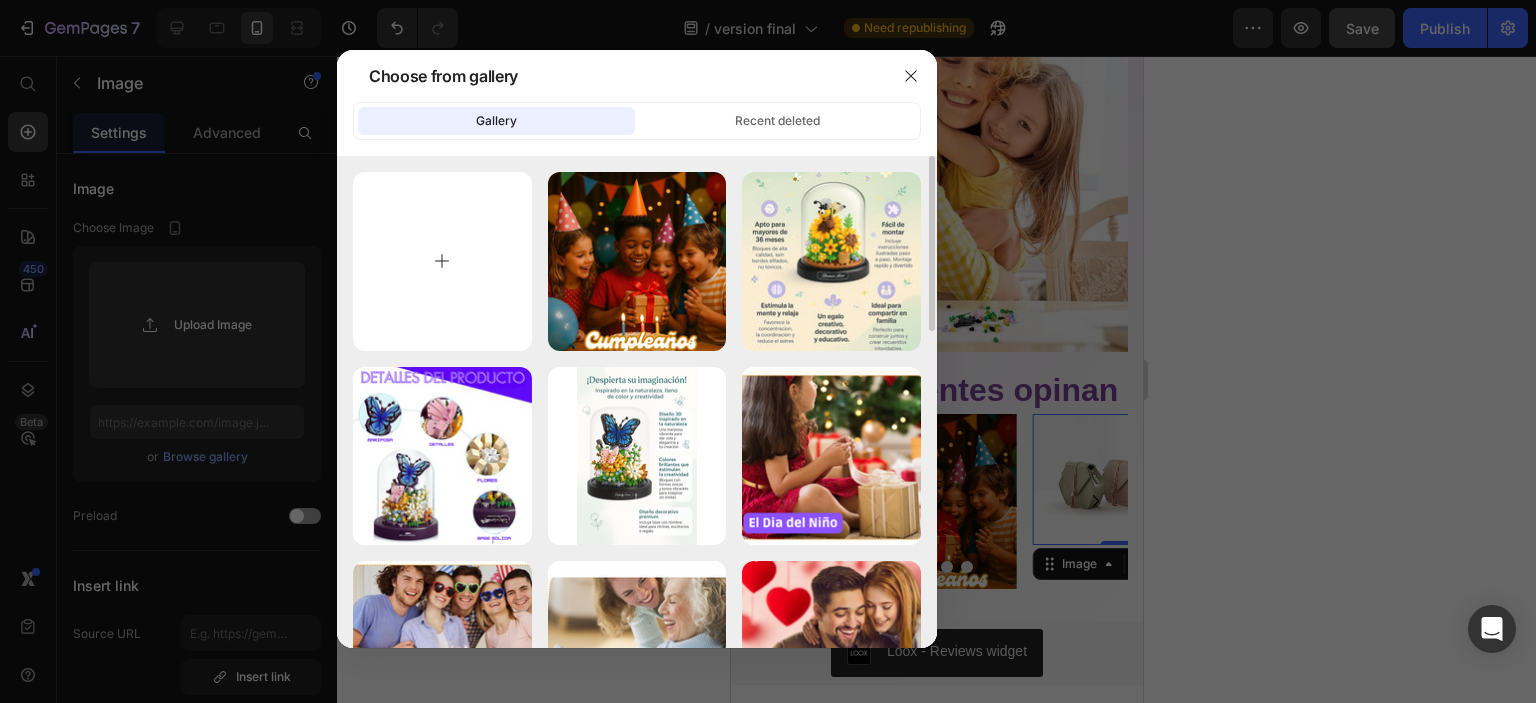 type on "C:\fakepath\2.png" 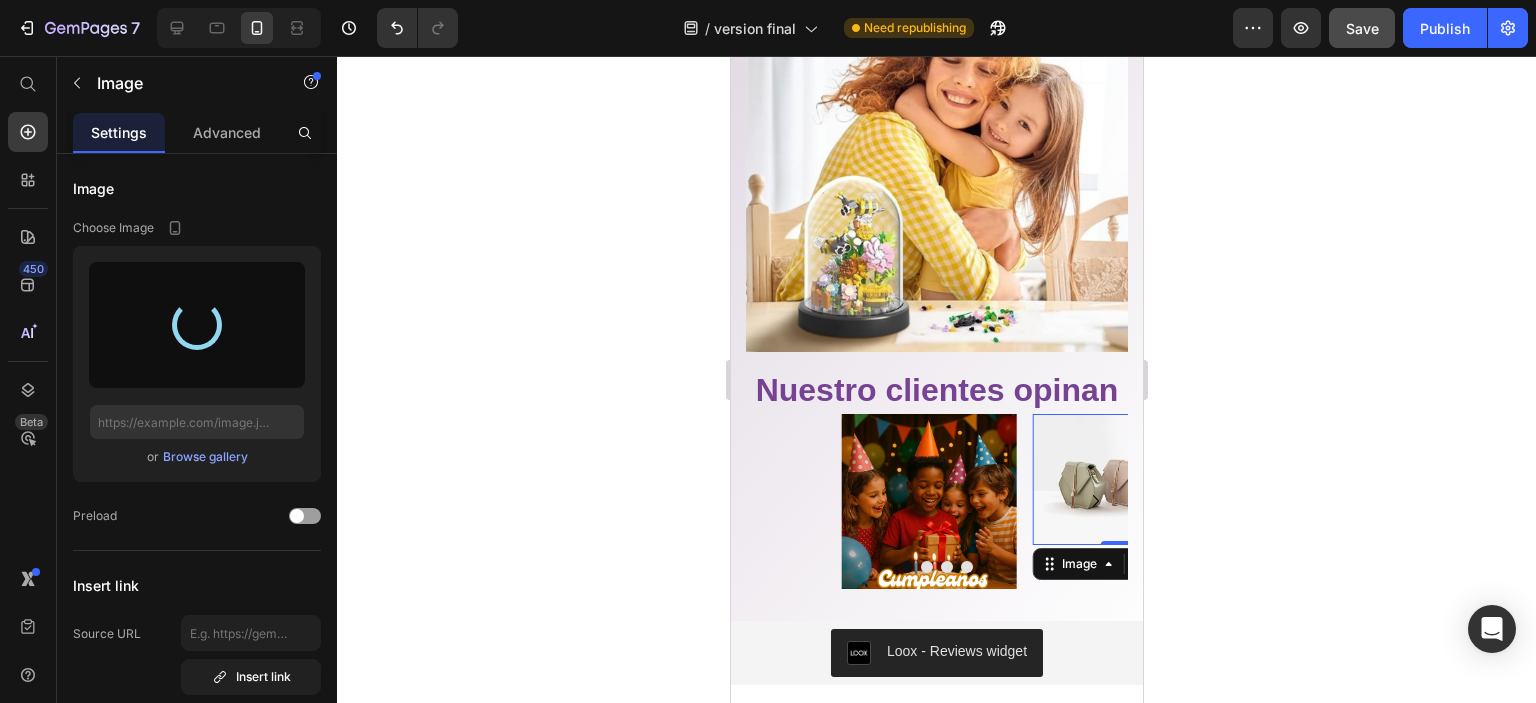 type on "https://cdn.shopify.com/s/files/1/0953/2371/7978/files/gempages_570793598052729671-228e15e8-c3e4-4ade-9605-e0e44c75bb10.png" 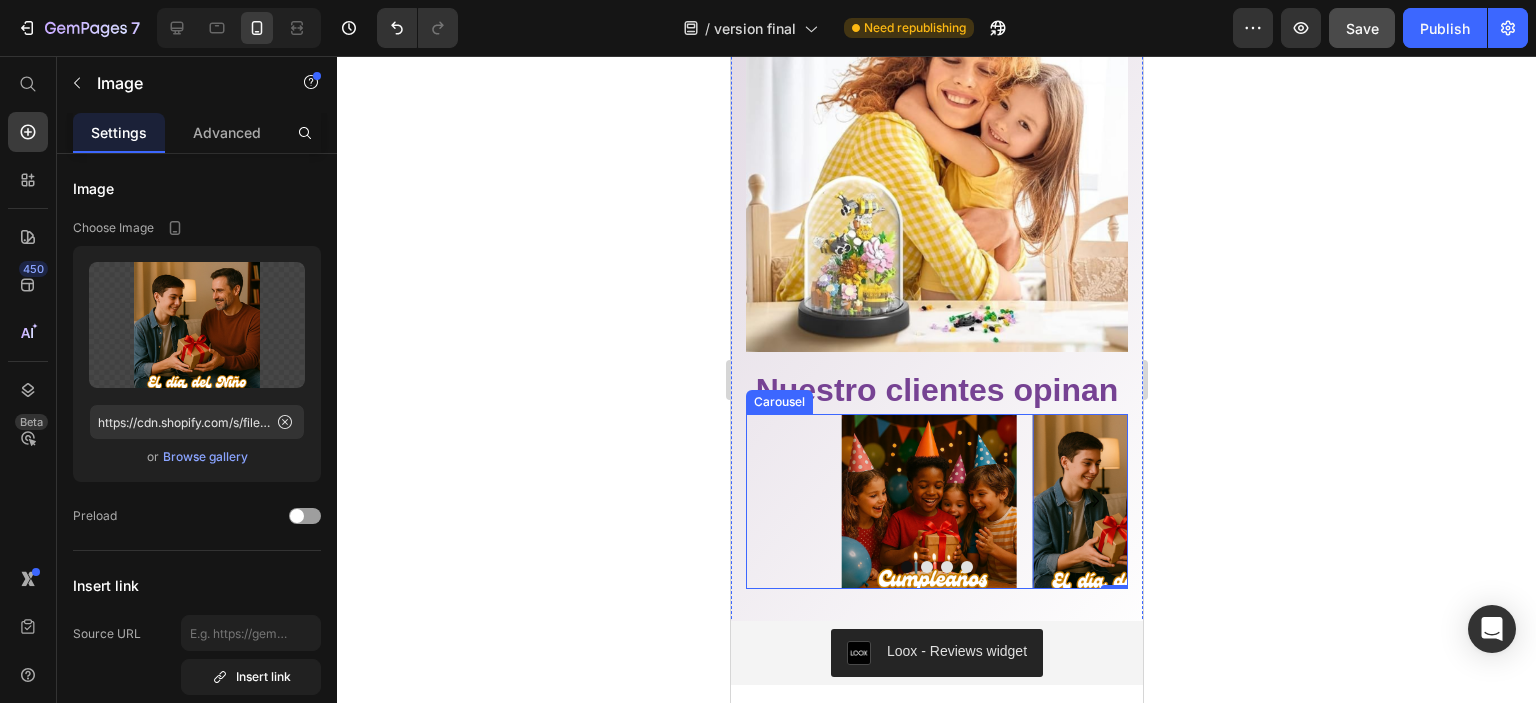 click on "Image Image   0
Drop element here
Drop element here" at bounding box center [936, 501] 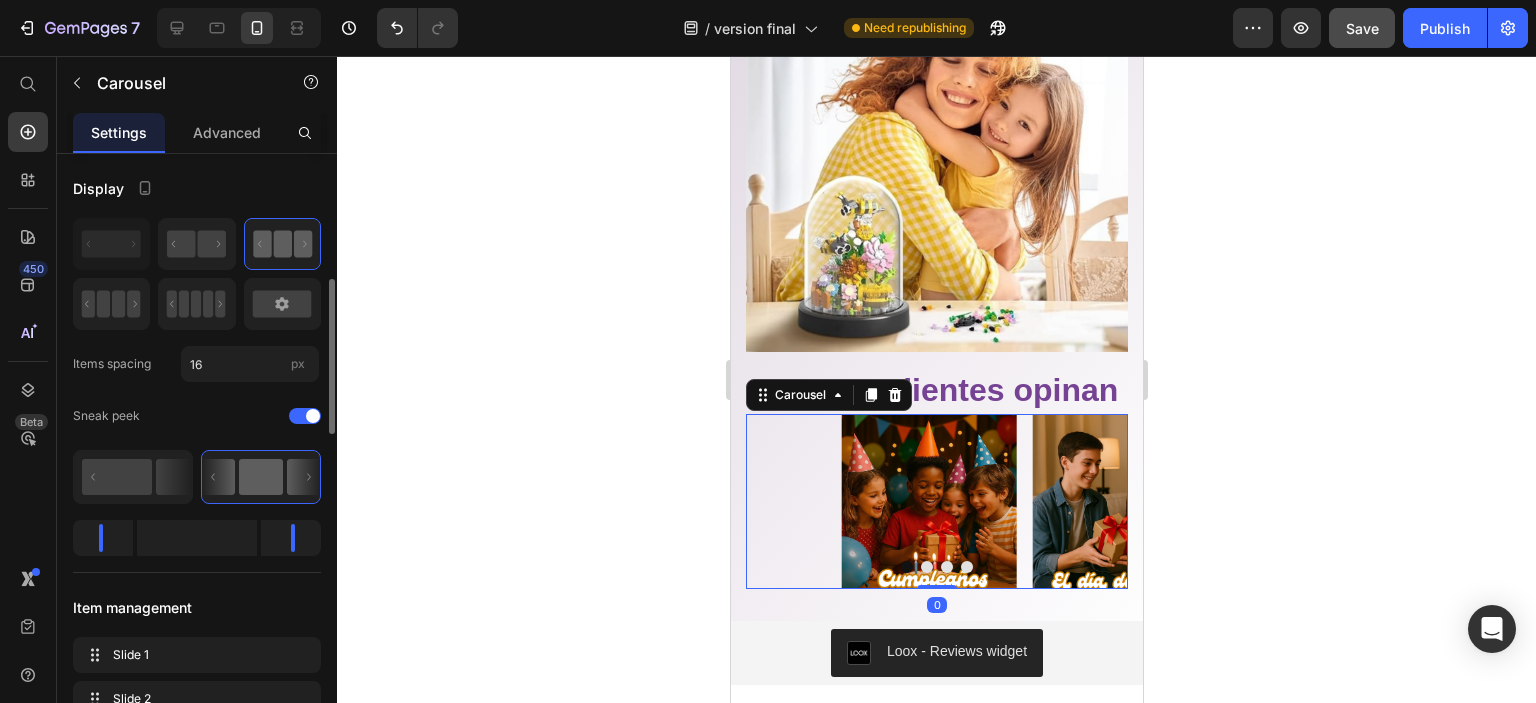 scroll, scrollTop: 200, scrollLeft: 0, axis: vertical 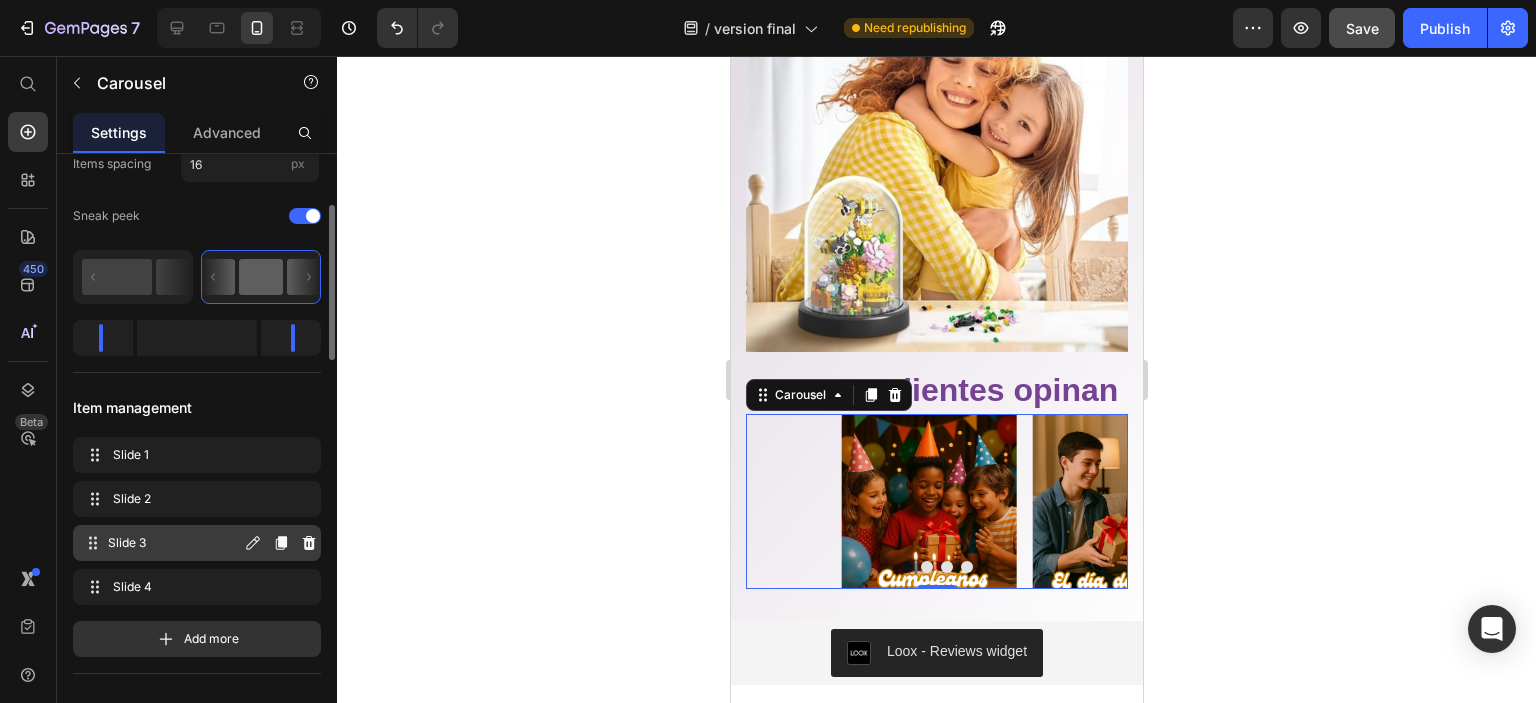 click on "Slide 3" at bounding box center [174, 543] 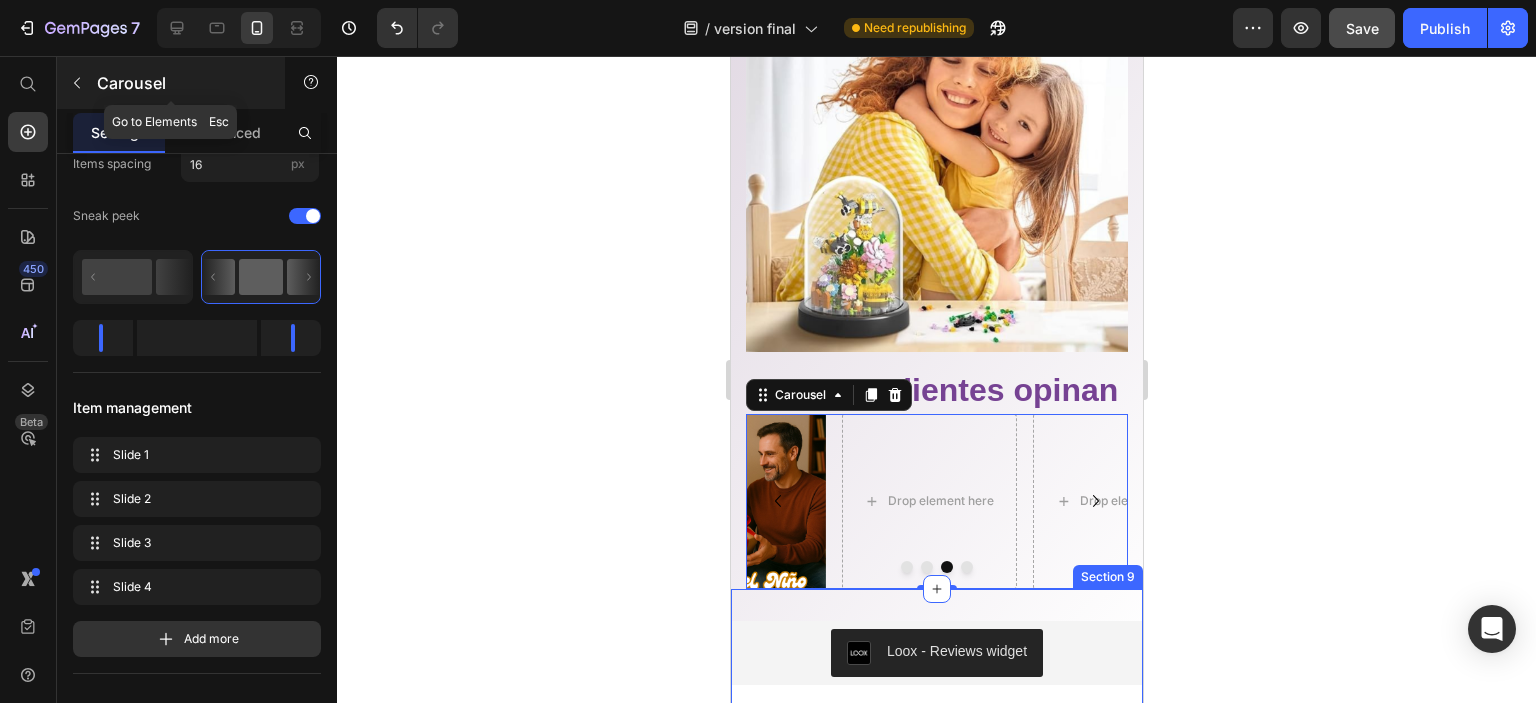 click 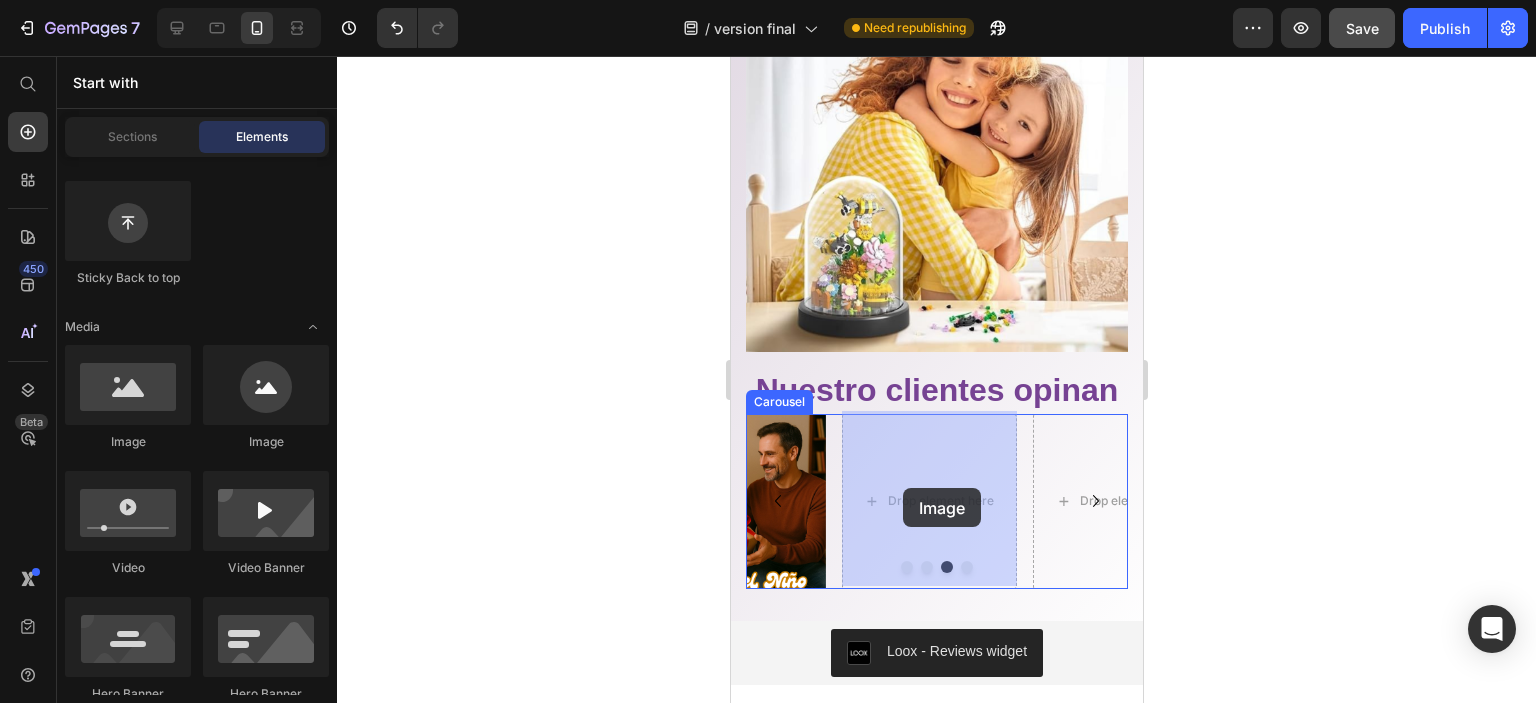 drag, startPoint x: 874, startPoint y: 465, endPoint x: 902, endPoint y: 488, distance: 36.23534 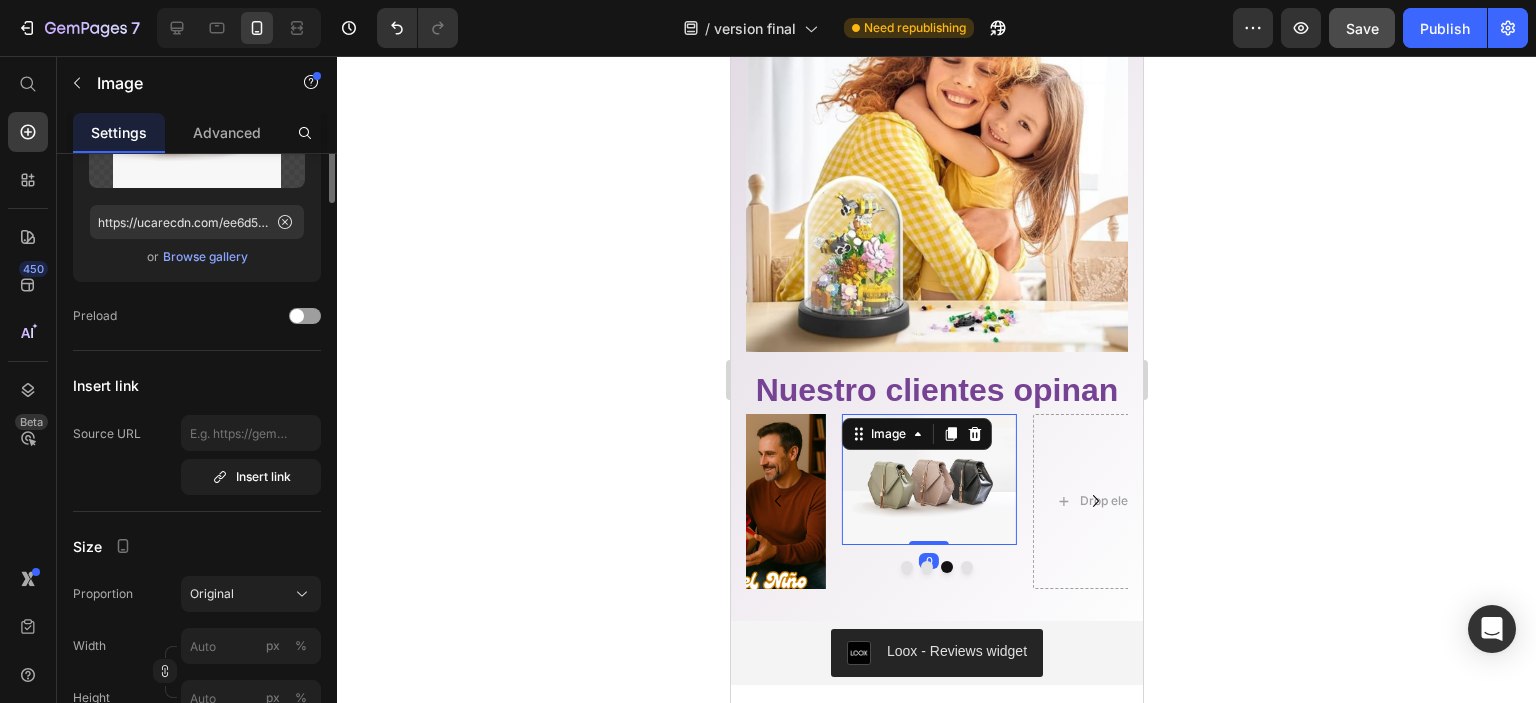 scroll, scrollTop: 0, scrollLeft: 0, axis: both 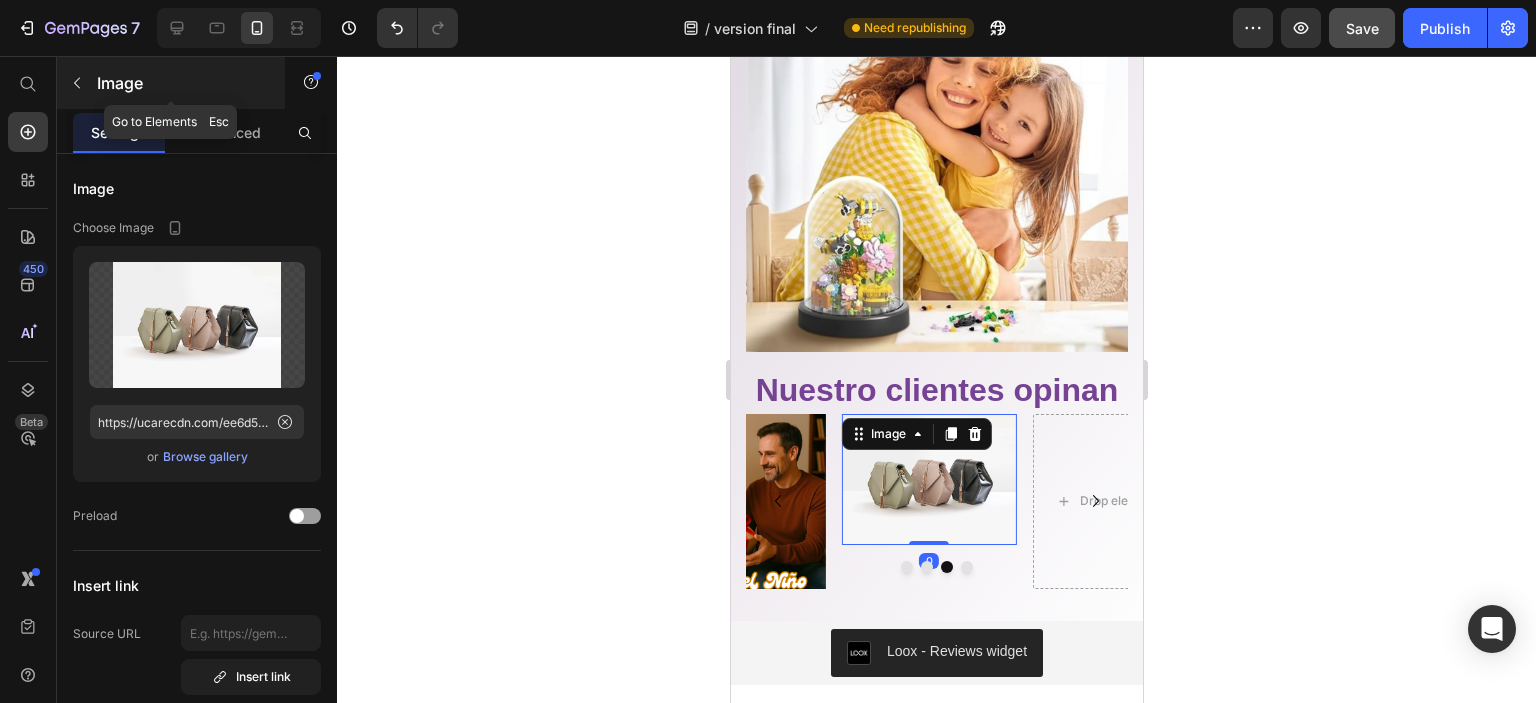 click 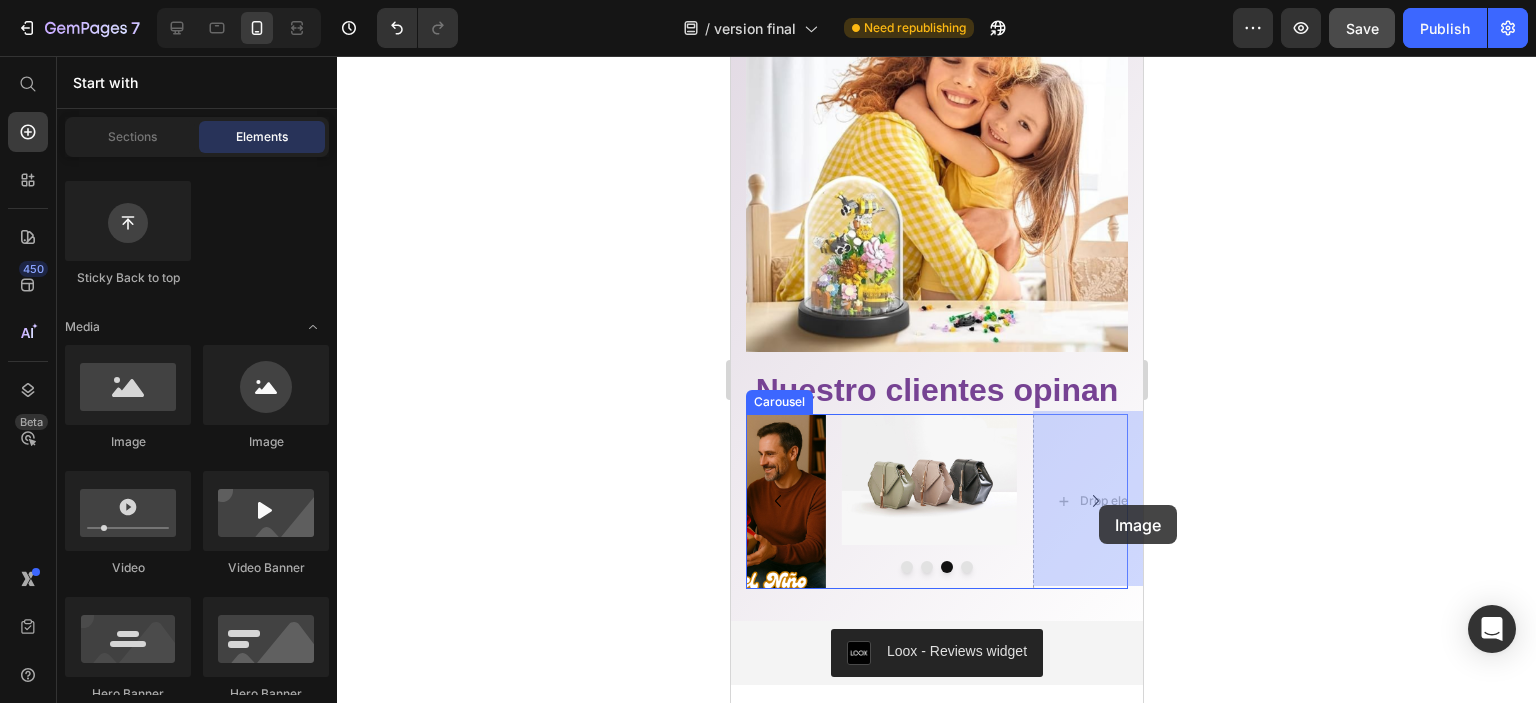drag, startPoint x: 853, startPoint y: 454, endPoint x: 1098, endPoint y: 505, distance: 250.25188 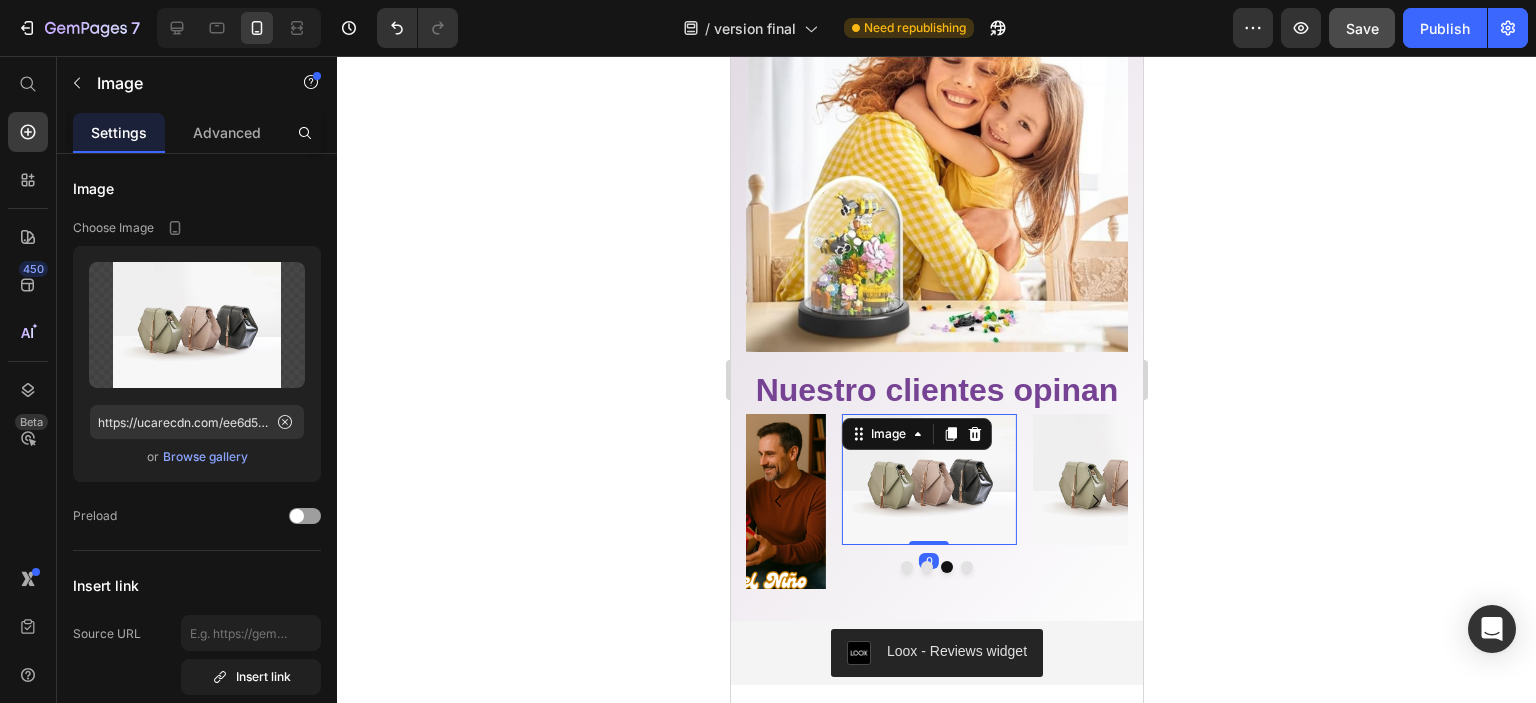 click at bounding box center (928, 480) 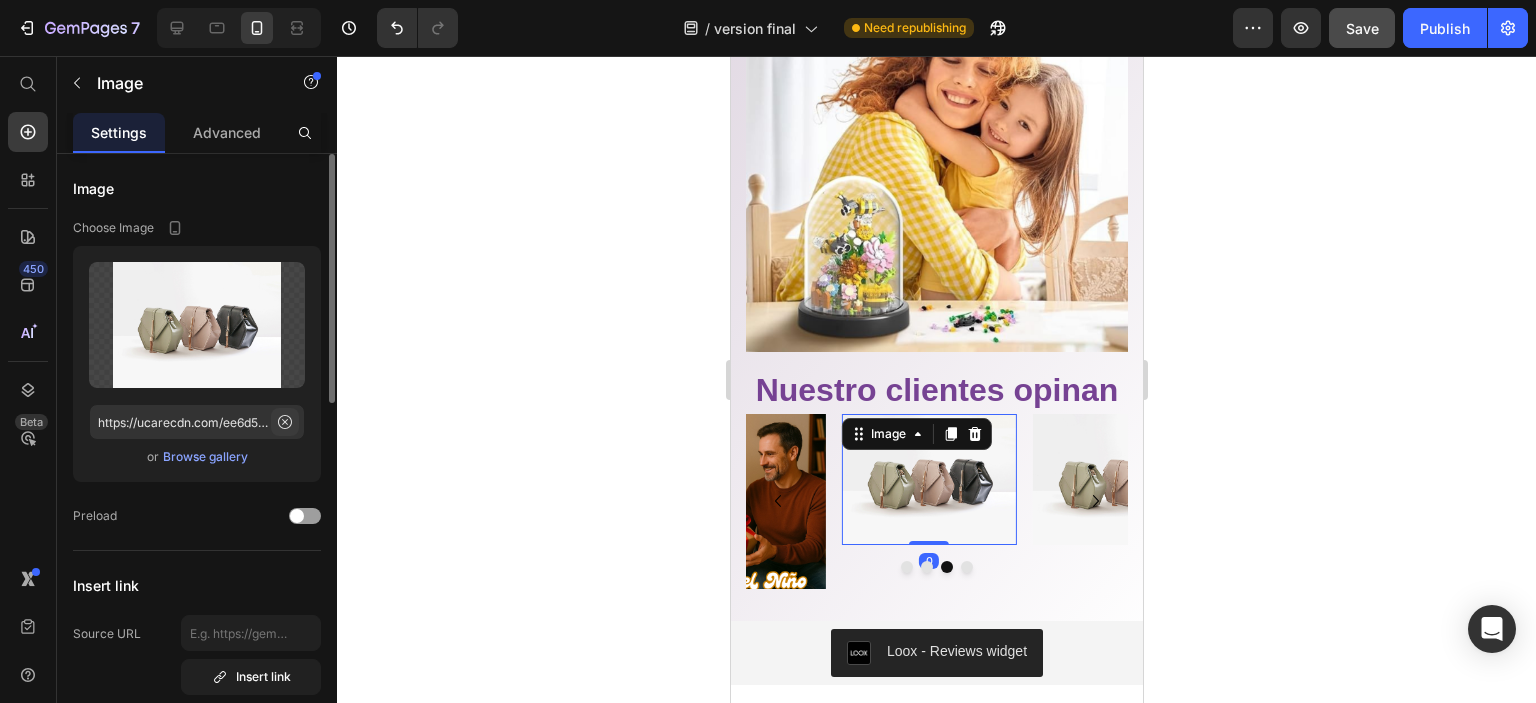click 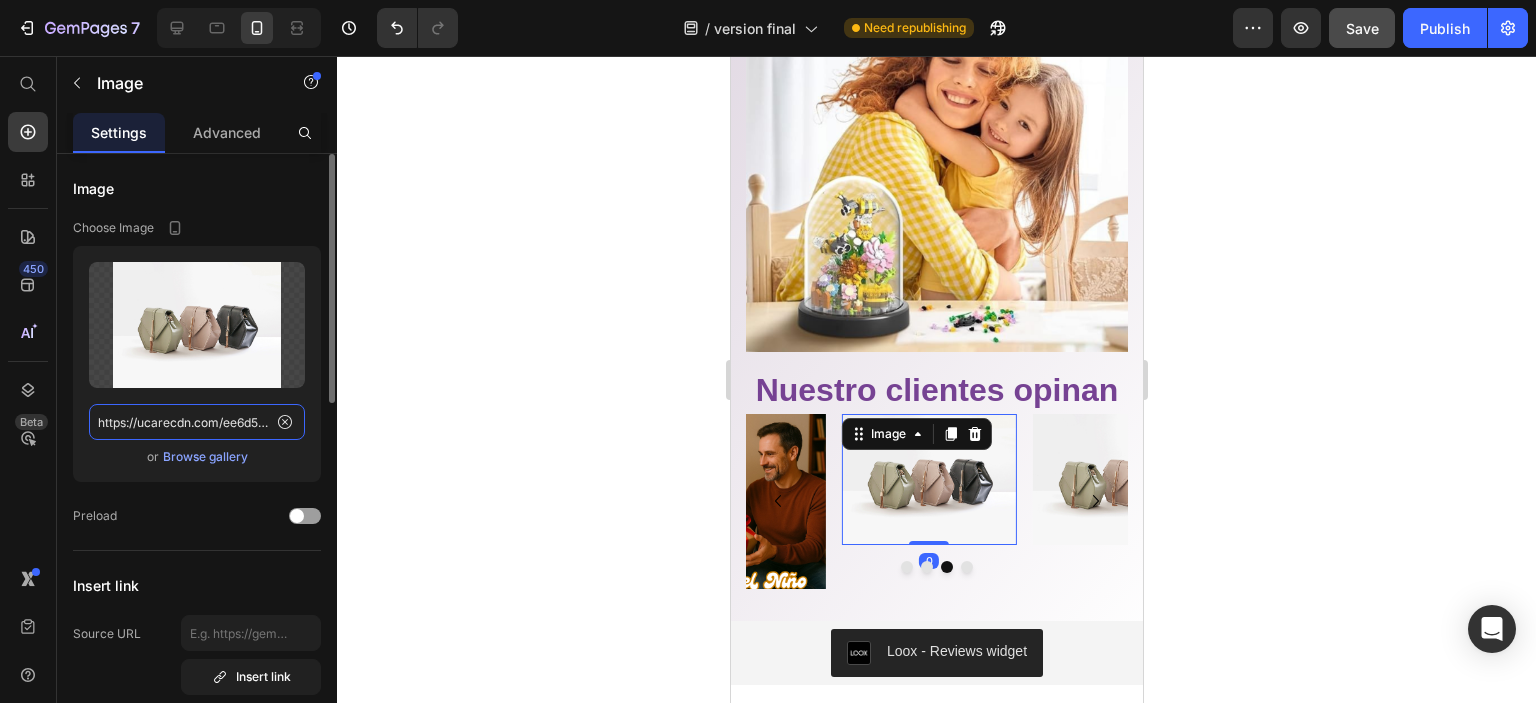 type 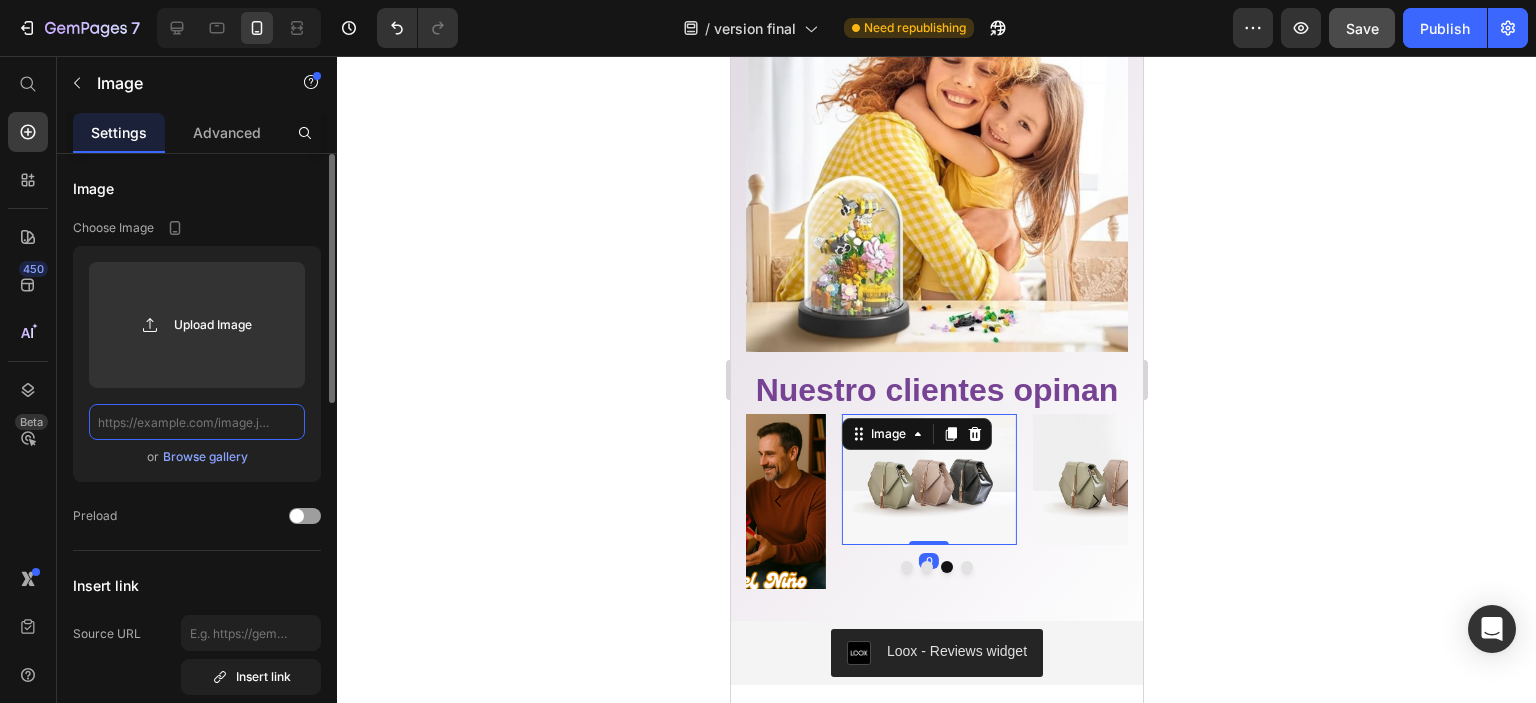 scroll, scrollTop: 0, scrollLeft: 0, axis: both 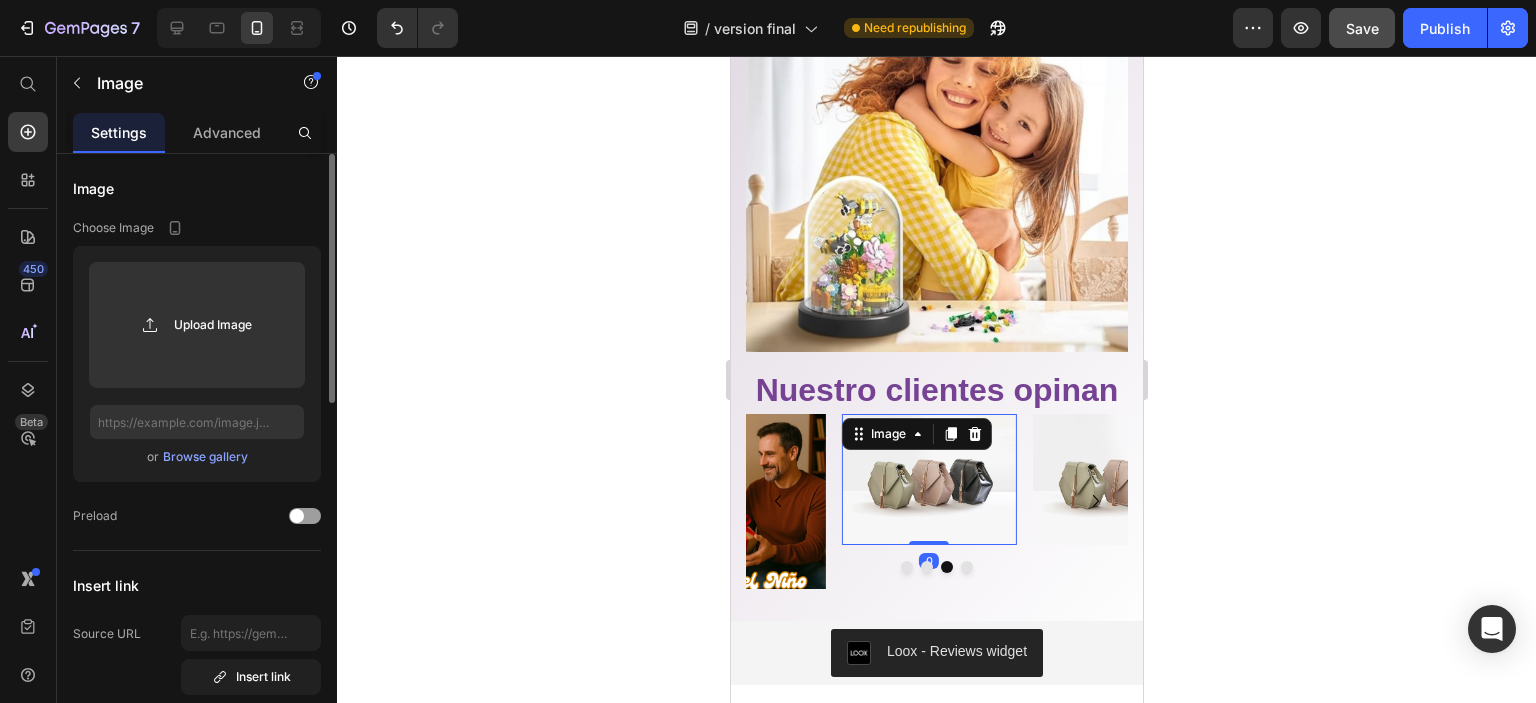click on "Browse gallery" at bounding box center (205, 457) 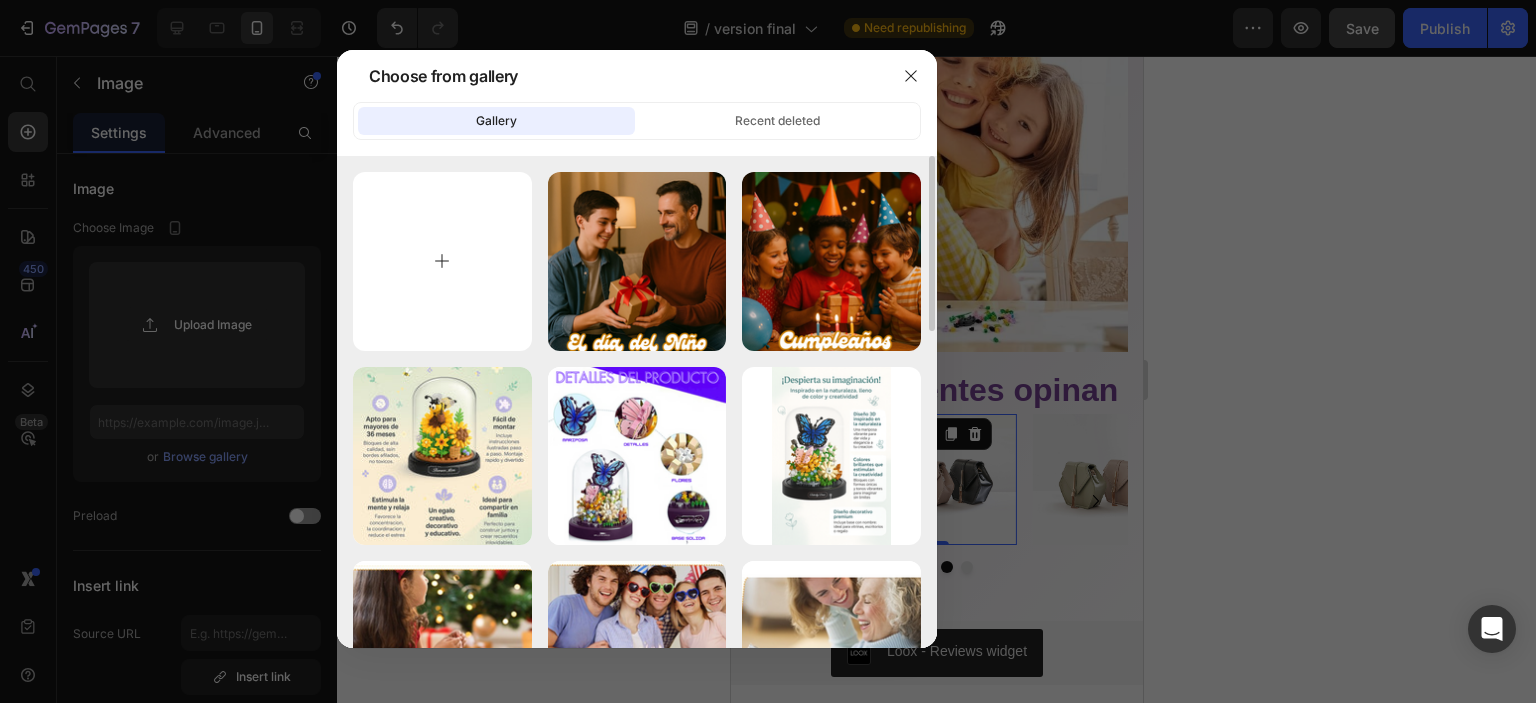 click at bounding box center [442, 261] 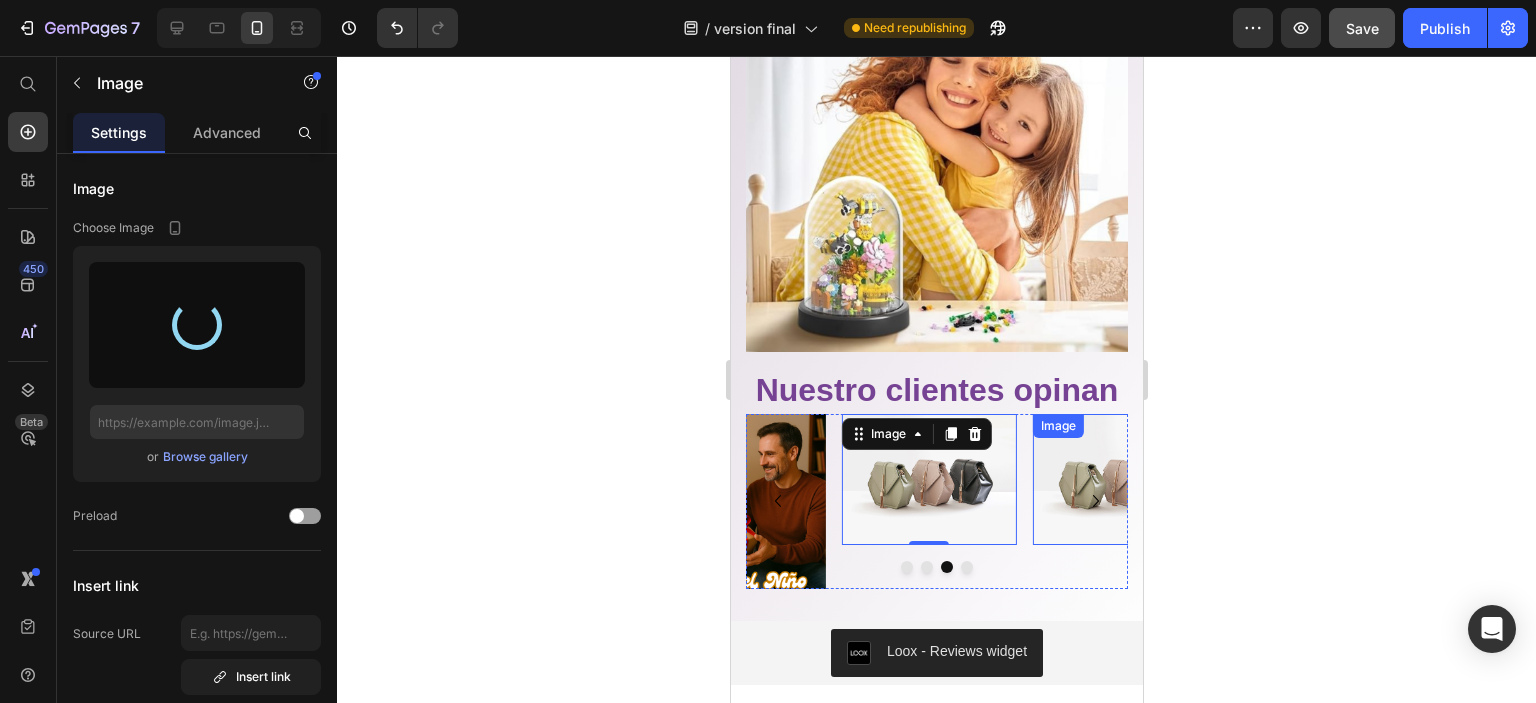 click 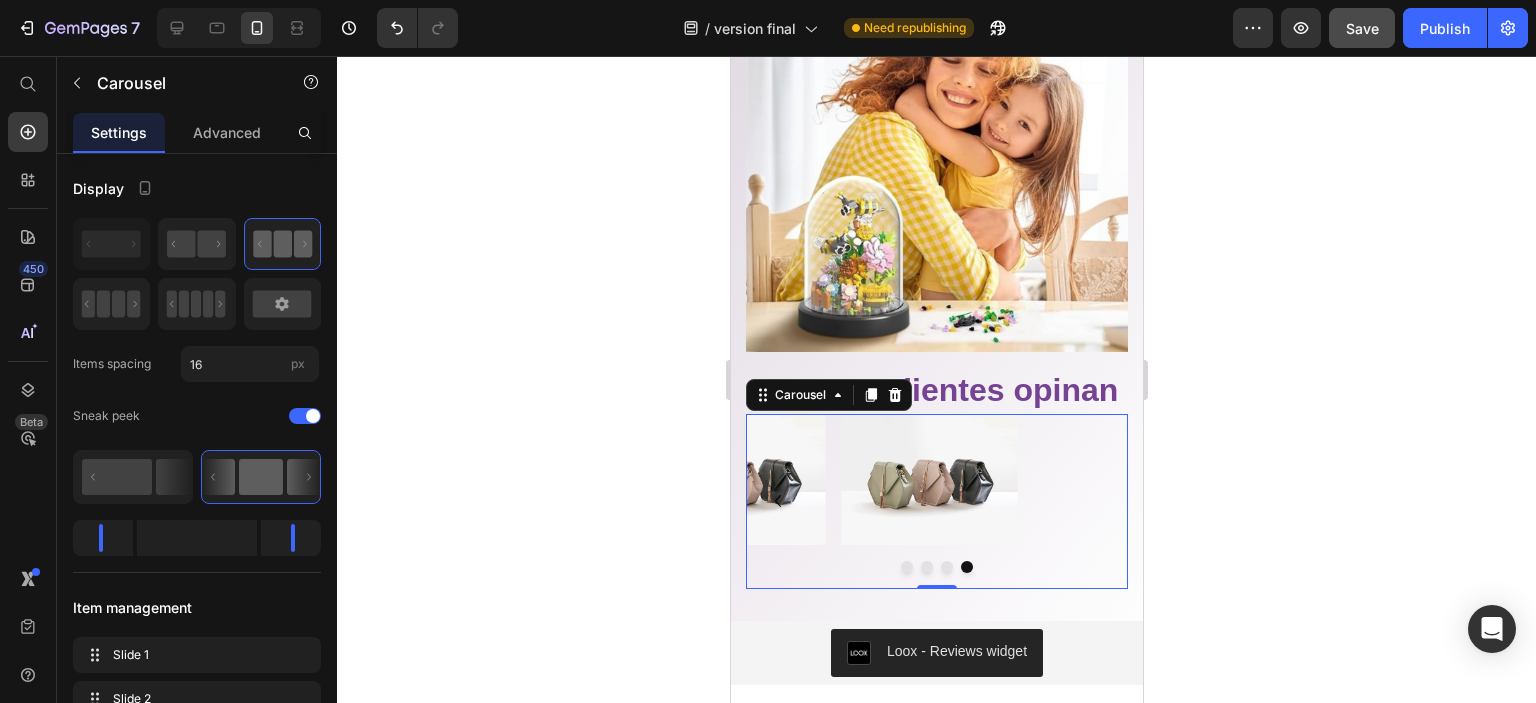 click 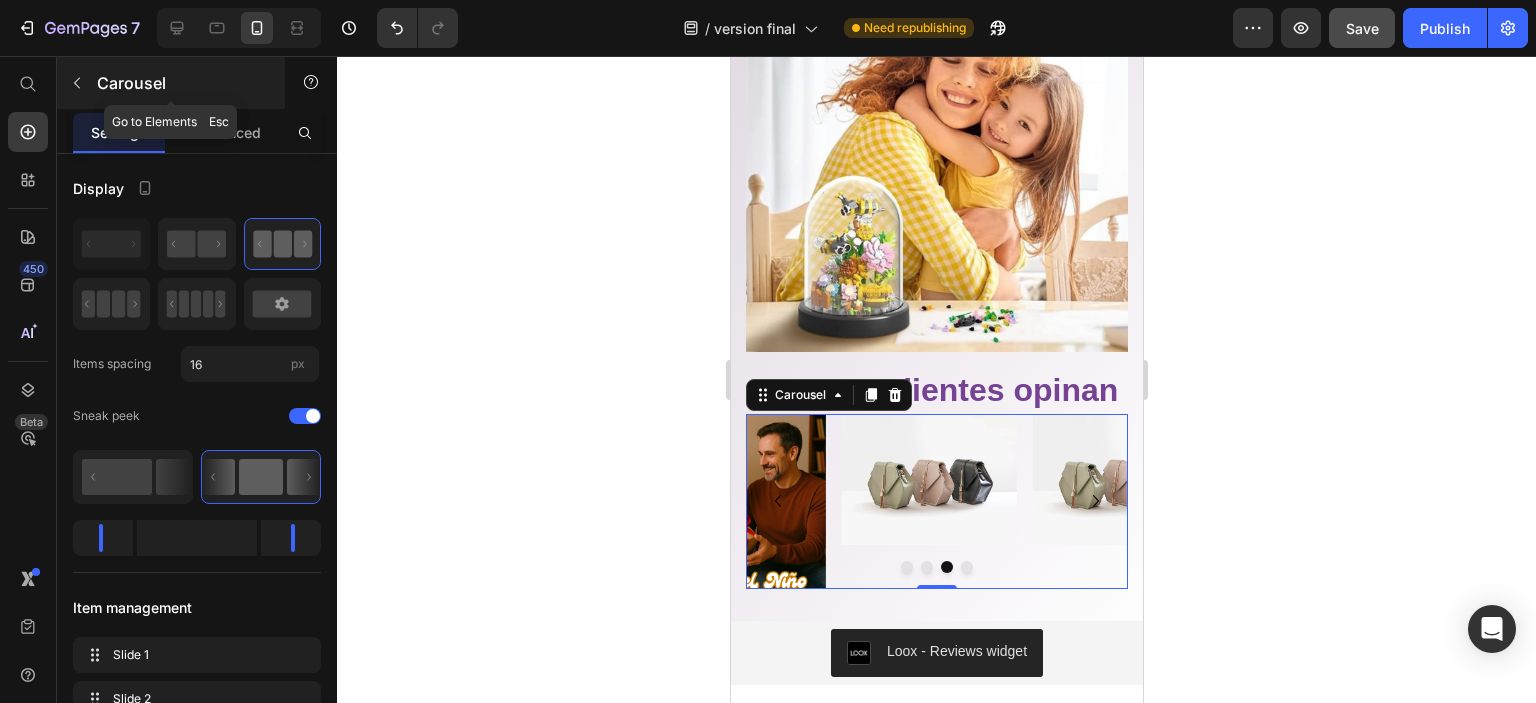 click 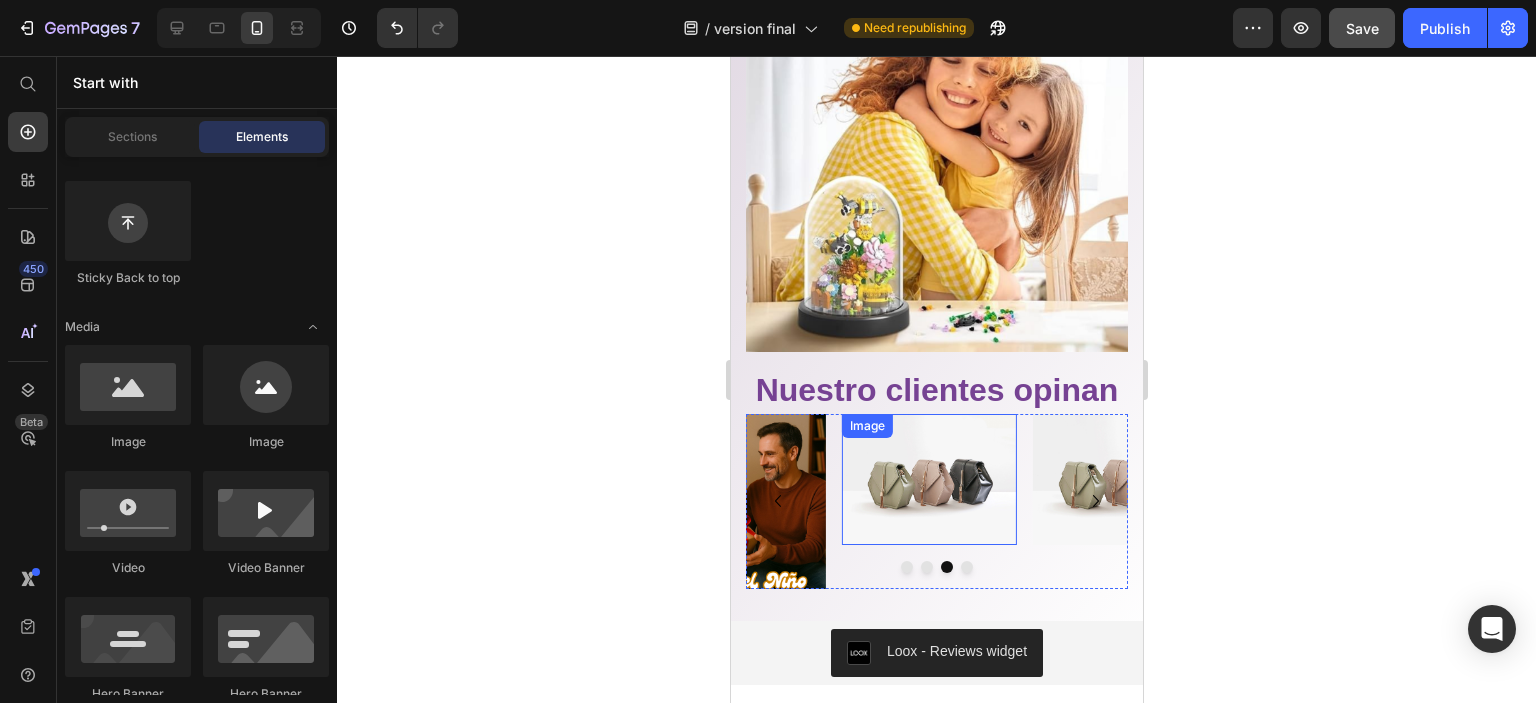 click at bounding box center (928, 480) 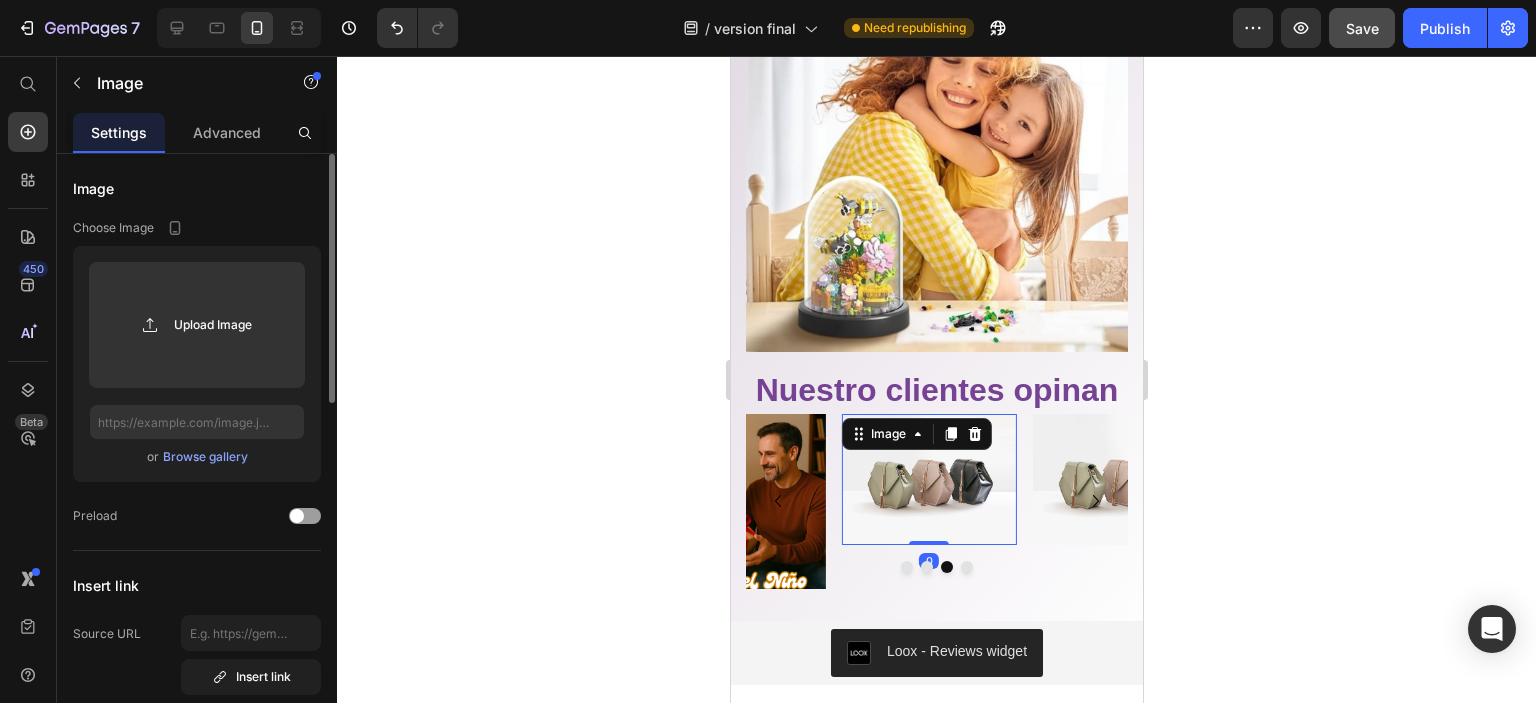 click on "Browse gallery" at bounding box center (205, 457) 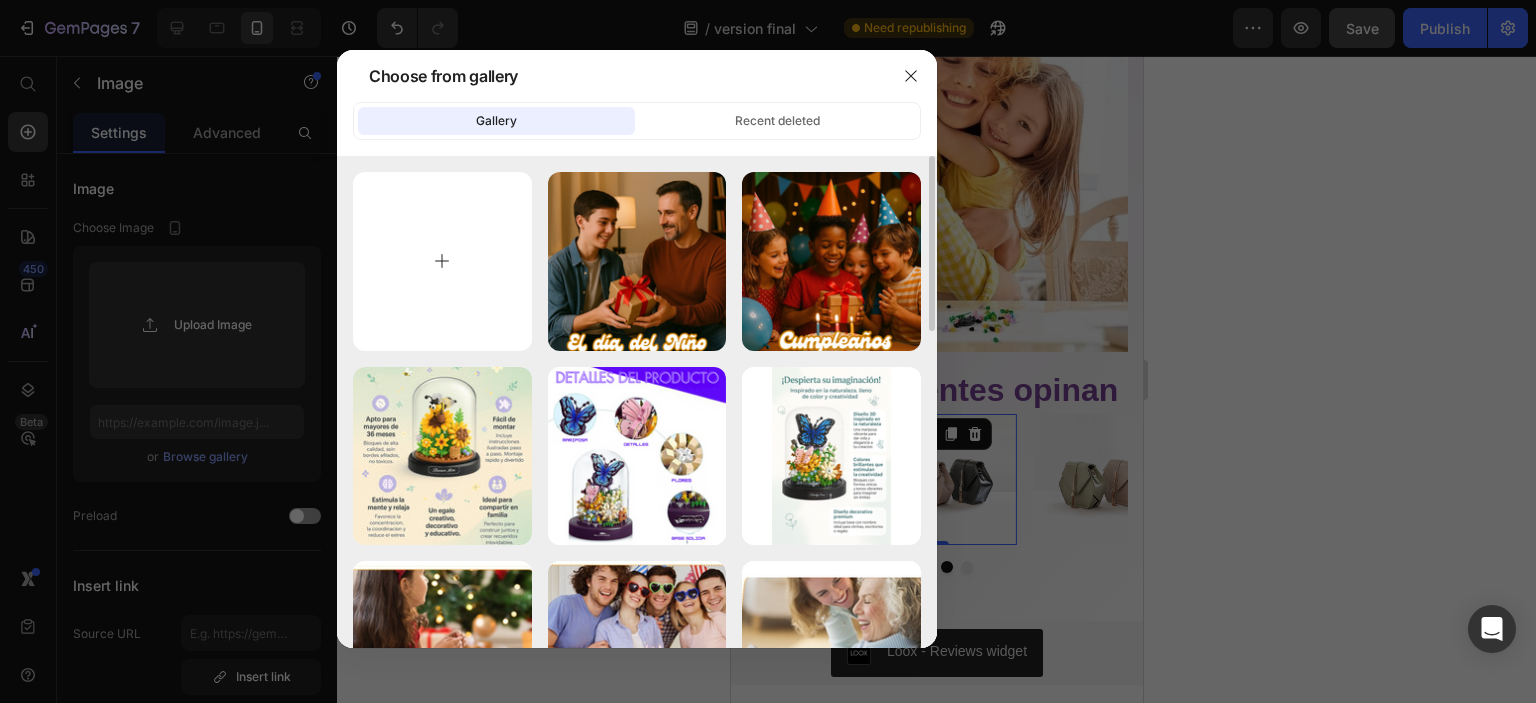 click at bounding box center (442, 261) 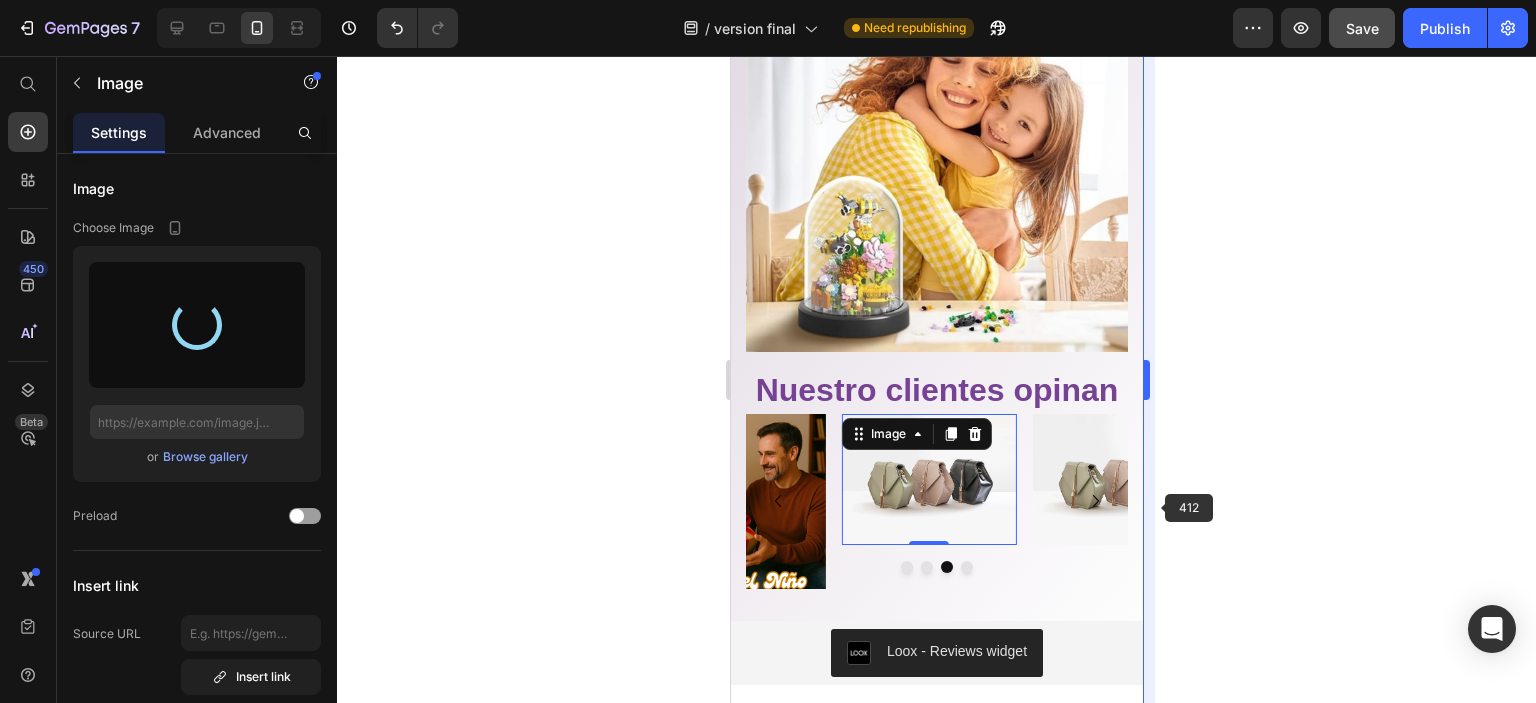 type on "https://cdn.shopify.com/s/files/1/0953/2371/7978/files/gempages_570793598052729671-ea0946d1-3c3e-42d5-82be-3f3bec39cfaf.png" 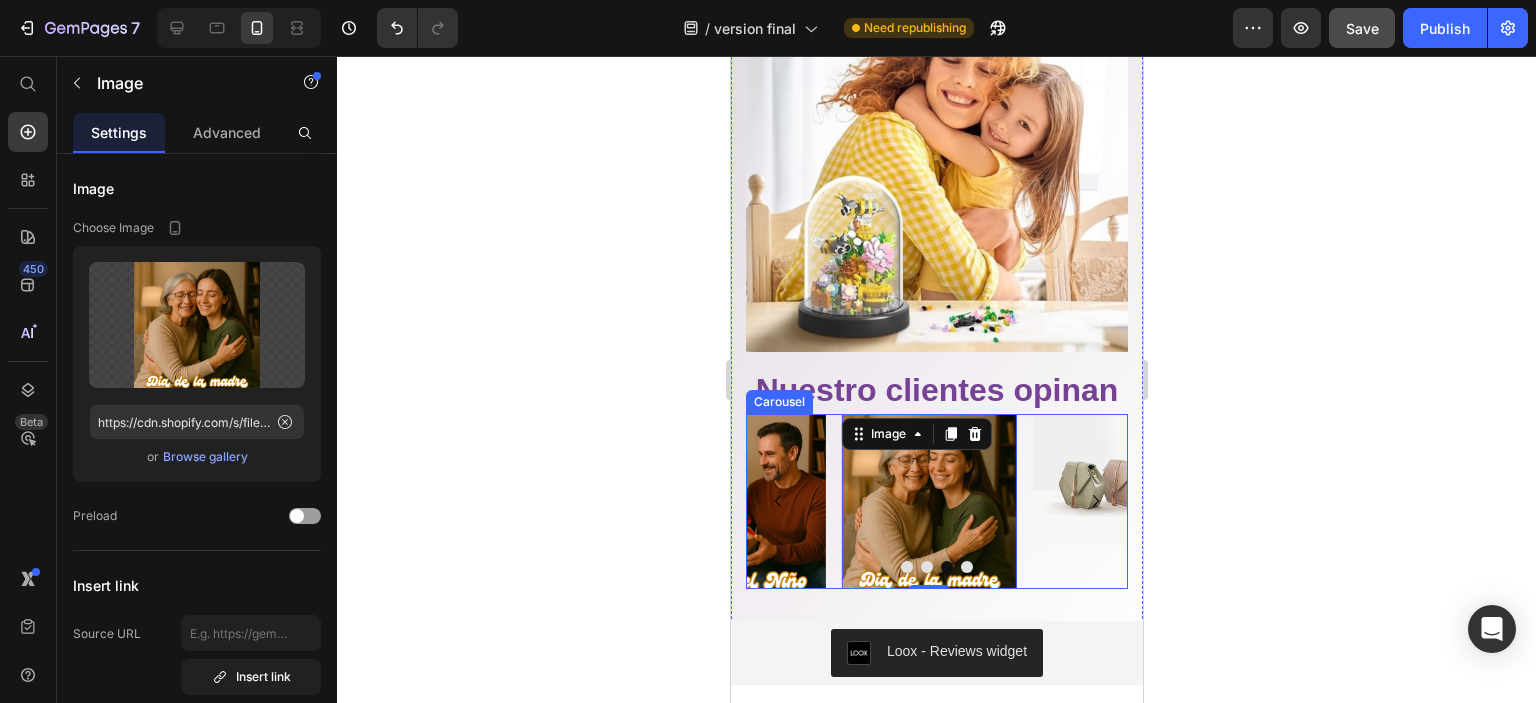 click at bounding box center (1095, 501) 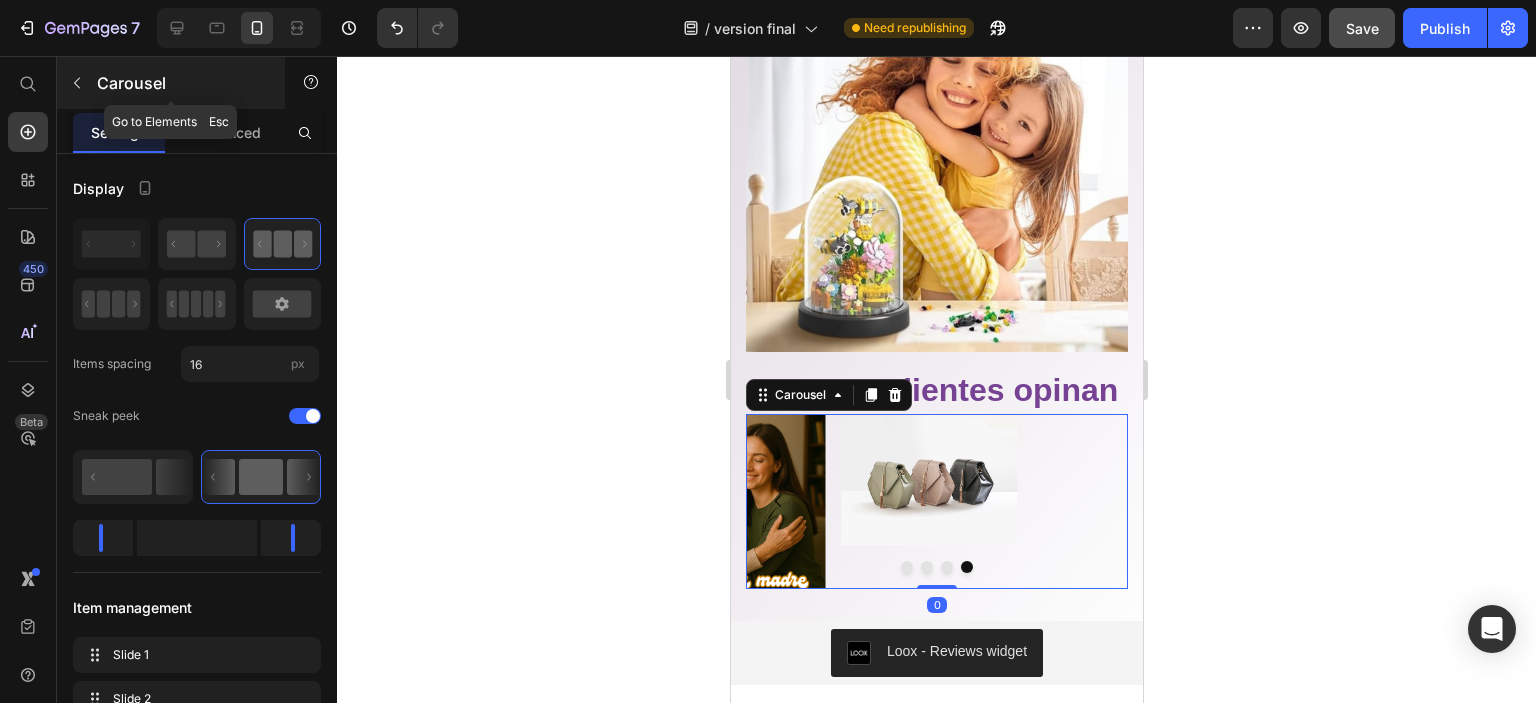 click 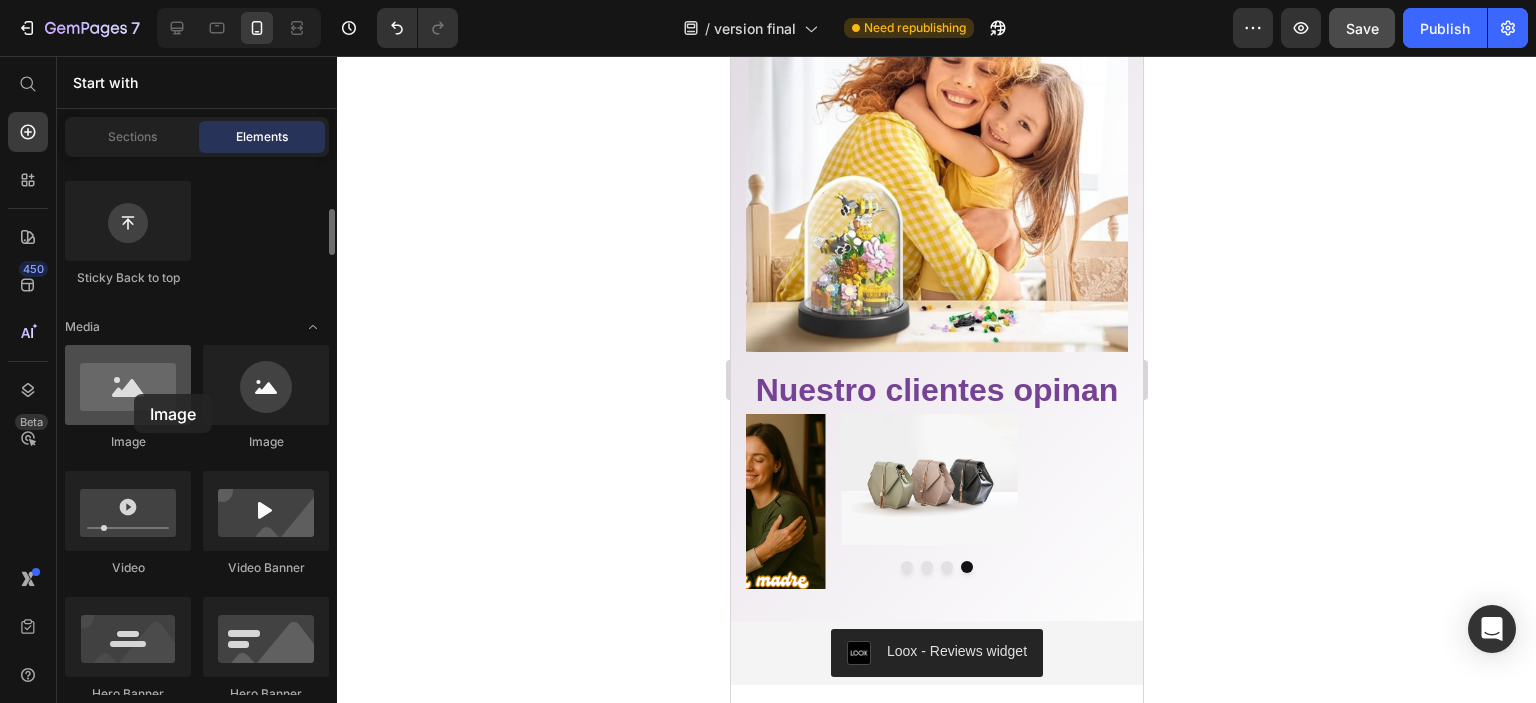 drag, startPoint x: 253, startPoint y: 416, endPoint x: 134, endPoint y: 394, distance: 121.016525 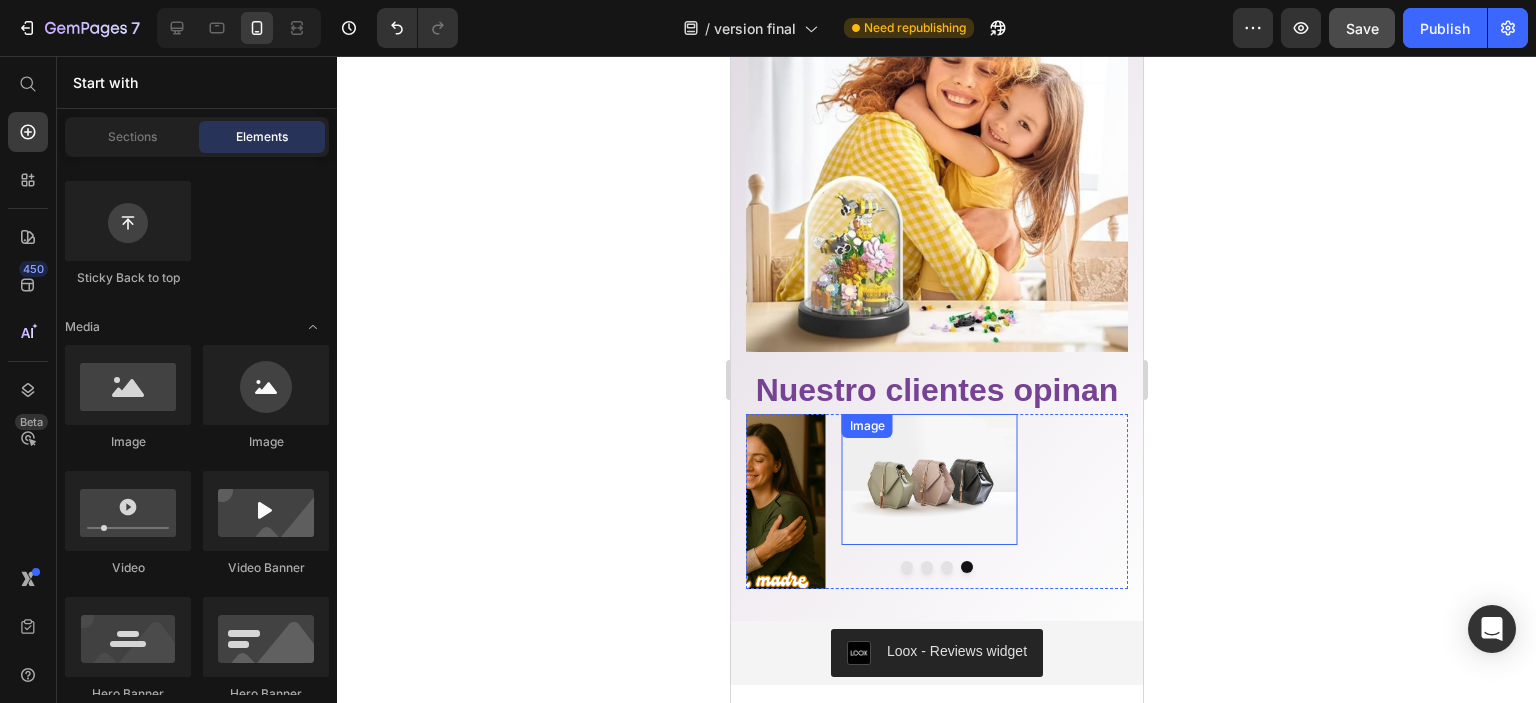 click at bounding box center (928, 480) 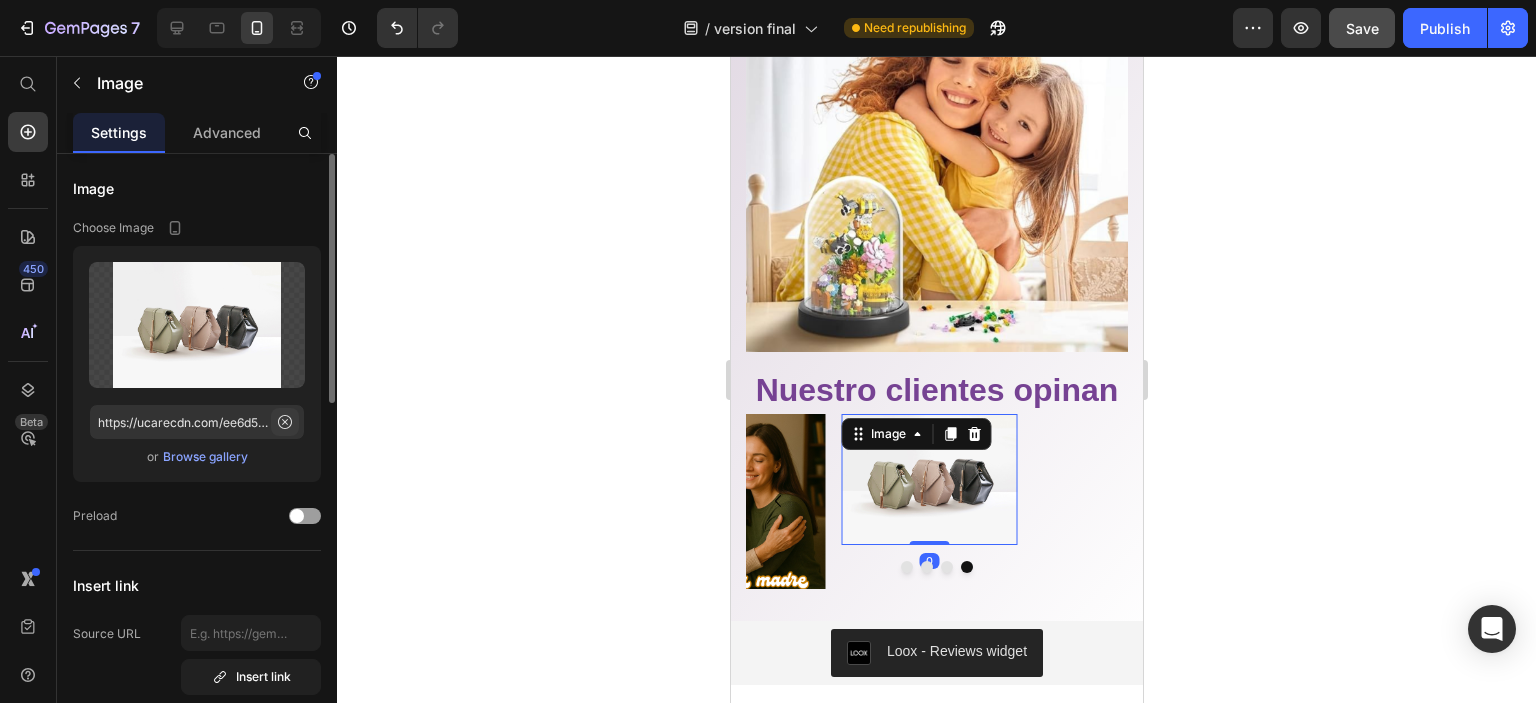 click 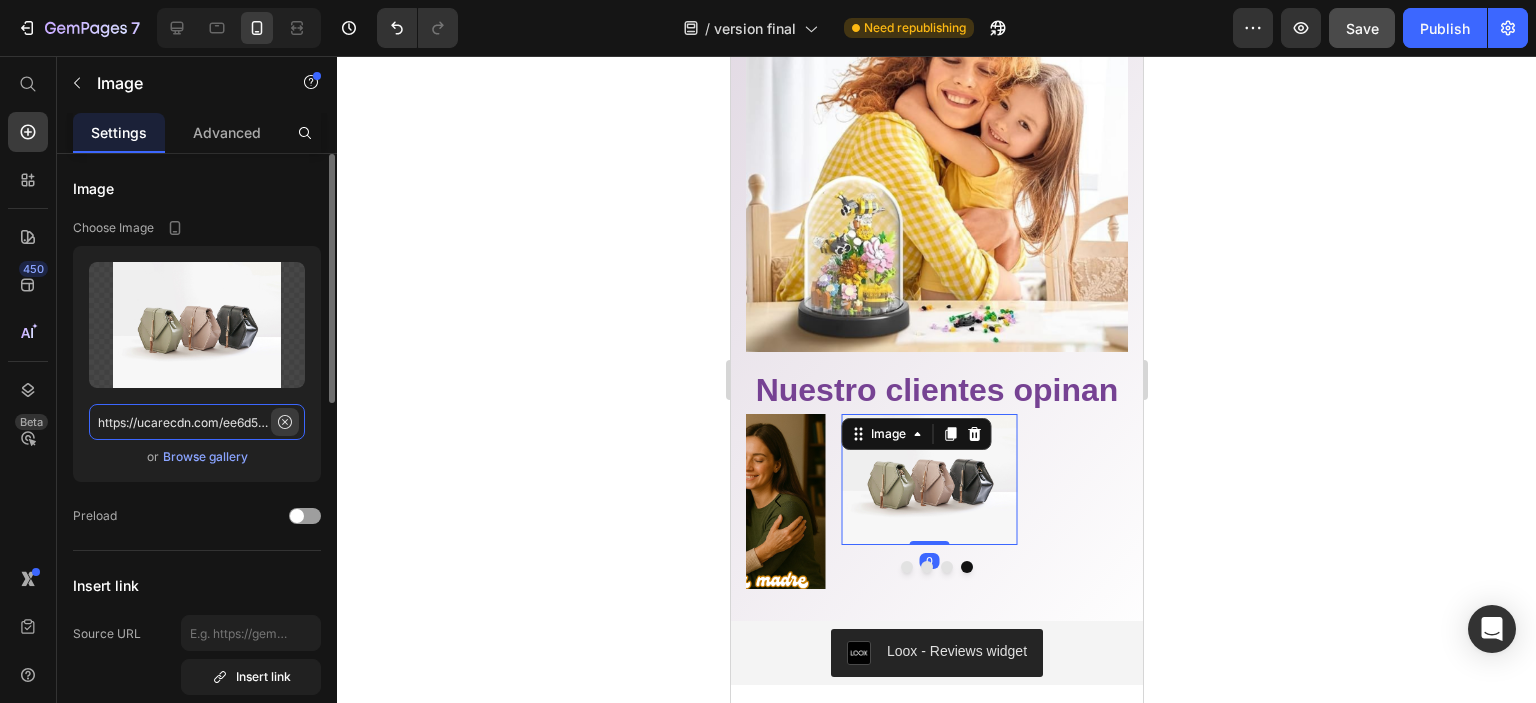 type 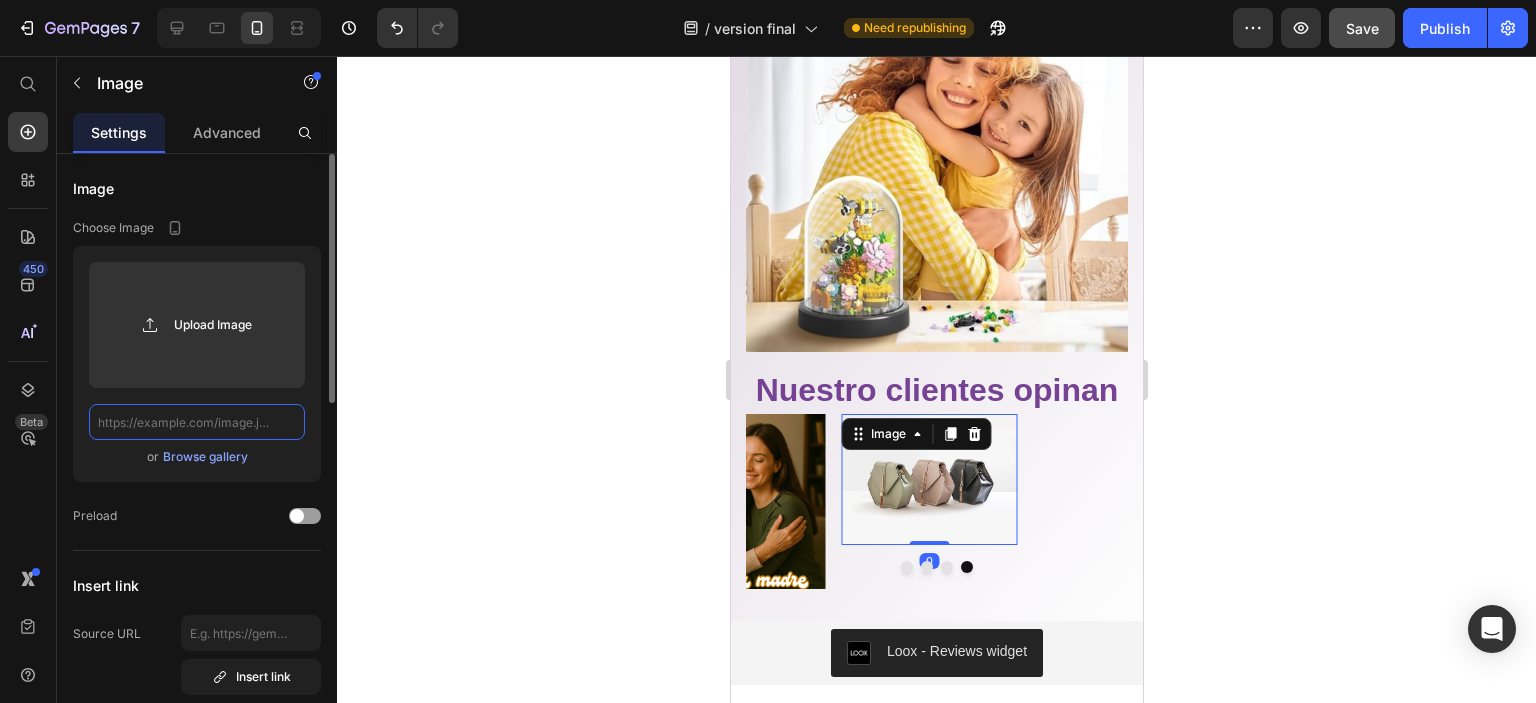scroll, scrollTop: 0, scrollLeft: 0, axis: both 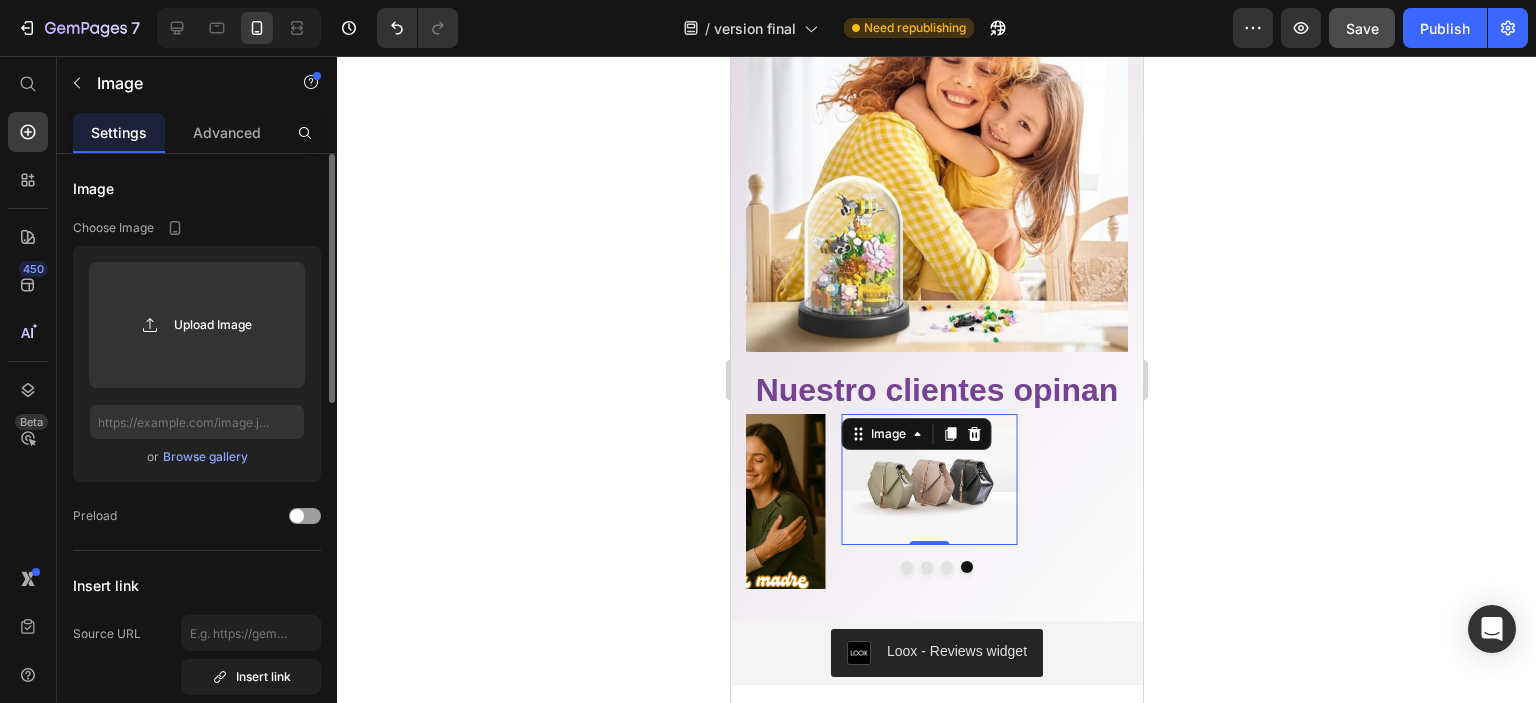 click on "Browse gallery" at bounding box center [205, 457] 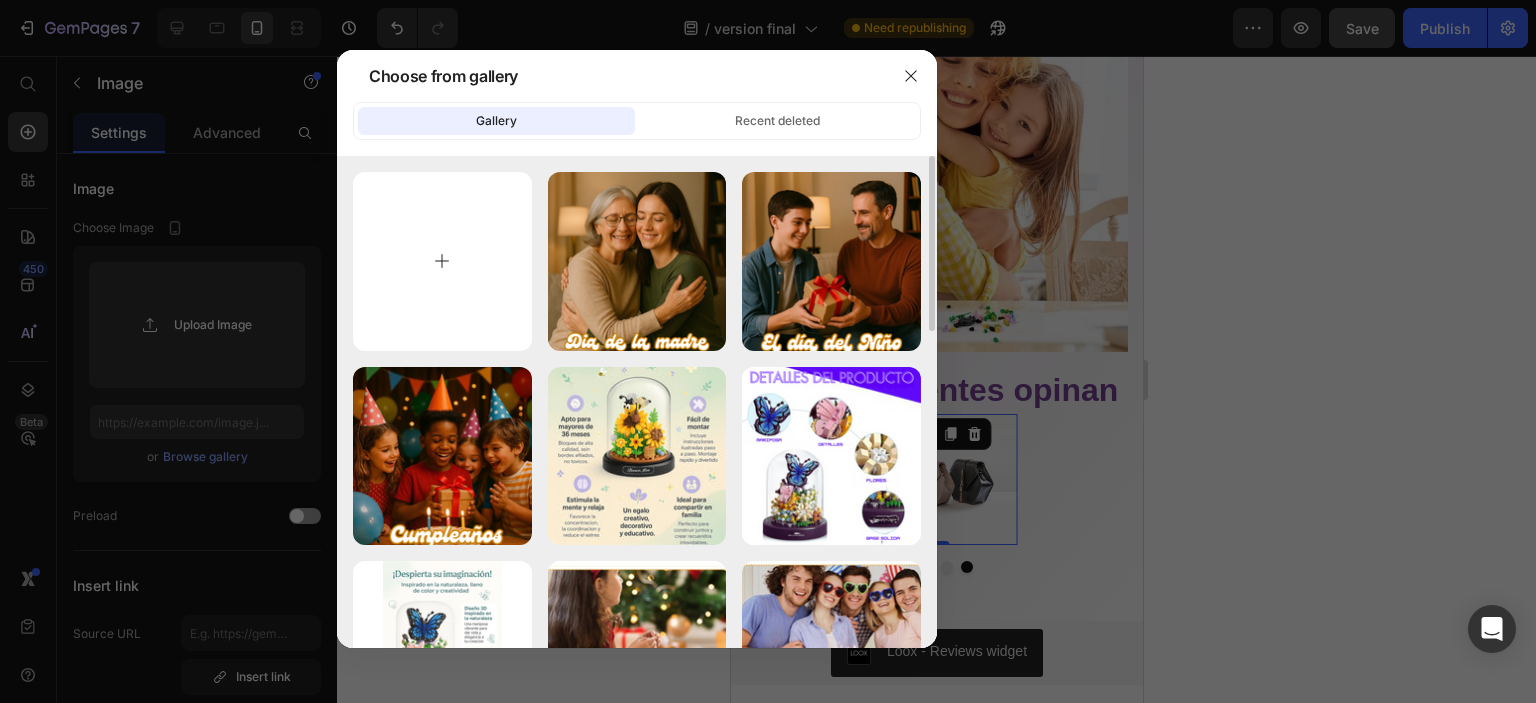 click at bounding box center (442, 261) 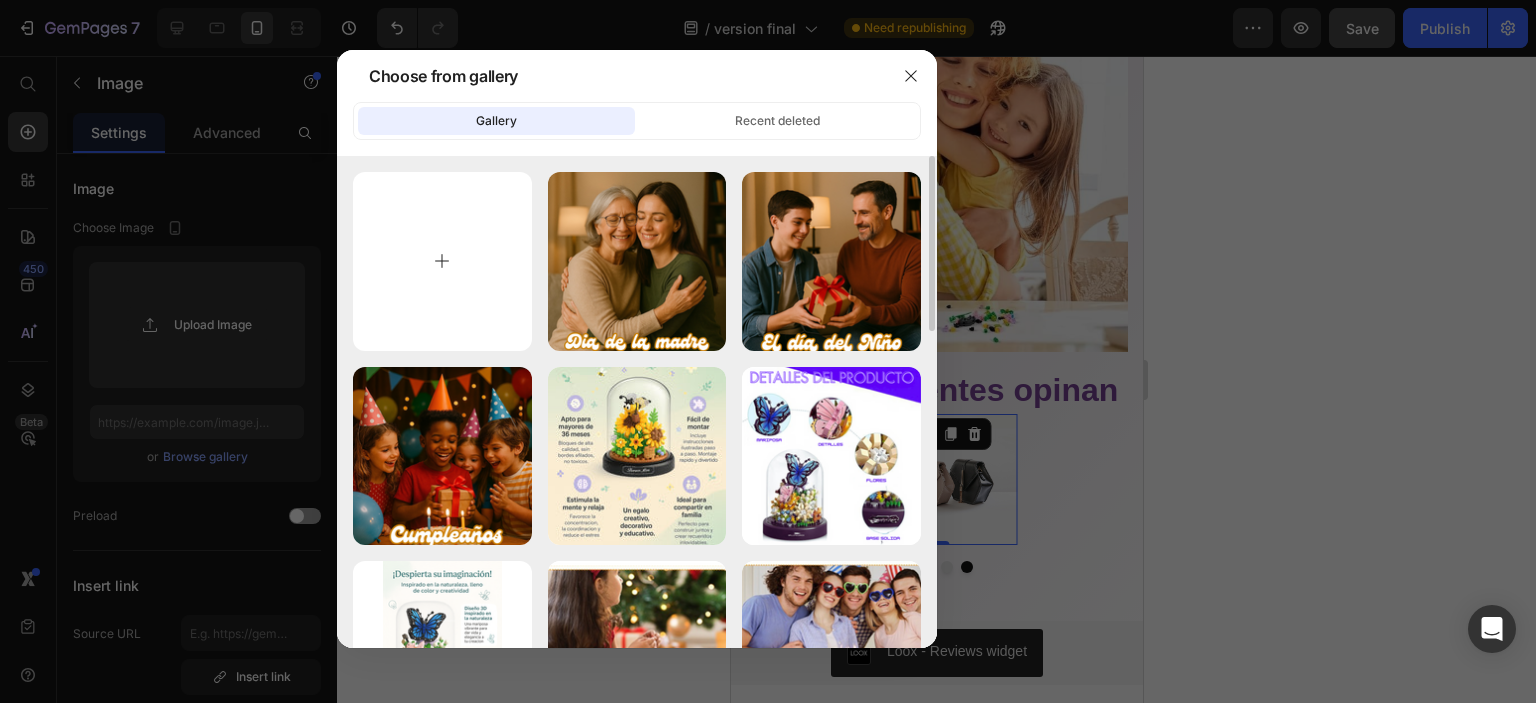 type on "C:\fakepath\4.png" 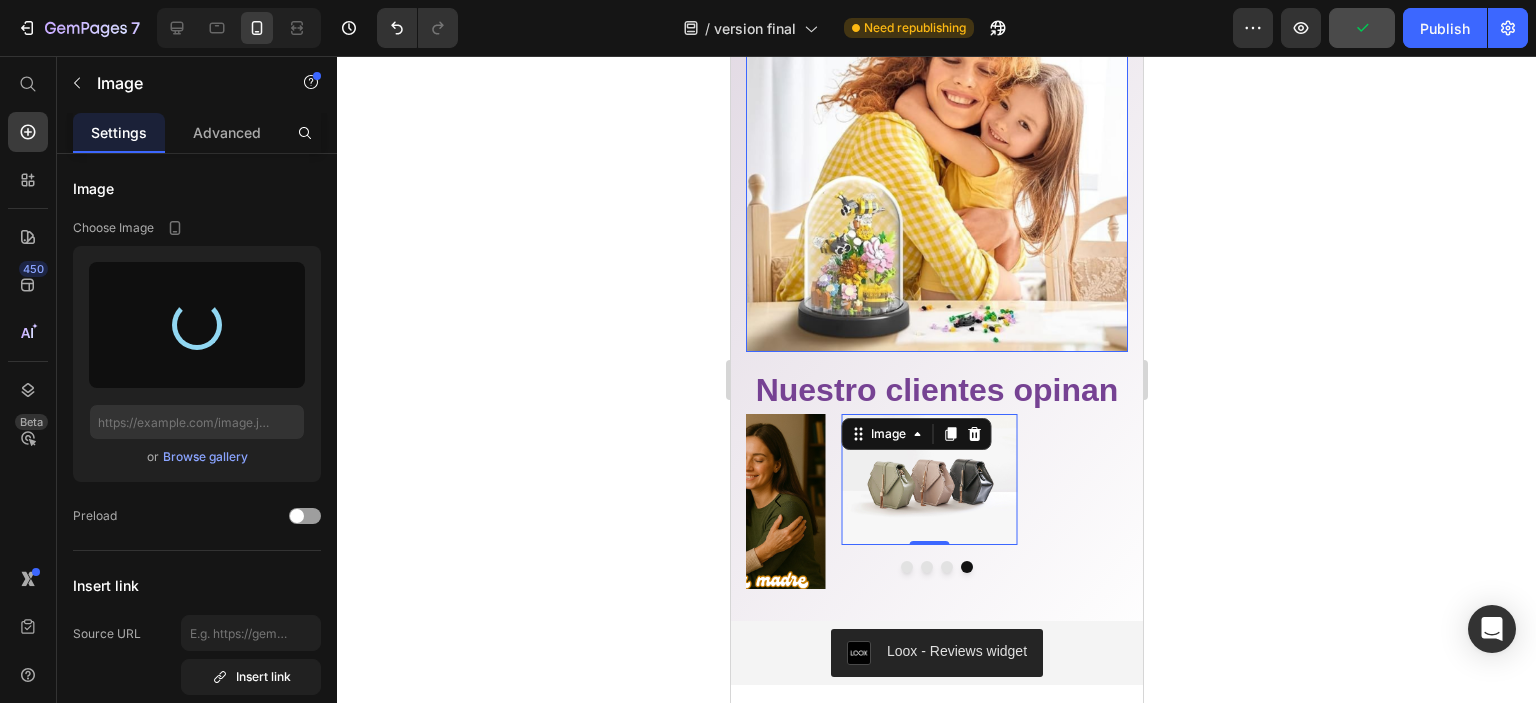 type on "https://cdn.shopify.com/s/files/1/0953/2371/7978/files/gempages_570793598052729671-64b2bda7-616d-44da-b5df-24c4179c5acc.png" 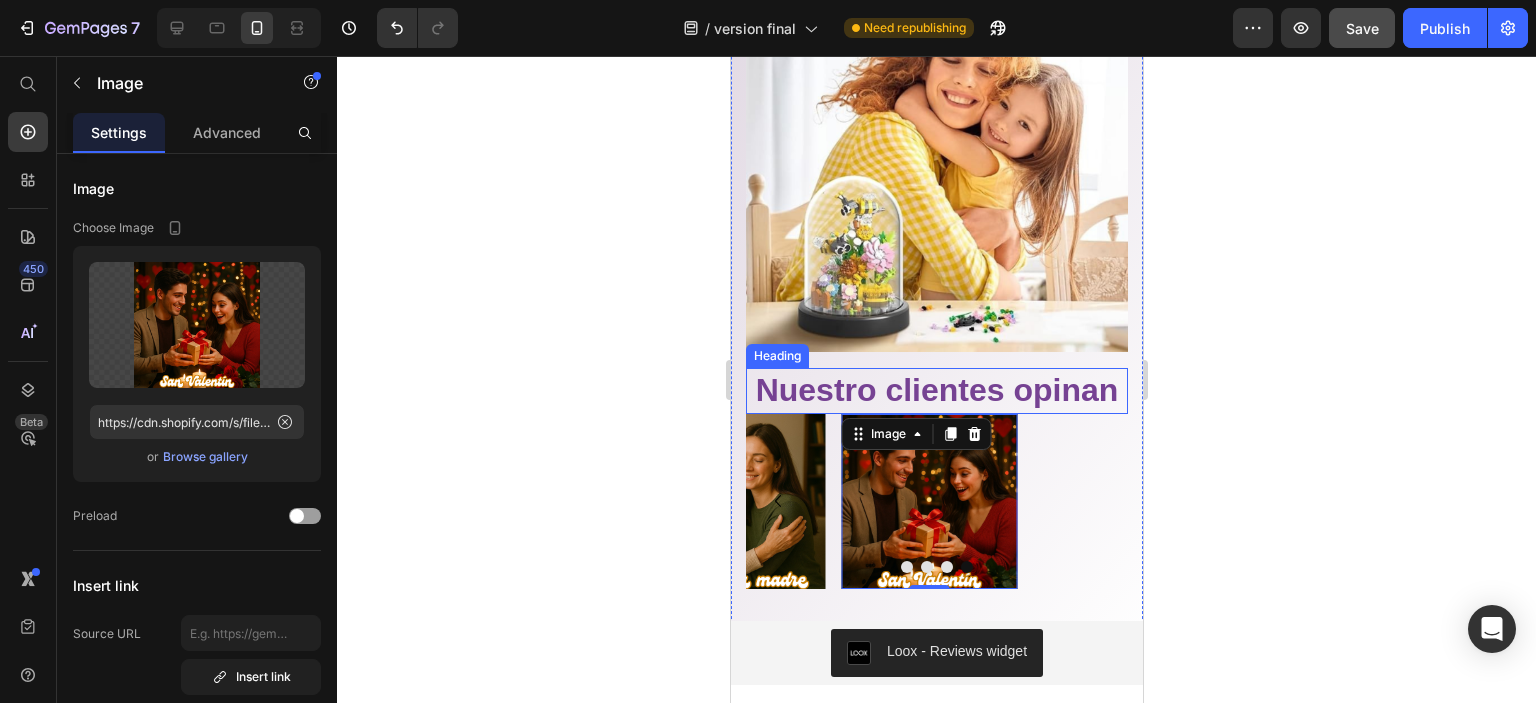 click on "Nuestro clientes opinan" at bounding box center (936, 391) 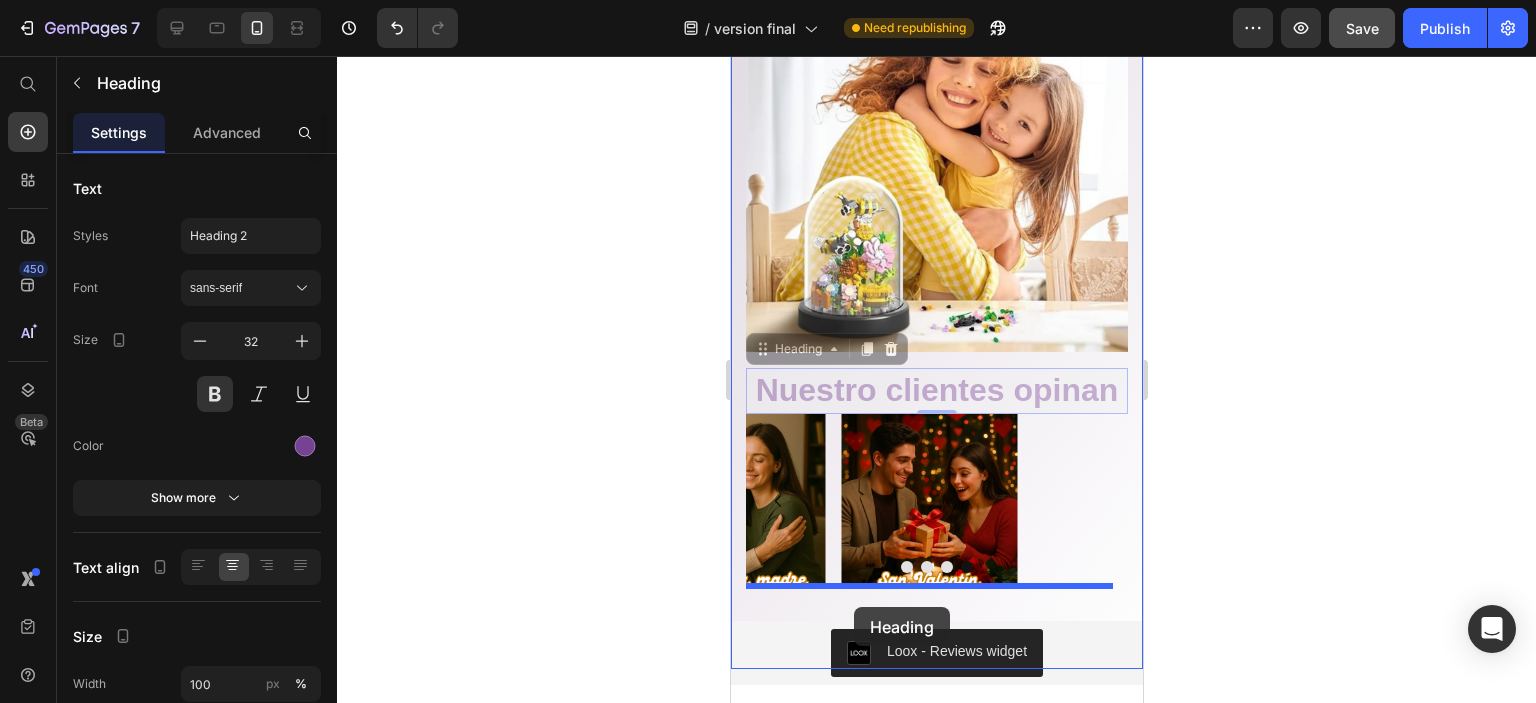 drag, startPoint x: 790, startPoint y: 347, endPoint x: 853, endPoint y: 607, distance: 267.52383 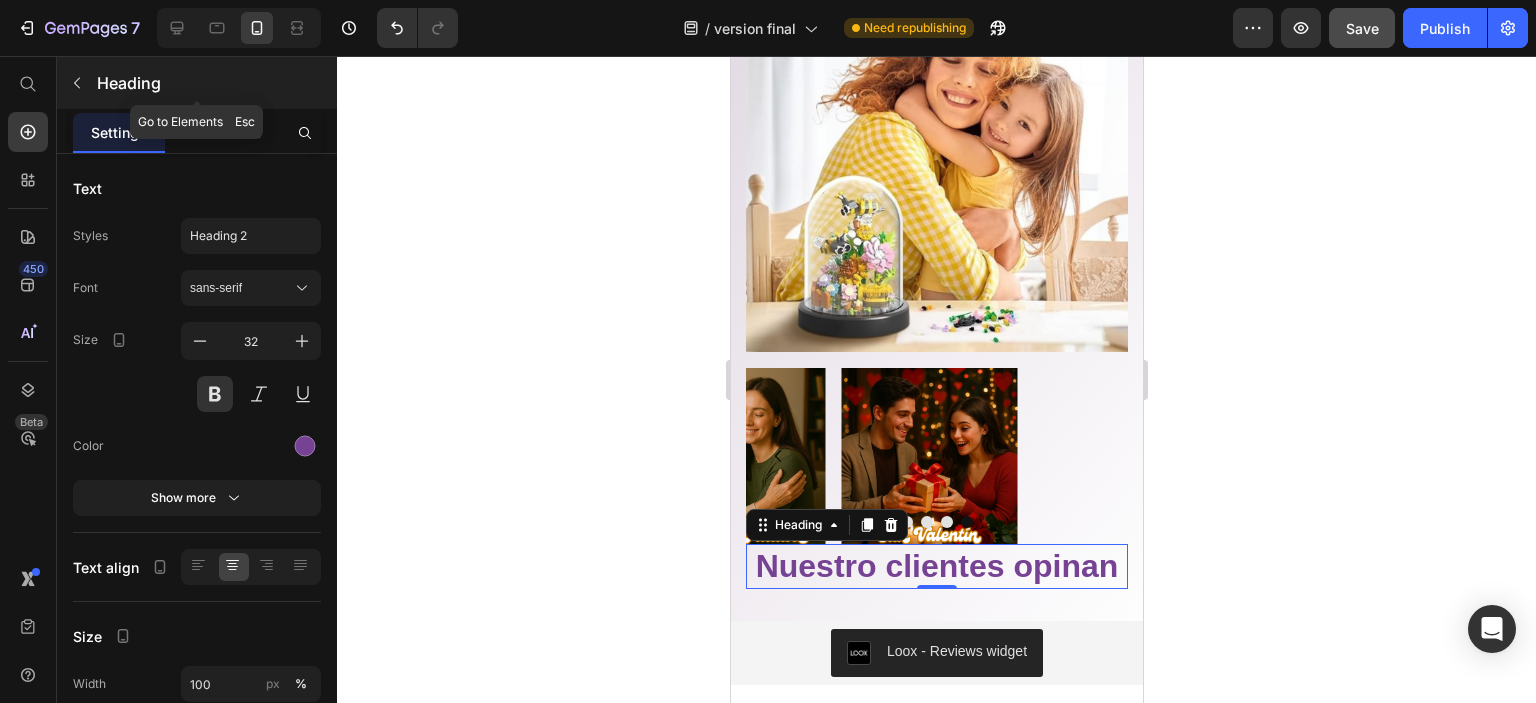 click at bounding box center [77, 83] 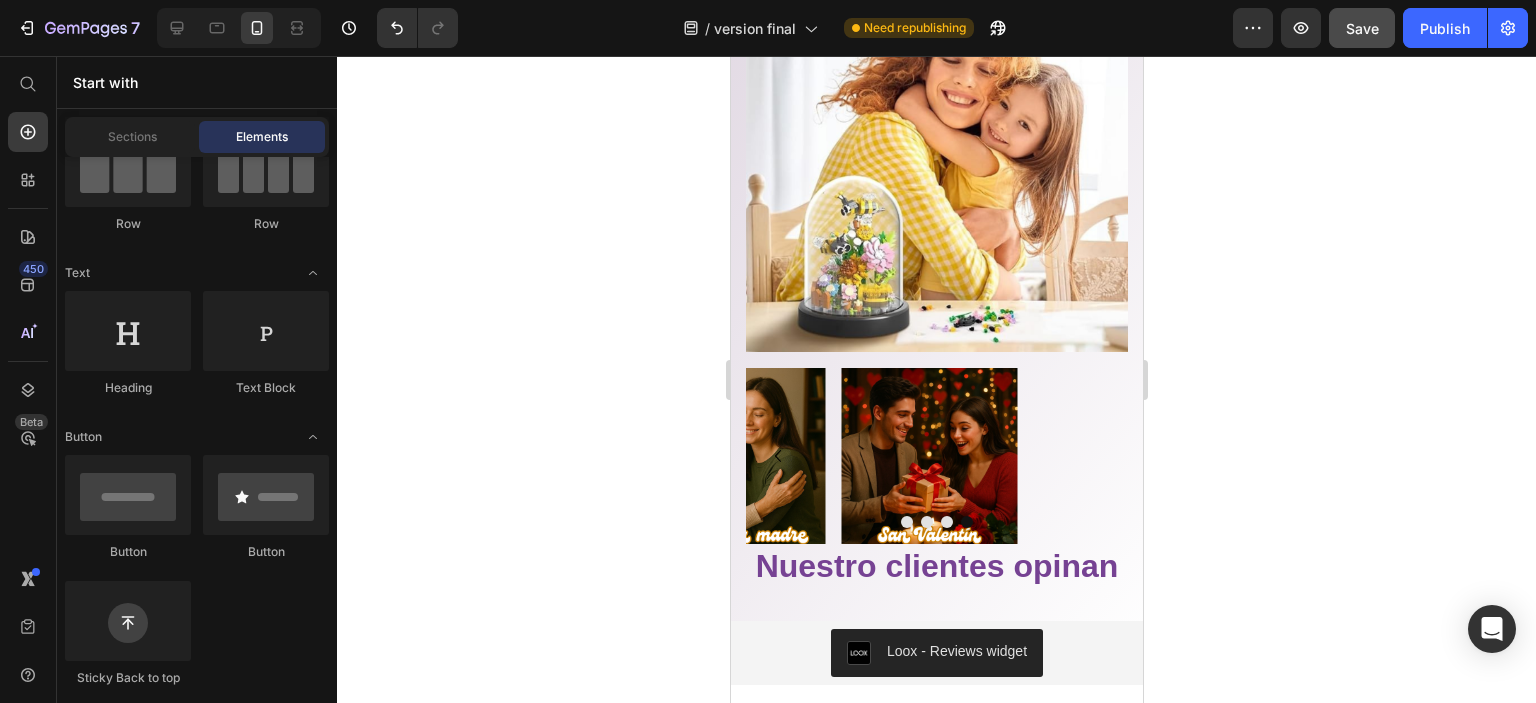 scroll, scrollTop: 0, scrollLeft: 0, axis: both 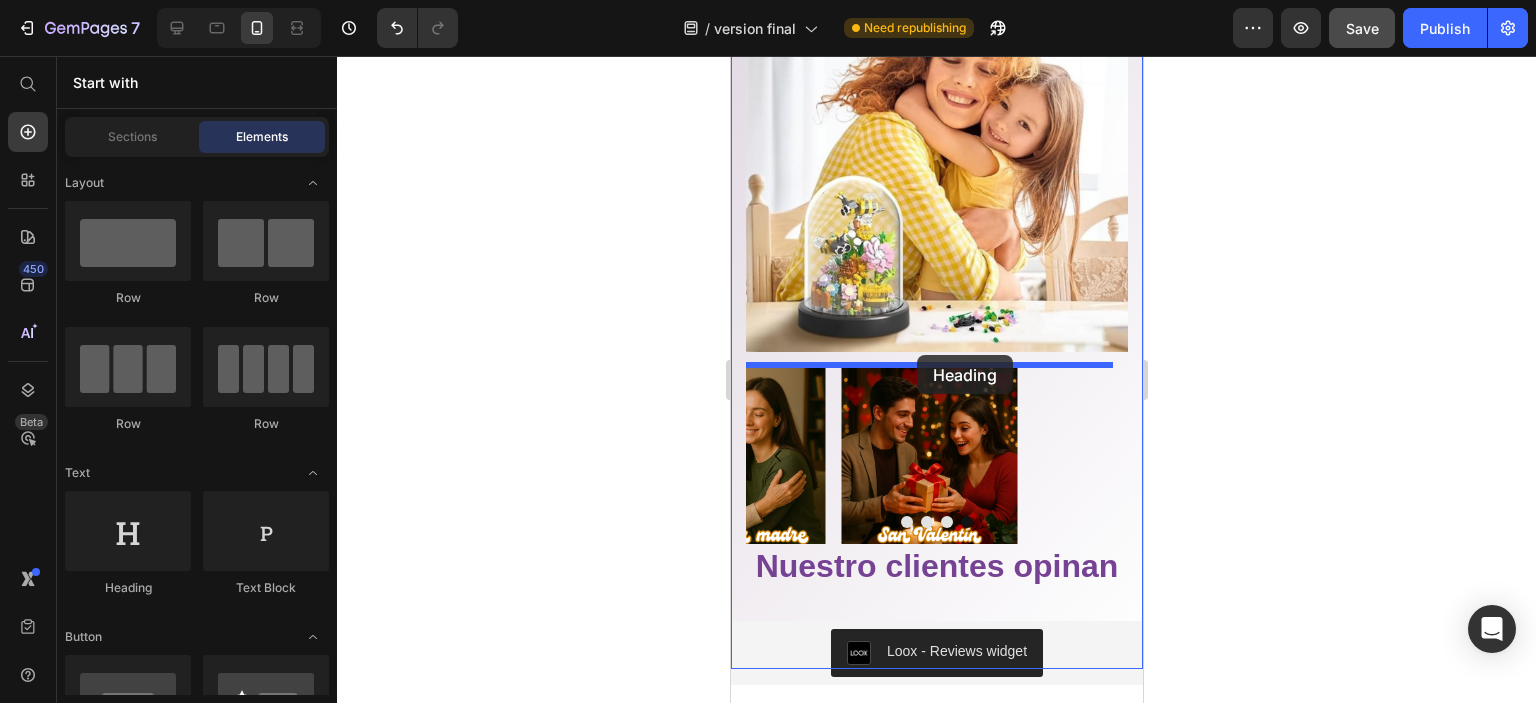 drag, startPoint x: 902, startPoint y: 604, endPoint x: 916, endPoint y: 355, distance: 249.39326 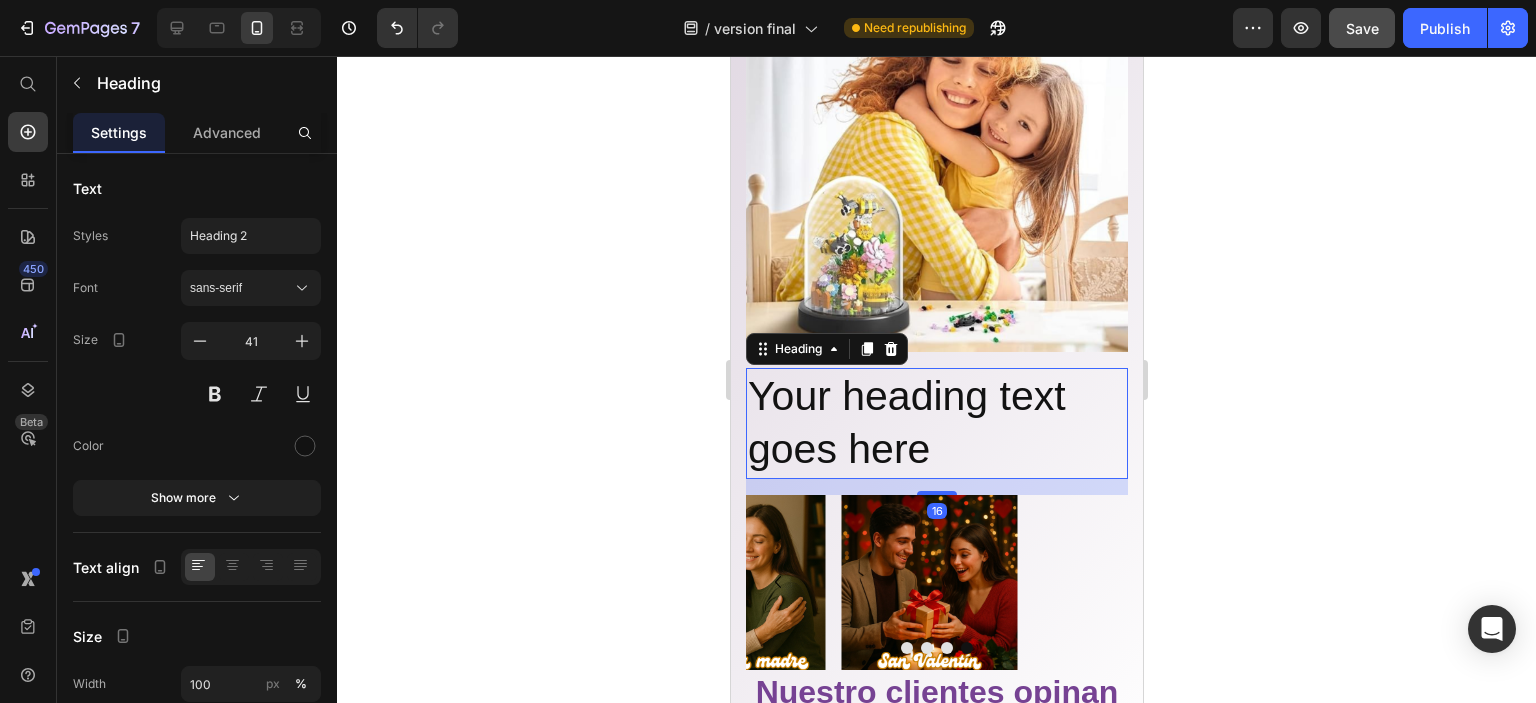 click on "Your heading text goes here" at bounding box center (936, 423) 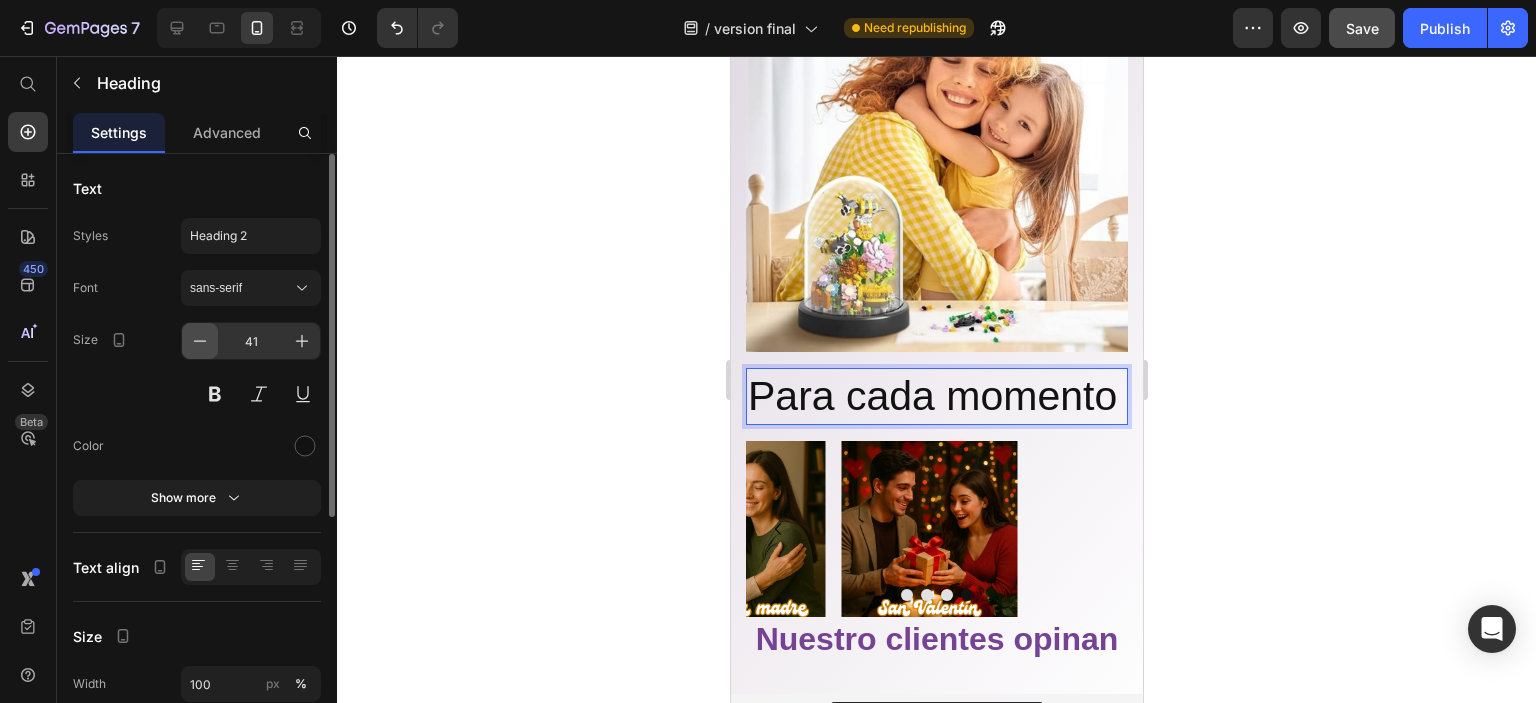 click 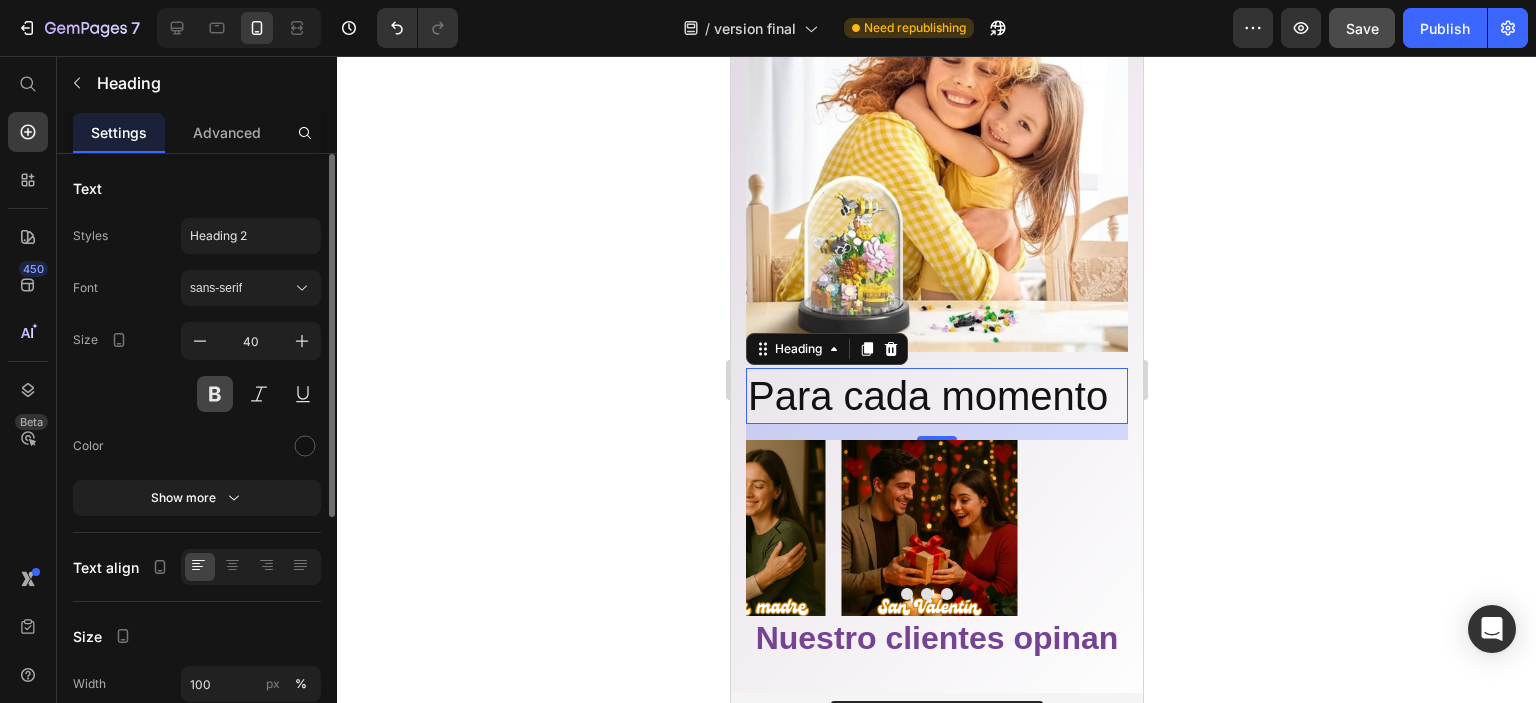 click at bounding box center (215, 394) 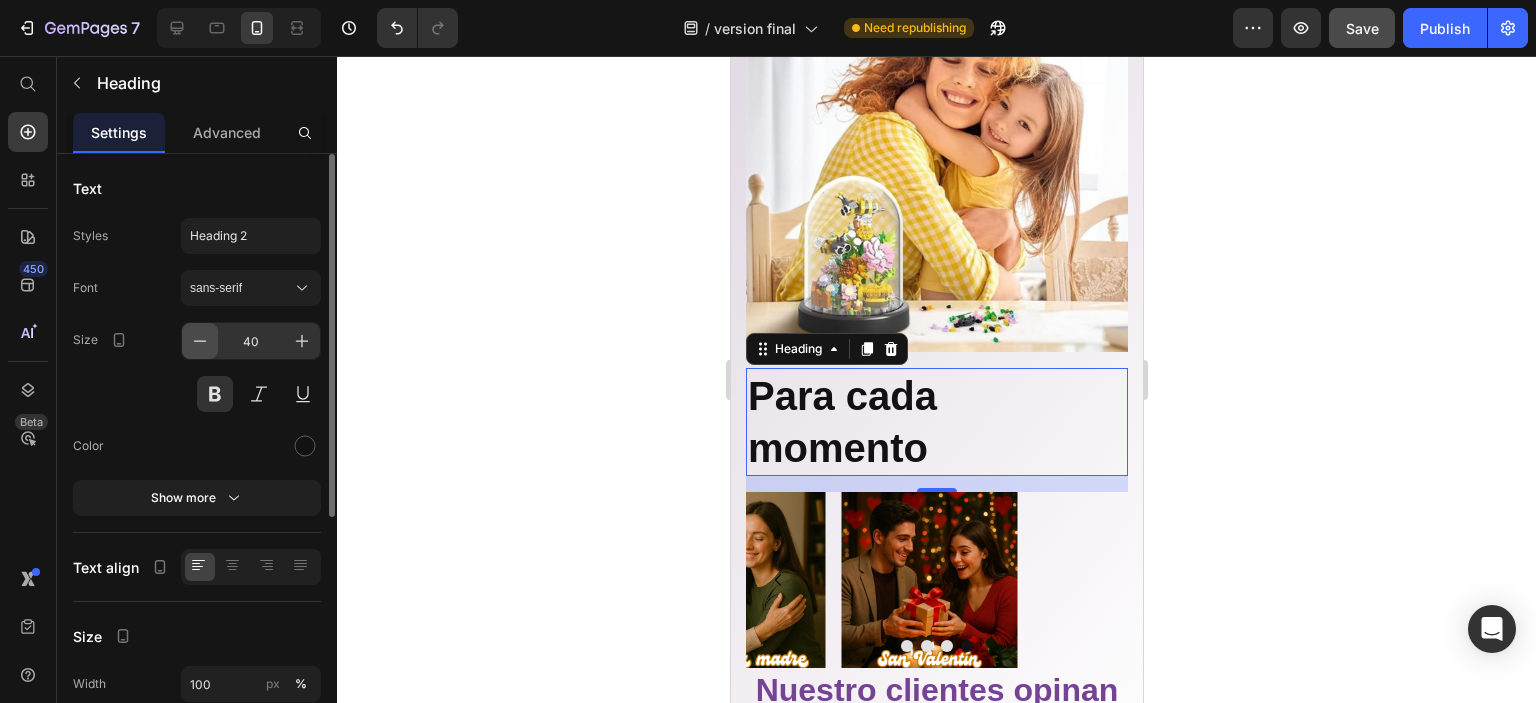 click 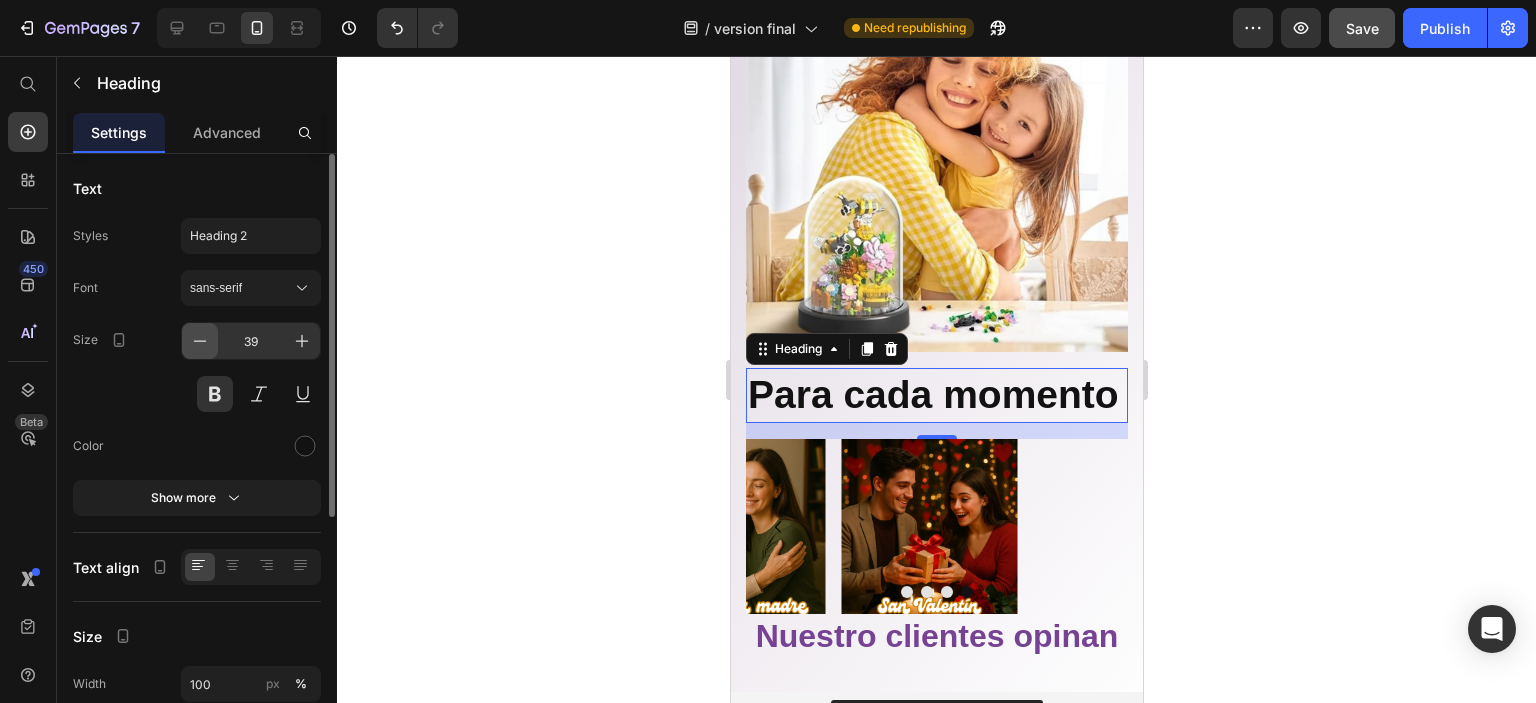 click 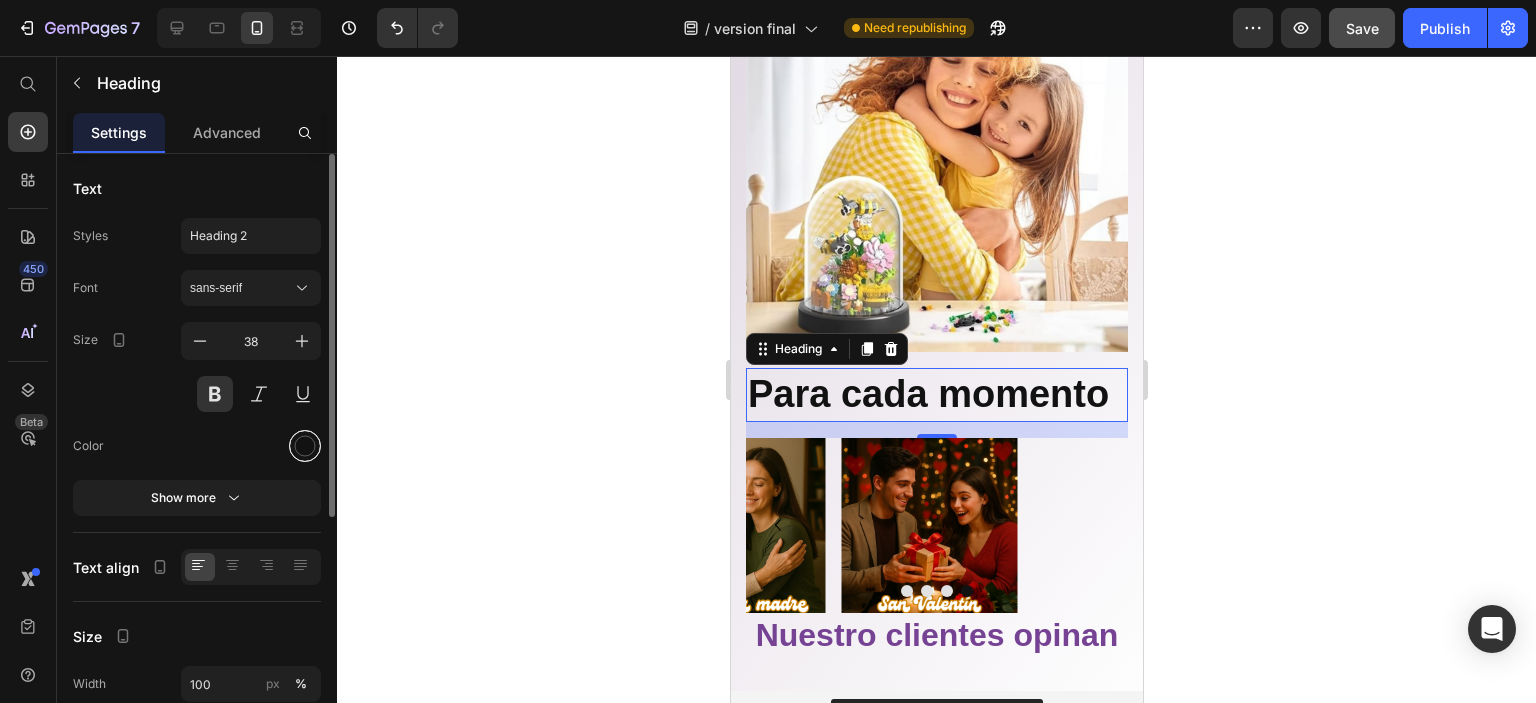 click at bounding box center [305, 446] 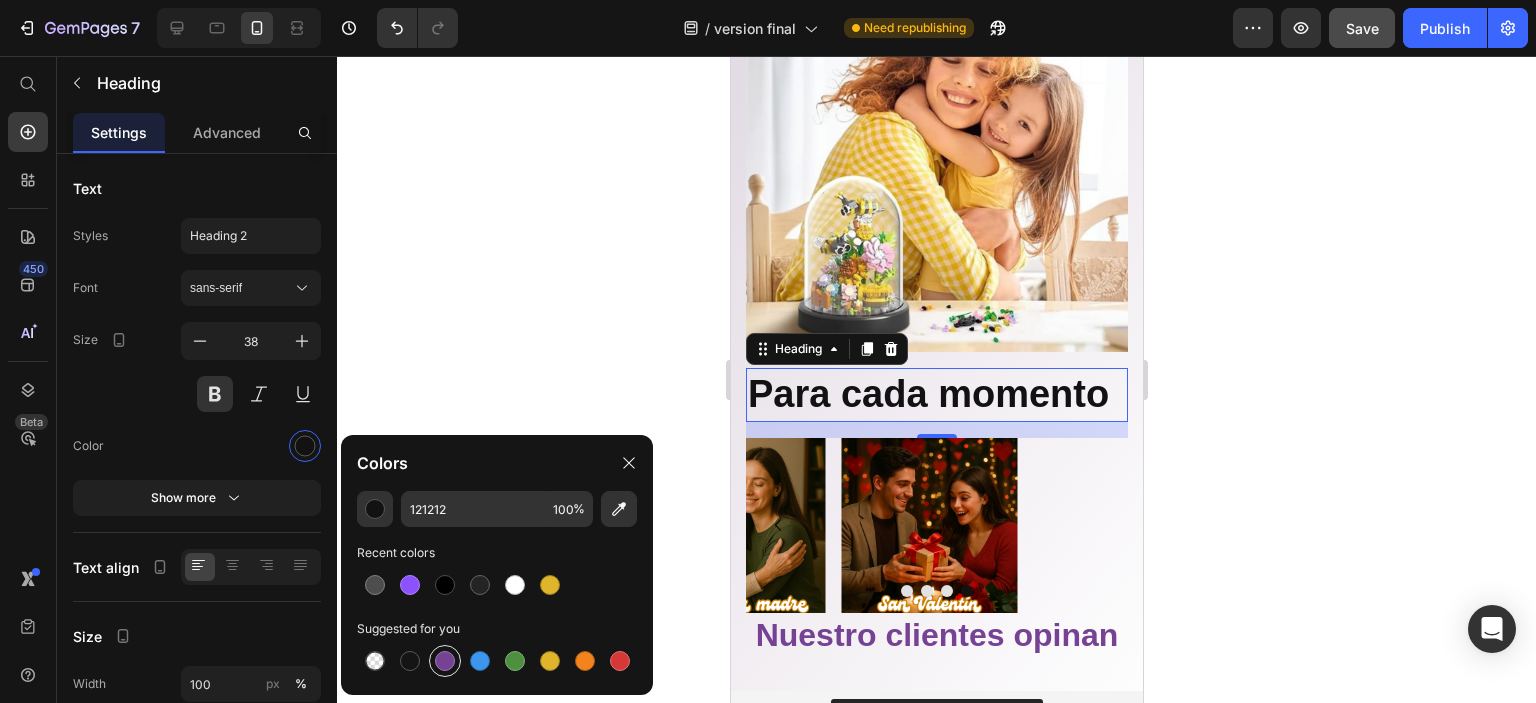 click at bounding box center [445, 661] 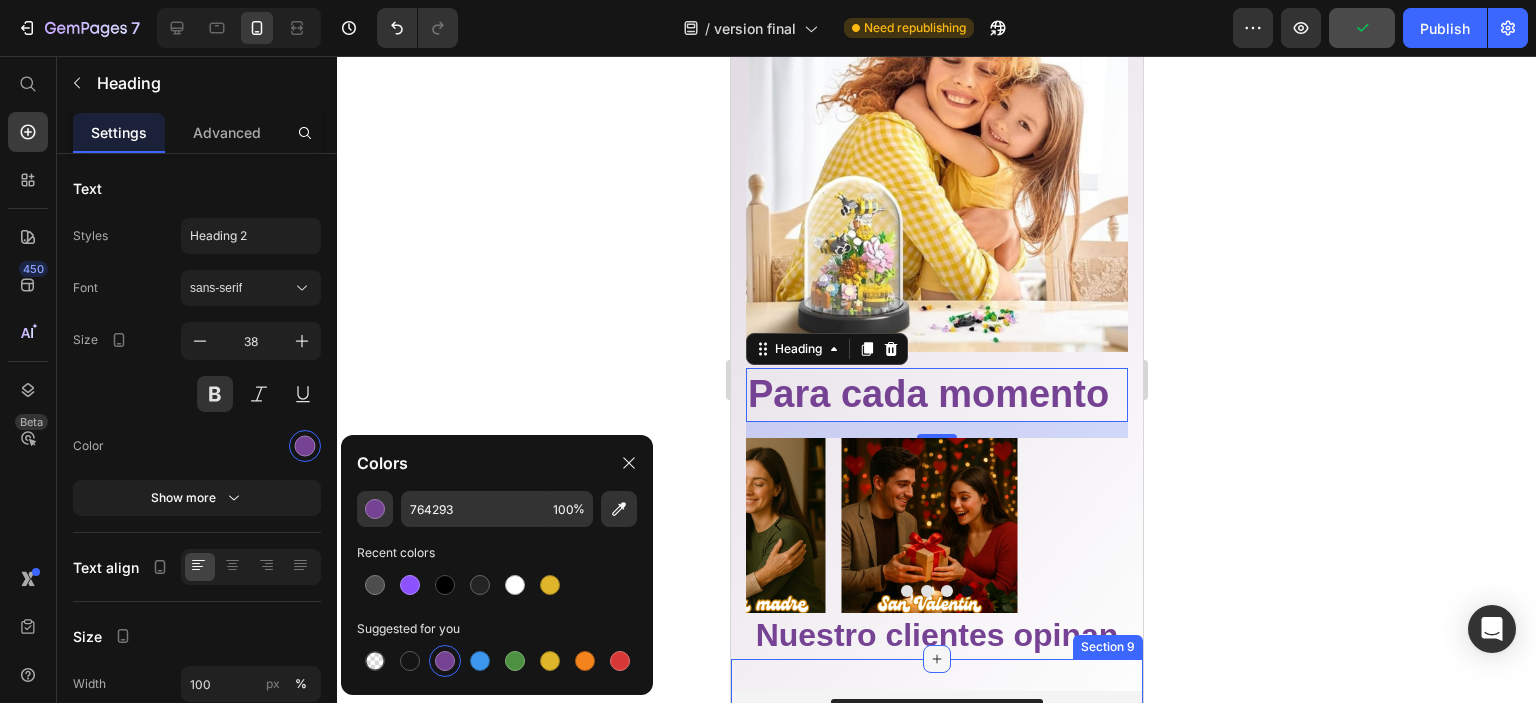 click at bounding box center [936, 659] 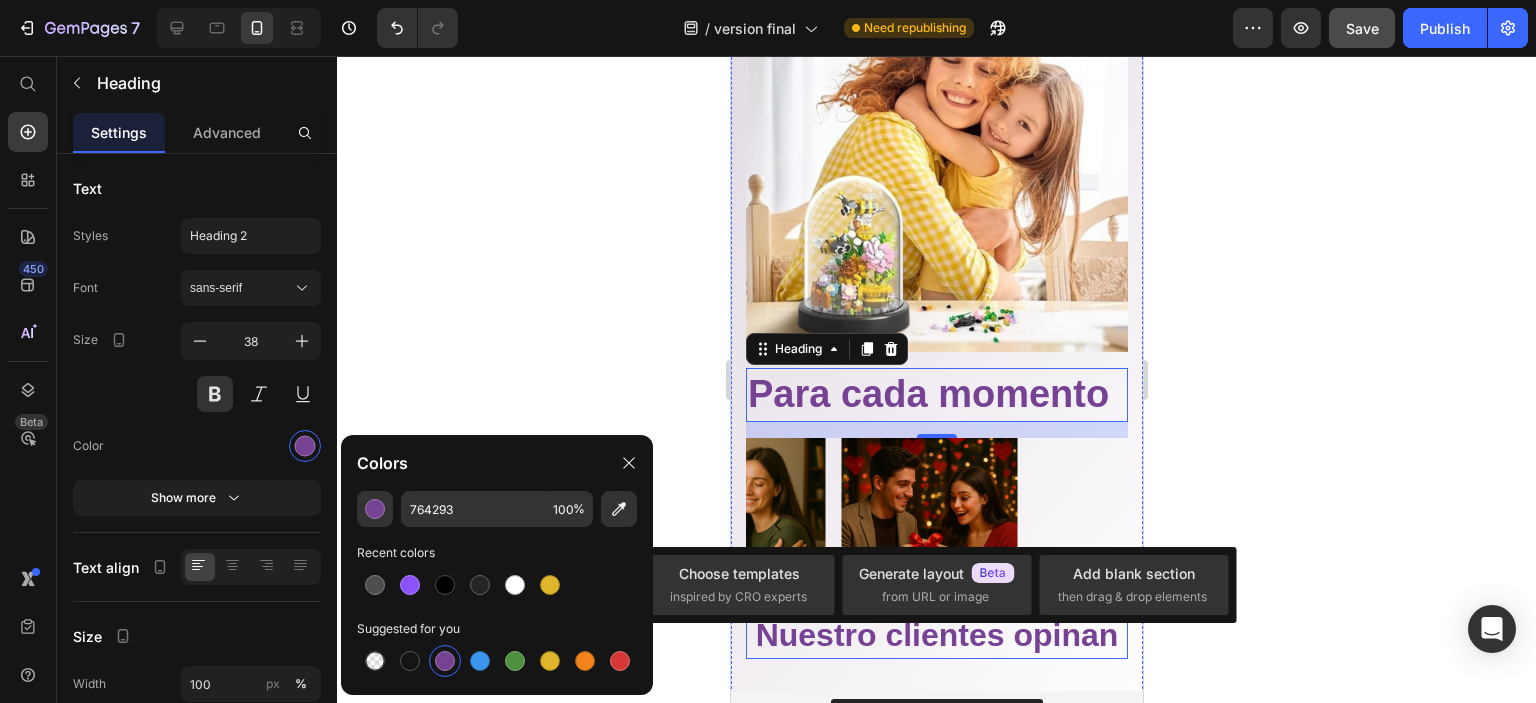 click on "Nuestro clientes opinan" at bounding box center [936, 636] 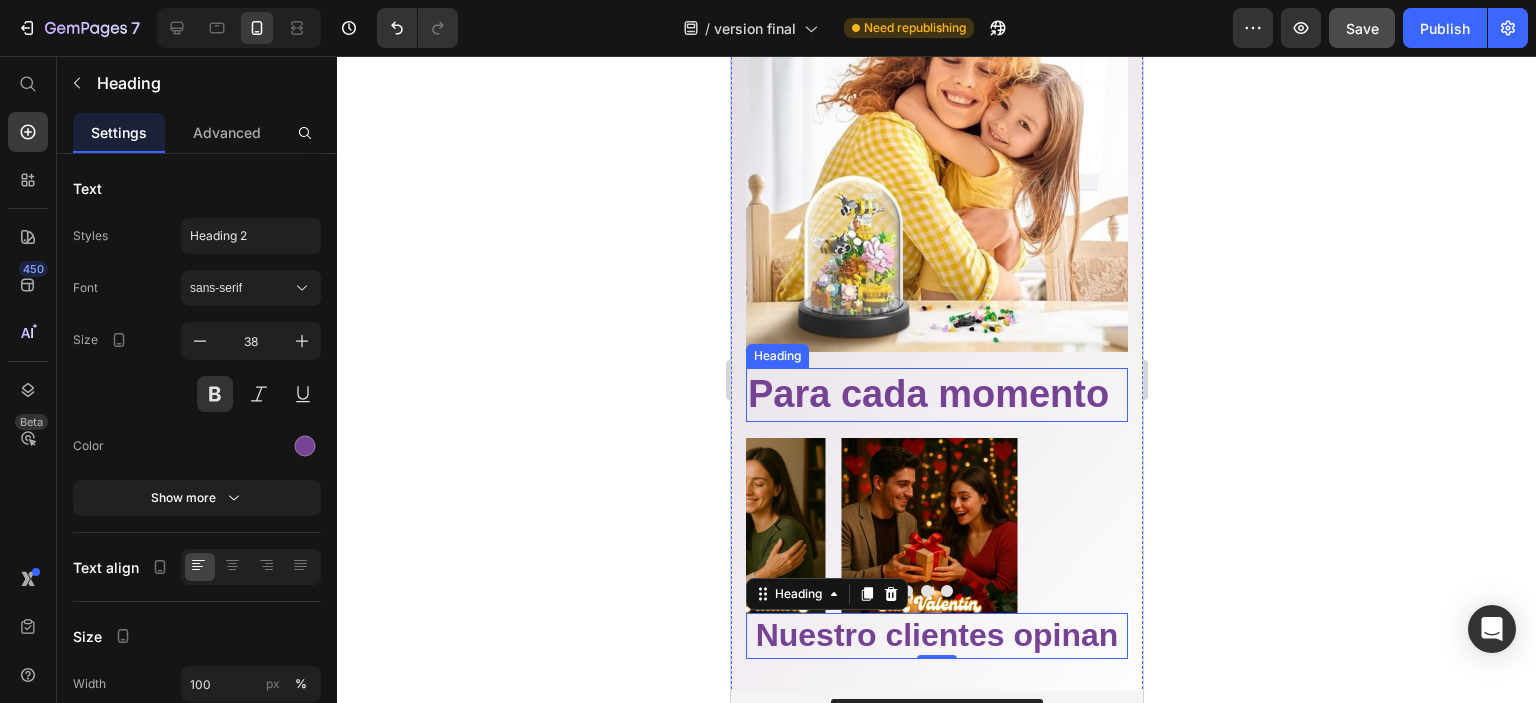 click on "Para cada momento" at bounding box center (936, 394) 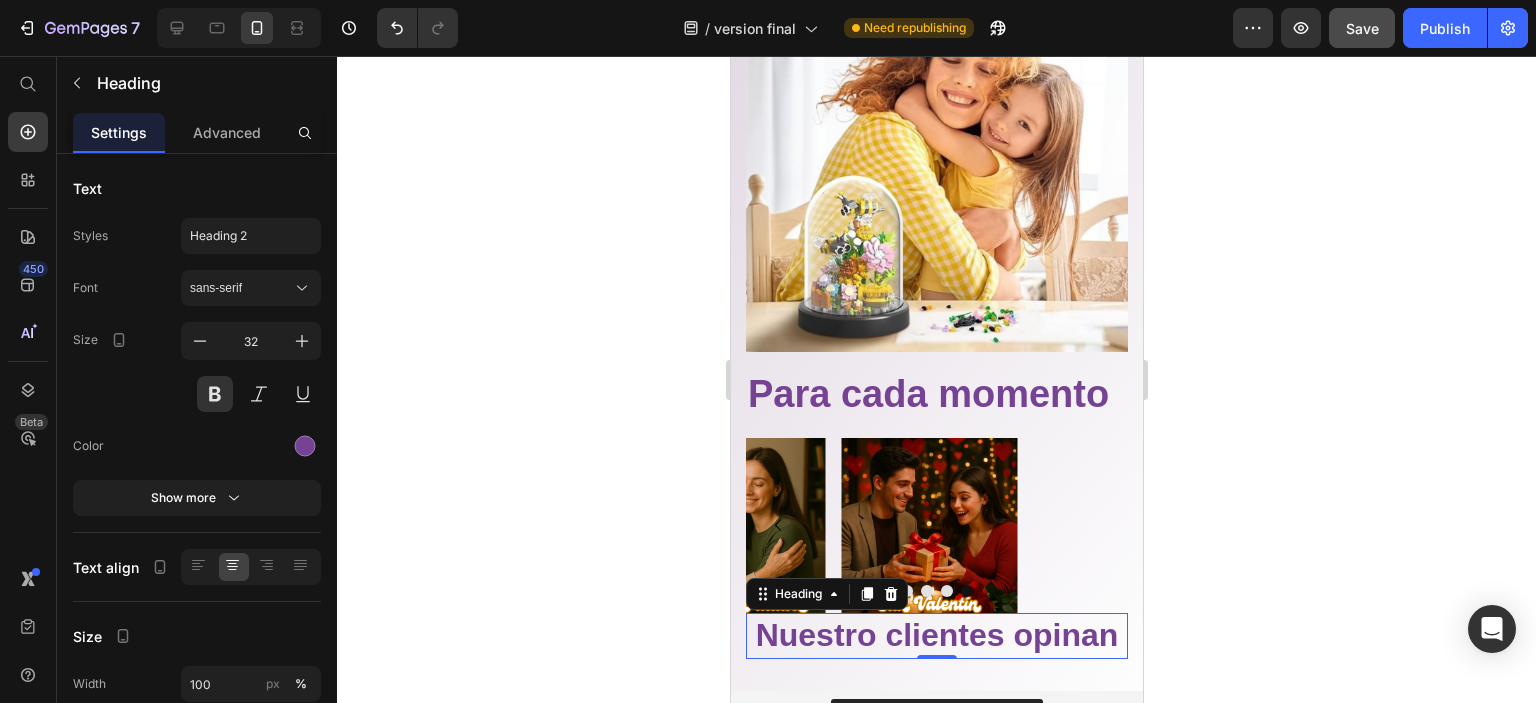 click on "Nuestro clientes opinan" at bounding box center [936, 636] 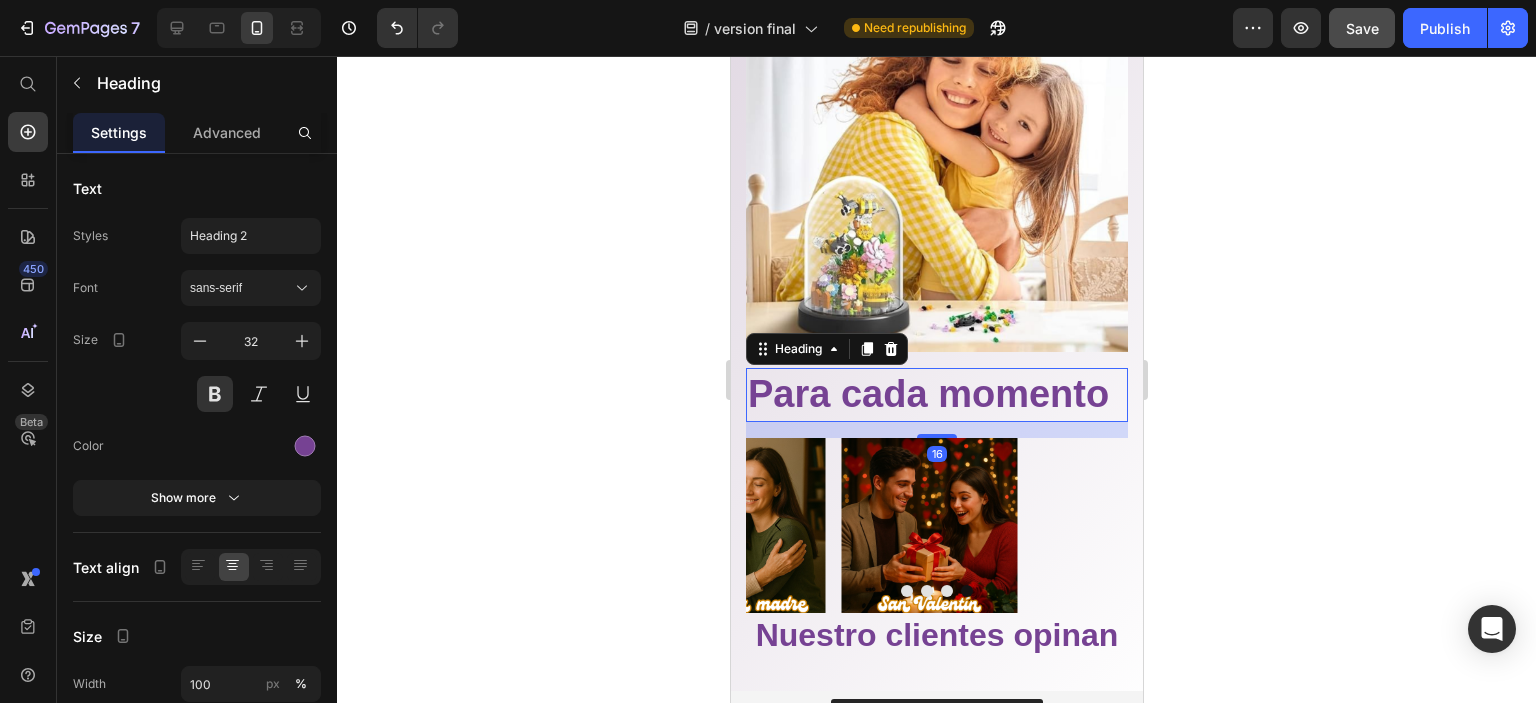 click on "Para cada momento" at bounding box center [936, 394] 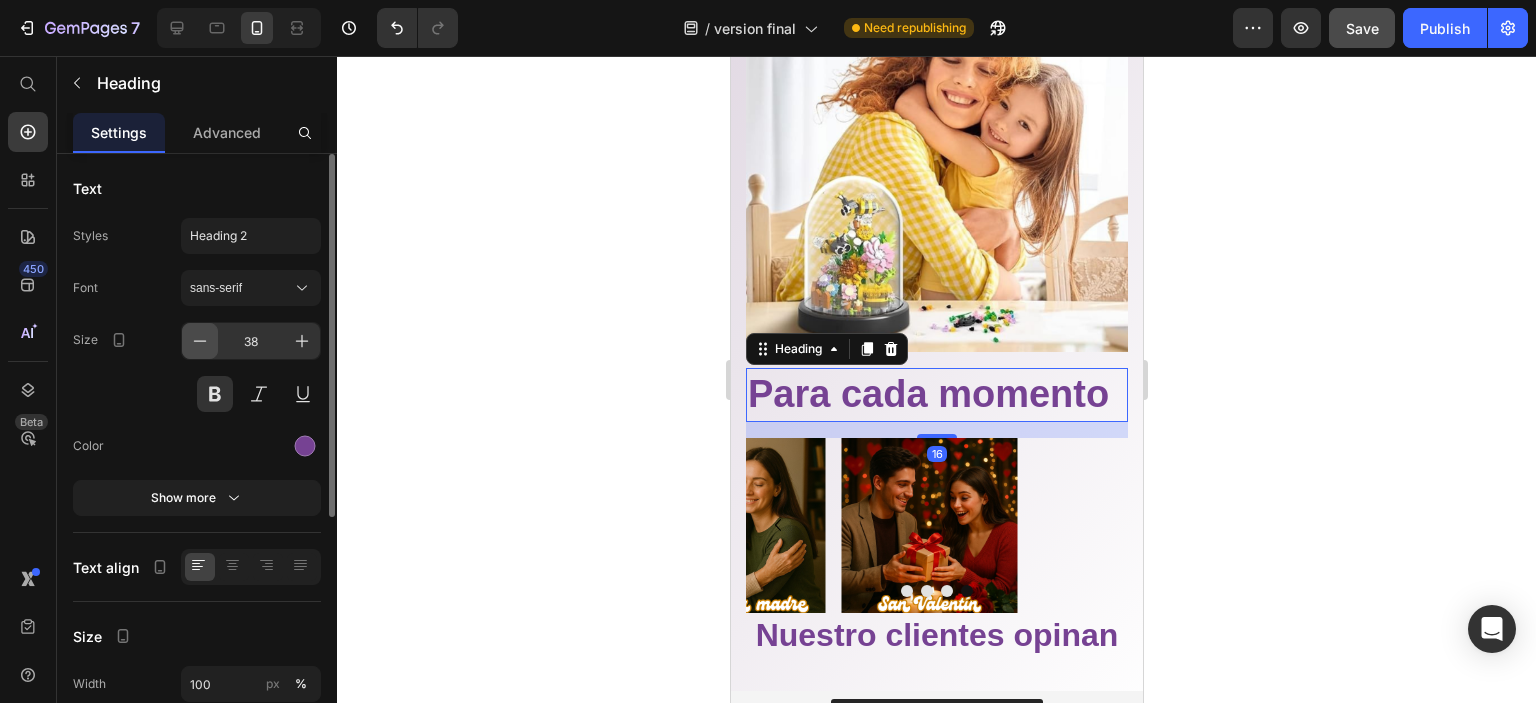 click 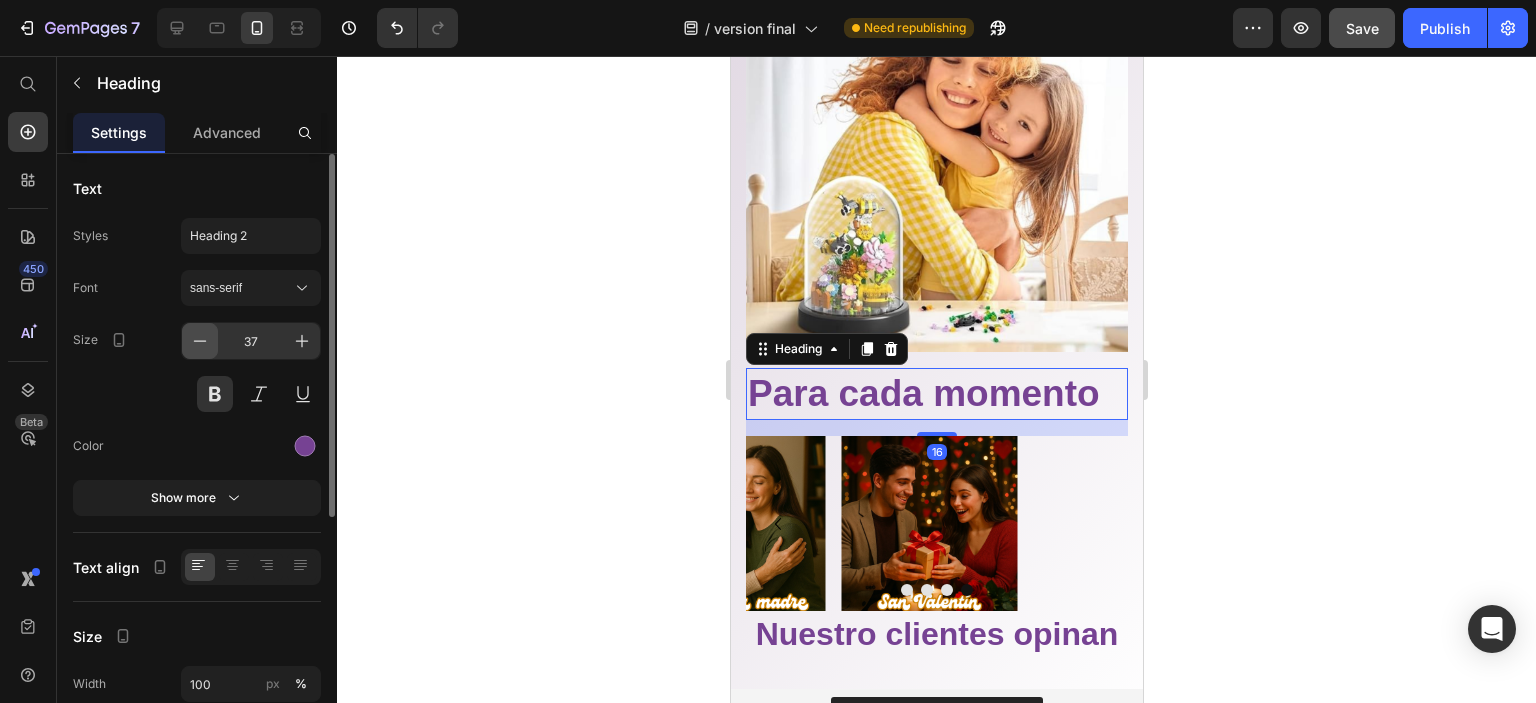 click 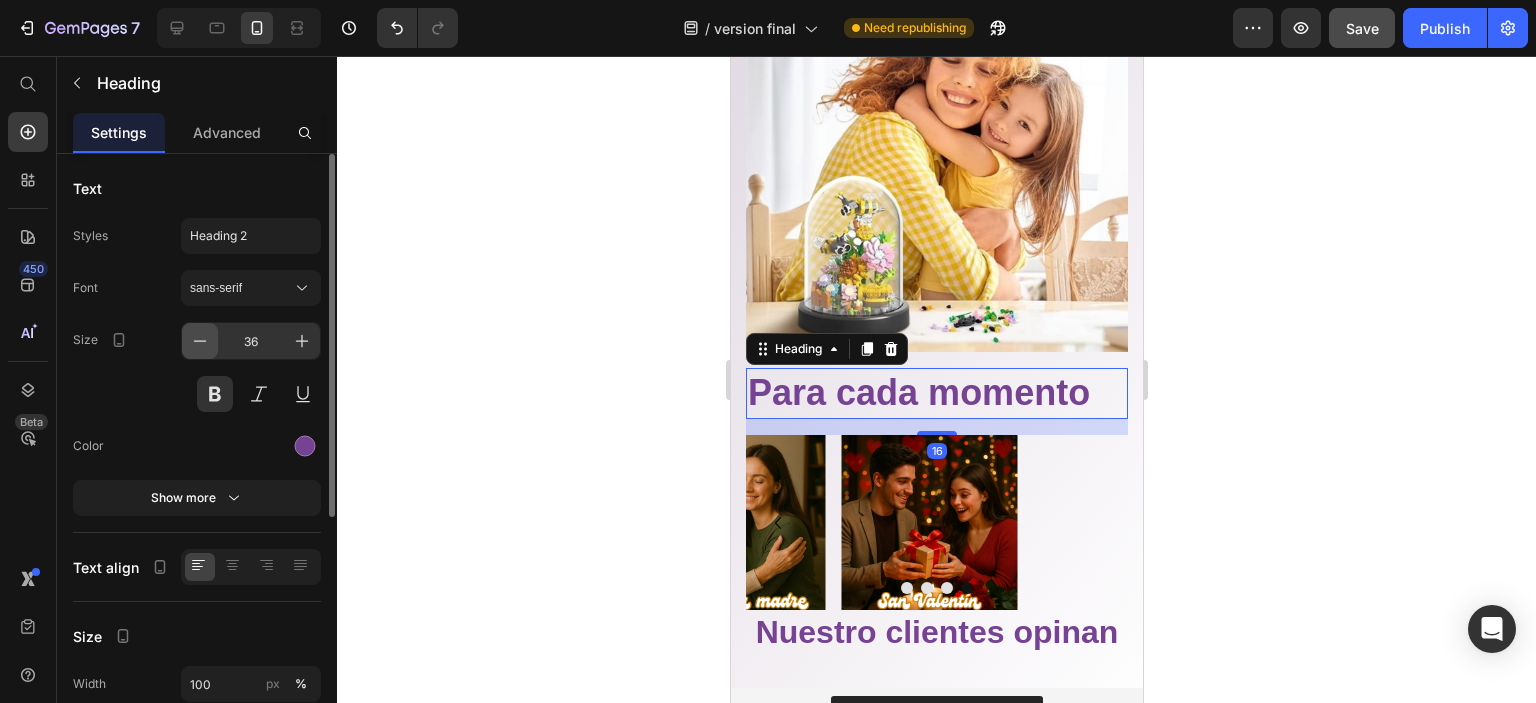 click 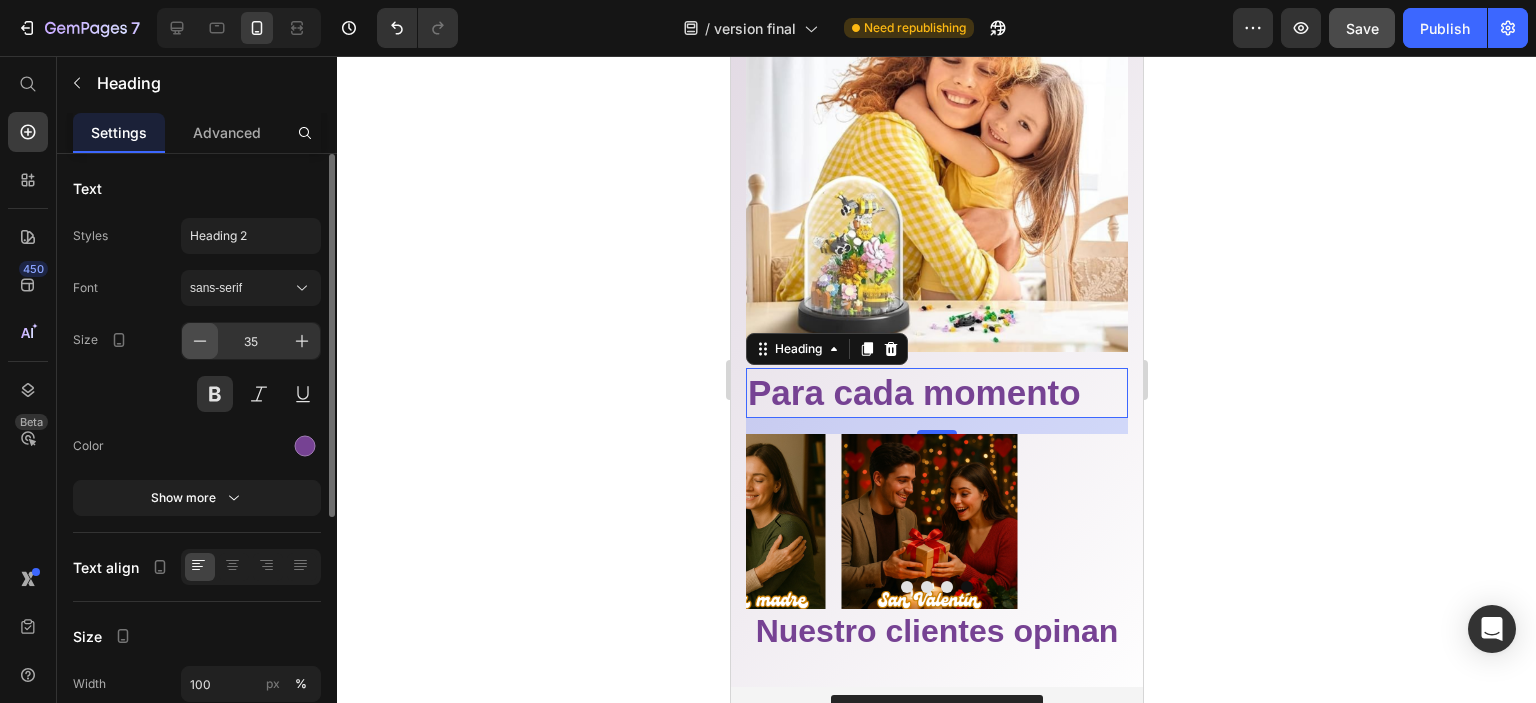 click 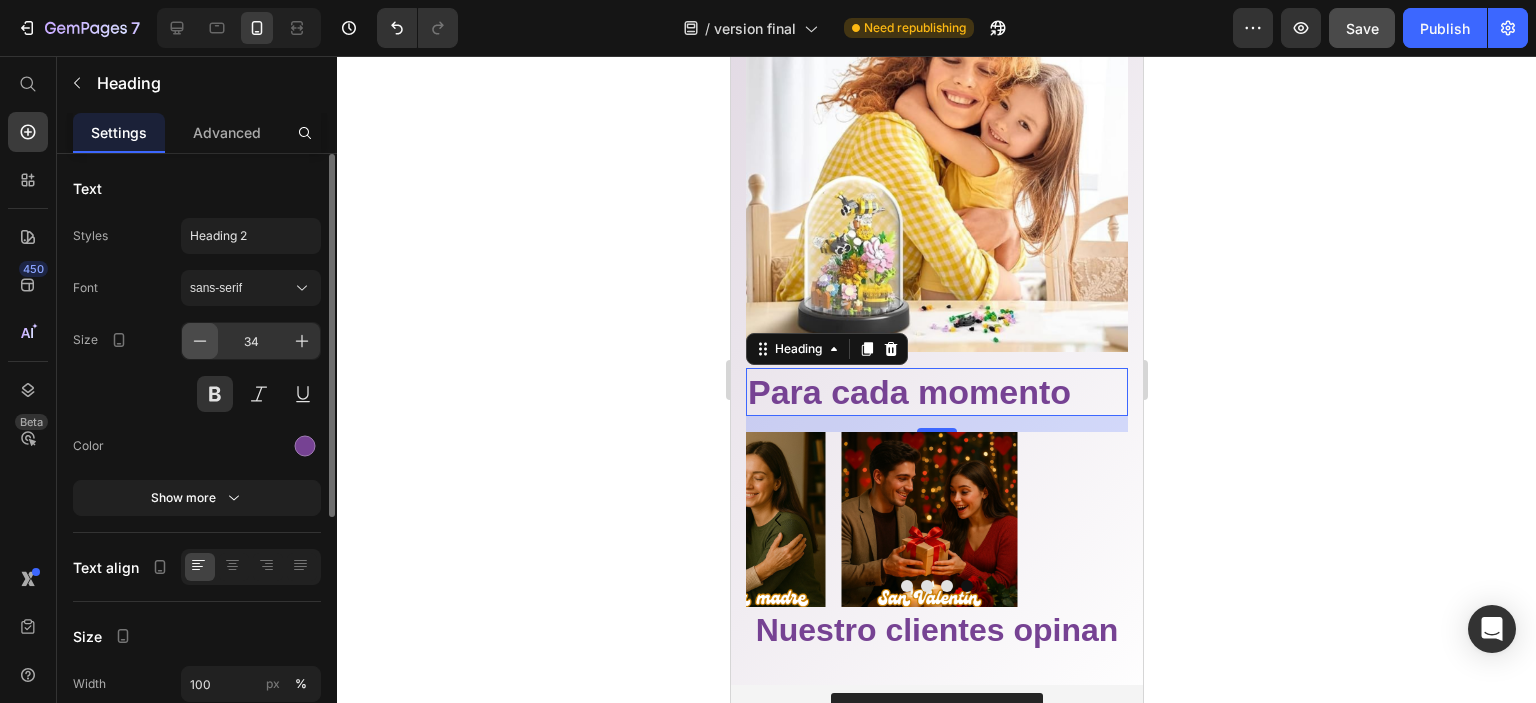click 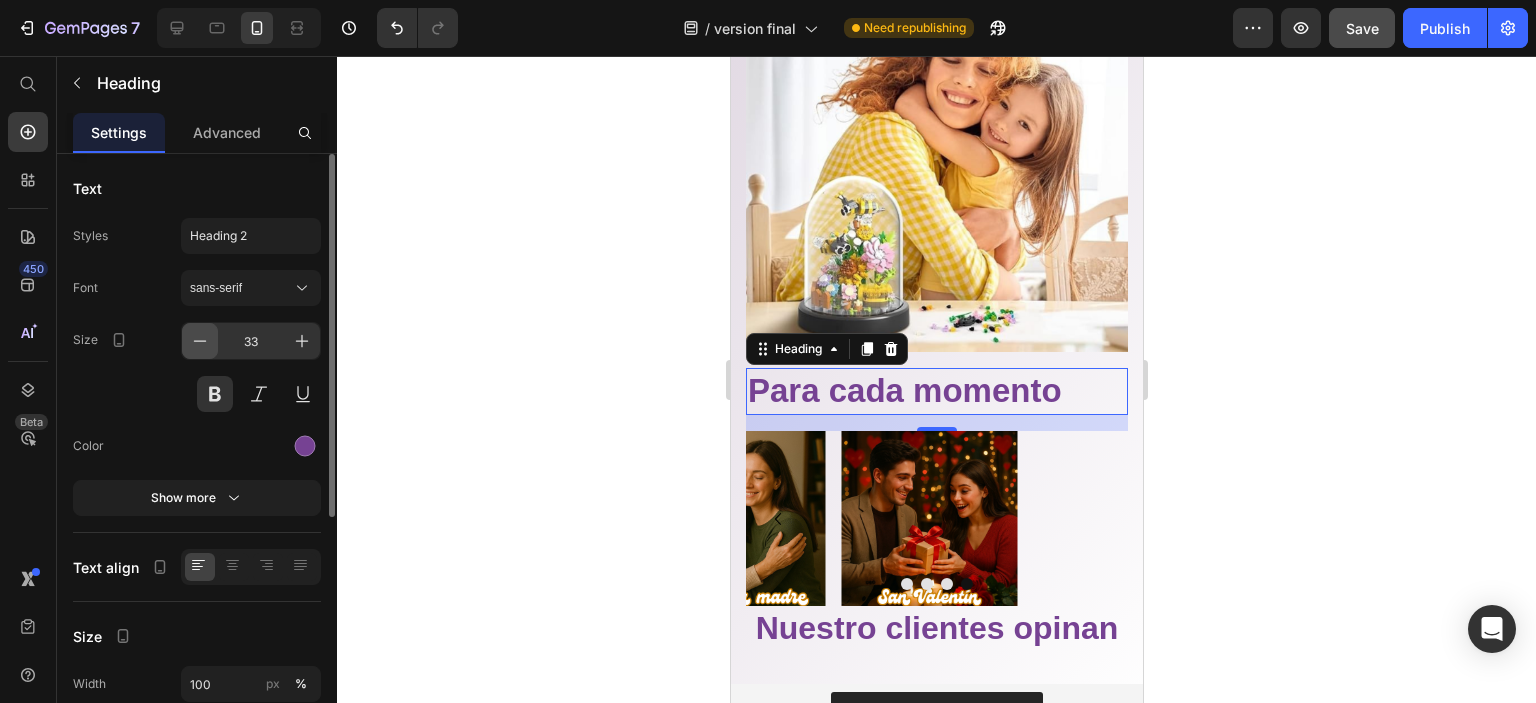 click 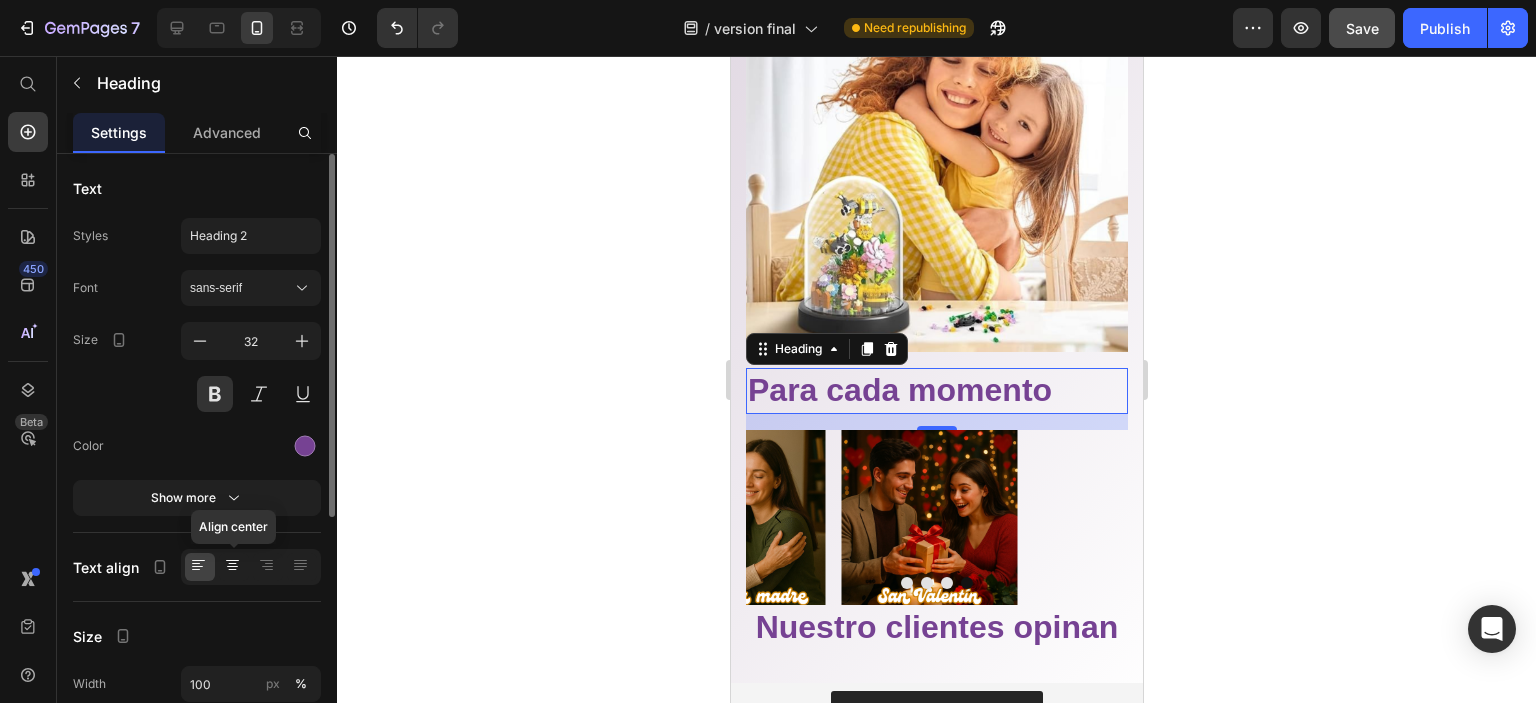 click 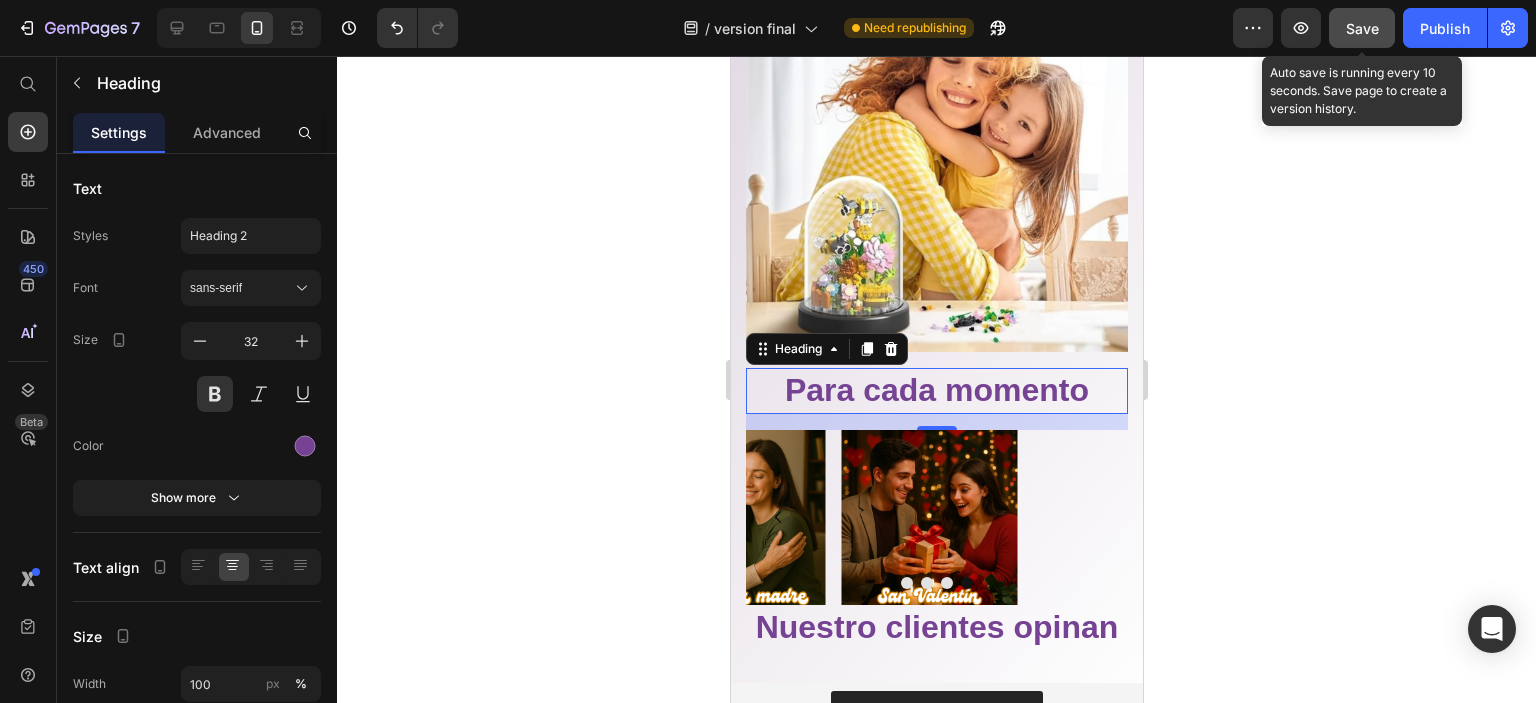 click on "Save" at bounding box center (1362, 28) 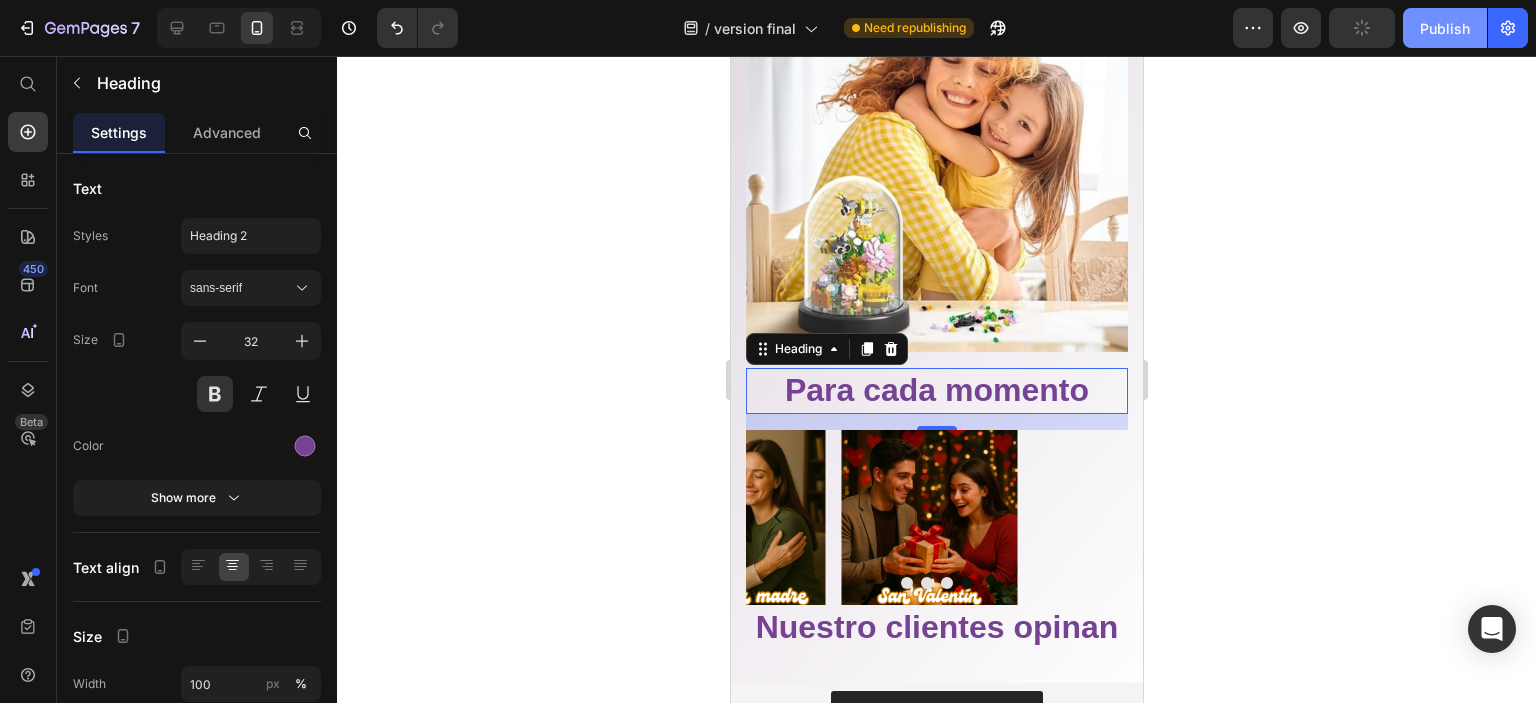 click on "Publish" at bounding box center (1445, 28) 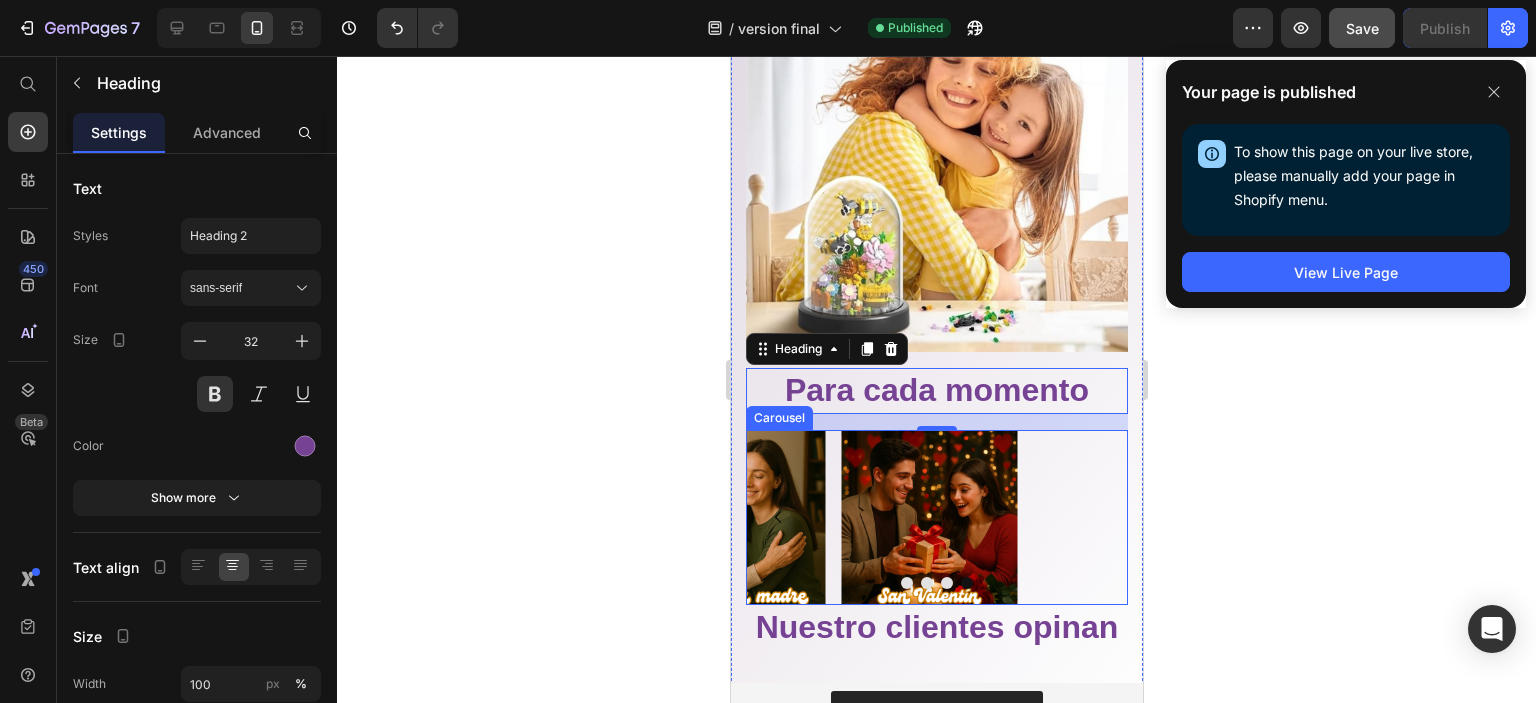 click at bounding box center [936, 583] 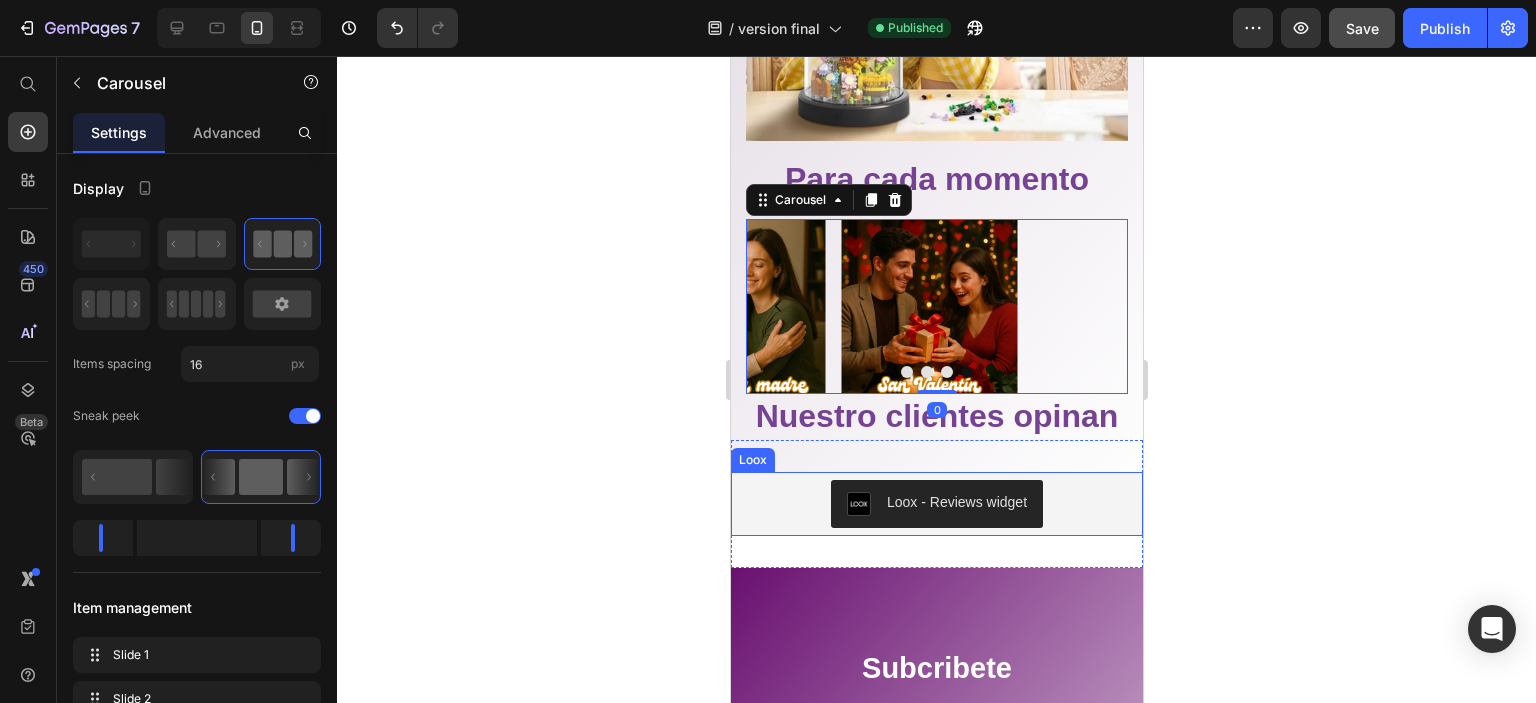 scroll, scrollTop: 4304, scrollLeft: 0, axis: vertical 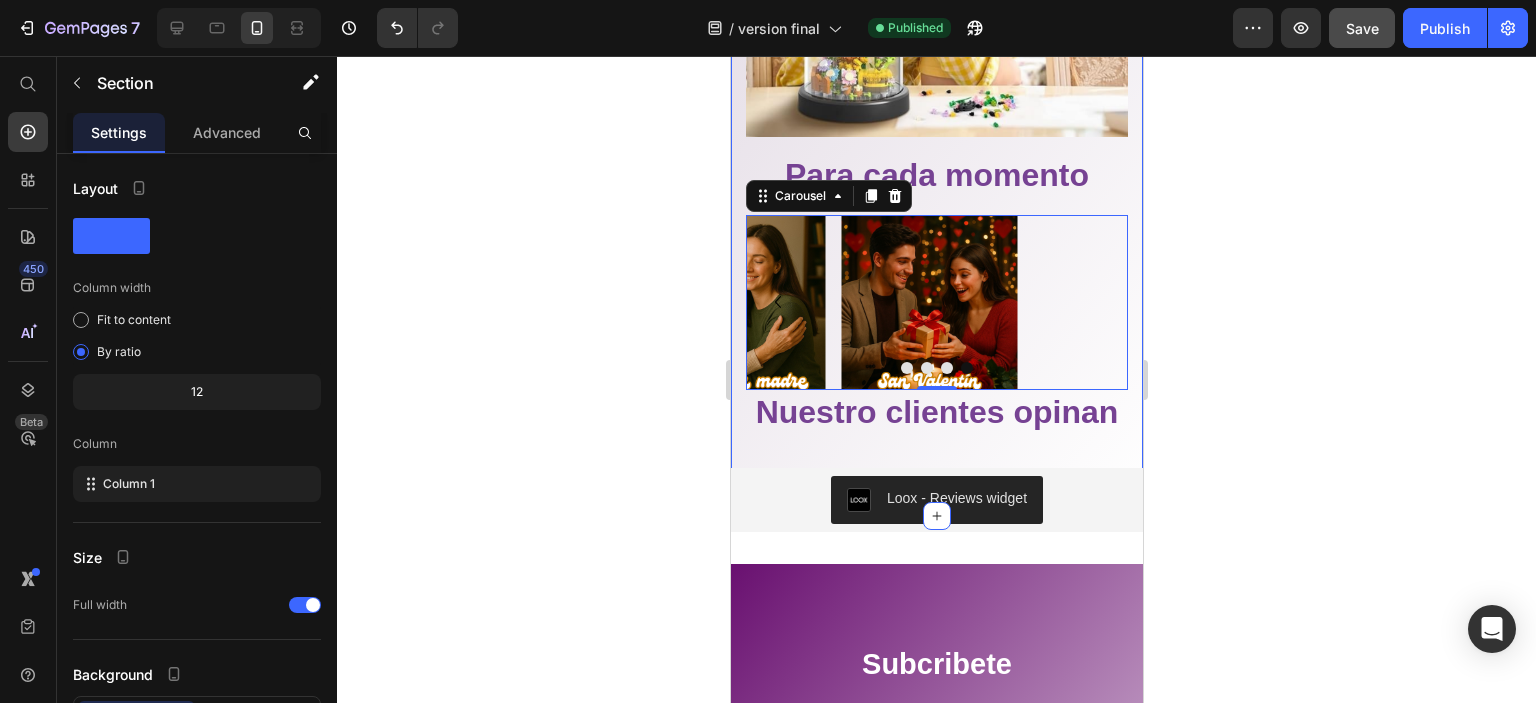 click on "✨ Calidad, Seguridad y Diversión para Toda la Familia Heading En Carisal, seleccionamos productos que no solo decoran, sino que también inspiran. Fabricado con materiales  seguros y no tóxicos , este set está diseñado para fomentar la  creatividad , embellecer cualquier rincón del hogar y mantenerlo  libre de polvo . Ideal para regalar, compartir y disfrutar en familia. Text block Image Image Image Image Row Row Image Row Para cada momento Heading
Image Image Image Image
Carousel   0 Nuestro clientes opinan Heading Section 8" at bounding box center [936, -32] 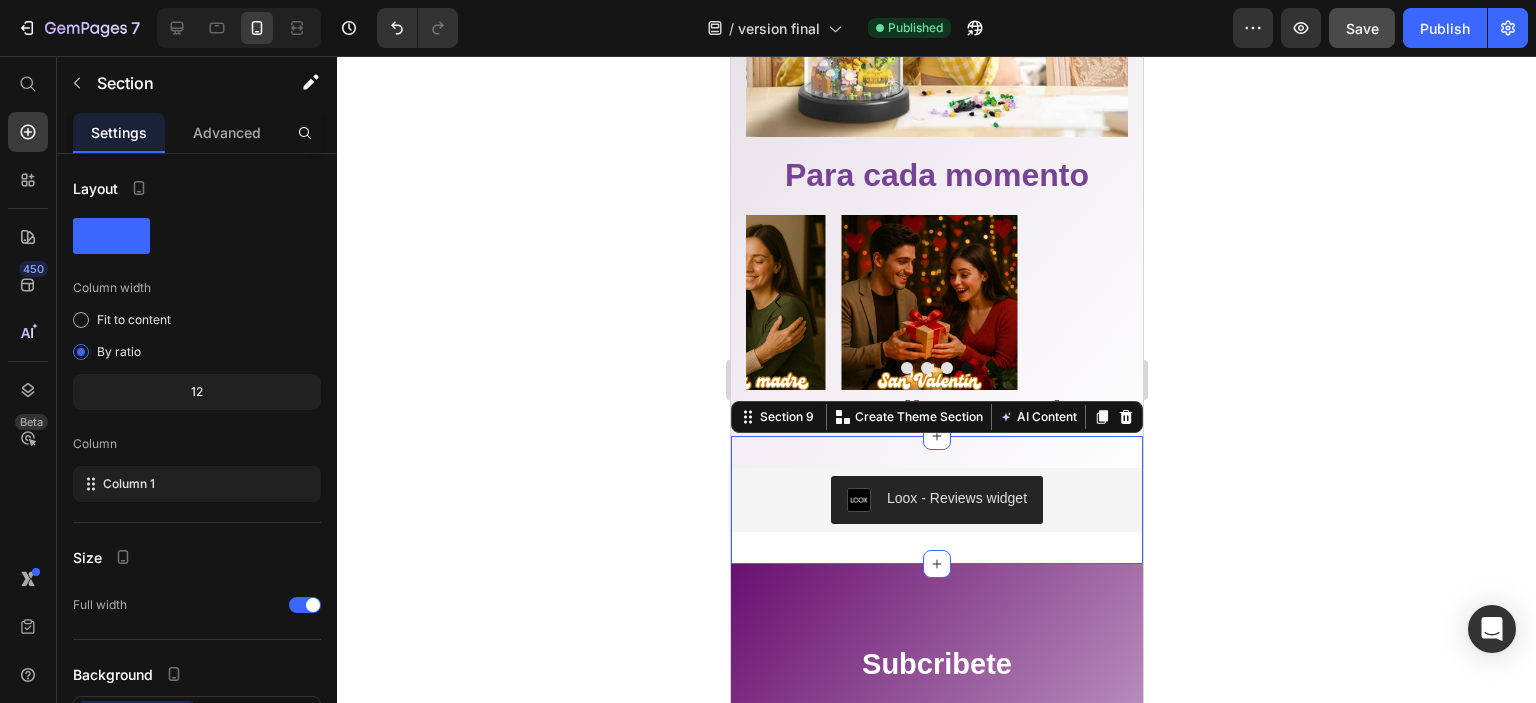 click on "Loox - Reviews widget Loox Section 9   You can create reusable sections Create Theme Section AI Content Write with GemAI What would you like to describe here? Tone and Voice Persuasive Product Show more Generate" at bounding box center [936, 500] 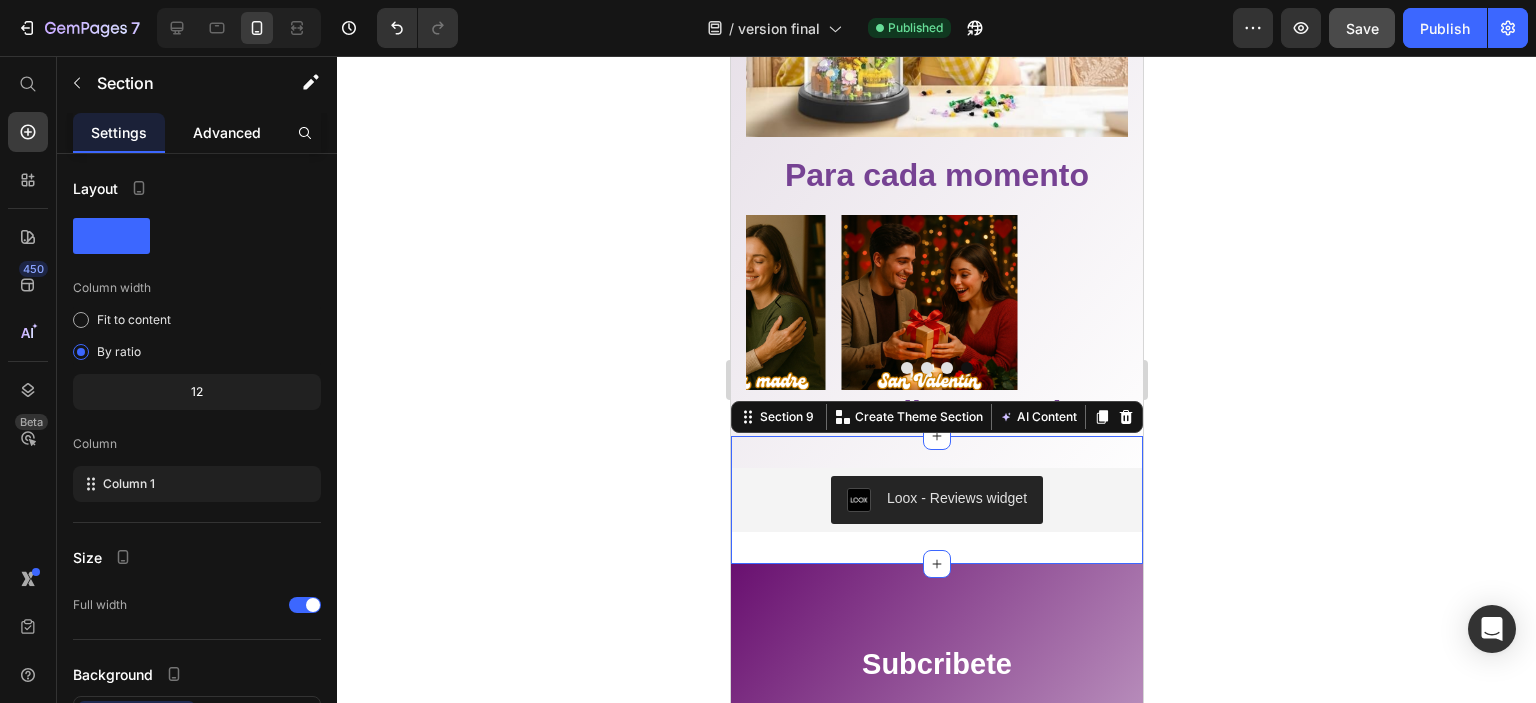 click on "Advanced" at bounding box center [227, 132] 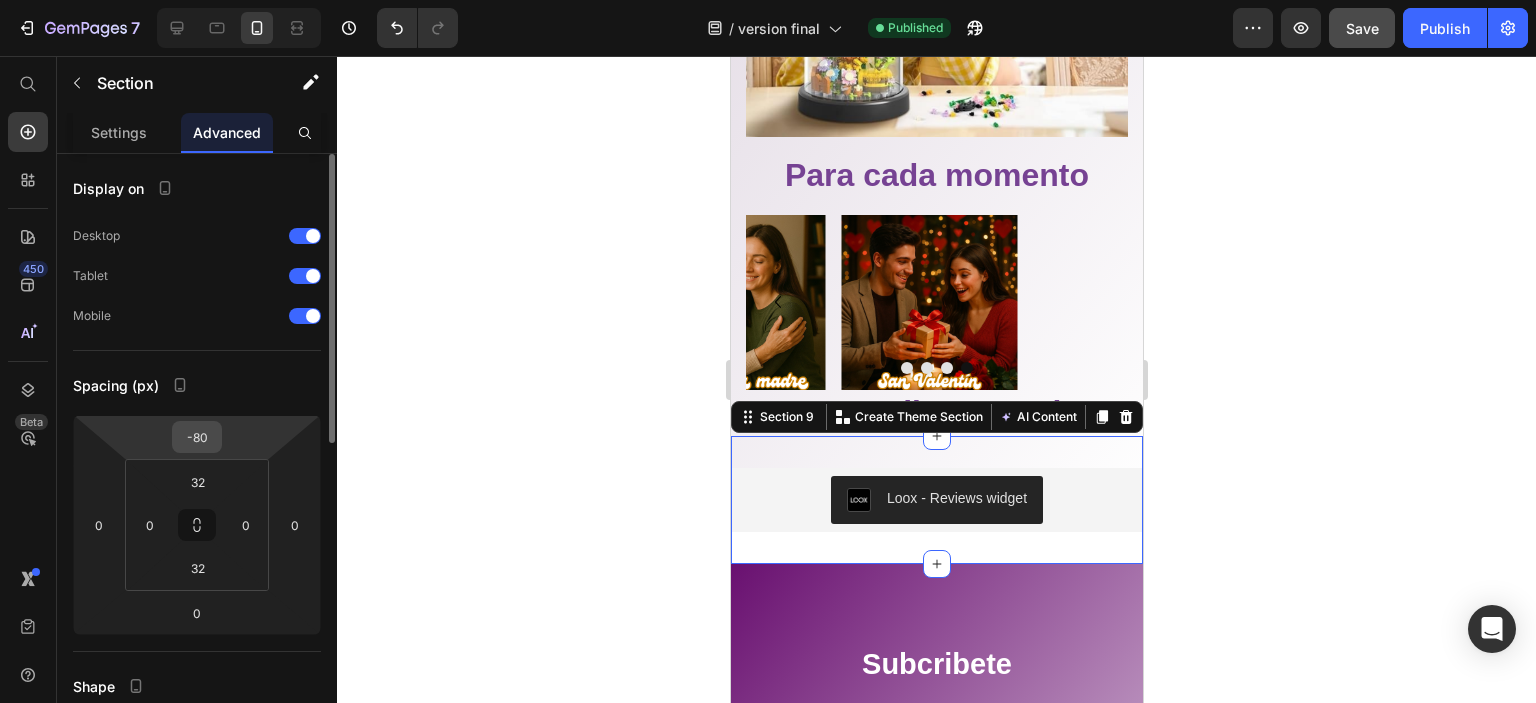 click on "-80" at bounding box center [197, 437] 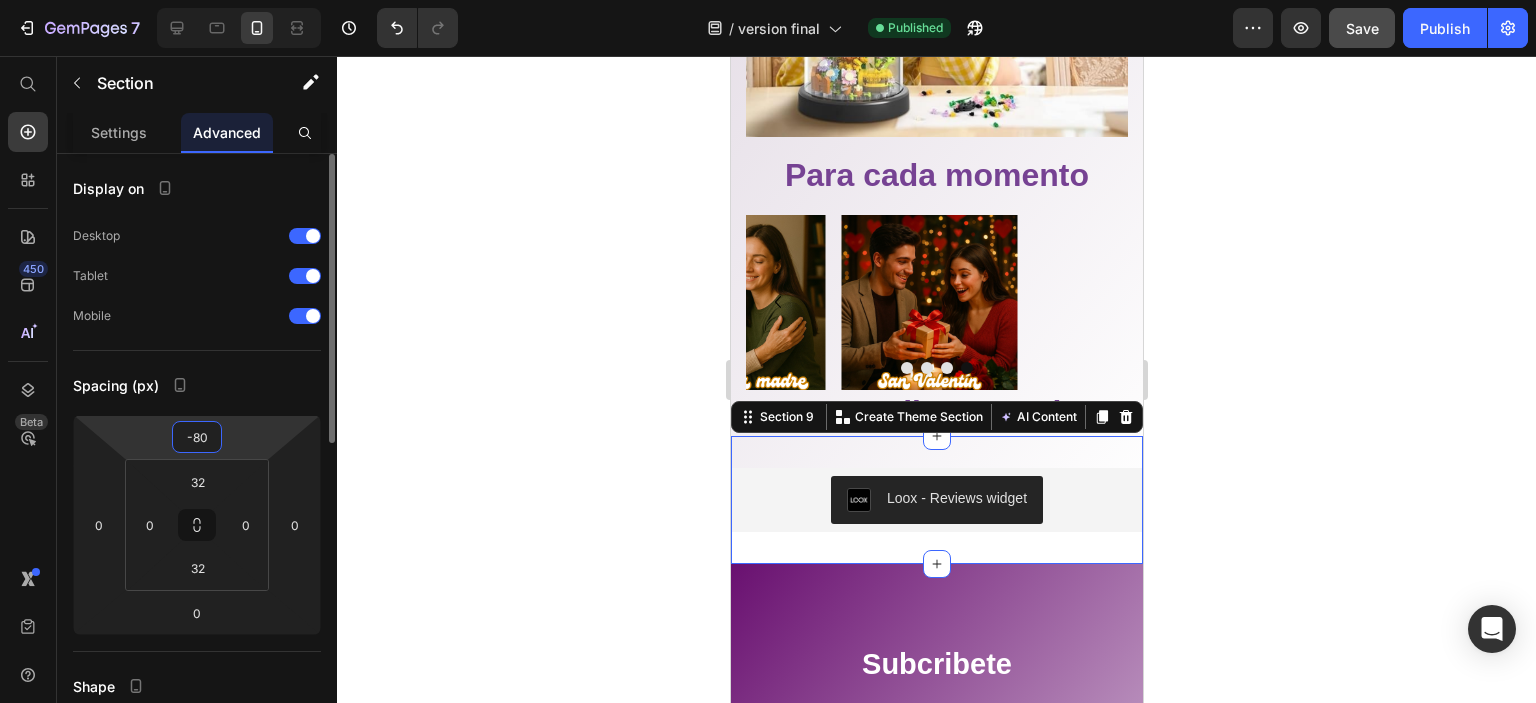 click on "-80" at bounding box center [197, 437] 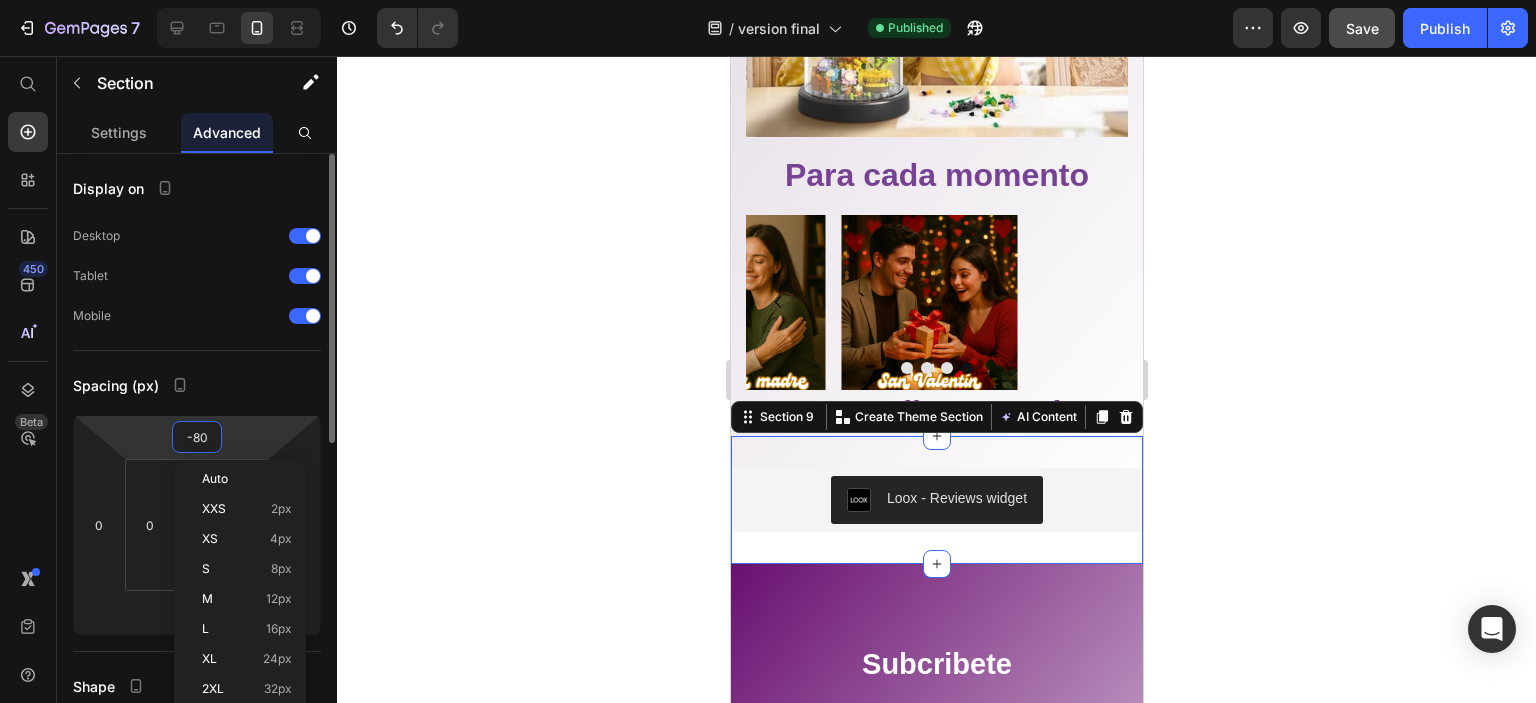 type on "-8" 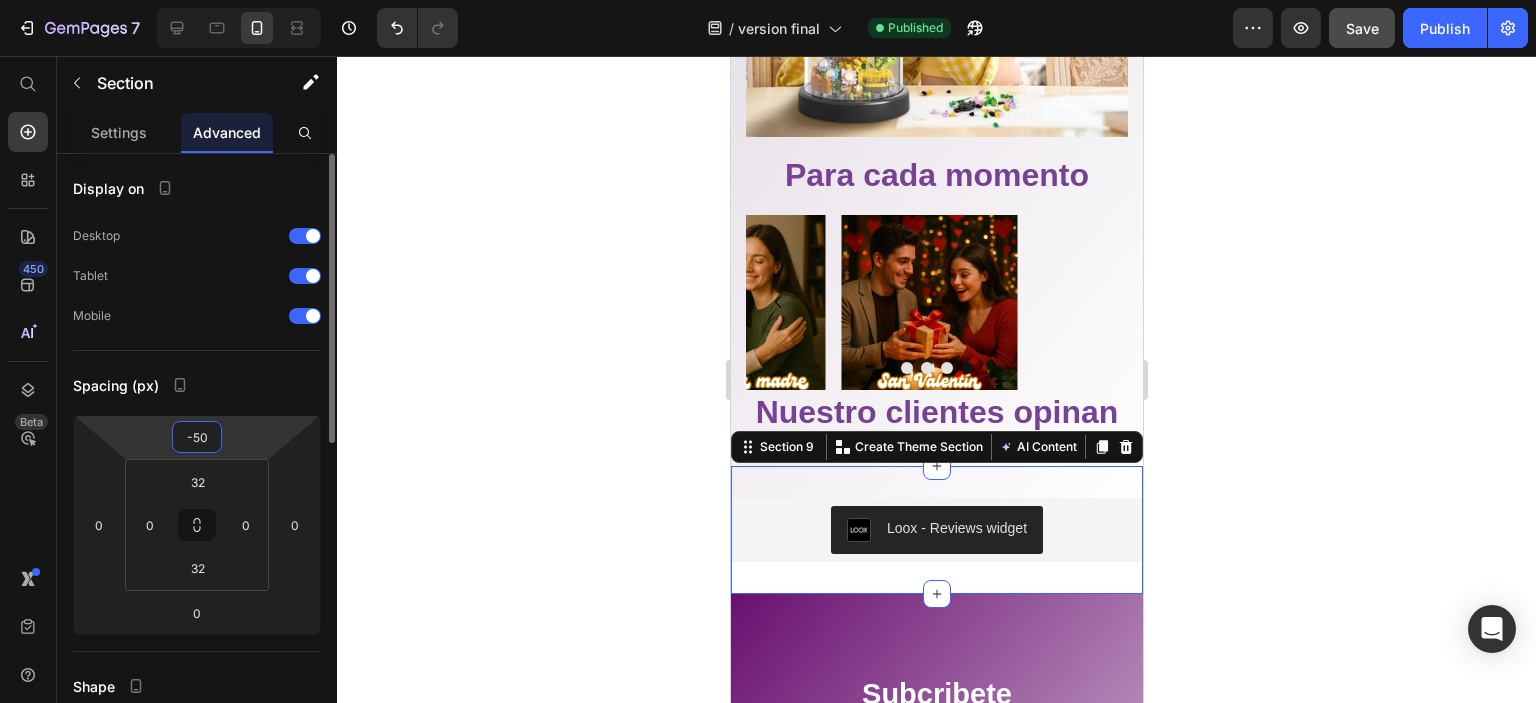 type on "-5" 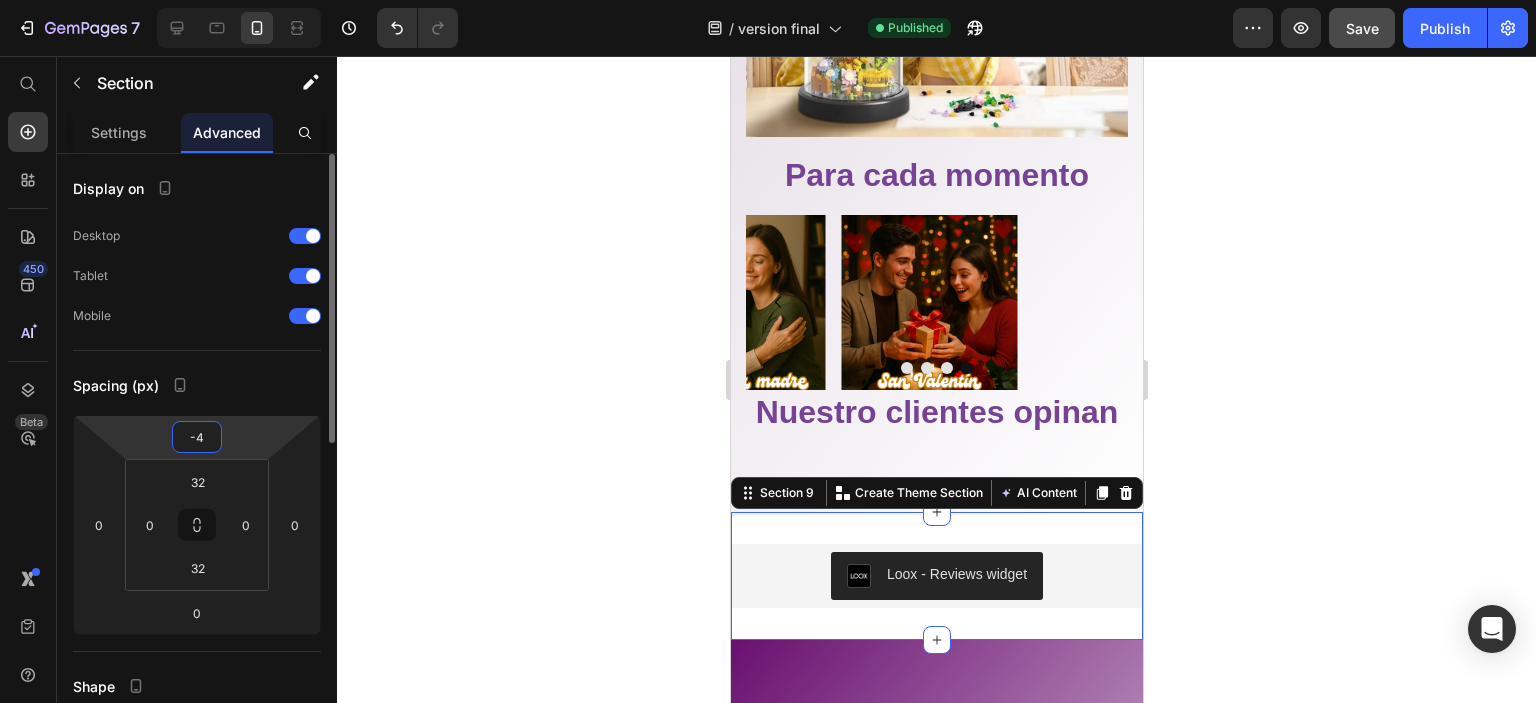 type on "-40" 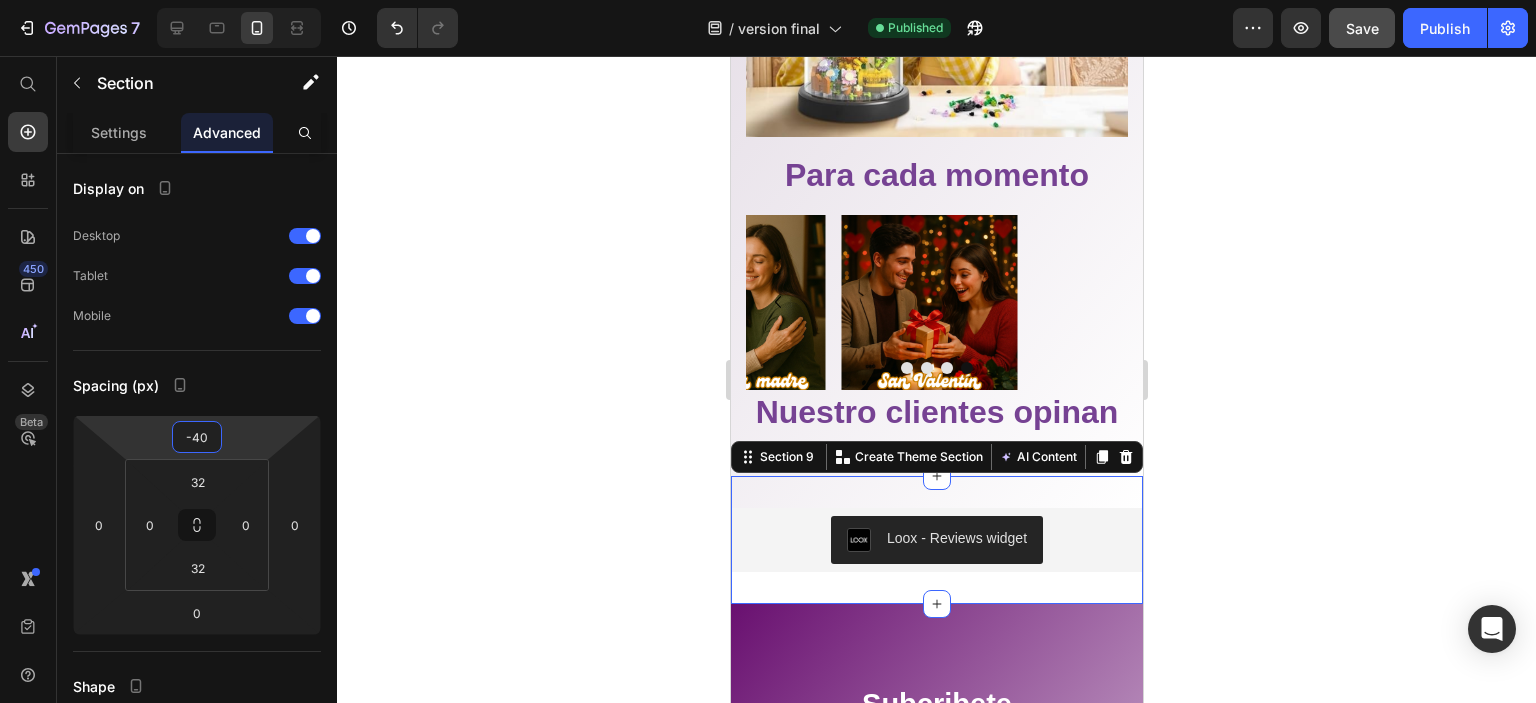 click 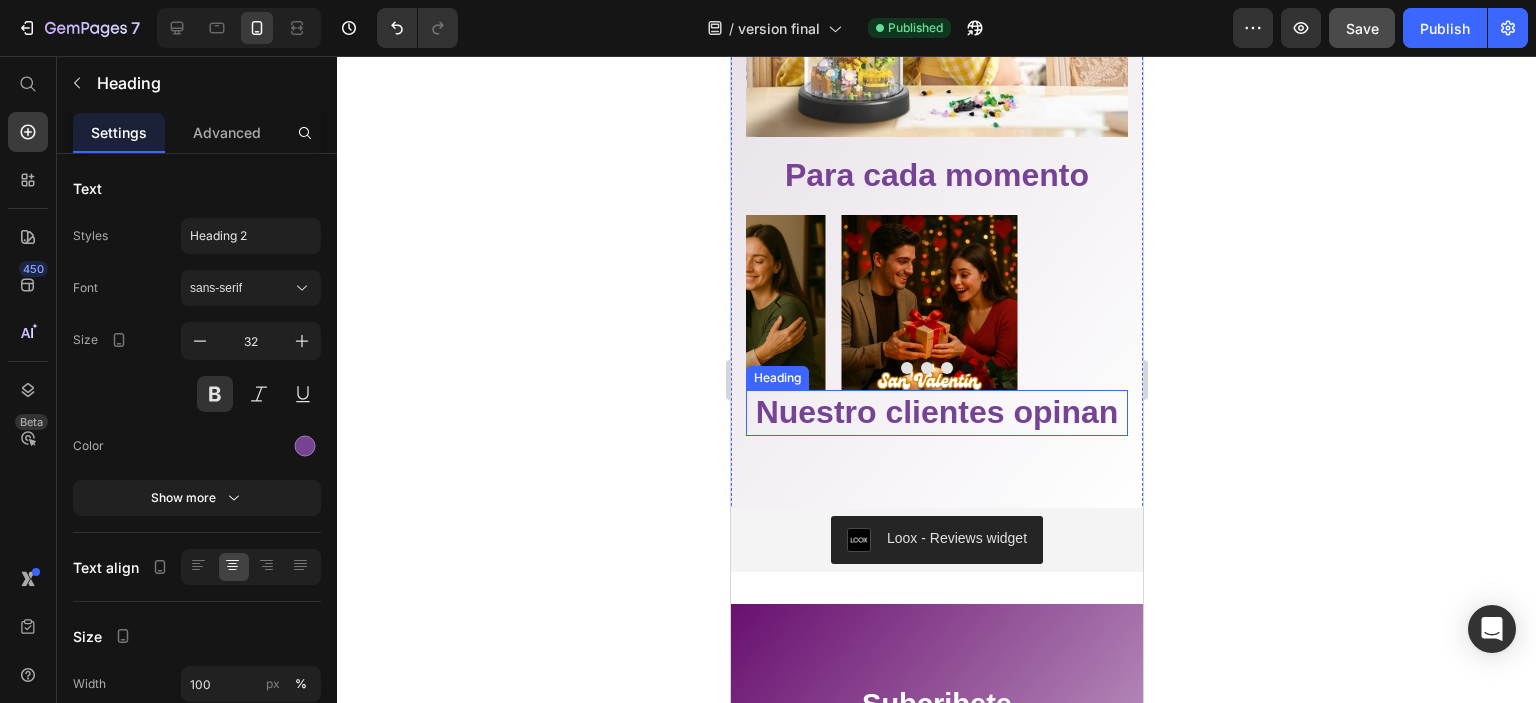 click on "Nuestro clientes opinan" at bounding box center (936, 413) 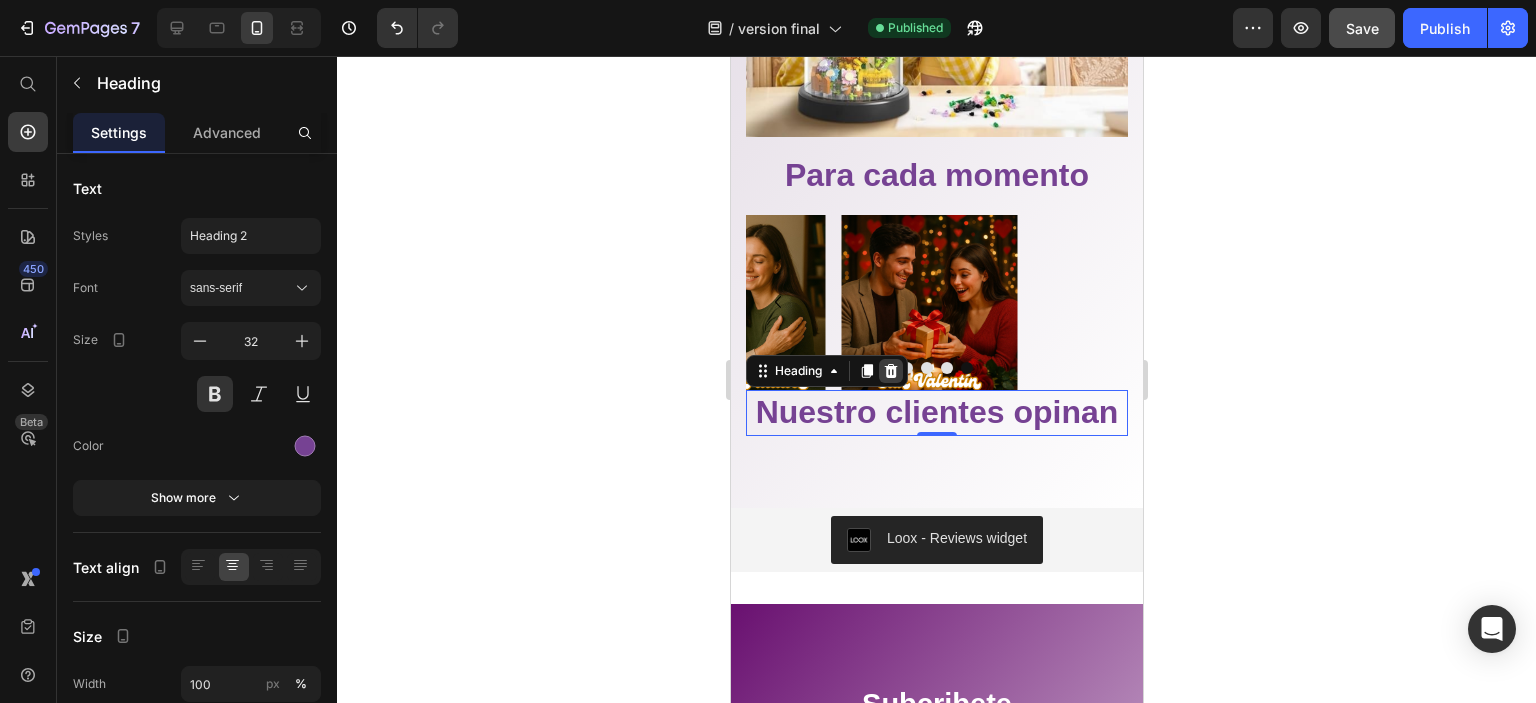 click 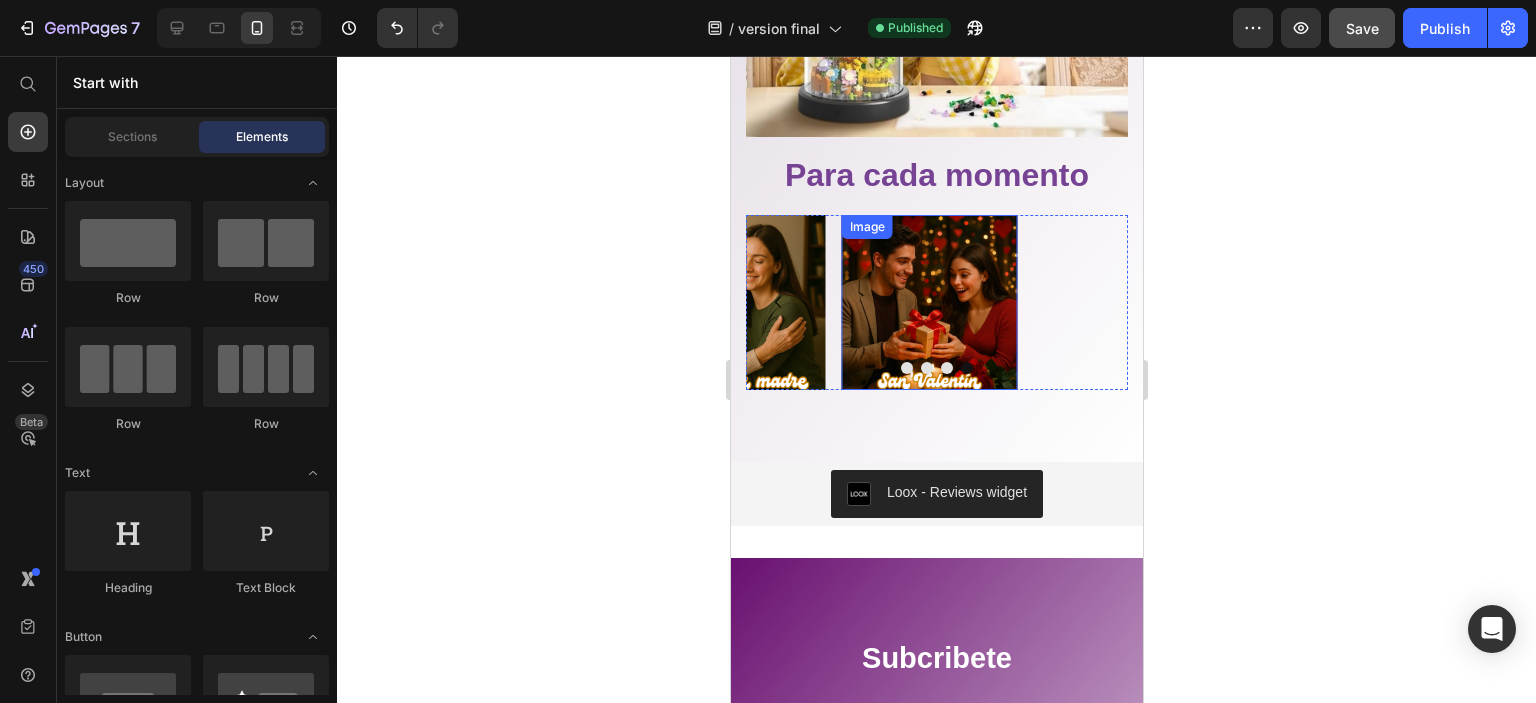 click at bounding box center [928, 302] 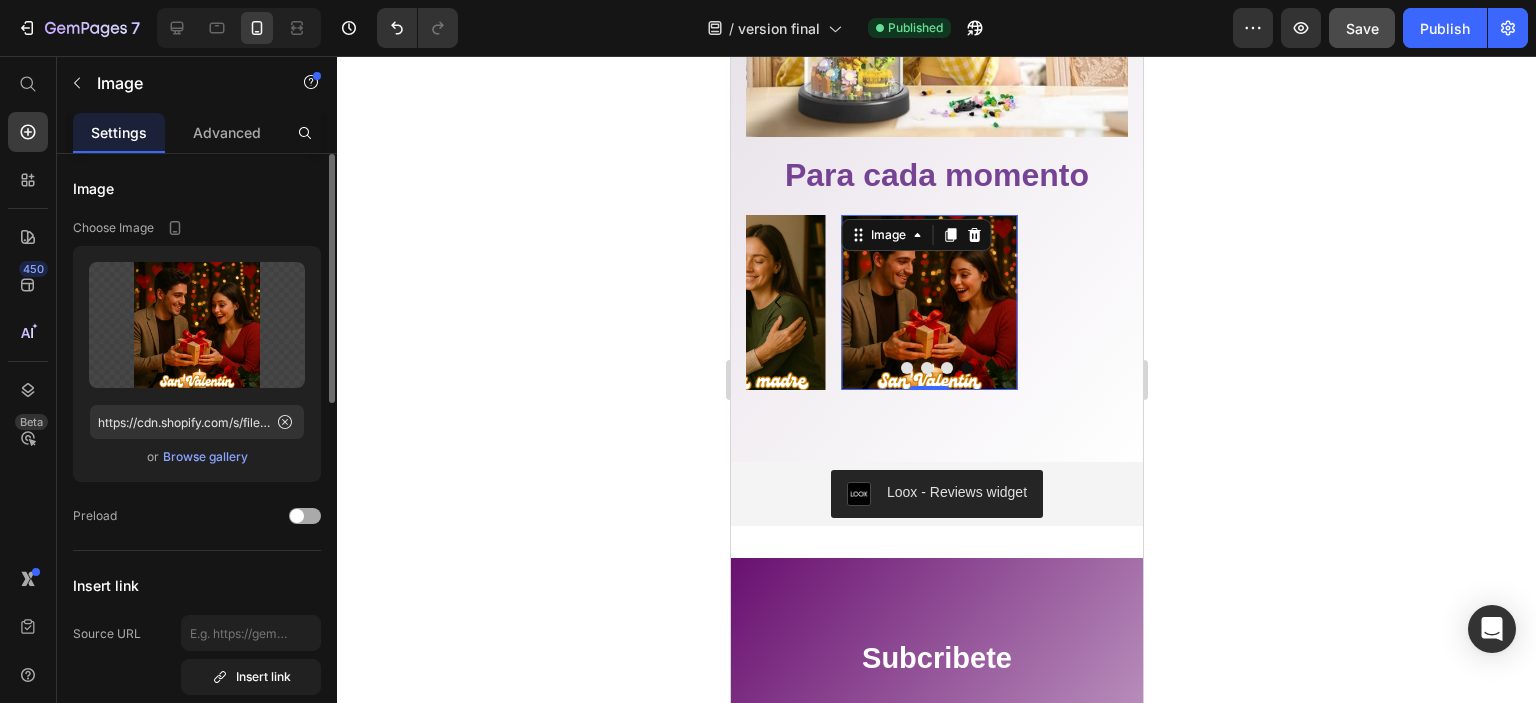 click at bounding box center (297, 516) 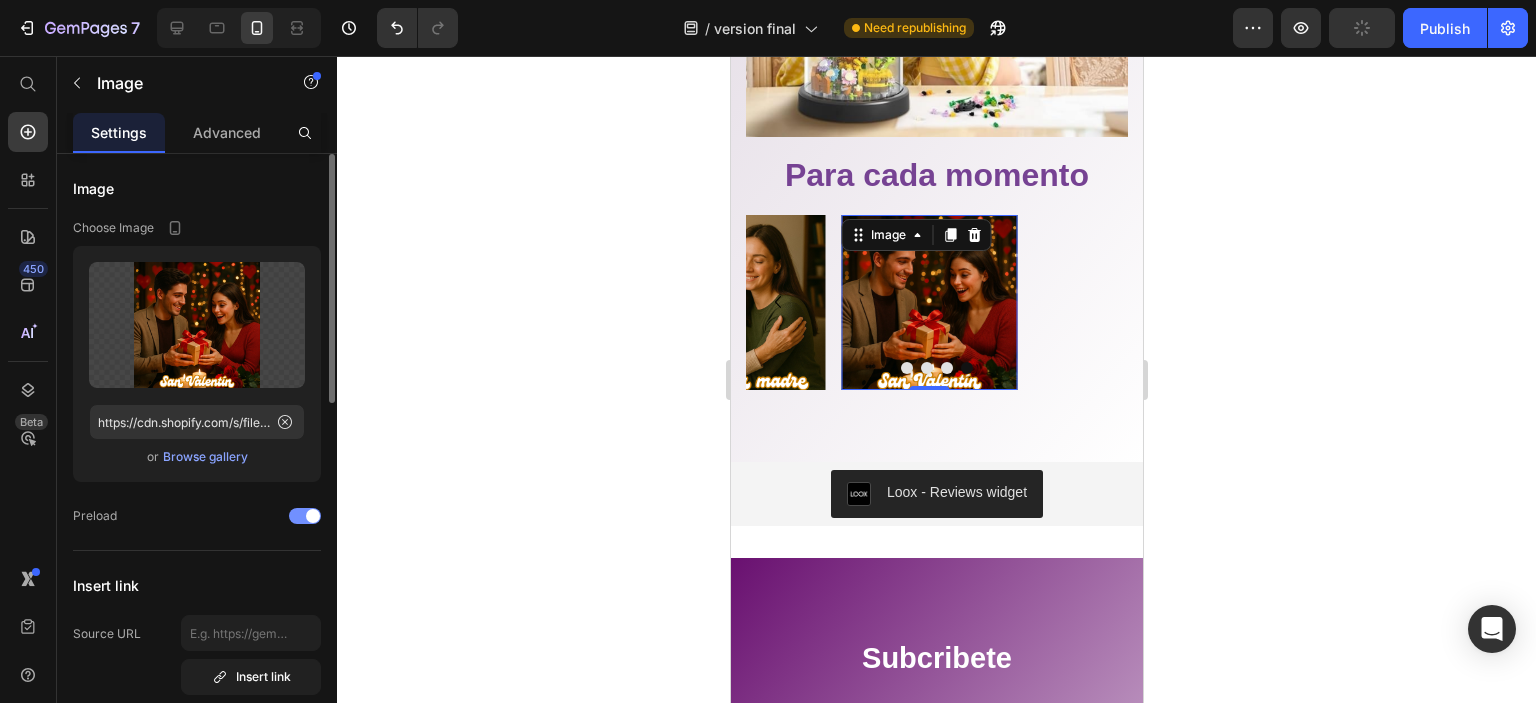 click at bounding box center [313, 516] 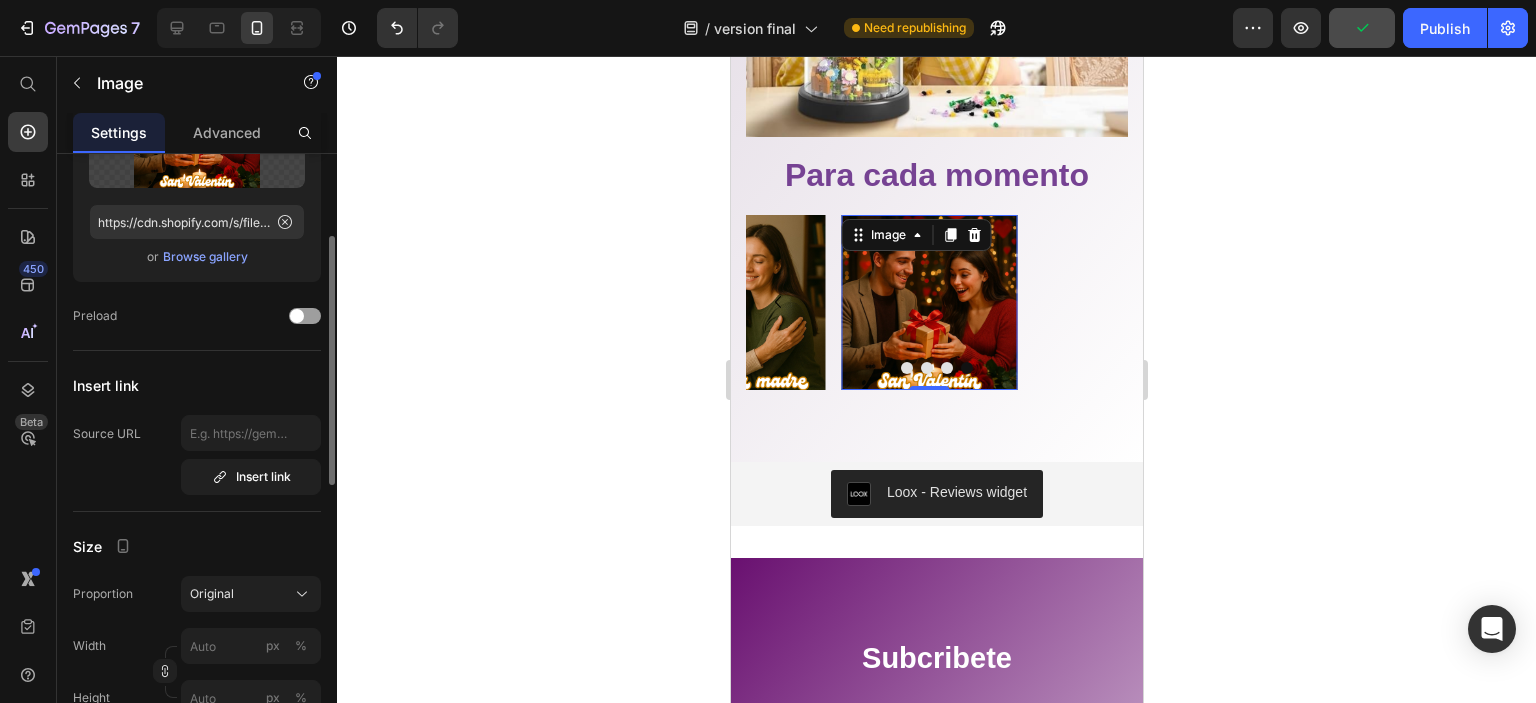 scroll, scrollTop: 0, scrollLeft: 0, axis: both 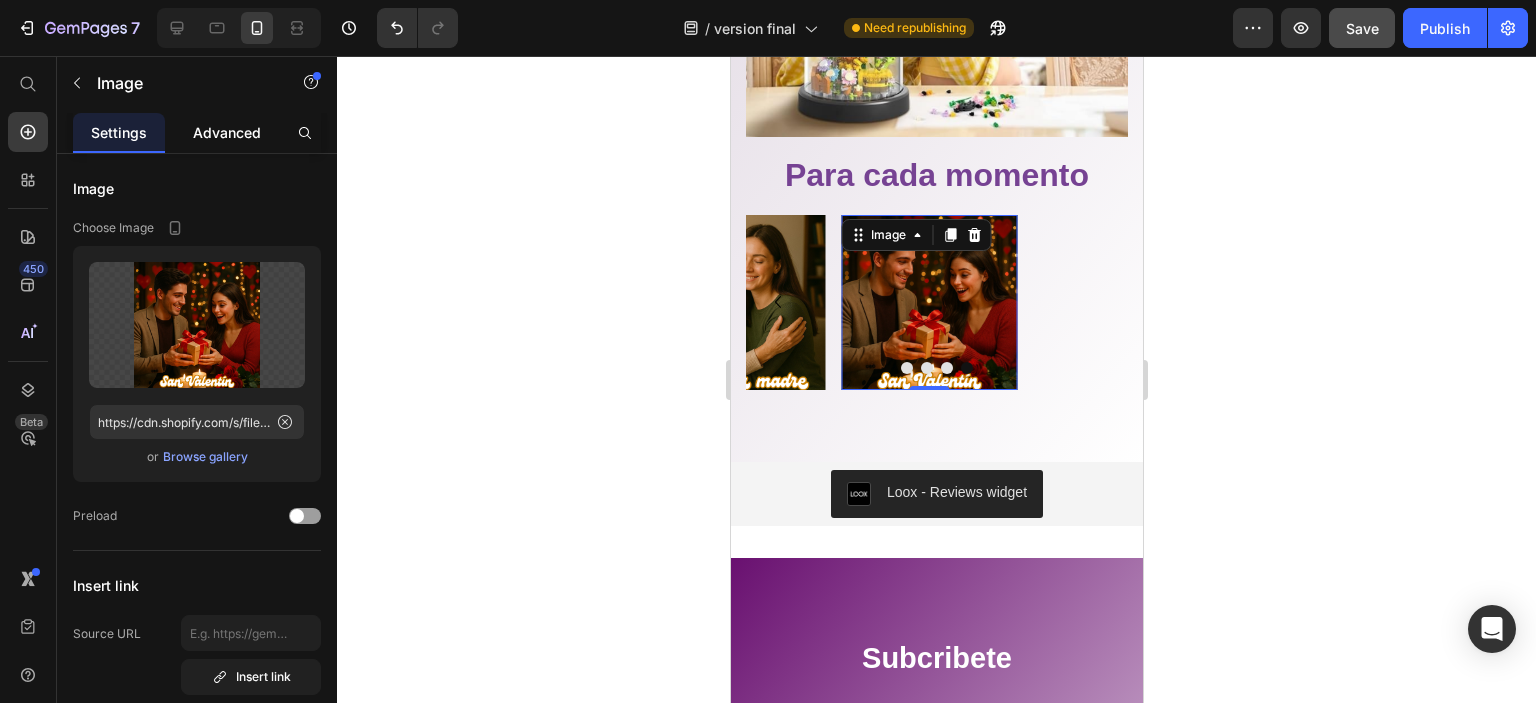 click on "Advanced" at bounding box center (227, 132) 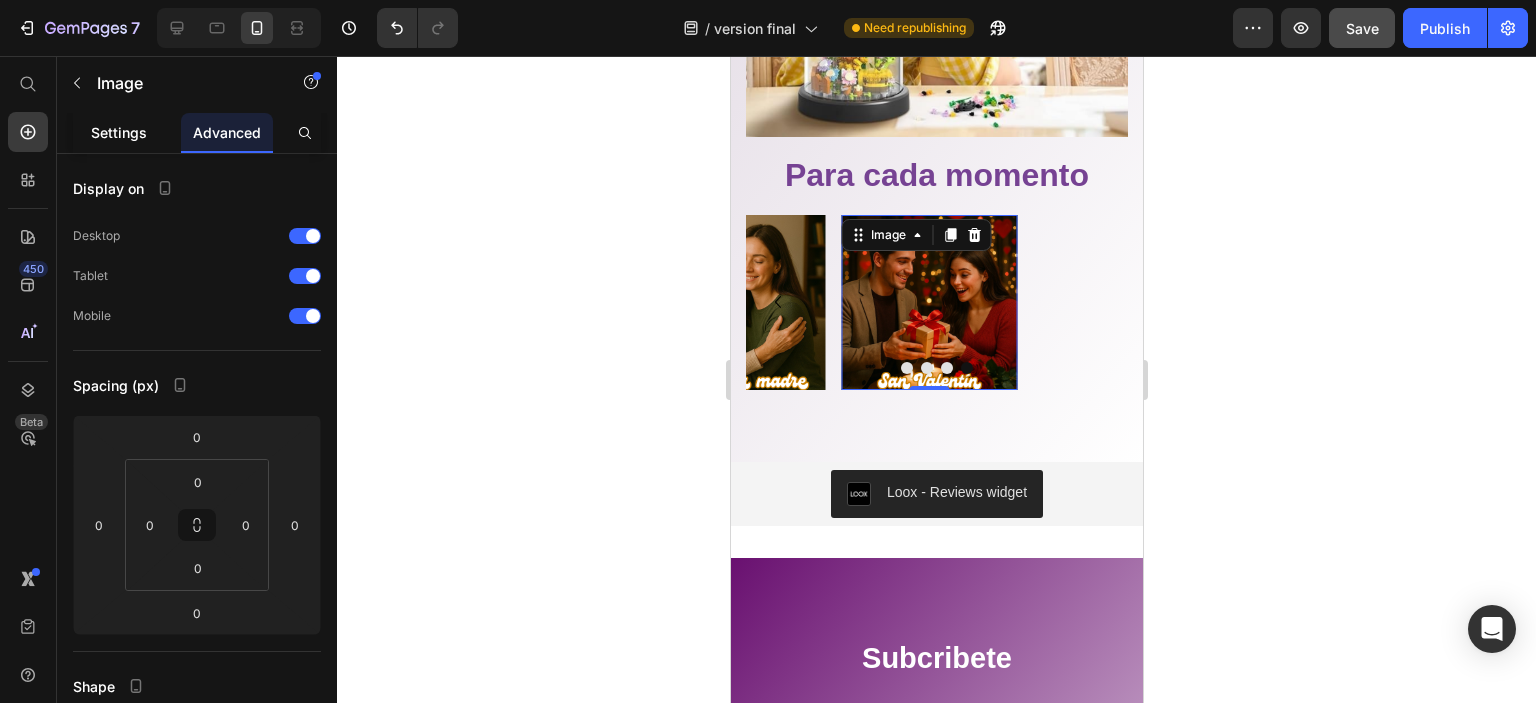click on "Settings" at bounding box center [119, 132] 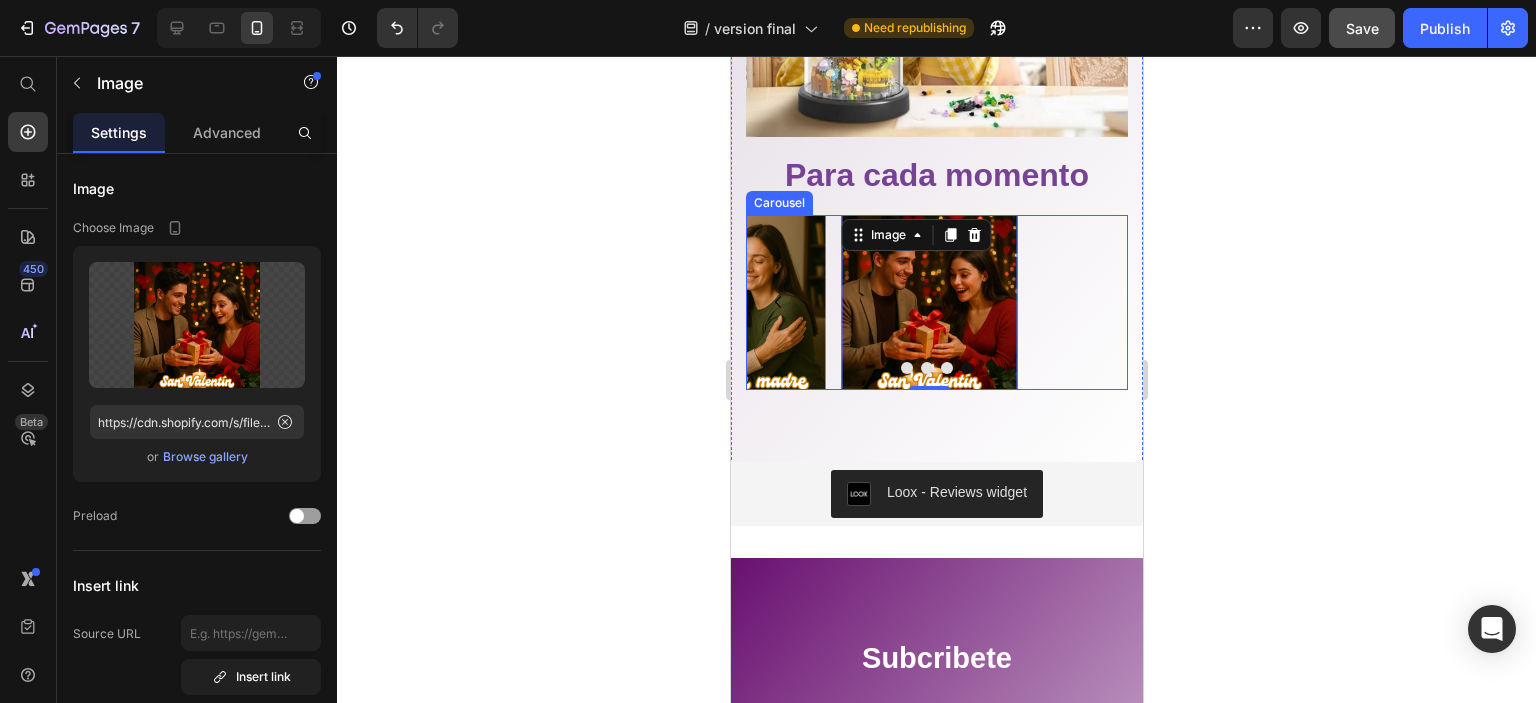 click on "Image Image Image Image   0" at bounding box center (936, 302) 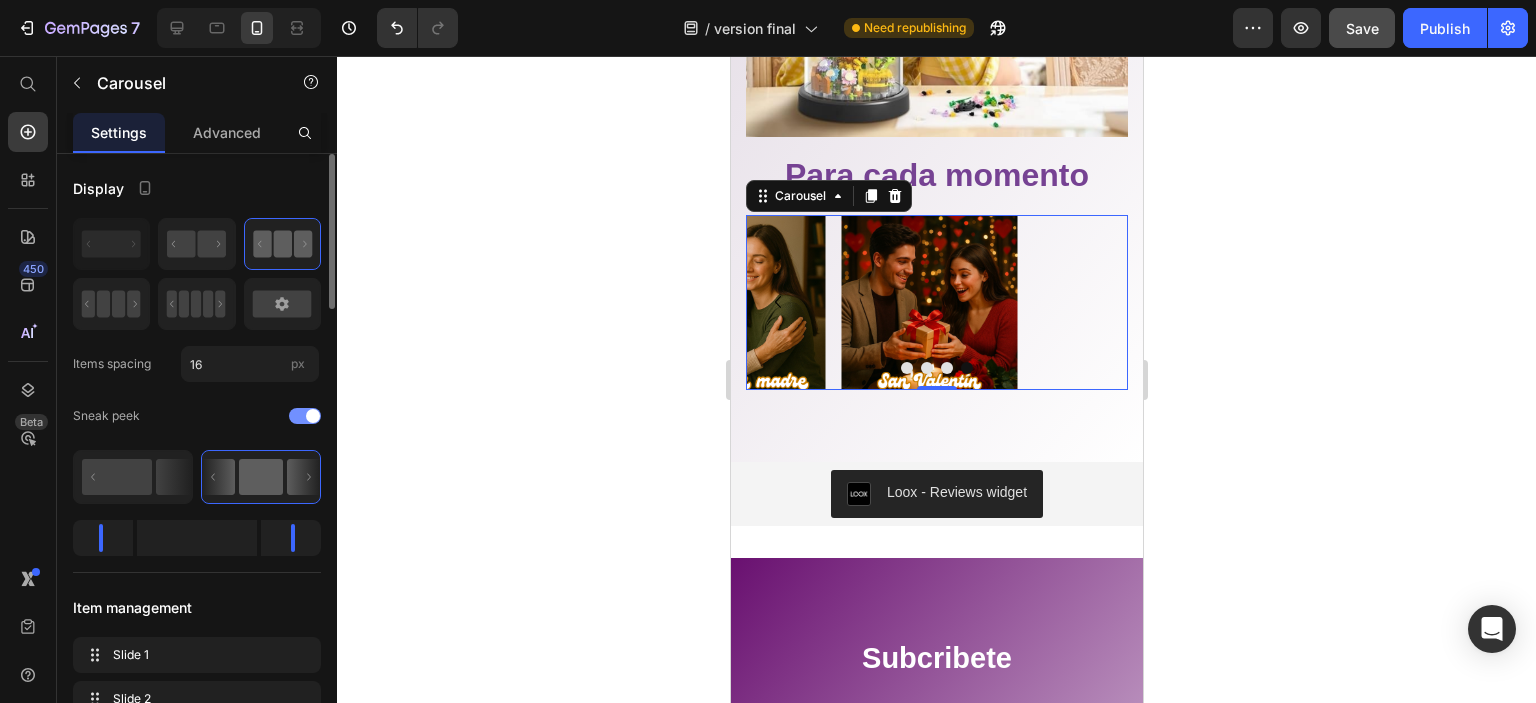 click at bounding box center [313, 416] 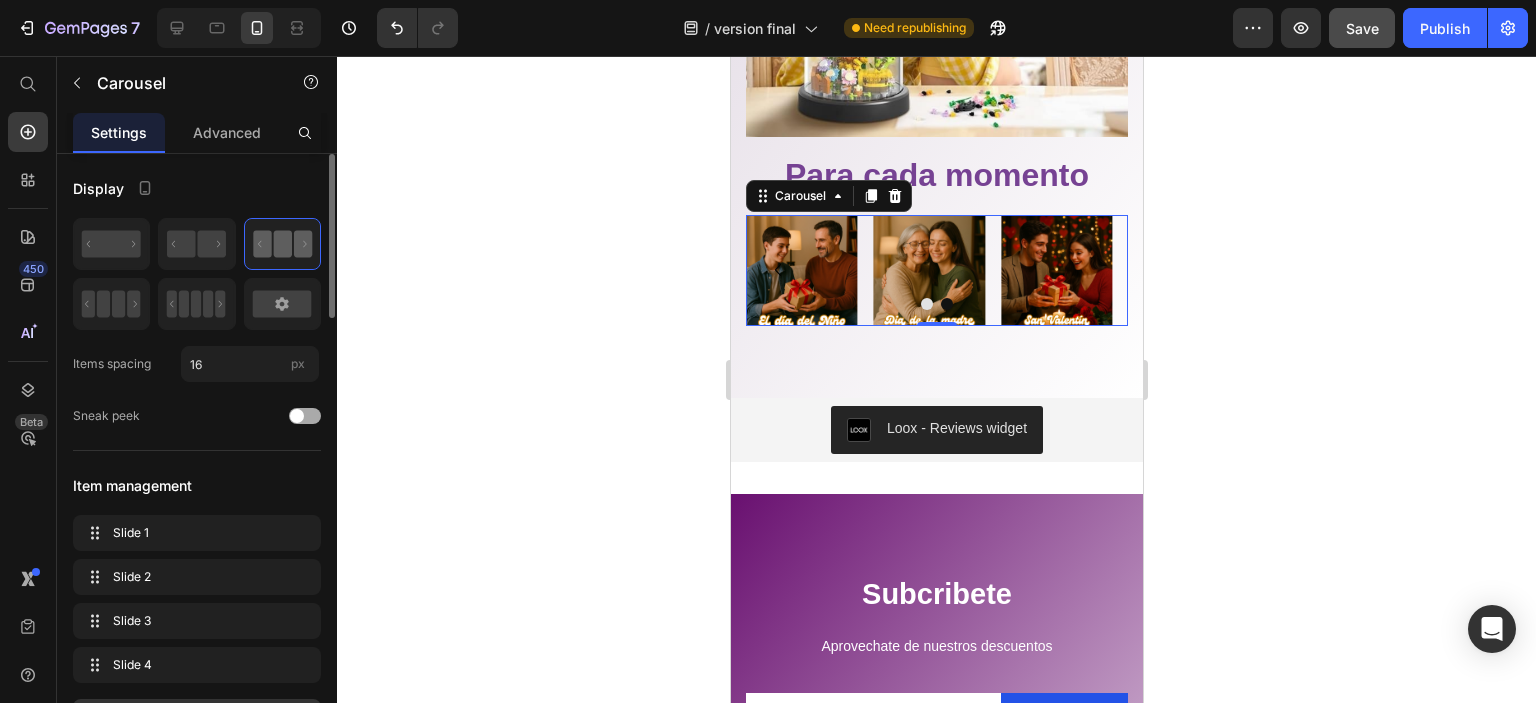 click at bounding box center (305, 416) 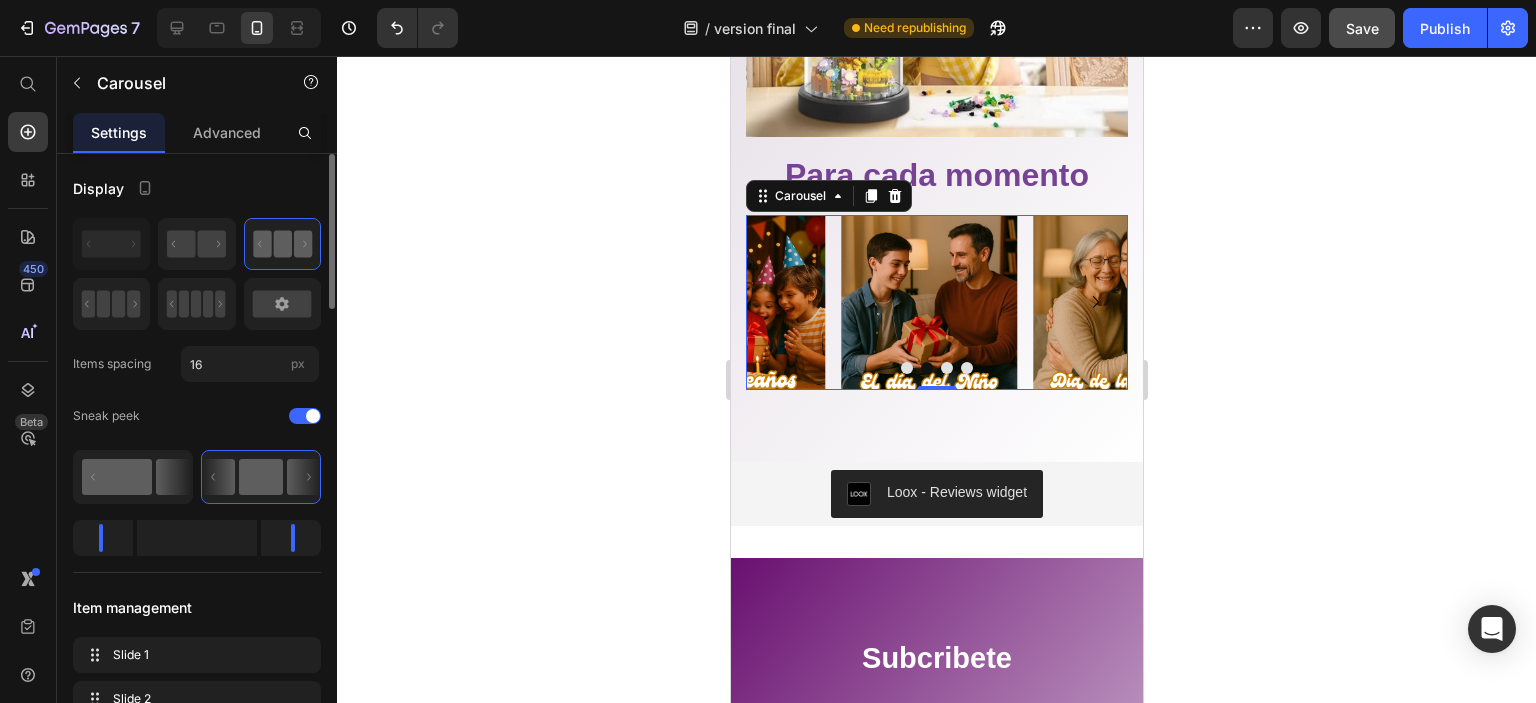 click 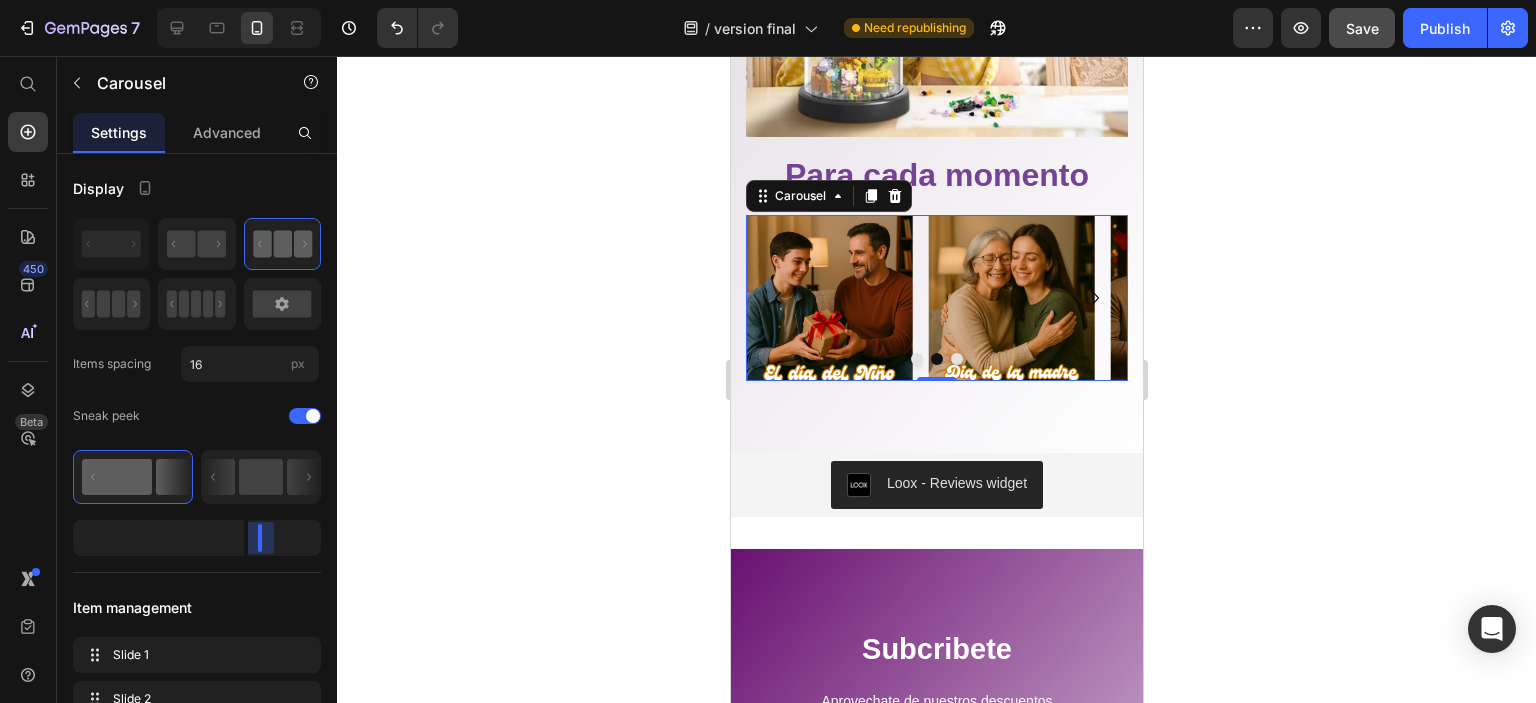 drag, startPoint x: 308, startPoint y: 543, endPoint x: 219, endPoint y: 550, distance: 89.27486 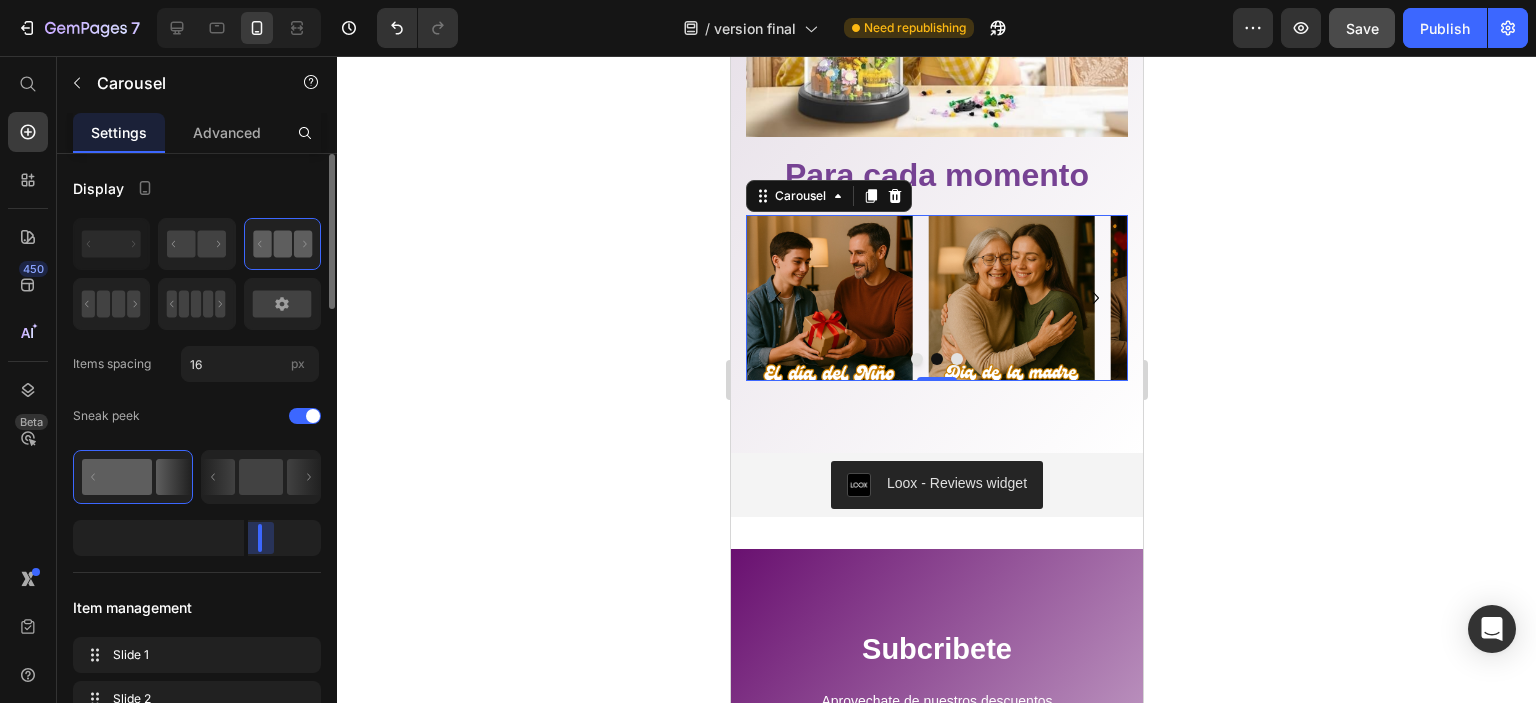 click on "7  Version history  /  version final Need republishing Preview  Save   Publish  450 Beta Start with Sections Elements Hero Section Product Detail Brands Trusted Badges Guarantee Product Breakdown How to use Testimonials Compare Bundle FAQs Social Proof Brand Story Product List Collection Blog List Contact Sticky Add to Cart Custom Footer Browse Library 450 Layout
Row
Row
Row
Row Text
Heading
Text Block Button
Button
Button
Sticky Back to top Media
Image
Image" at bounding box center (768, 0) 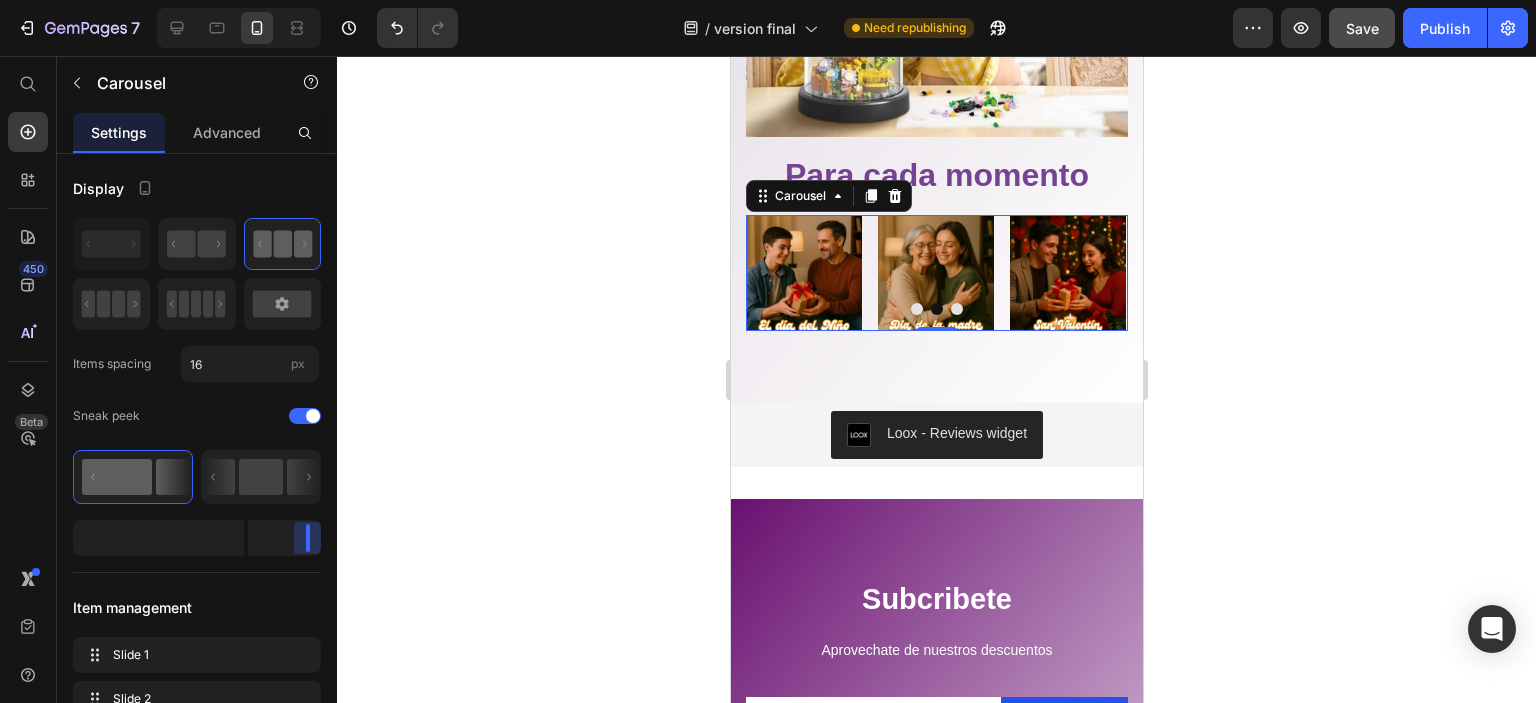 drag, startPoint x: 262, startPoint y: 543, endPoint x: 479, endPoint y: 547, distance: 217.03687 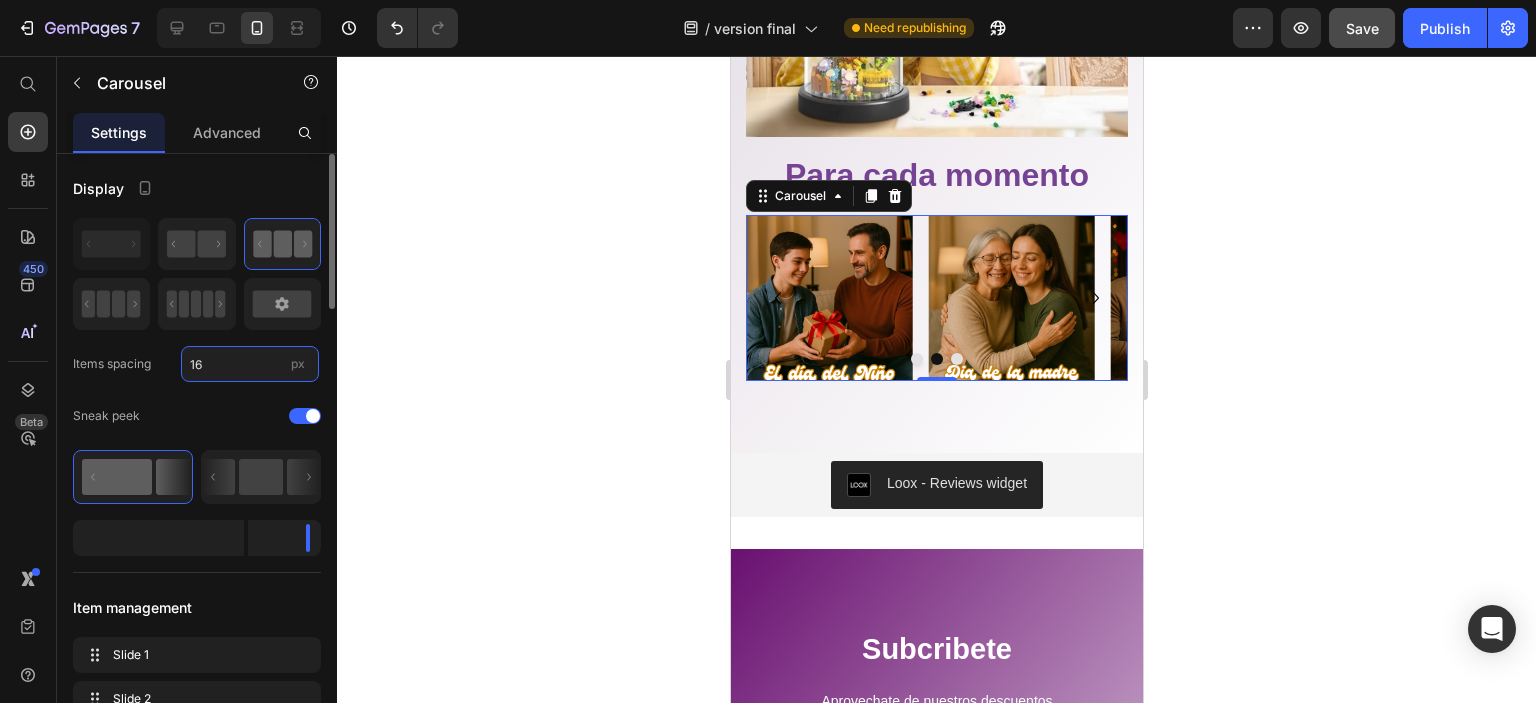click on "16" at bounding box center [250, 364] 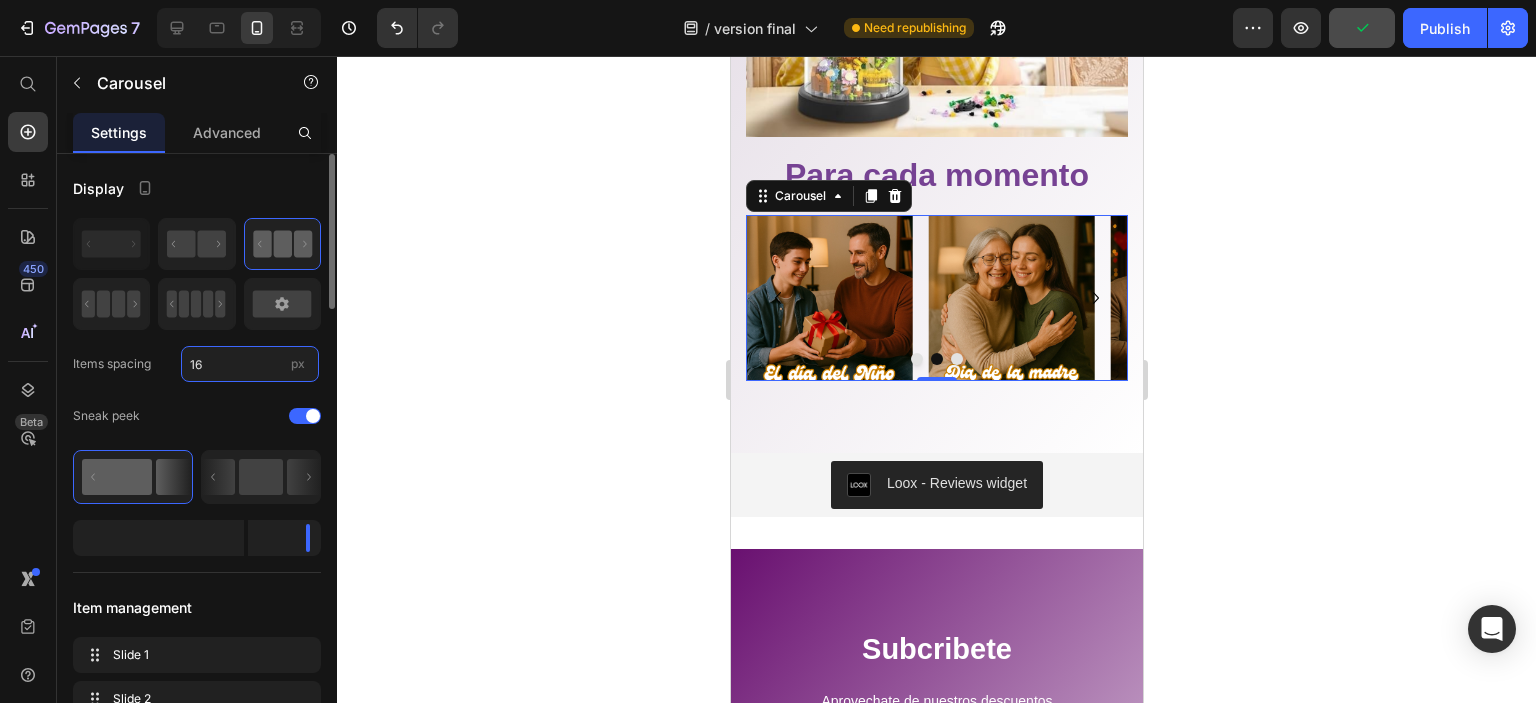 type on "8" 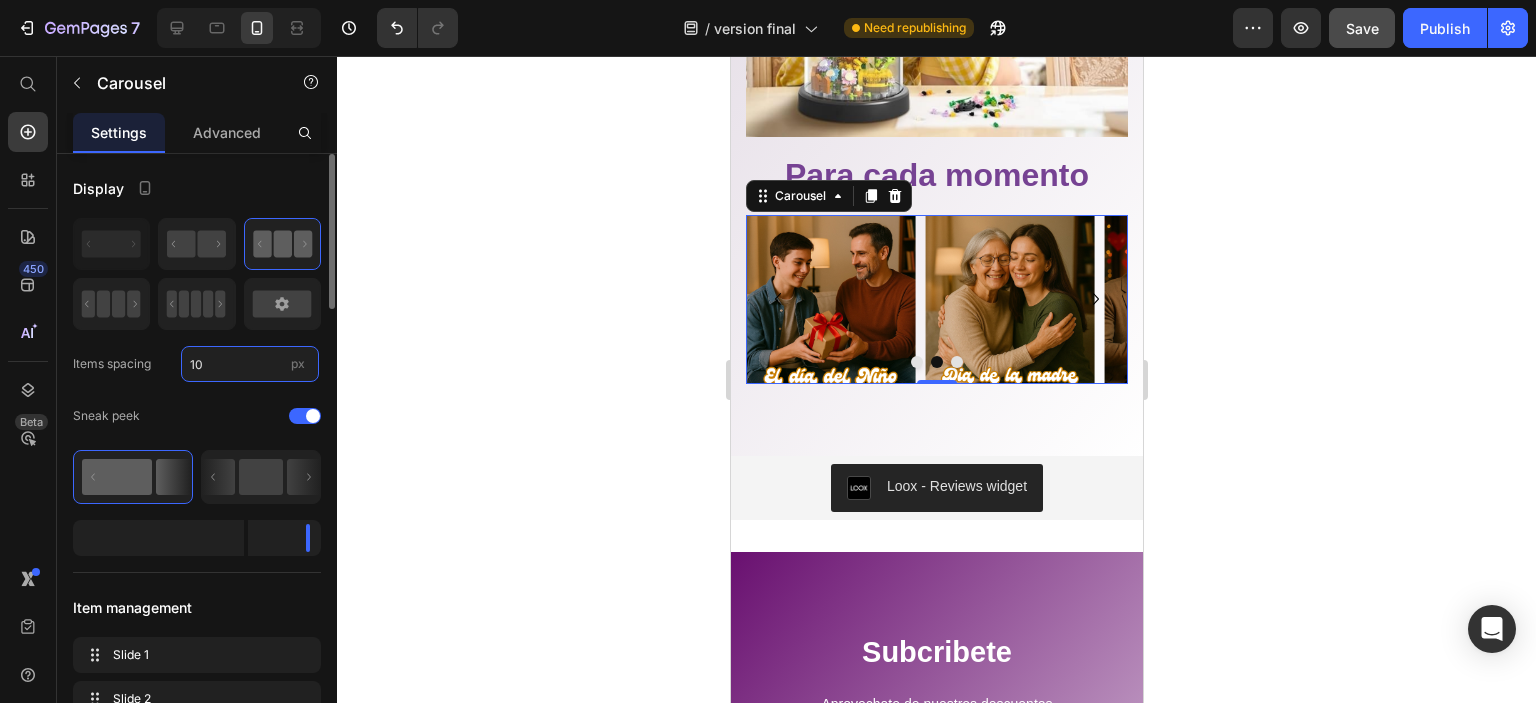 type on "1" 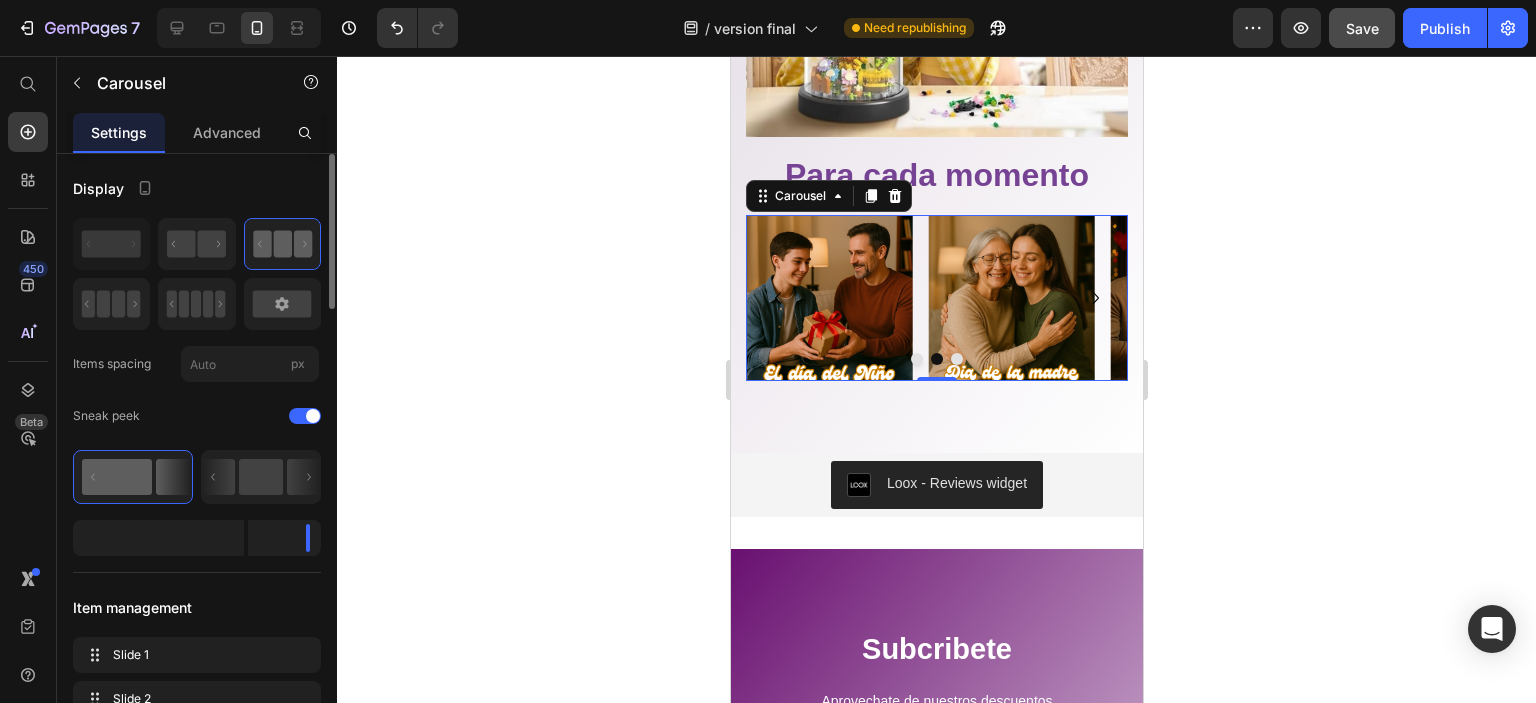 type on "16" 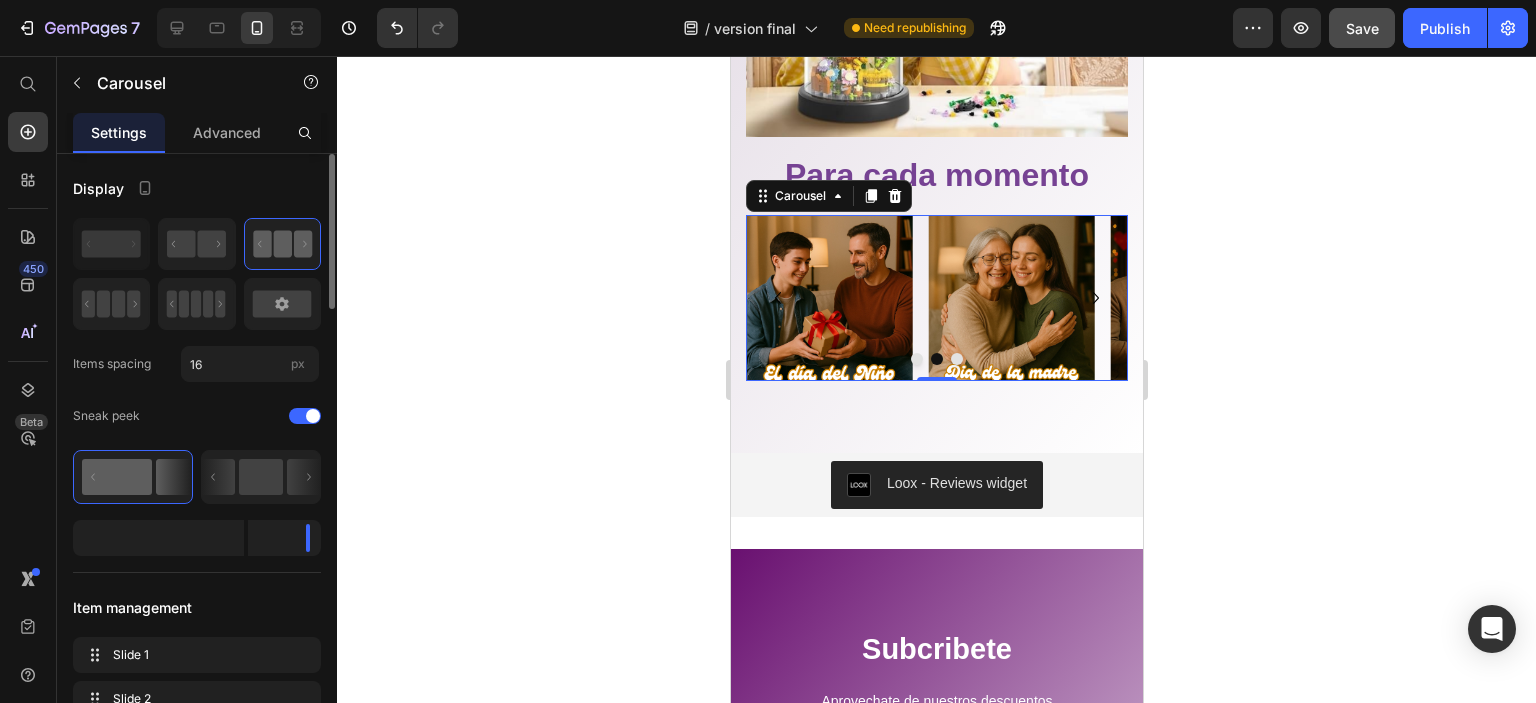 click 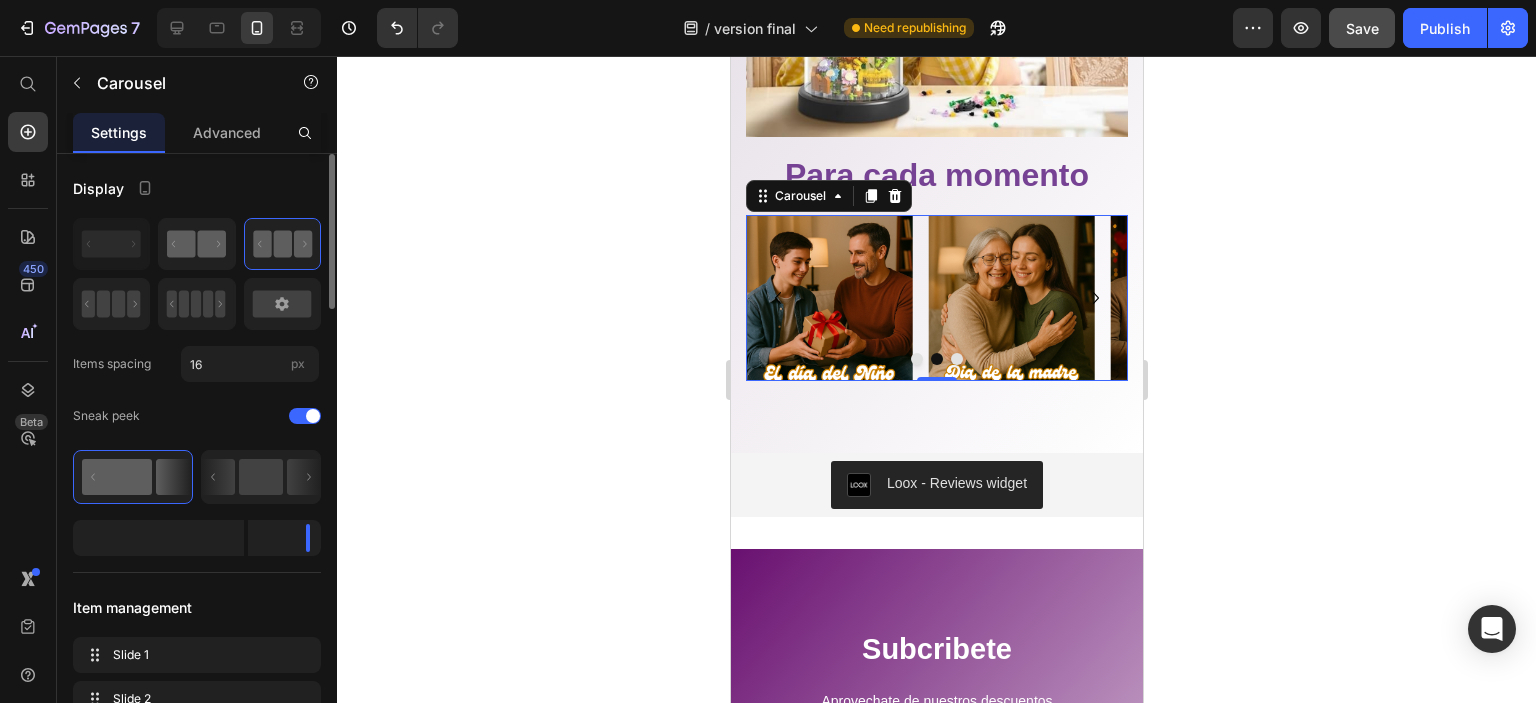 click 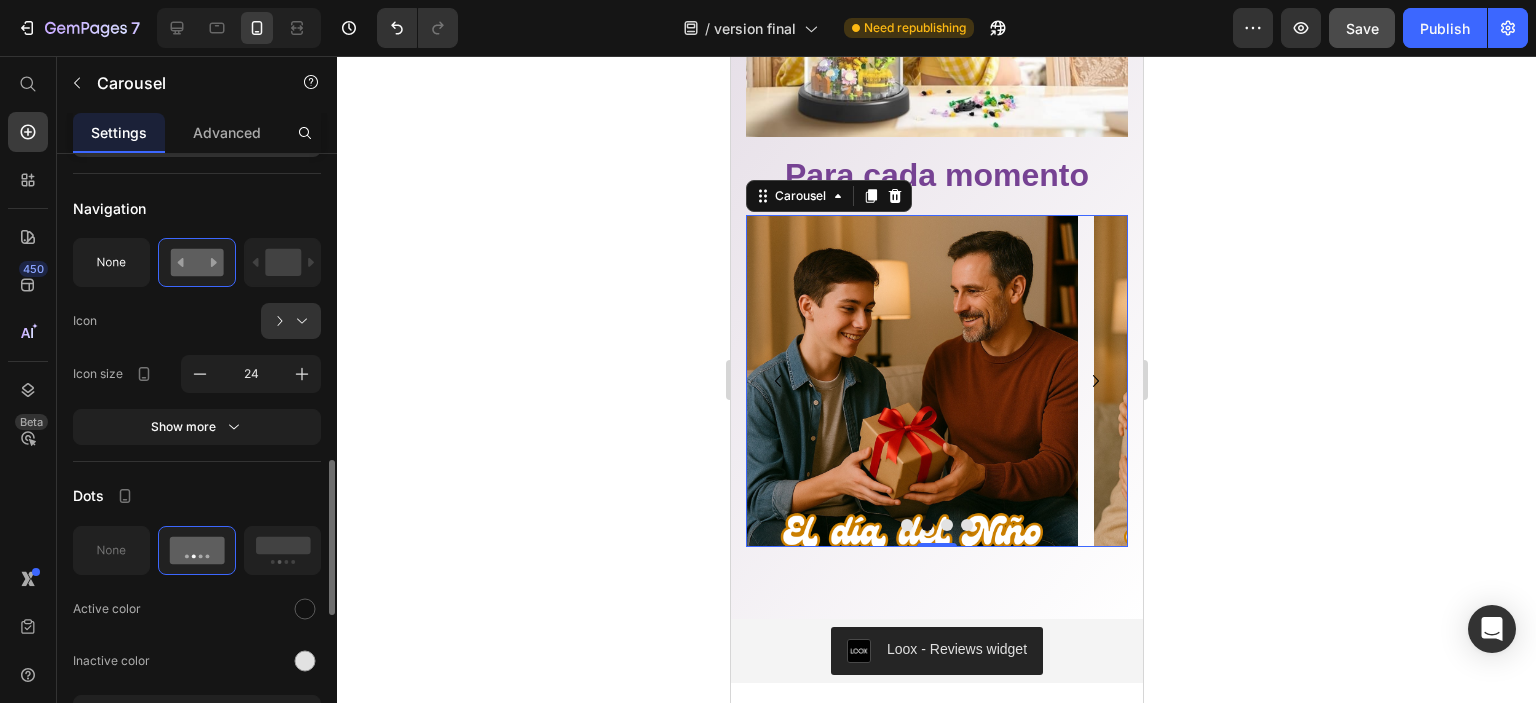 scroll, scrollTop: 800, scrollLeft: 0, axis: vertical 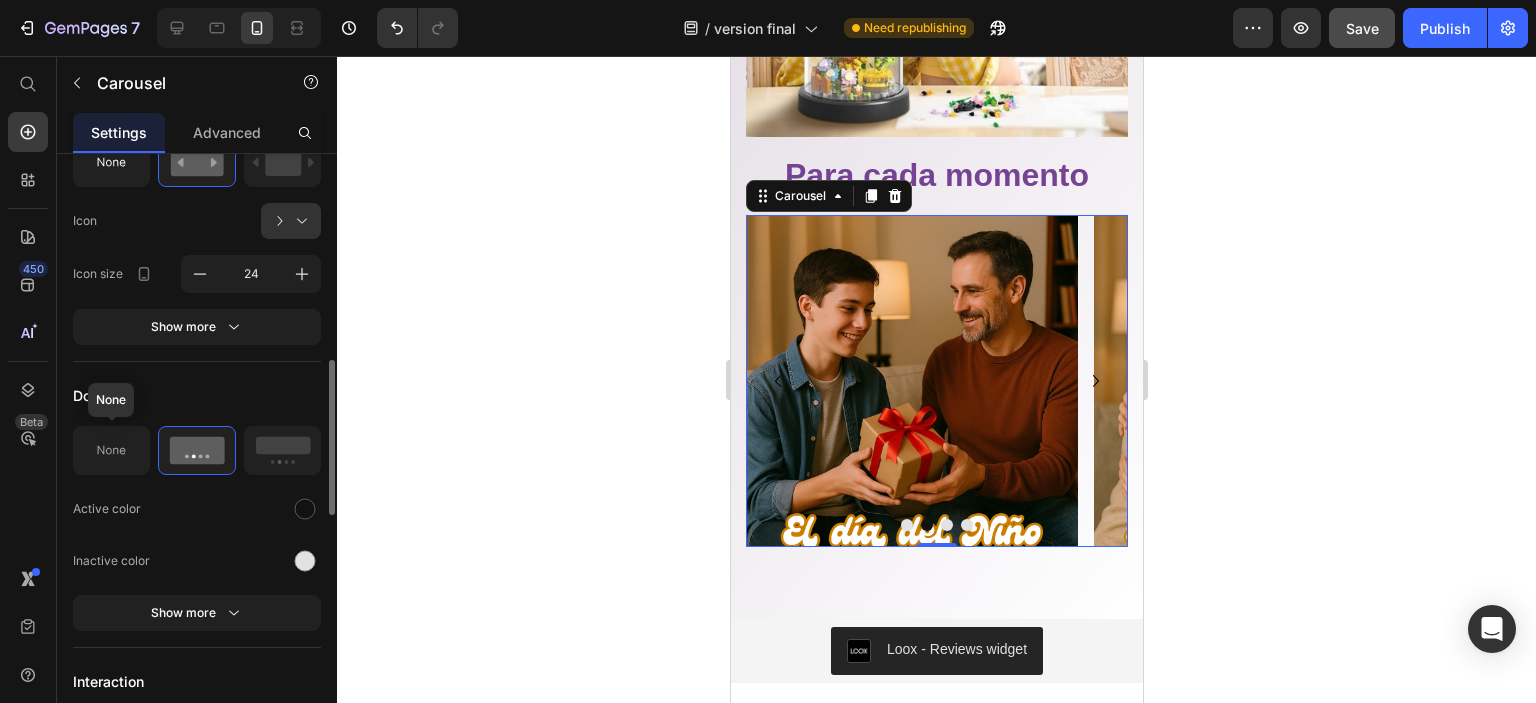 click 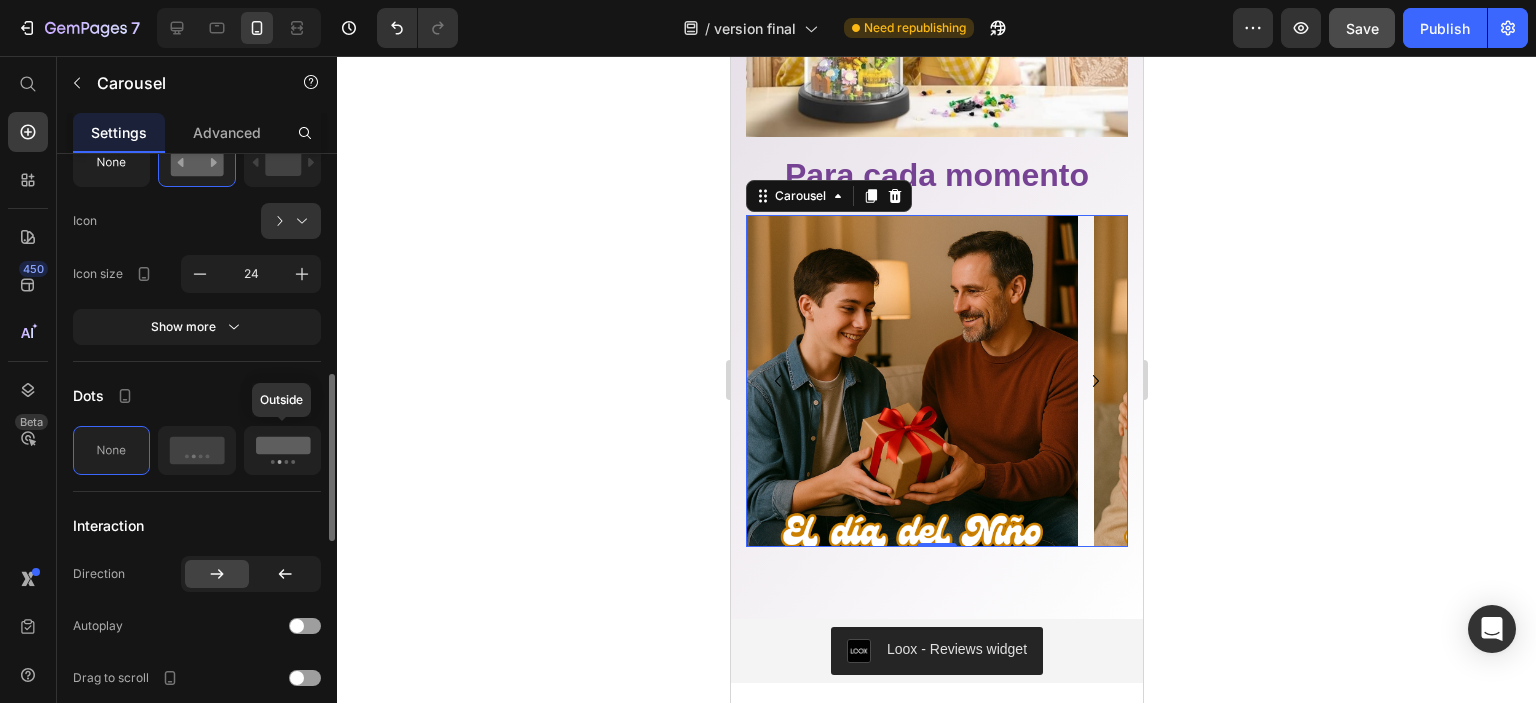 click 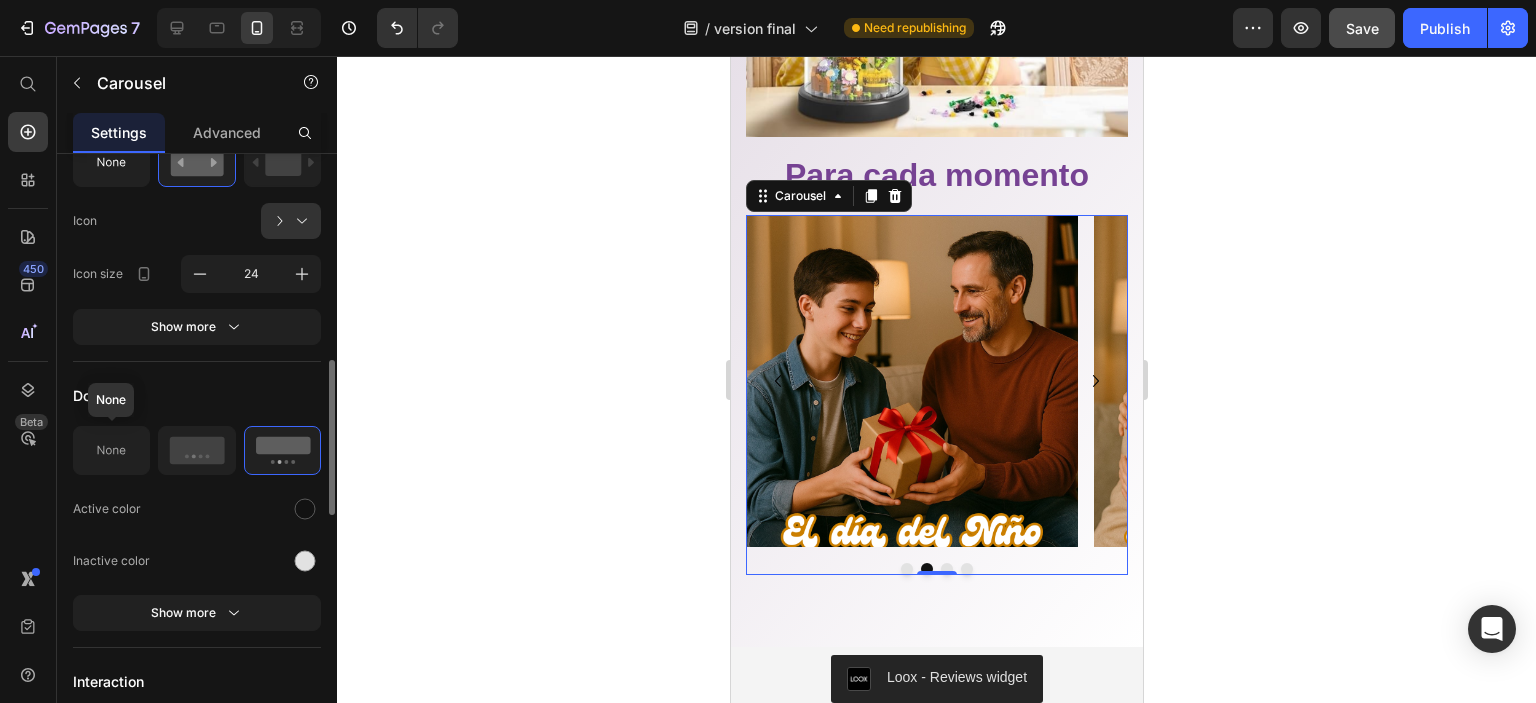click 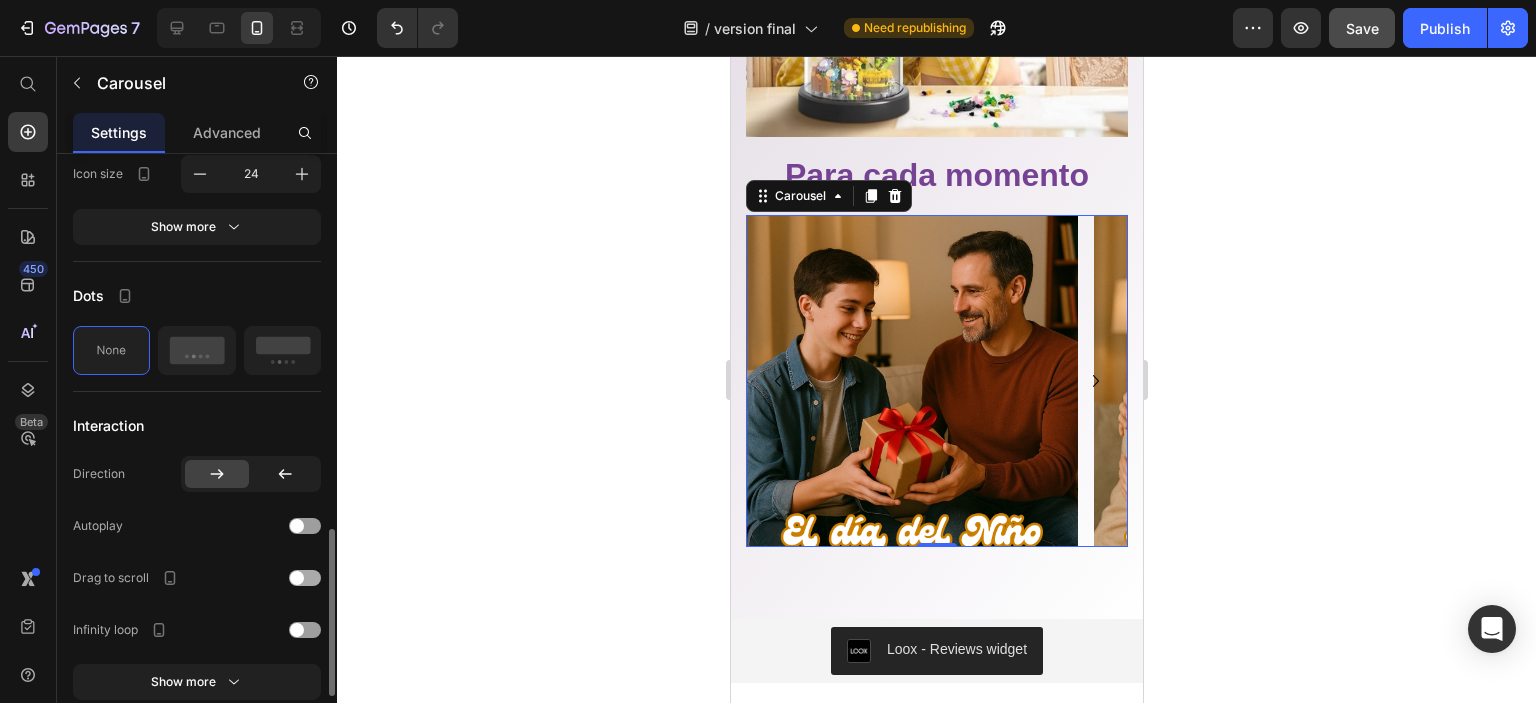scroll, scrollTop: 1000, scrollLeft: 0, axis: vertical 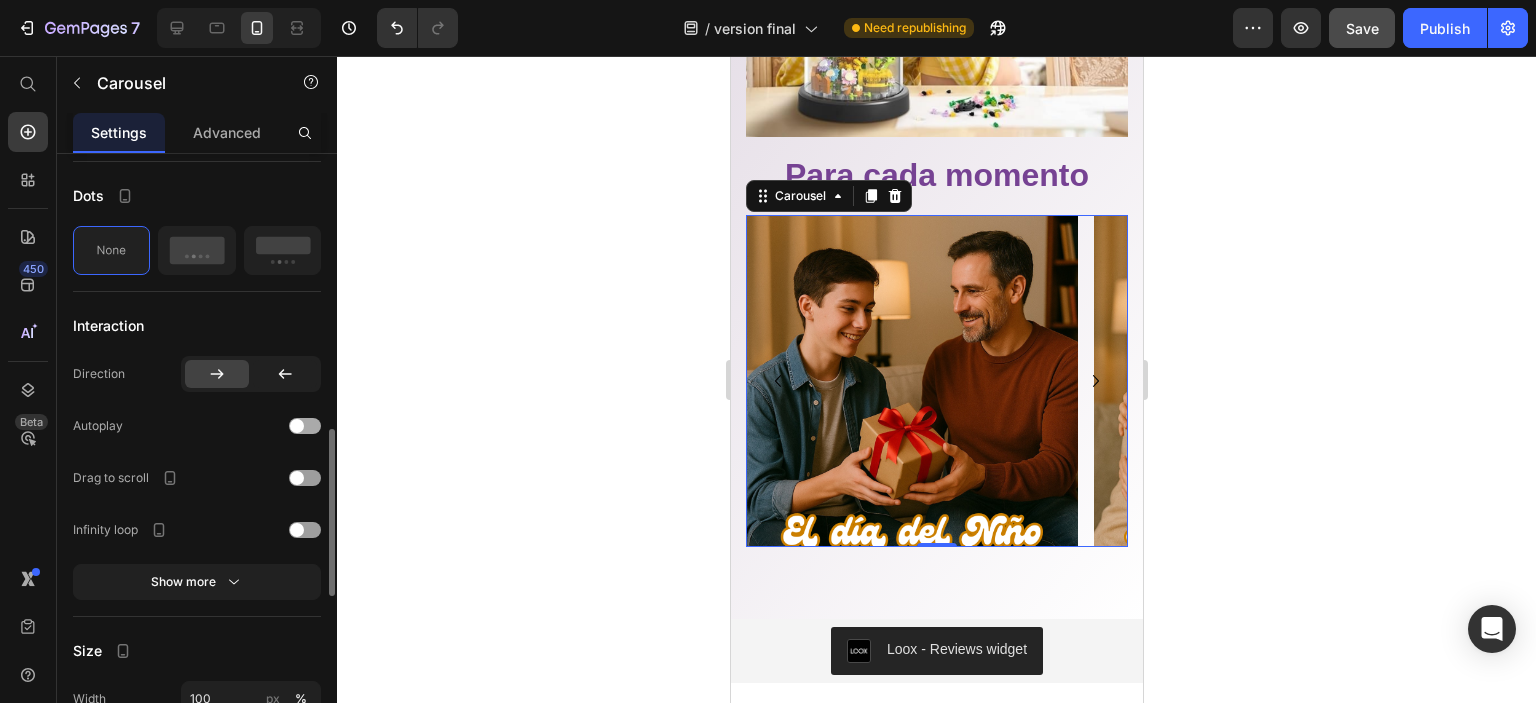 click at bounding box center [297, 426] 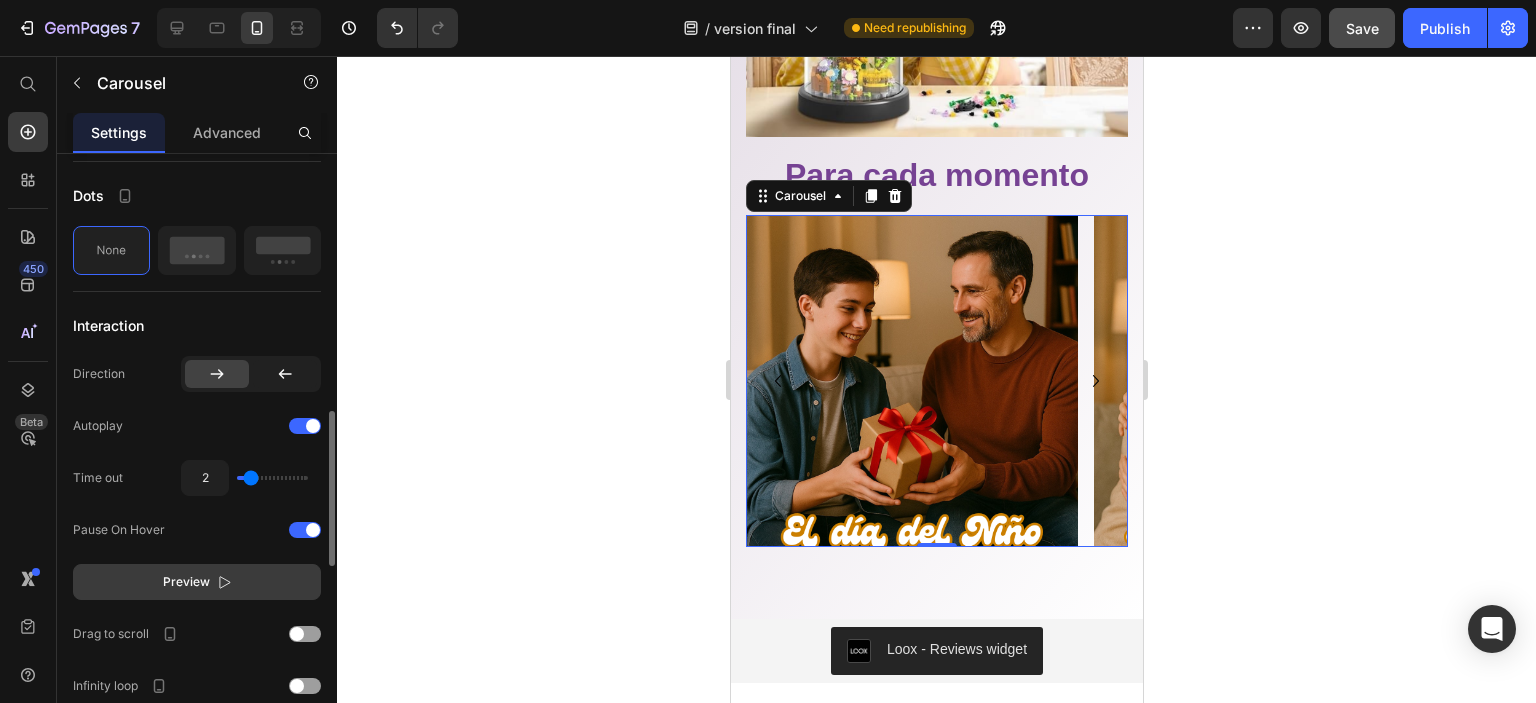 click 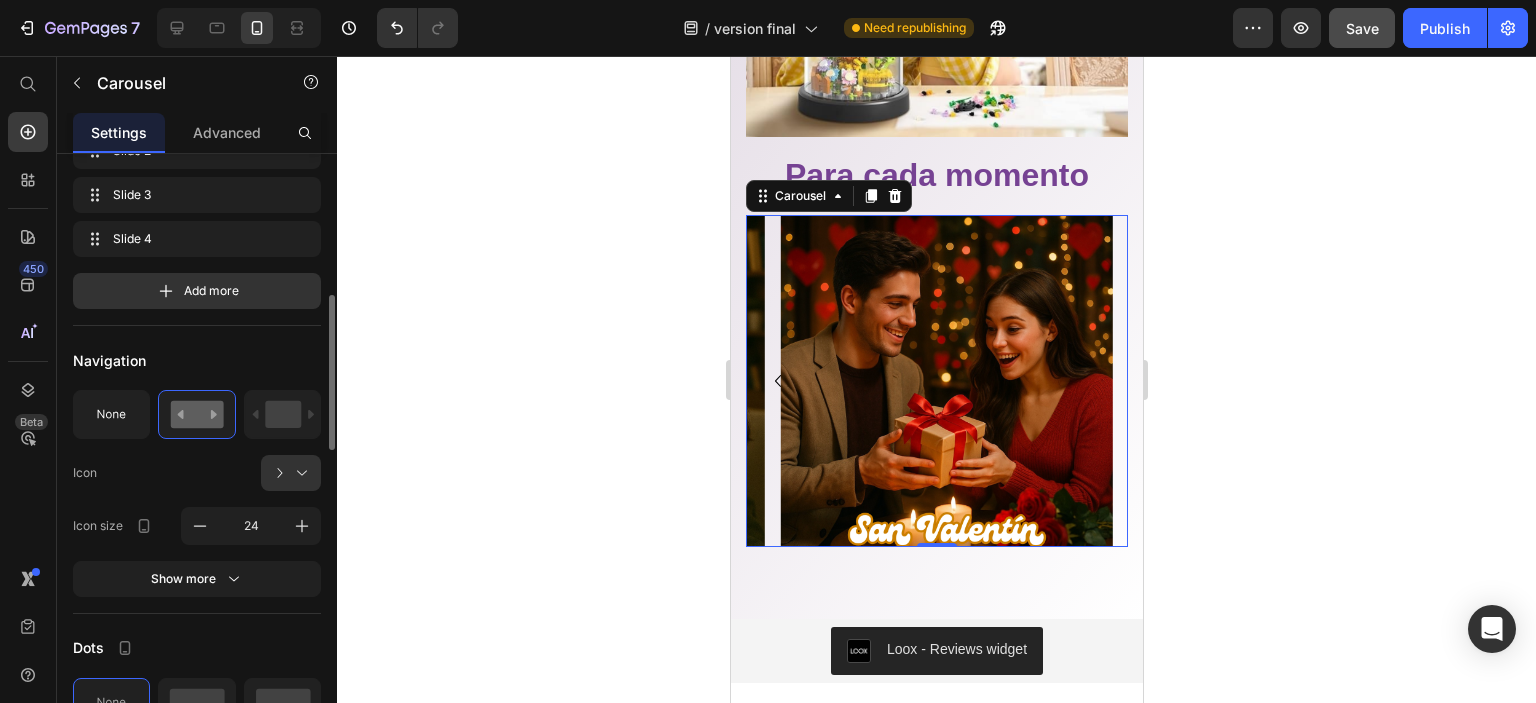scroll, scrollTop: 248, scrollLeft: 0, axis: vertical 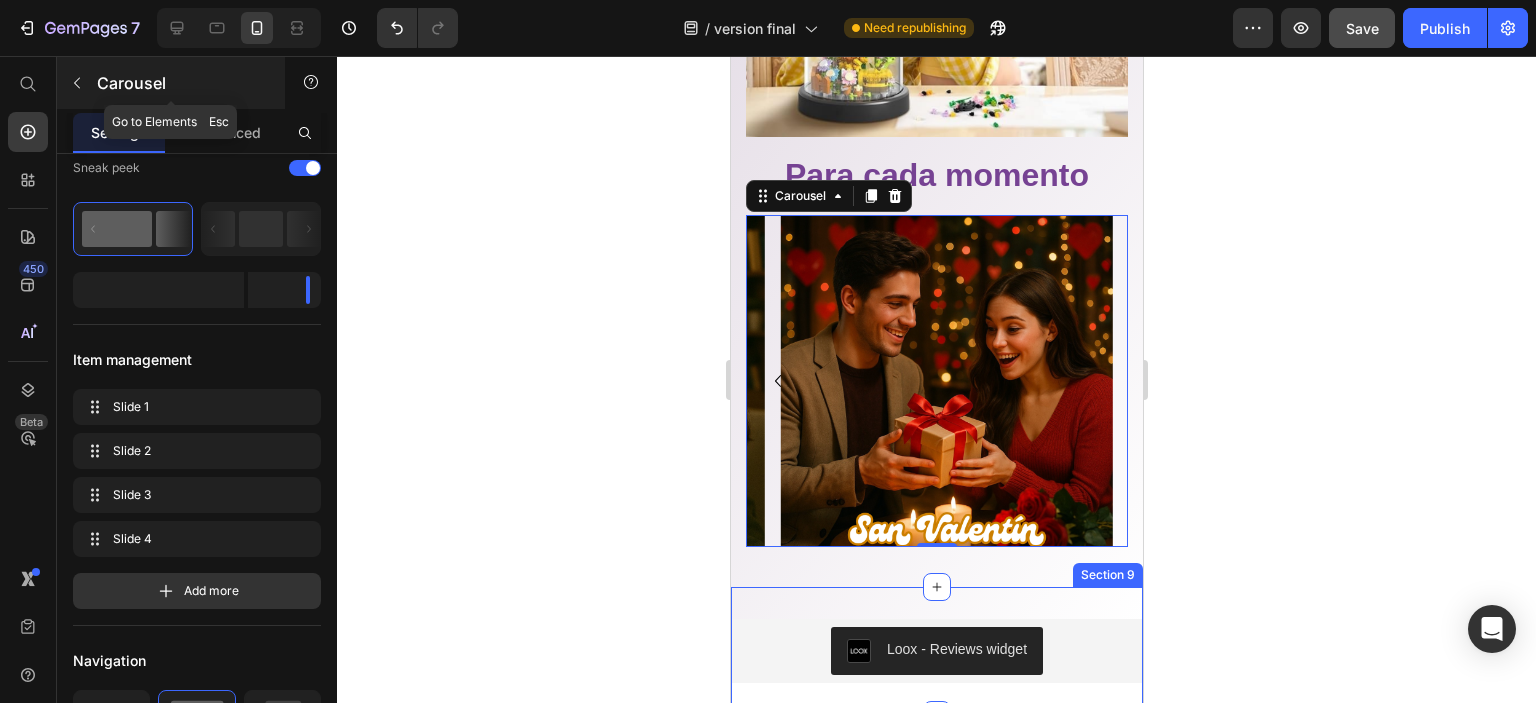 click 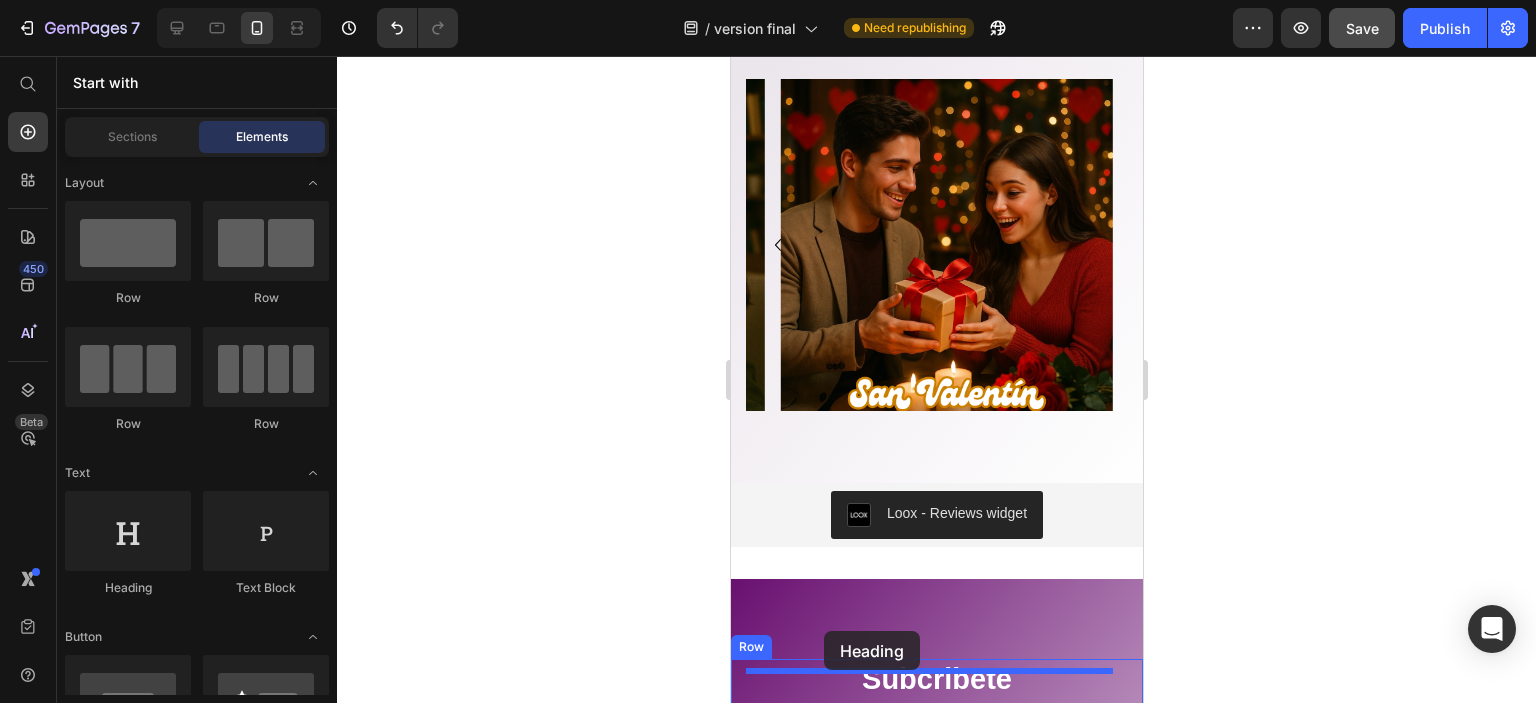 scroll, scrollTop: 4470, scrollLeft: 0, axis: vertical 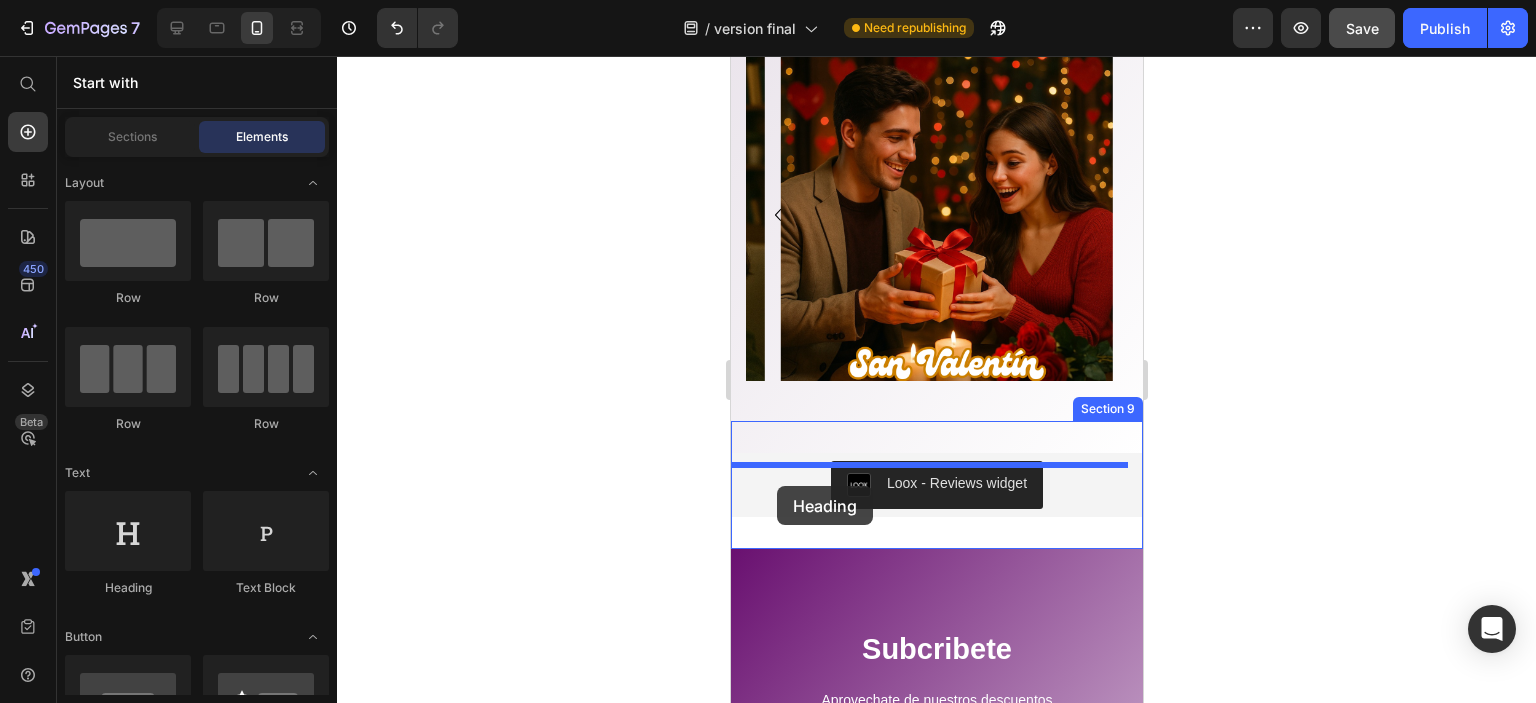 drag, startPoint x: 892, startPoint y: 604, endPoint x: 776, endPoint y: 486, distance: 165.46902 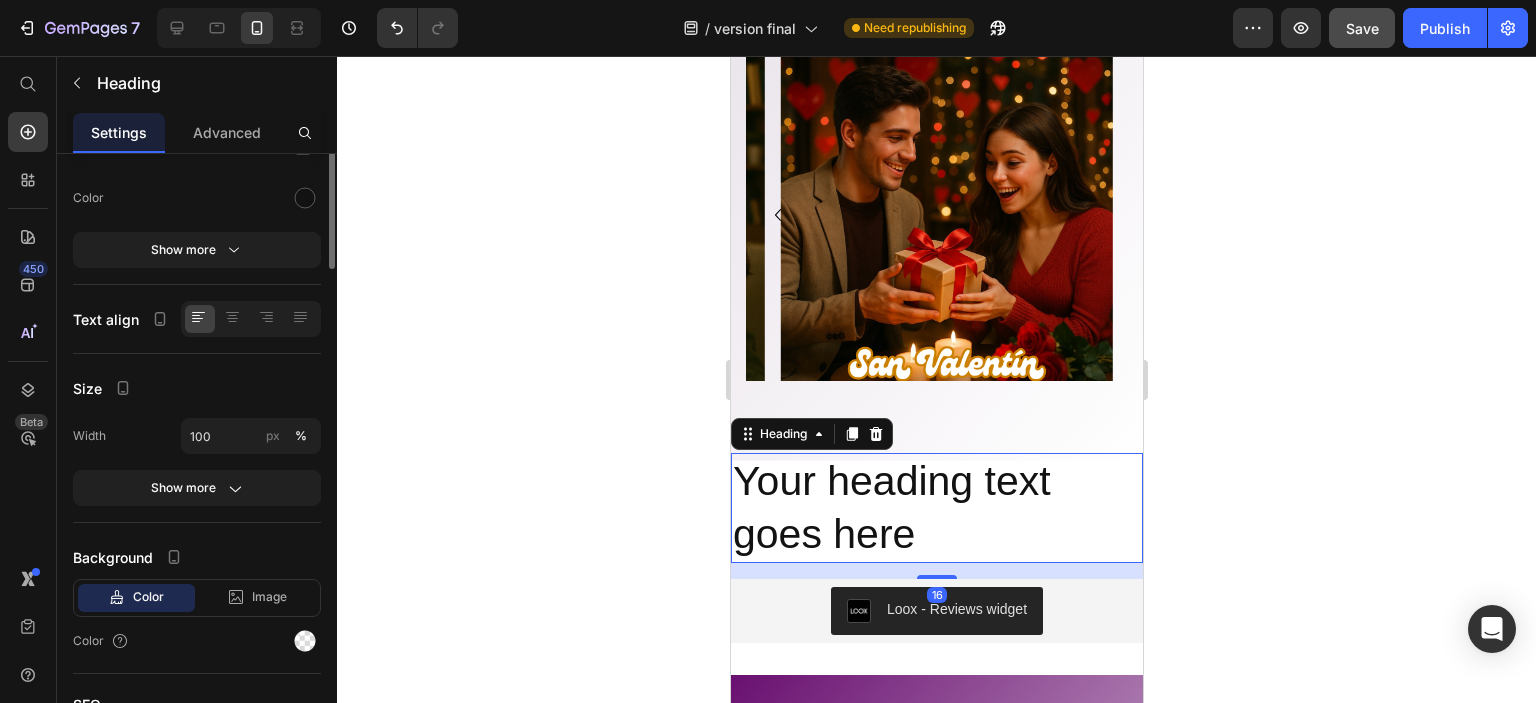 scroll, scrollTop: 0, scrollLeft: 0, axis: both 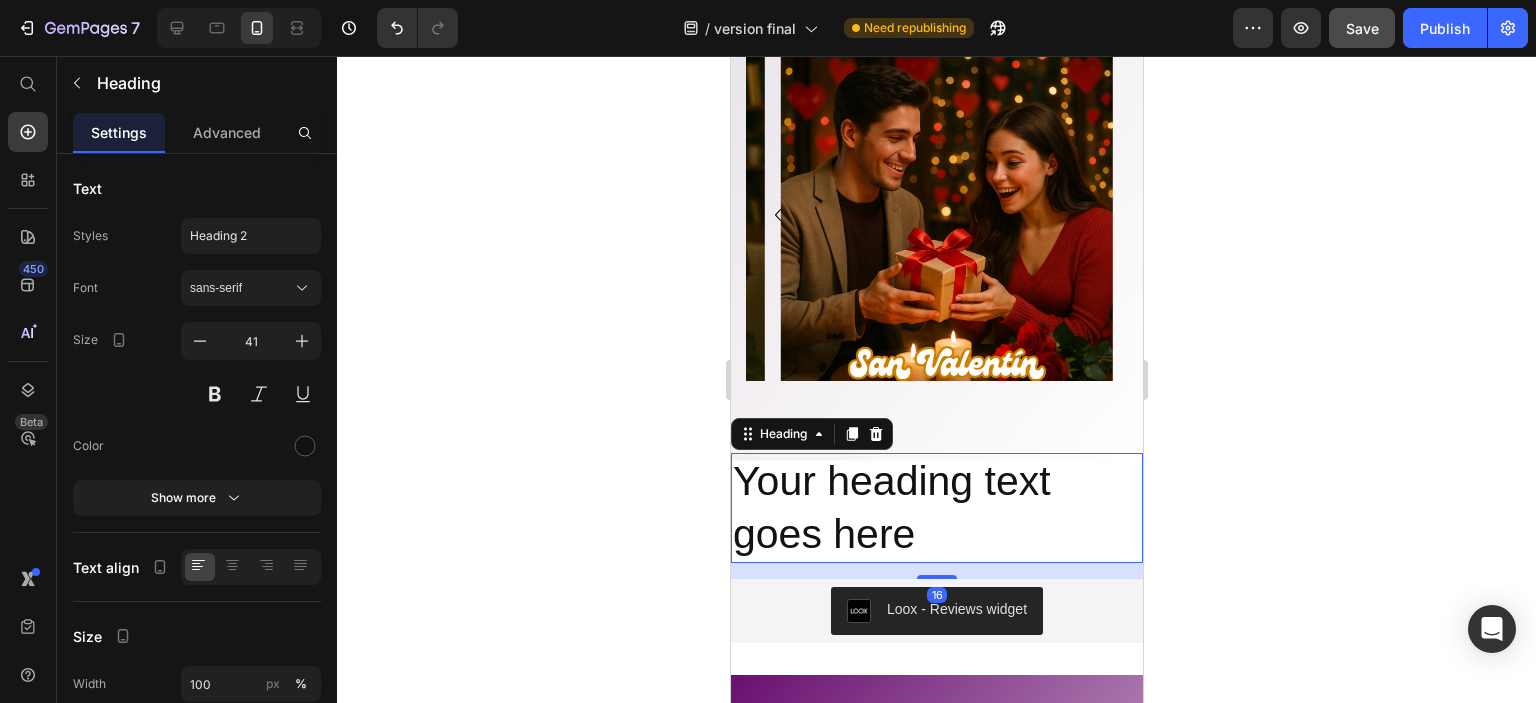 click on "Your heading text goes here" at bounding box center (936, 508) 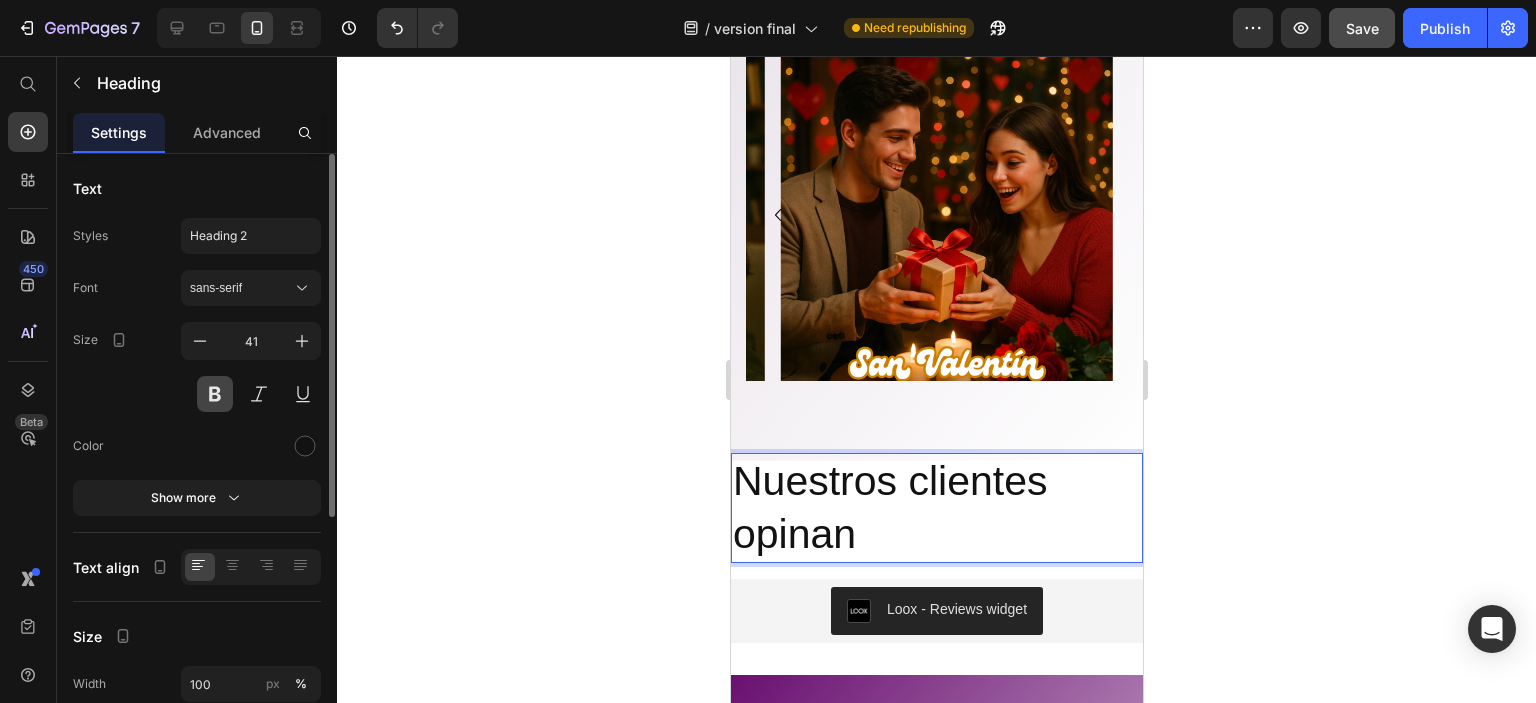 click at bounding box center [215, 394] 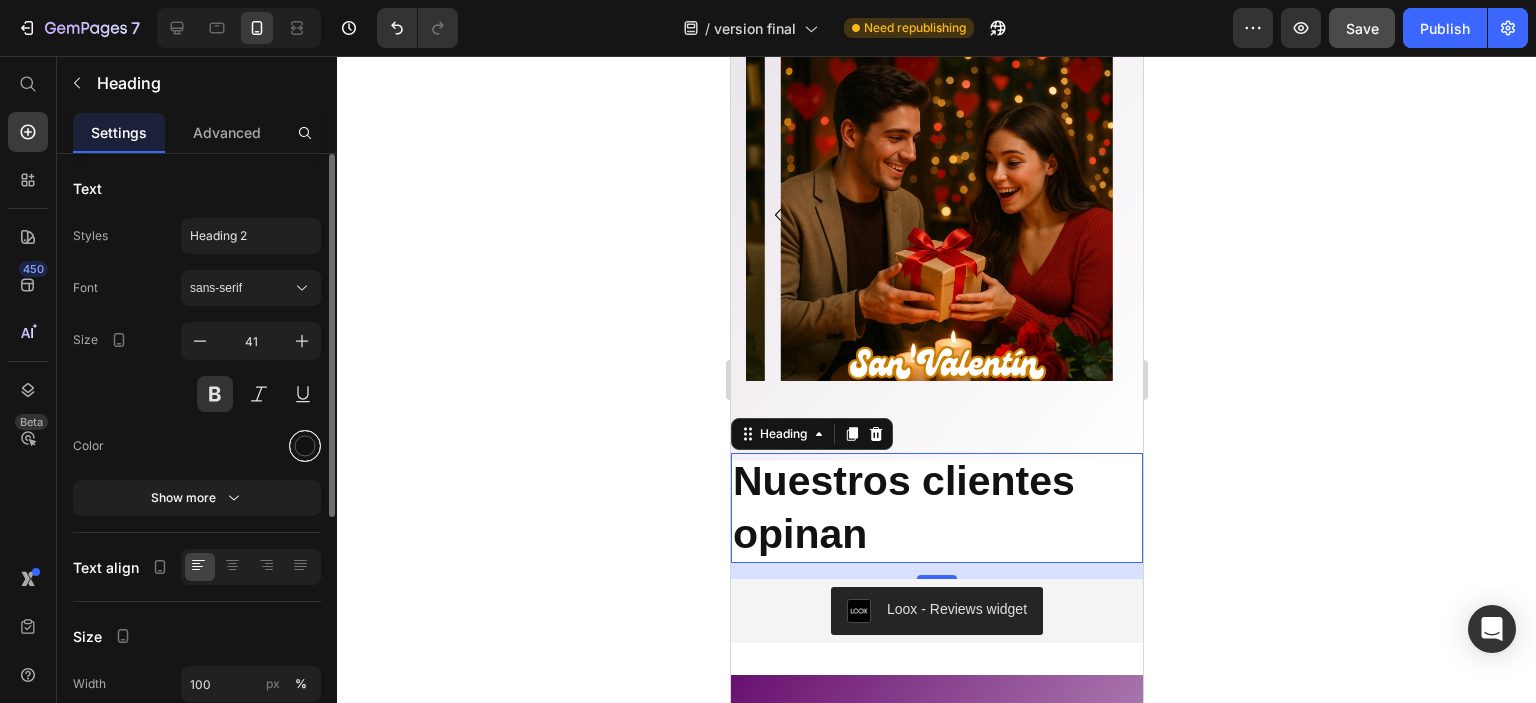 click at bounding box center (305, 446) 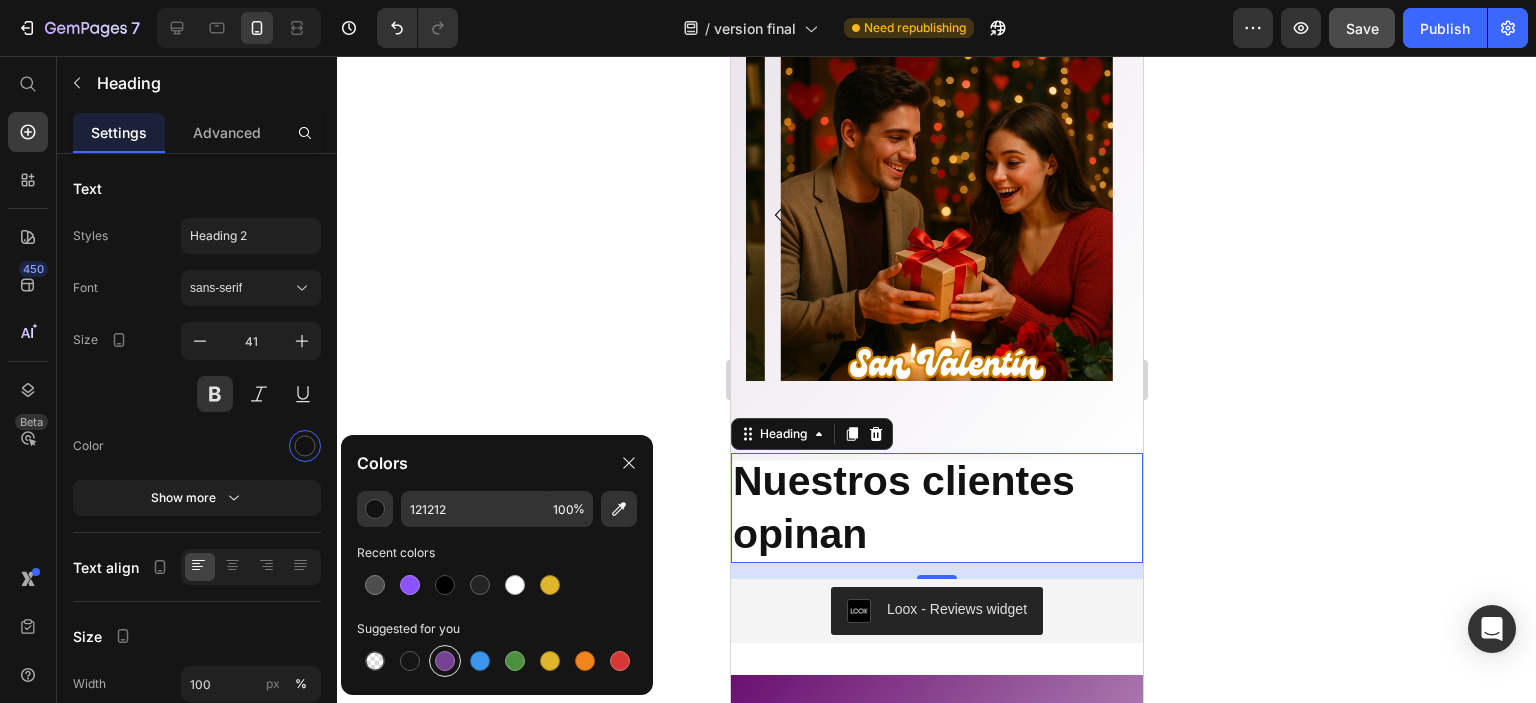 click at bounding box center (445, 661) 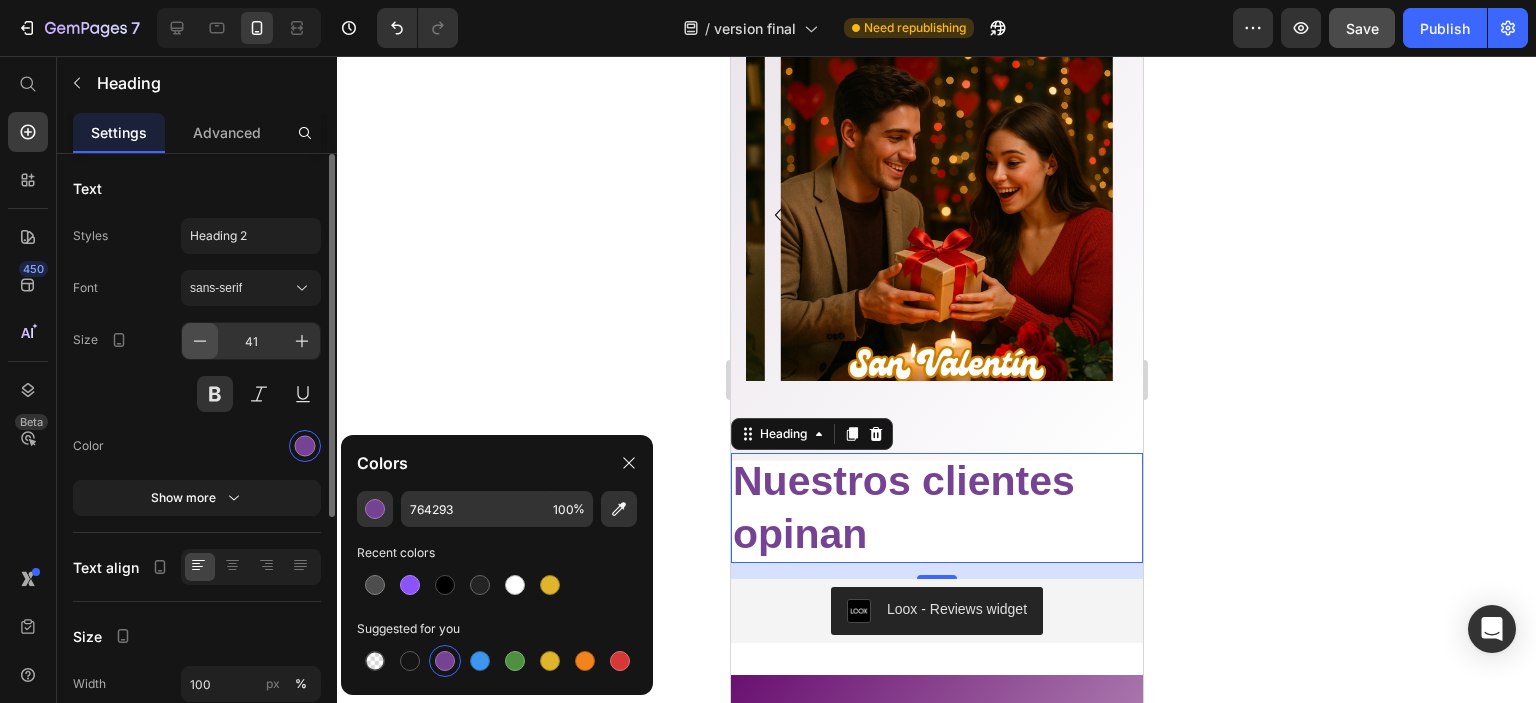 click 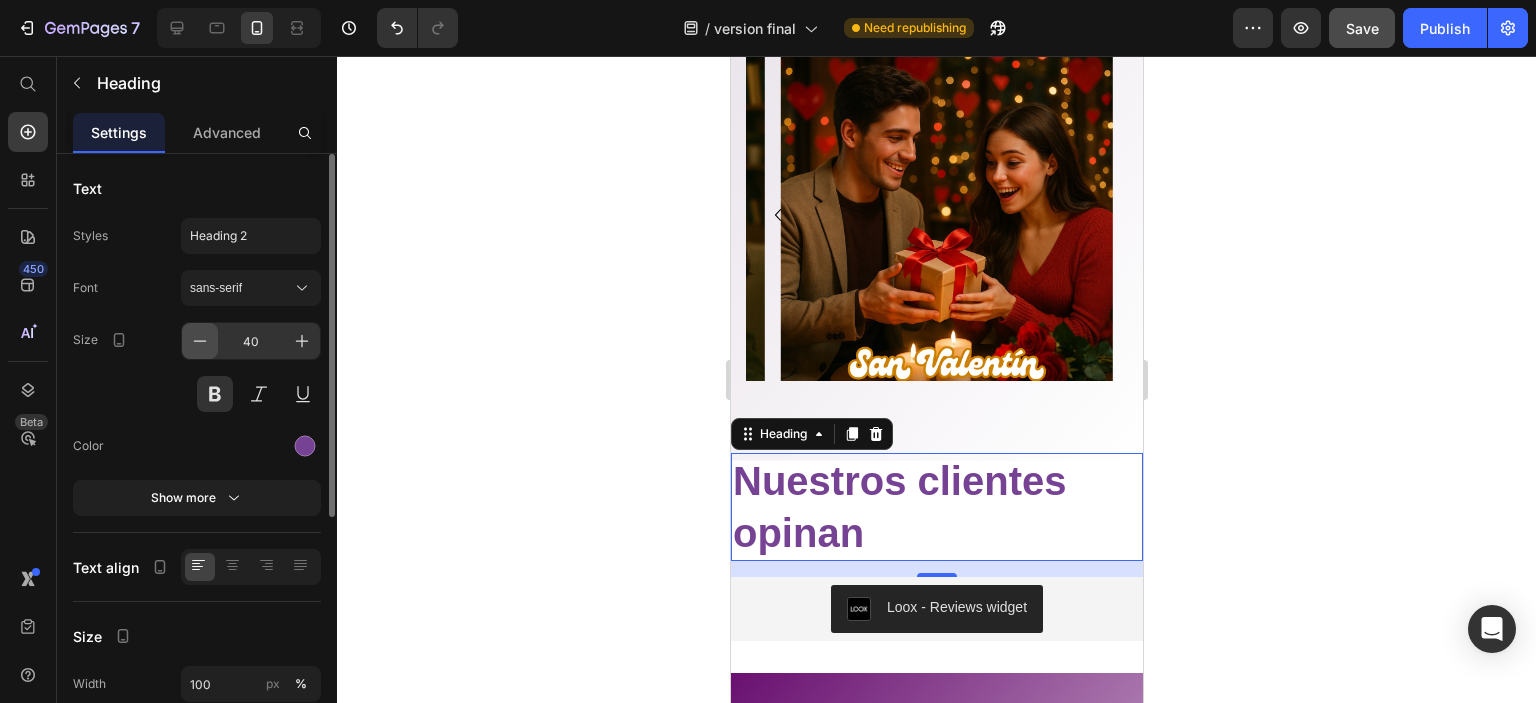 click 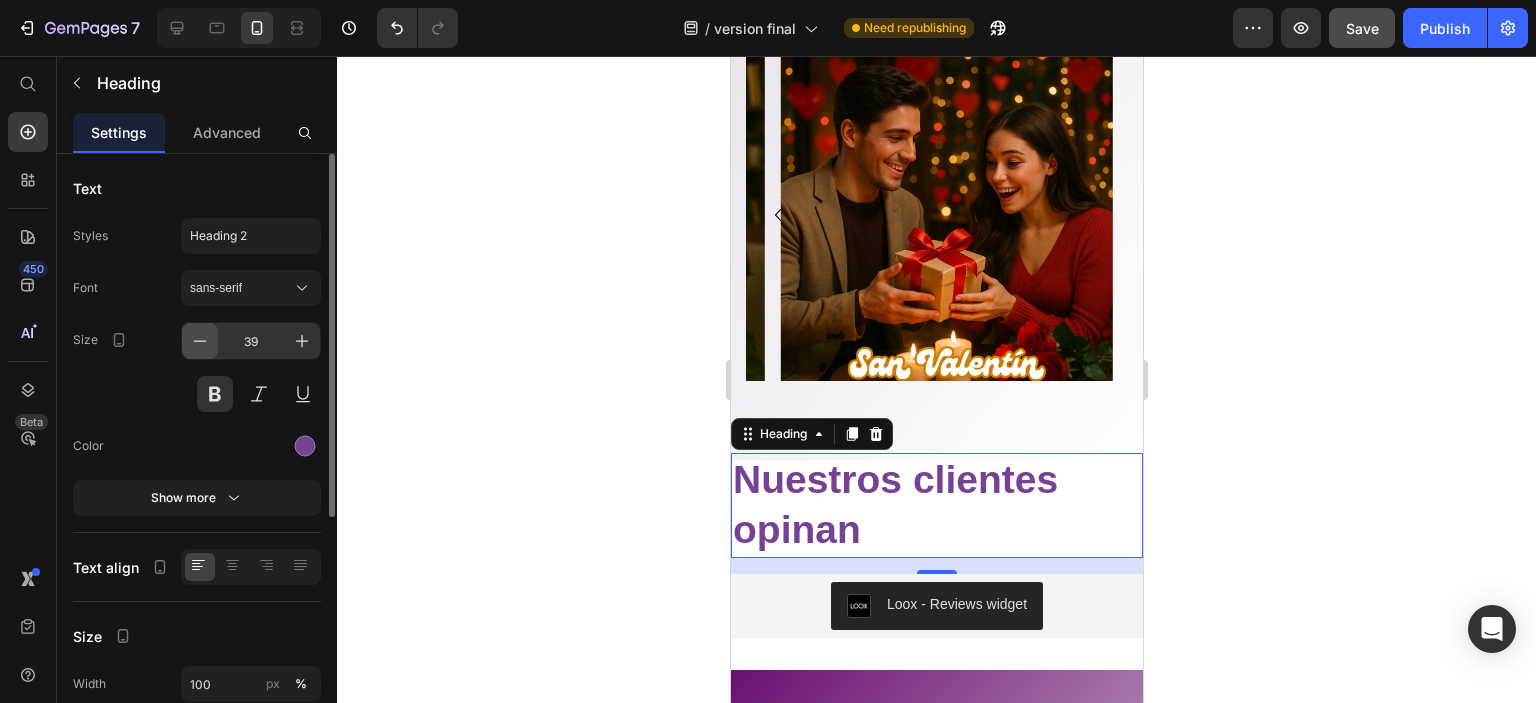 click 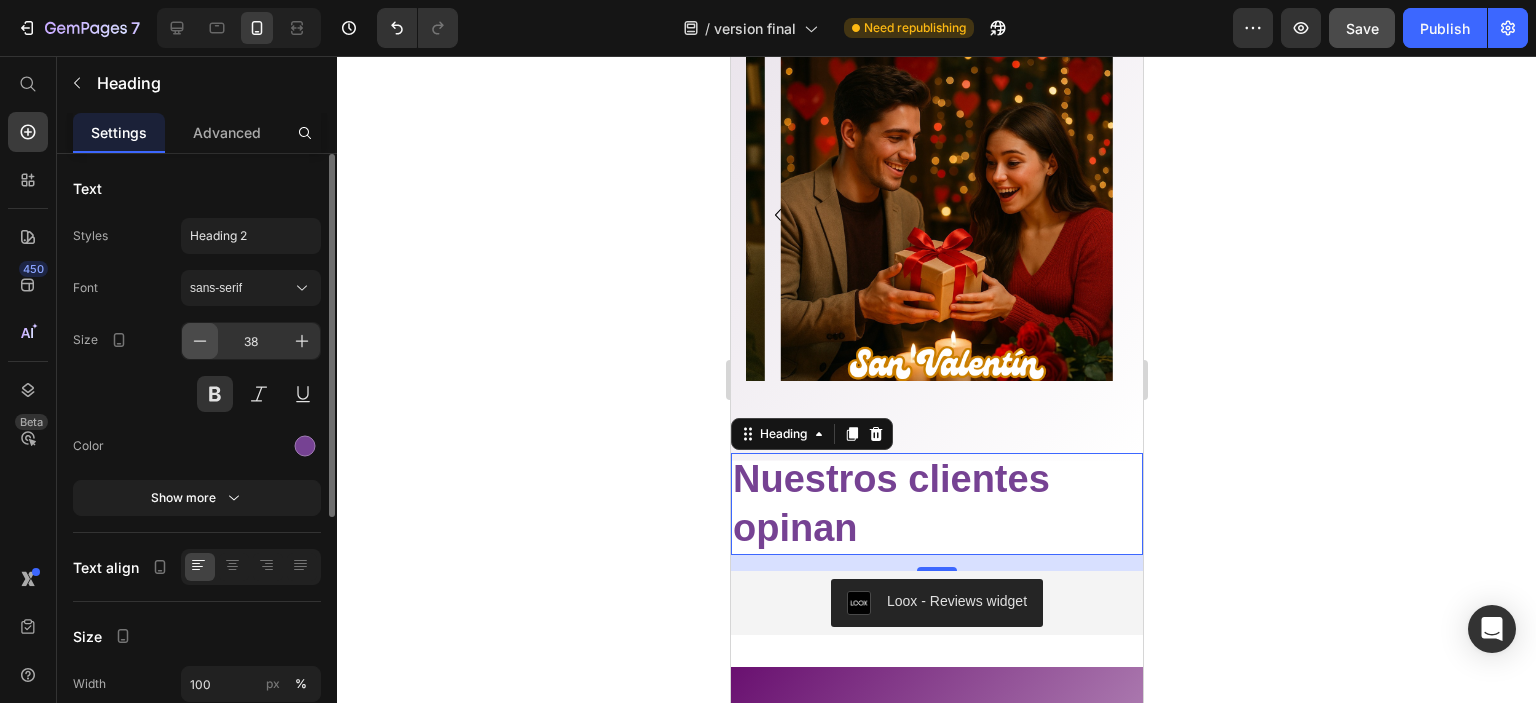 click 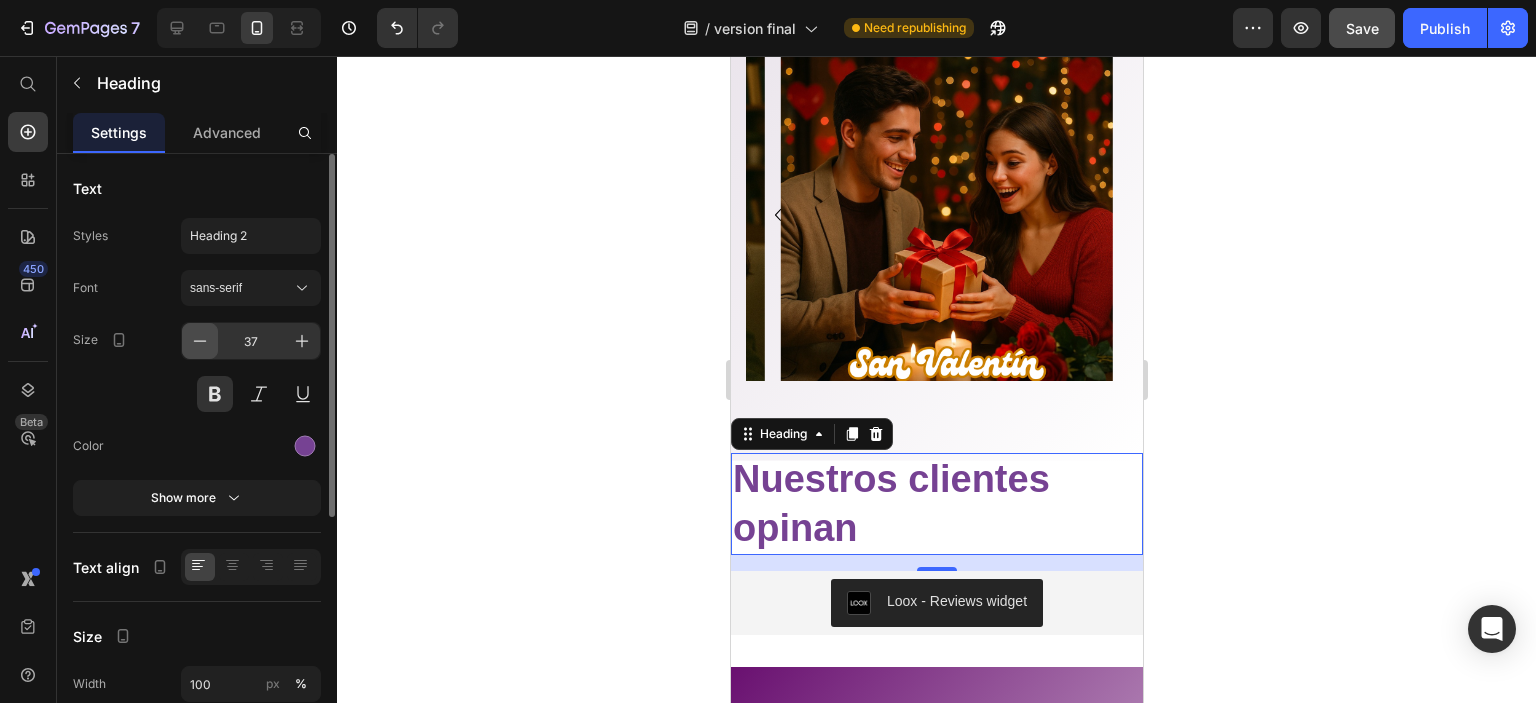 click 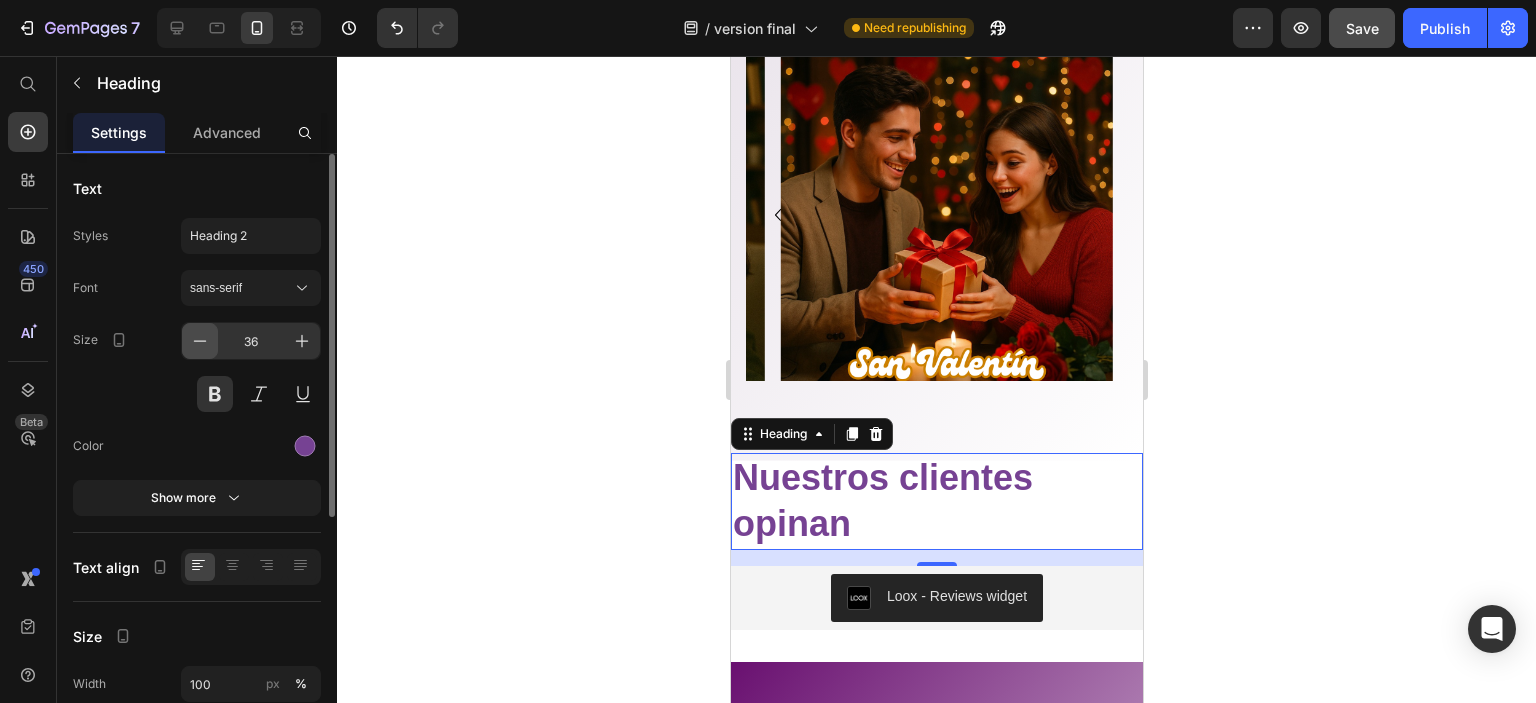 click 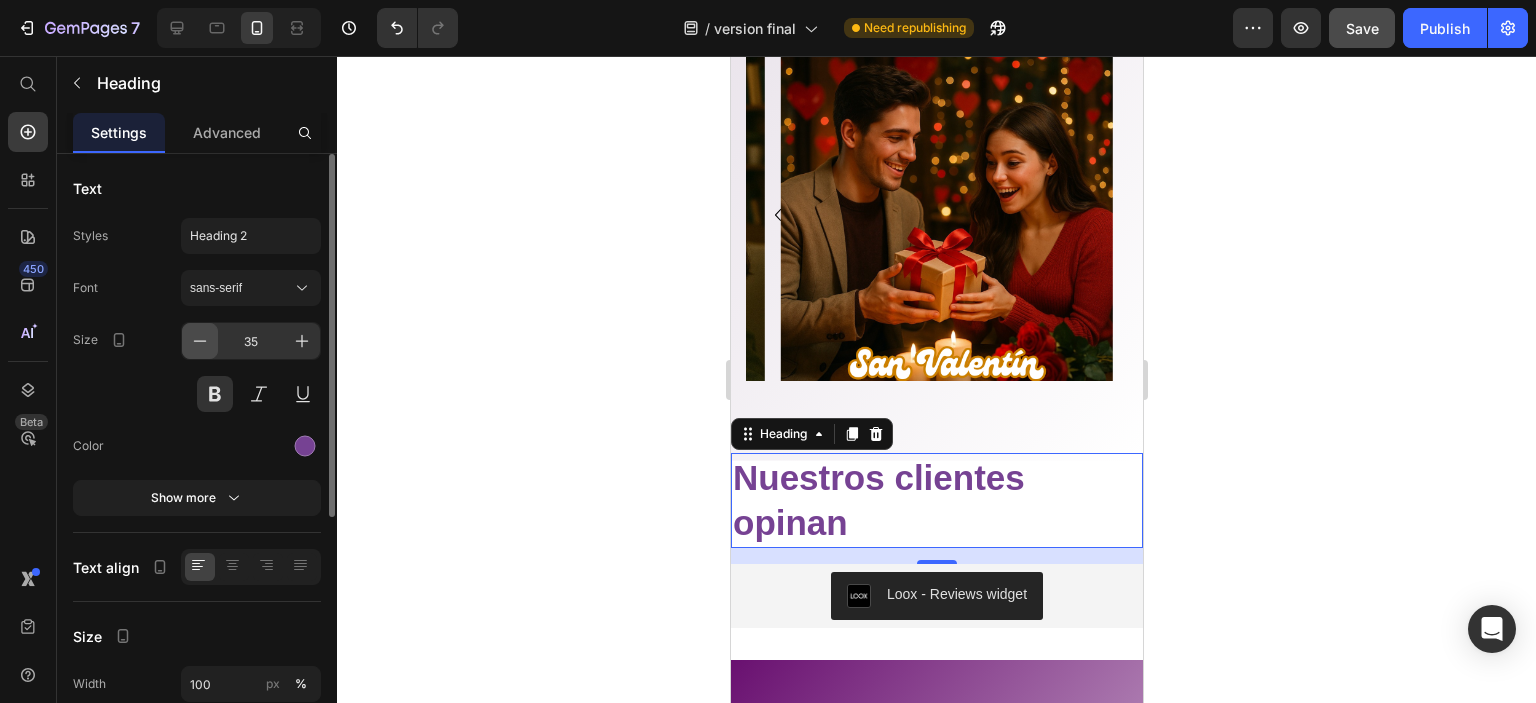 click 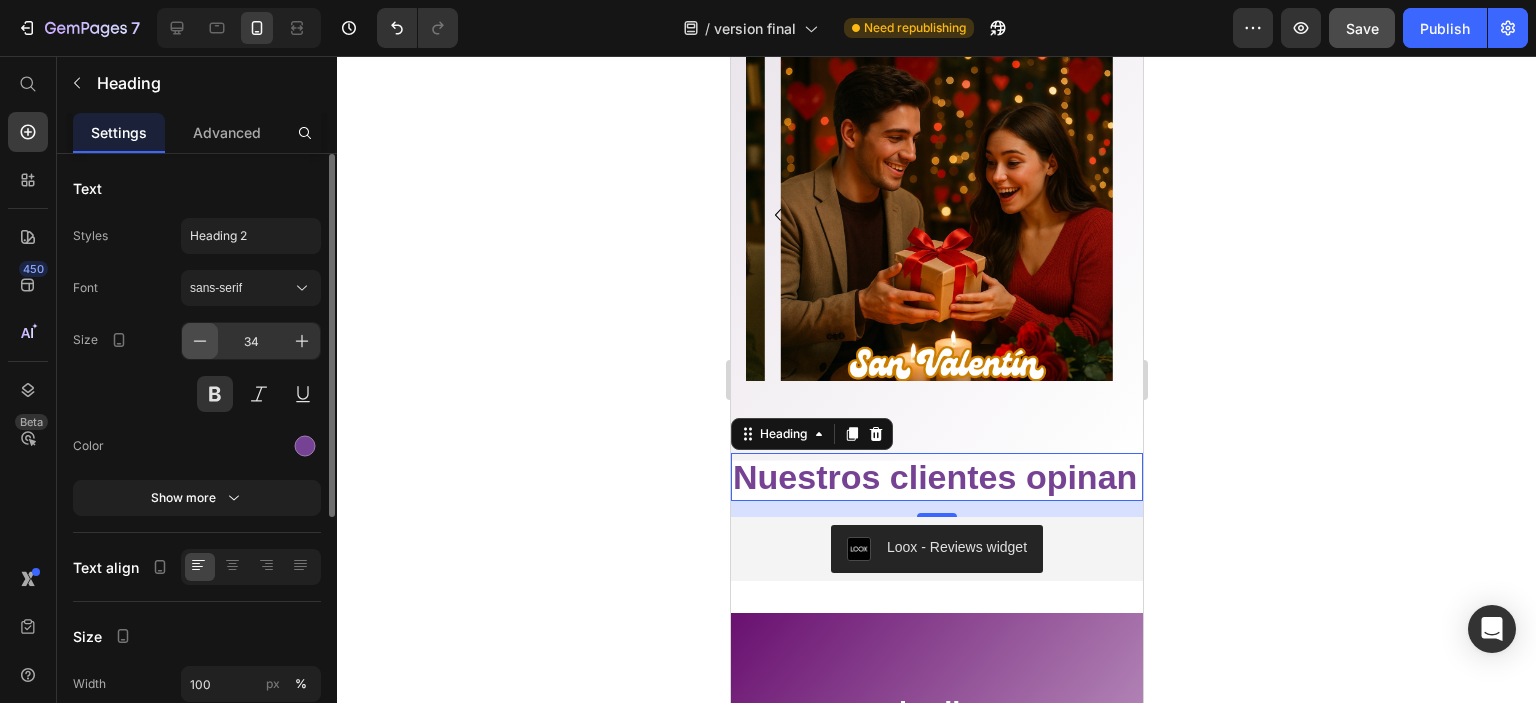 click 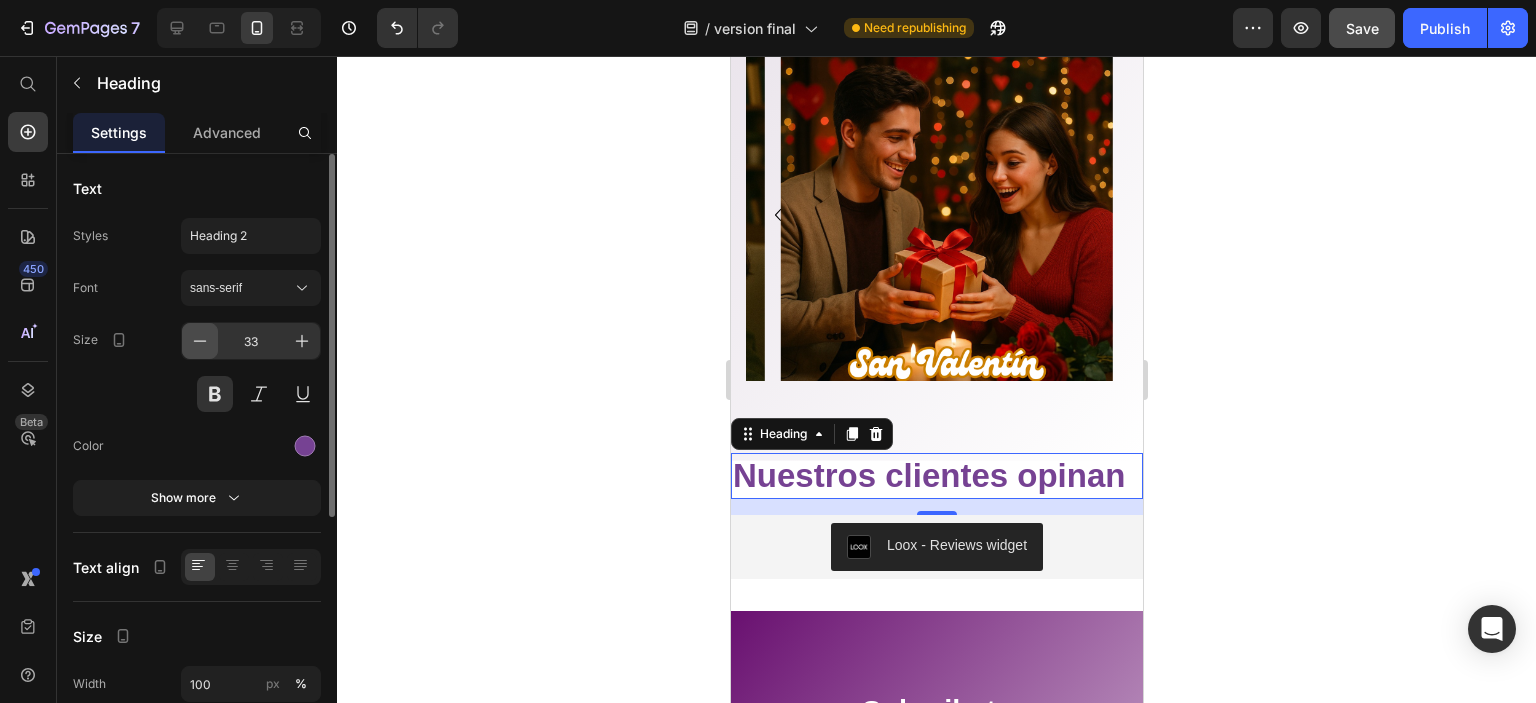 click 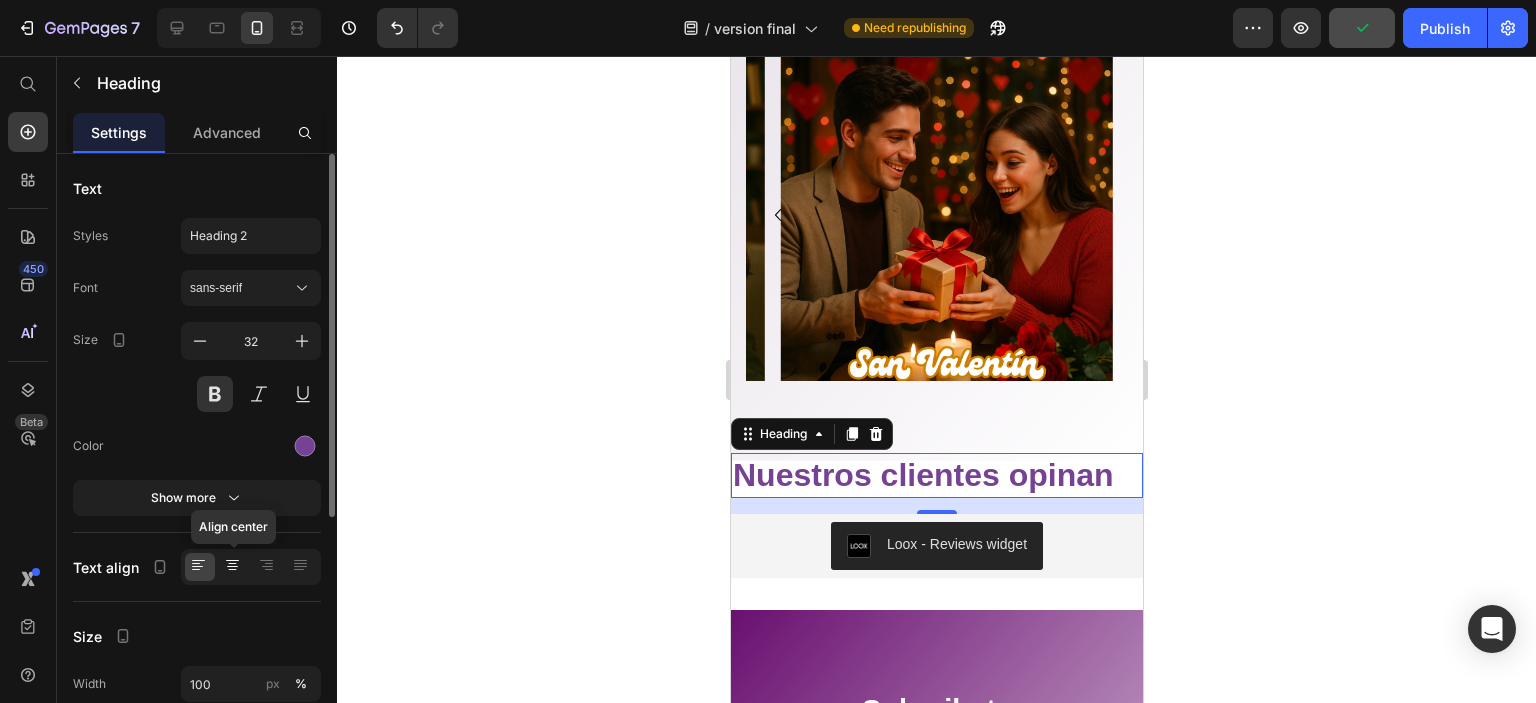click 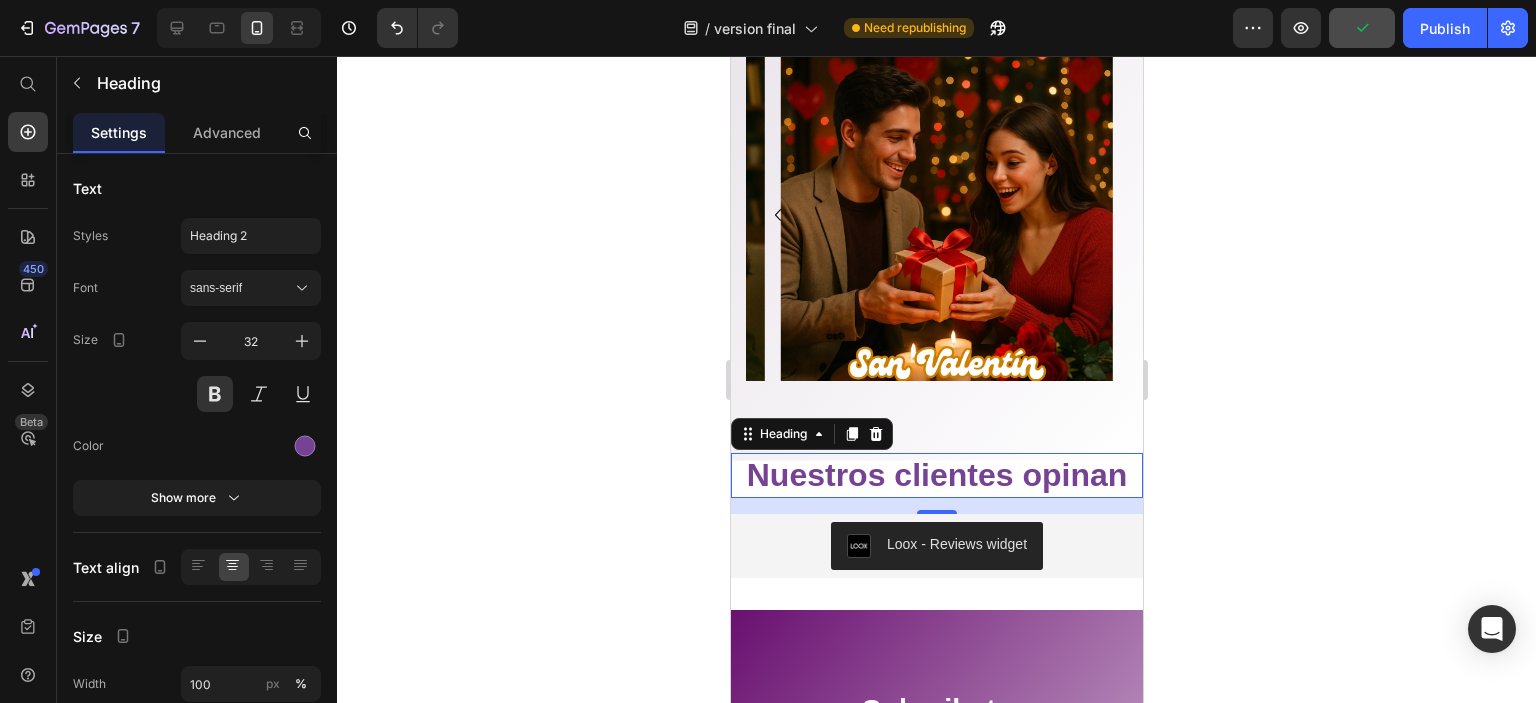 click 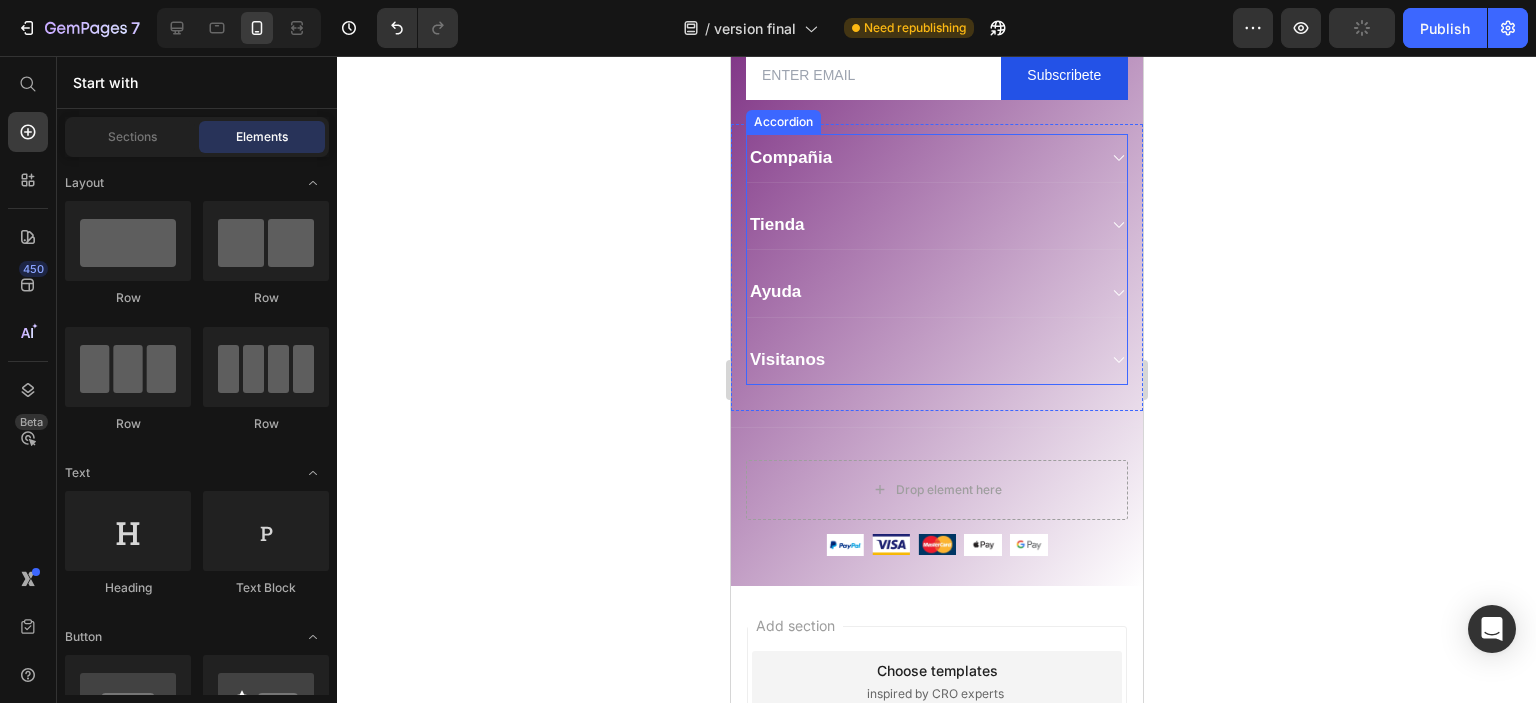 scroll, scrollTop: 5370, scrollLeft: 0, axis: vertical 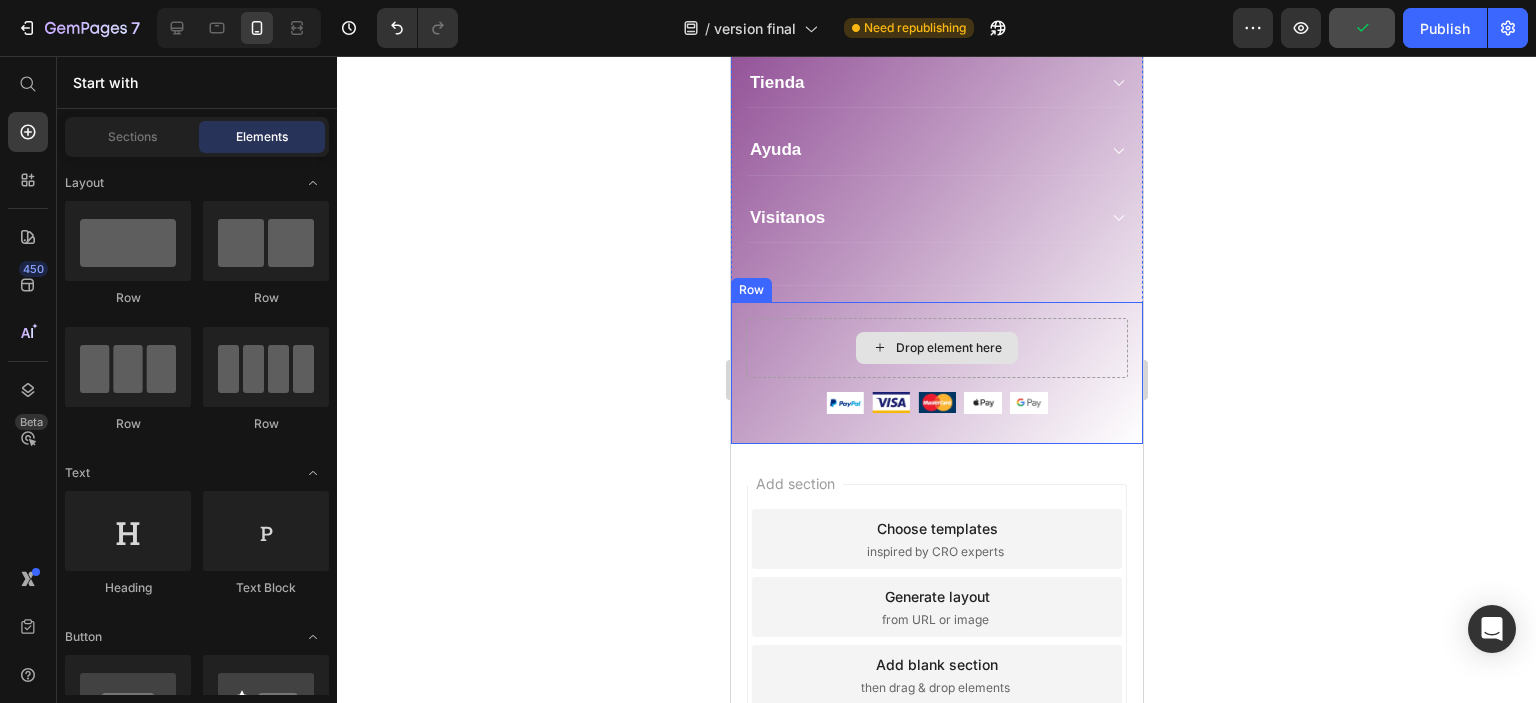 click on "Drop element here" at bounding box center (948, 348) 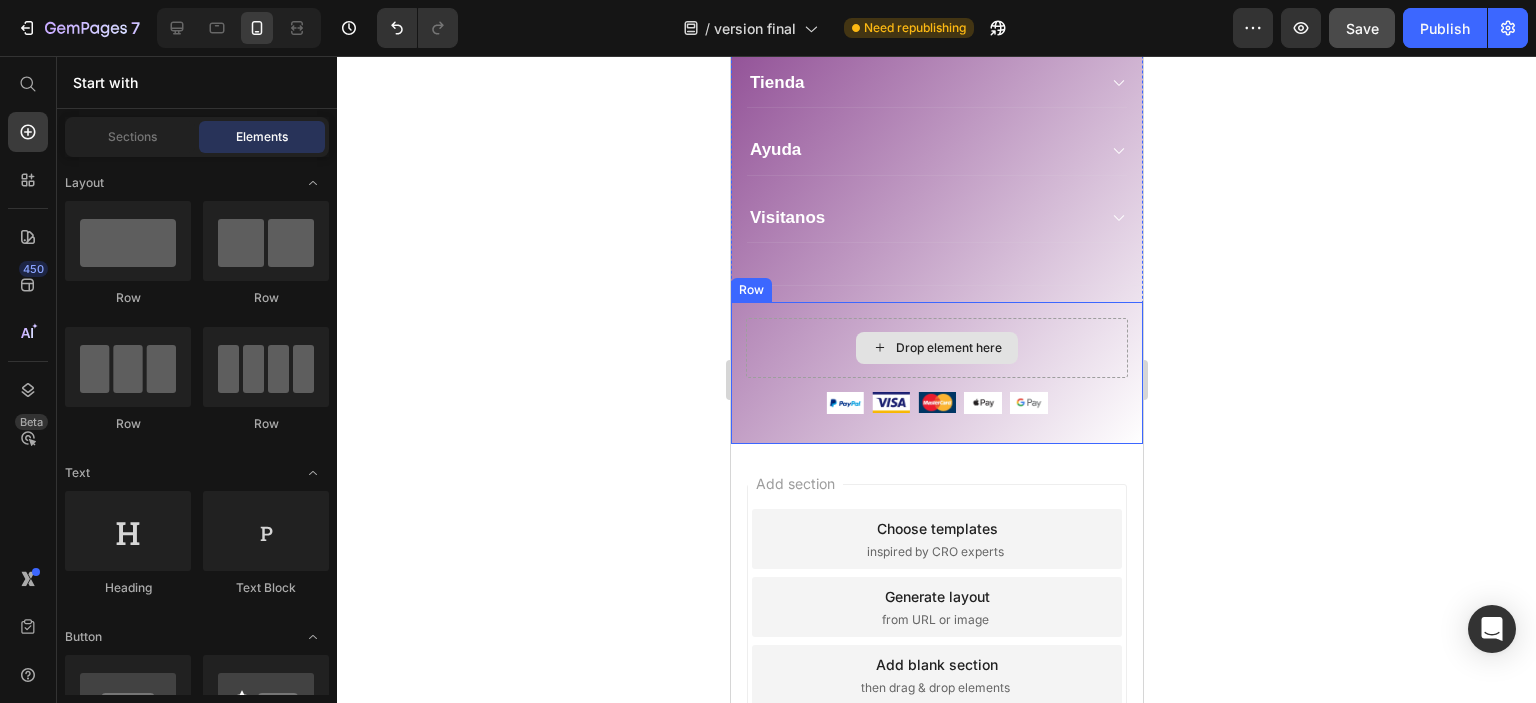 click on "Drop element here" at bounding box center [936, 348] 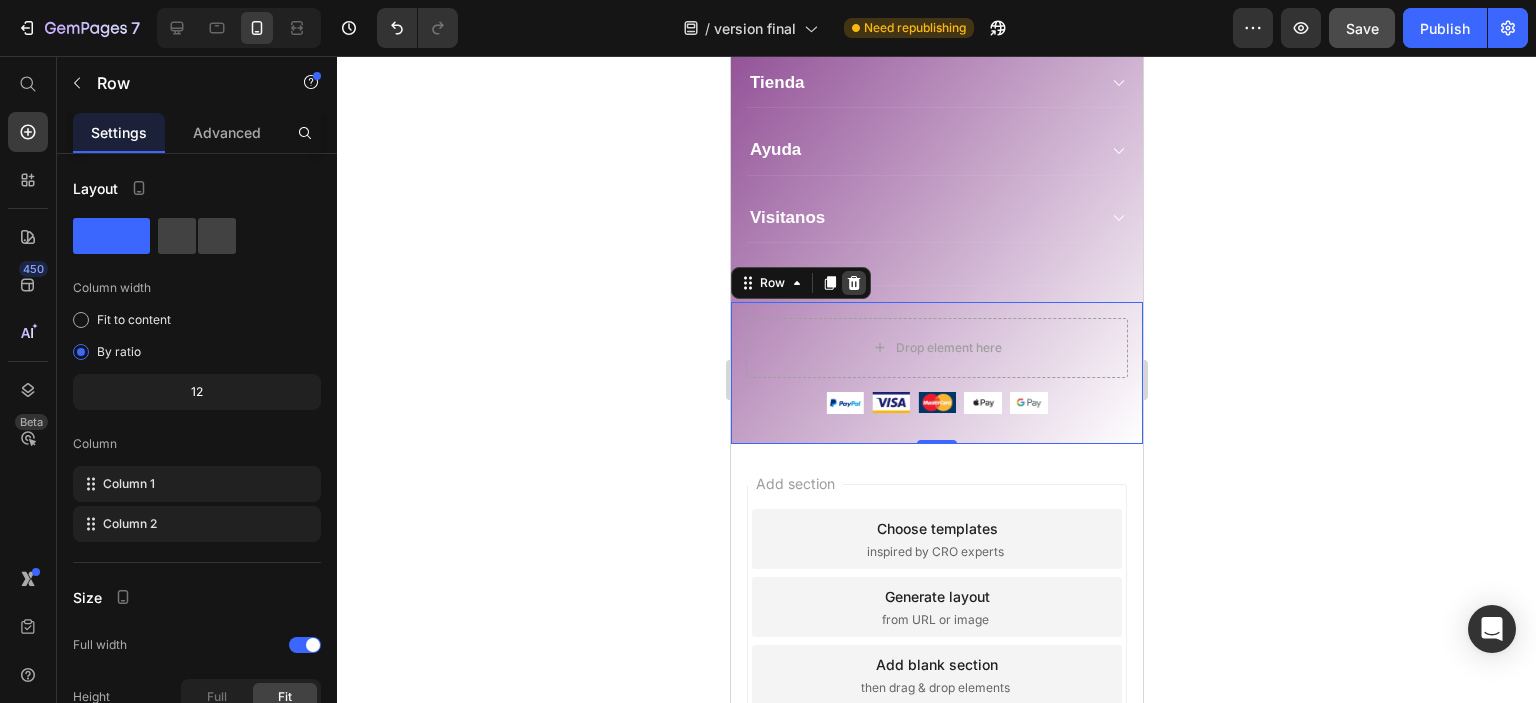 click 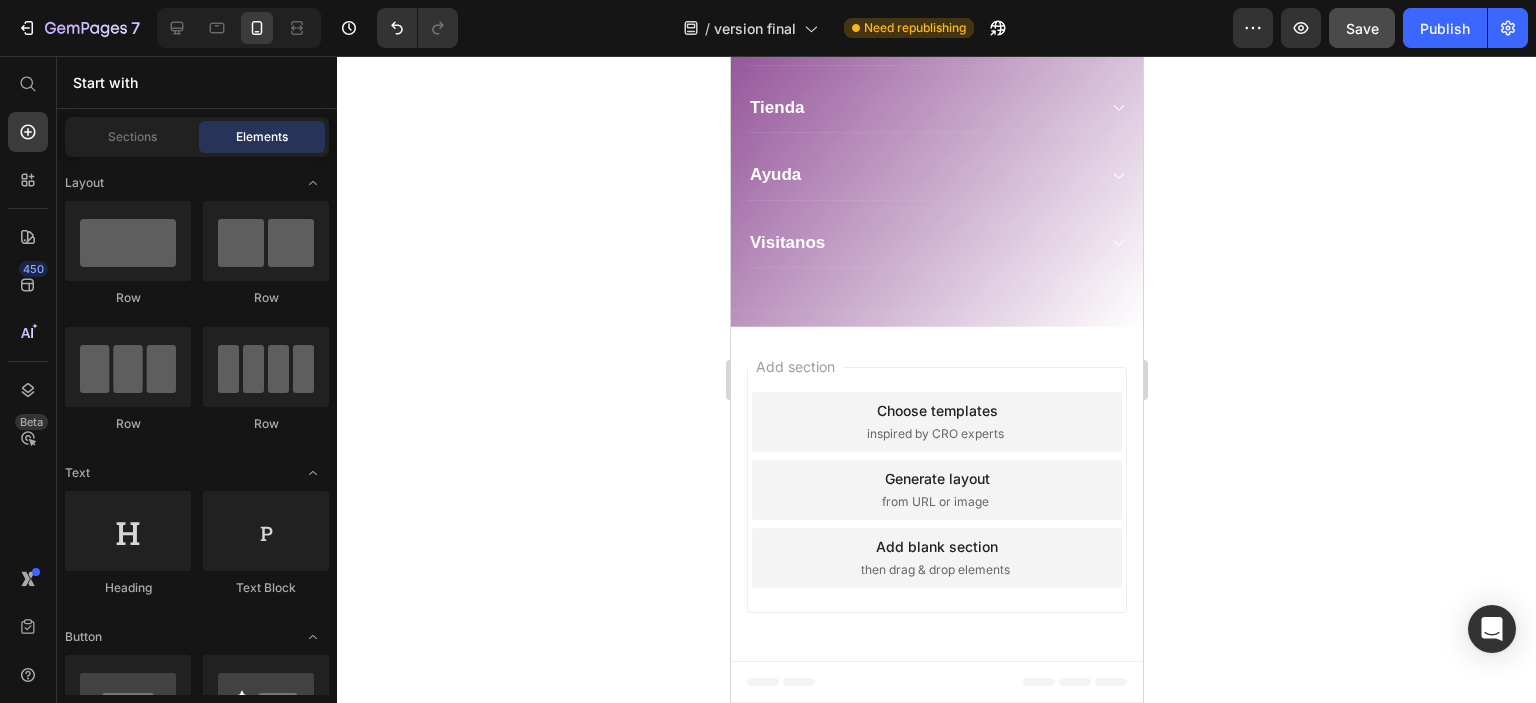 scroll, scrollTop: 5352, scrollLeft: 0, axis: vertical 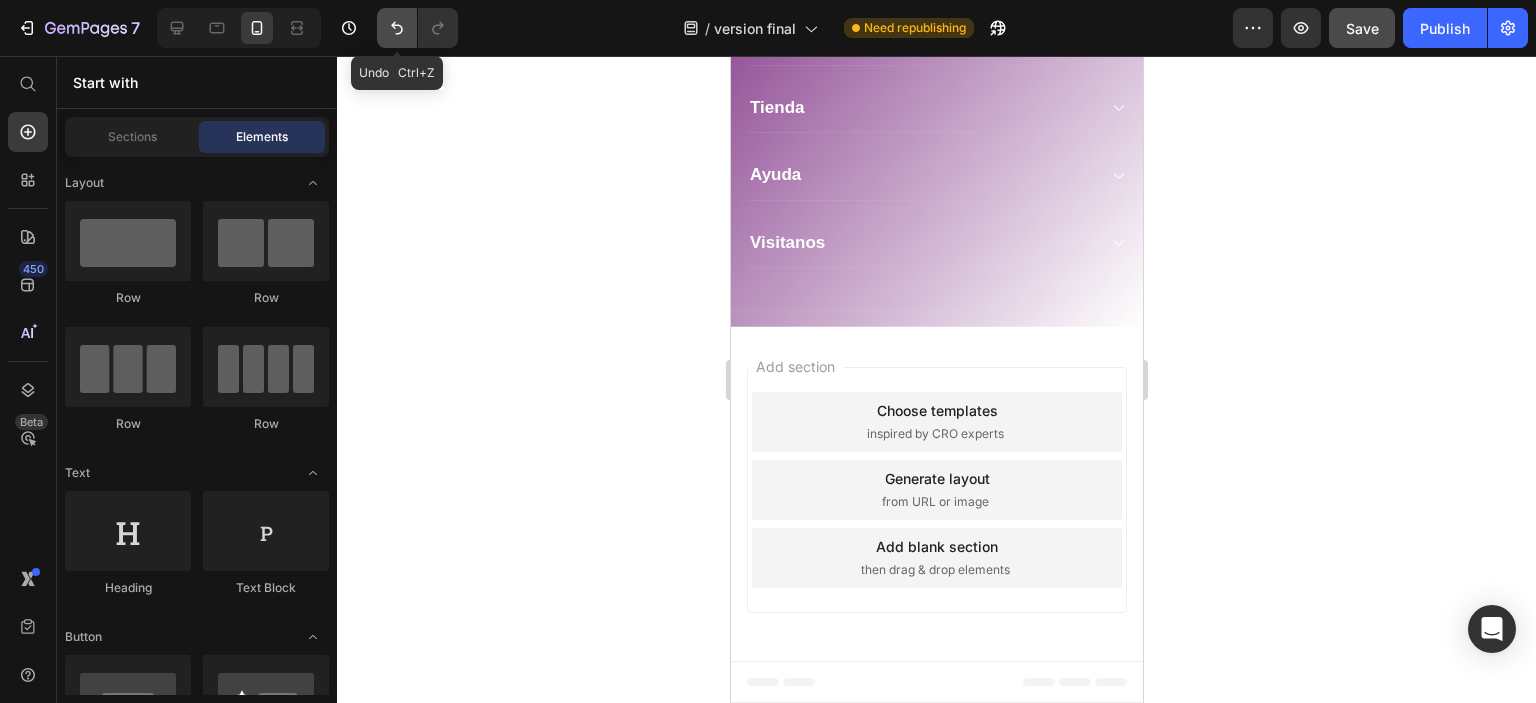 click 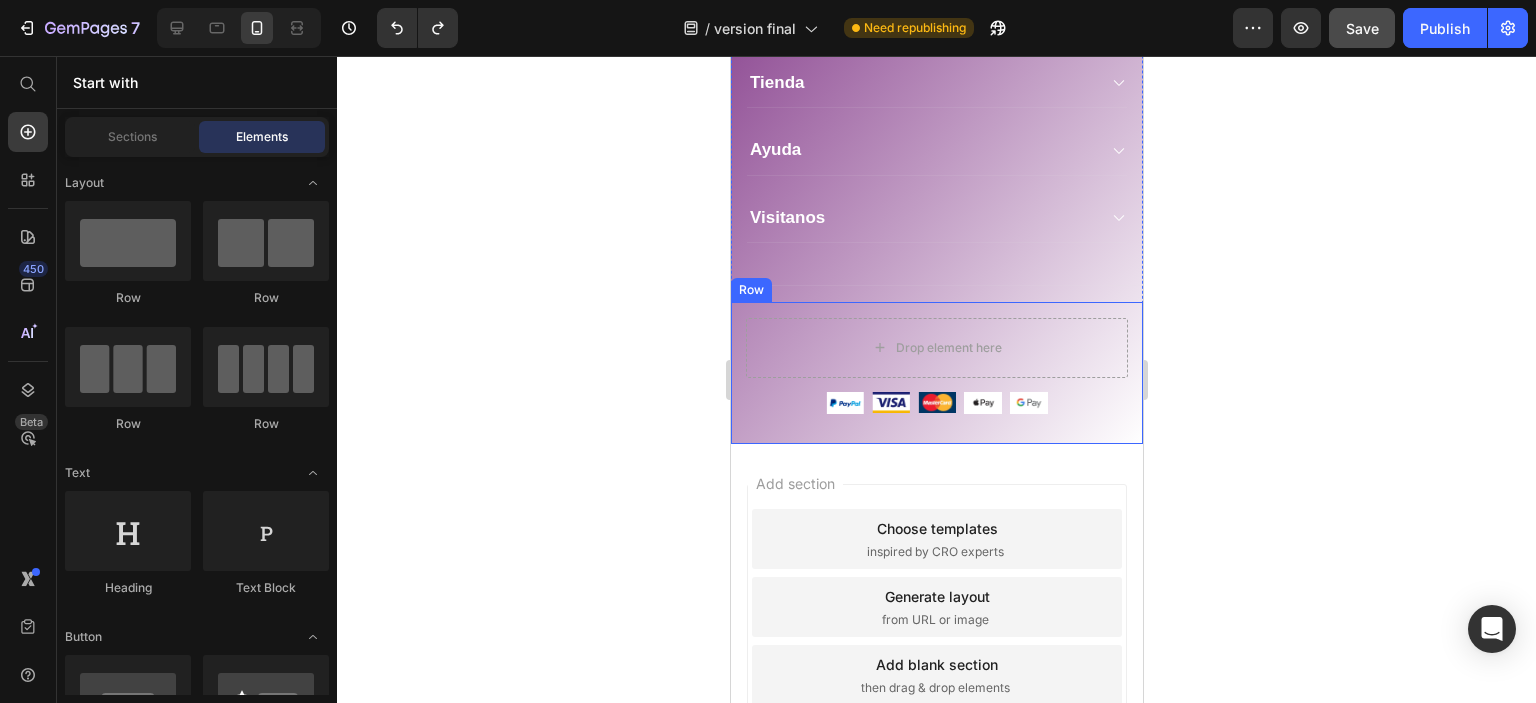 click 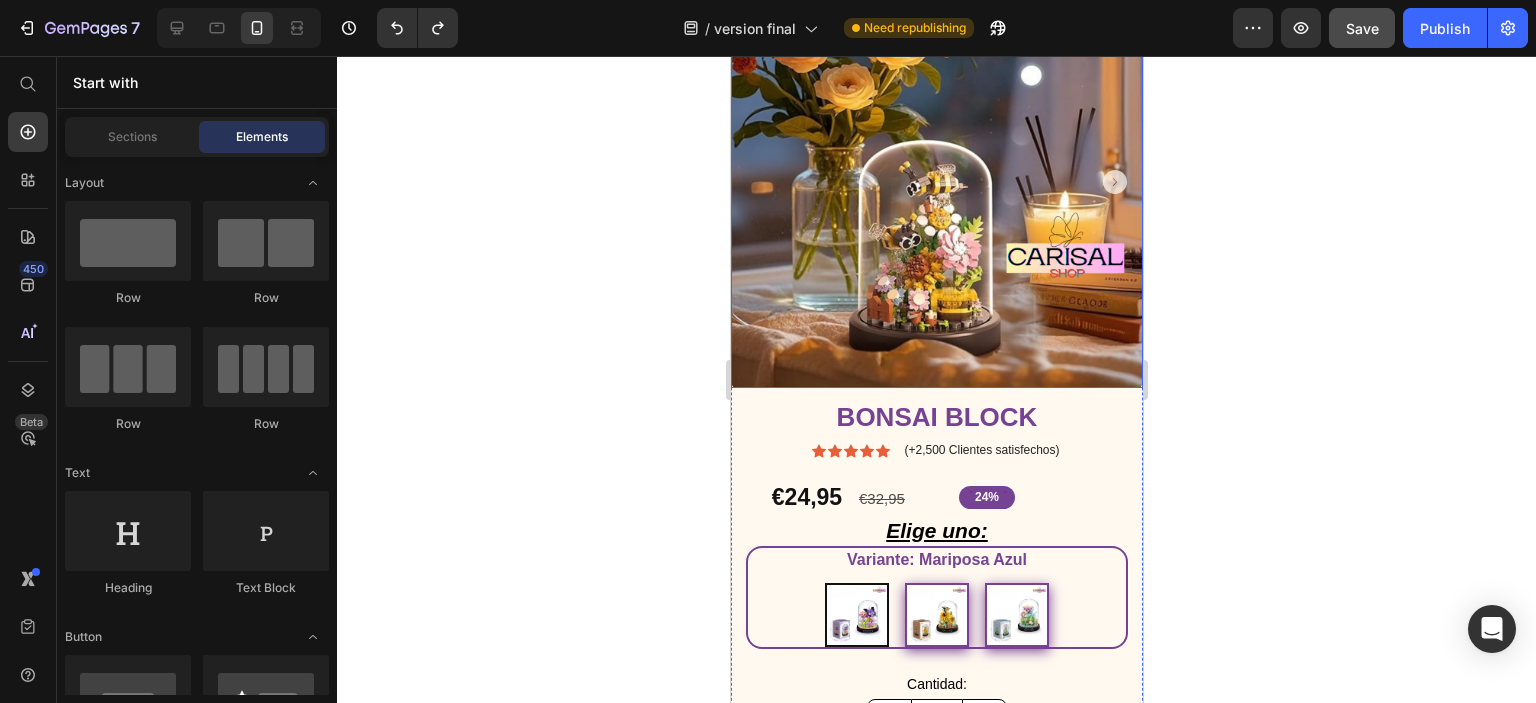 scroll, scrollTop: 300, scrollLeft: 0, axis: vertical 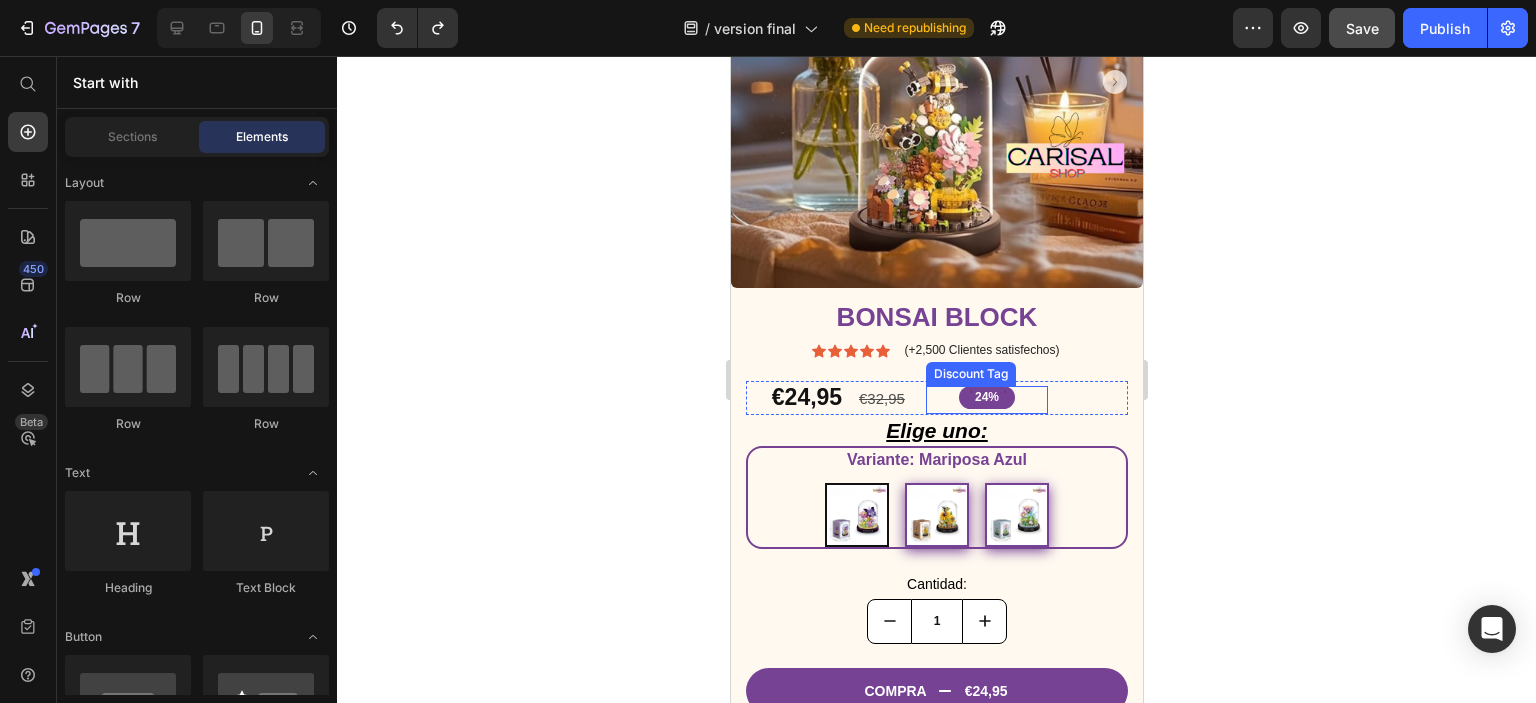click on "24%" at bounding box center (986, 398) 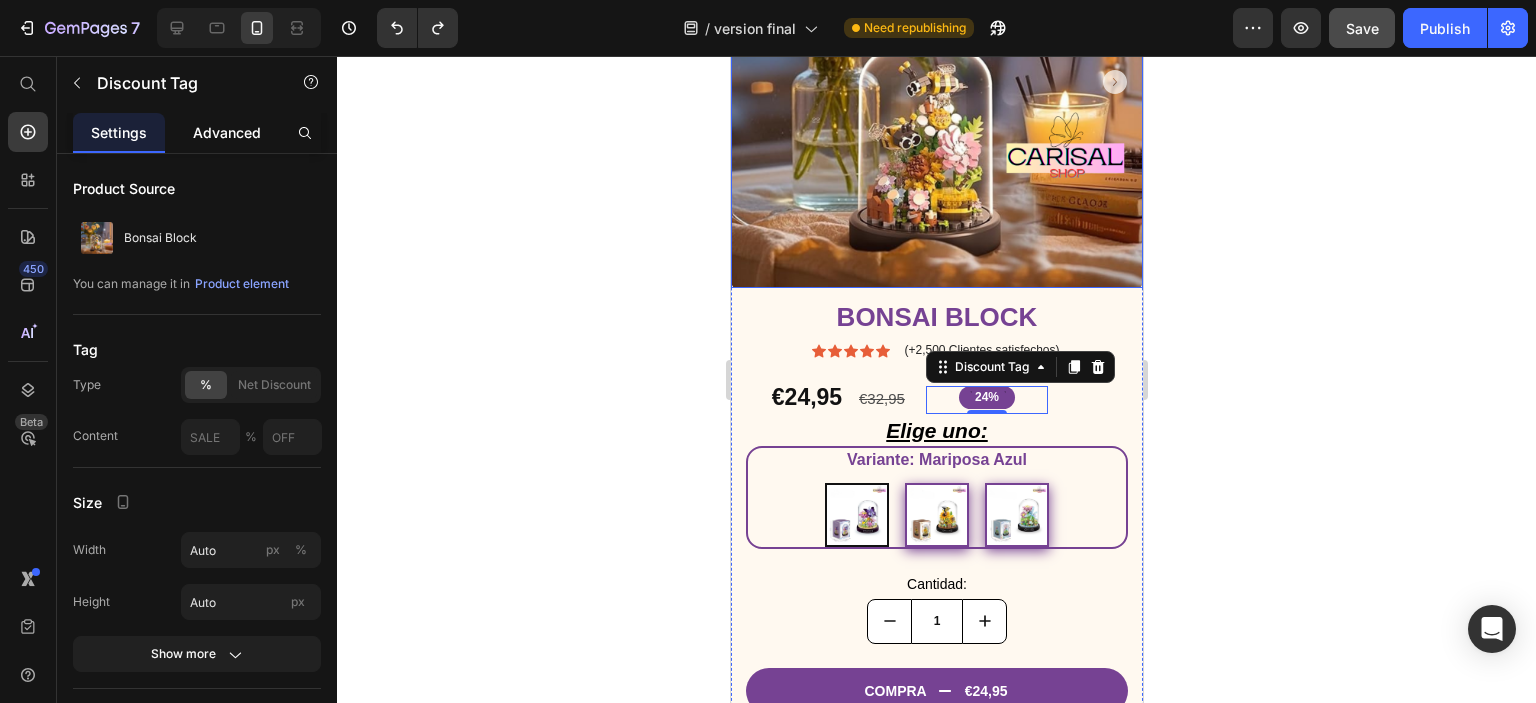 click on "Advanced" at bounding box center (227, 132) 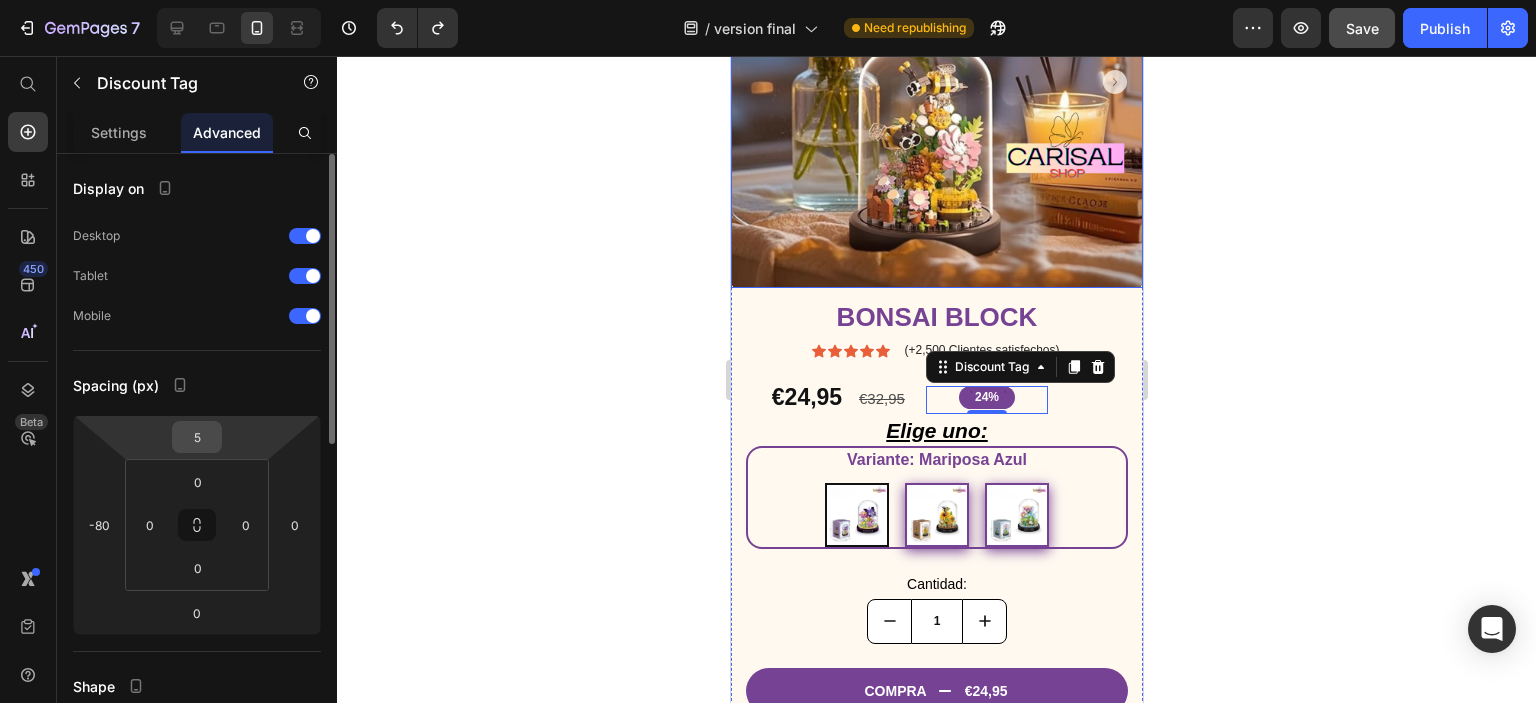 click on "5" at bounding box center [197, 437] 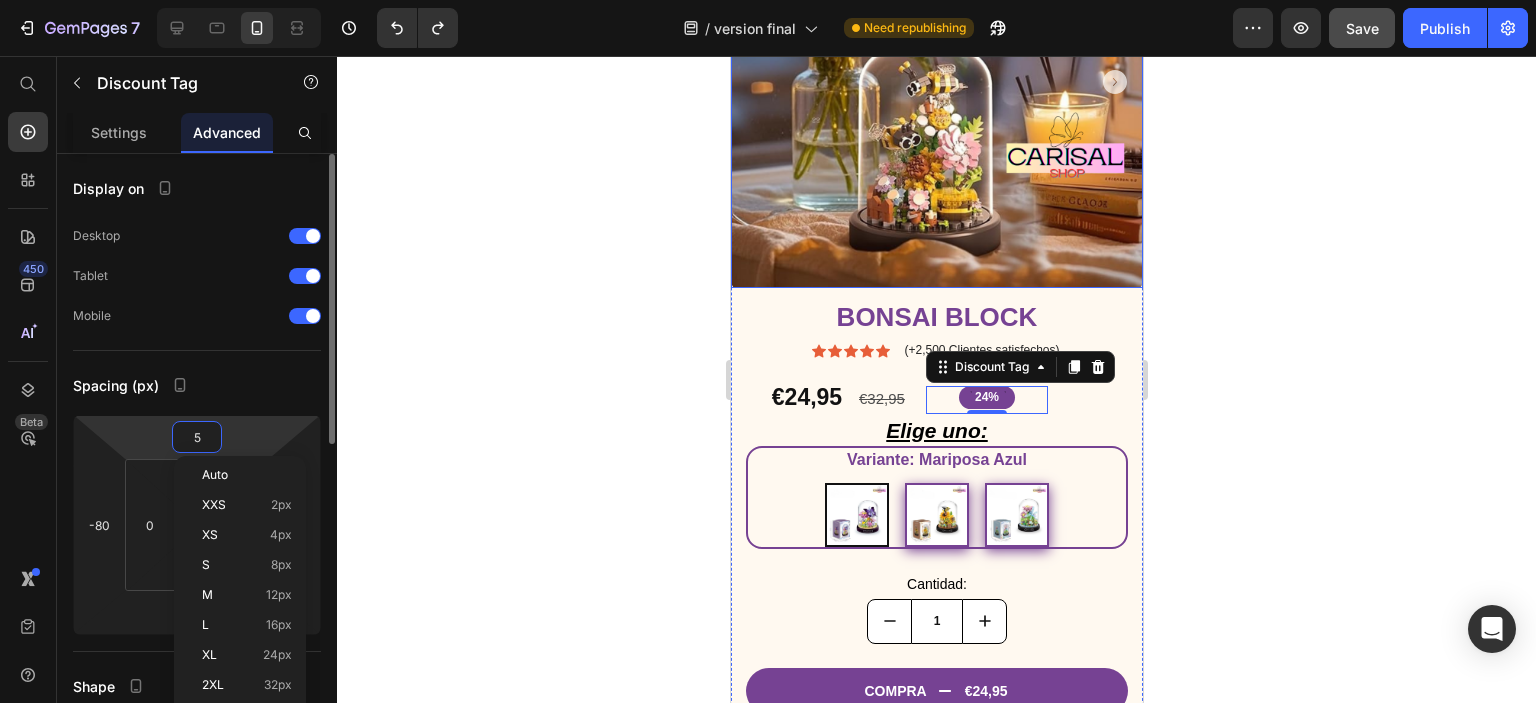 type on "0" 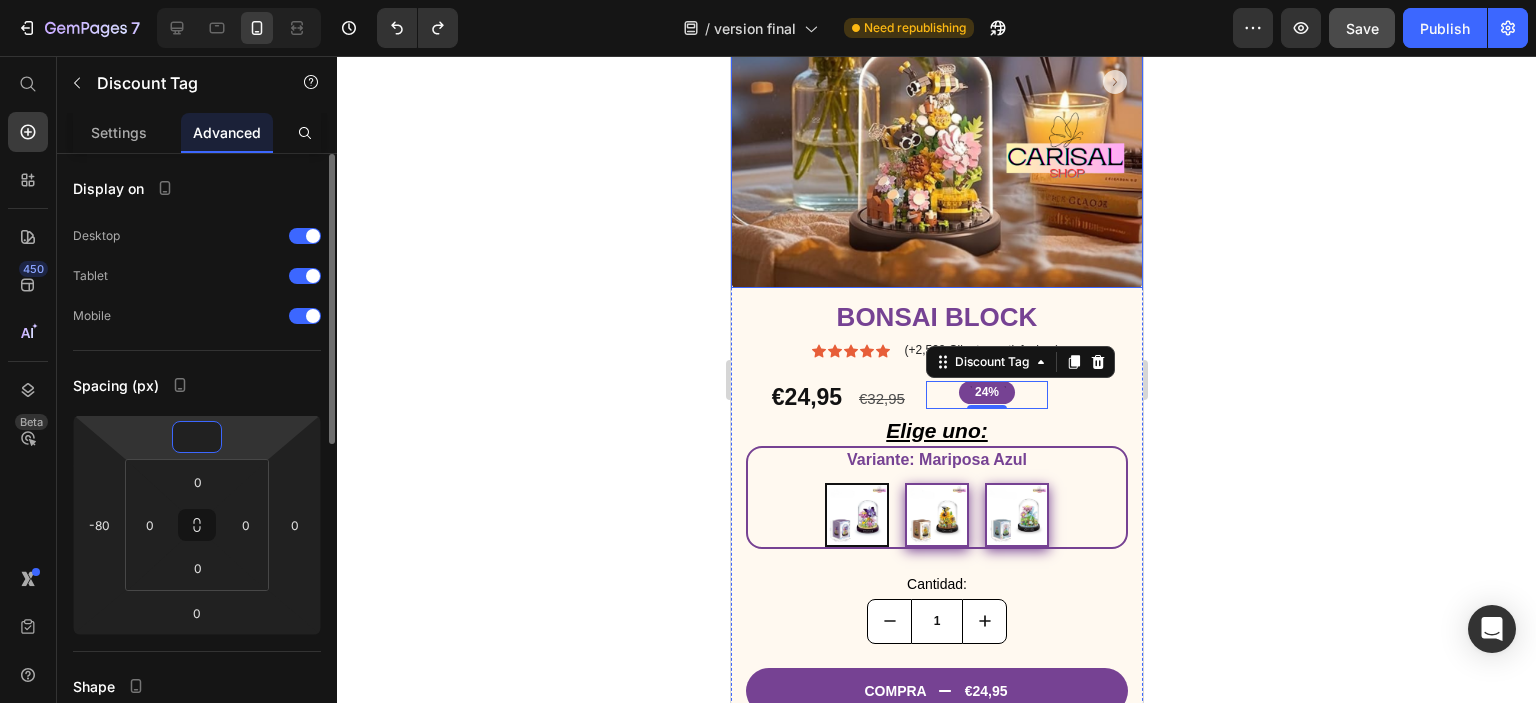 type on "1" 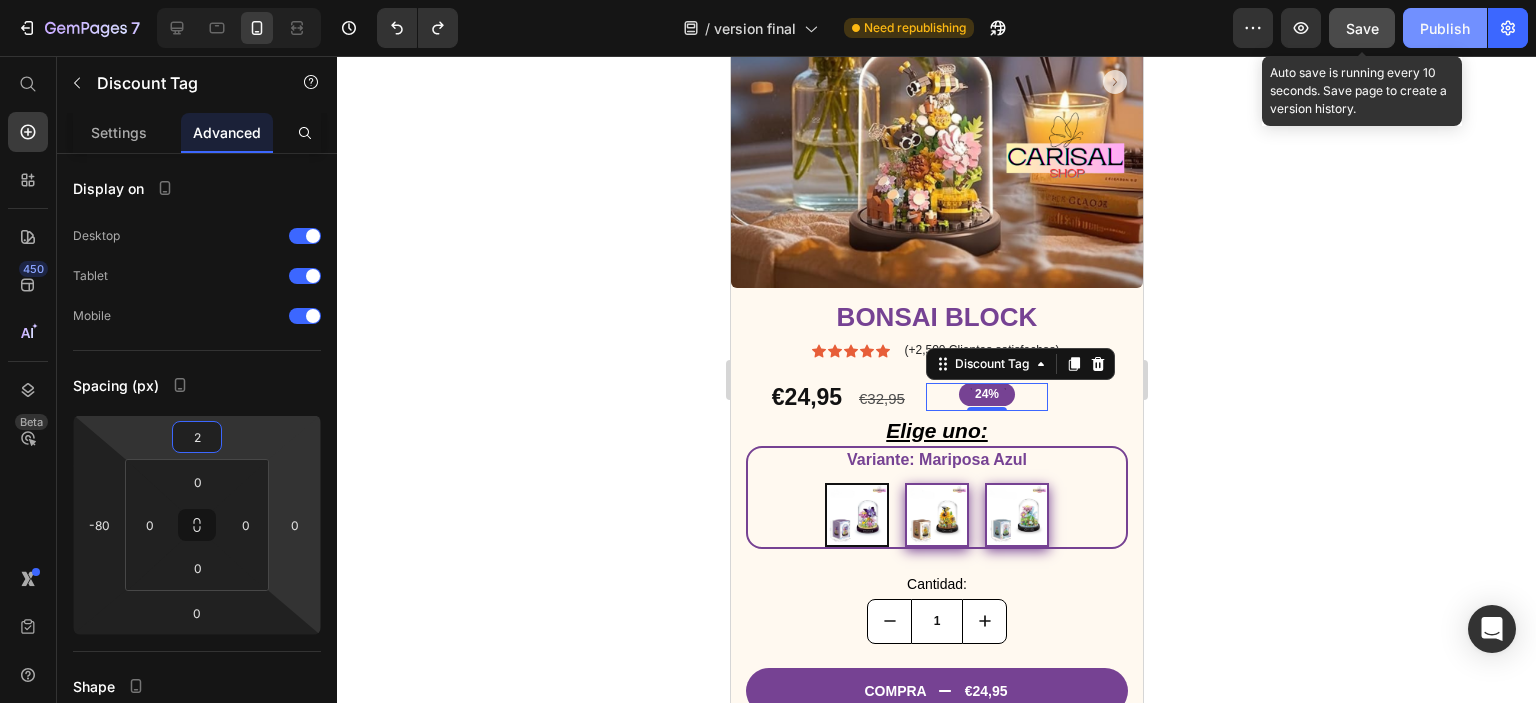 click on "Save" at bounding box center [1362, 28] 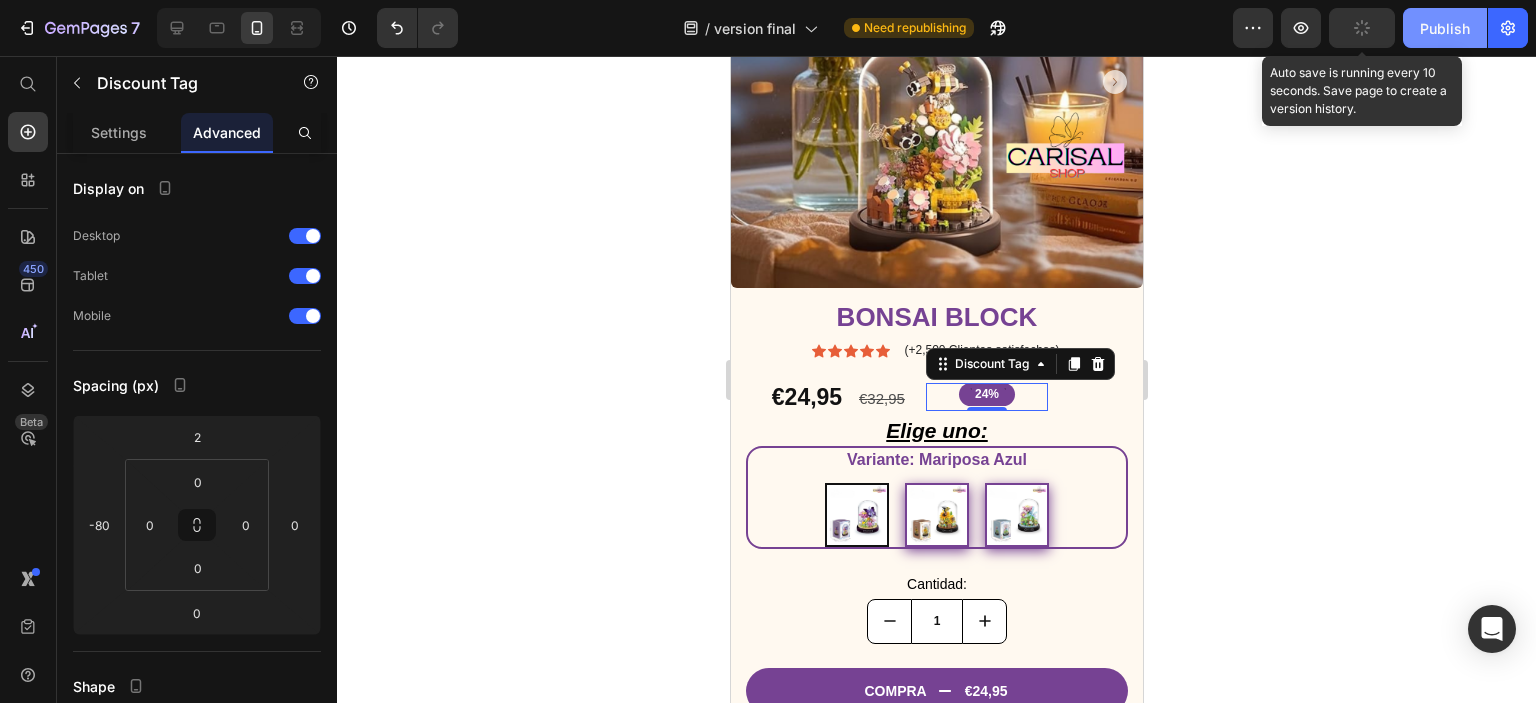 click on "Publish" at bounding box center (1445, 28) 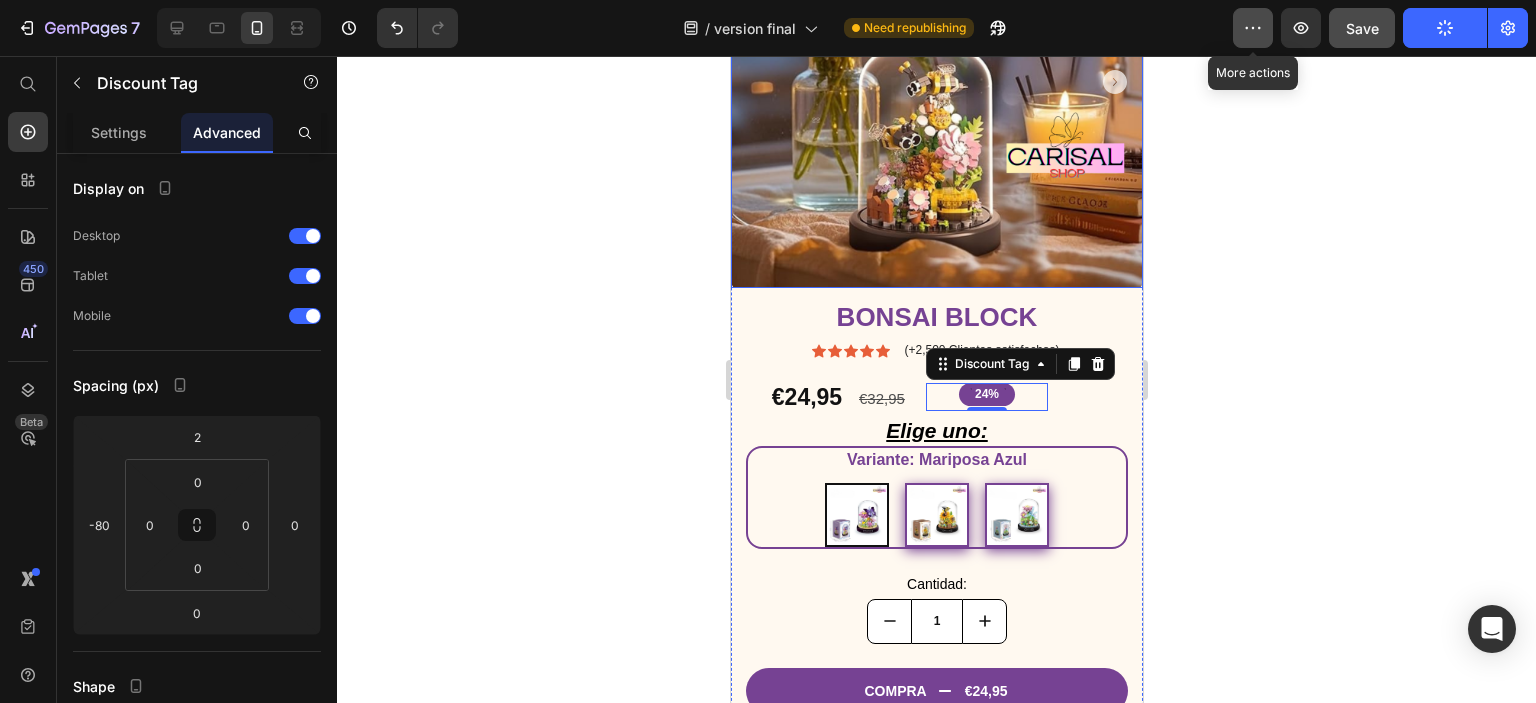 click 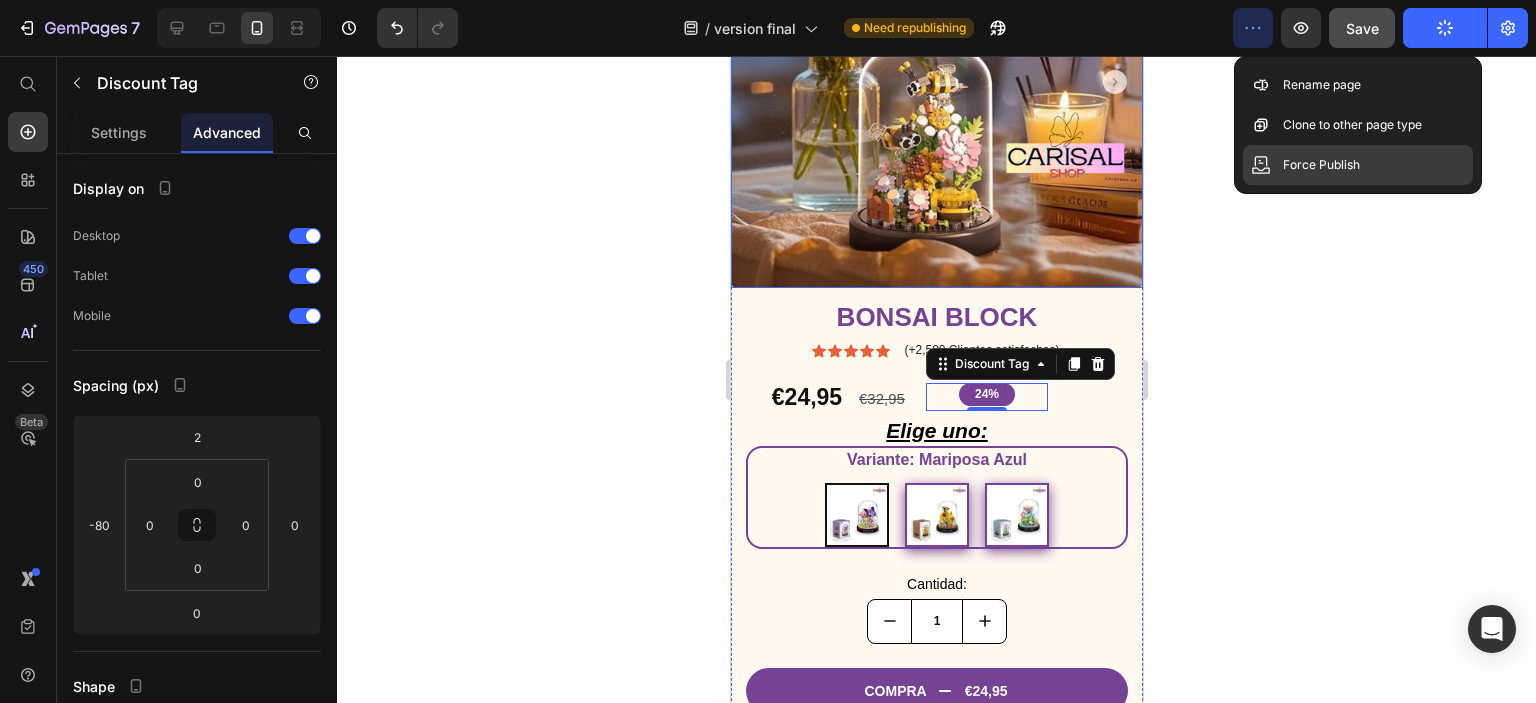 click on "Force Publish" at bounding box center (1321, 165) 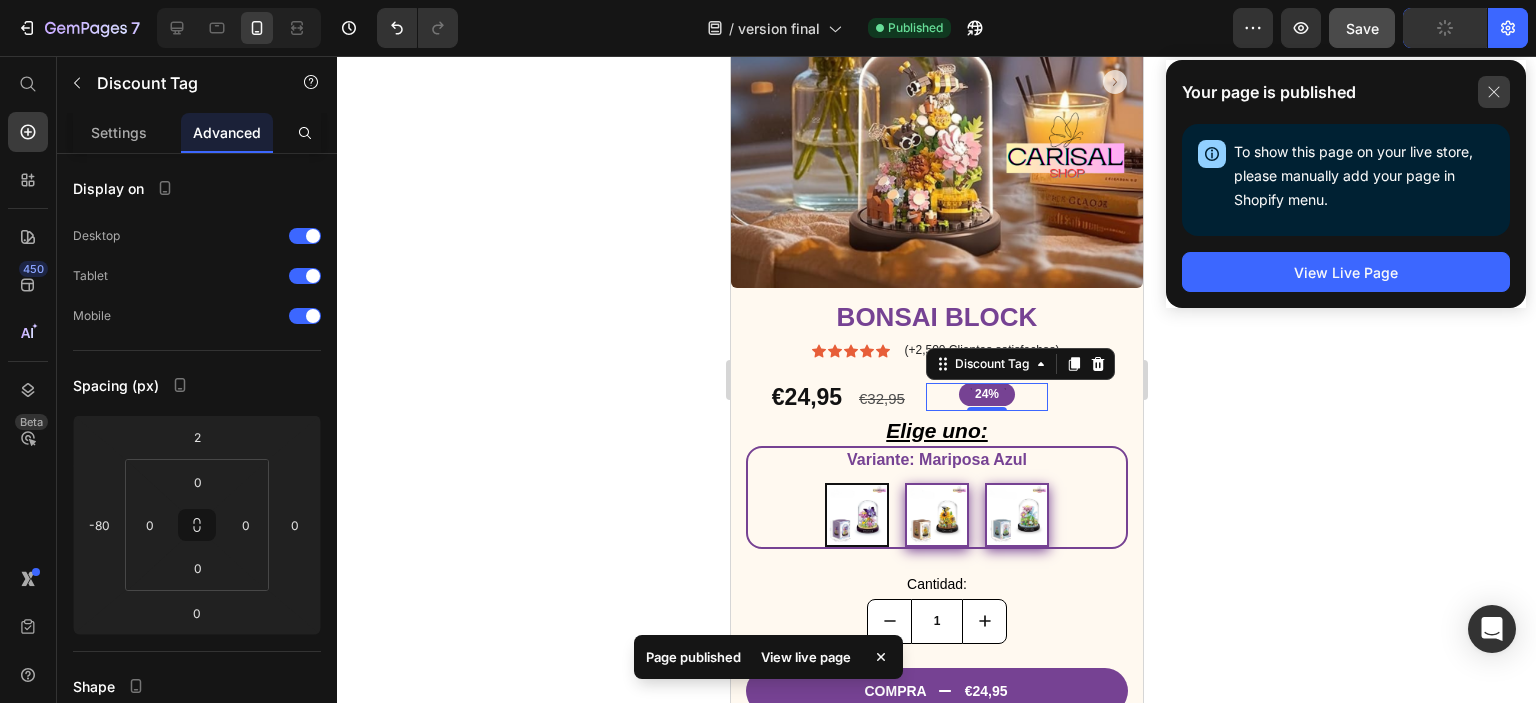 click 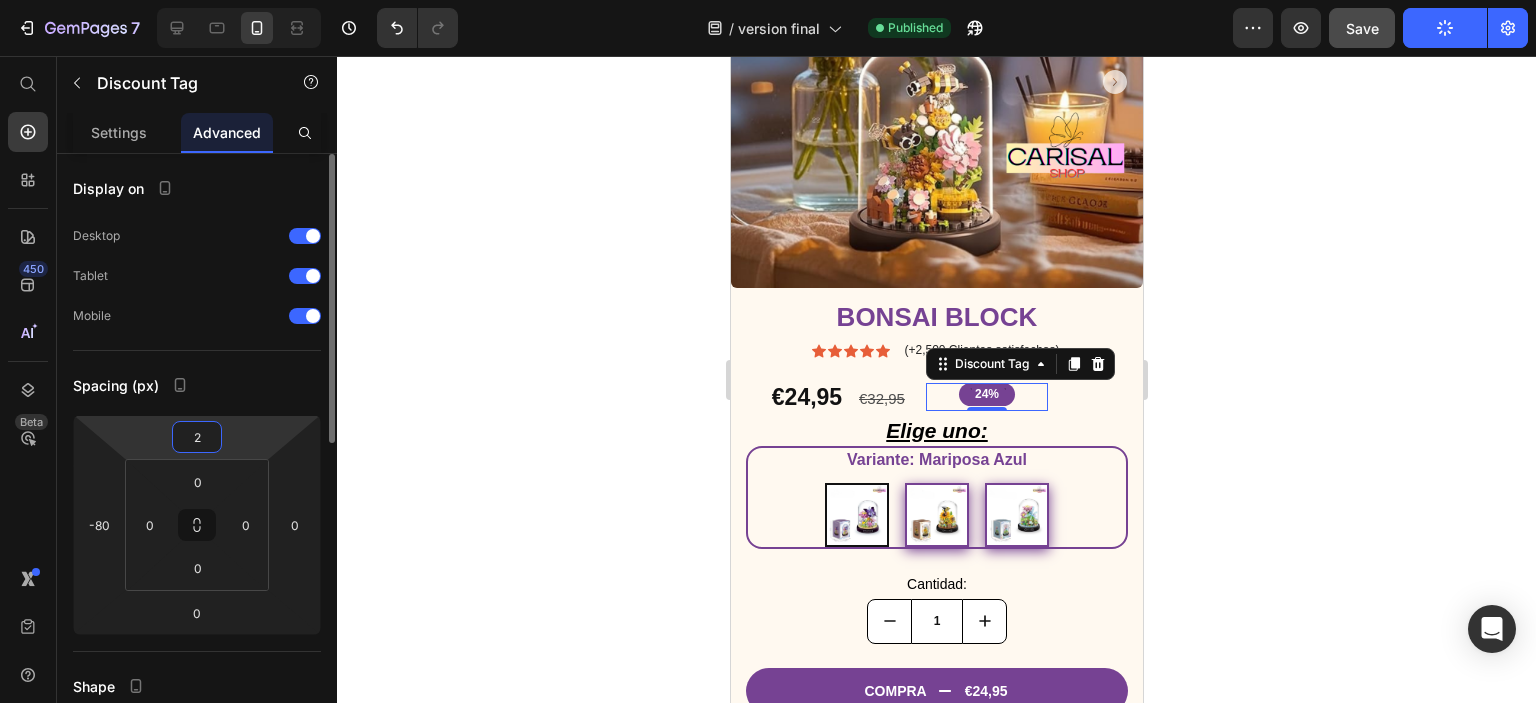 click on "2" at bounding box center [197, 437] 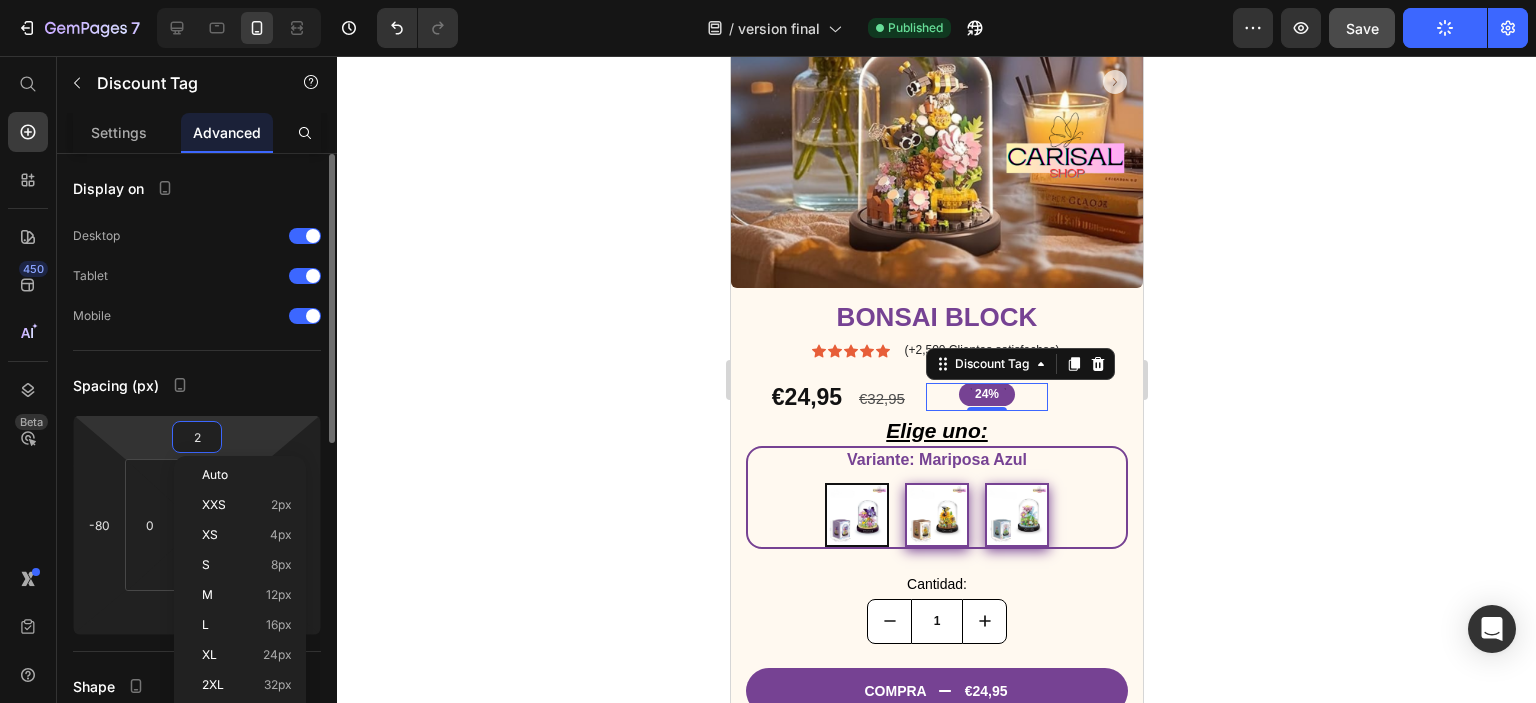 type on "0" 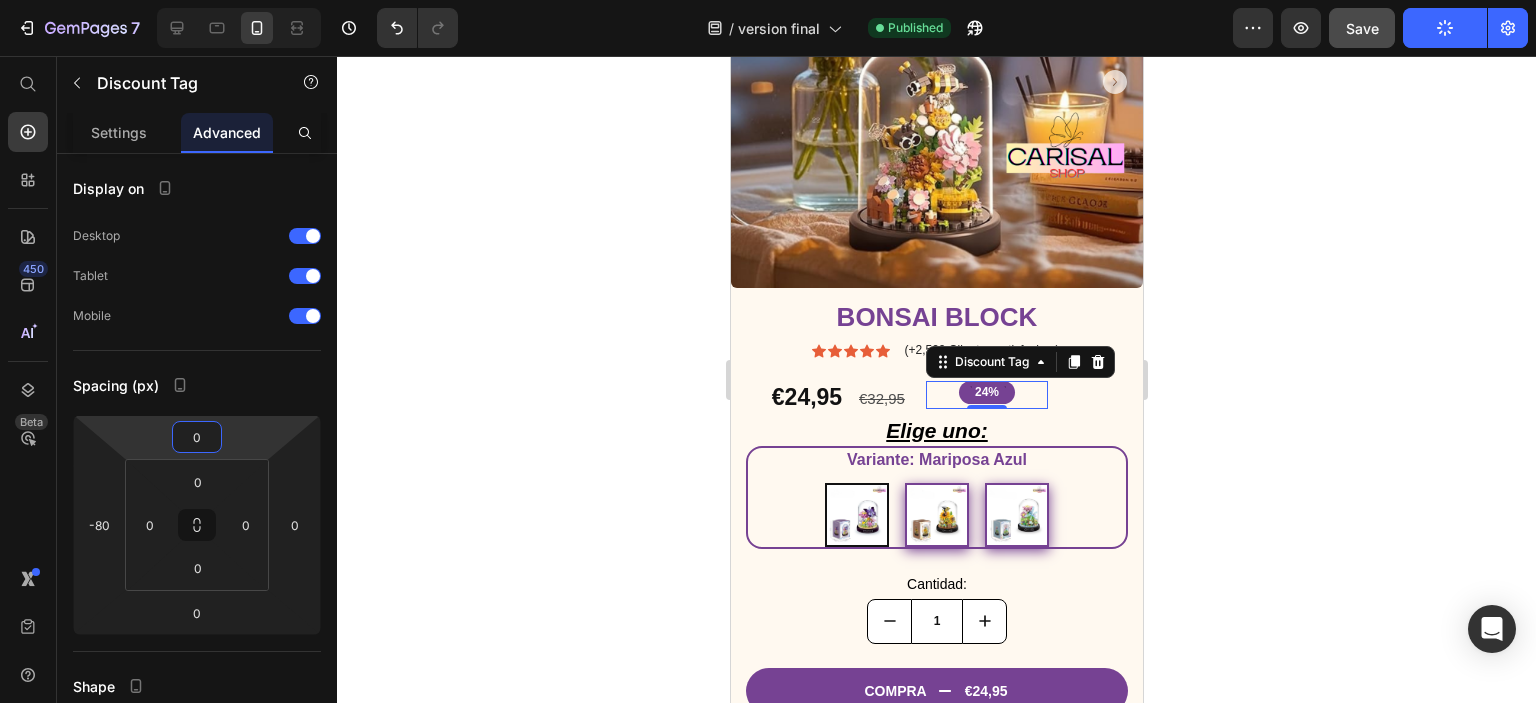 click 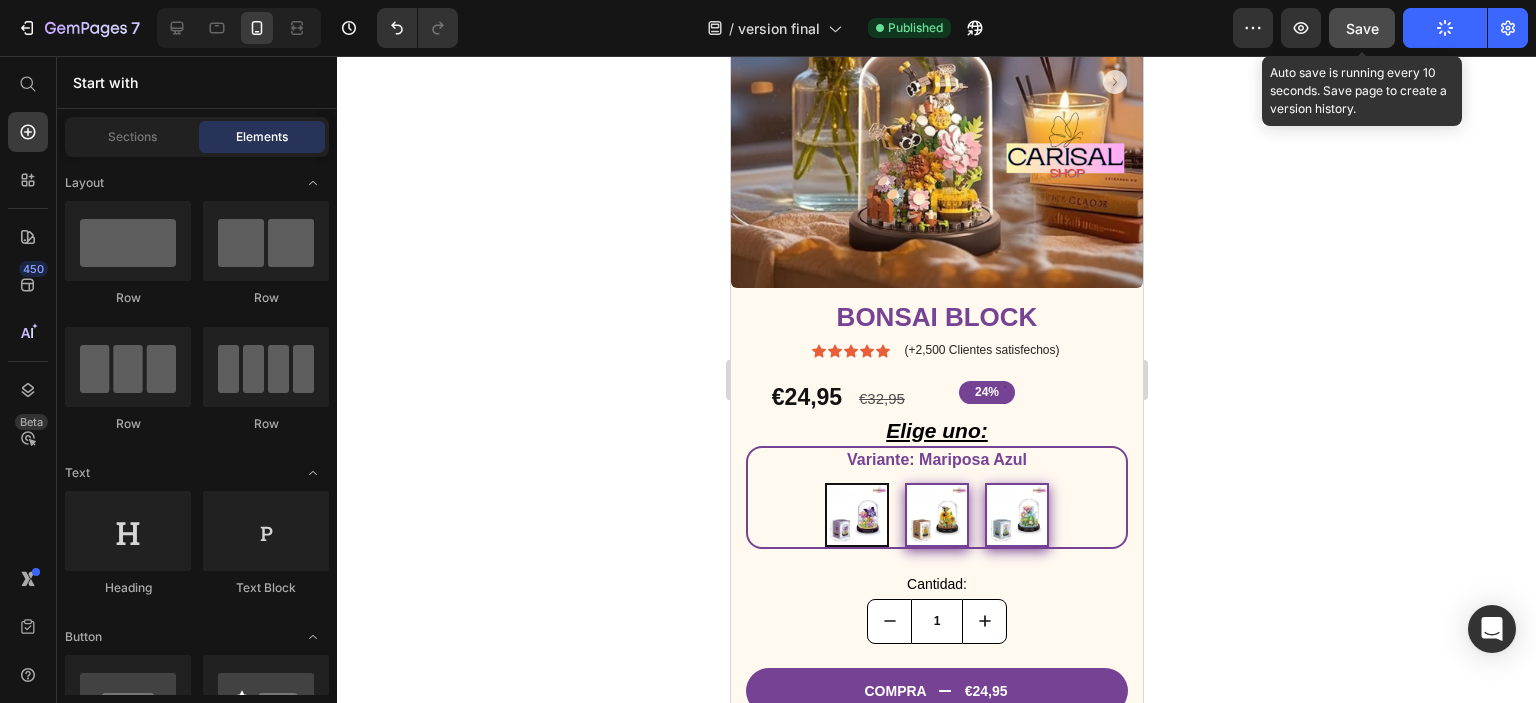 click on "Save" at bounding box center (1362, 28) 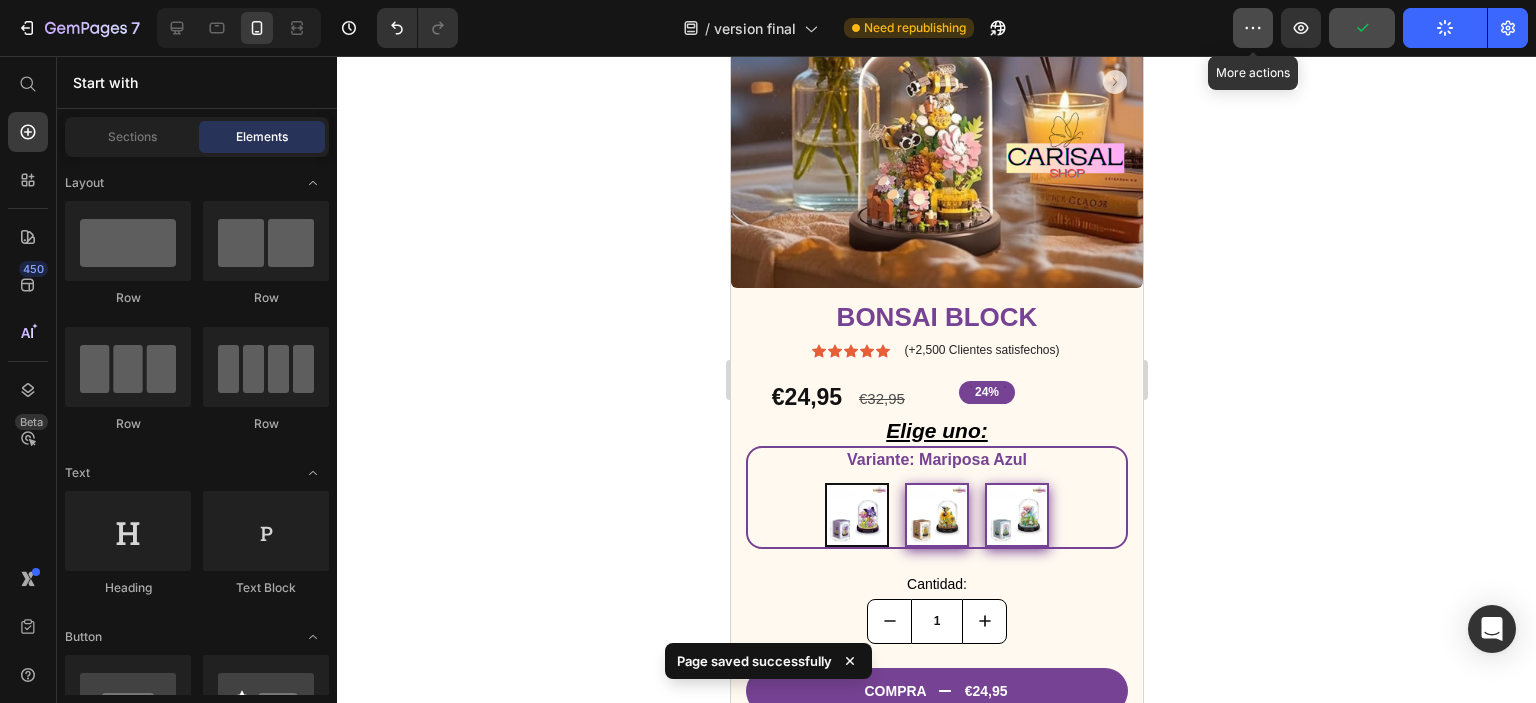 click 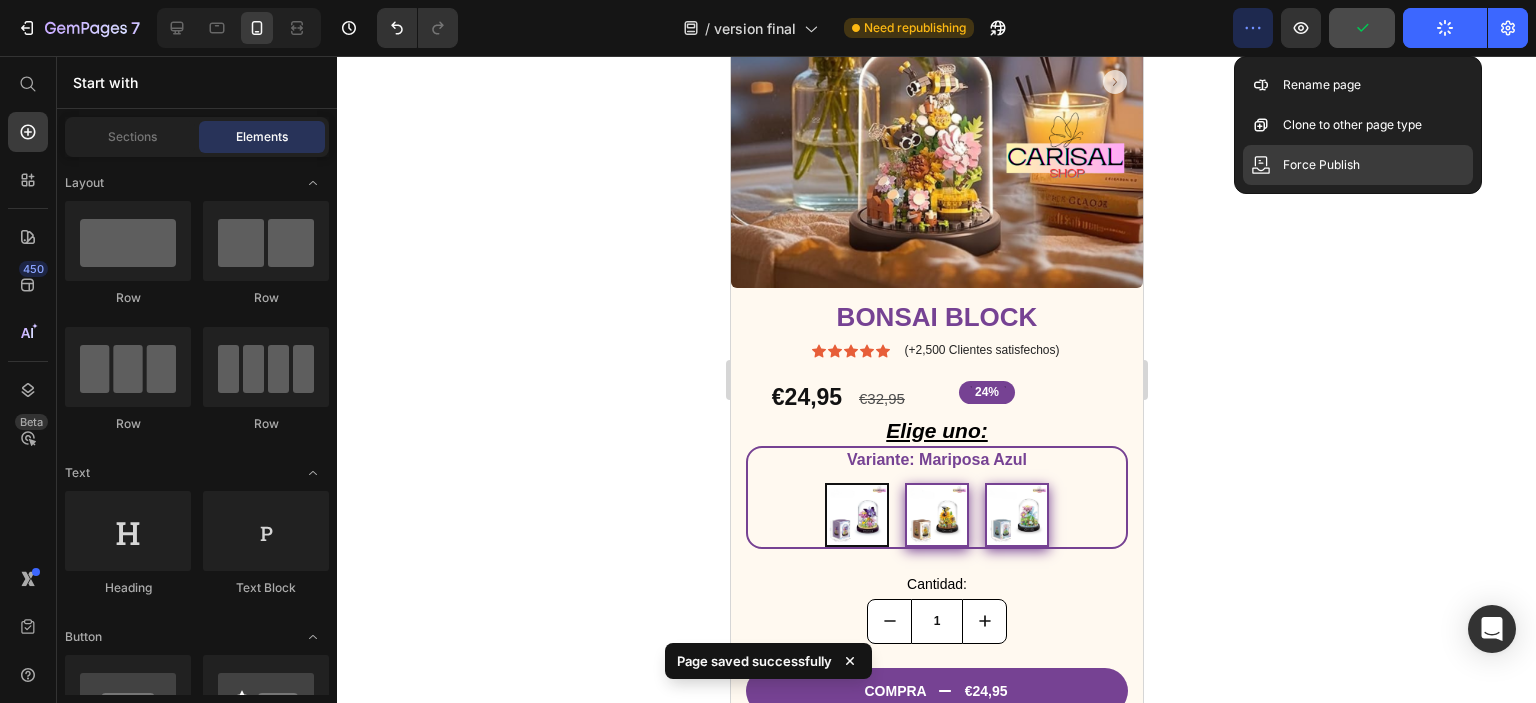 click on "Force Publish" at bounding box center [1321, 165] 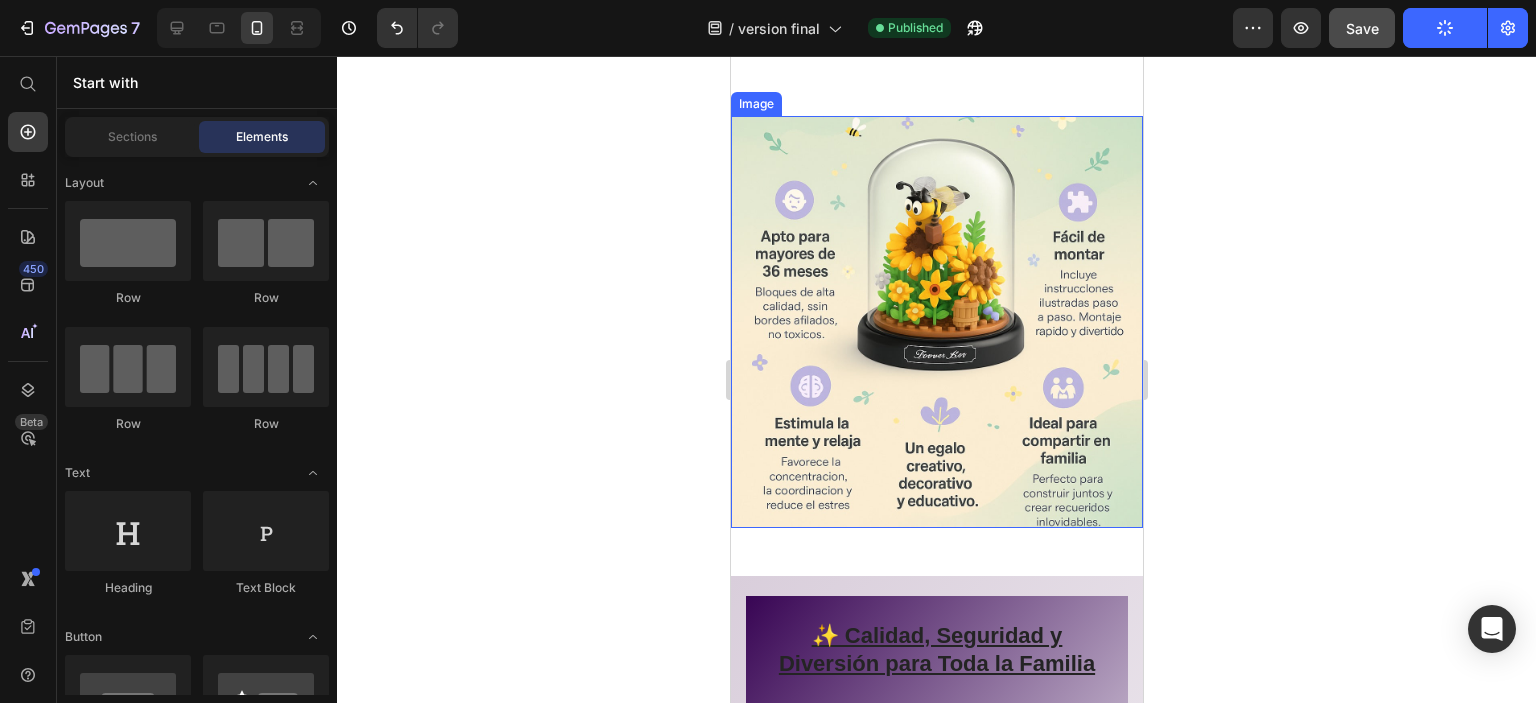 scroll, scrollTop: 3304, scrollLeft: 0, axis: vertical 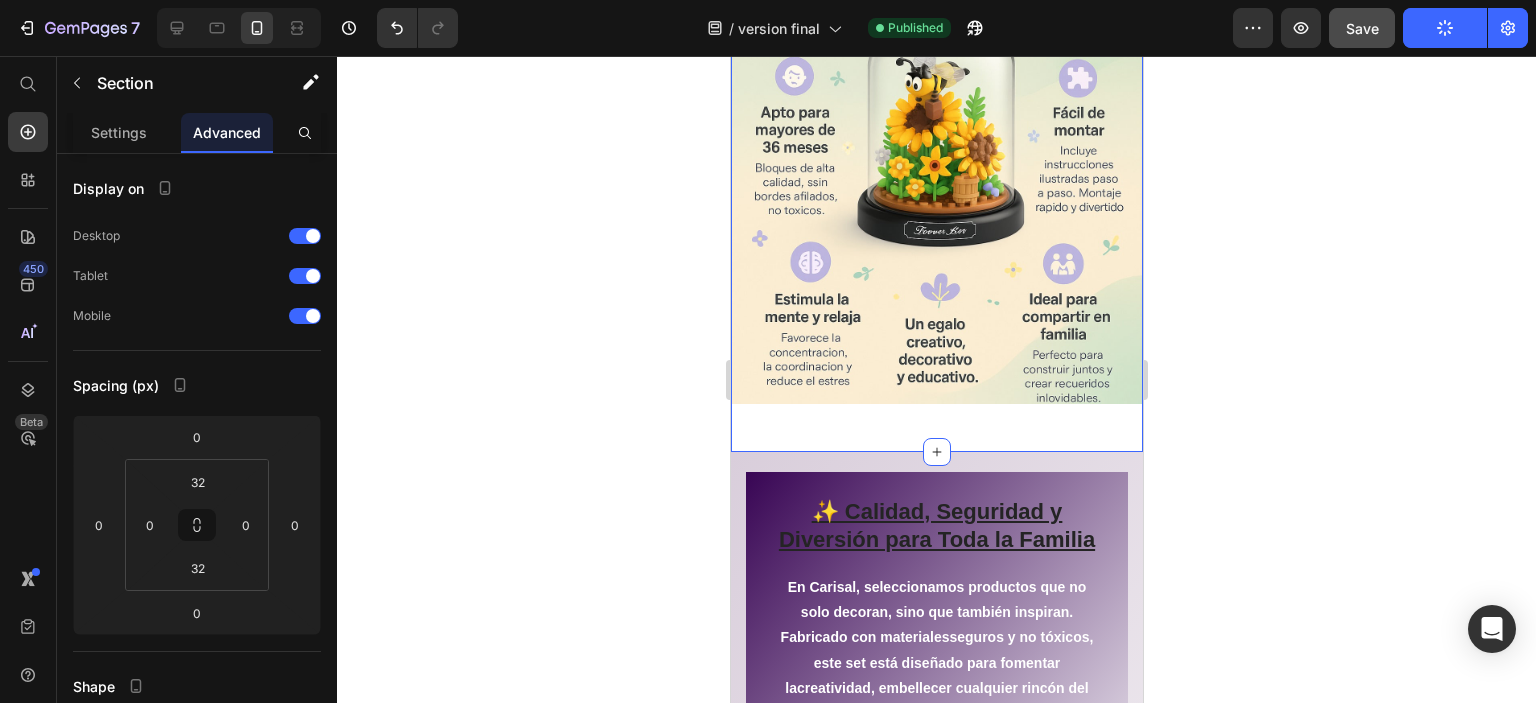 click on "Image Row Section 7" at bounding box center (936, 206) 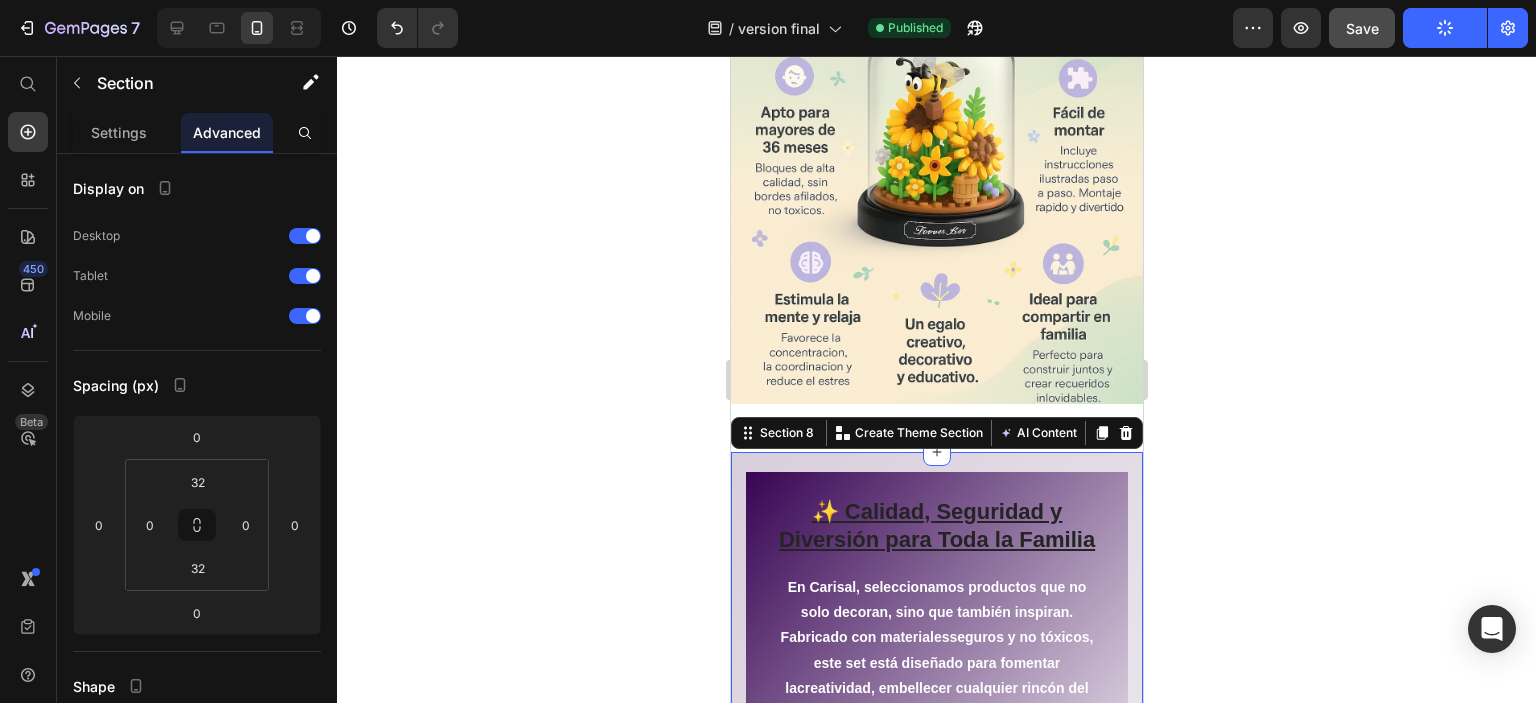 click on "✨ Calidad, Seguridad y Diversión para Toda la Familia Heading En Carisal, seleccionamos productos que no solo decoran, sino que también inspiran. Fabricado con materiales  seguros y no tóxicos , este set está diseñado para fomentar la  creatividad , embellecer cualquier rincón del hogar y mantenerlo  libre de polvo . Ideal para regalar, compartir y disfrutar en familia. Text block Image Image Image Image Row Row Image Row Para cada momento Heading
Image Image Image Image
Carousel Section 8   You can create reusable sections Create Theme Section AI Content Write with GemAI What would you like to describe here? Tone and Voice Persuasive Product Bonsai Block Show more Generate" at bounding box center [936, 1054] 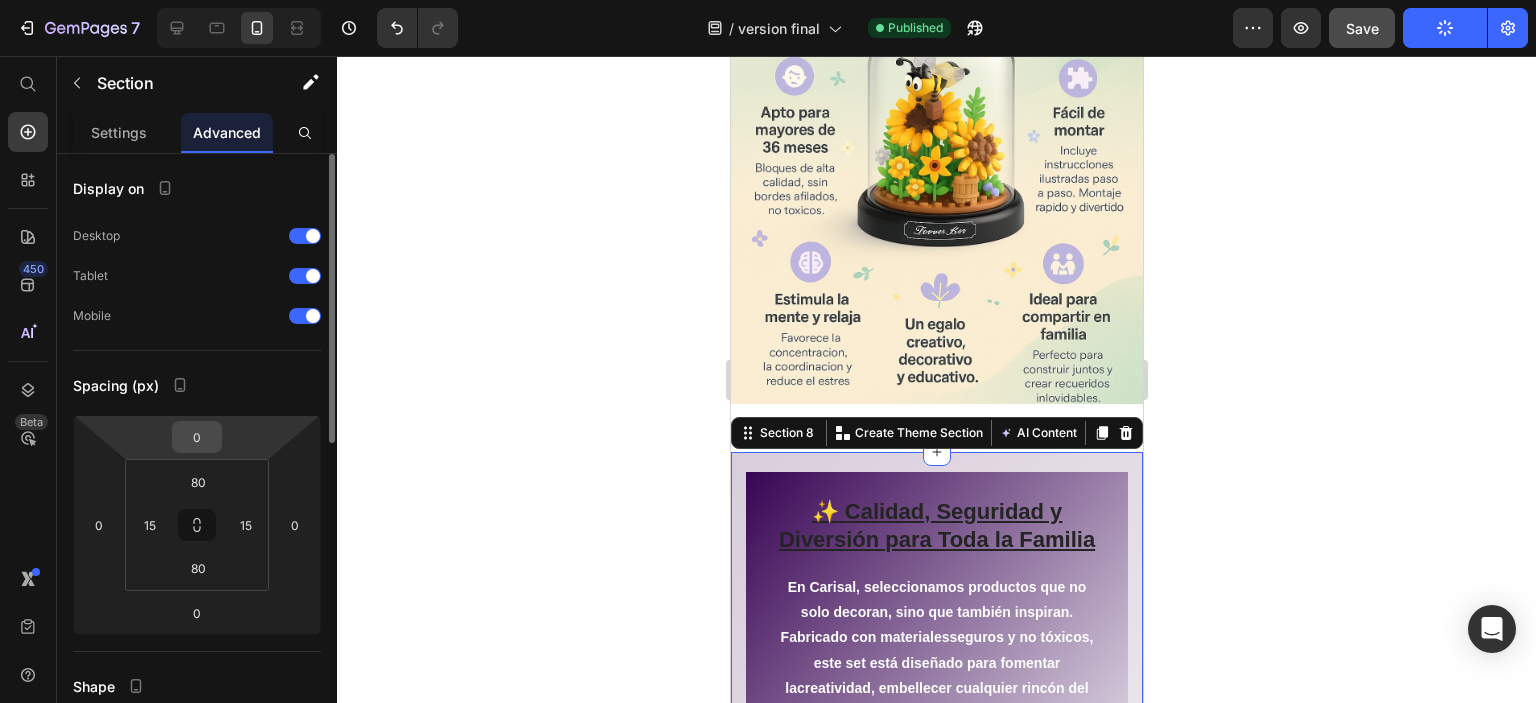 click on "0" at bounding box center [197, 437] 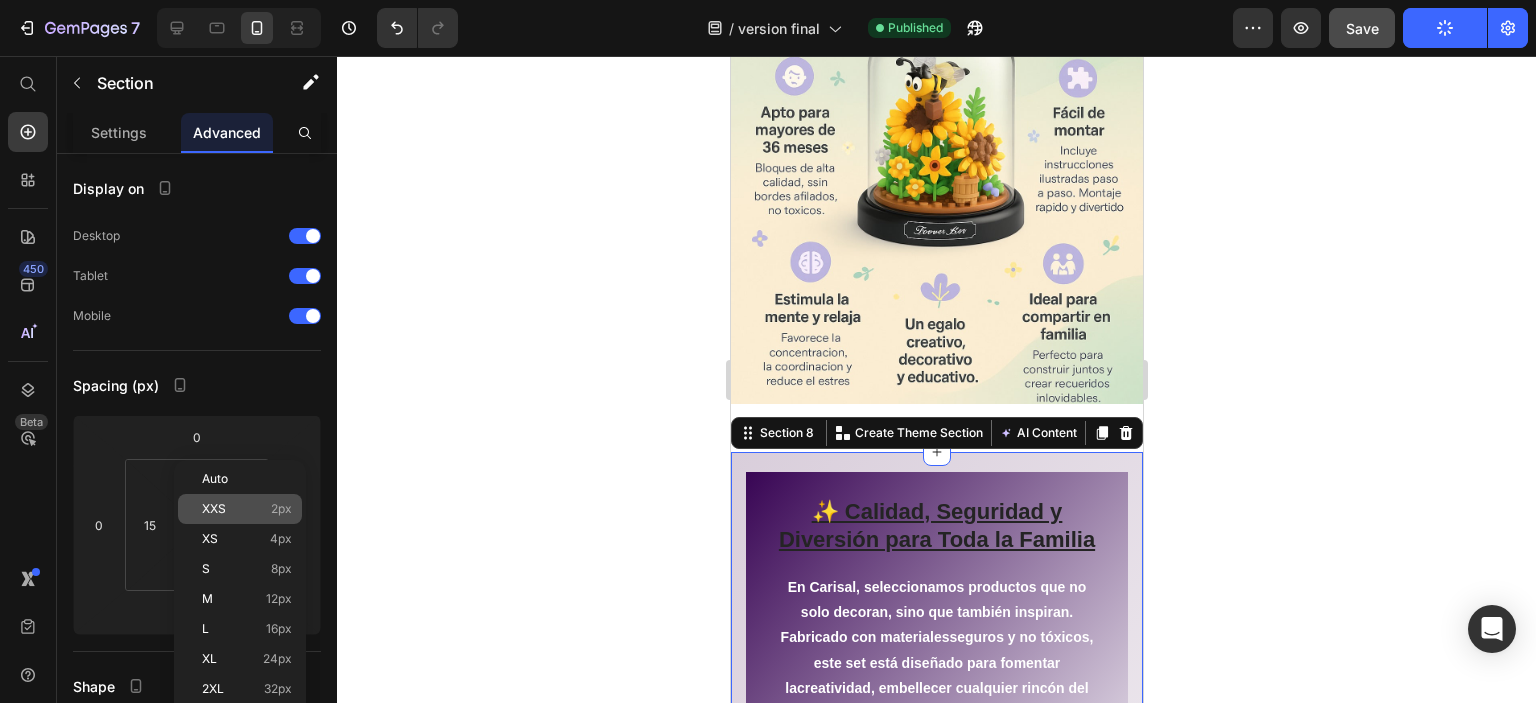 click on "XXS 2px" at bounding box center (247, 509) 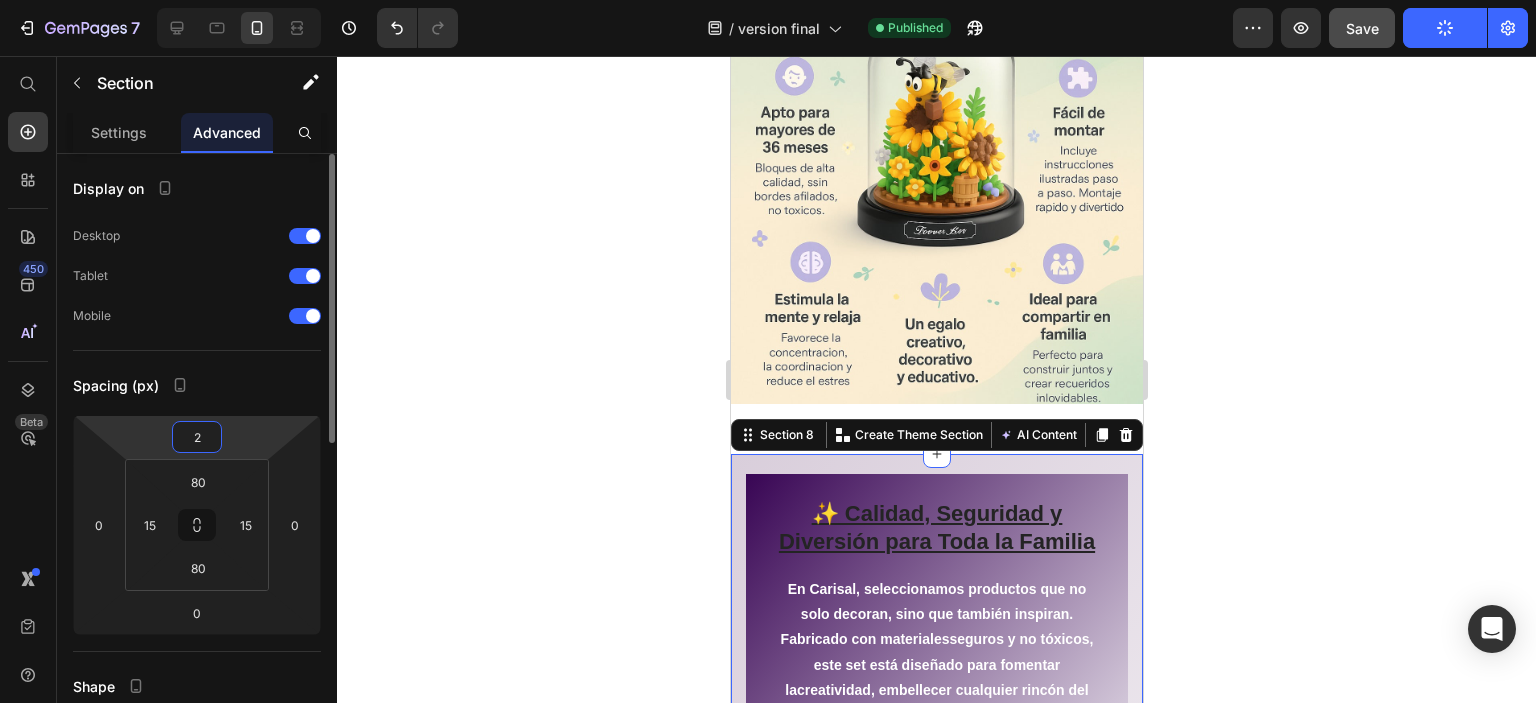 click on "2" at bounding box center (197, 437) 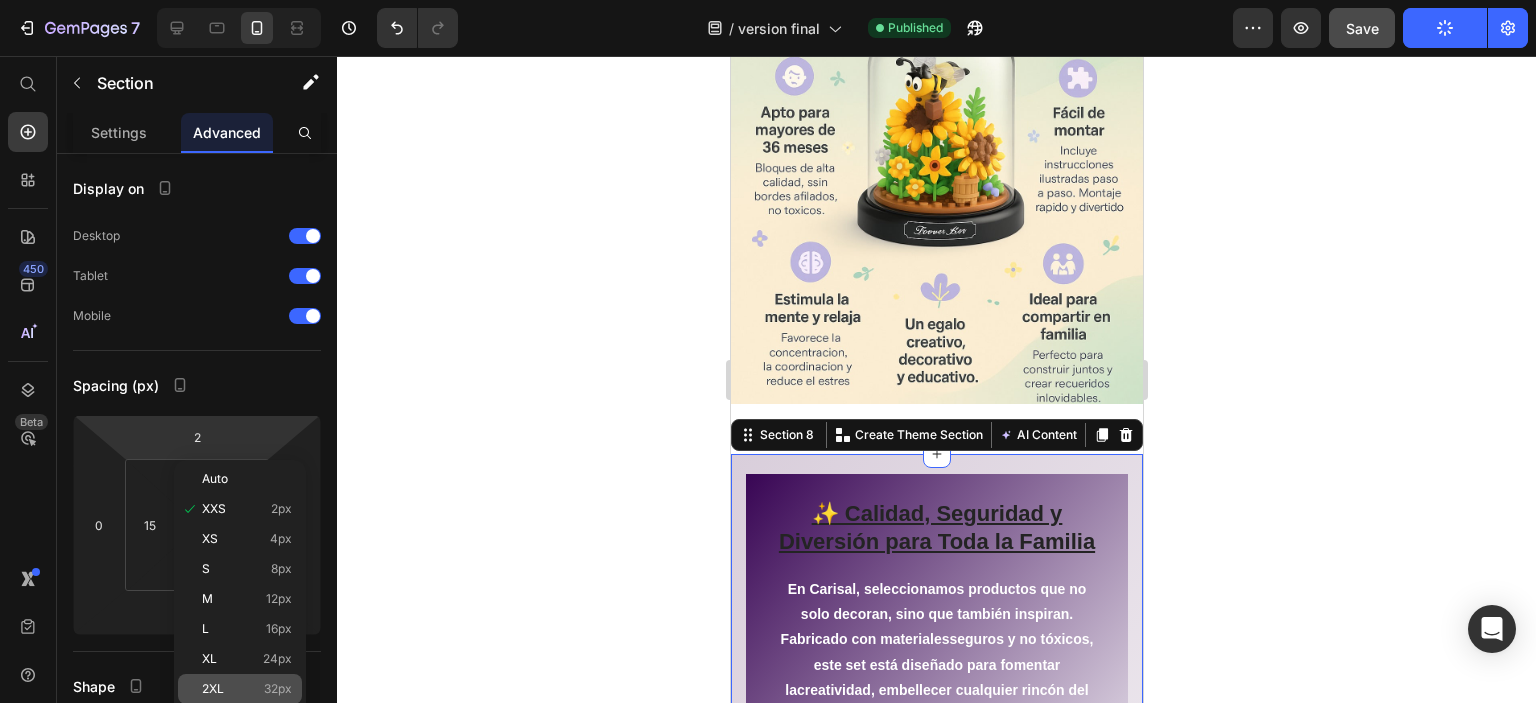 click on "2XL" at bounding box center [213, 689] 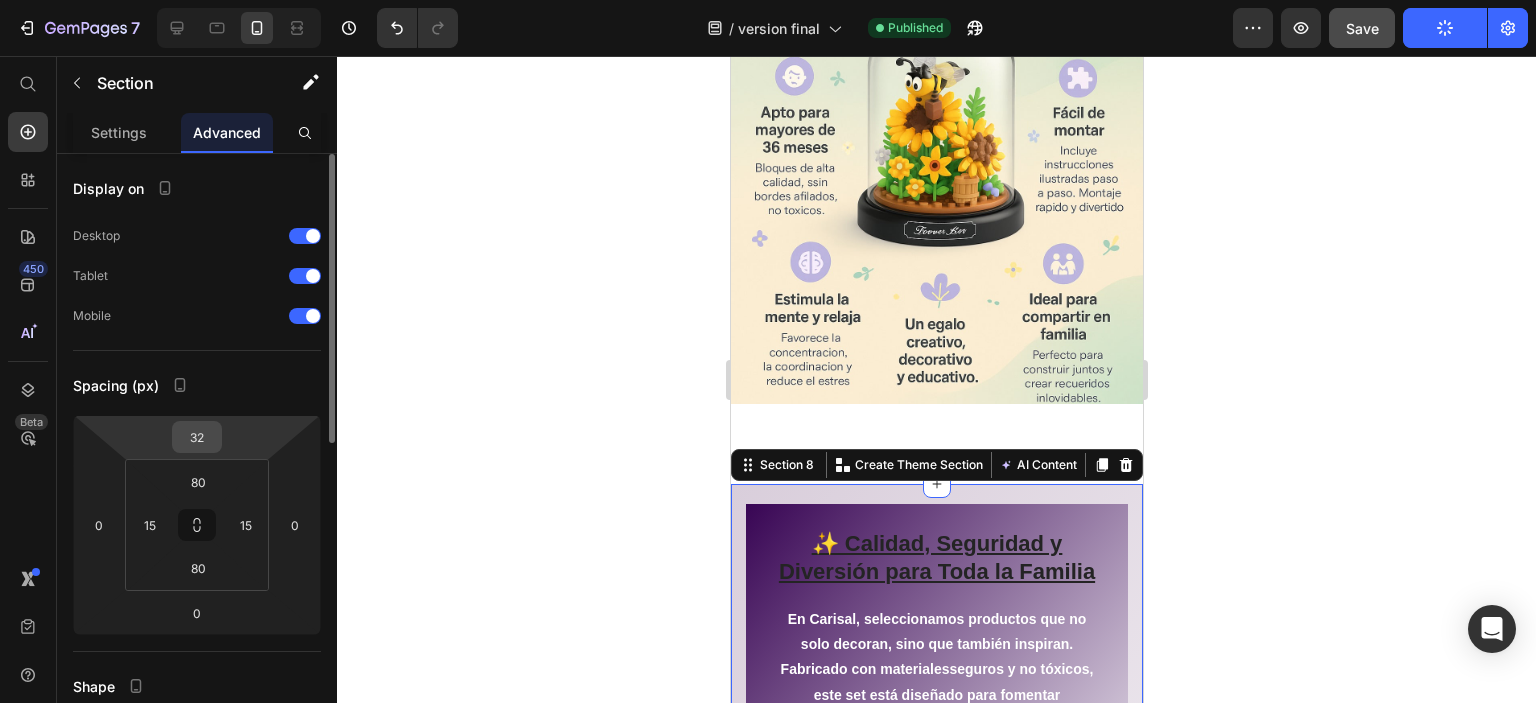 click on "32" at bounding box center [197, 437] 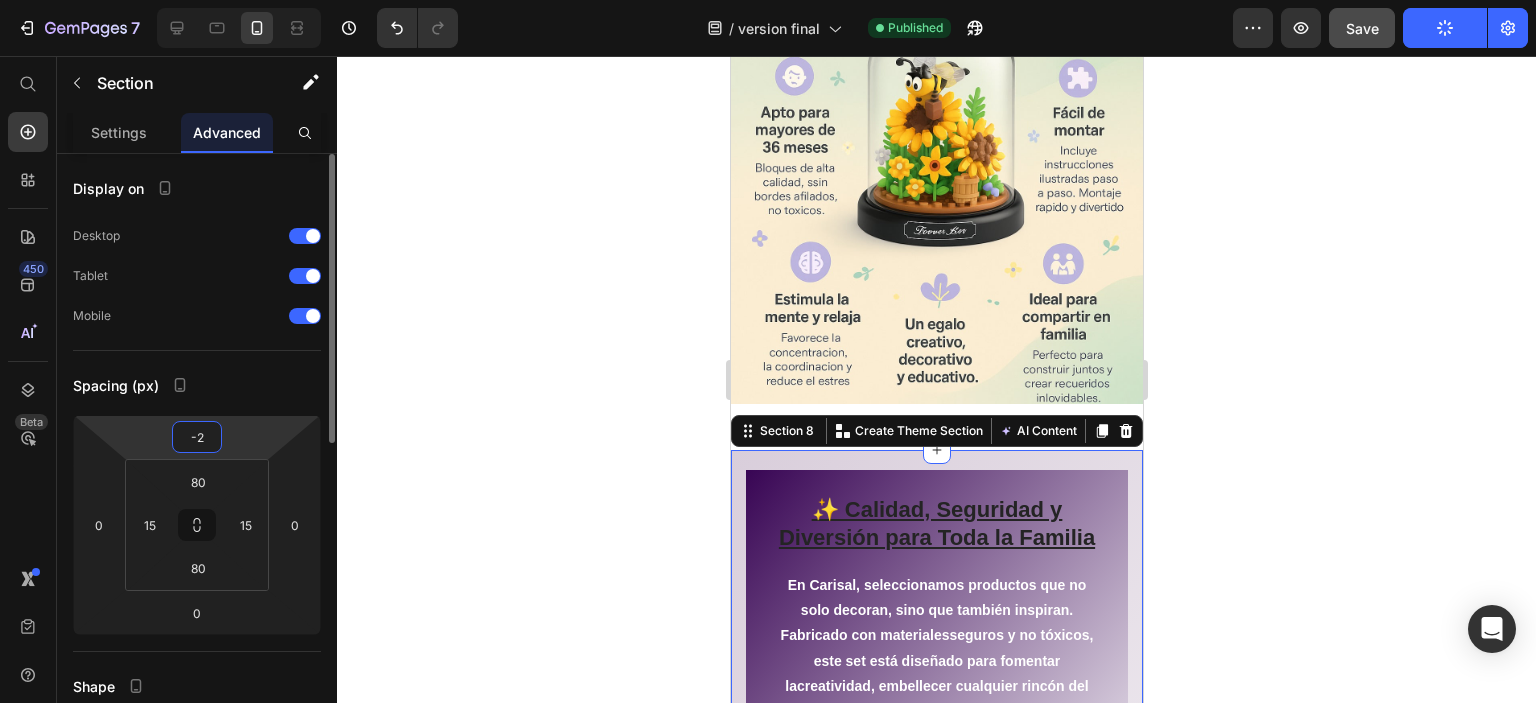 type on "-20" 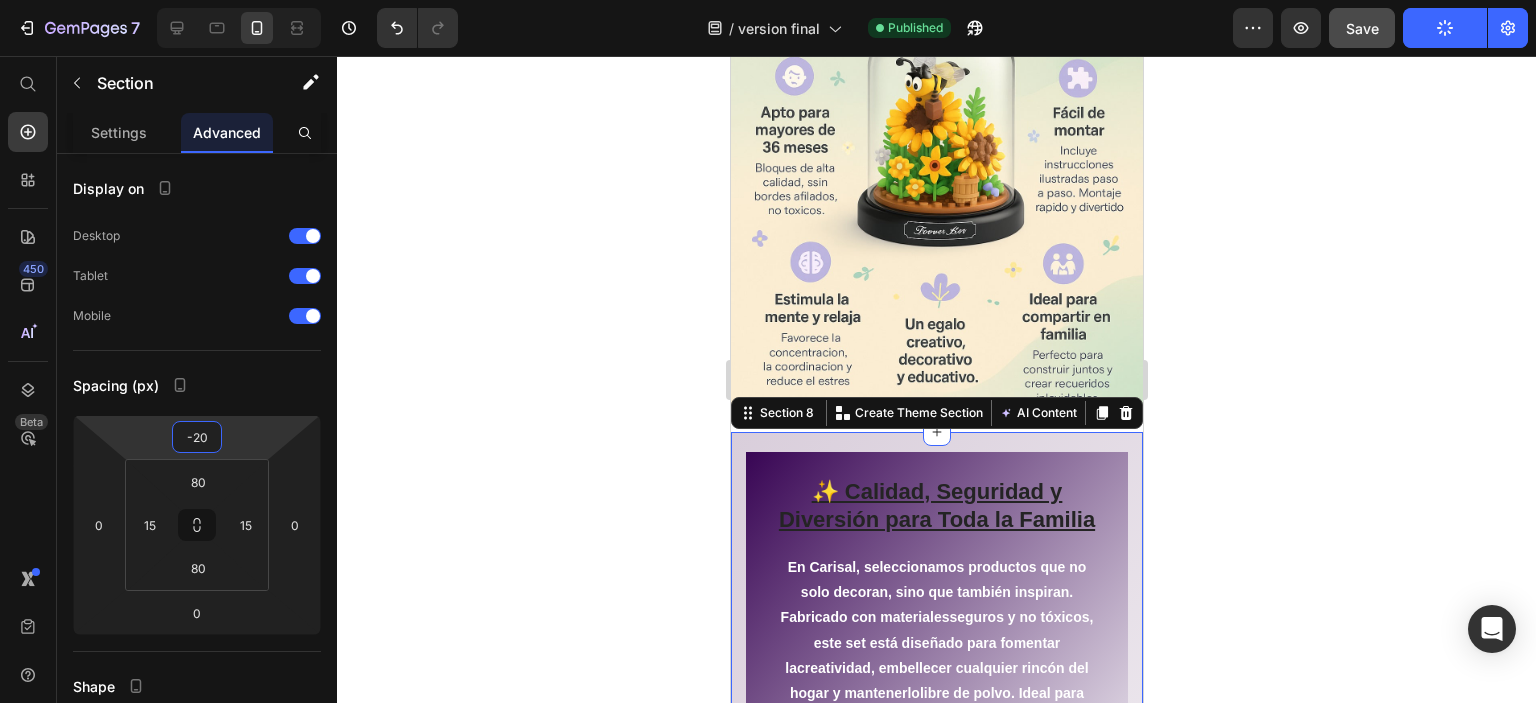 click 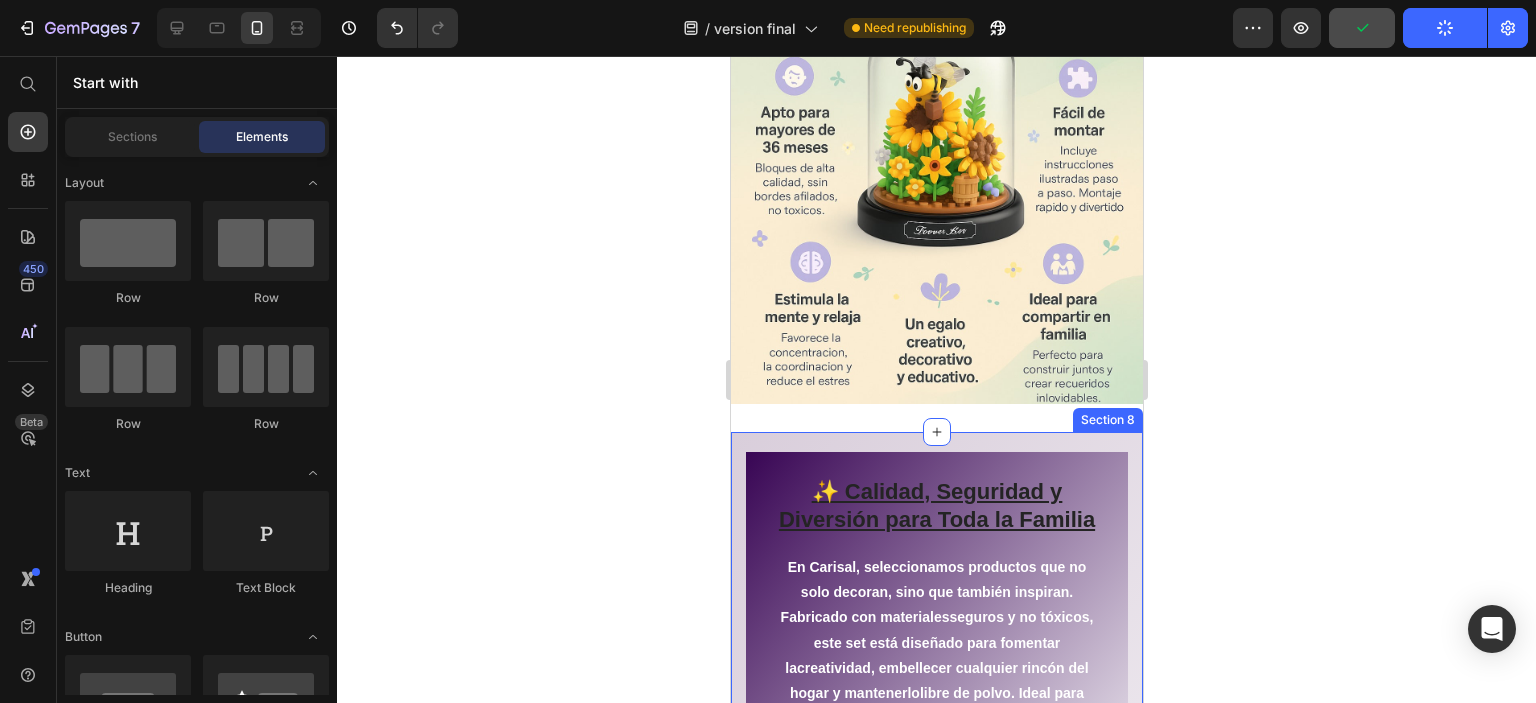 click on "✨ Calidad, Seguridad y Diversión para Toda la Familia Heading En Carisal, seleccionamos productos que no solo decoran, sino que también inspiran. Fabricado con materiales  seguros y no tóxicos , este set está diseñado para fomentar la  creatividad , embellecer cualquier rincón del hogar y mantenerlo  libre de polvo . Ideal para regalar, compartir y disfrutar en familia. Text block Image Image Image Image Row Row Image Row Para cada momento Heading
Image Image Image Image
Carousel Section 8" at bounding box center [936, 1034] 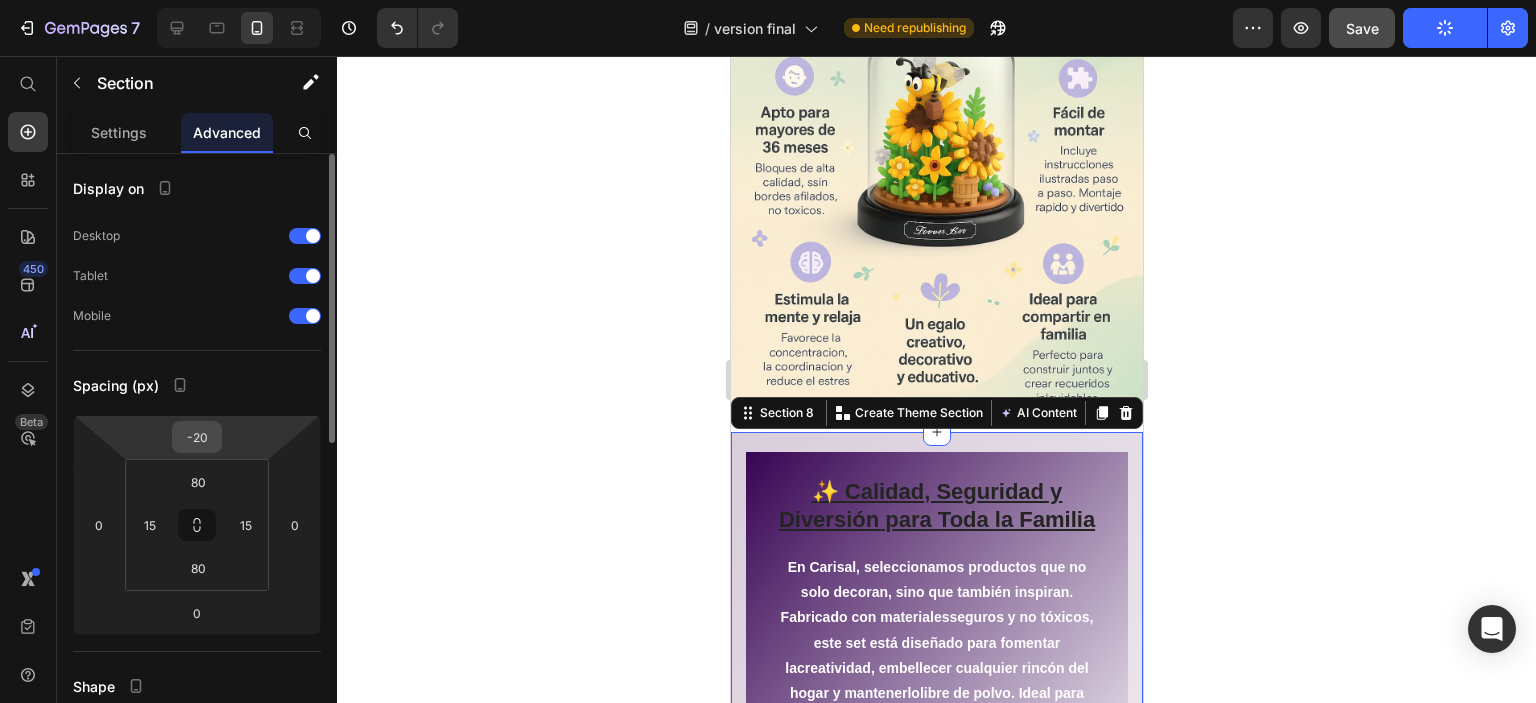 click on "-20" at bounding box center [197, 437] 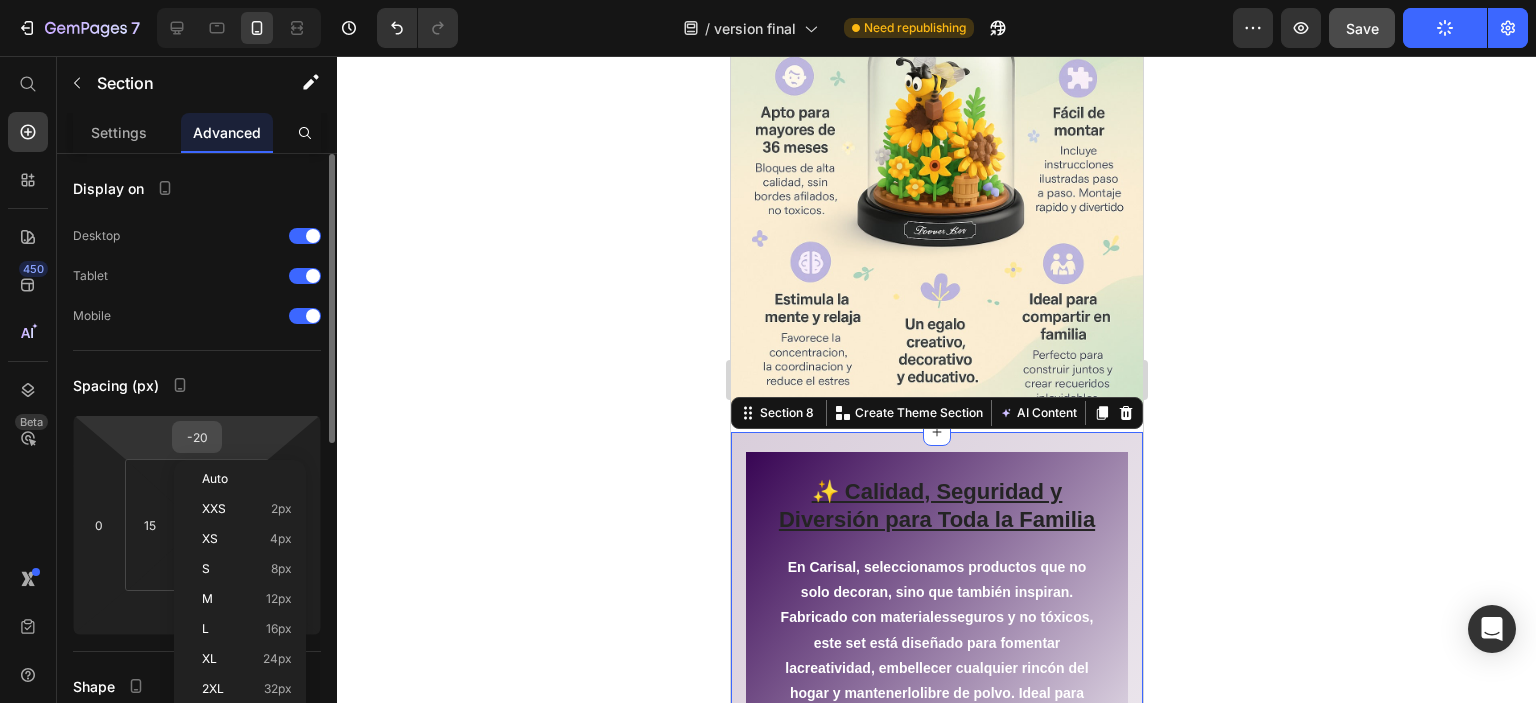 click on "-20" at bounding box center [197, 437] 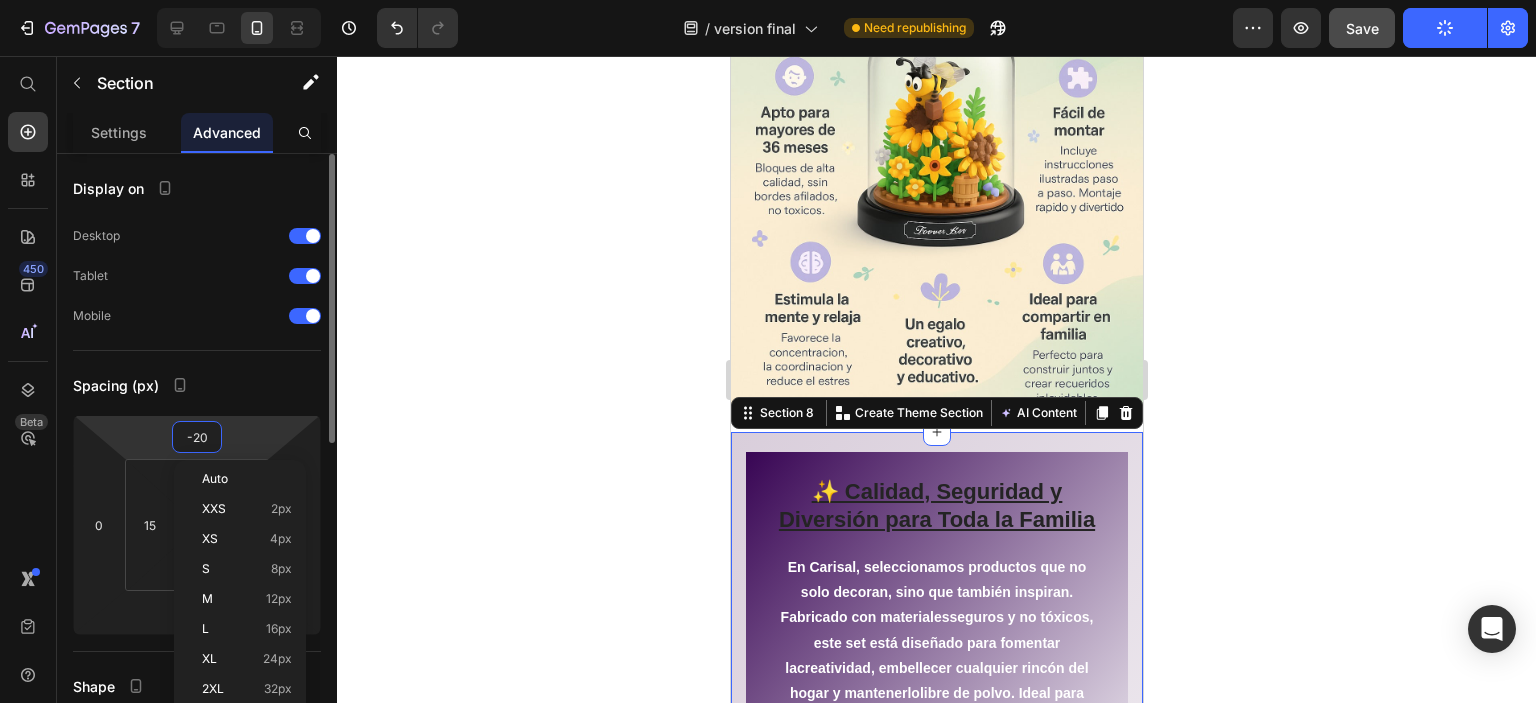 type on "-2" 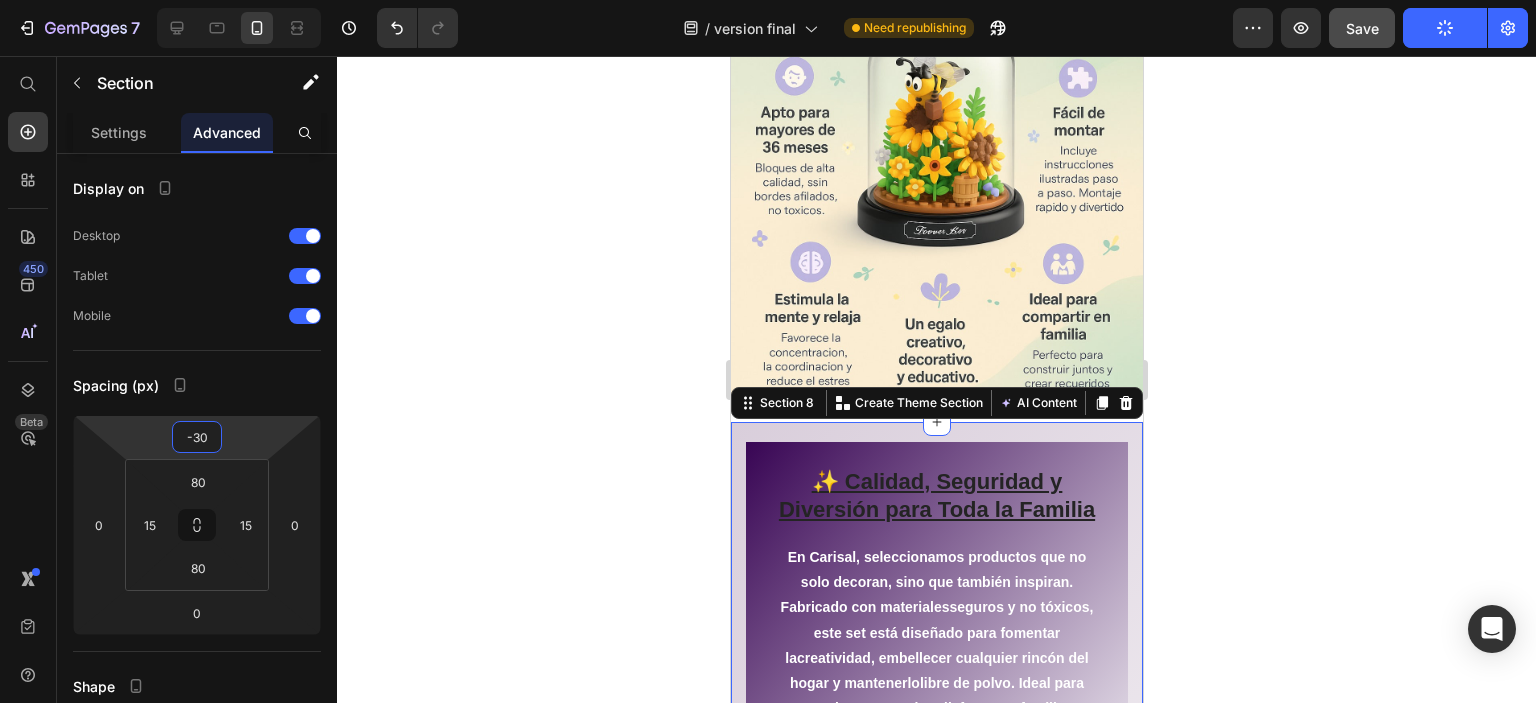 type on "-30" 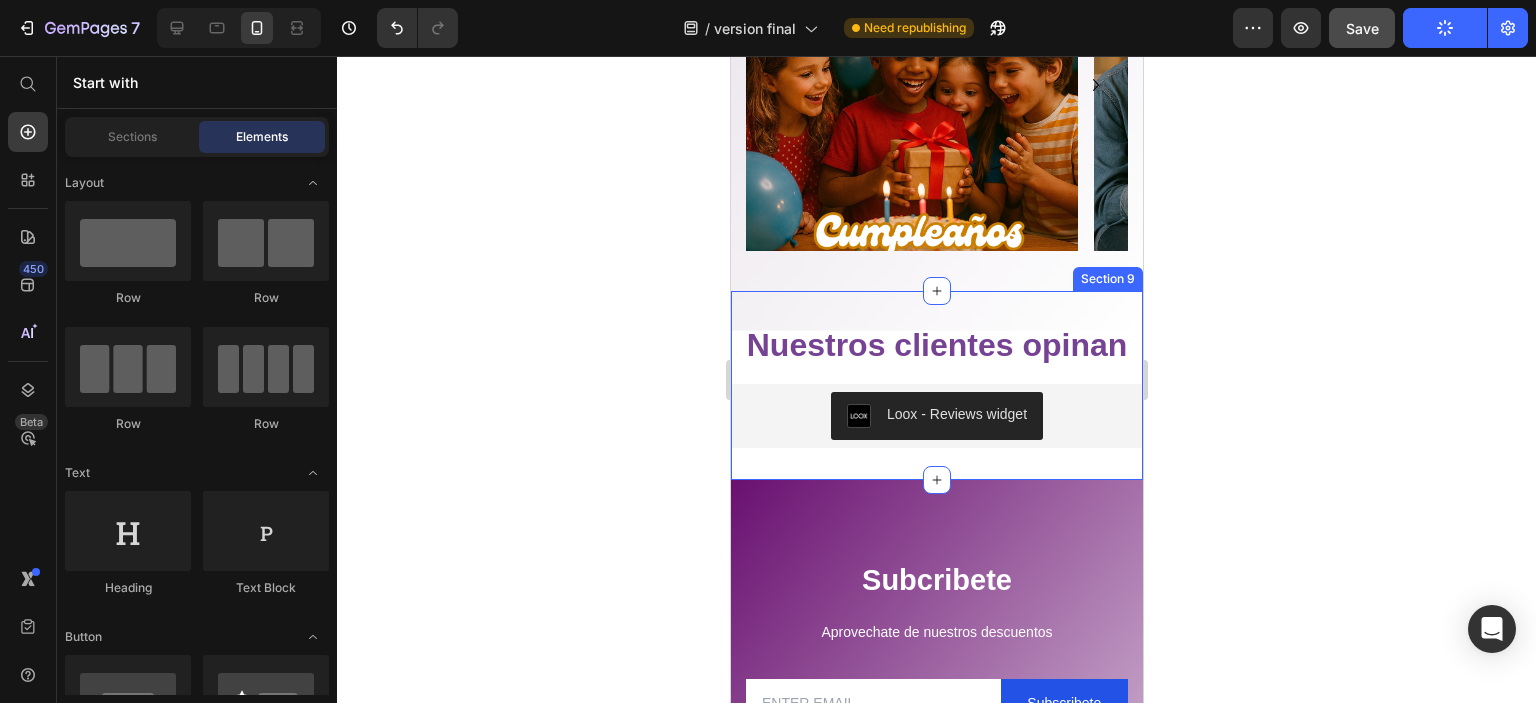 scroll, scrollTop: 4604, scrollLeft: 0, axis: vertical 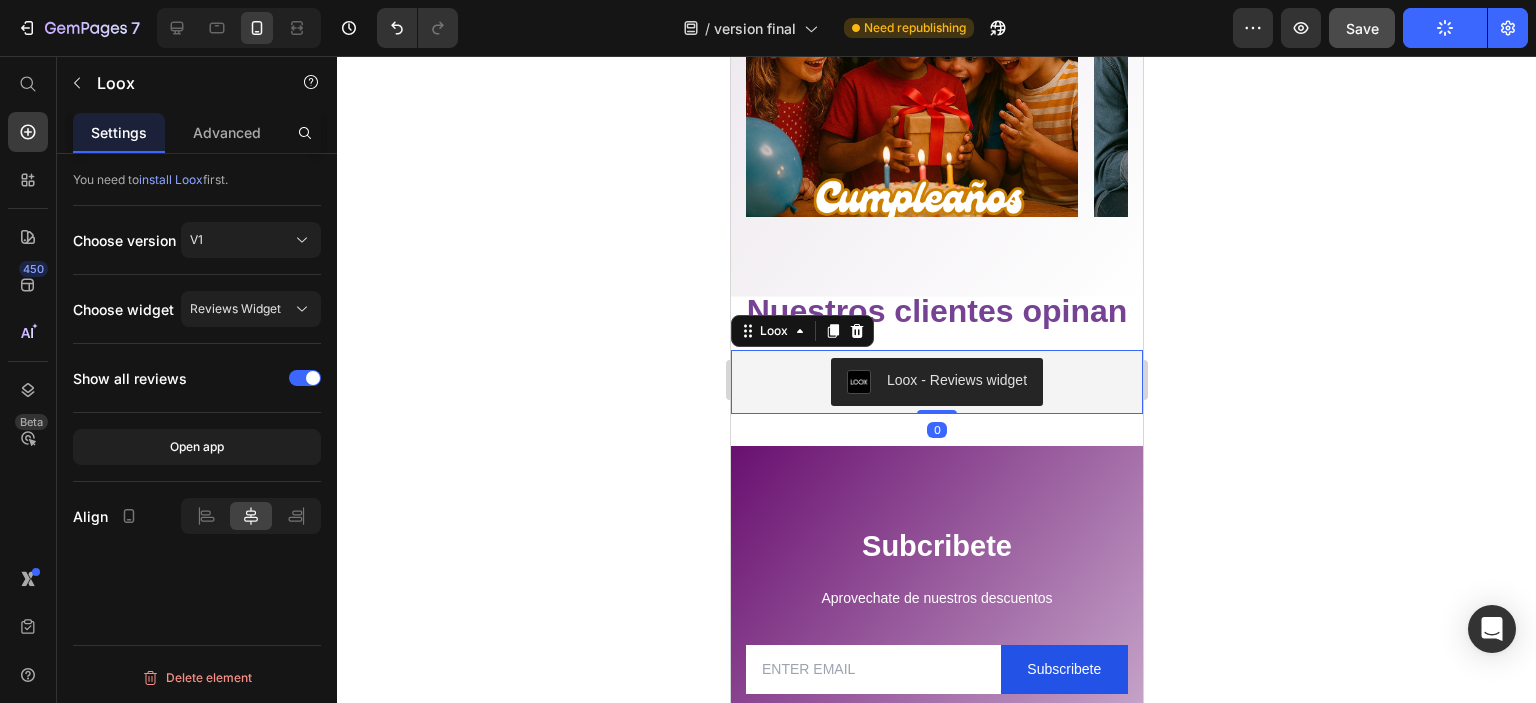 click on "Loox - Reviews widget" at bounding box center (936, 382) 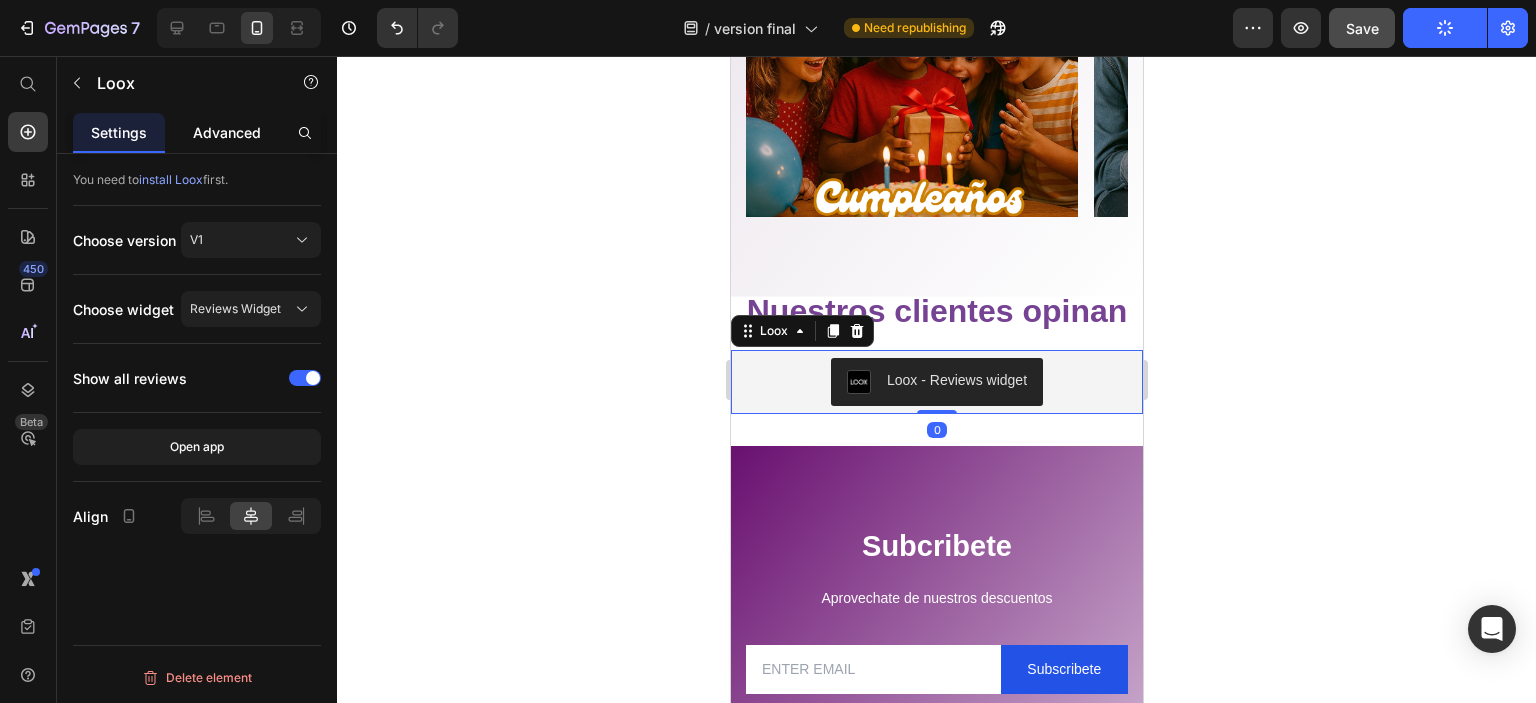 click on "Advanced" at bounding box center [227, 132] 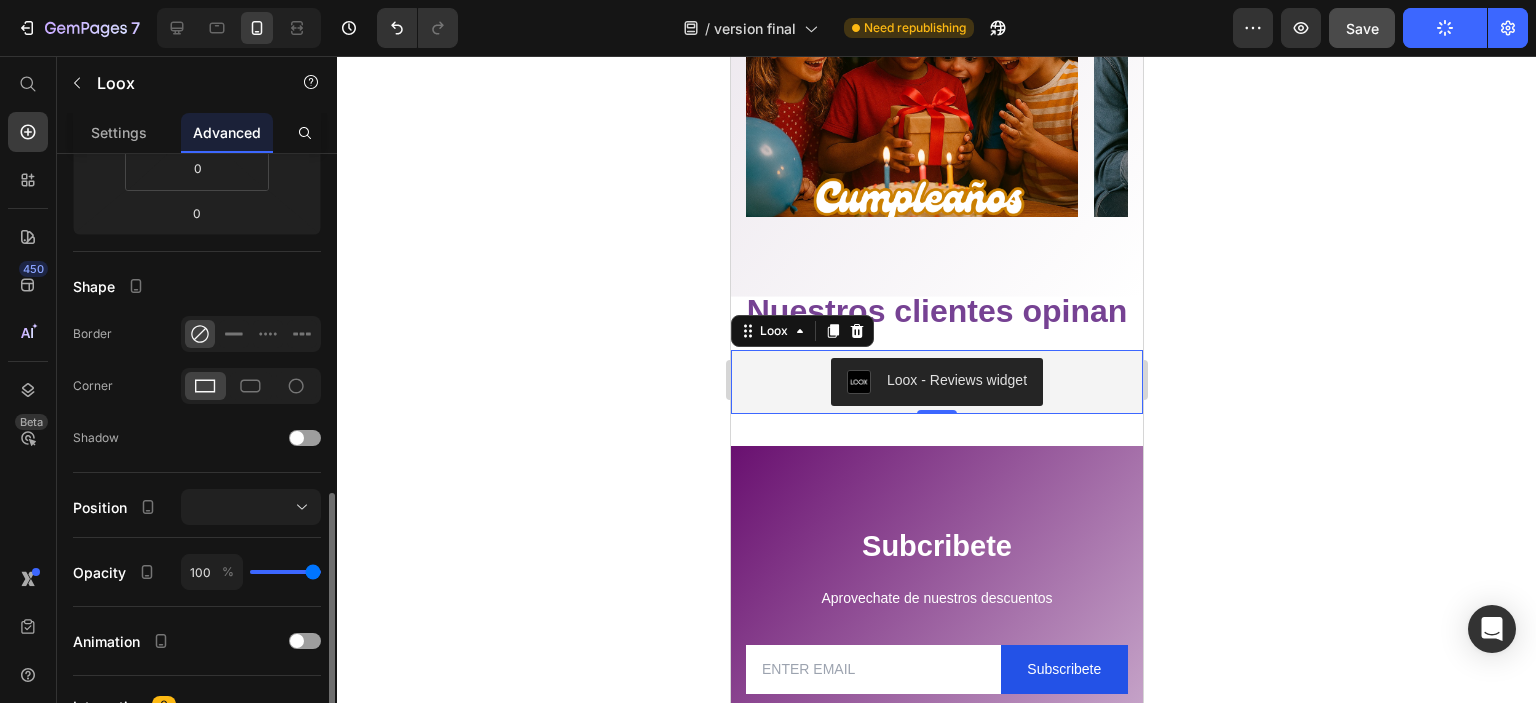 scroll, scrollTop: 500, scrollLeft: 0, axis: vertical 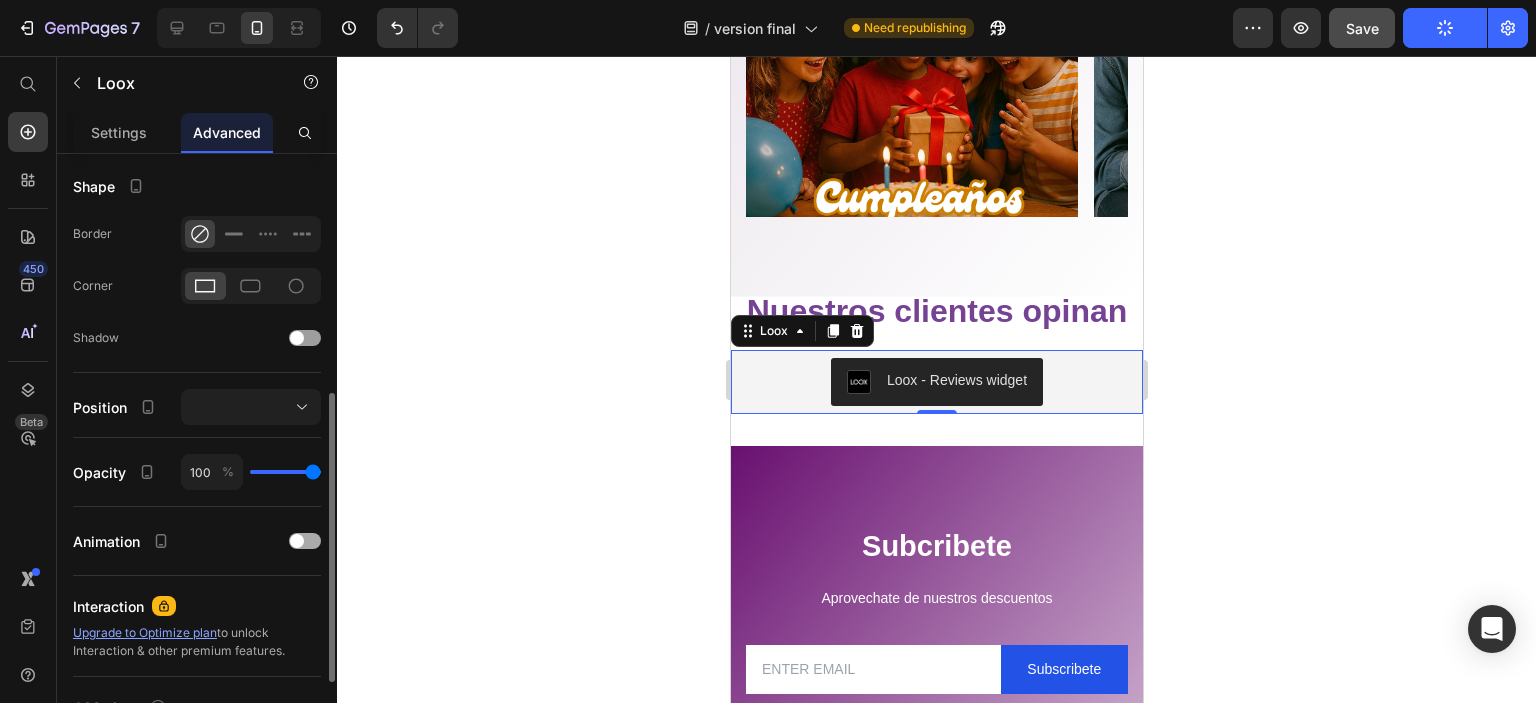 click at bounding box center (305, 541) 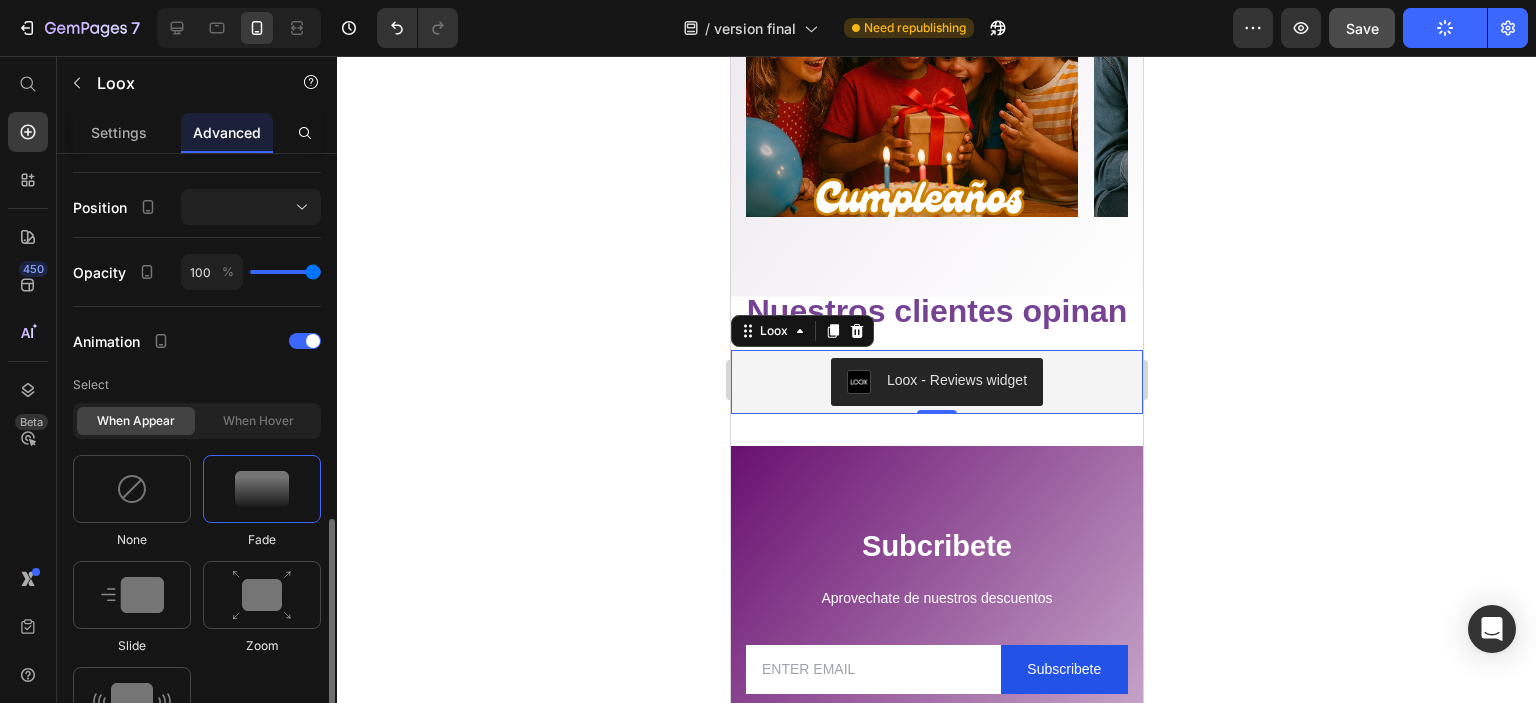 scroll, scrollTop: 800, scrollLeft: 0, axis: vertical 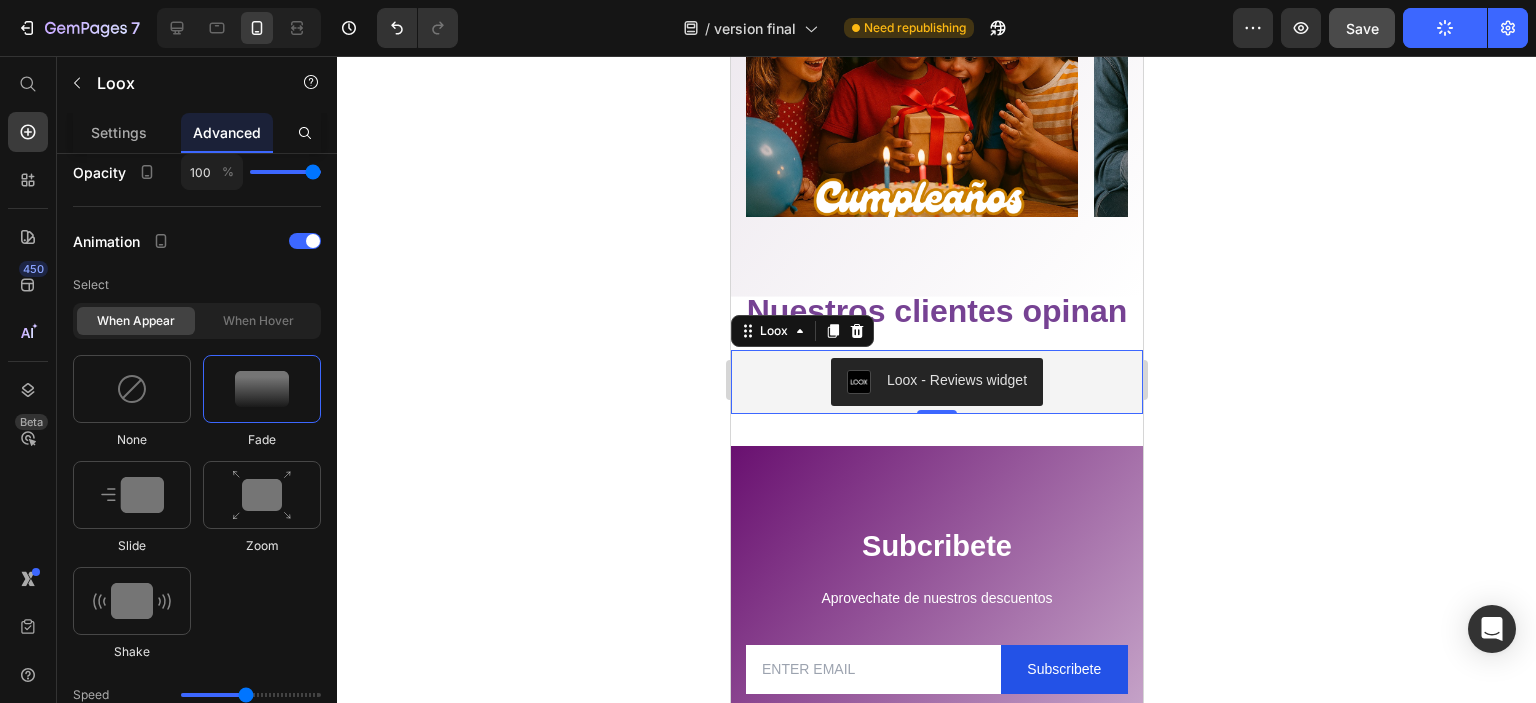 click 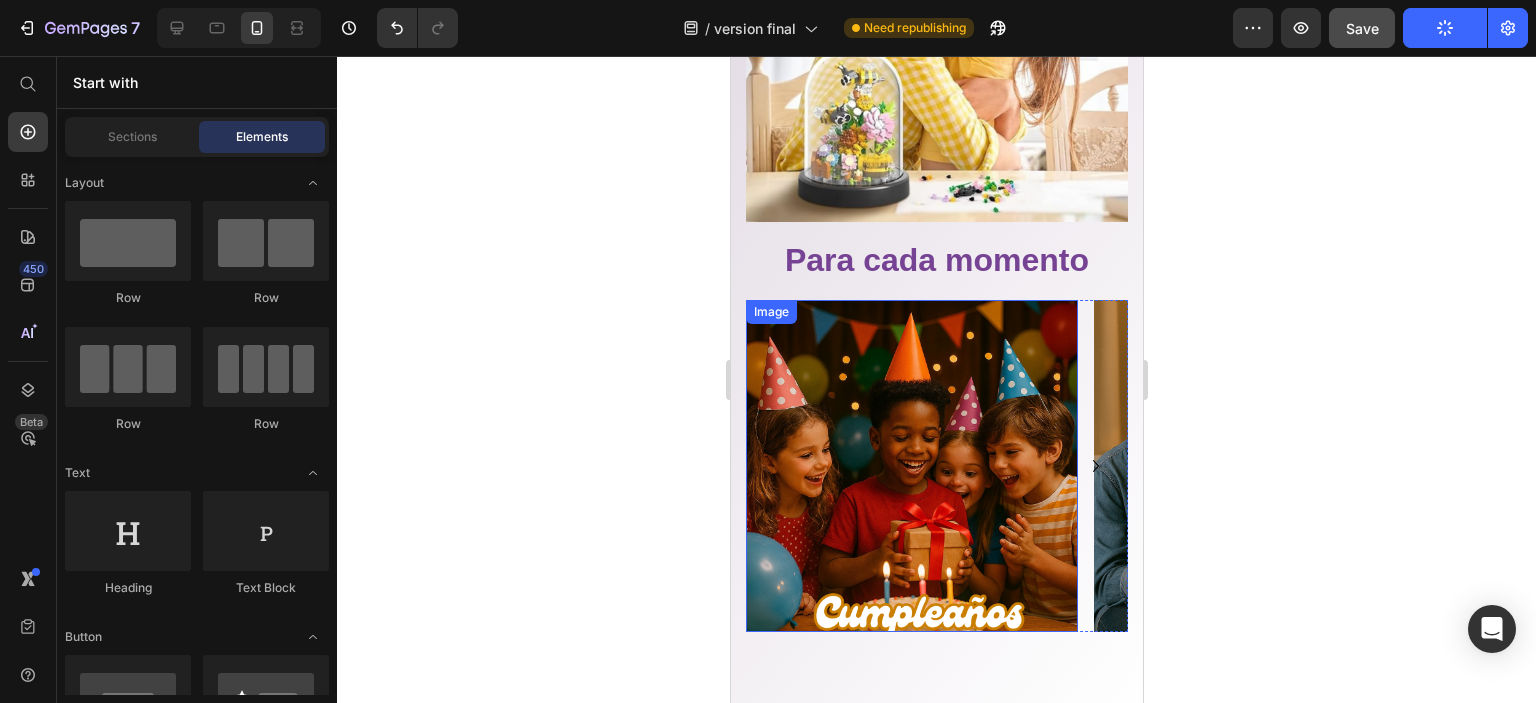 scroll, scrollTop: 4304, scrollLeft: 0, axis: vertical 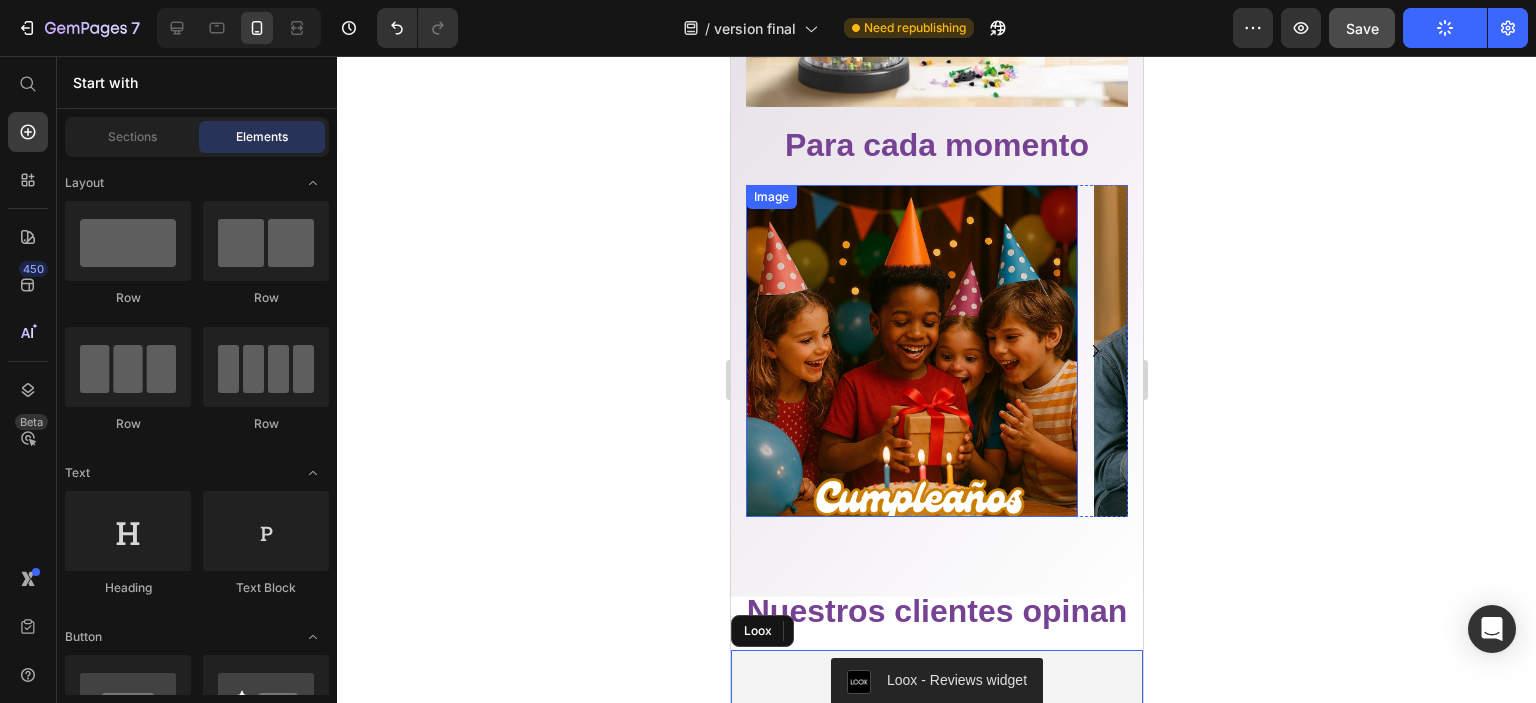 click at bounding box center (911, 351) 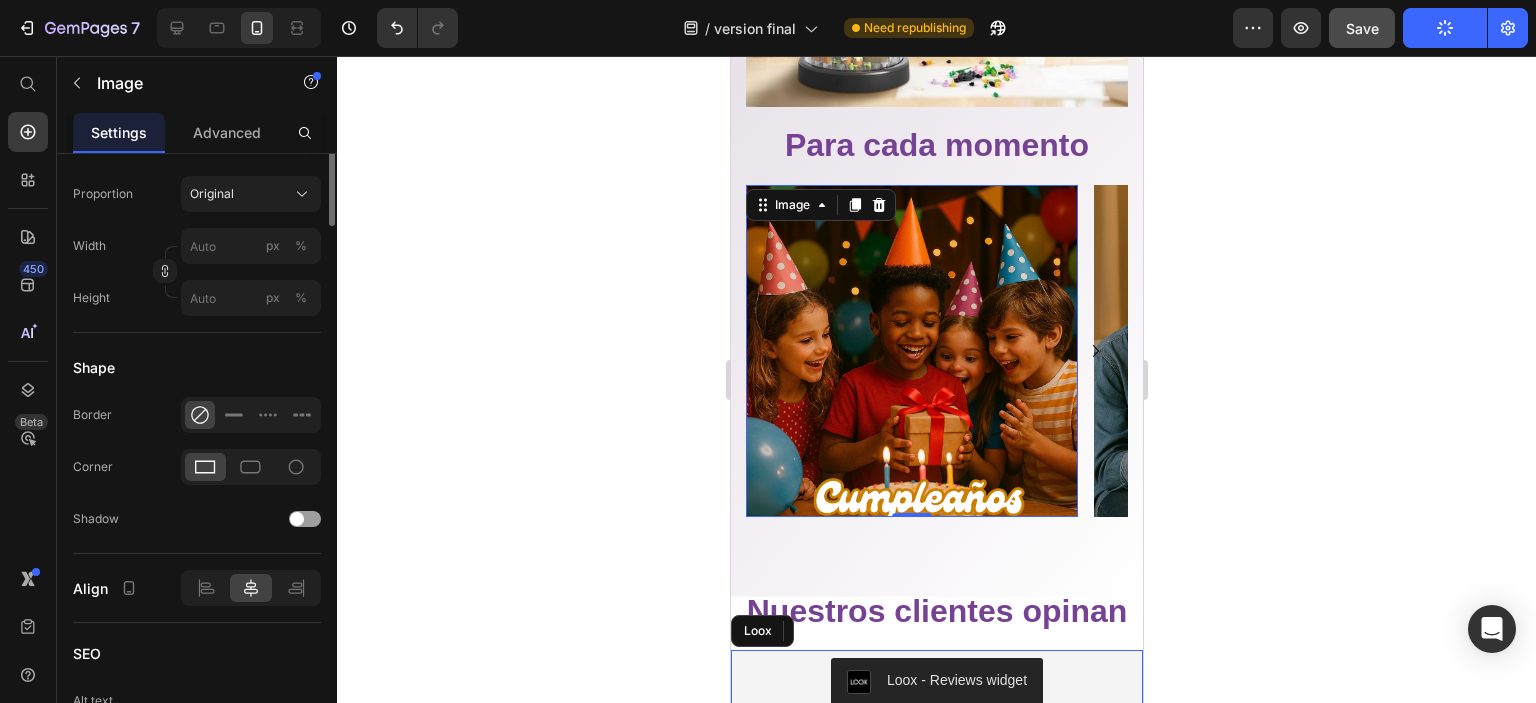 scroll, scrollTop: 200, scrollLeft: 0, axis: vertical 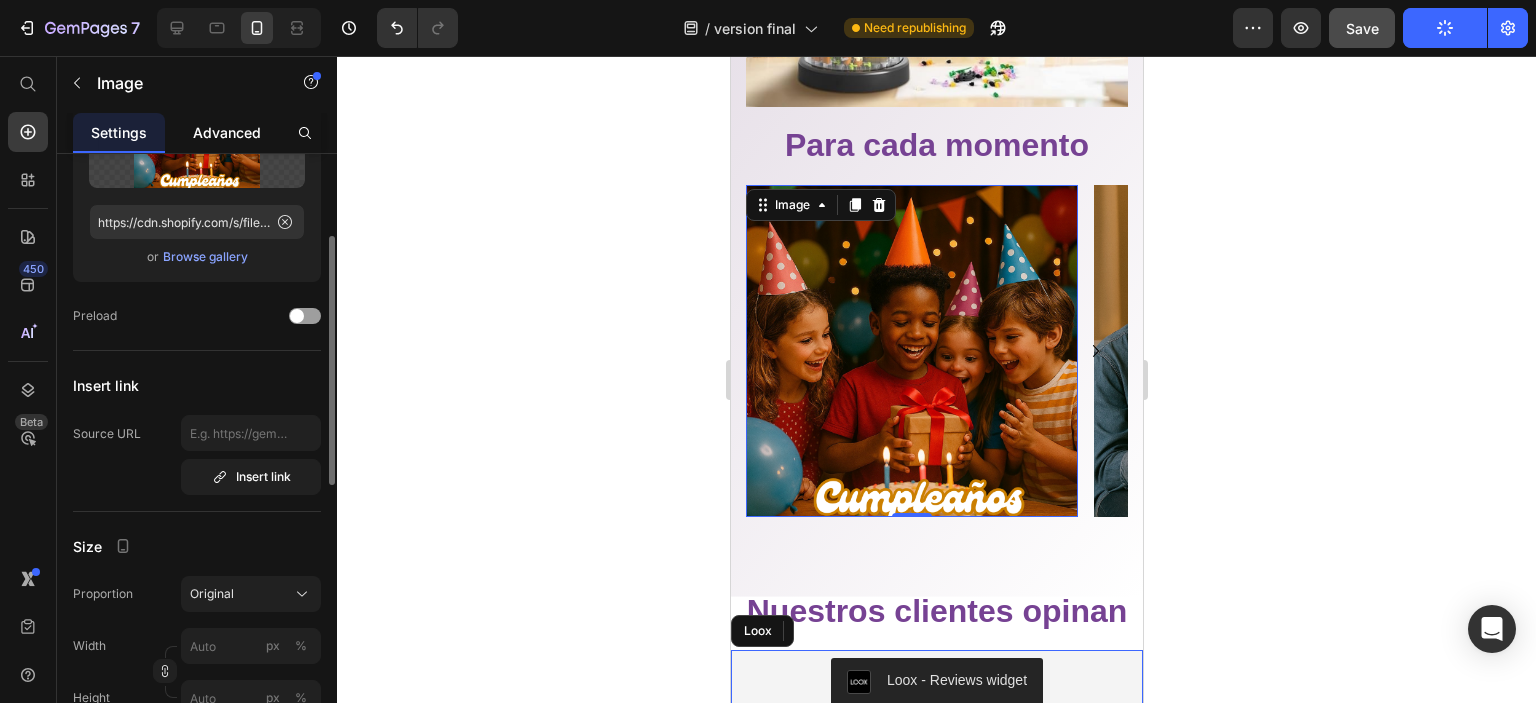 click on "Advanced" at bounding box center (227, 132) 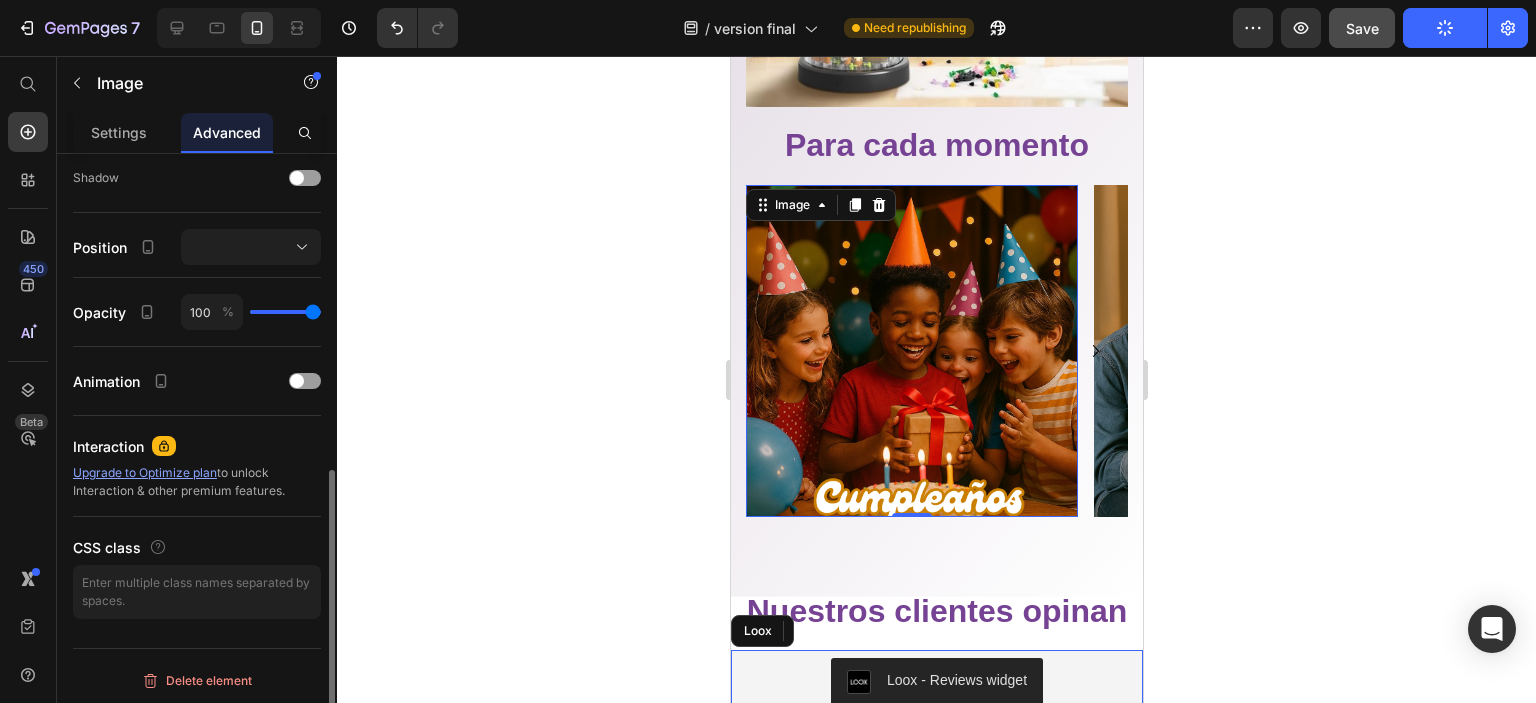 scroll, scrollTop: 260, scrollLeft: 0, axis: vertical 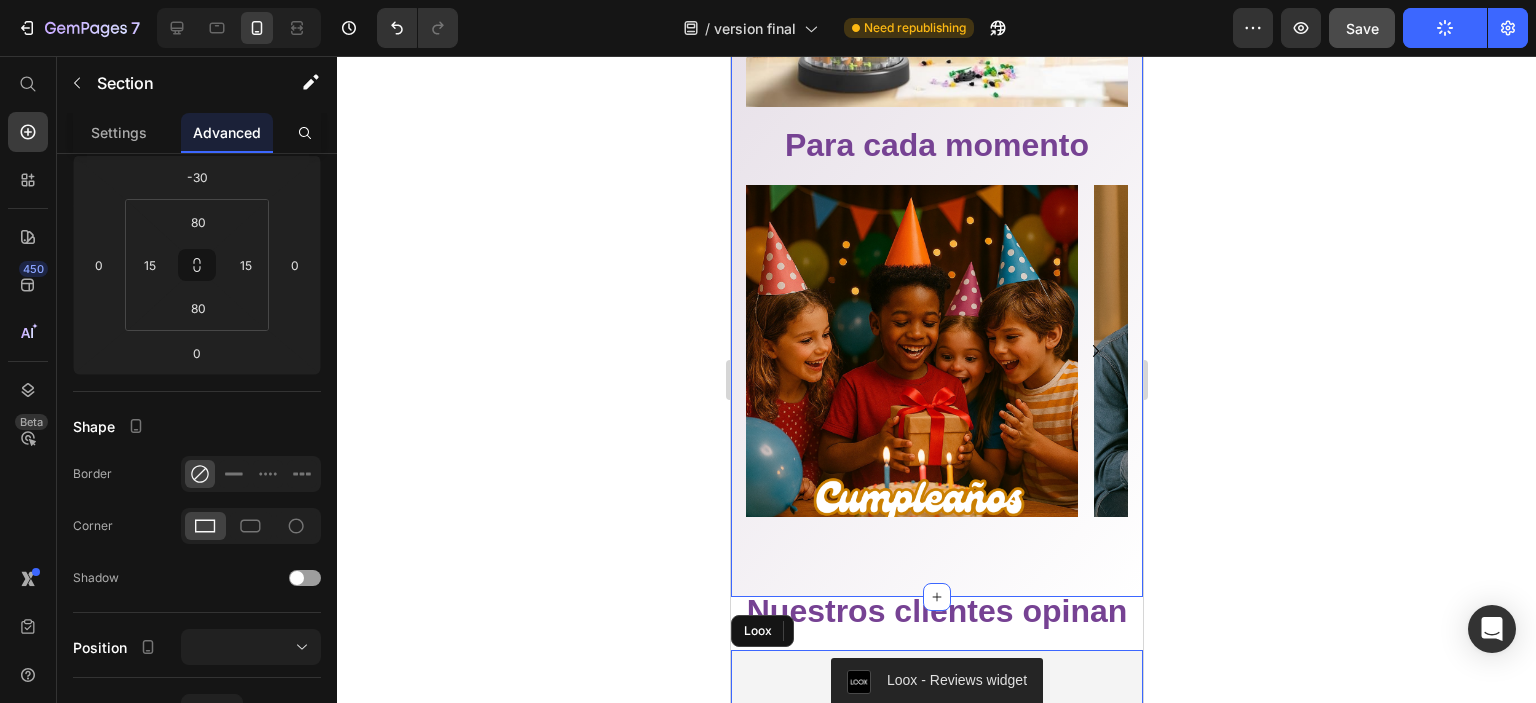 click on "✨ Calidad, Seguridad y Diversión para Toda la Familia Heading En Carisal, seleccionamos productos que no solo decoran, sino que también inspiran. Fabricado con materiales  seguros y no tóxicos , este set está diseñado para fomentar la  creatividad , embellecer cualquier rincón del hogar y mantenerlo  libre de polvo . Ideal para regalar, compartir y disfrutar en familia. Text block Image Image Image Image Row Row Image Row Para cada momento Heading
Image Image Image Image
Carousel Section 8   You can create reusable sections Create Theme Section AI Content Write with GemAI What would you like to describe here? Tone and Voice Persuasive Product Show more Generate" at bounding box center (936, -7) 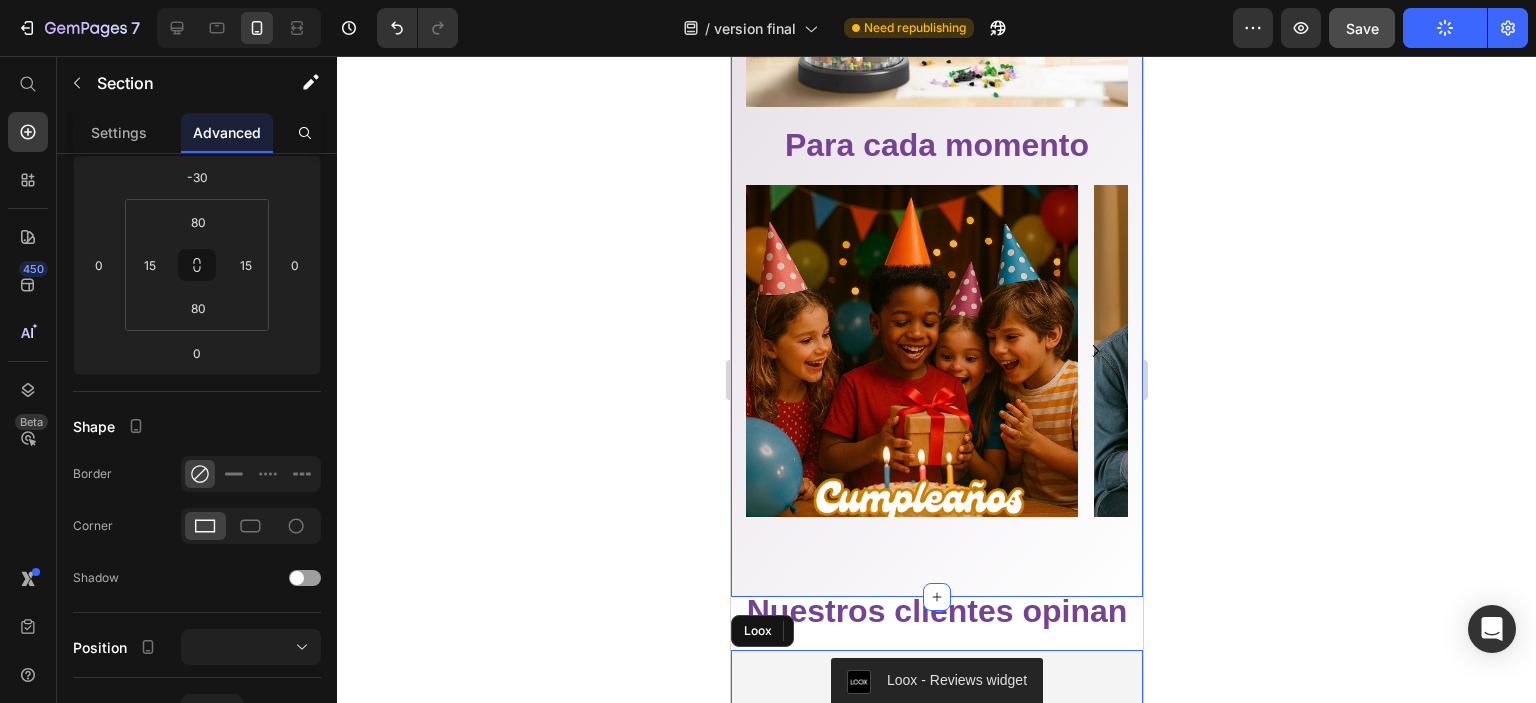 scroll, scrollTop: 0, scrollLeft: 0, axis: both 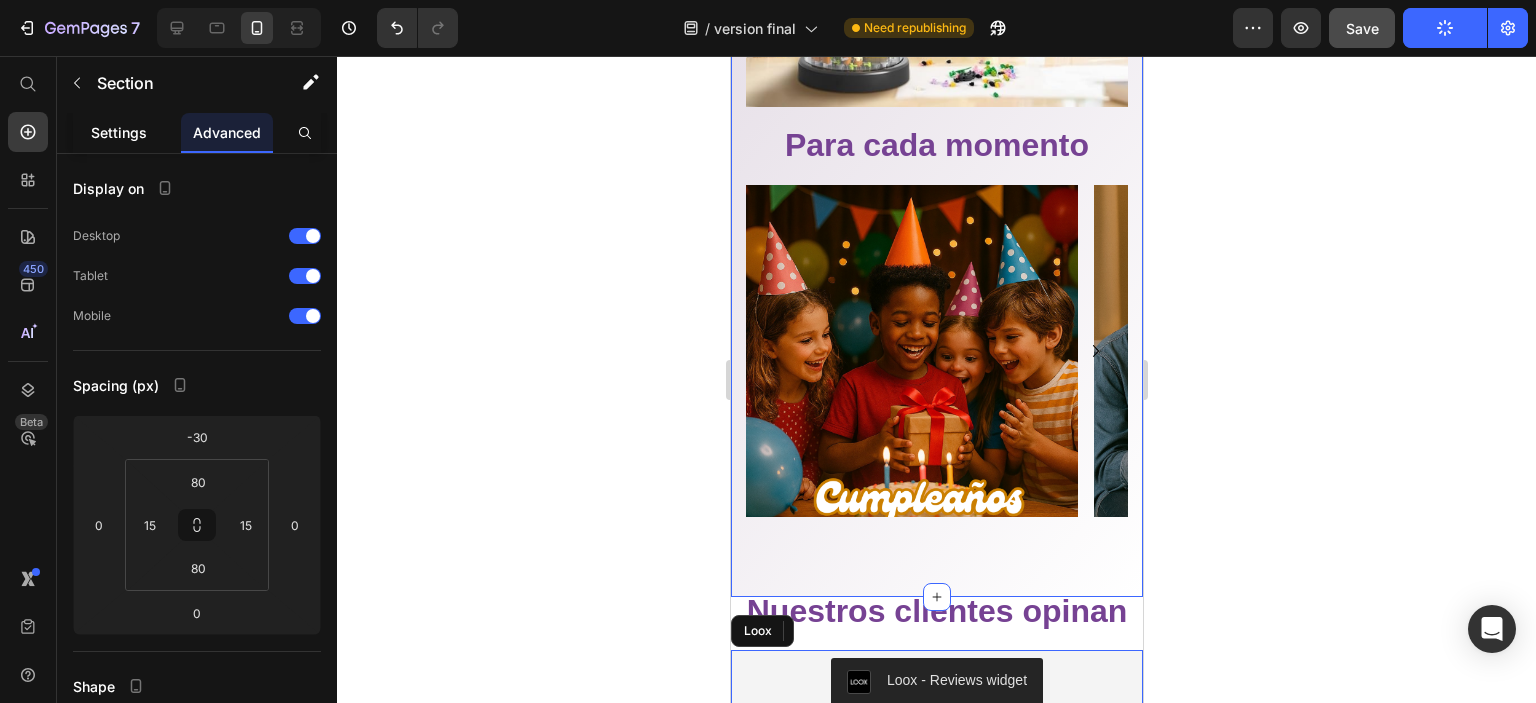 click on "Settings" at bounding box center (119, 132) 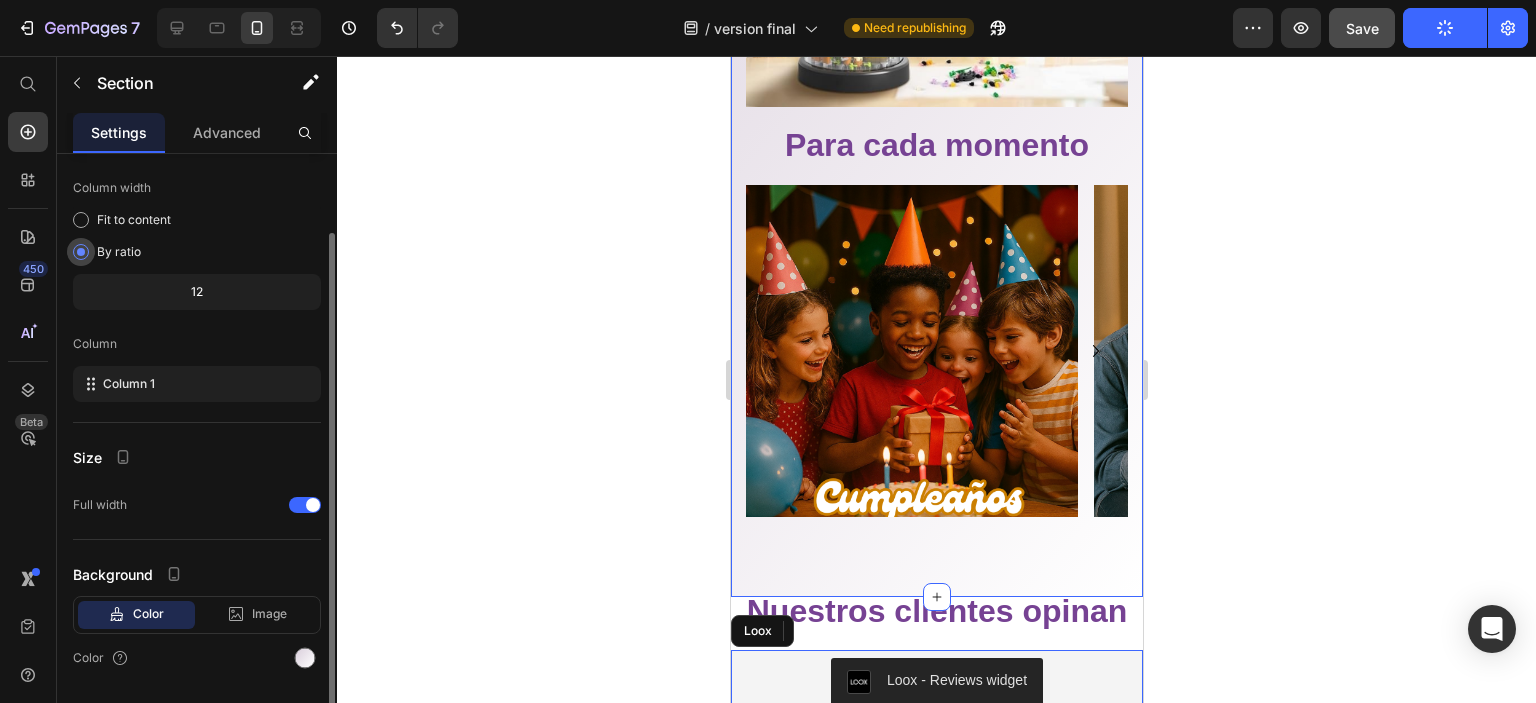 scroll, scrollTop: 156, scrollLeft: 0, axis: vertical 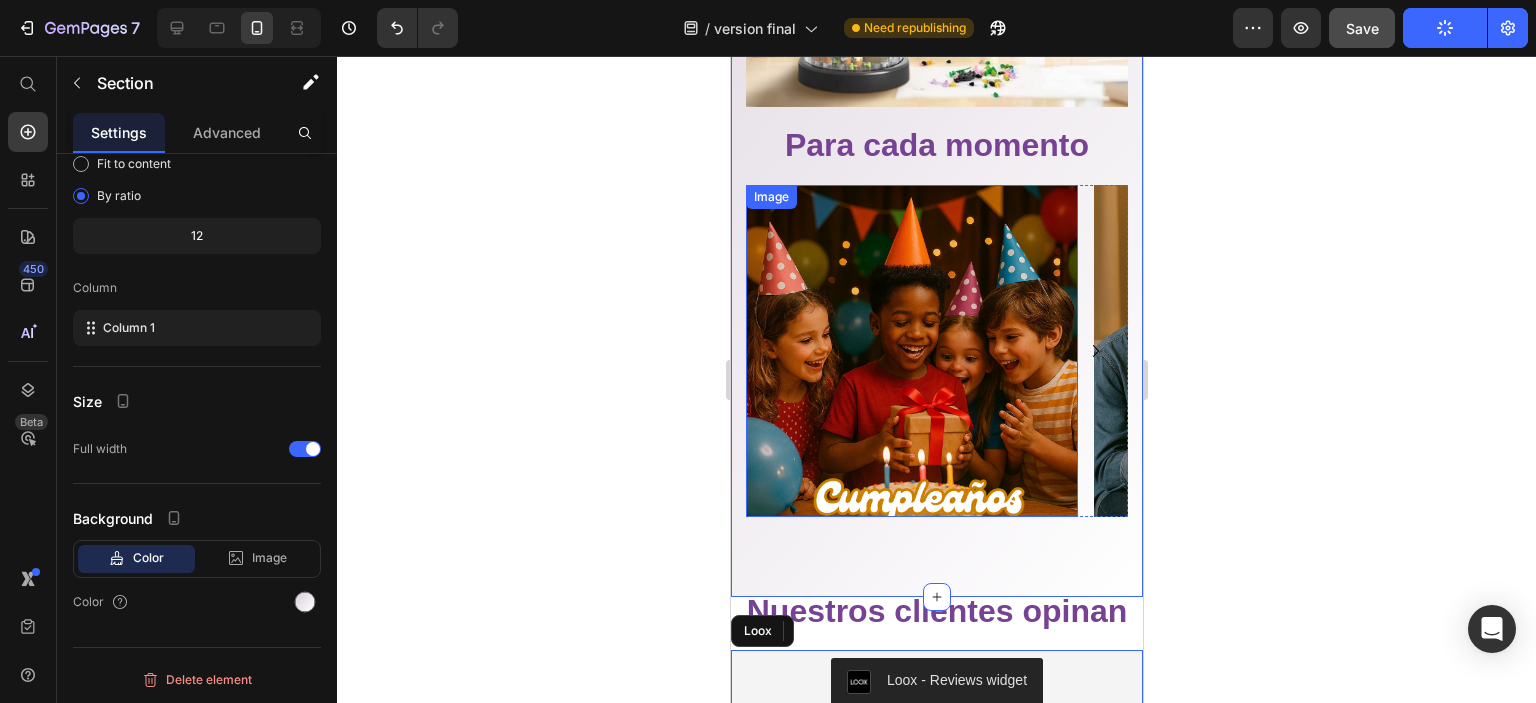 click at bounding box center [911, 351] 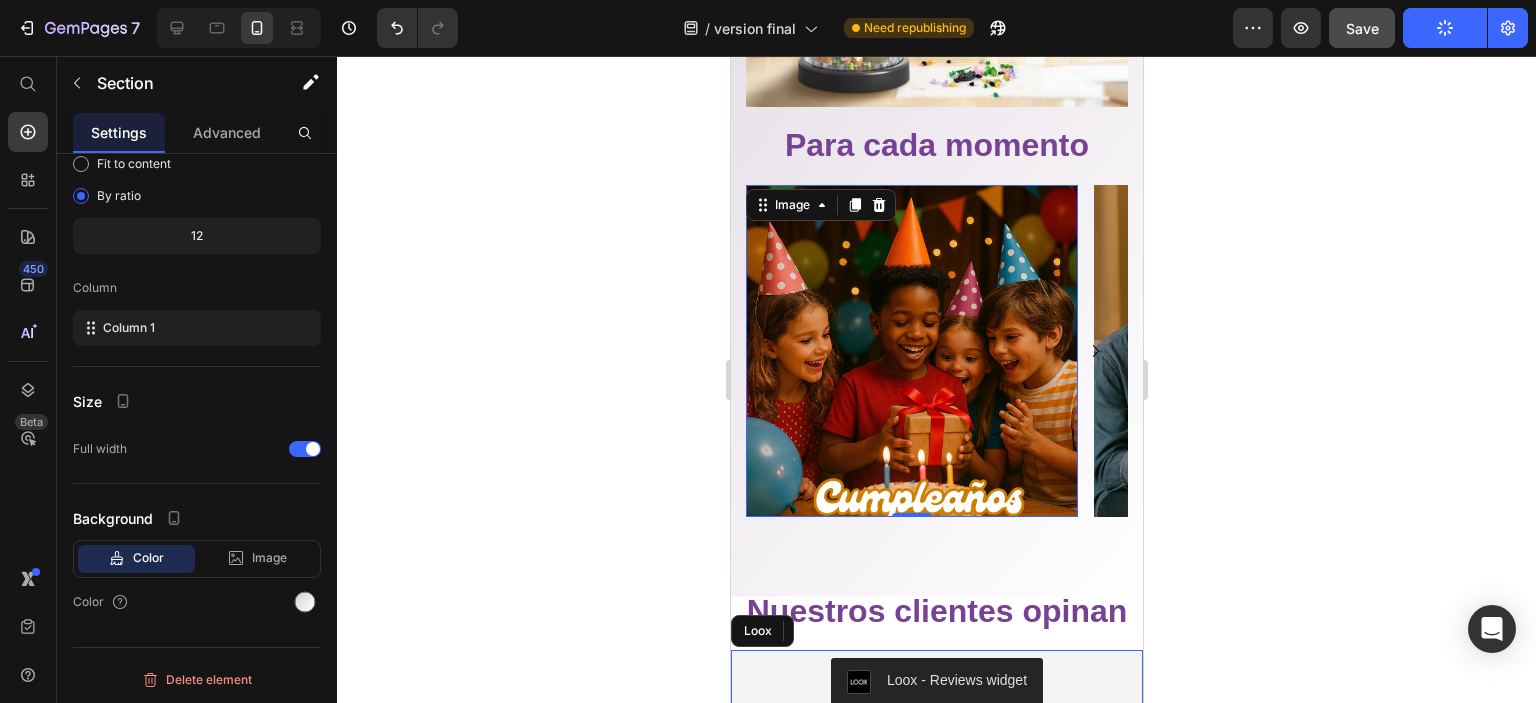 scroll, scrollTop: 0, scrollLeft: 0, axis: both 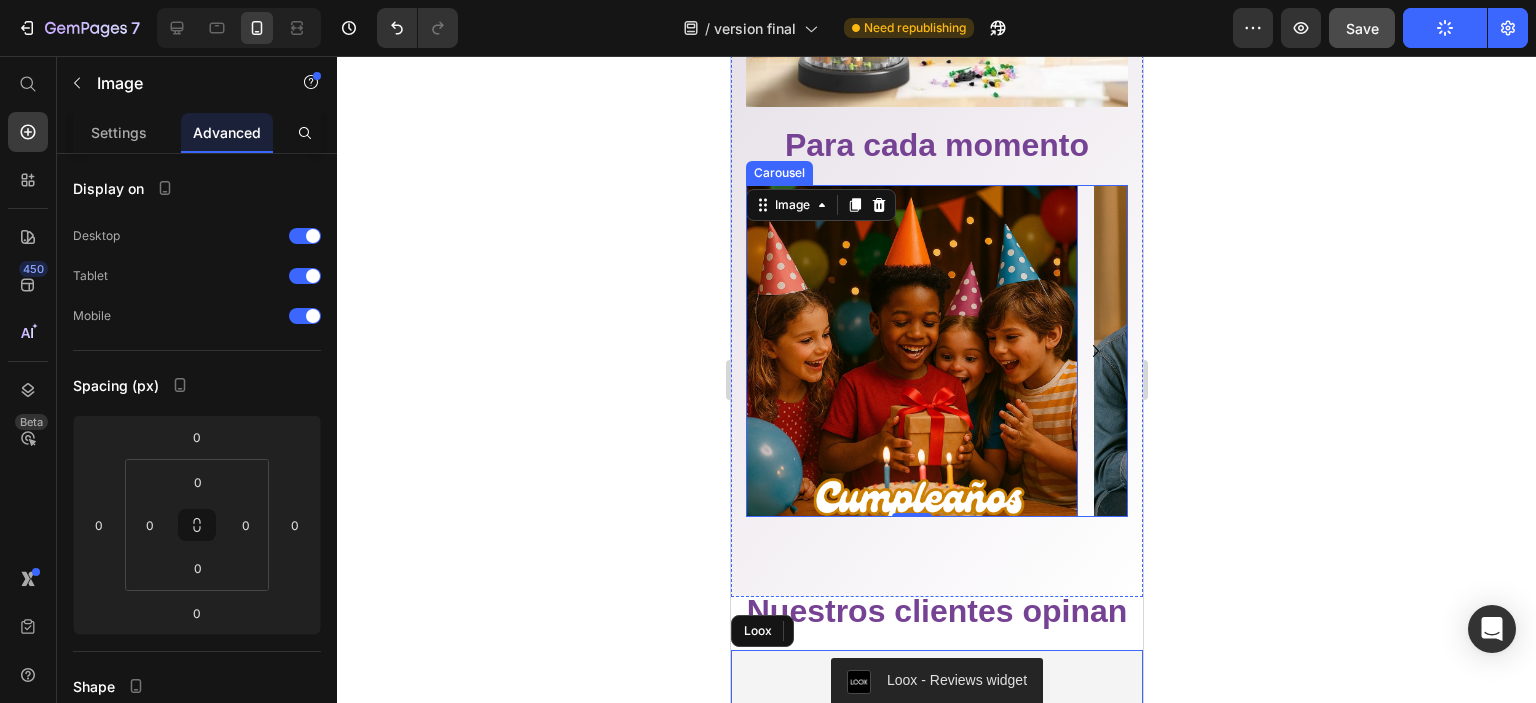 click 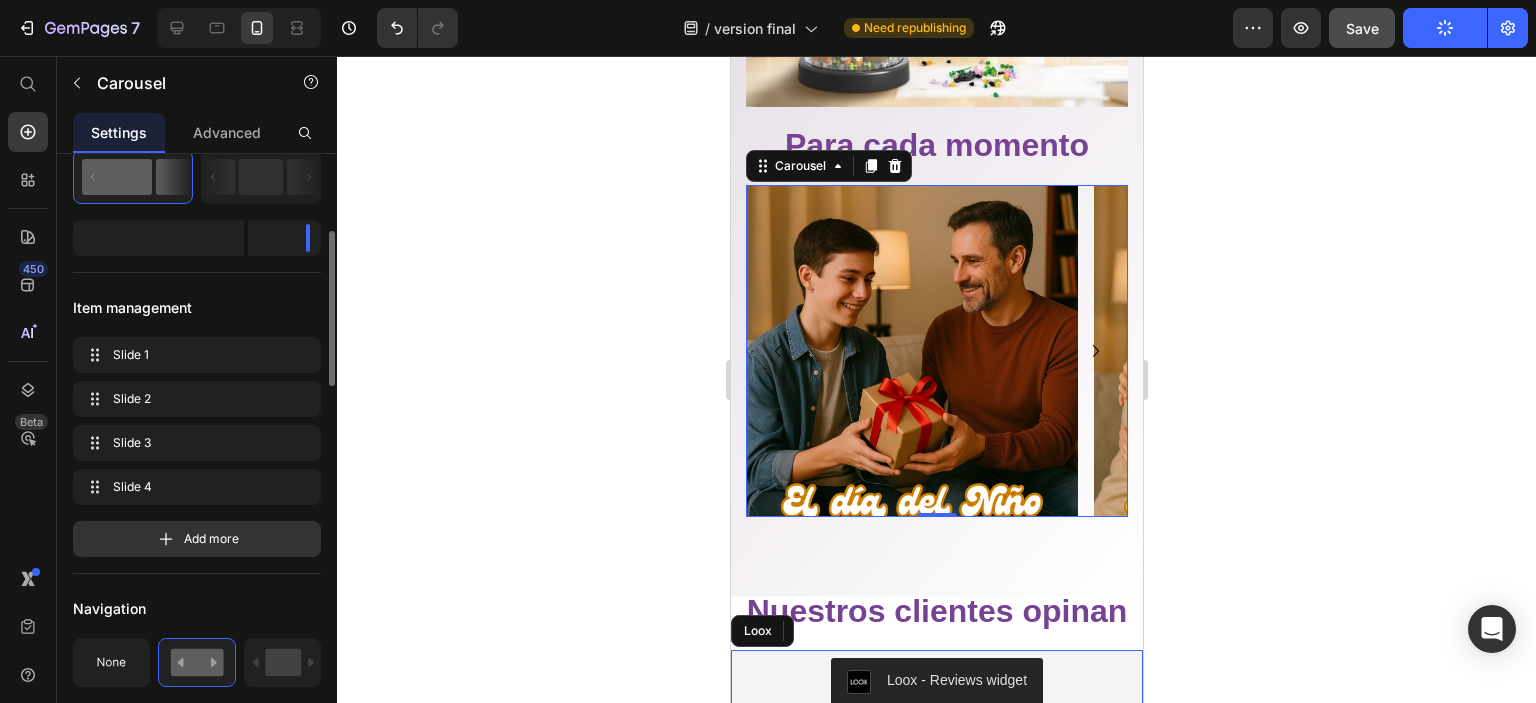 scroll, scrollTop: 500, scrollLeft: 0, axis: vertical 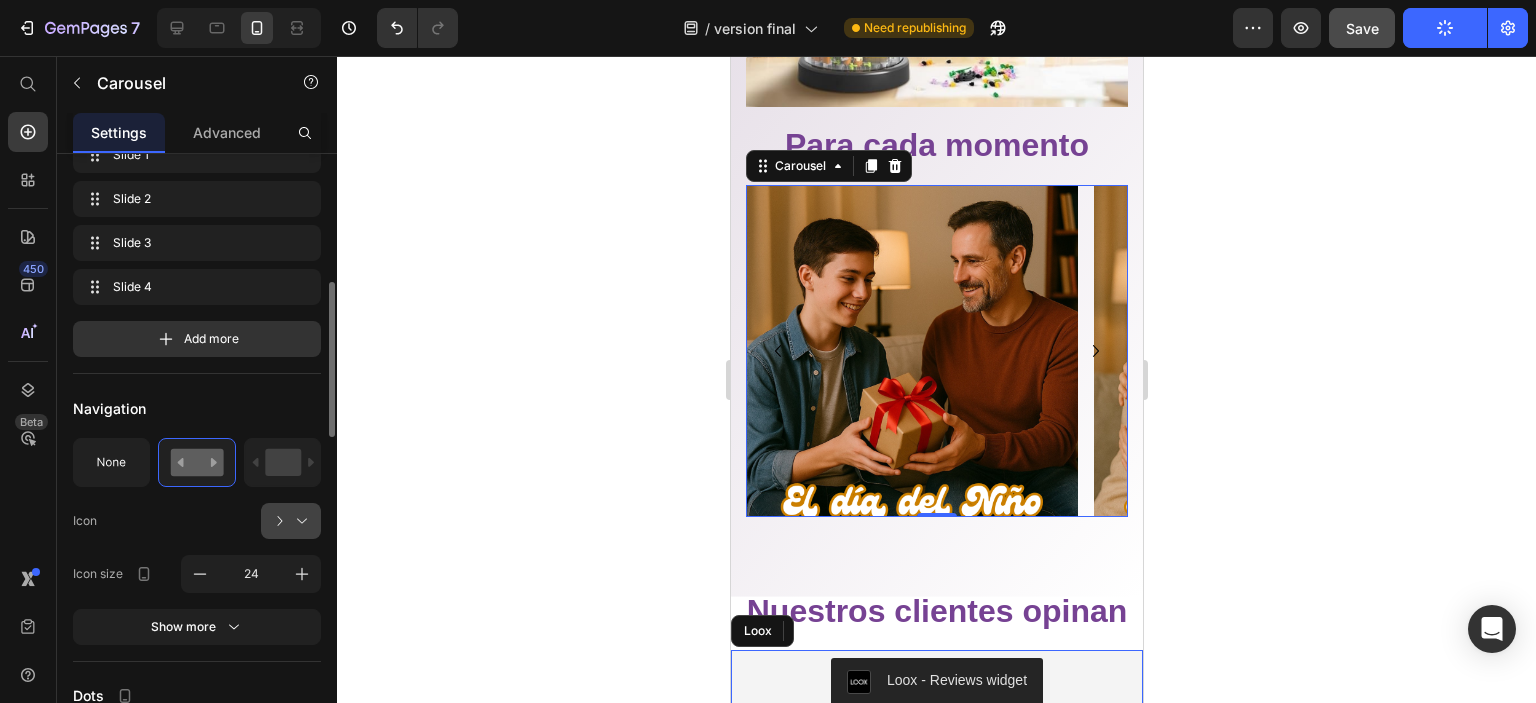 click at bounding box center (299, 521) 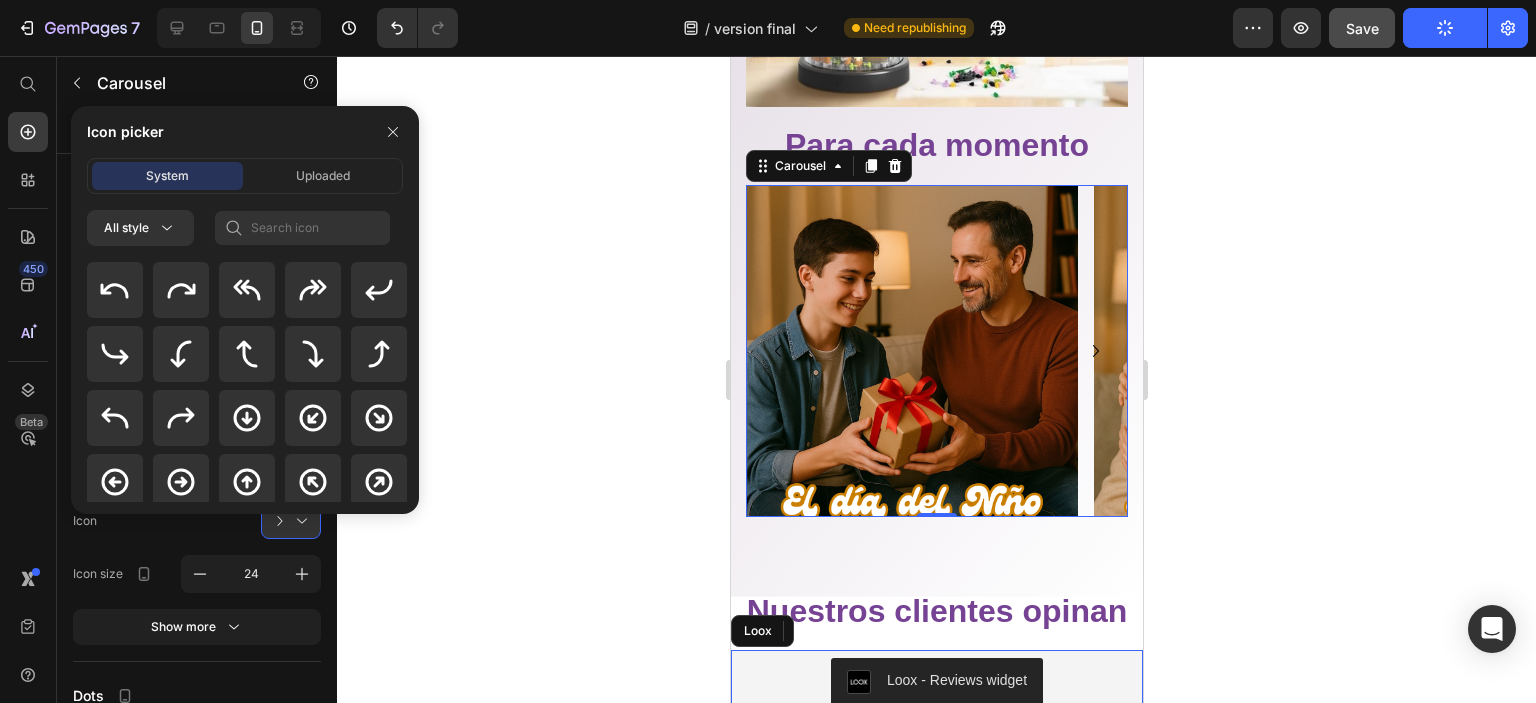 scroll, scrollTop: 500, scrollLeft: 0, axis: vertical 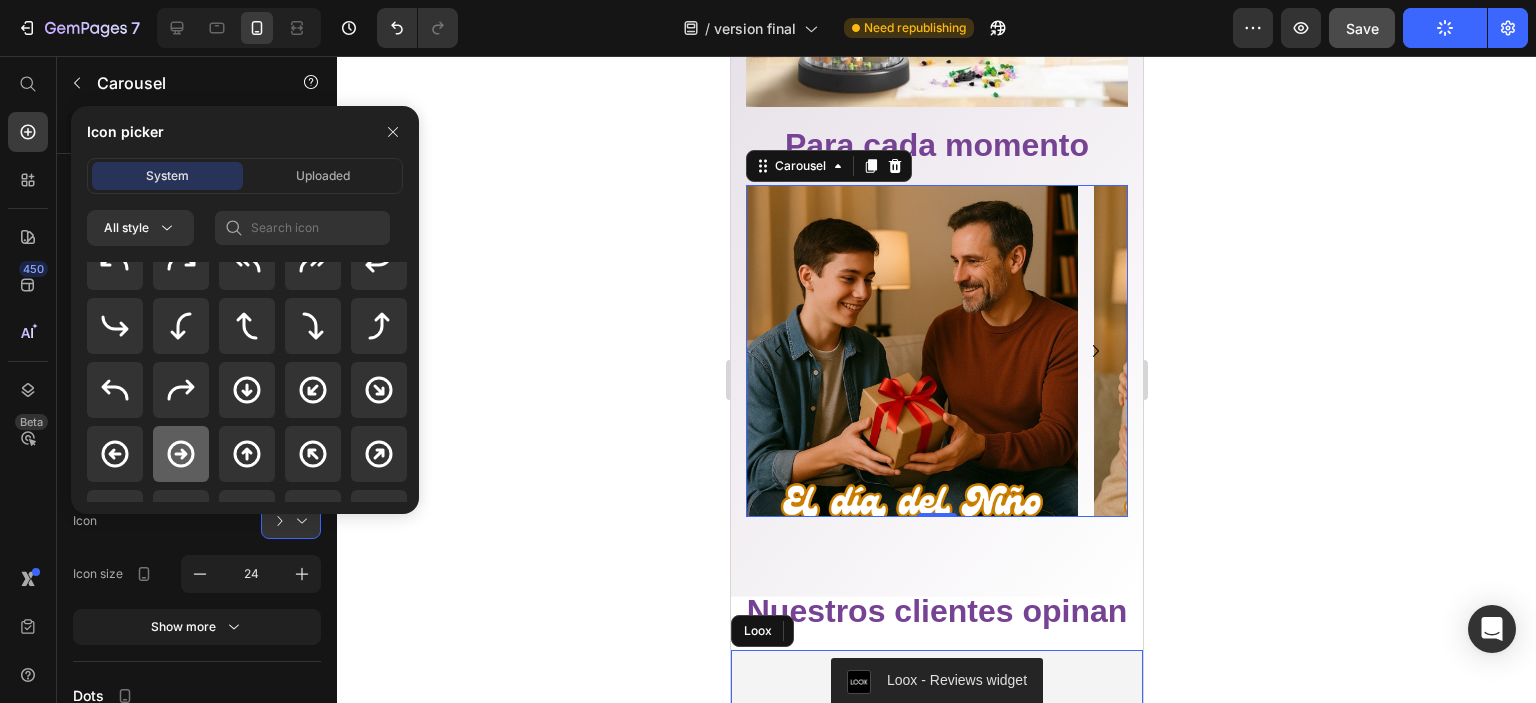 click 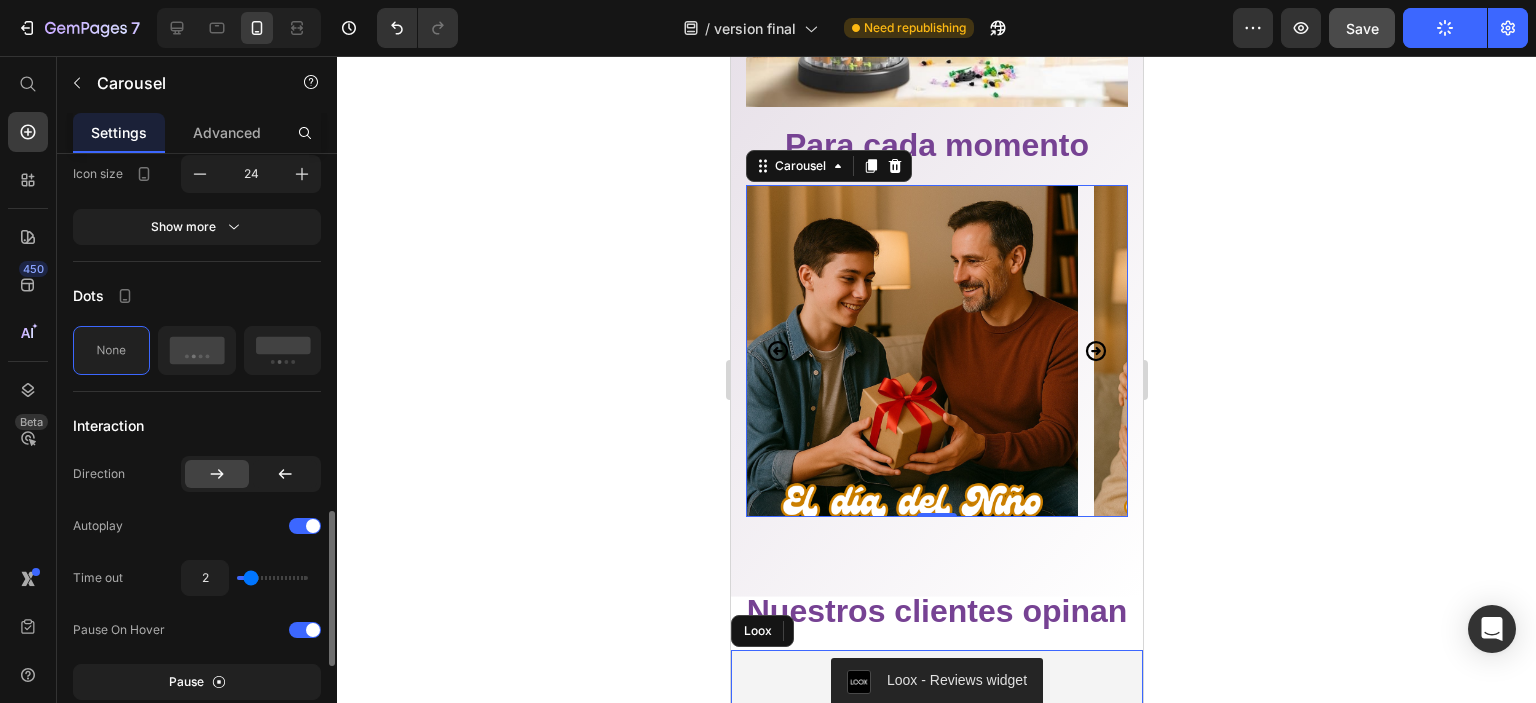 scroll, scrollTop: 1000, scrollLeft: 0, axis: vertical 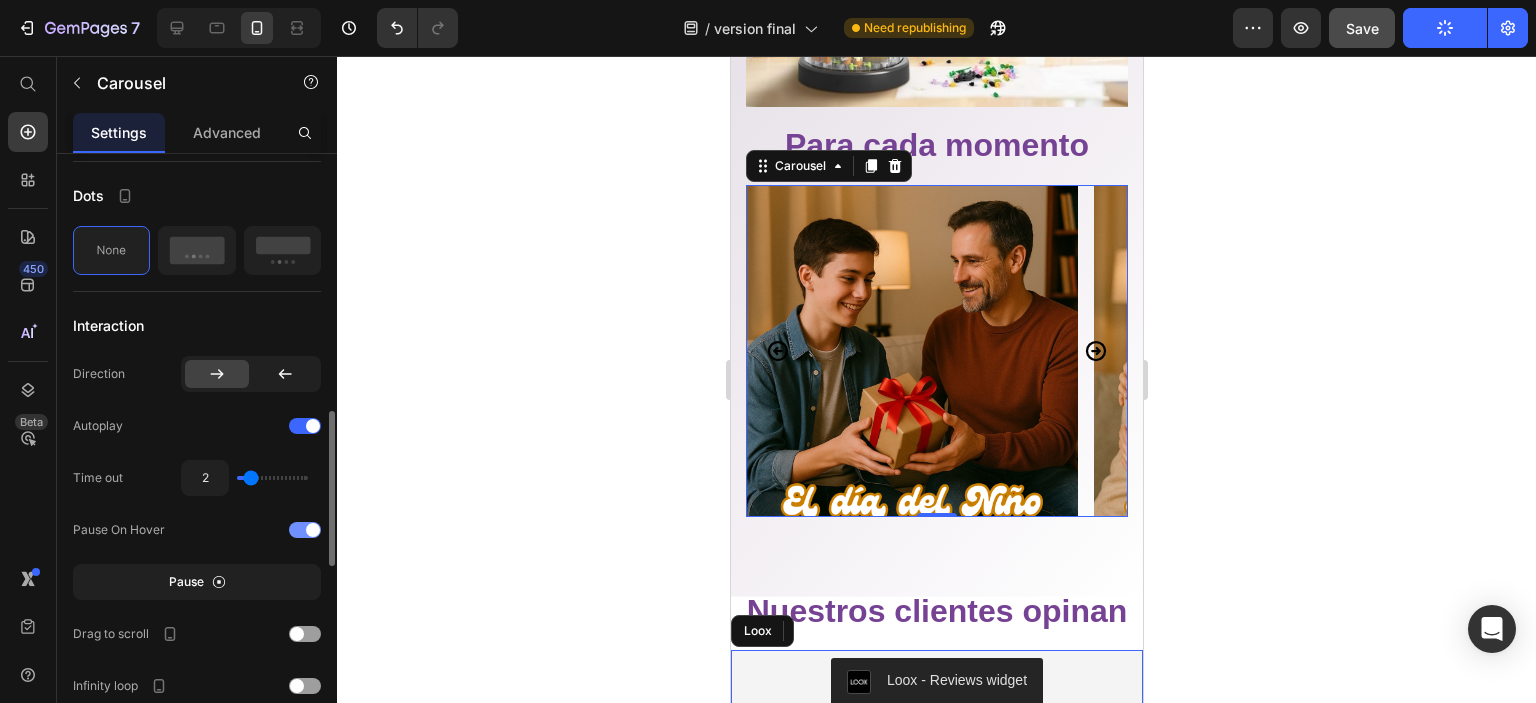 click at bounding box center [313, 530] 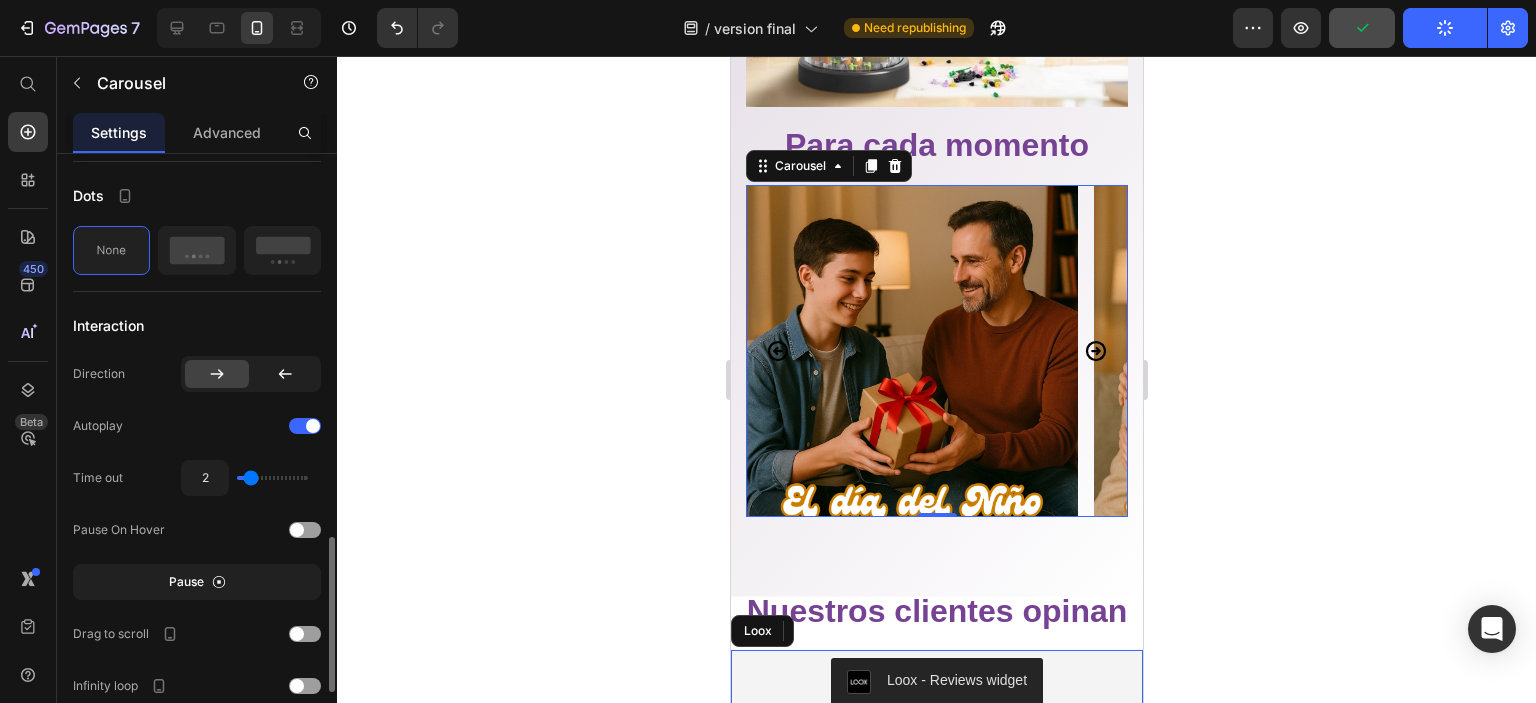 scroll, scrollTop: 1100, scrollLeft: 0, axis: vertical 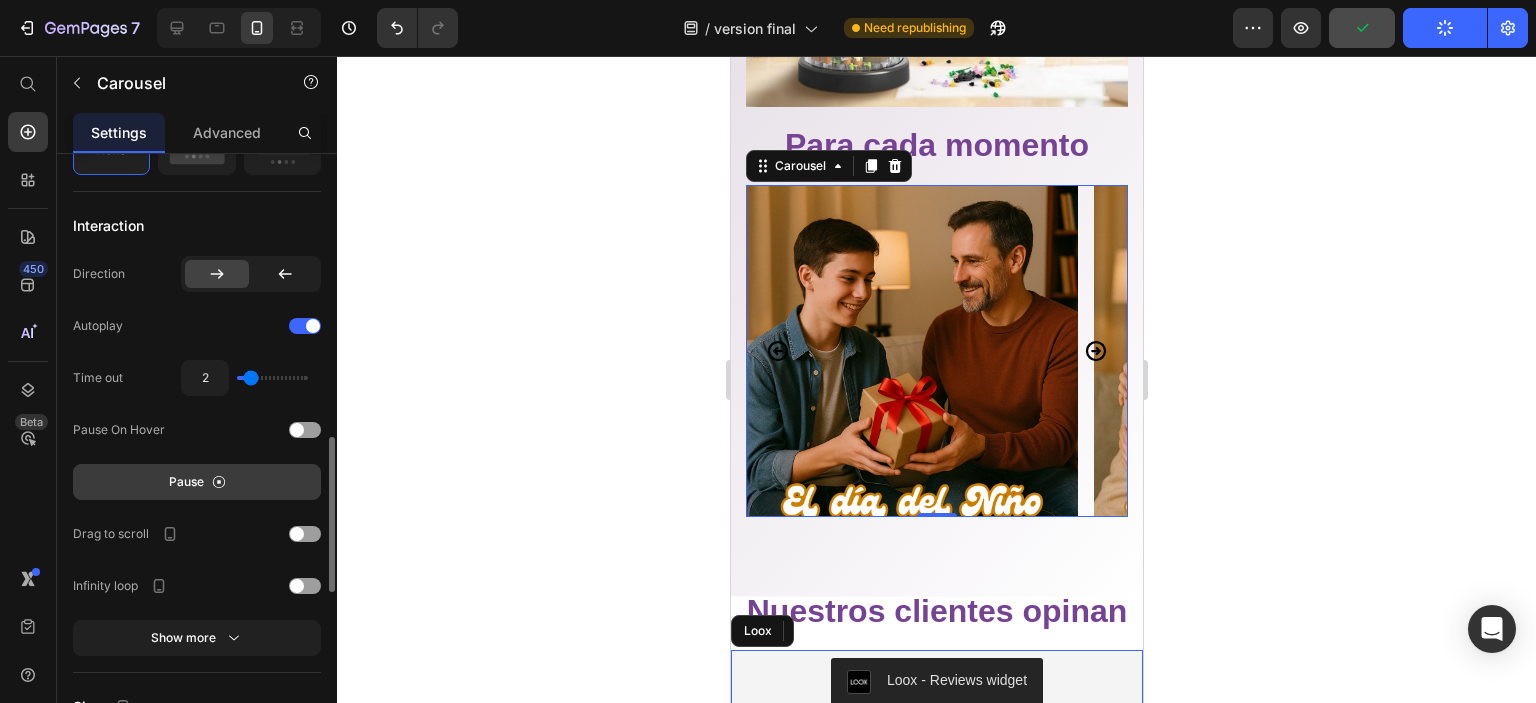 click on "Pause" at bounding box center (197, 482) 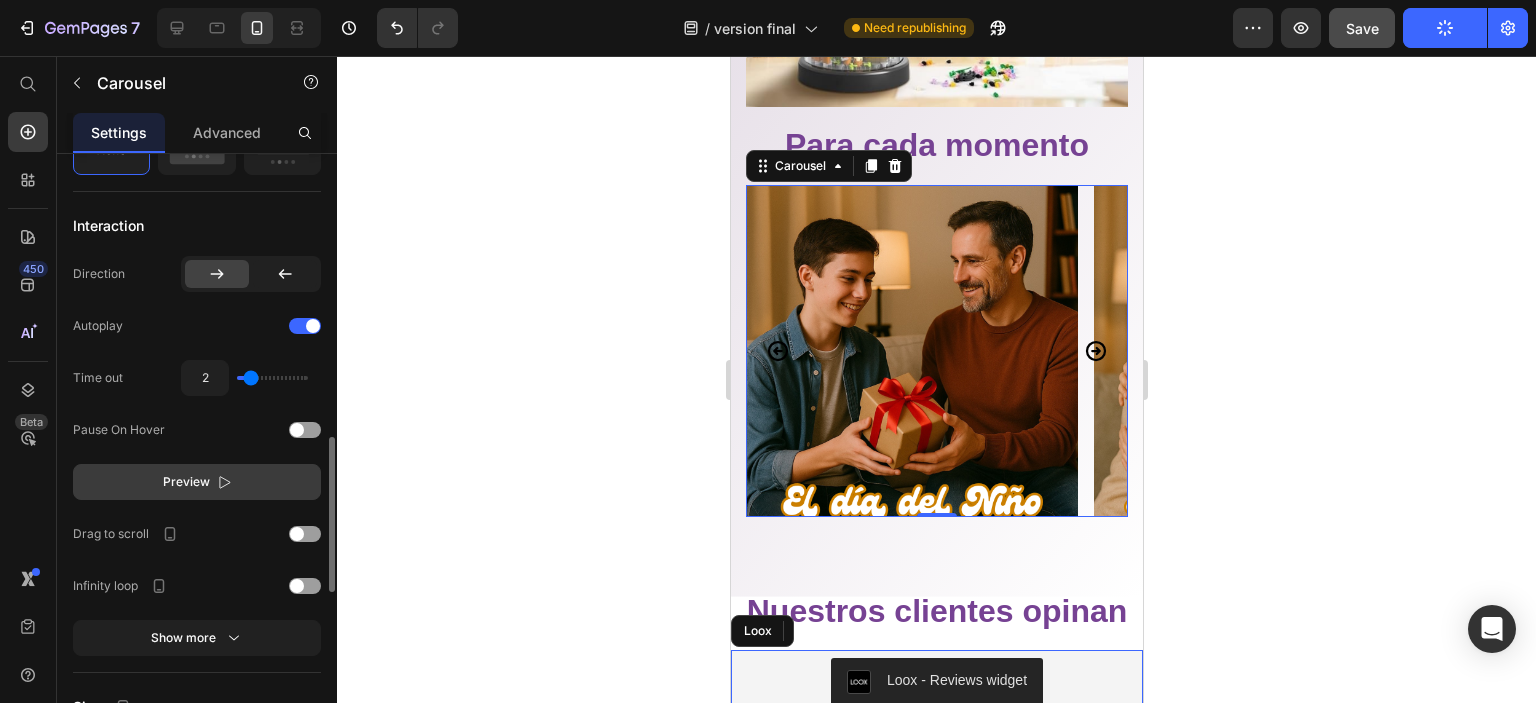 click 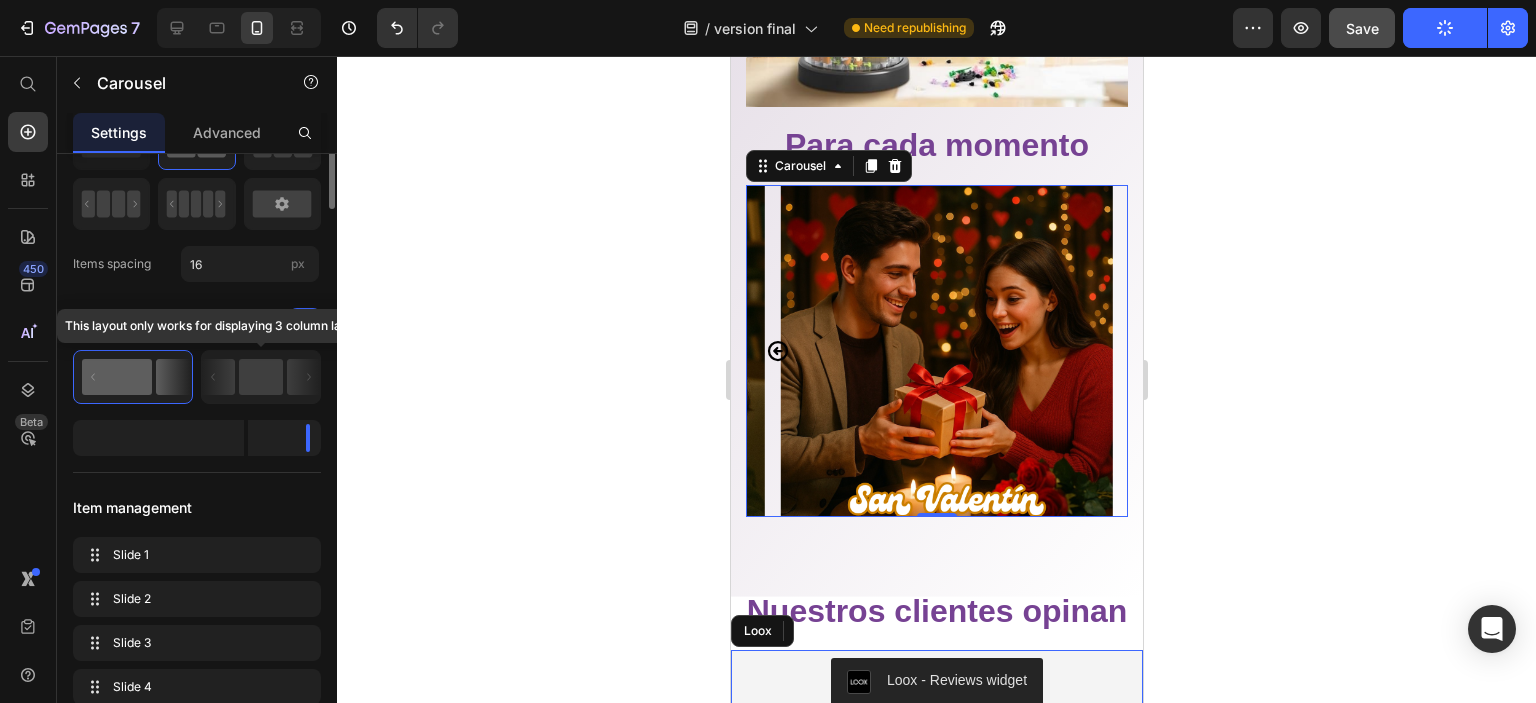 scroll, scrollTop: 0, scrollLeft: 0, axis: both 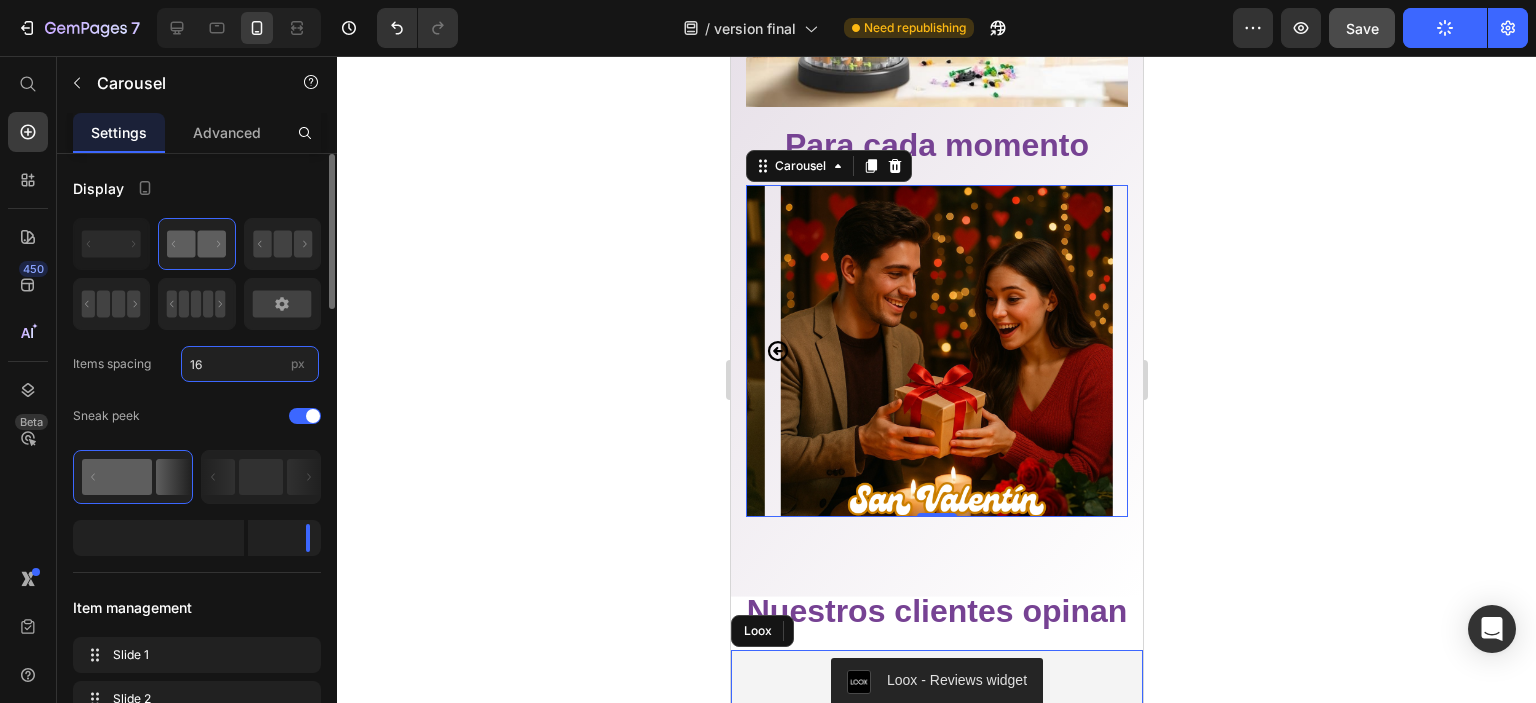 click on "16" at bounding box center [250, 364] 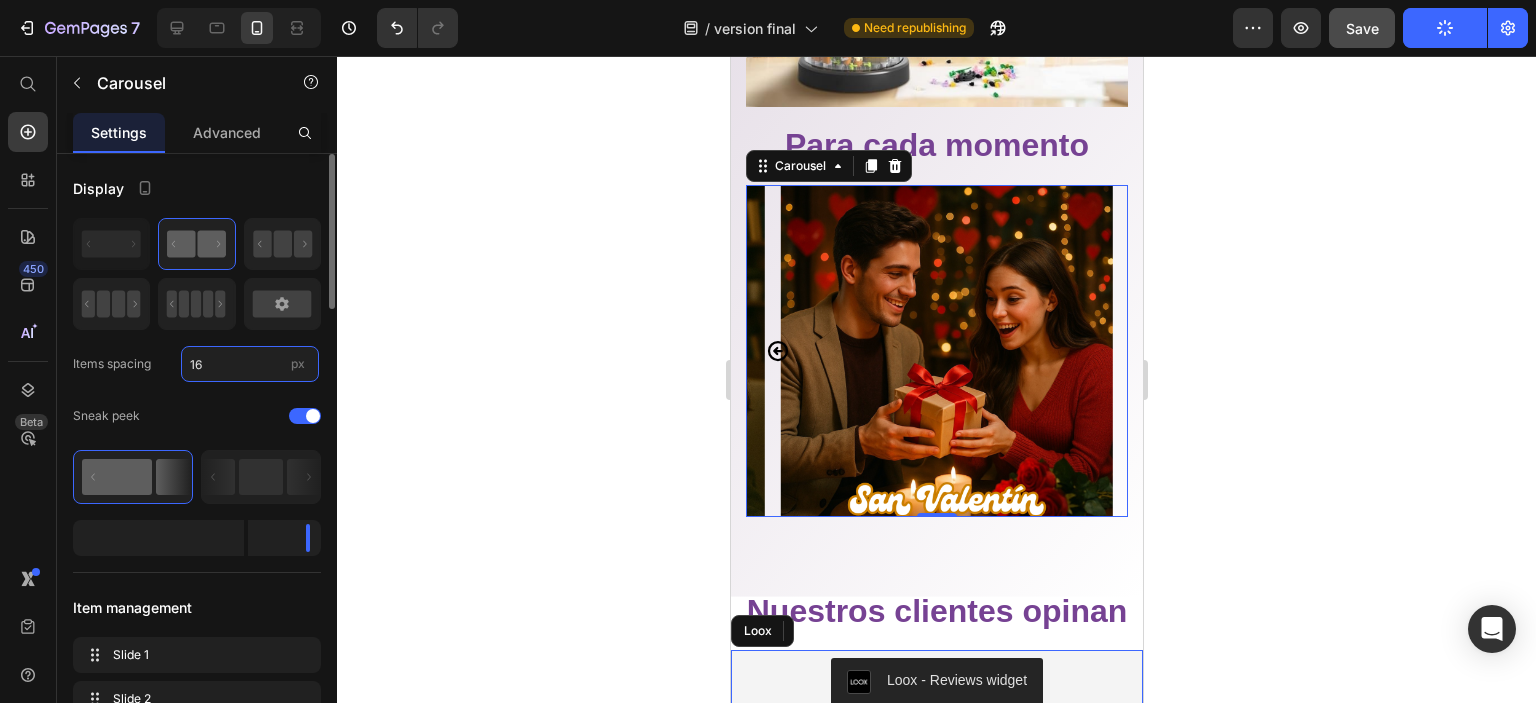 type on "1" 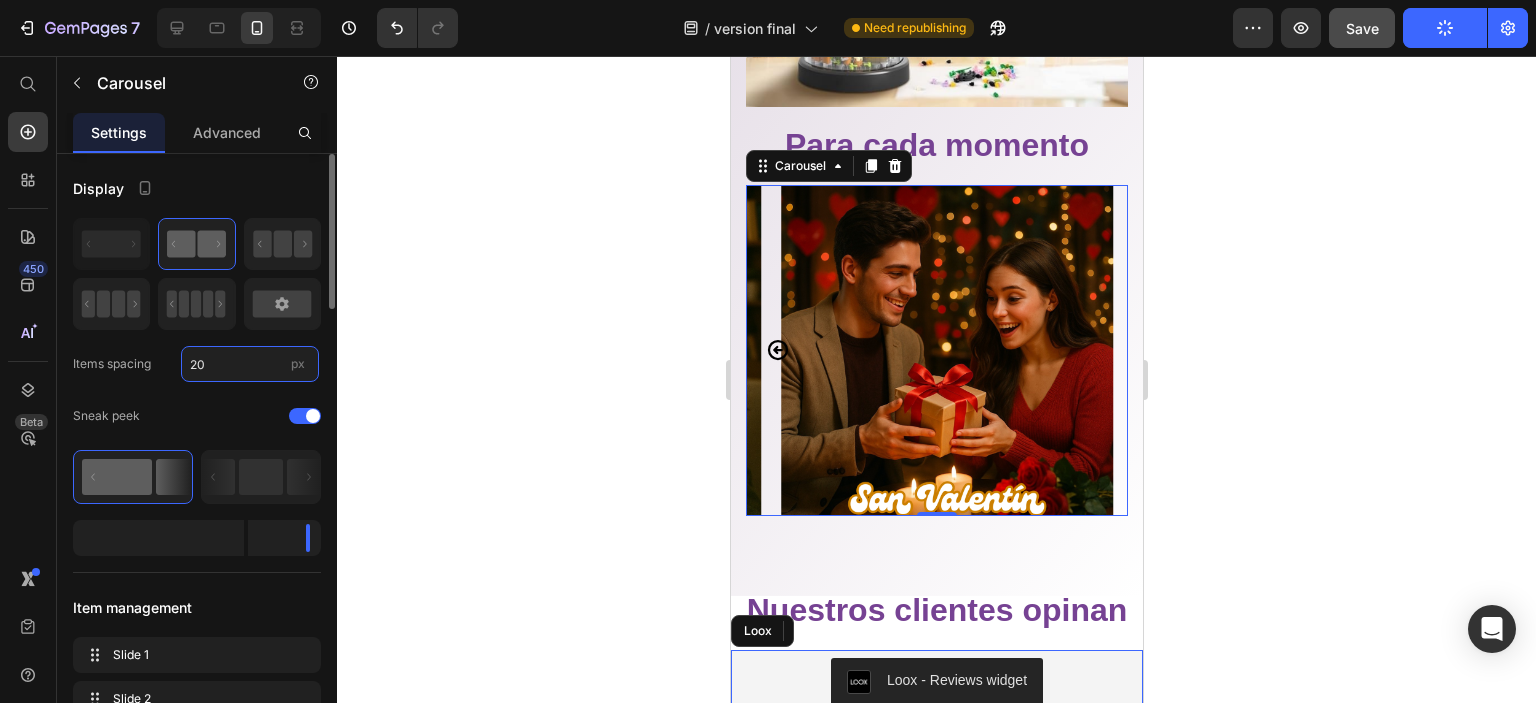 type on "2" 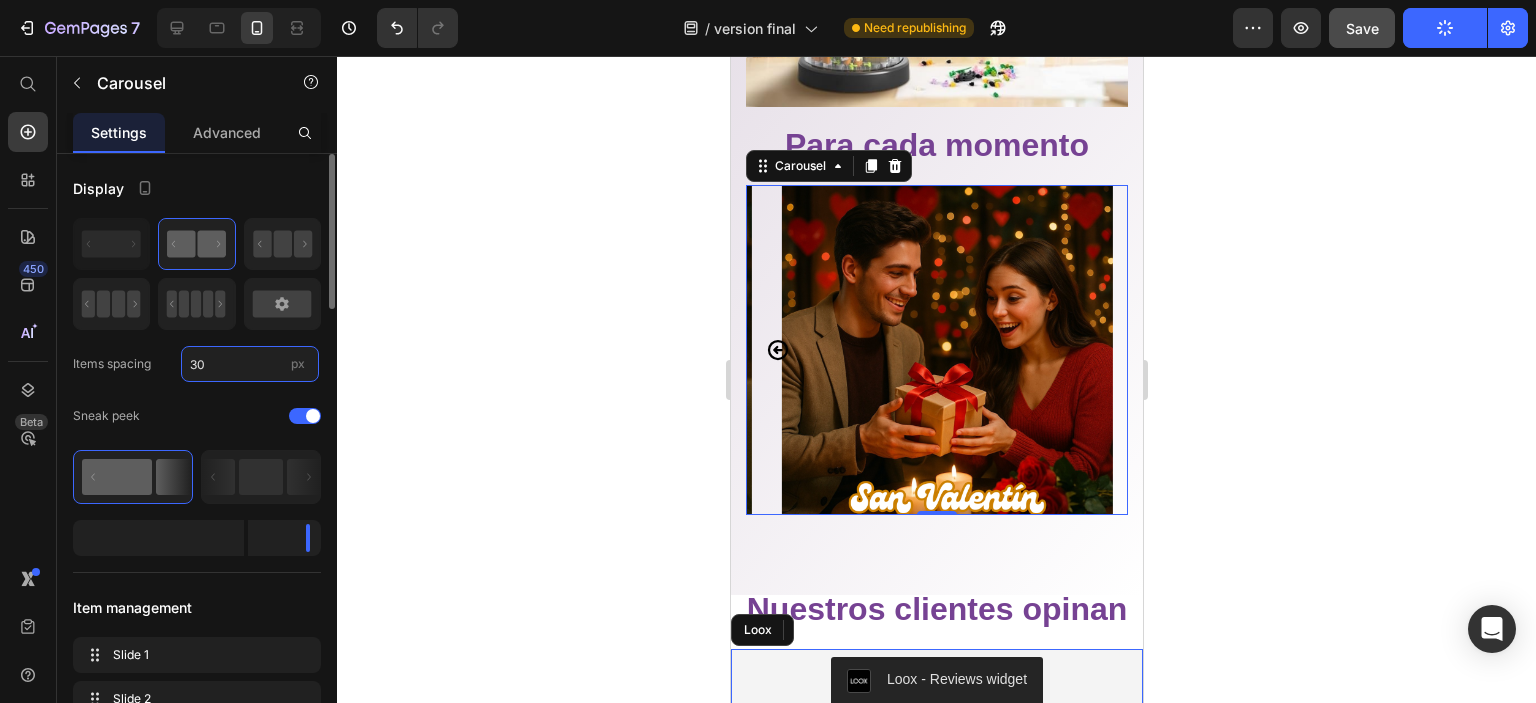 type on "3" 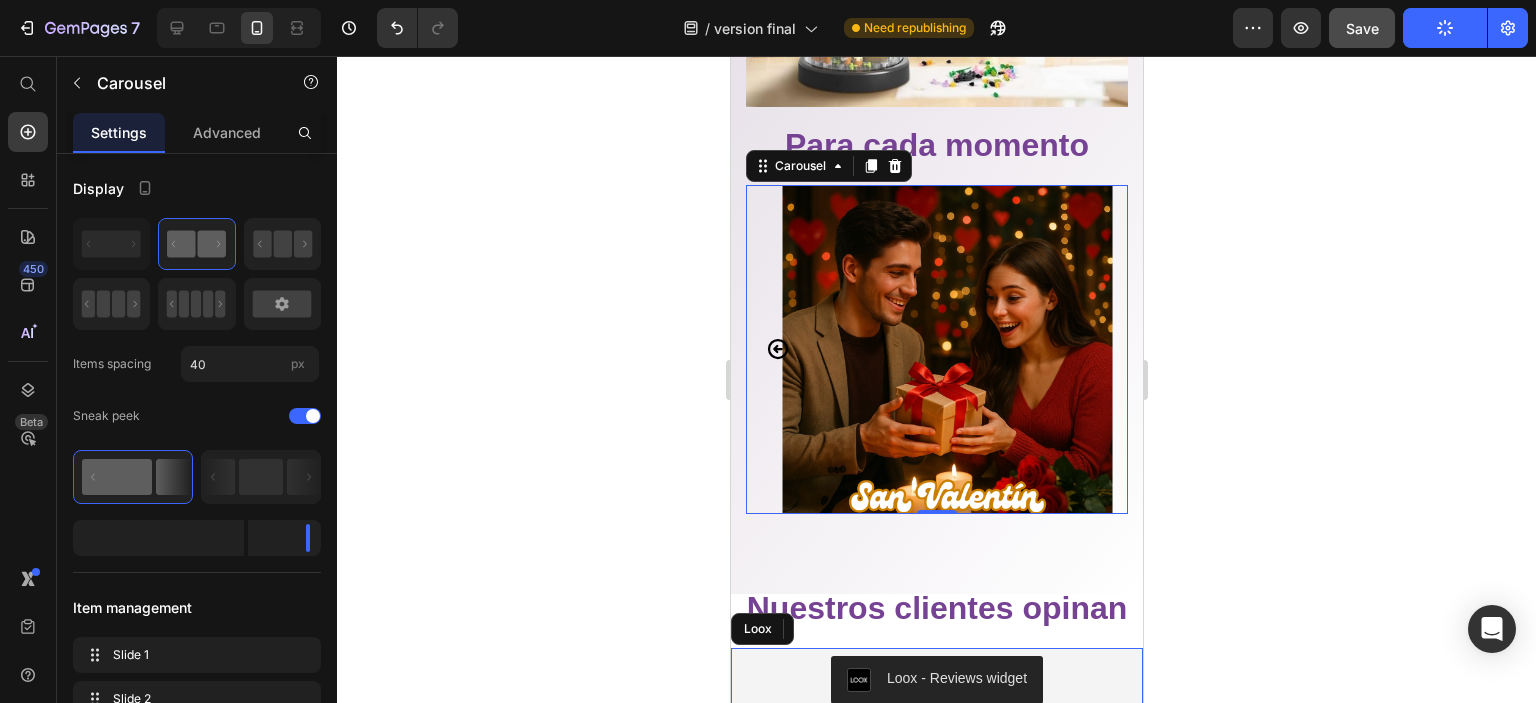 click 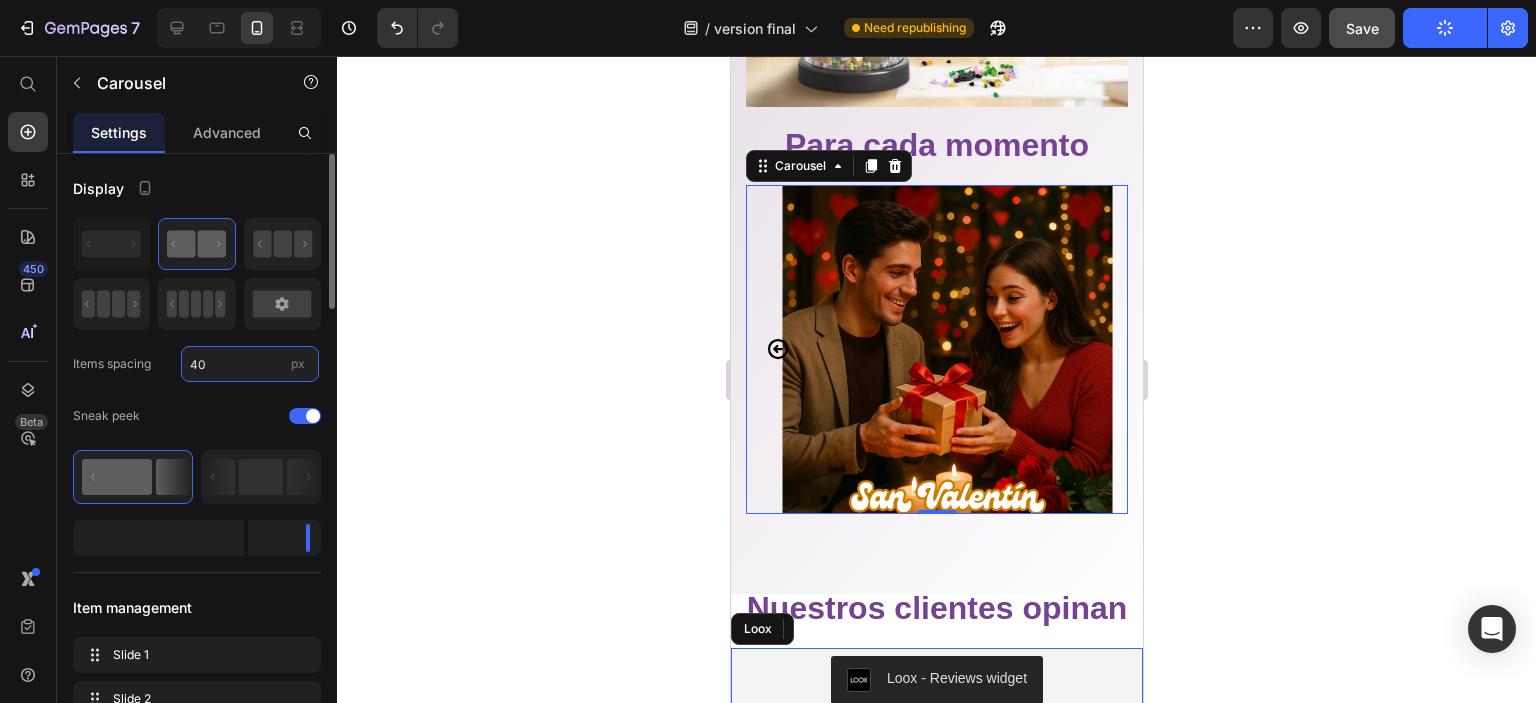 click on "40" at bounding box center [250, 364] 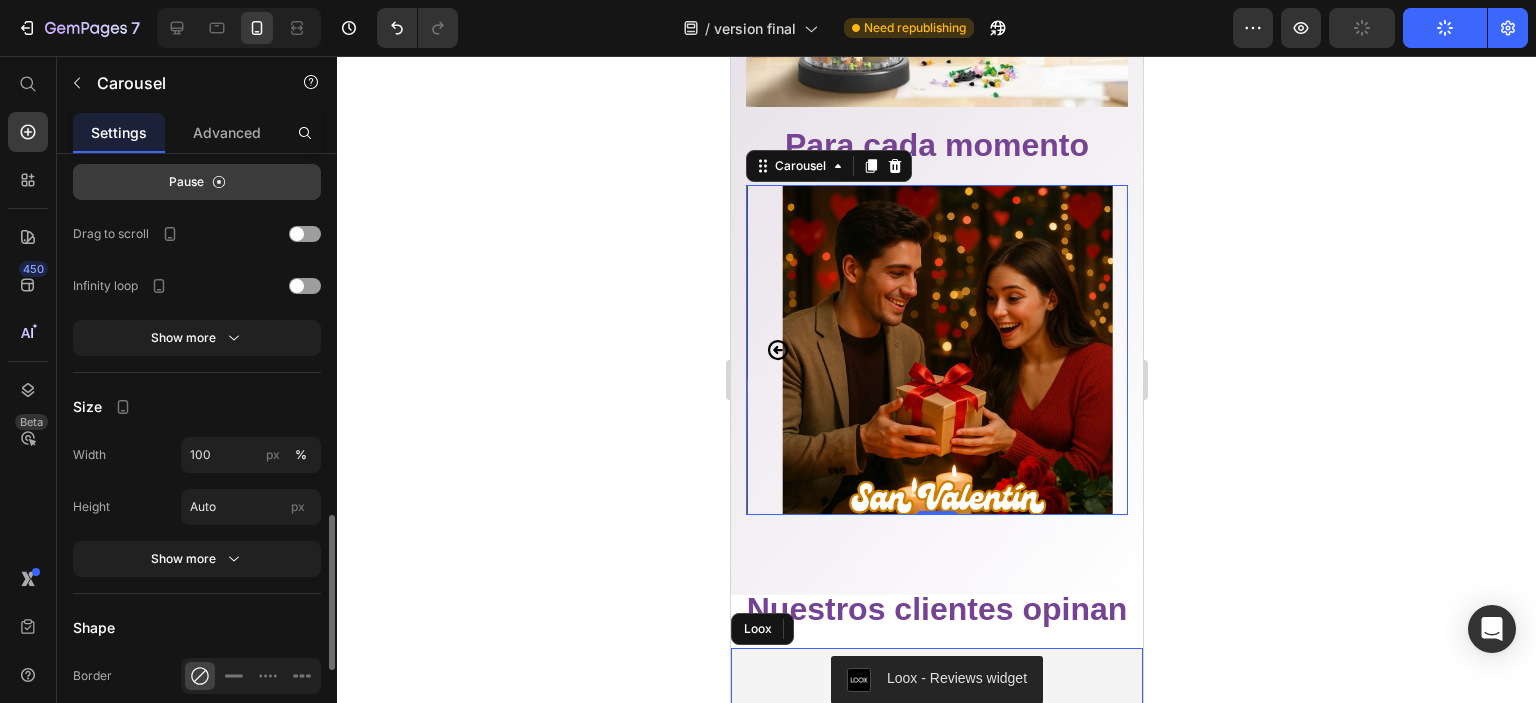 type on "40" 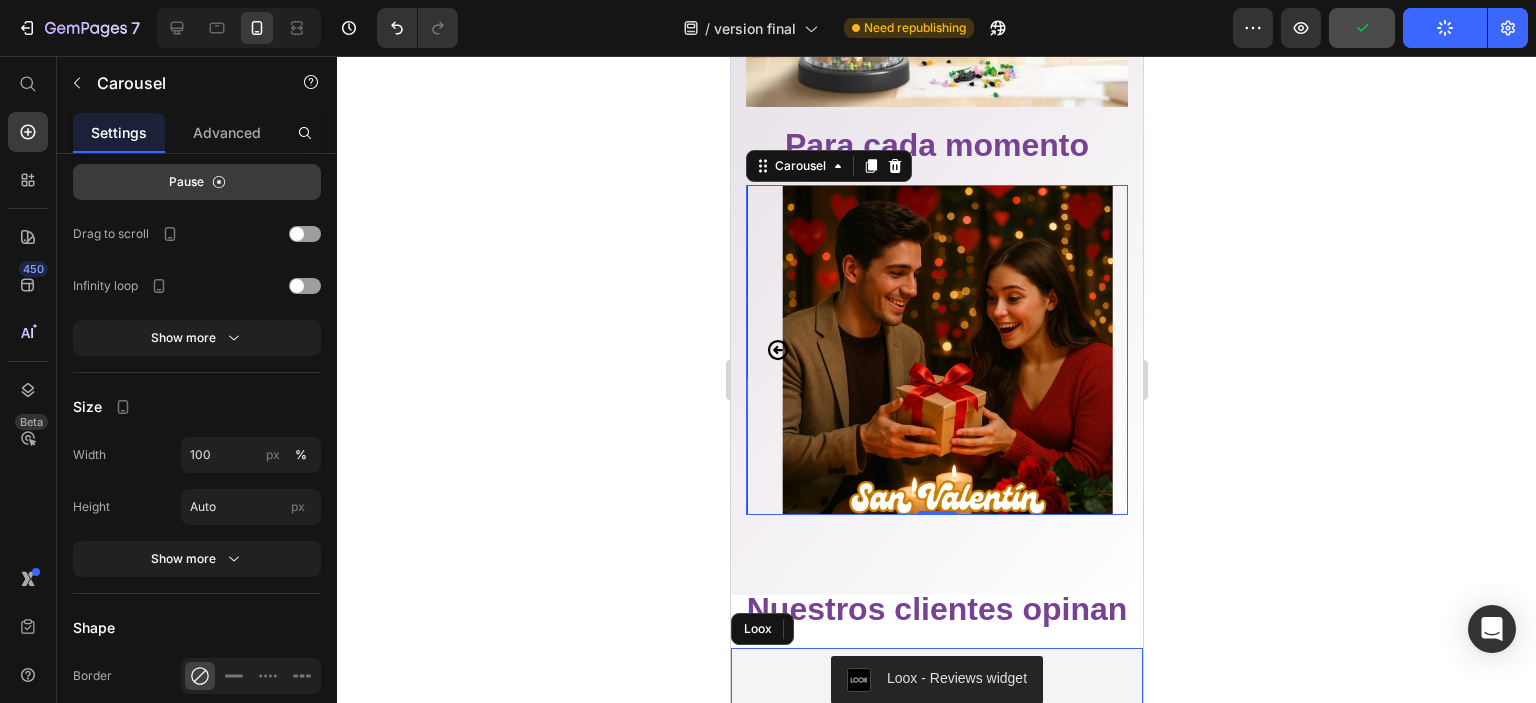 scroll, scrollTop: 1748, scrollLeft: 0, axis: vertical 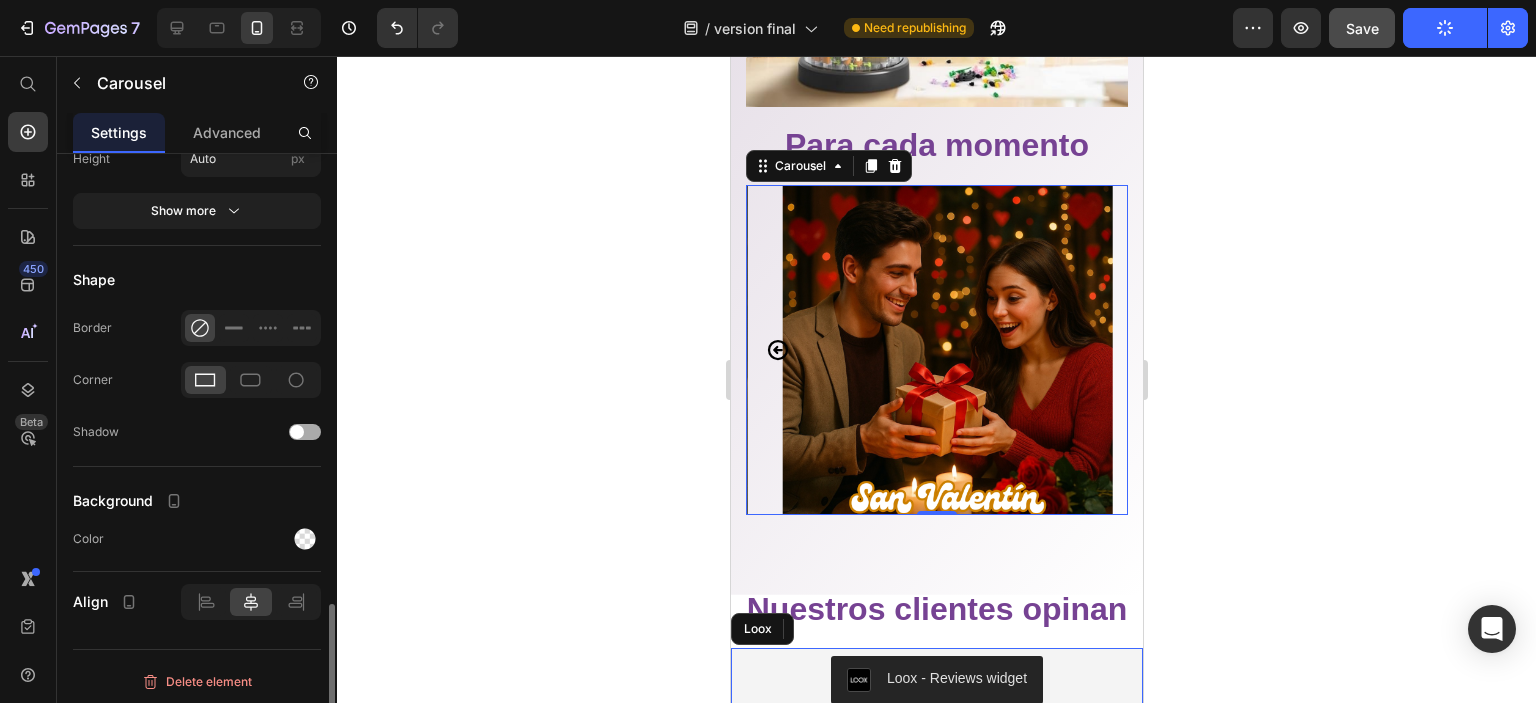 click at bounding box center [297, 432] 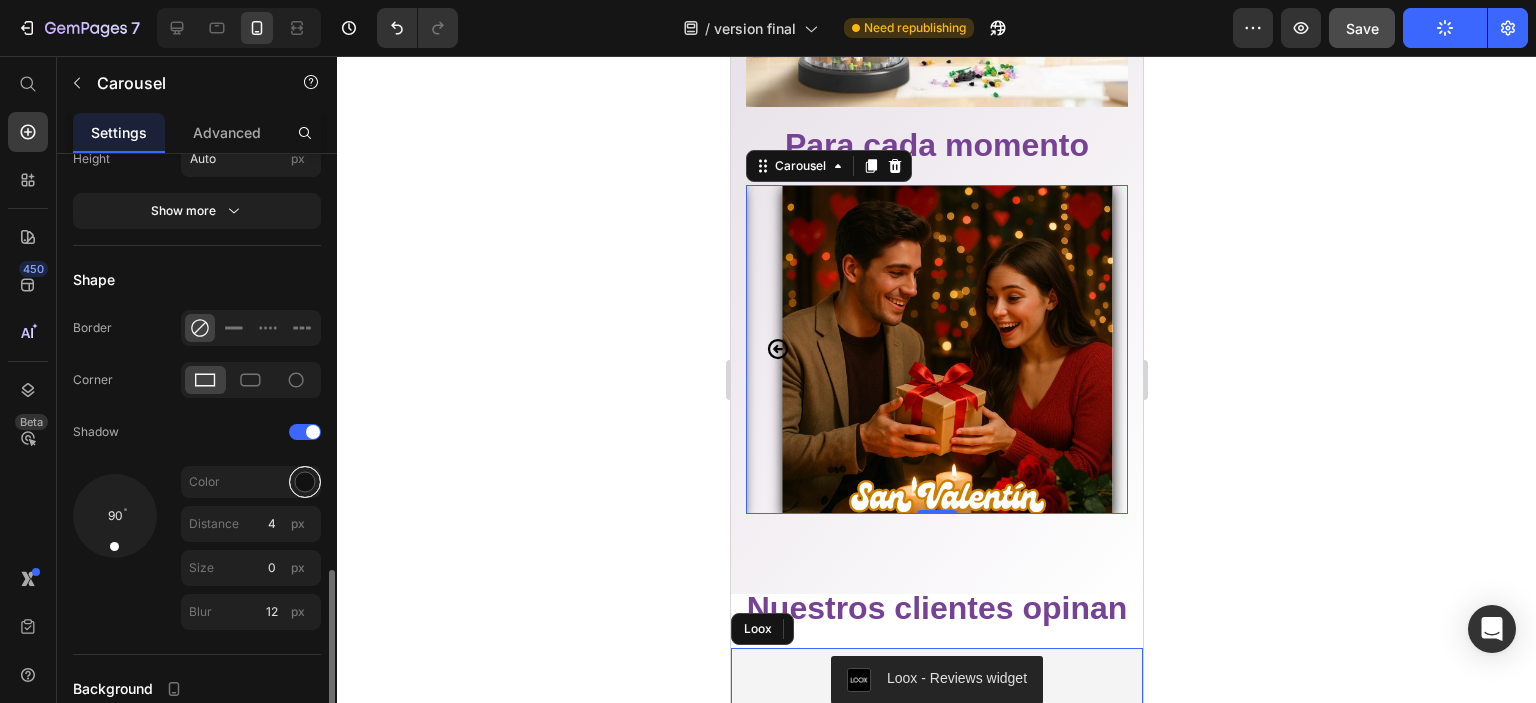 click at bounding box center (305, 481) 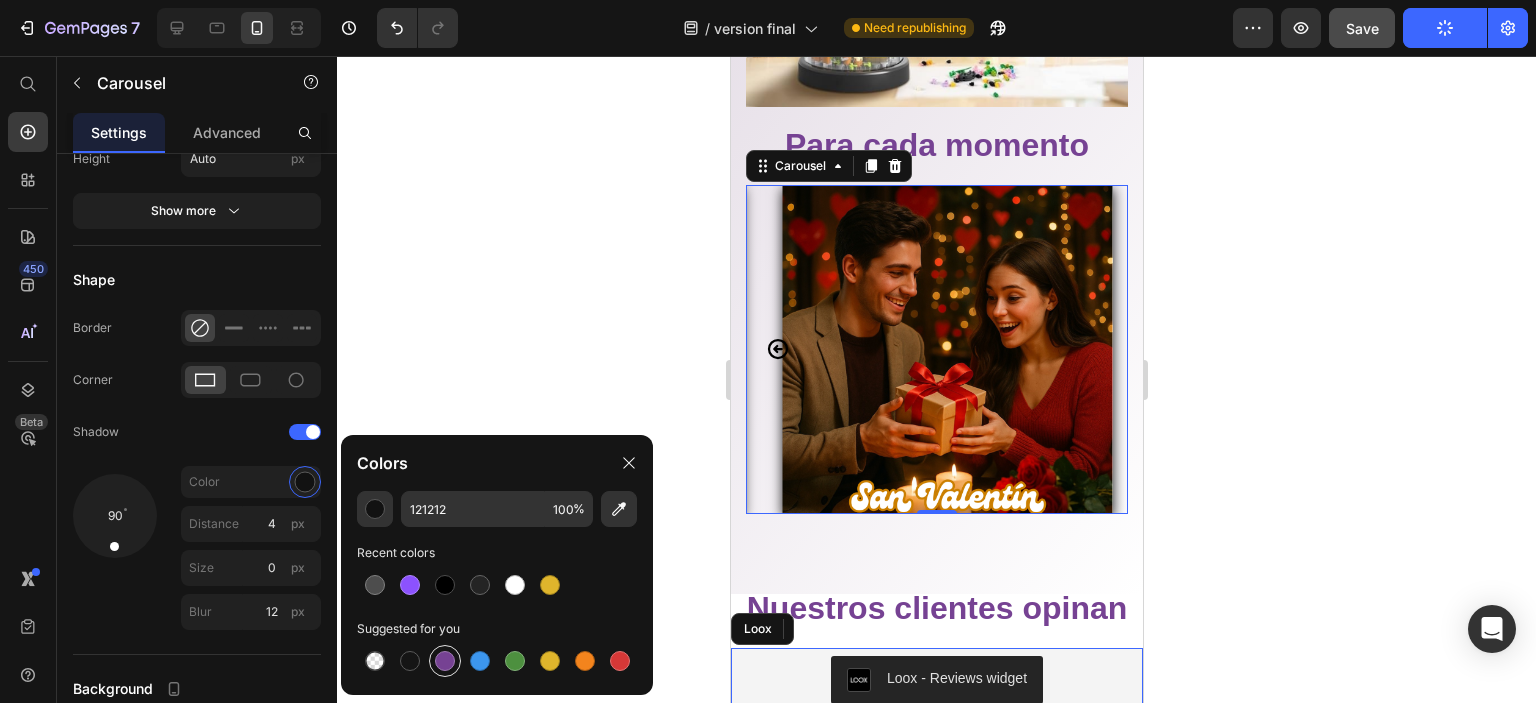click at bounding box center [445, 661] 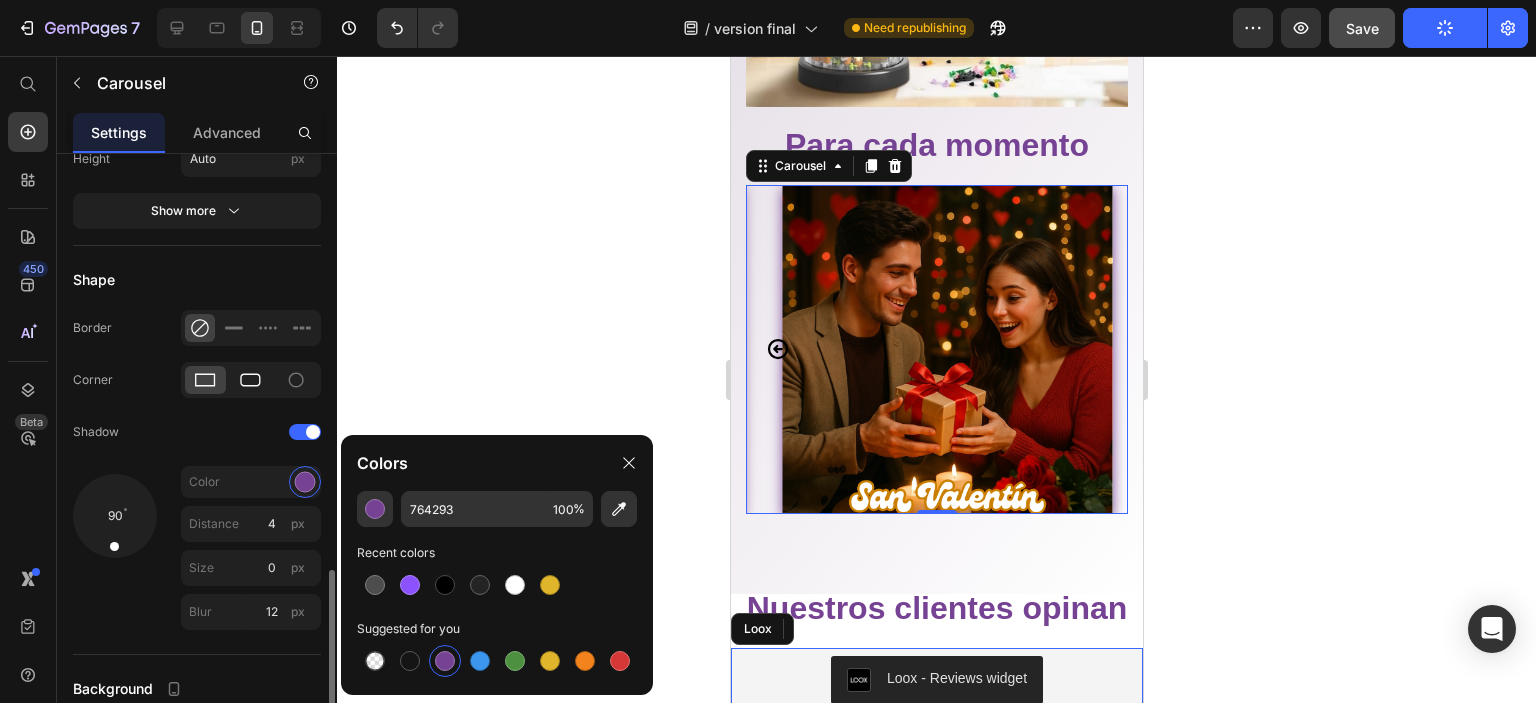 click 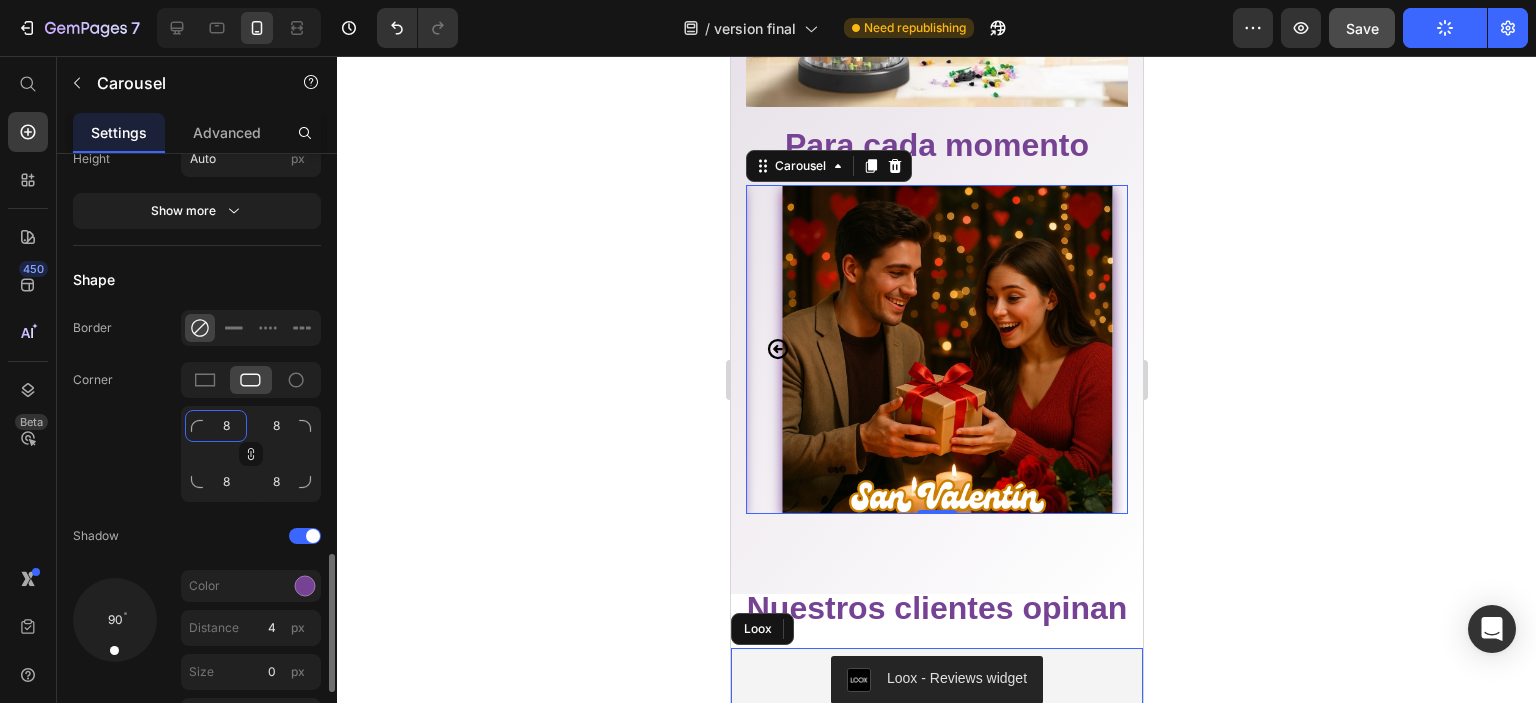click on "8" 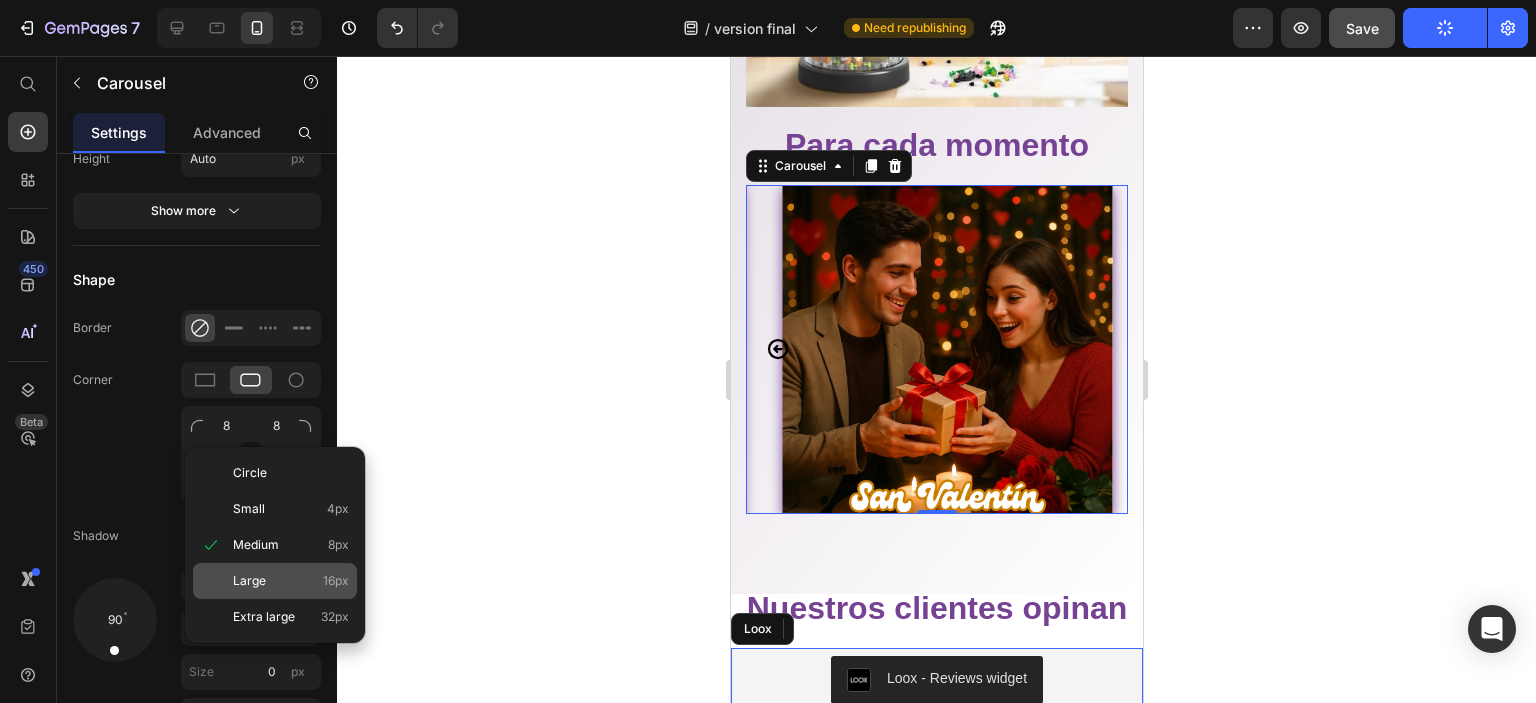 click on "Large" at bounding box center (249, 581) 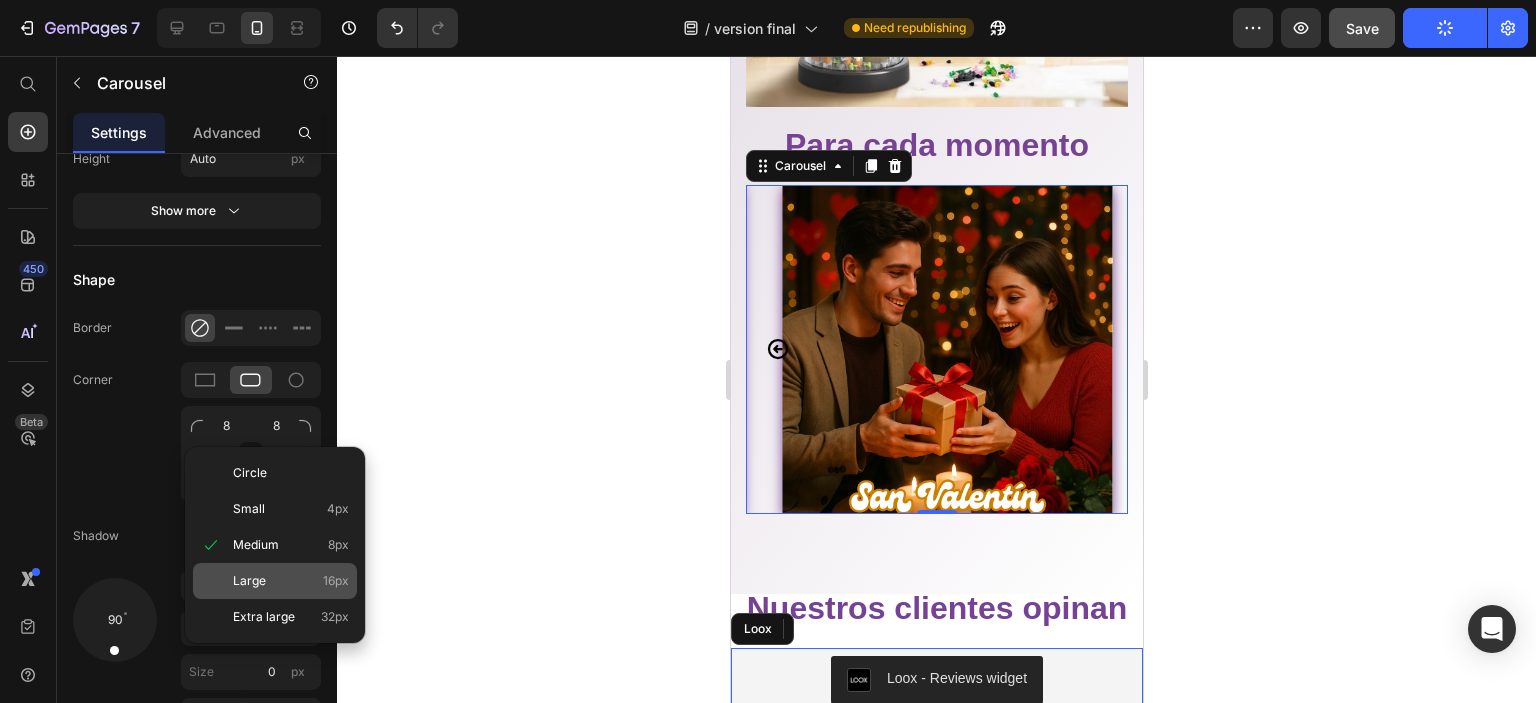 type on "16" 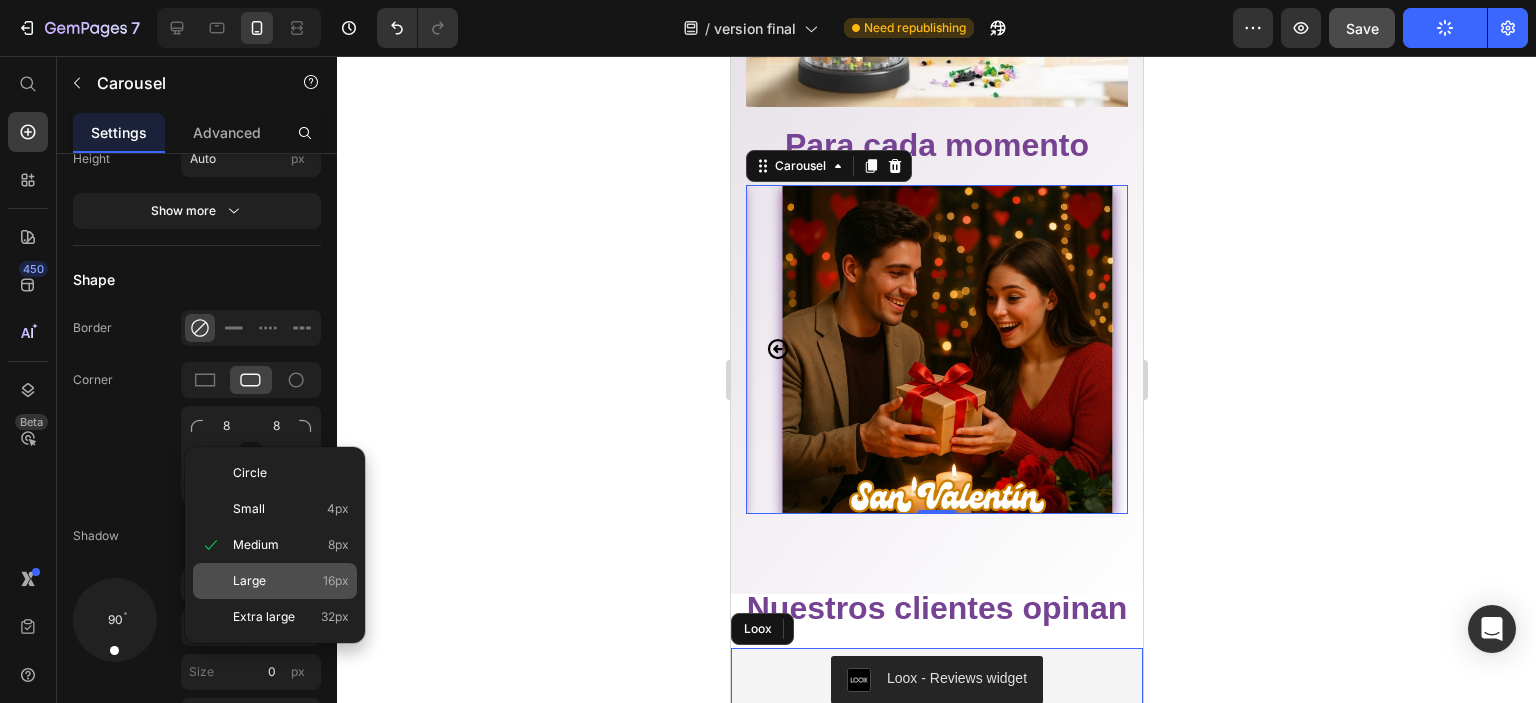 type on "16" 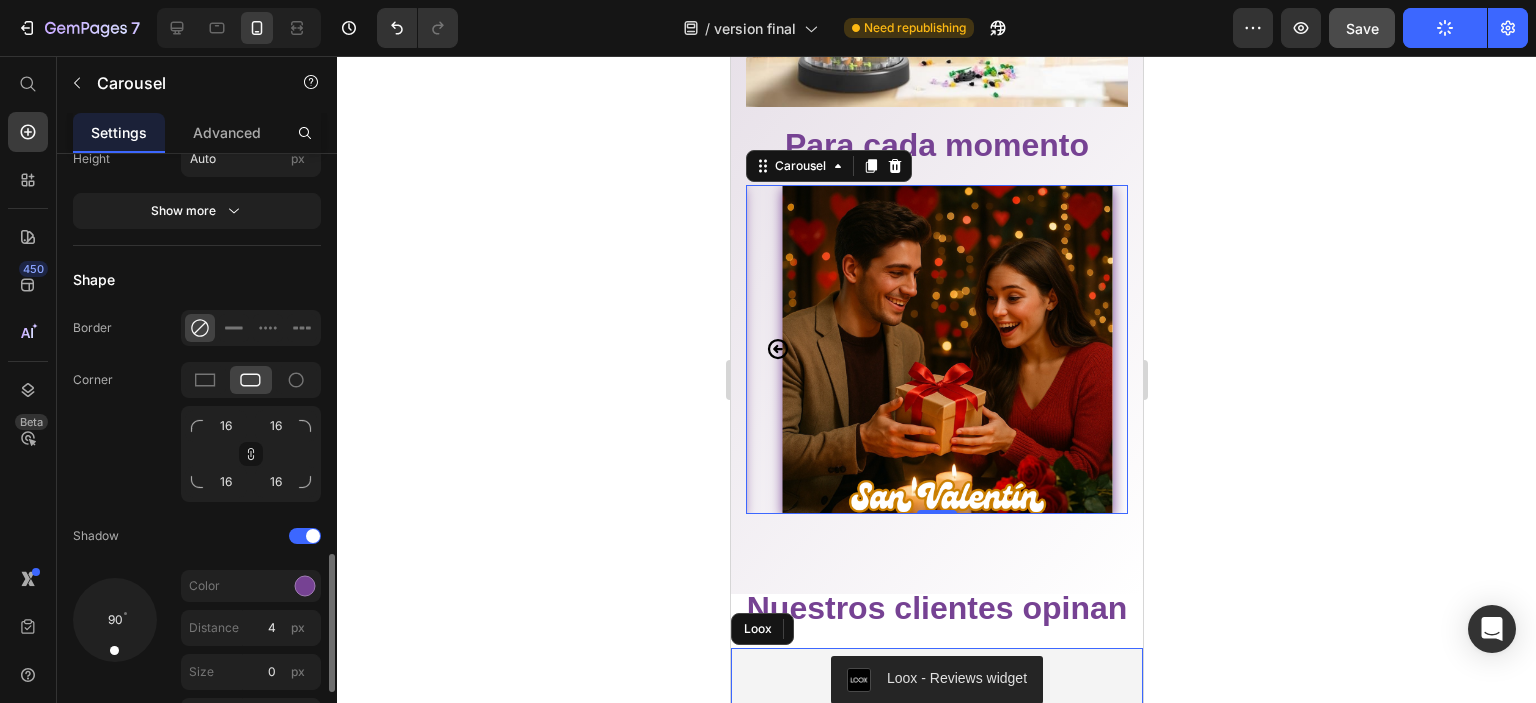 scroll, scrollTop: 2040, scrollLeft: 0, axis: vertical 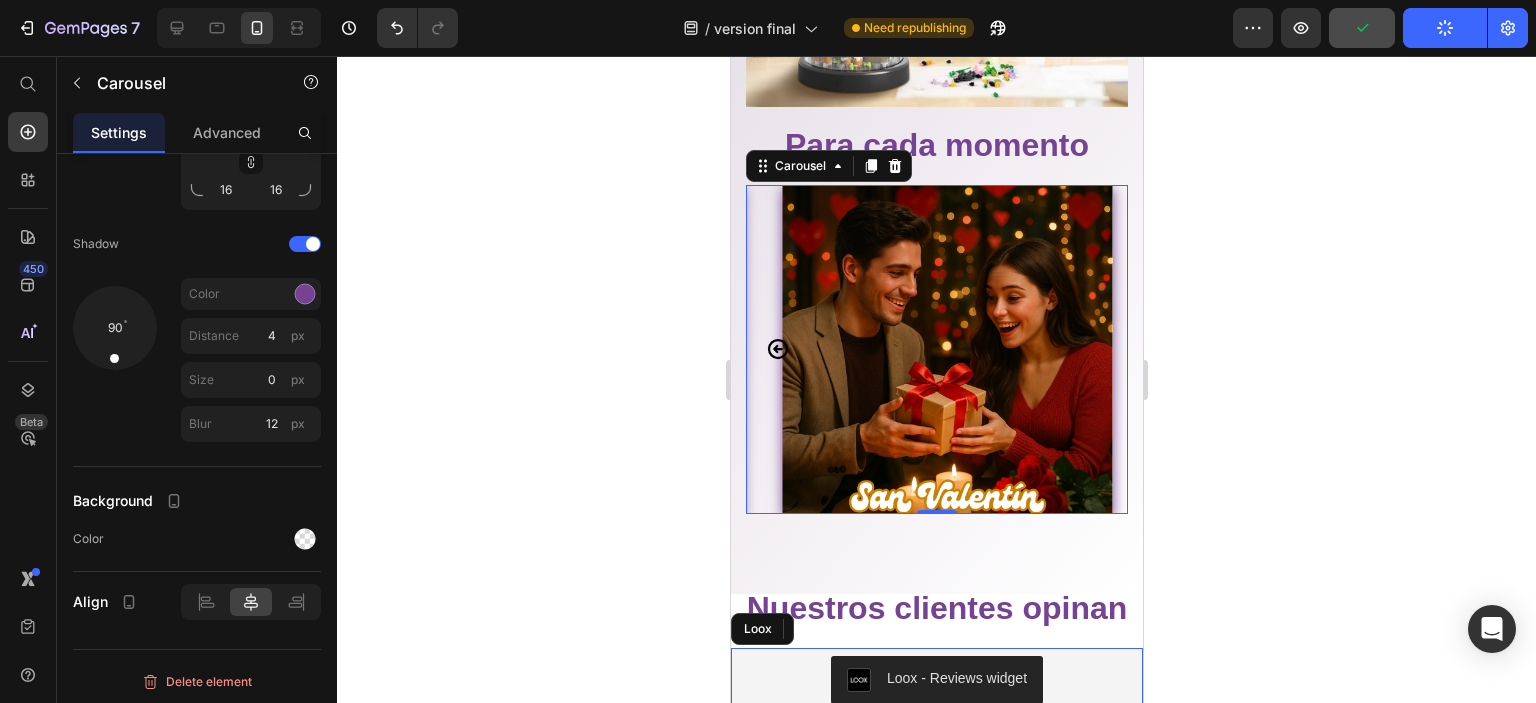 click 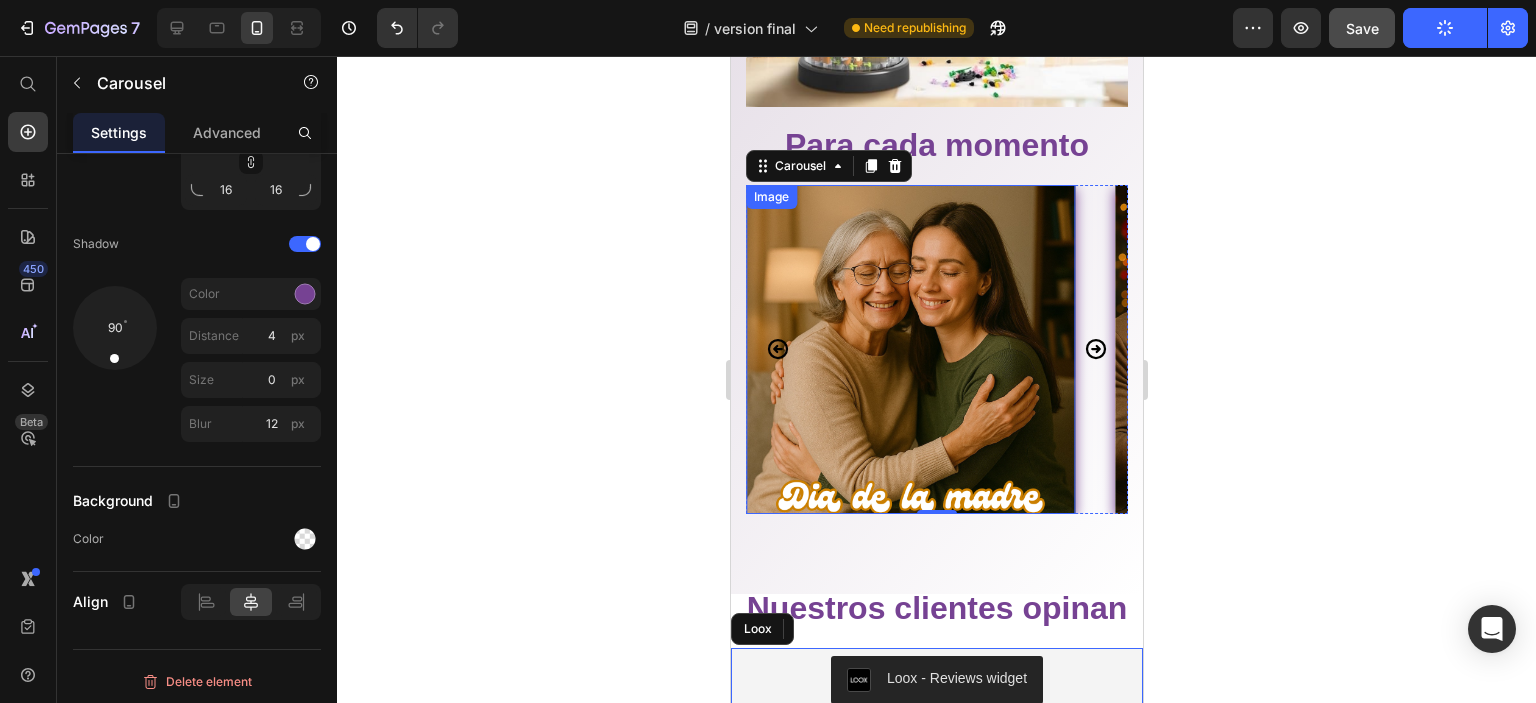 scroll, scrollTop: 4604, scrollLeft: 0, axis: vertical 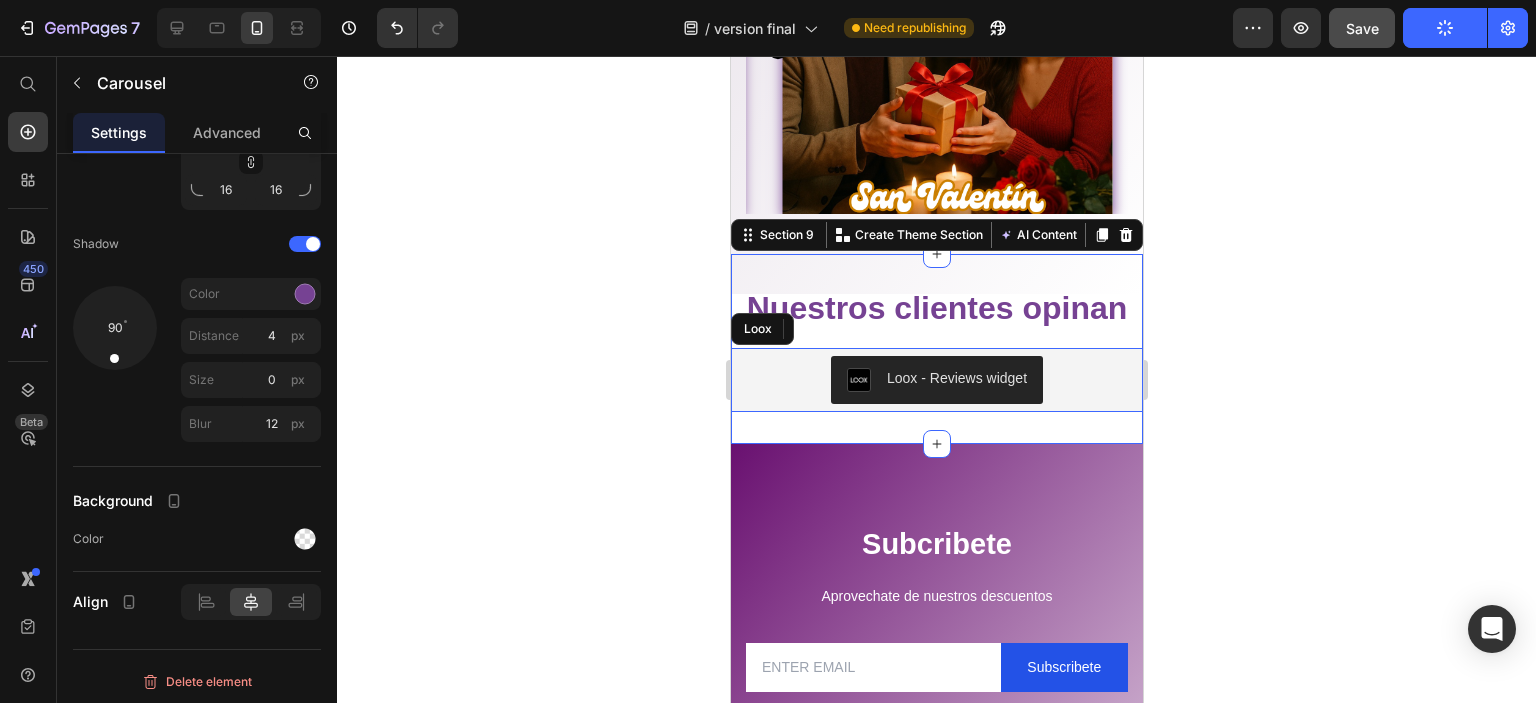 click on "Nuestros clientes opinan Heading Loox - Reviews widget Loox Section 9   You can create reusable sections Create Theme Section AI Content Write with GemAI What would you like to describe here? Tone and Voice Persuasive Product Bonsai Block Show more Generate" at bounding box center [936, 349] 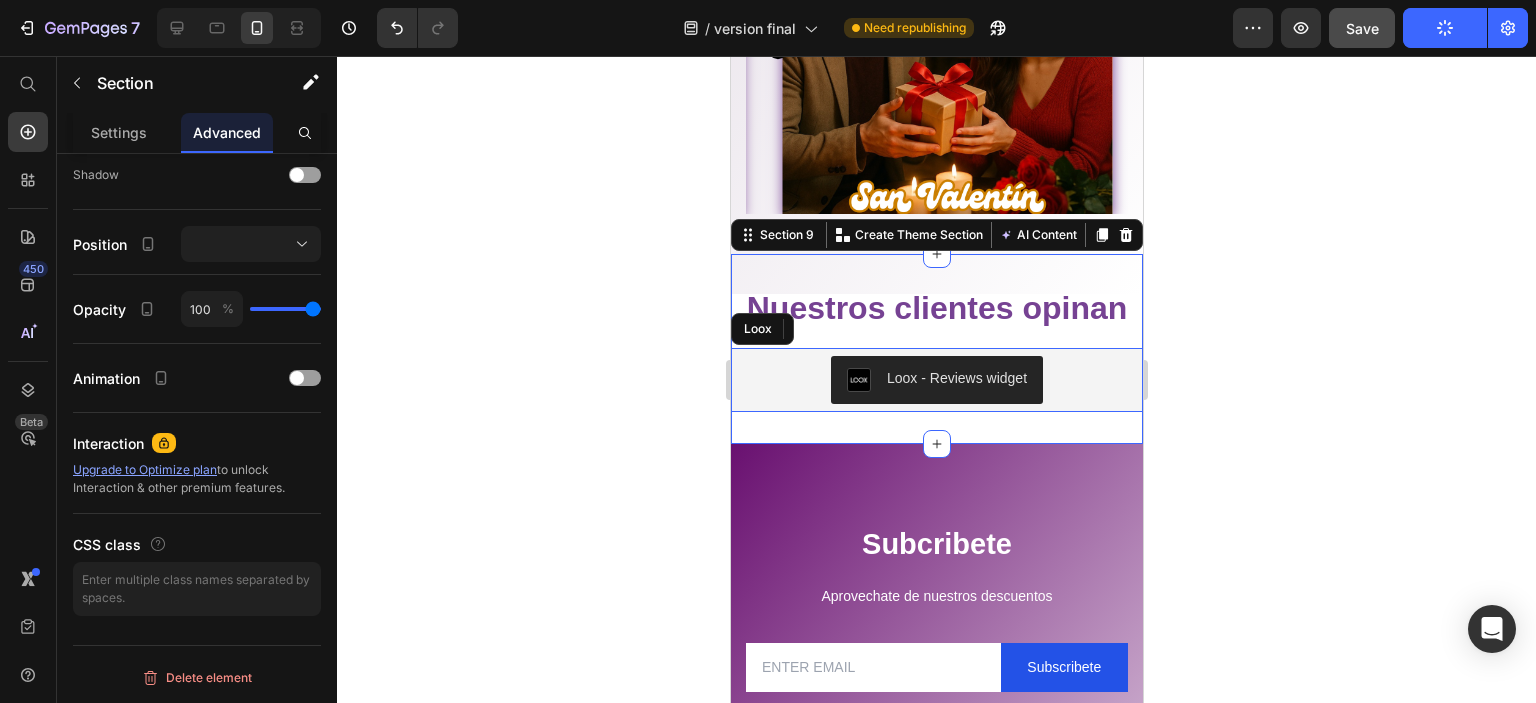 scroll, scrollTop: 0, scrollLeft: 0, axis: both 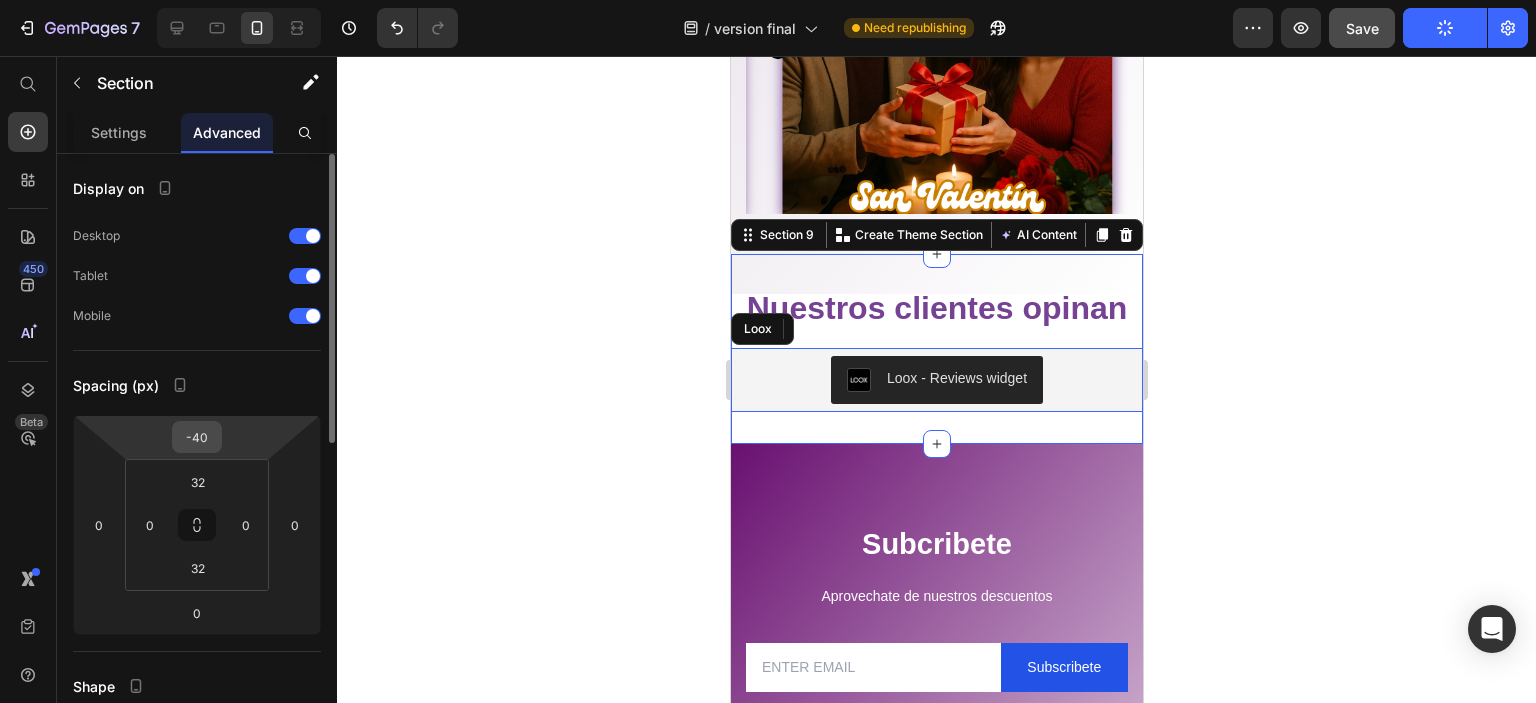 click on "-40" at bounding box center (197, 437) 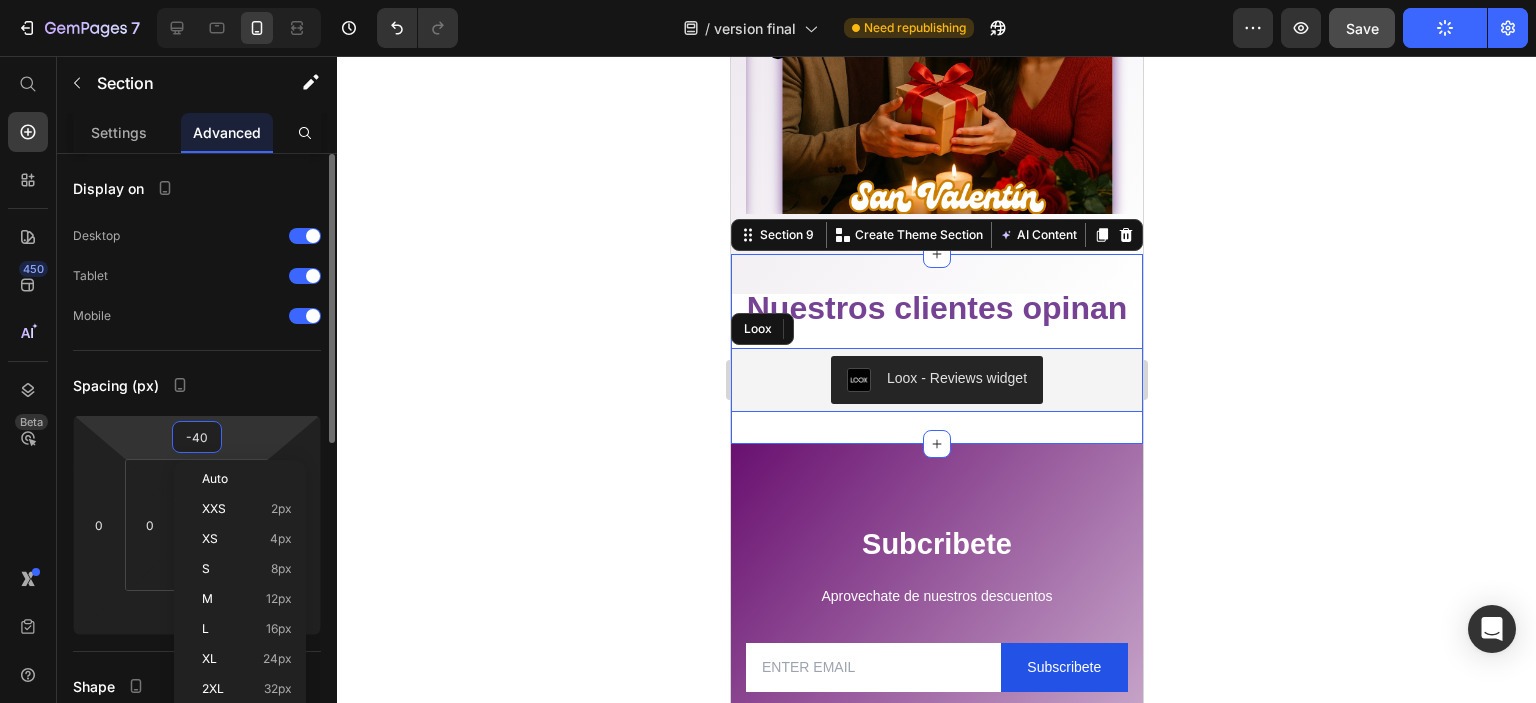 type on "-4" 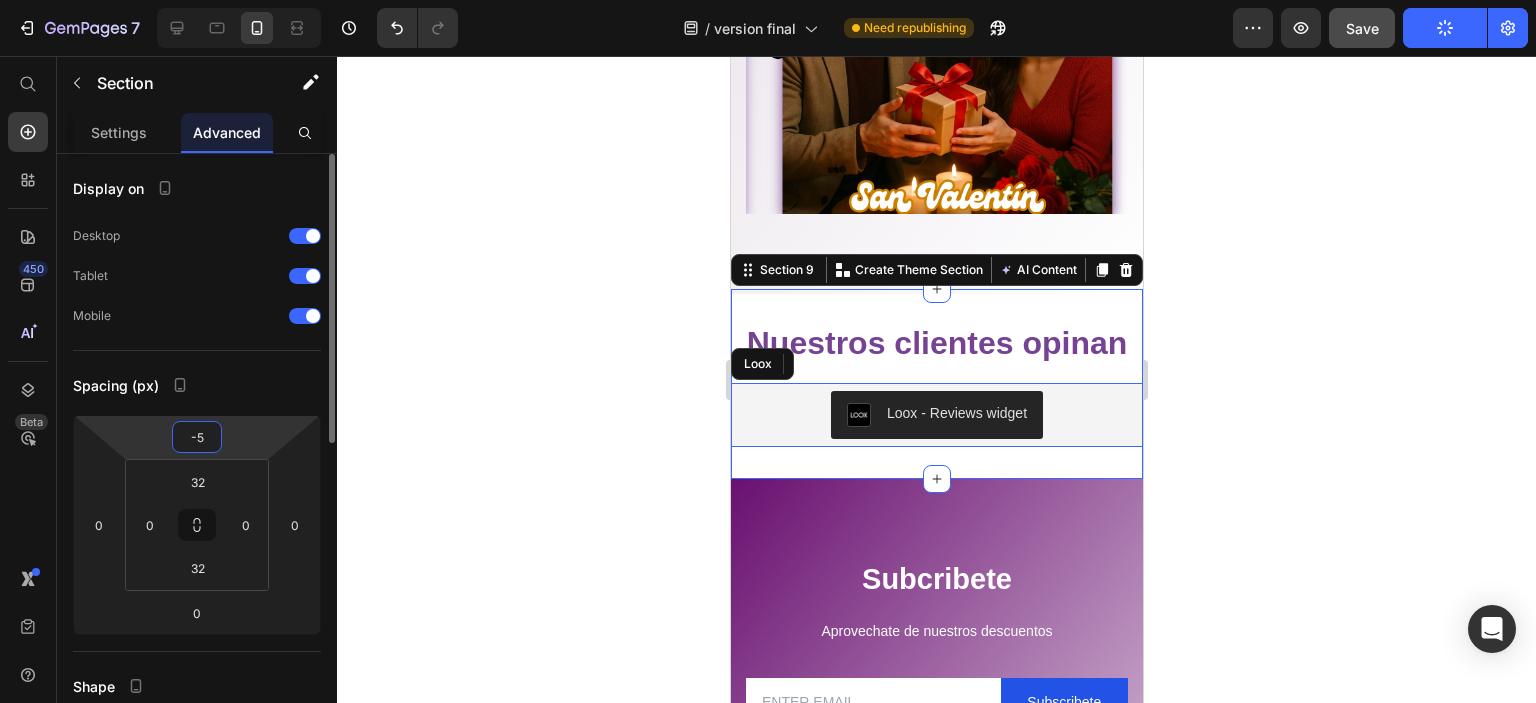 type on "-50" 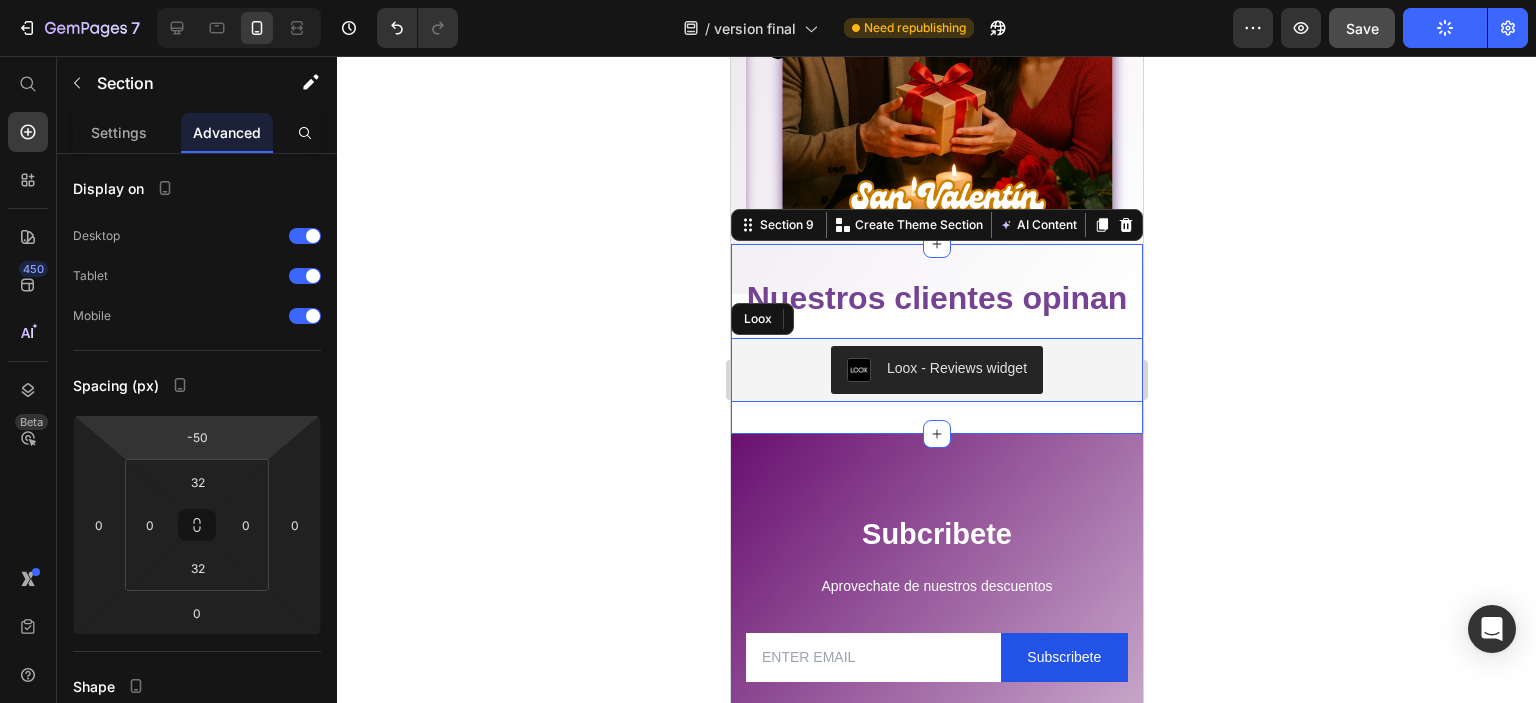 click 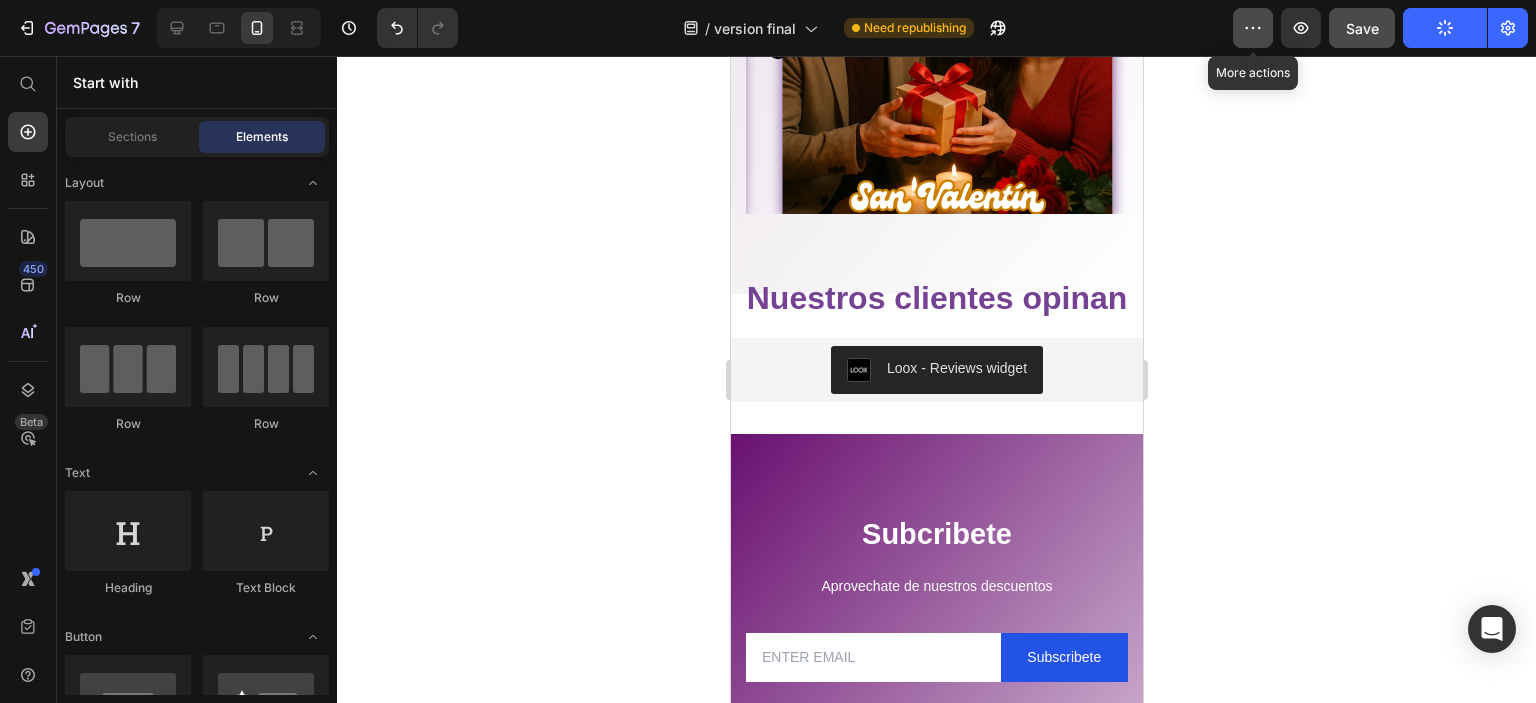 click 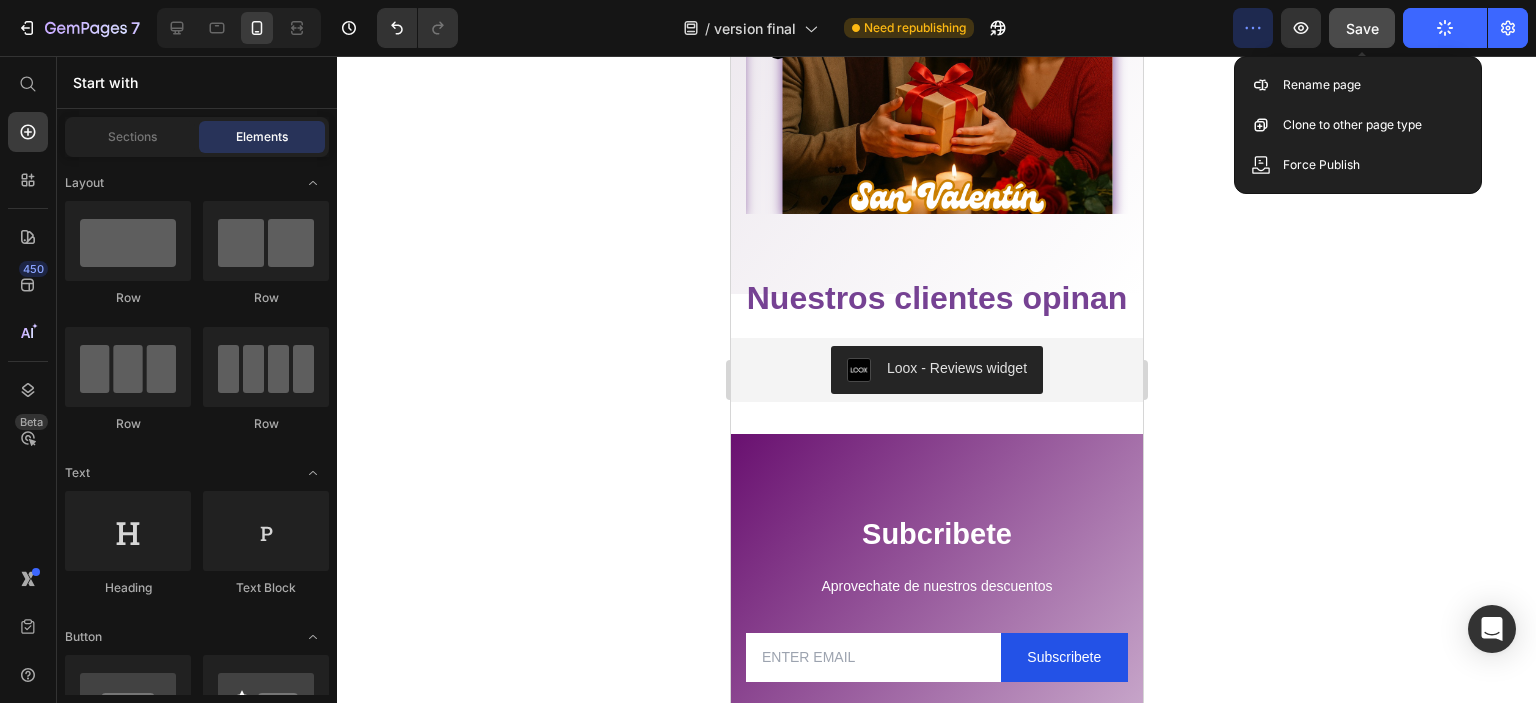 click on "Save" at bounding box center (1362, 28) 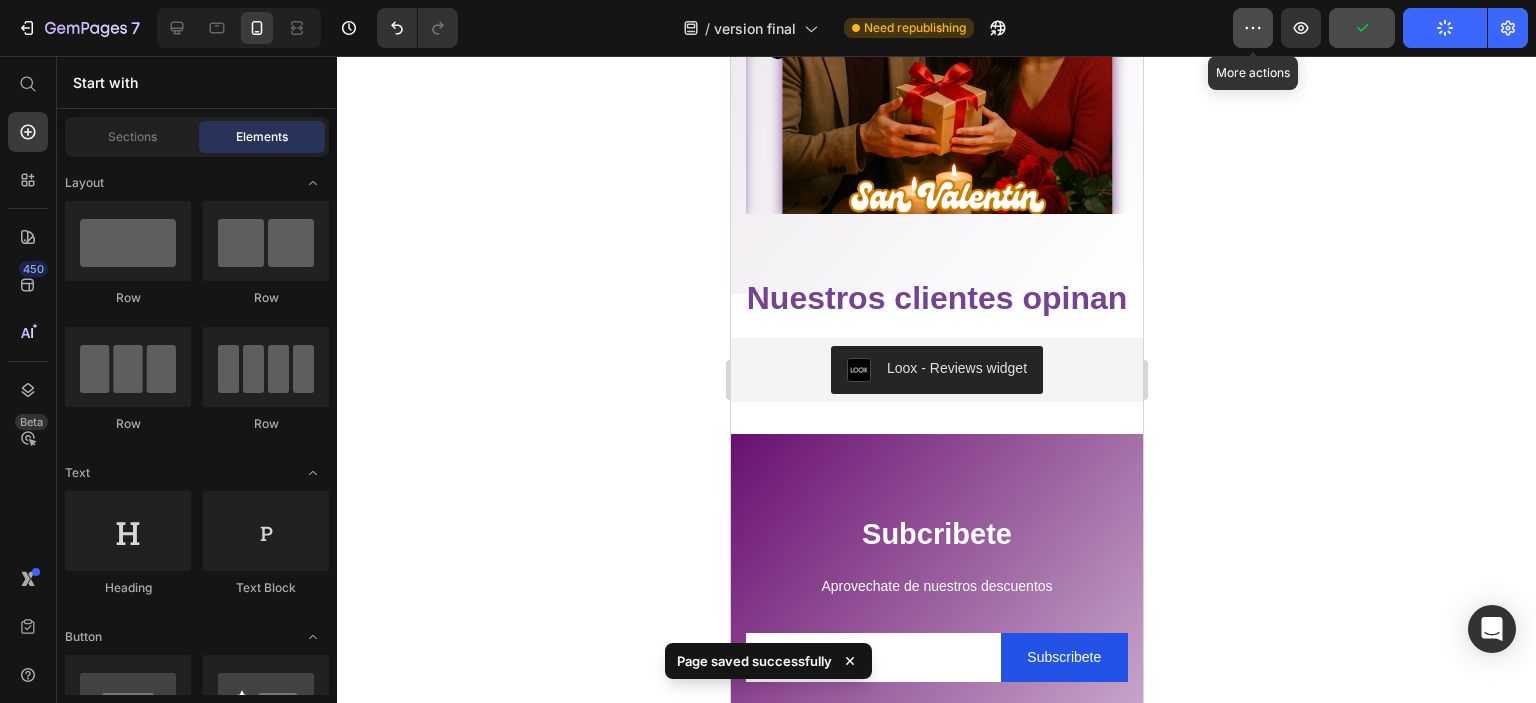 click 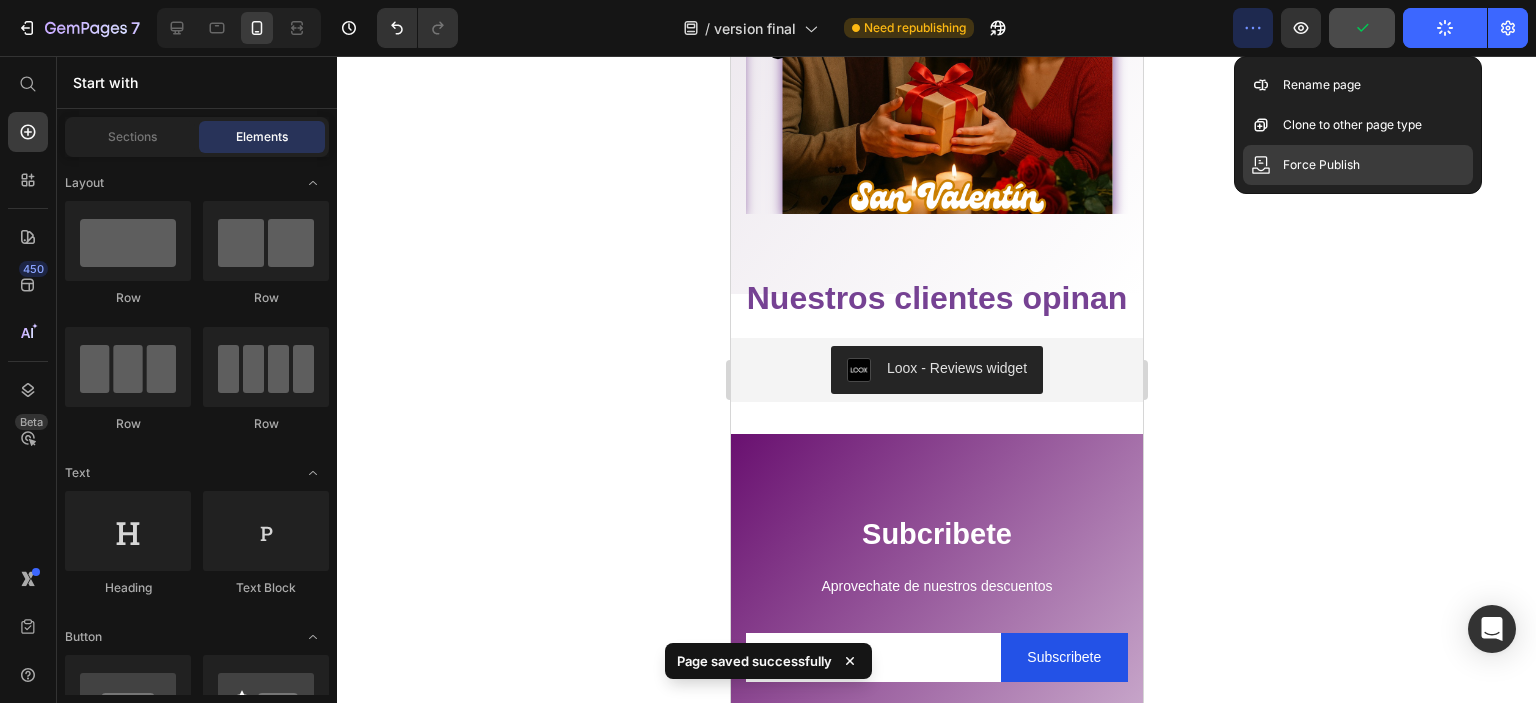 click on "Force Publish" at bounding box center (1321, 165) 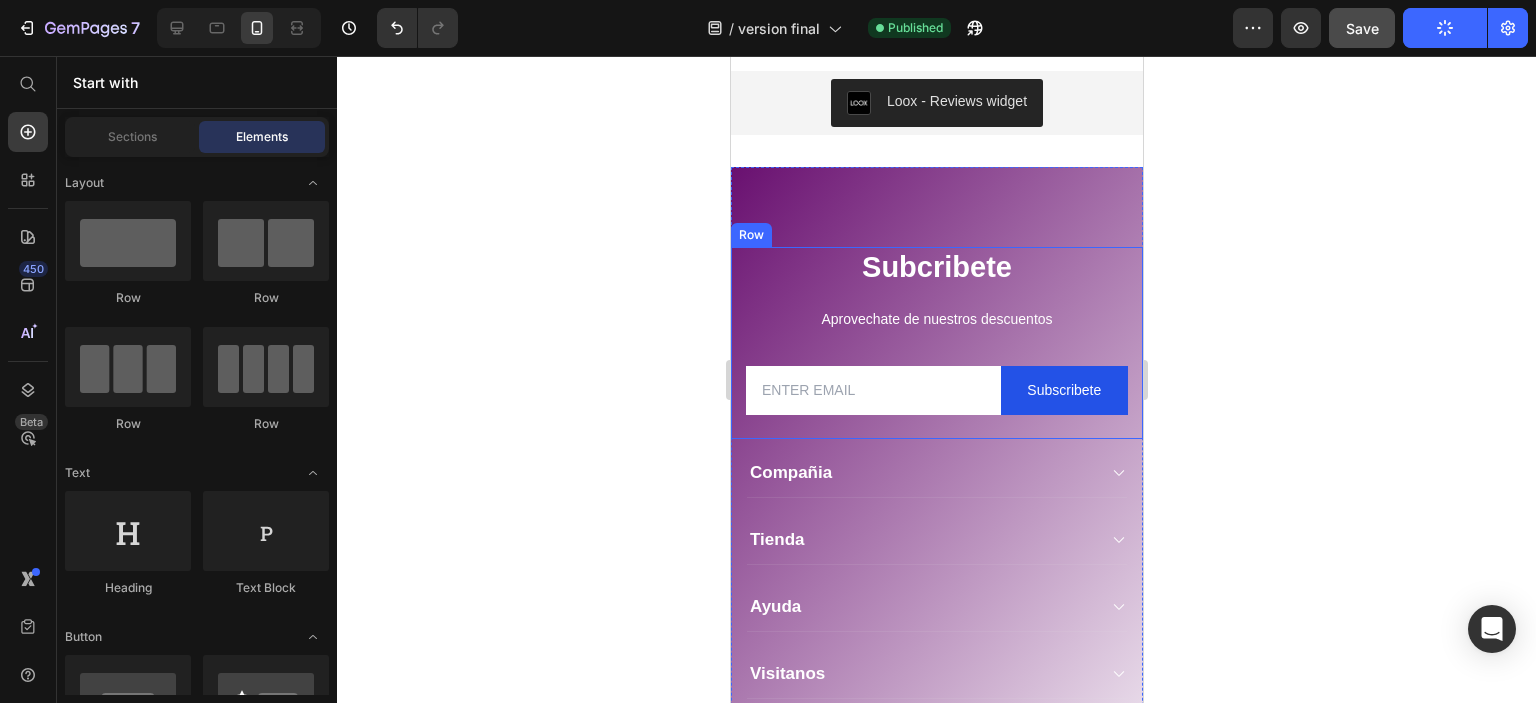 scroll, scrollTop: 5004, scrollLeft: 0, axis: vertical 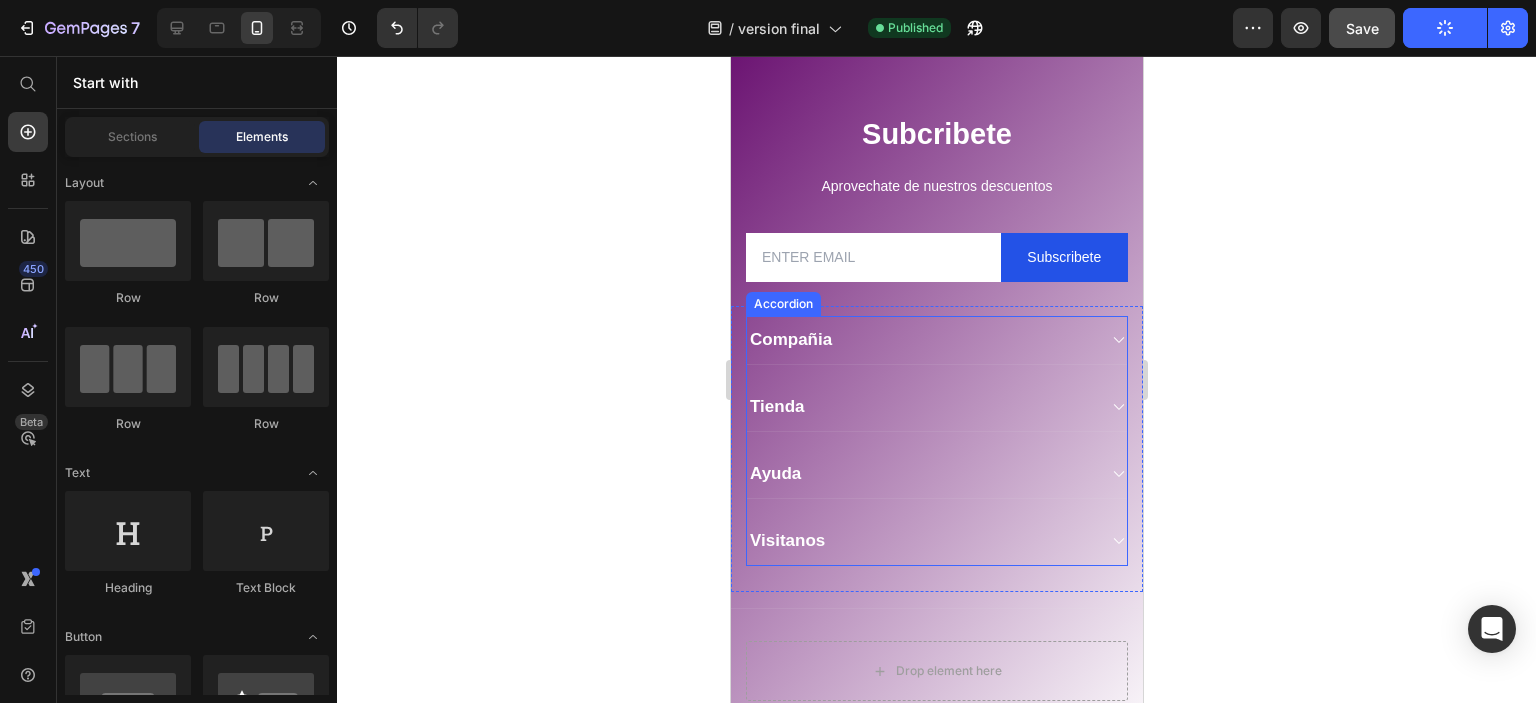 click on "Compañia" at bounding box center (790, 340) 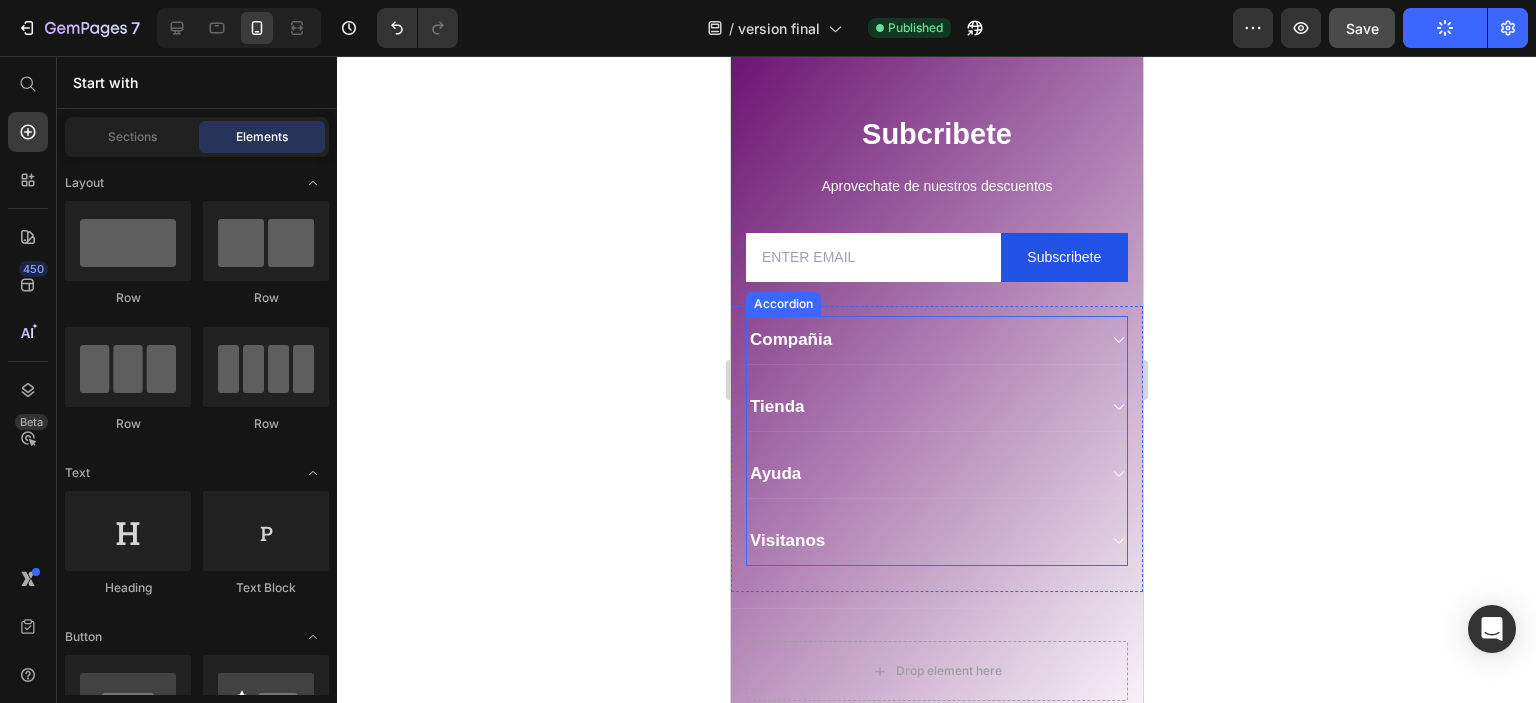 click on "Compañia" at bounding box center (790, 340) 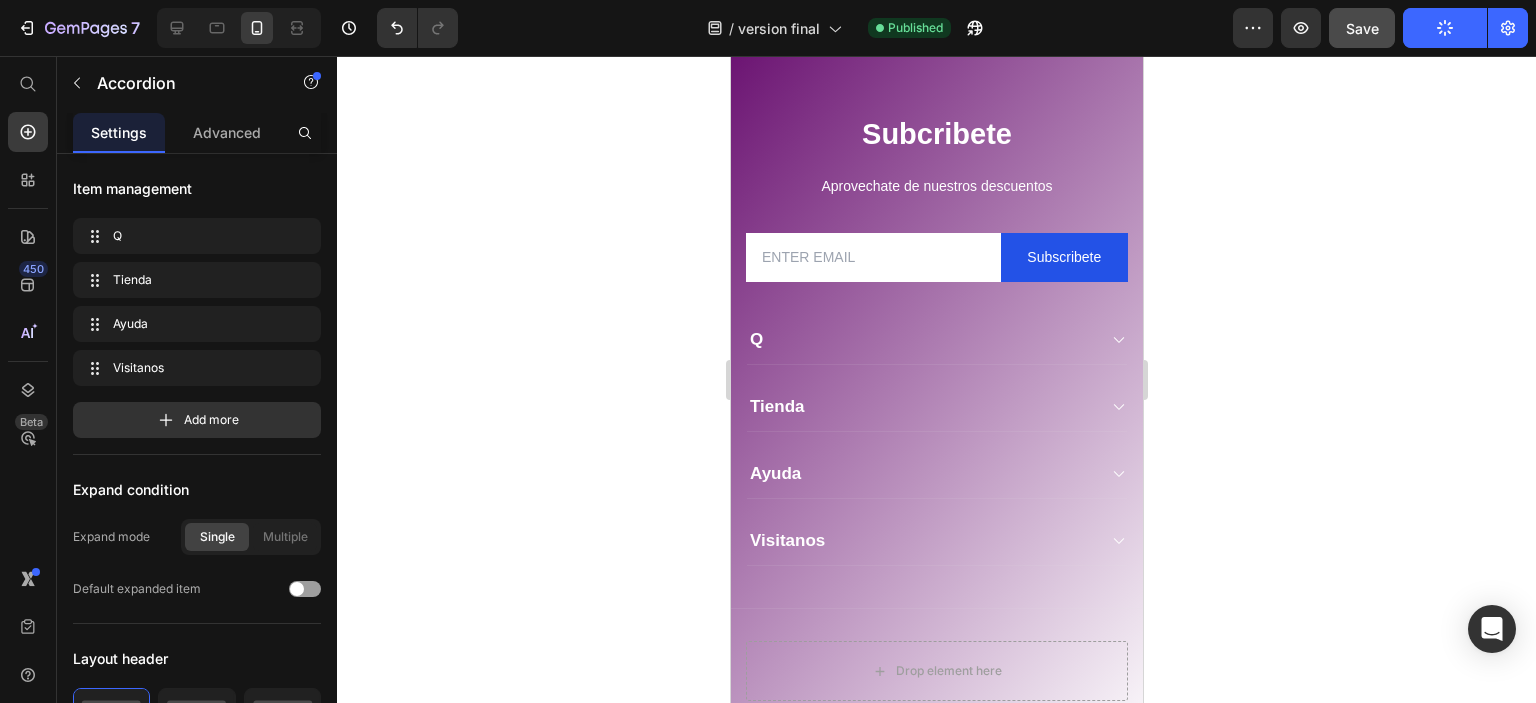 click on "Q" at bounding box center [920, 340] 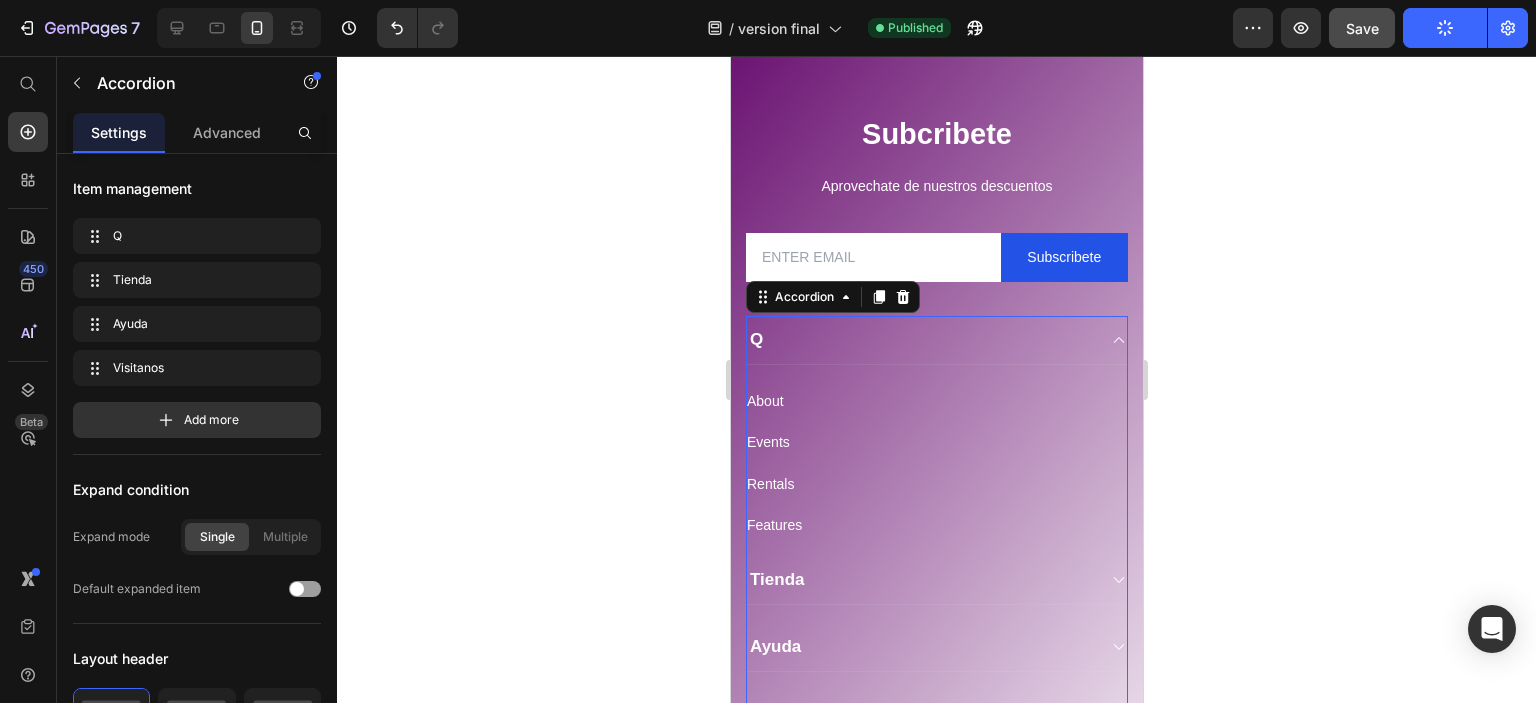 click on "Q" at bounding box center [920, 340] 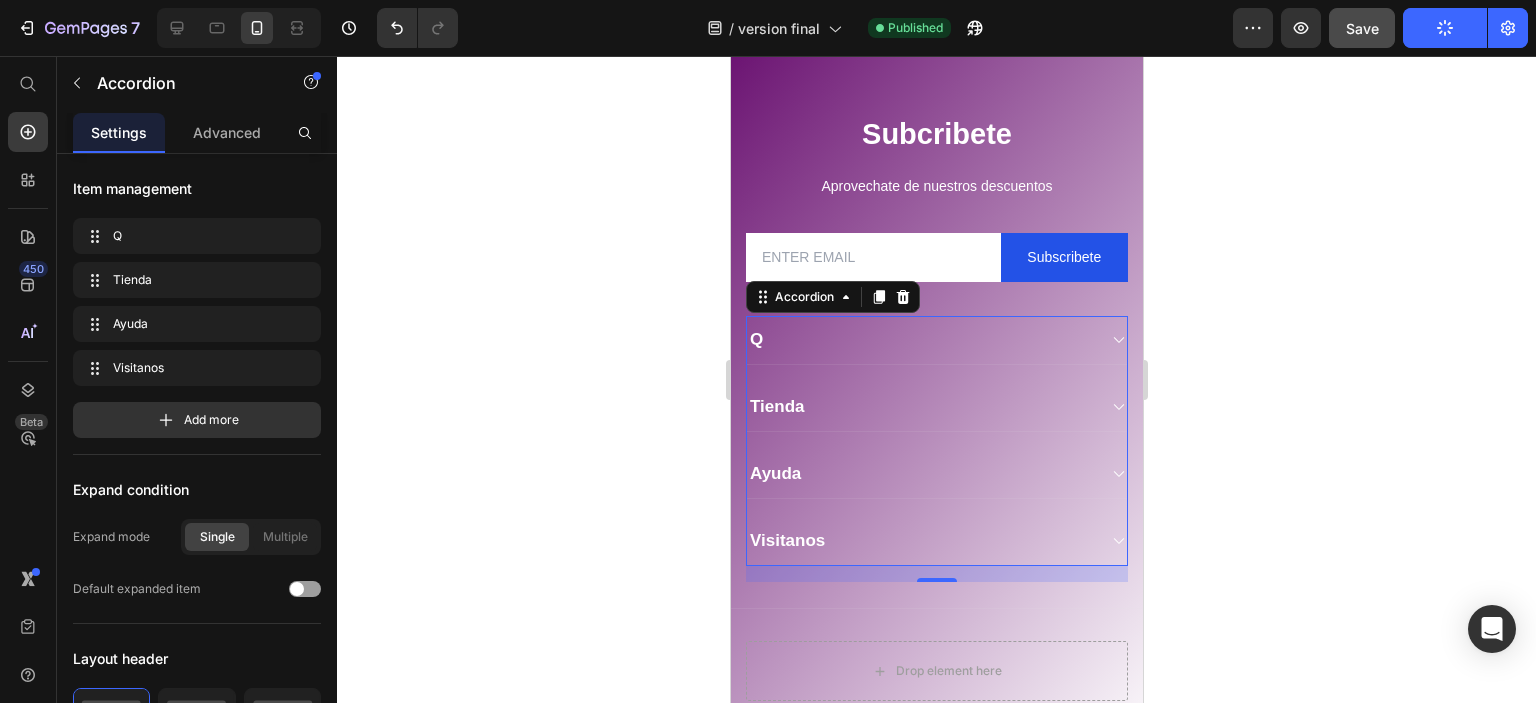 click on "Q" at bounding box center (920, 340) 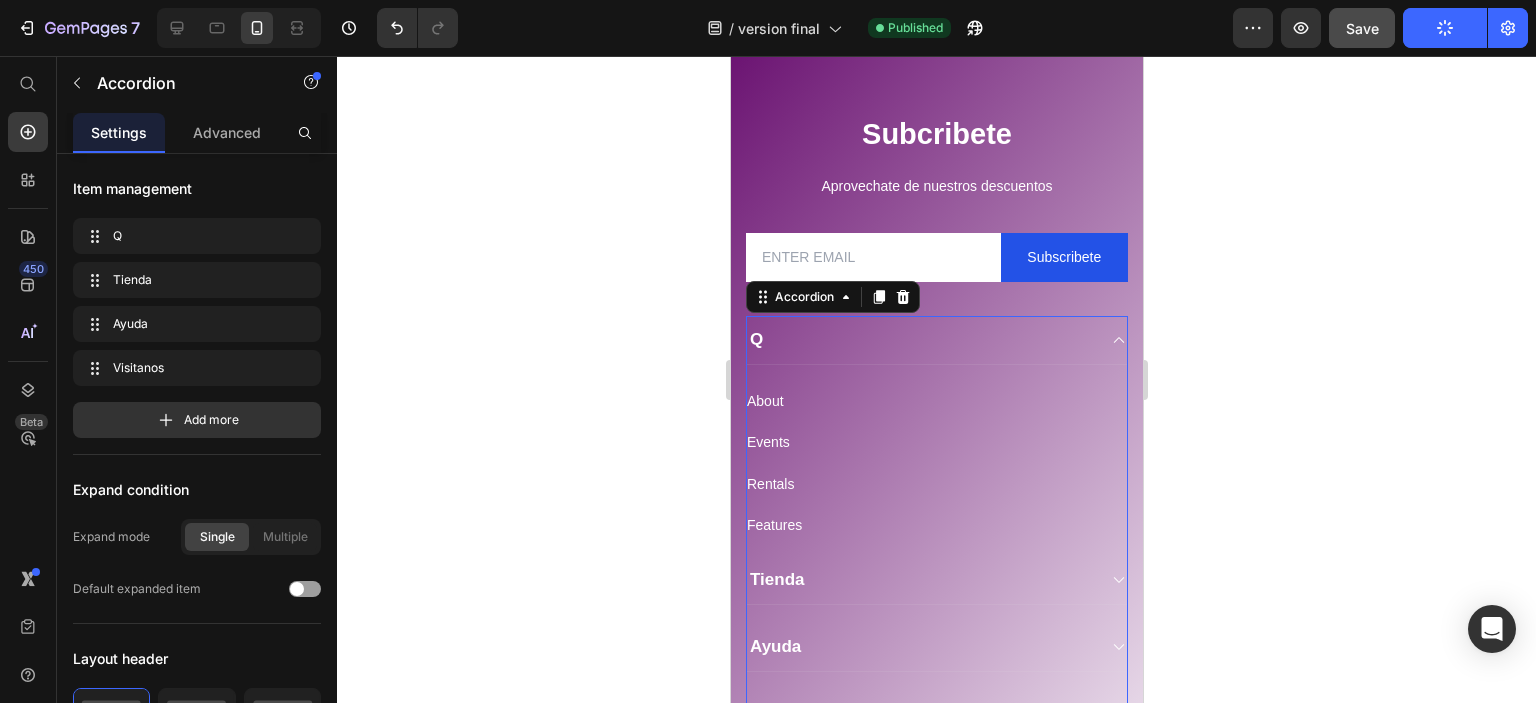 click on "Q" at bounding box center [755, 340] 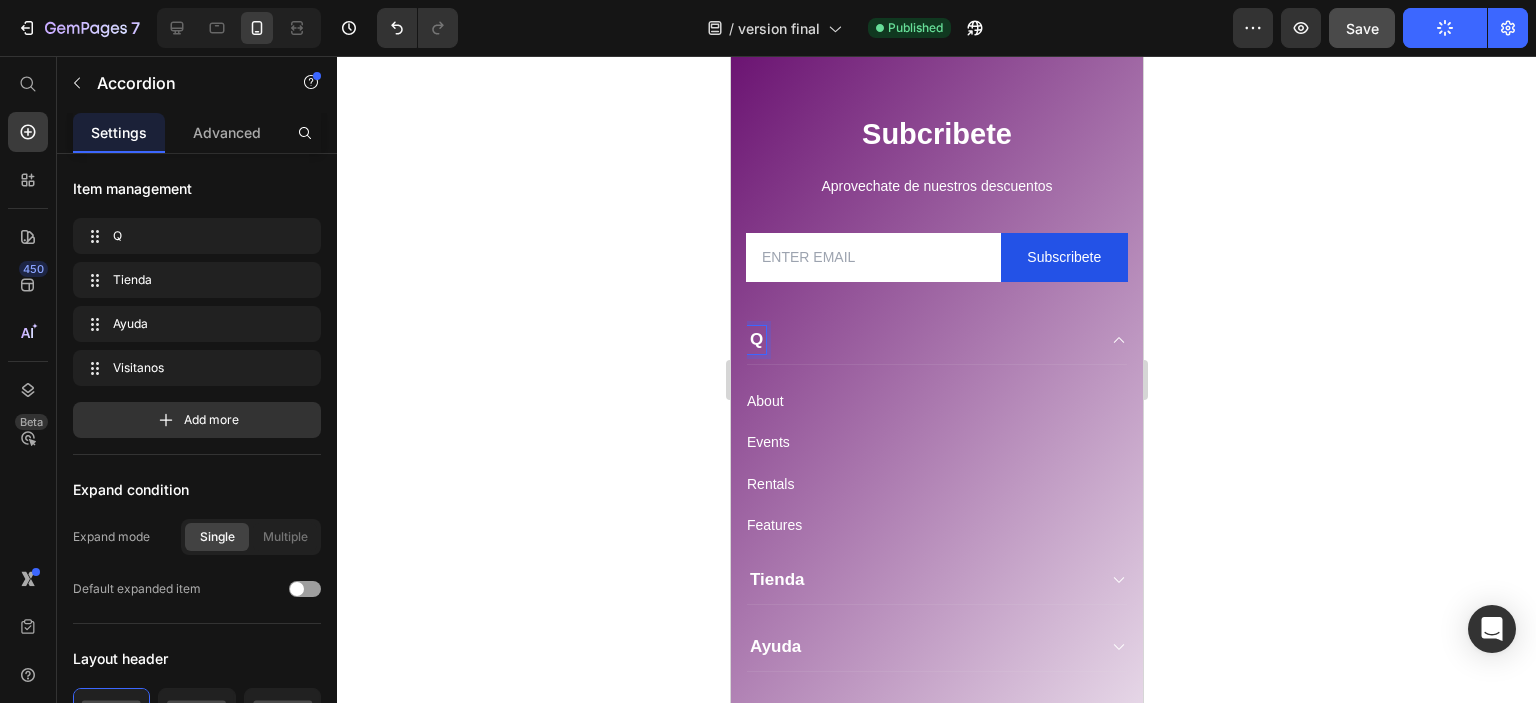 click 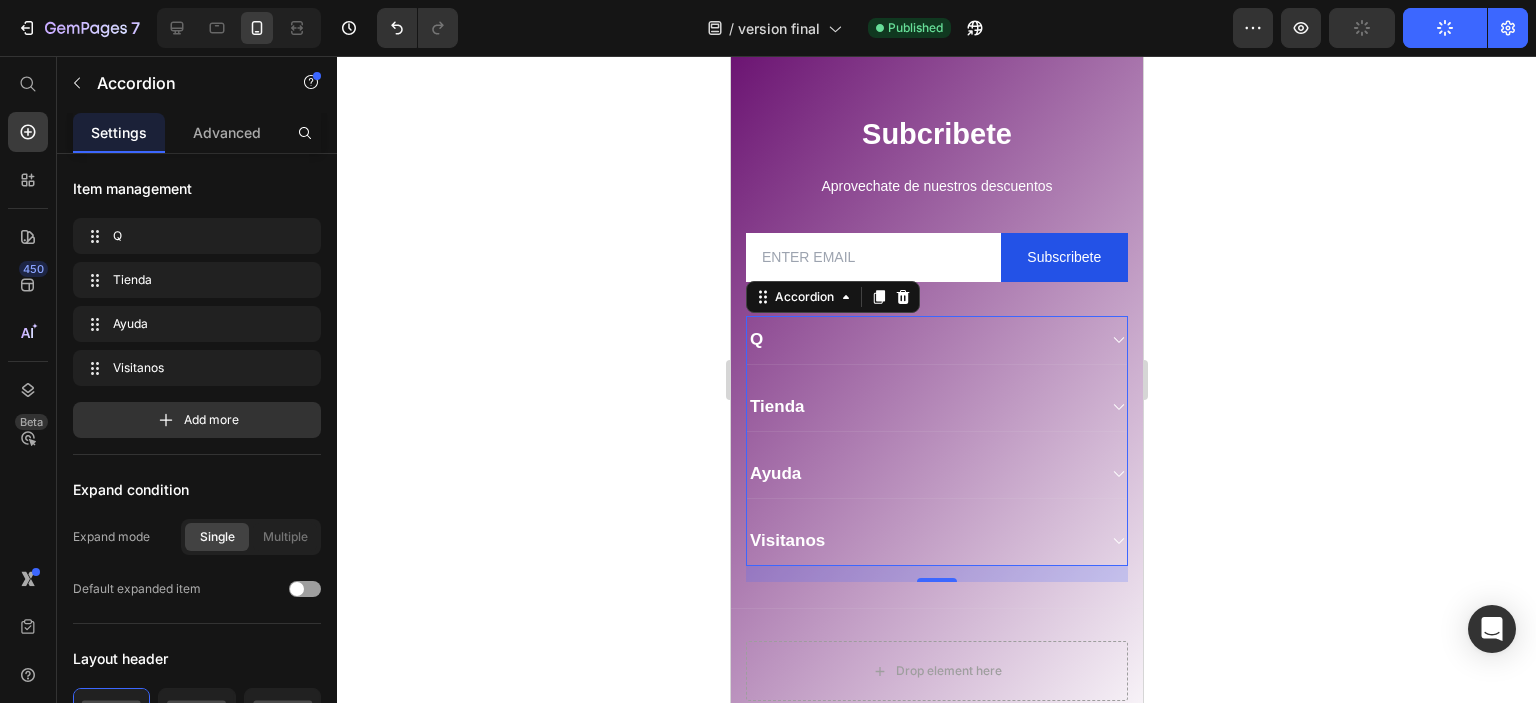 click on "Q" at bounding box center [755, 340] 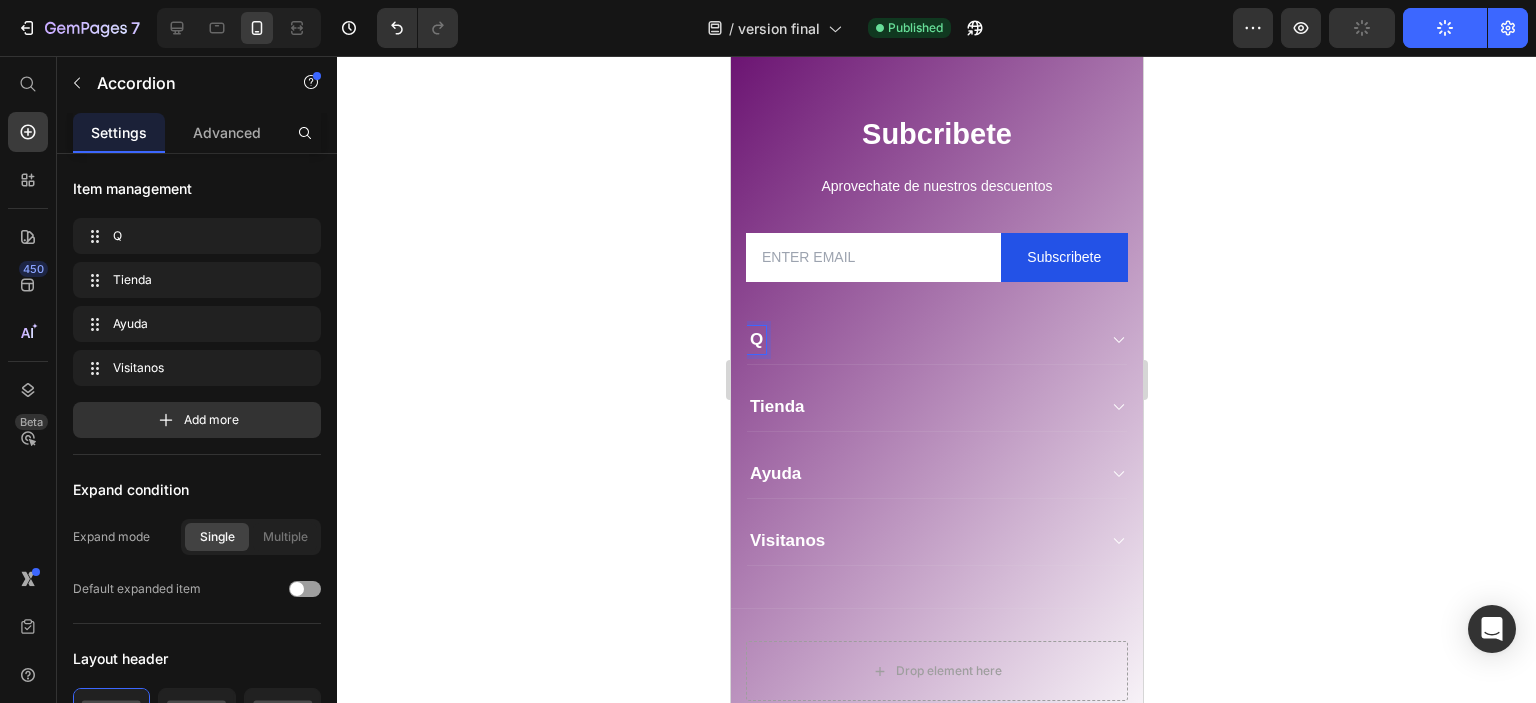 click on "Q" at bounding box center [755, 340] 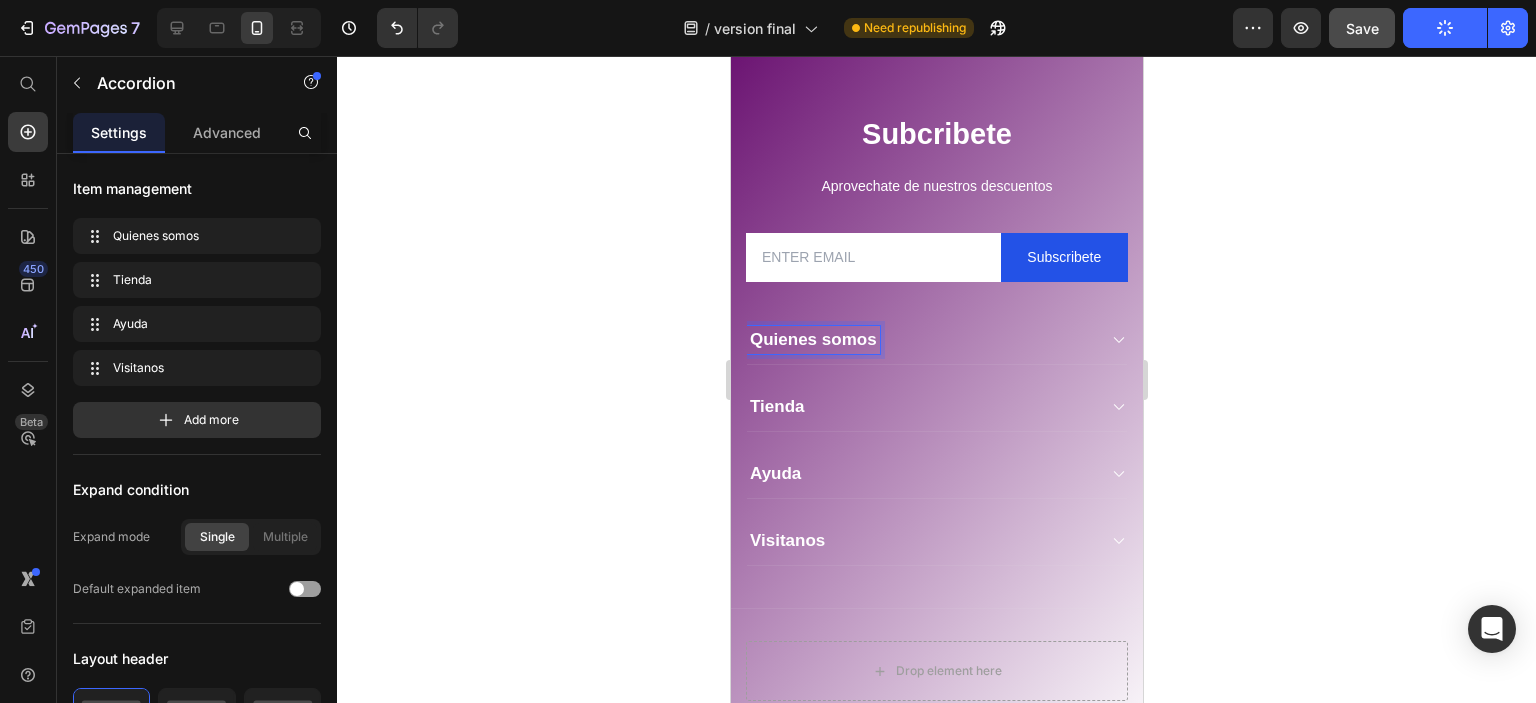 click on "Quienes somos" at bounding box center [812, 340] 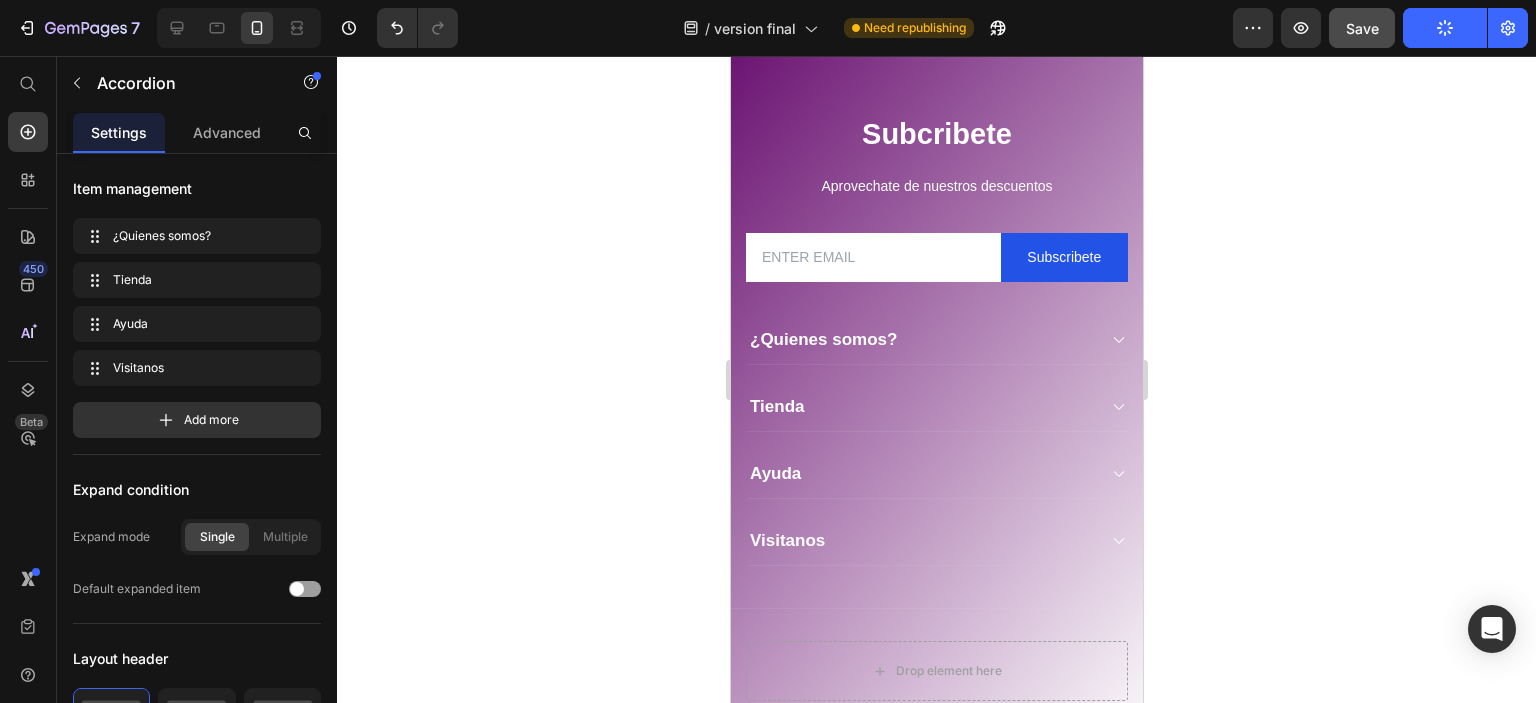 click 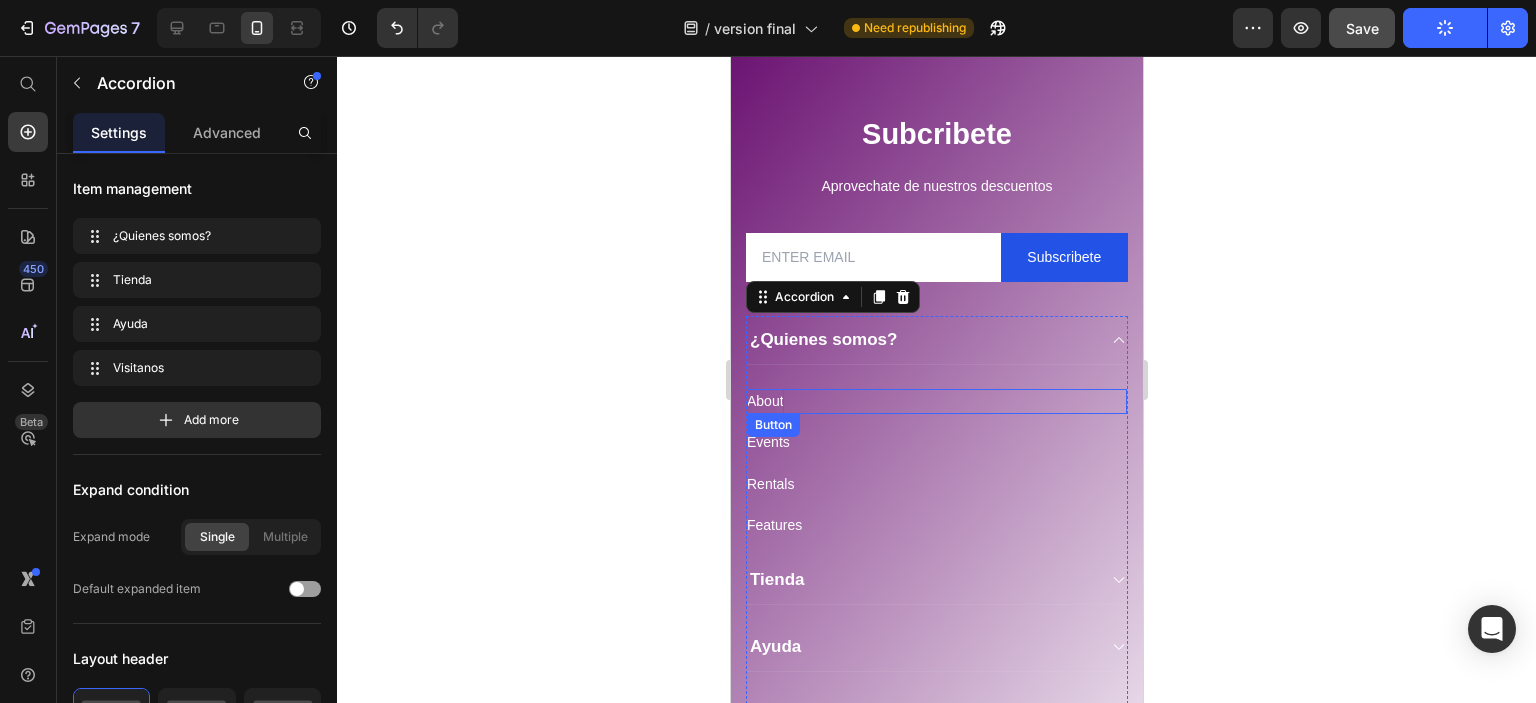 click on "About" at bounding box center (764, 401) 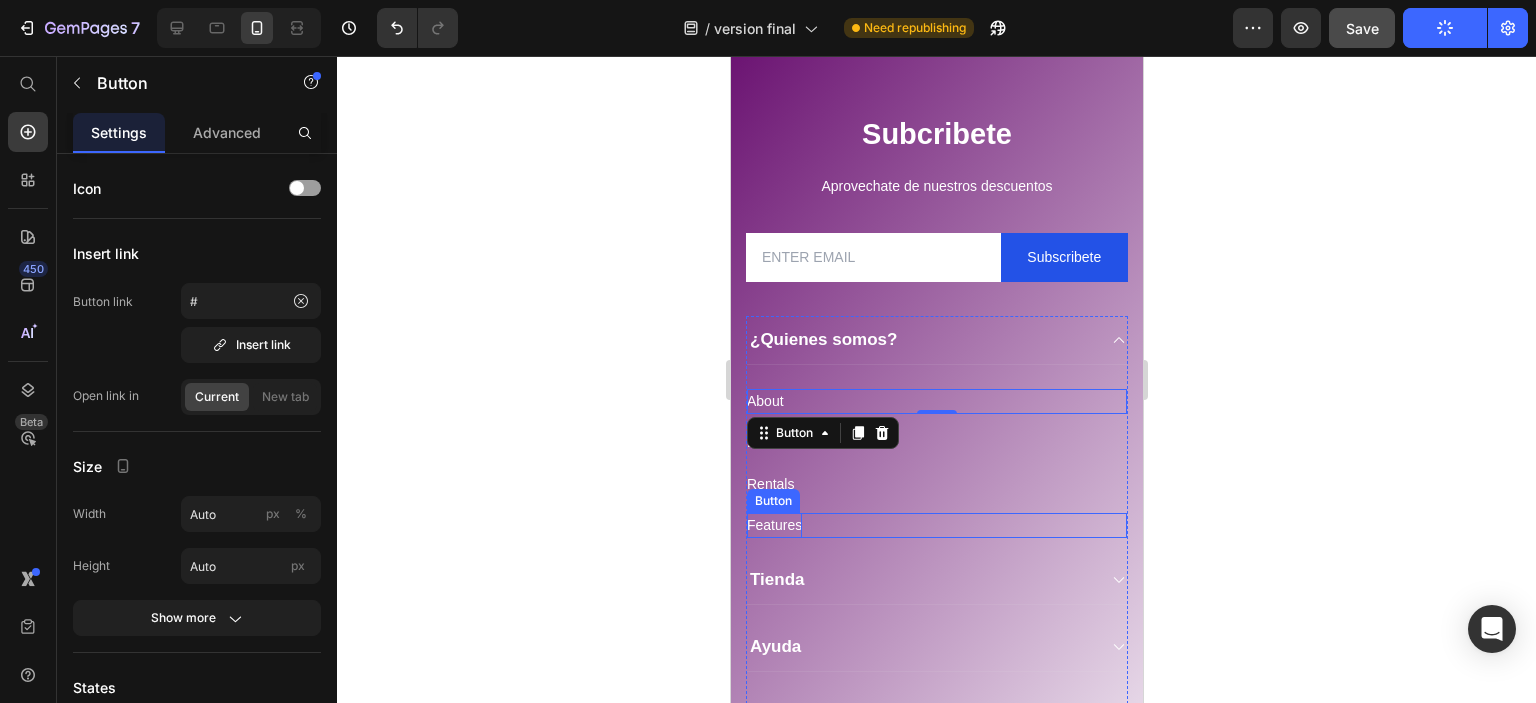 click on "Features" at bounding box center [773, 525] 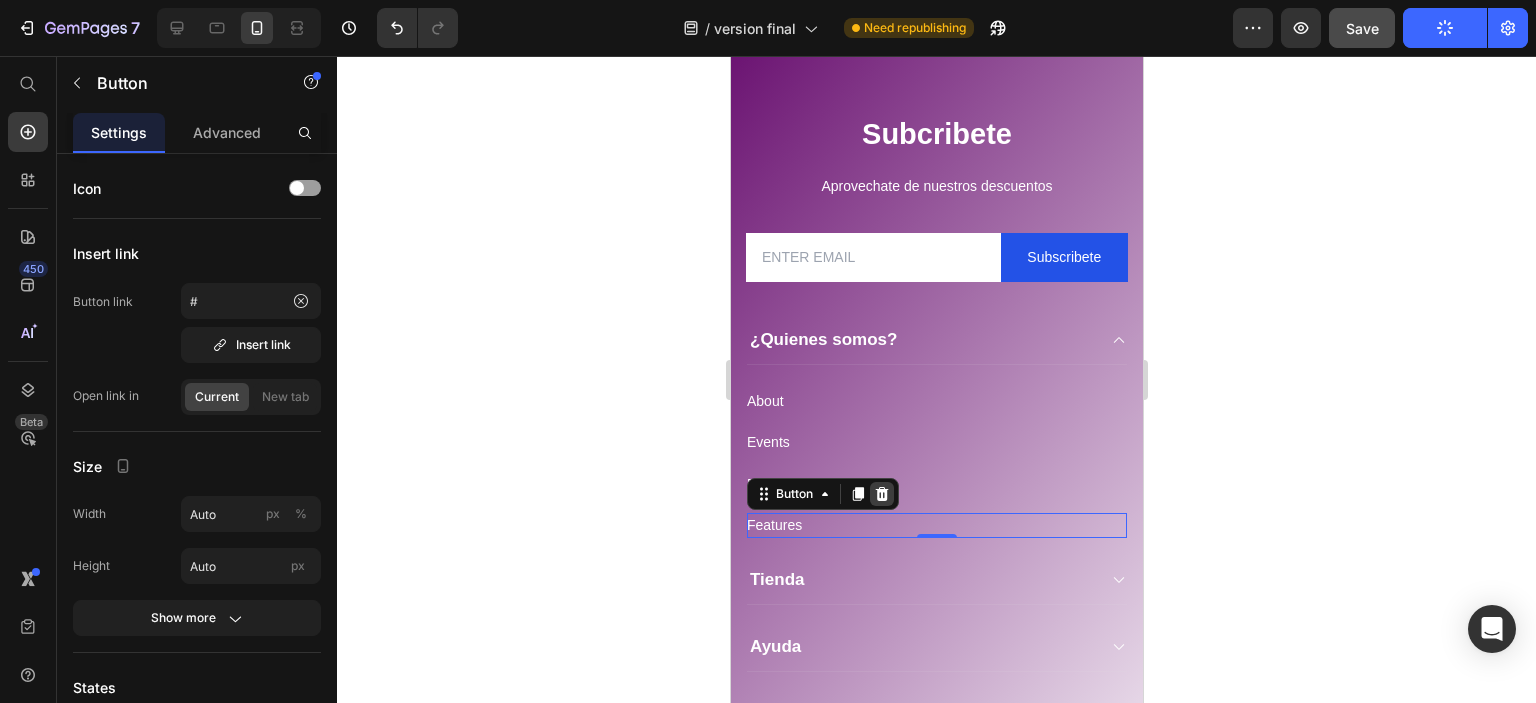 click 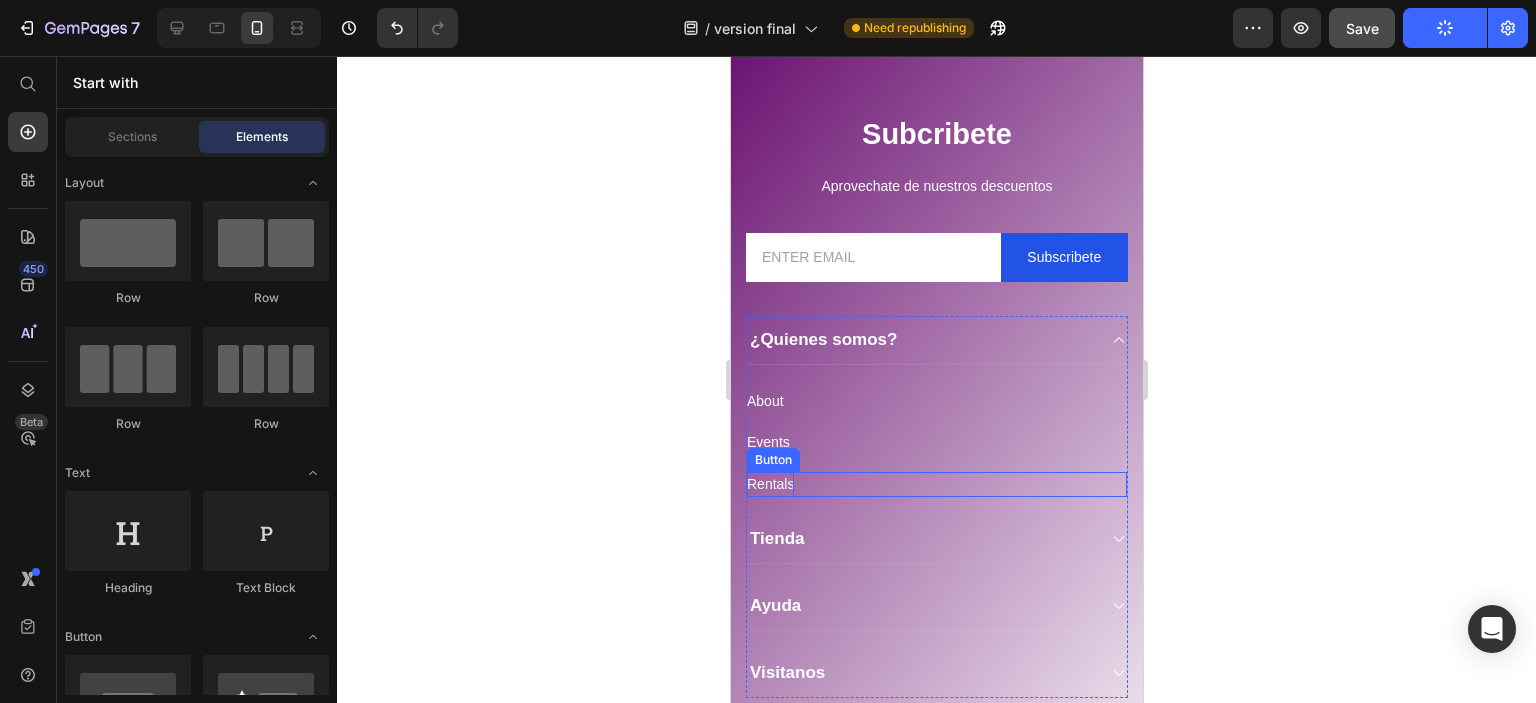 click on "Rentals" at bounding box center (769, 484) 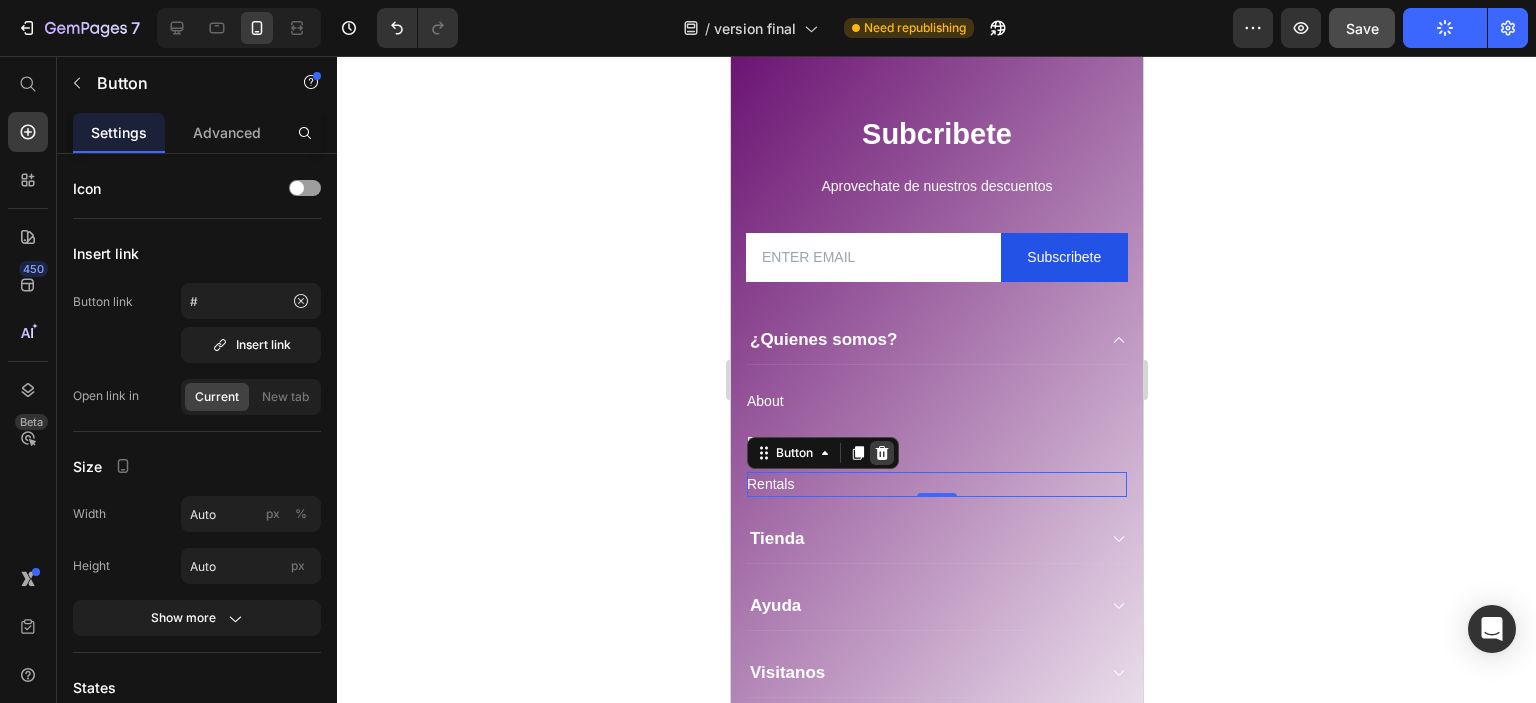 click 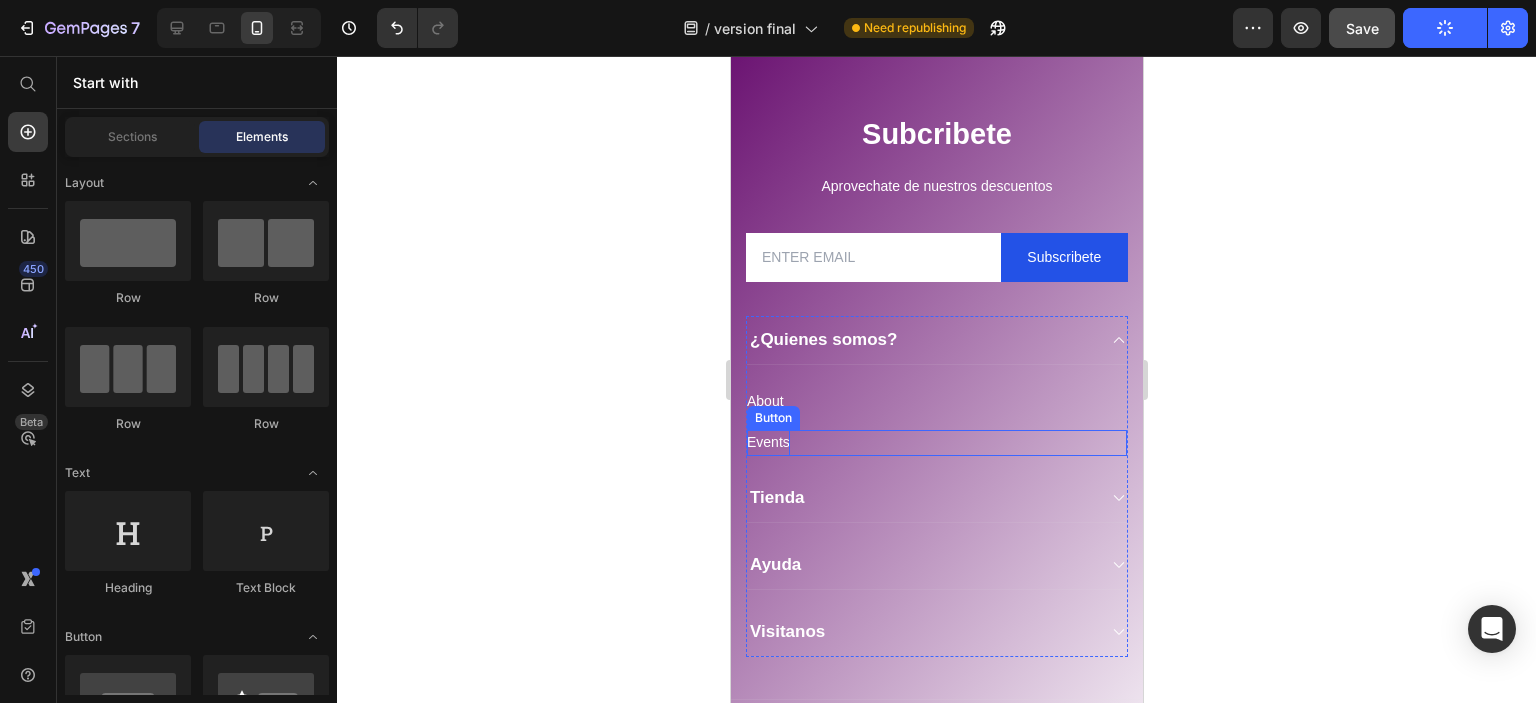 click on "Events" at bounding box center (767, 442) 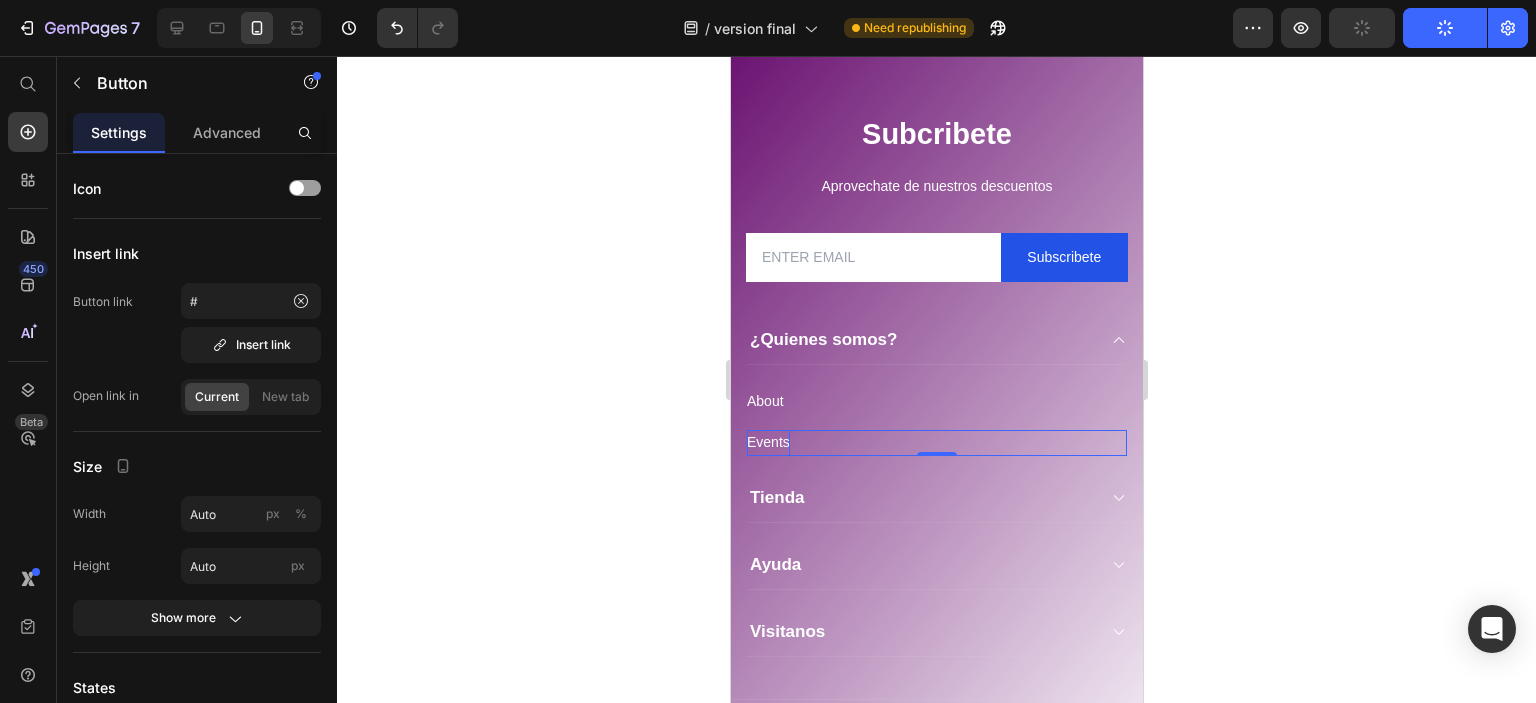 click on "Events" at bounding box center (767, 442) 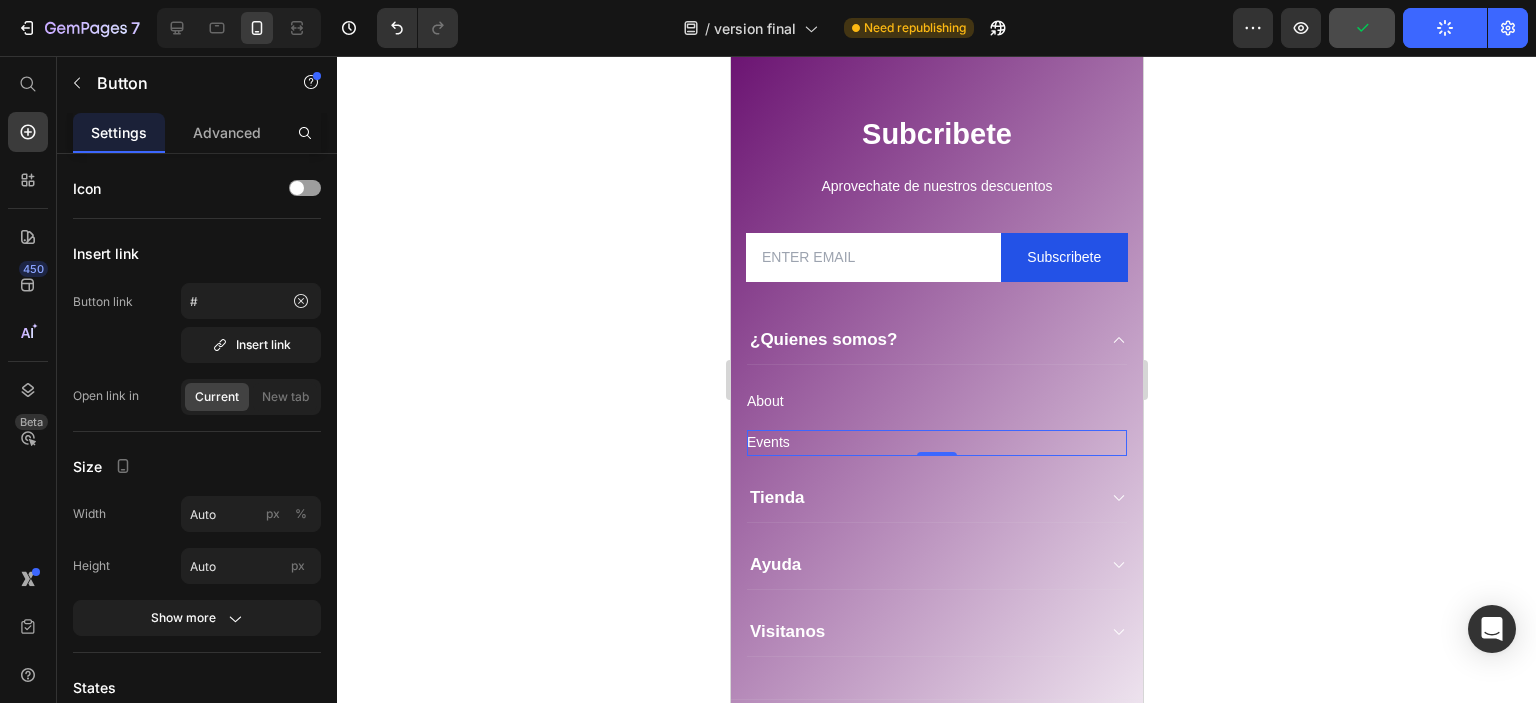 click on "Events Button   0" at bounding box center (936, 442) 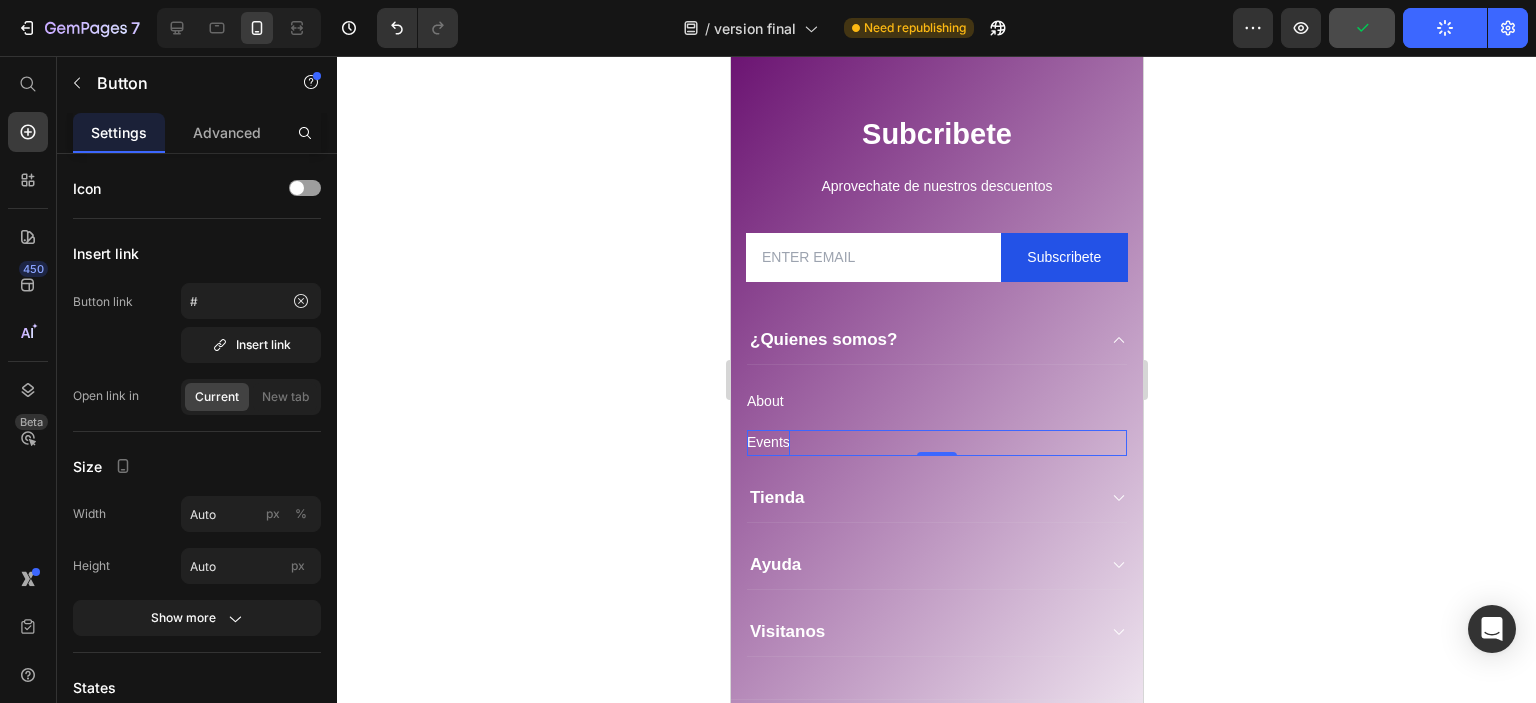 click on "Events" at bounding box center (767, 442) 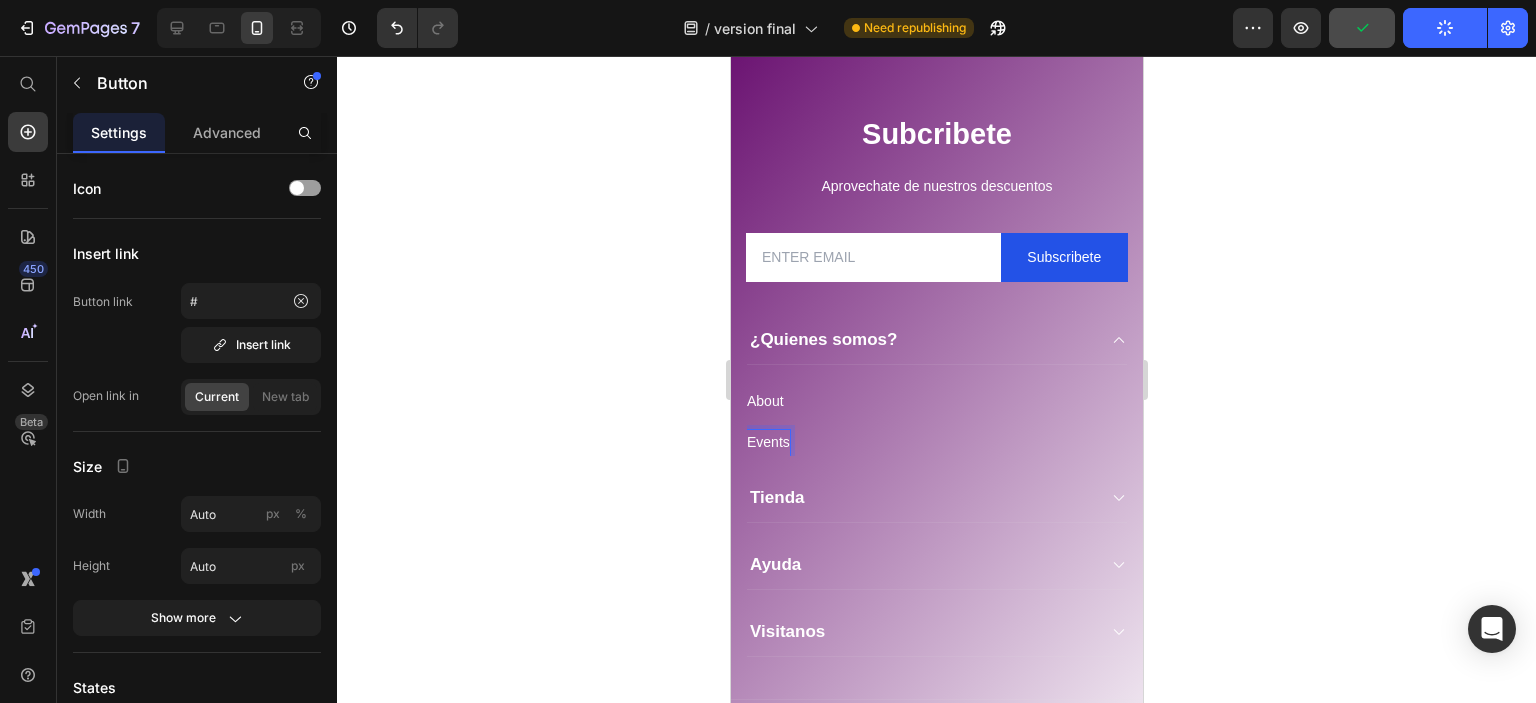 click on "Events" at bounding box center (767, 442) 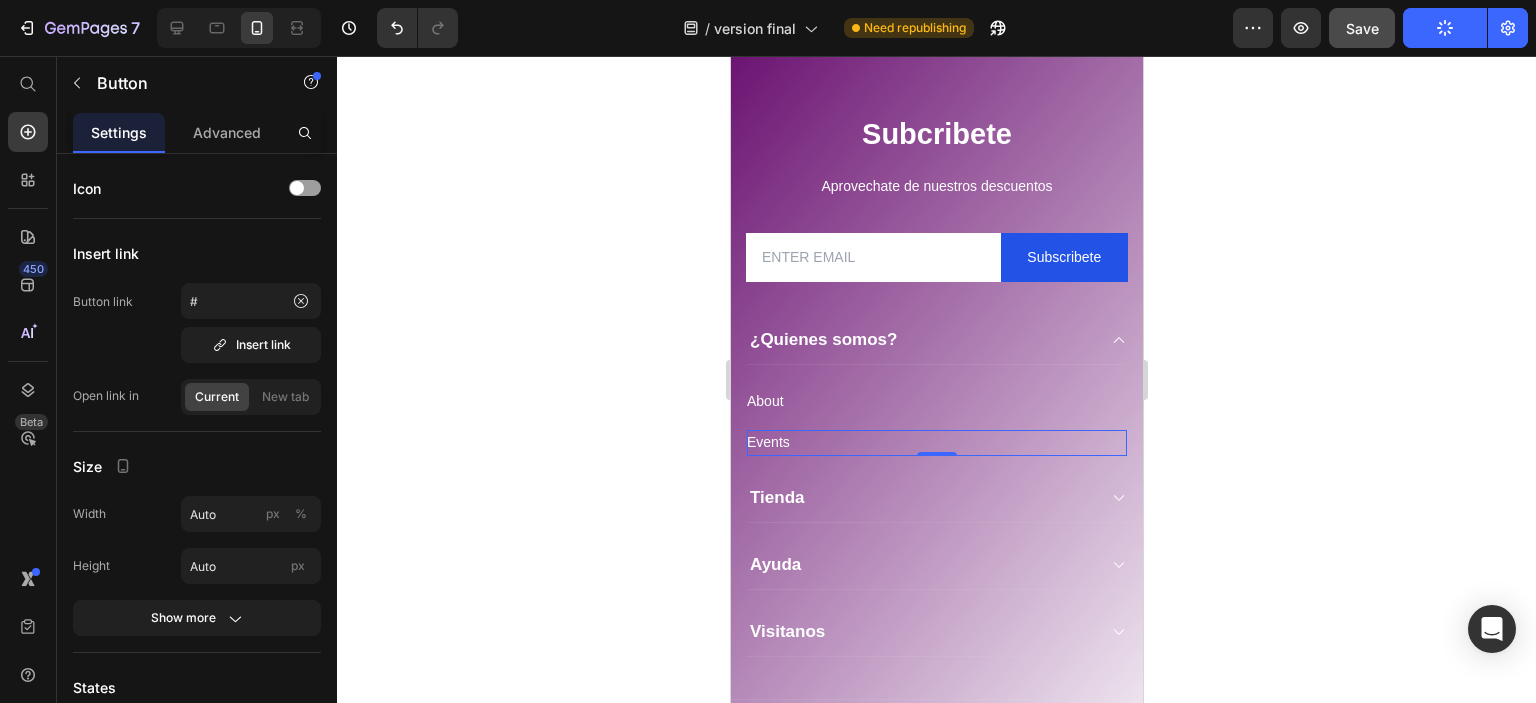 click on "Events Button   0" at bounding box center [936, 442] 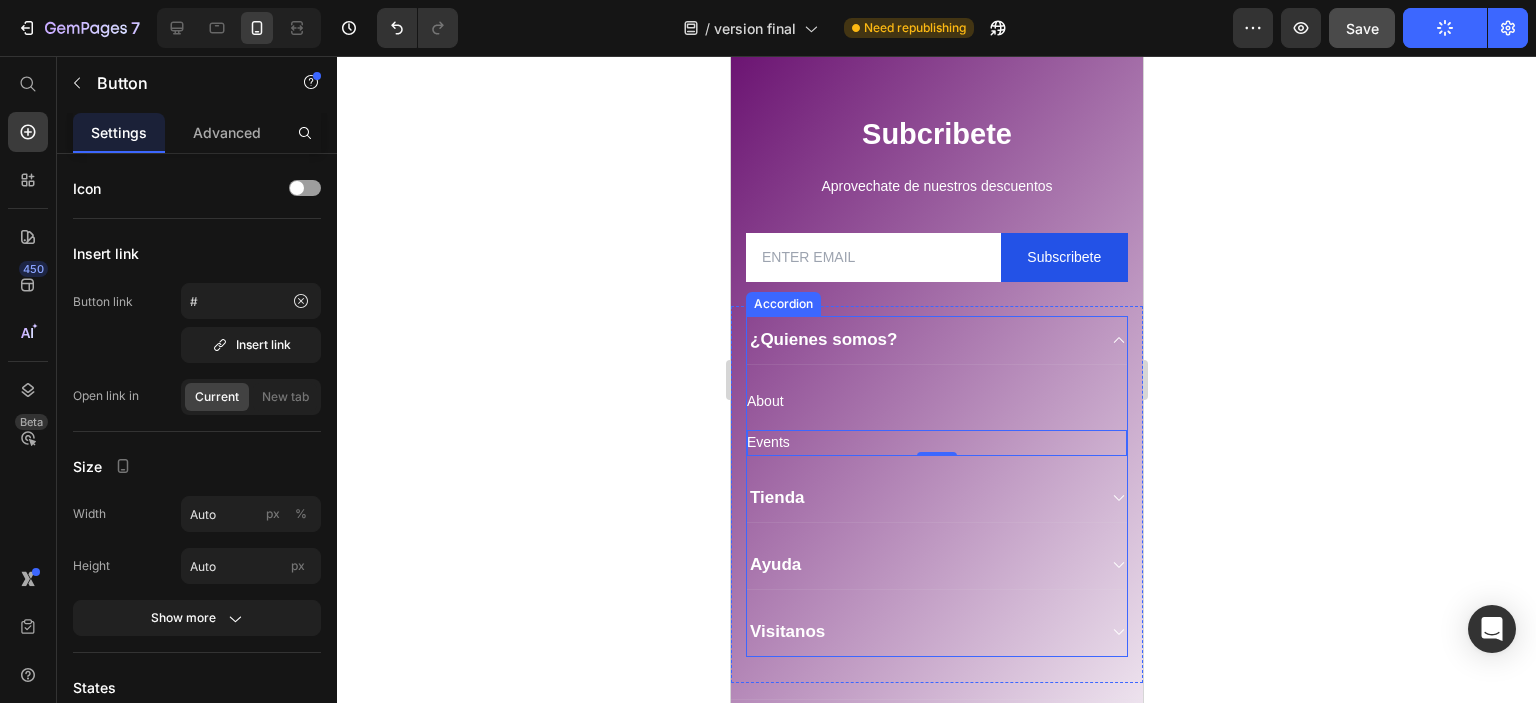 click on "About Button Events Button   0" at bounding box center [936, 410] 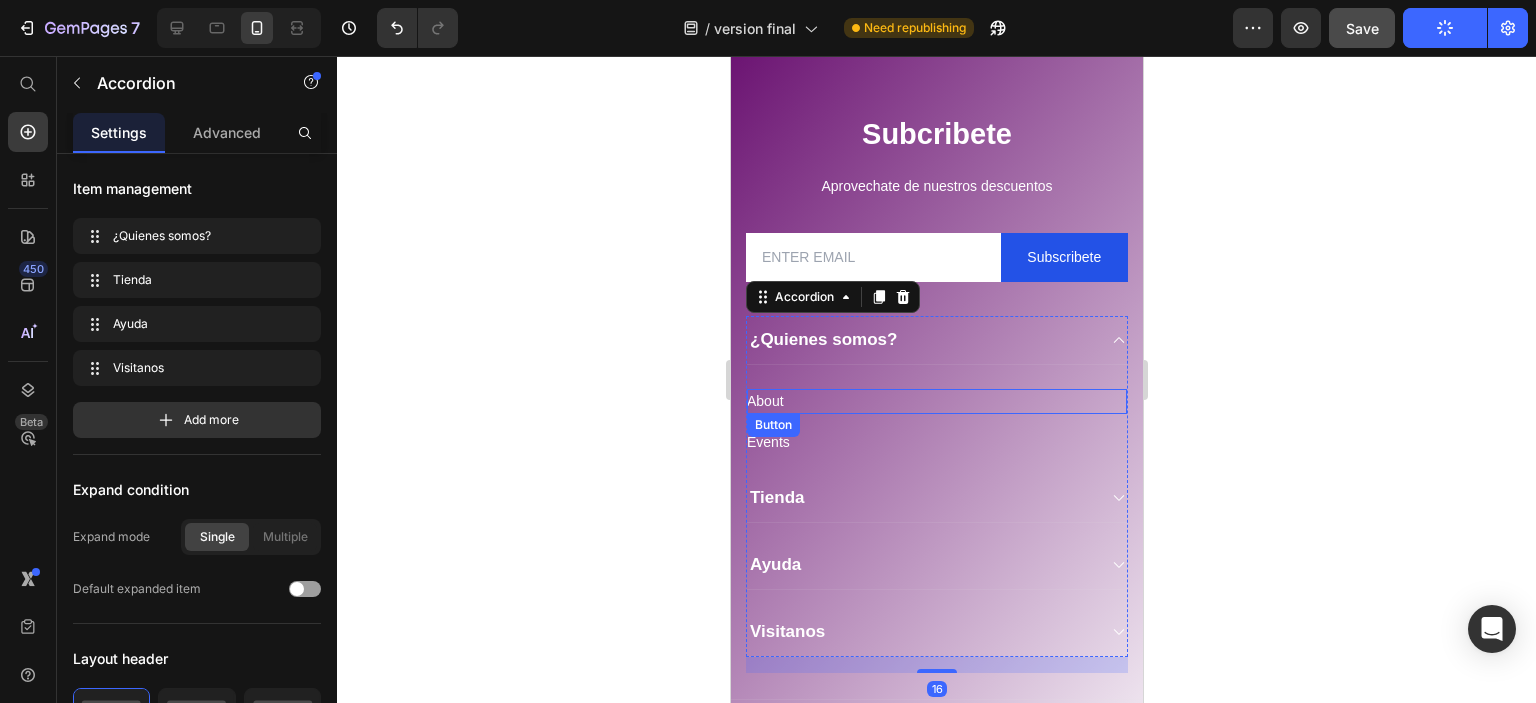 click on "About Button" at bounding box center [936, 401] 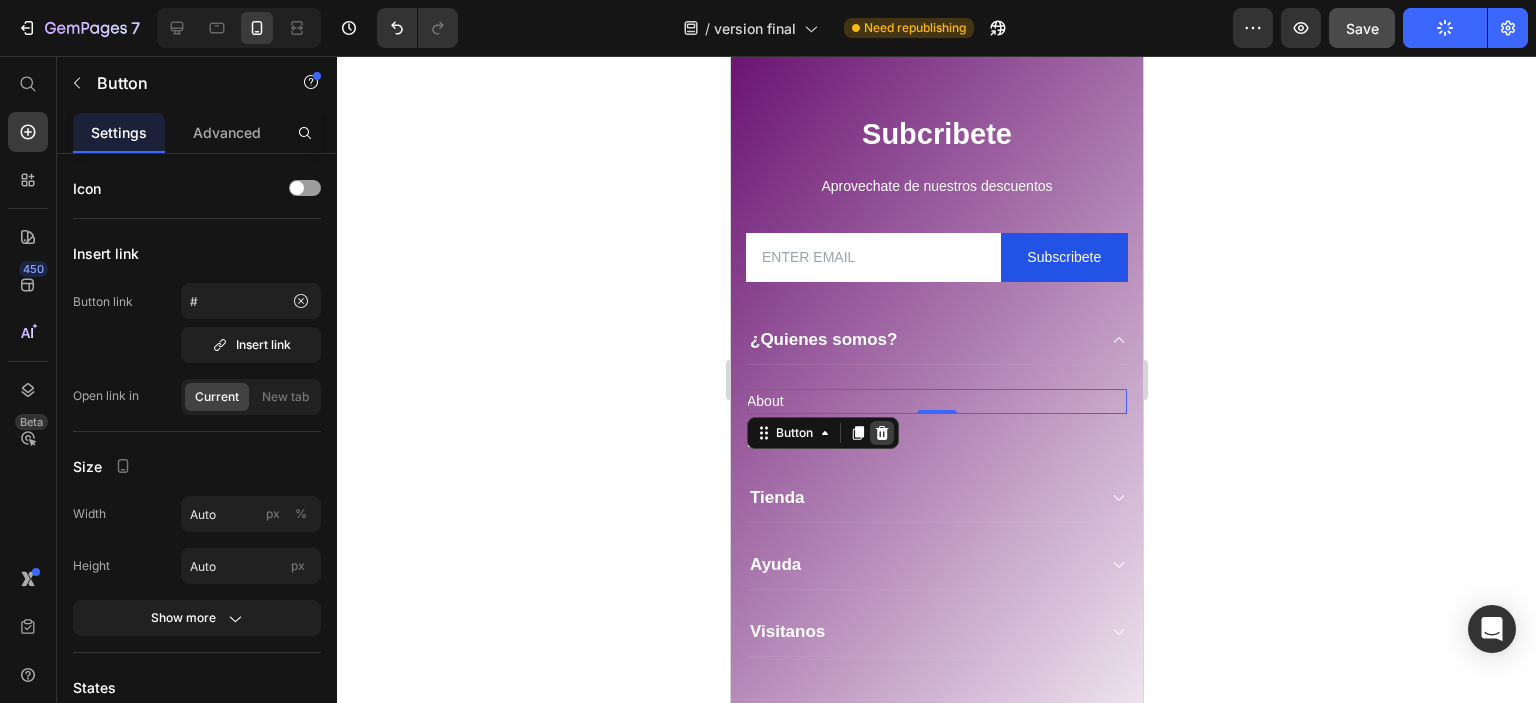click at bounding box center (881, 433) 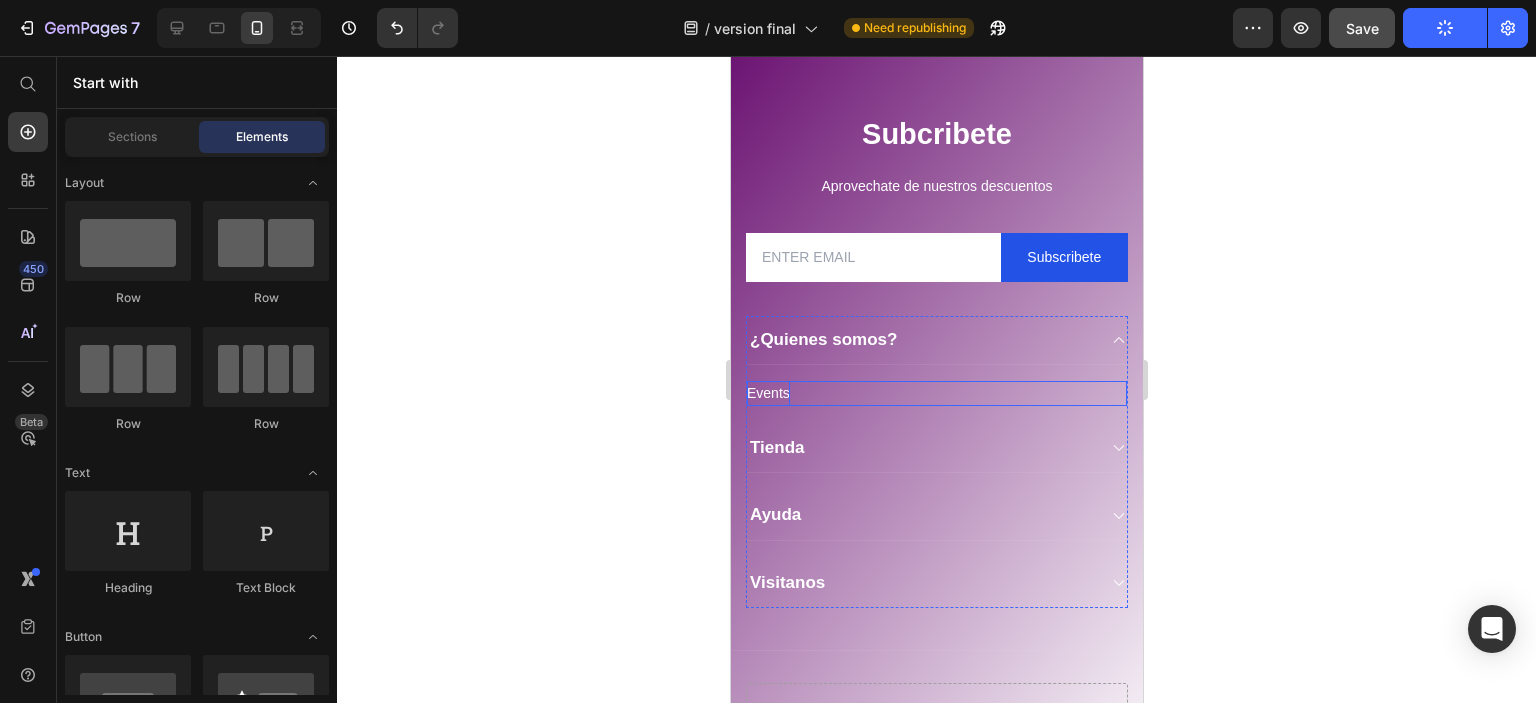 click on "Events" at bounding box center (767, 393) 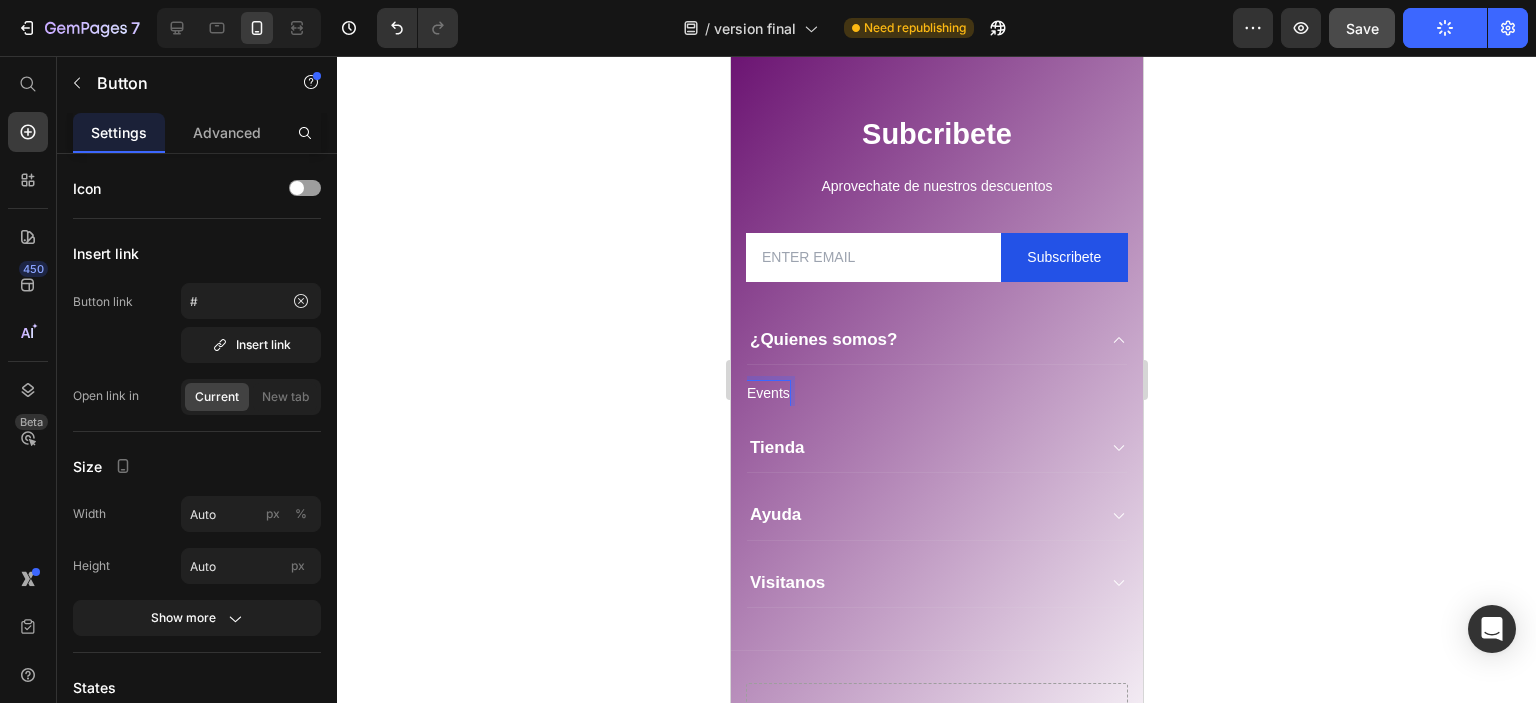 click on "Events" at bounding box center (767, 393) 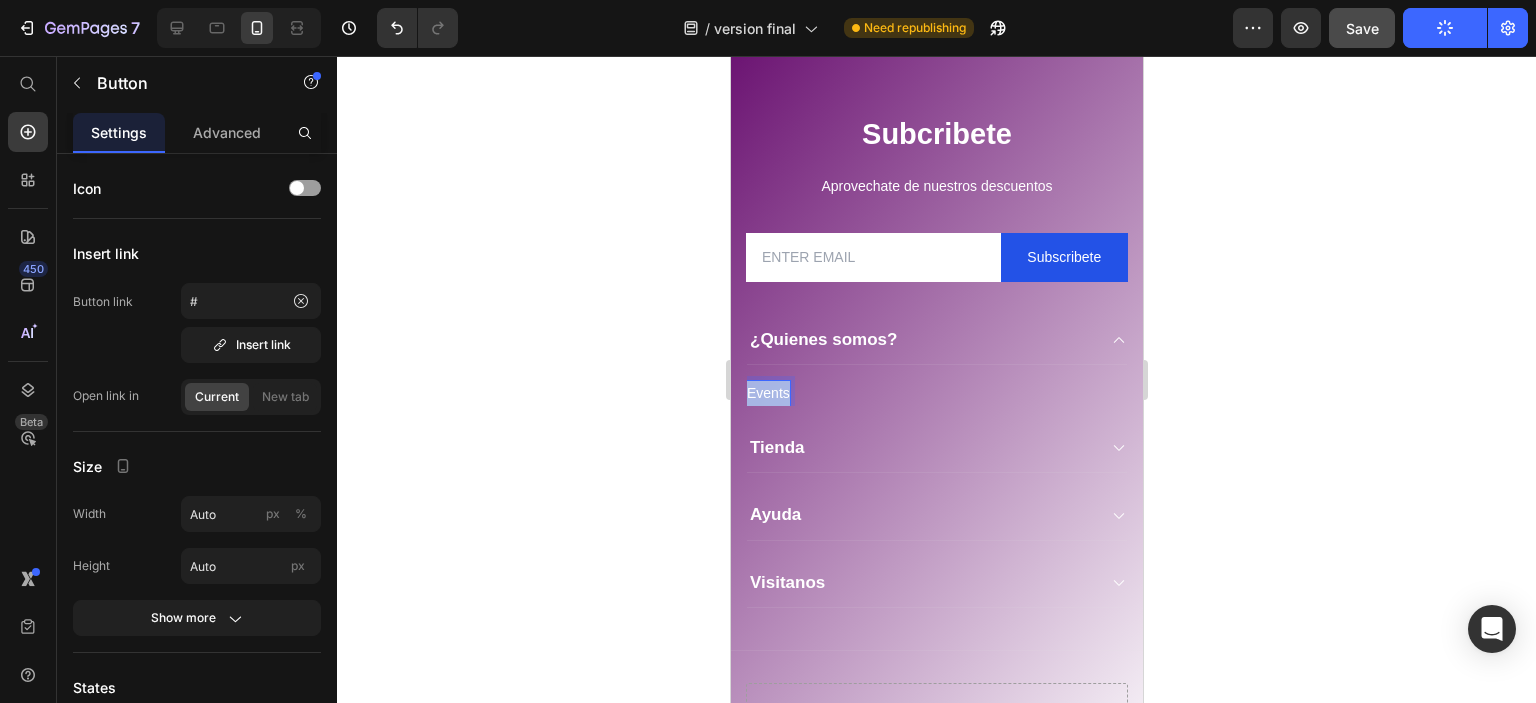 click on "Events" at bounding box center (767, 393) 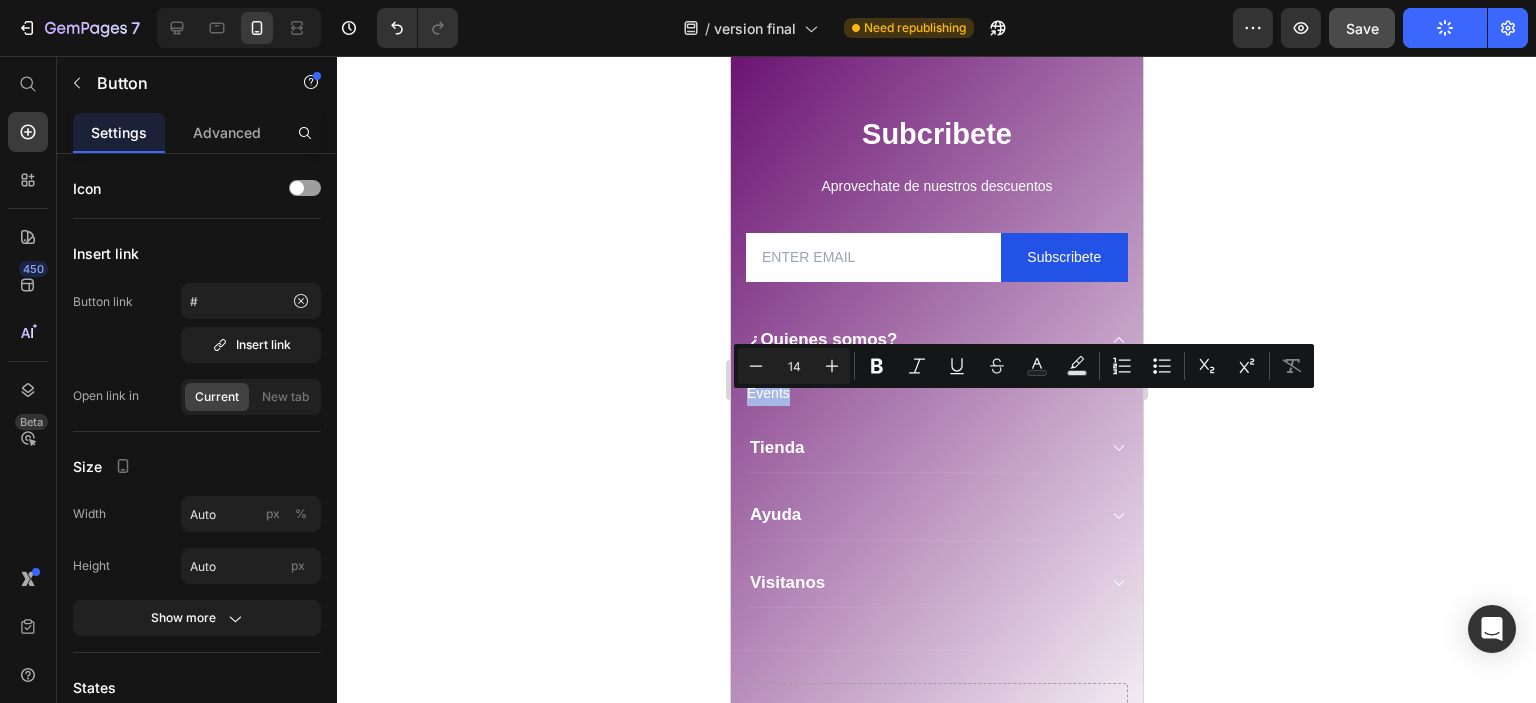 drag, startPoint x: 822, startPoint y: 407, endPoint x: 837, endPoint y: 402, distance: 15.811388 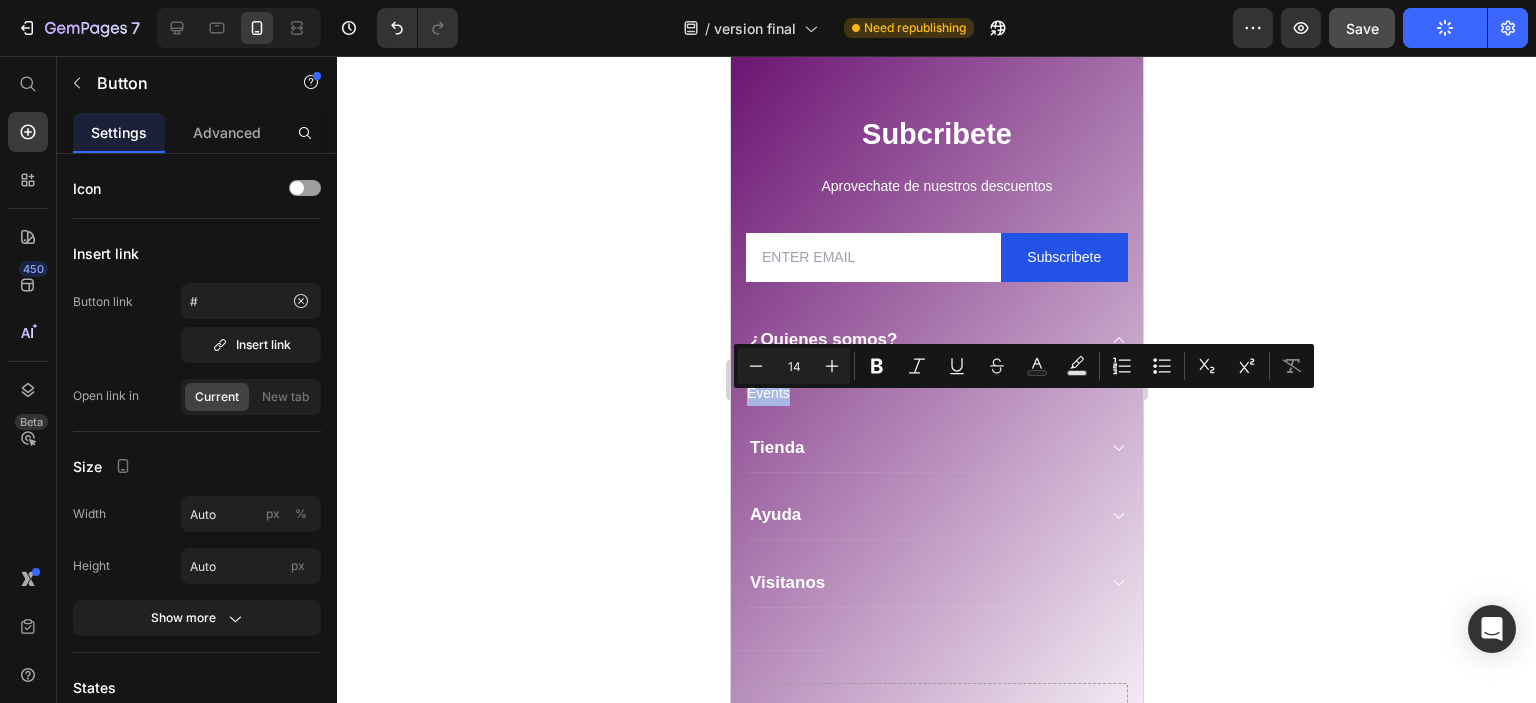 click on "Events Button   0" at bounding box center (936, 393) 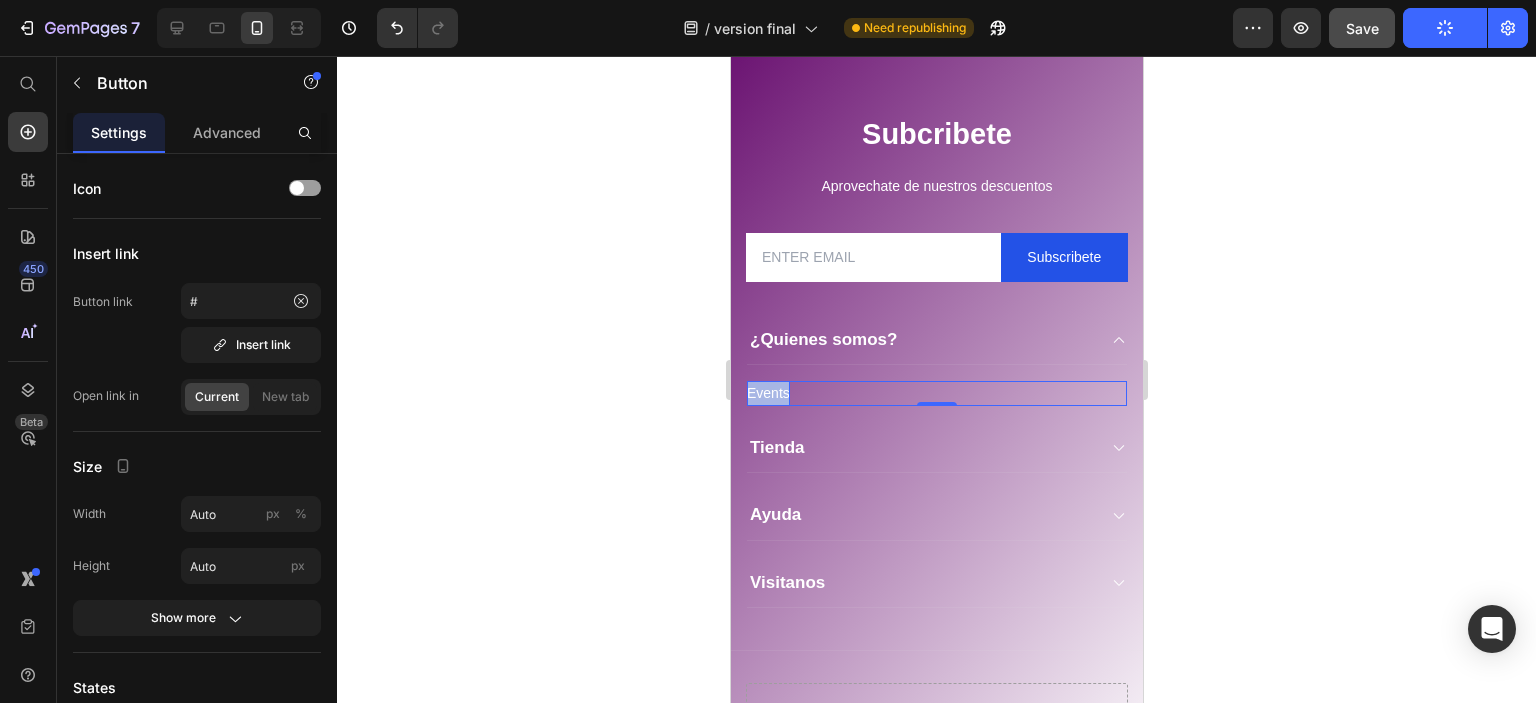 click on "Events" at bounding box center (767, 393) 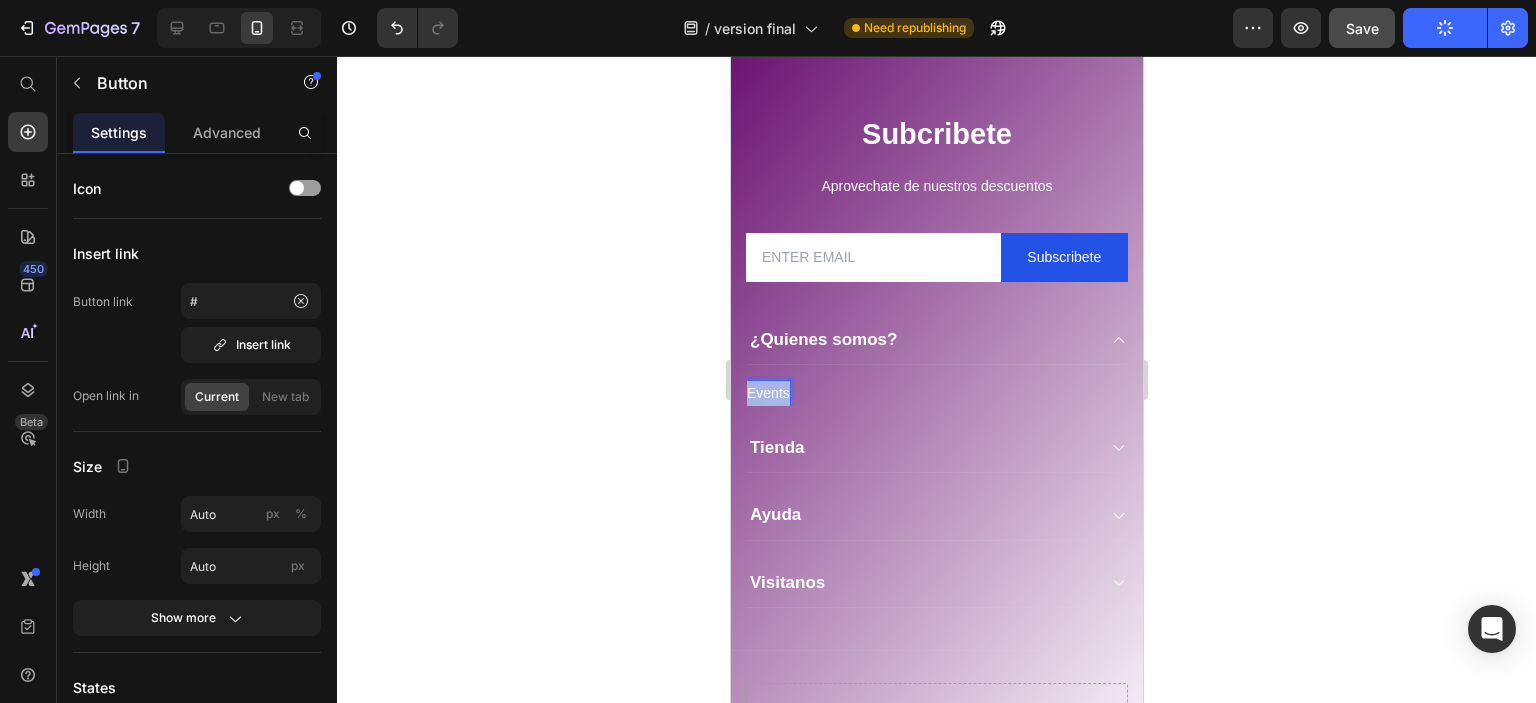 click on "Events" at bounding box center [767, 393] 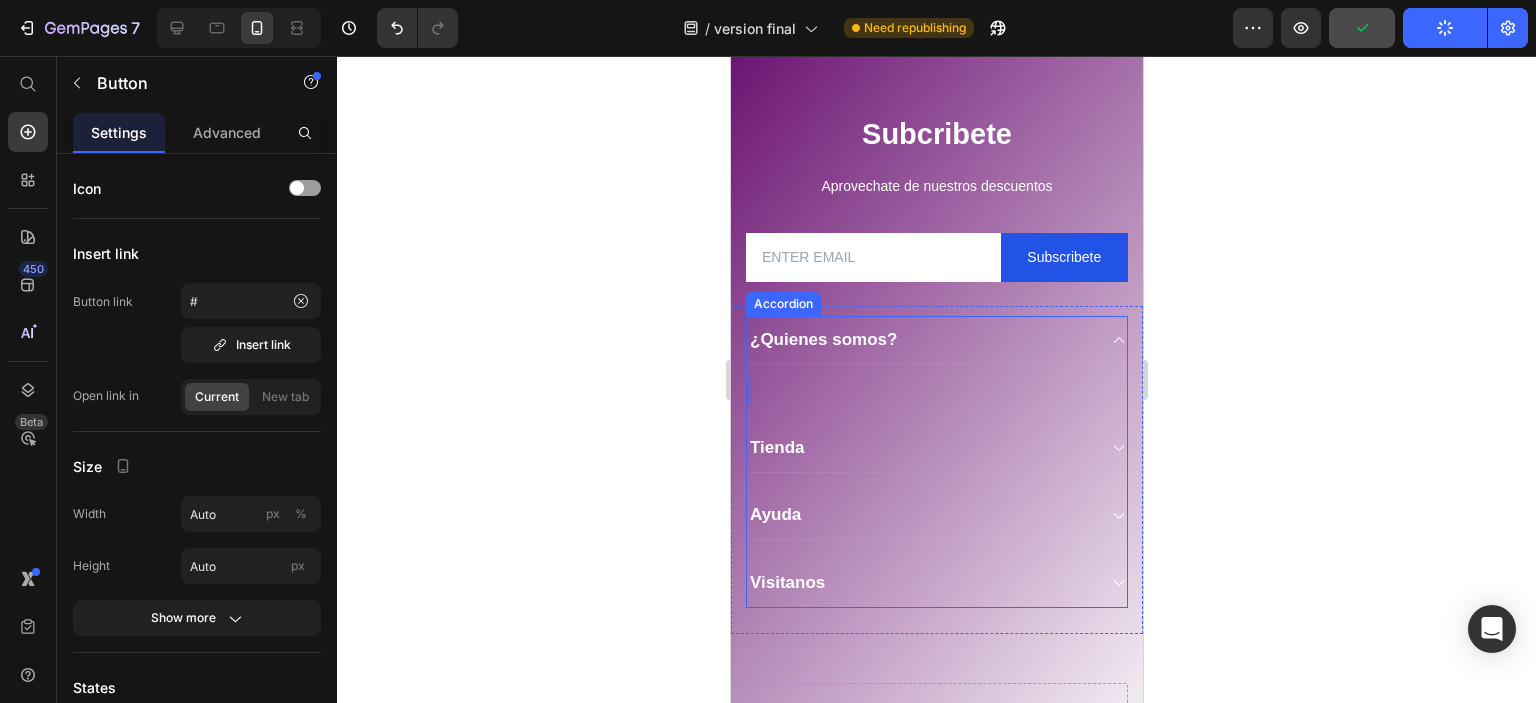 click 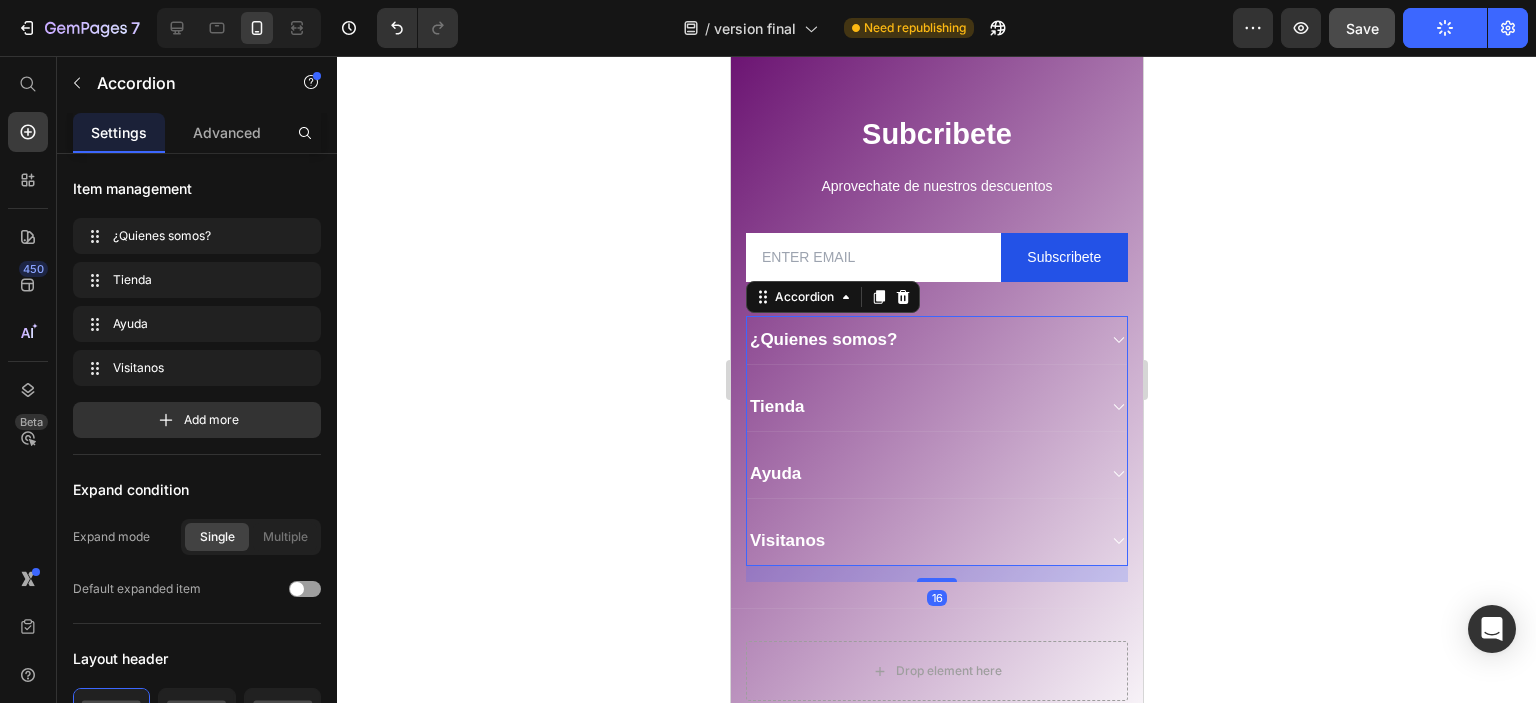 click 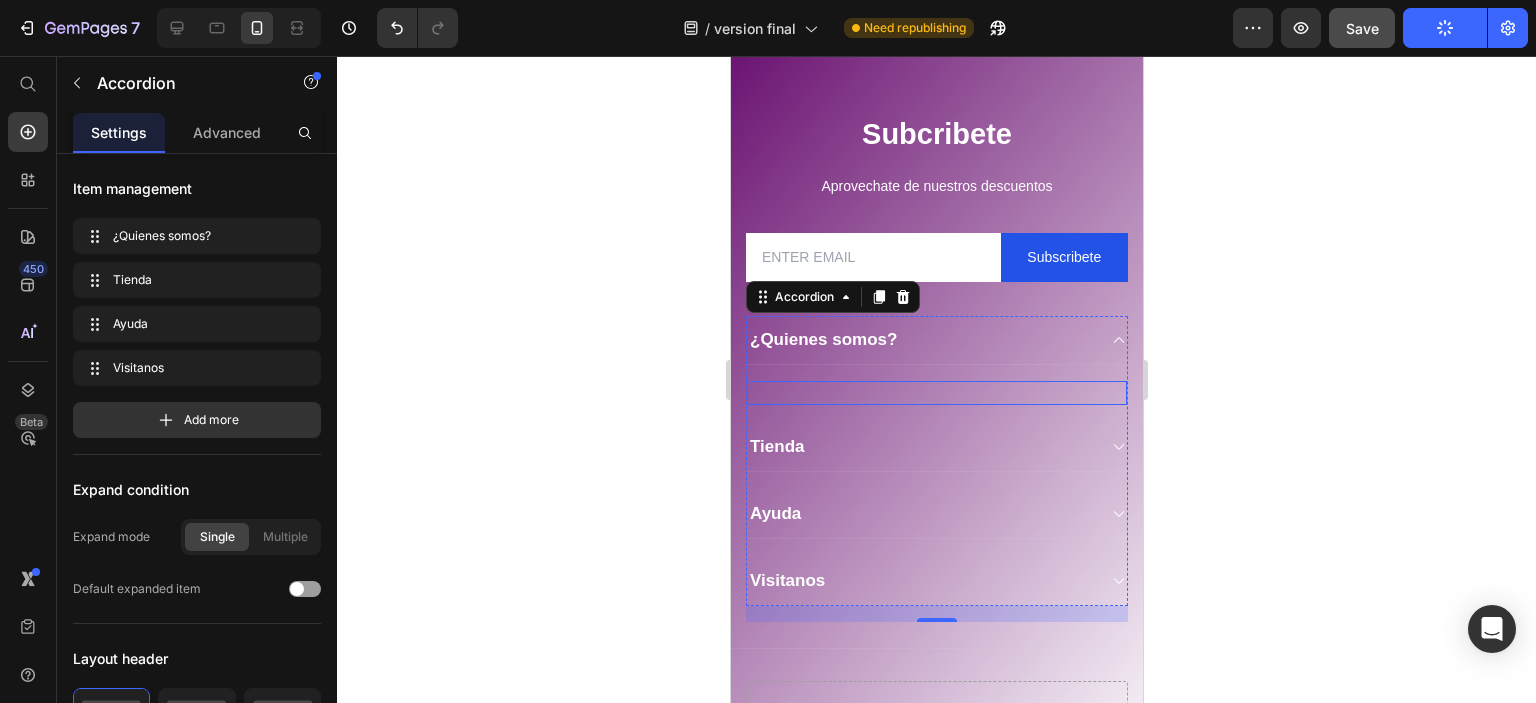 click on "Button" at bounding box center [936, 393] 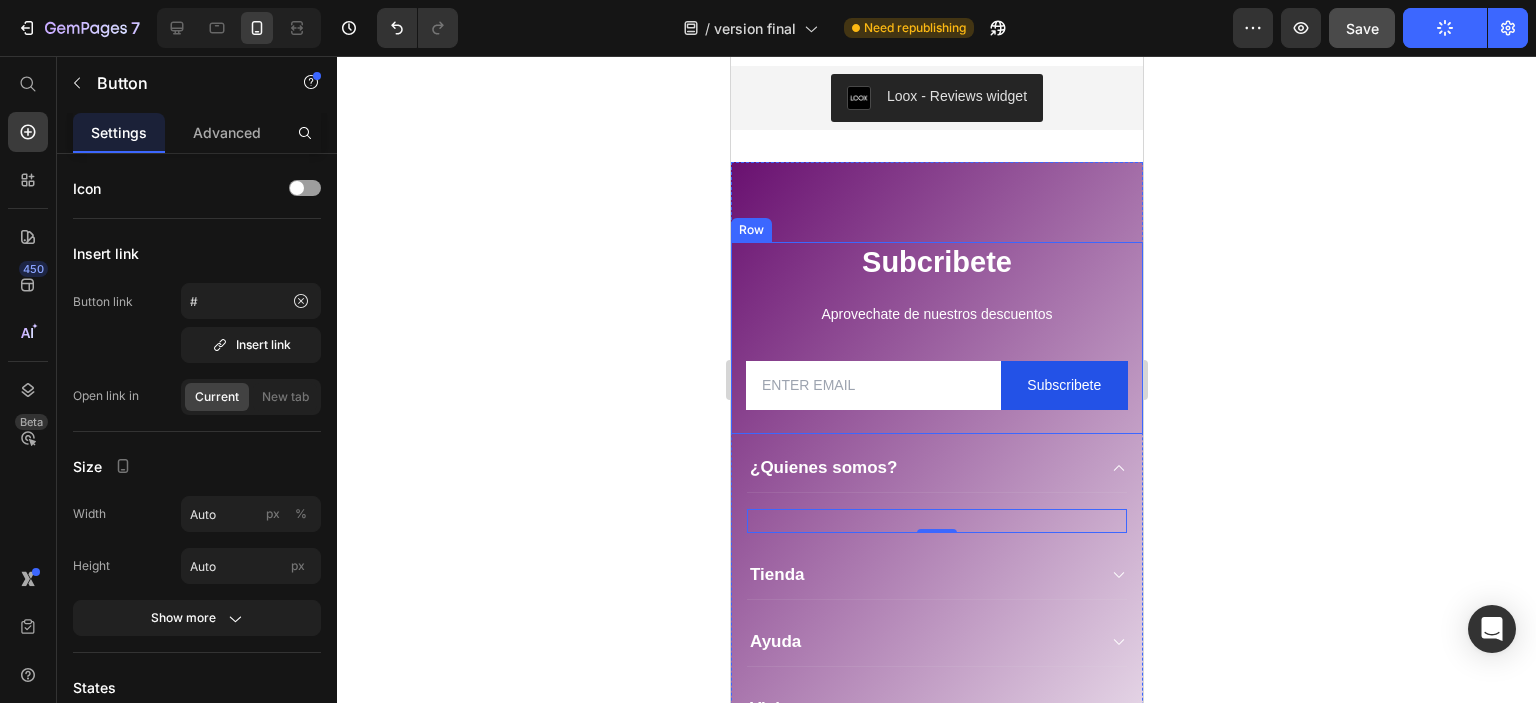 scroll, scrollTop: 4904, scrollLeft: 0, axis: vertical 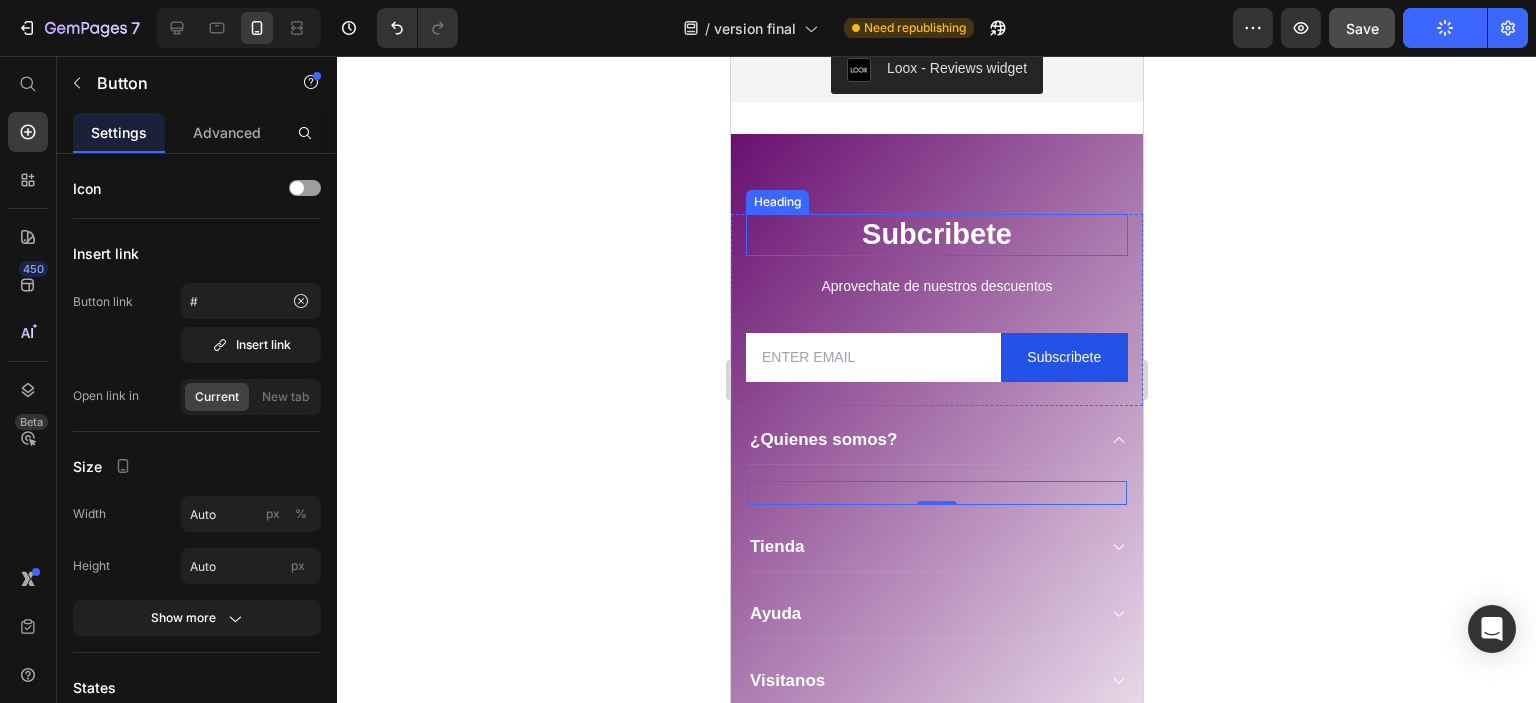 click on "Subcribete" at bounding box center [936, 235] 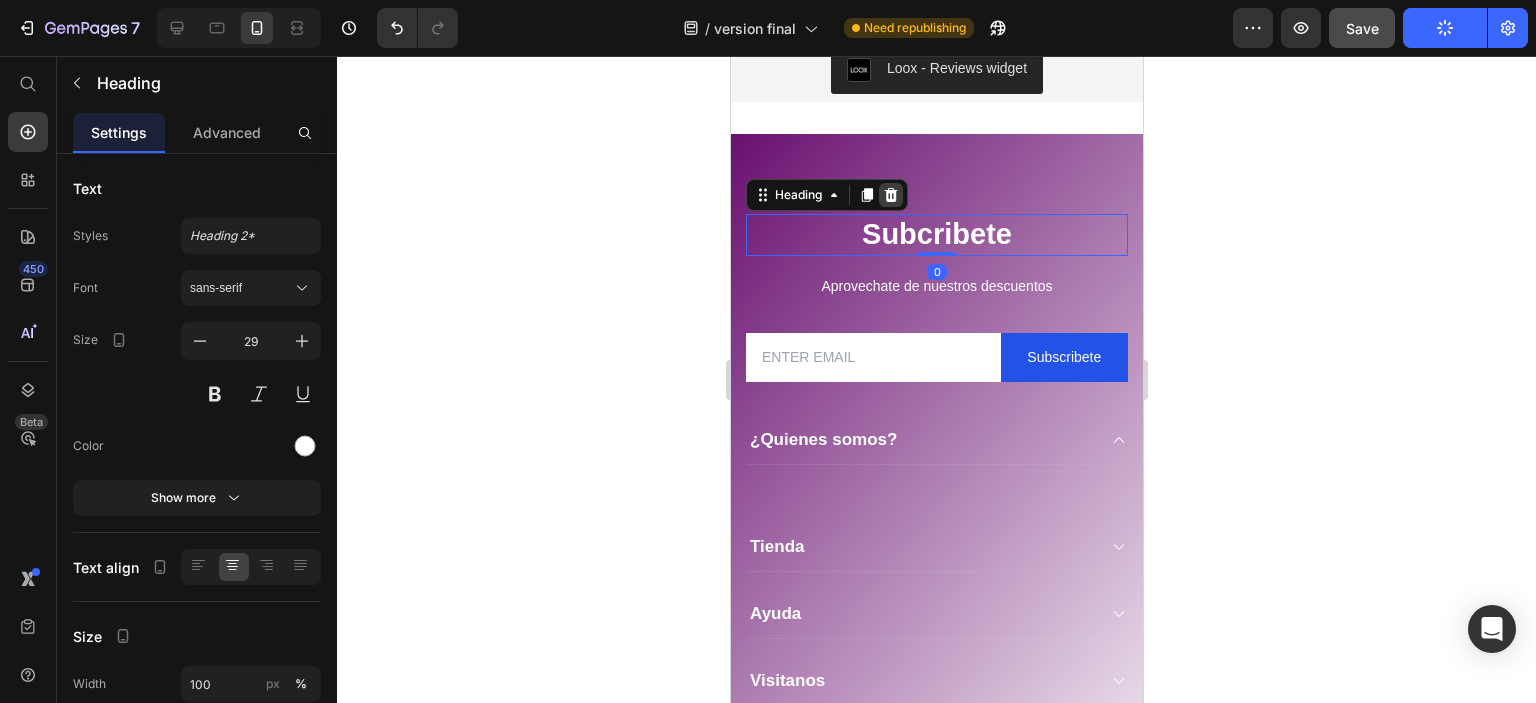 click 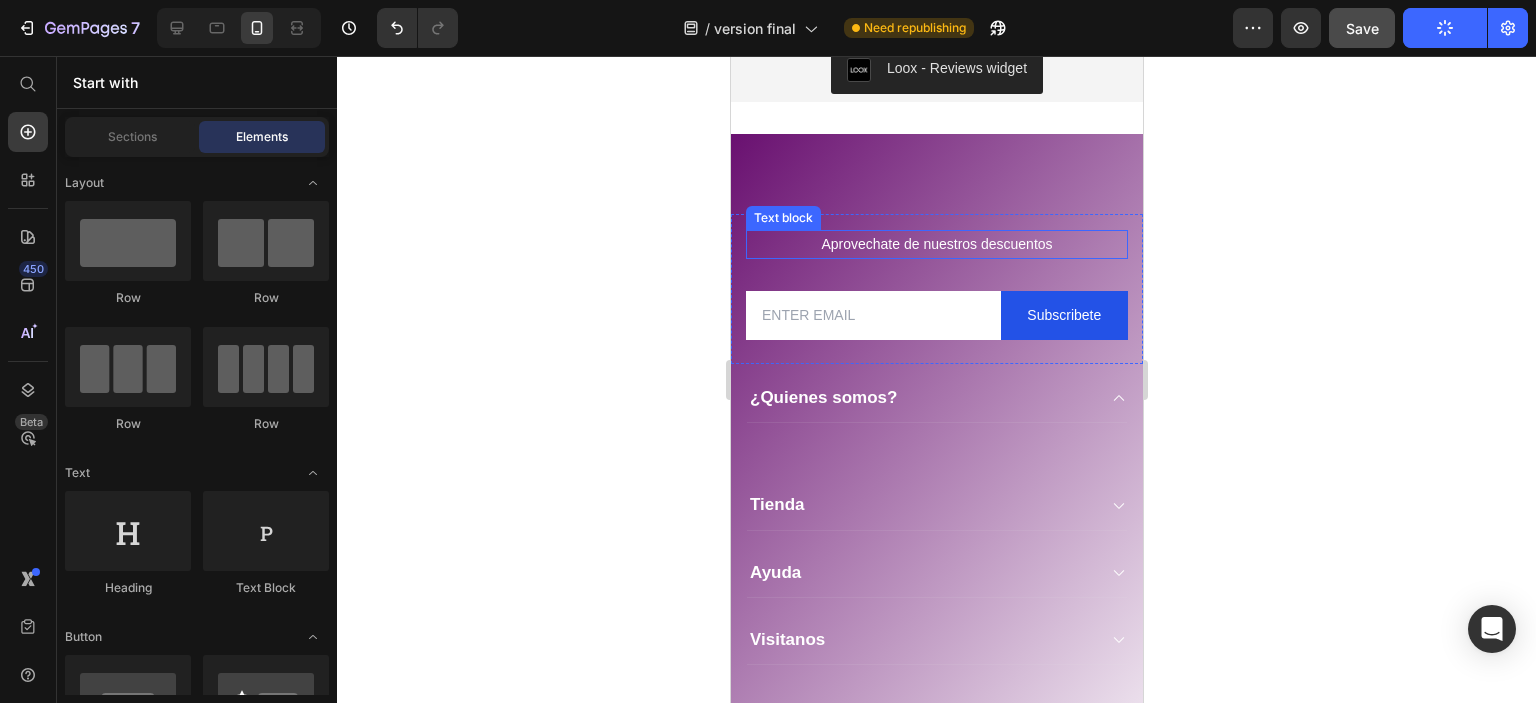 click on "Aprovechate de nuestros descuentos" at bounding box center (936, 244) 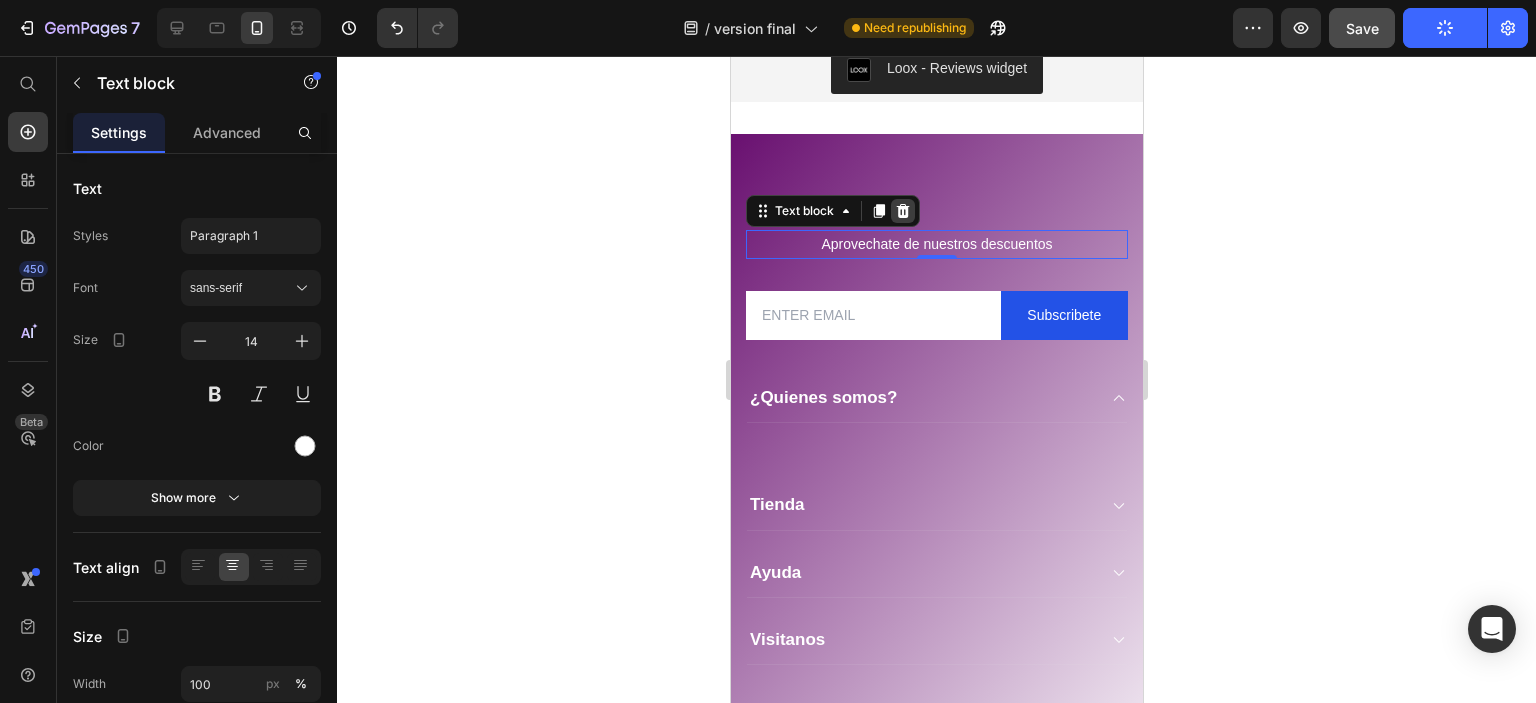 click 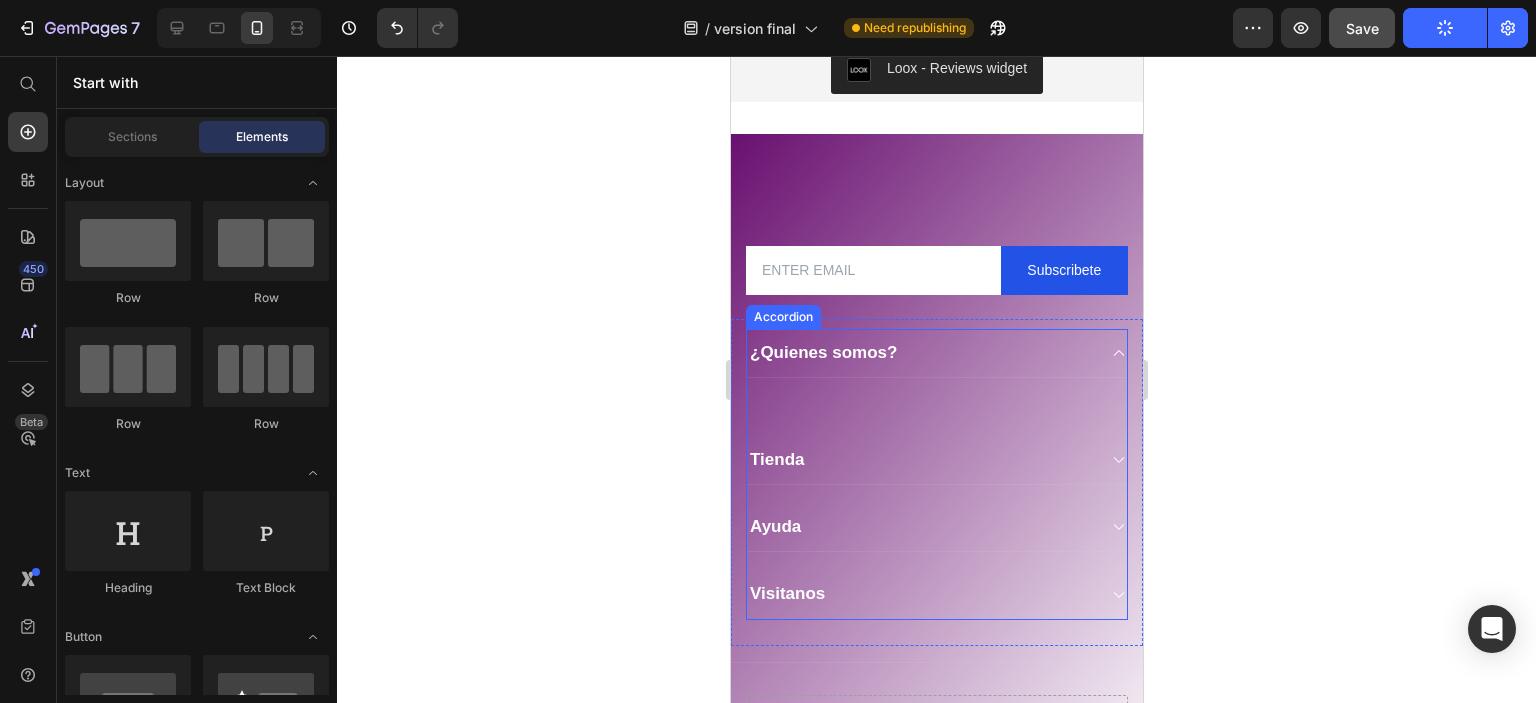 click on "¿Quienes somos?" at bounding box center [822, 353] 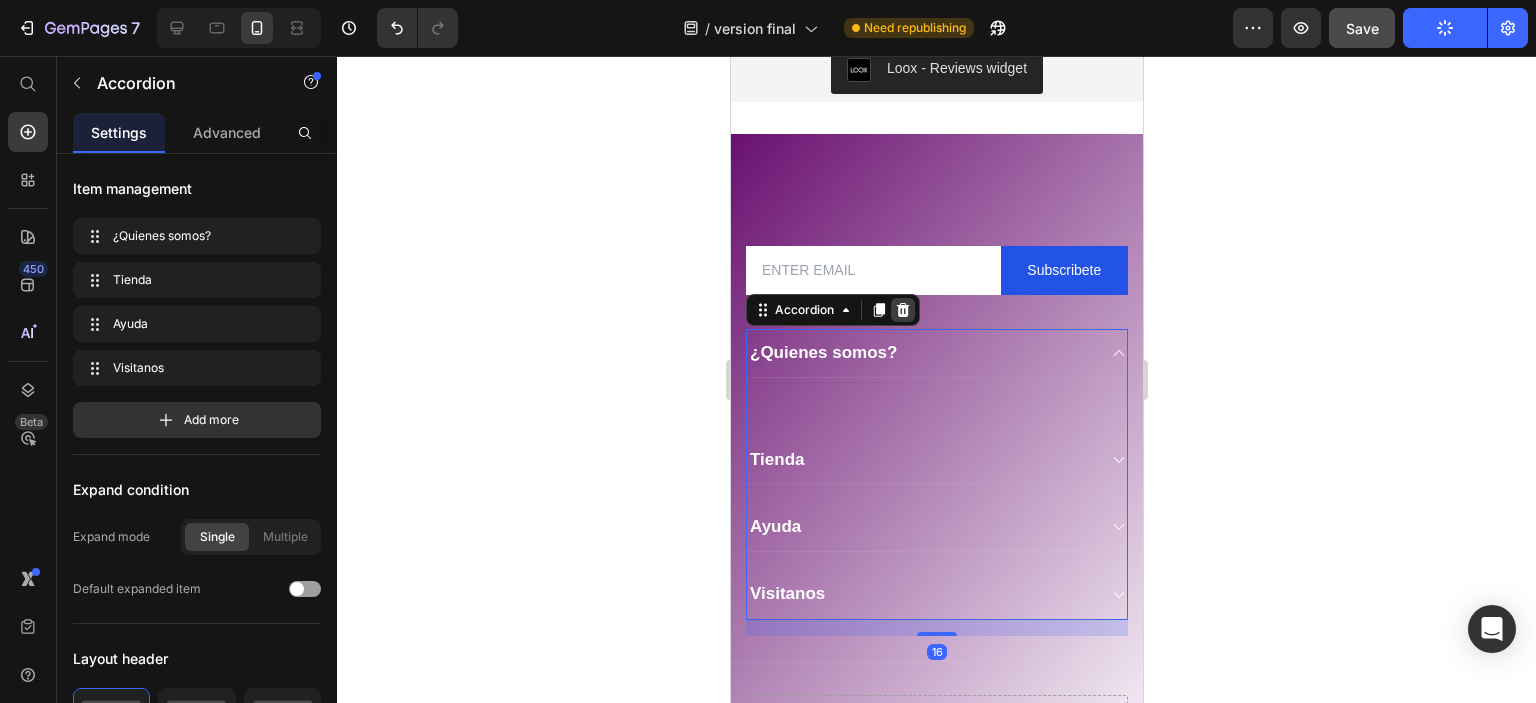 click 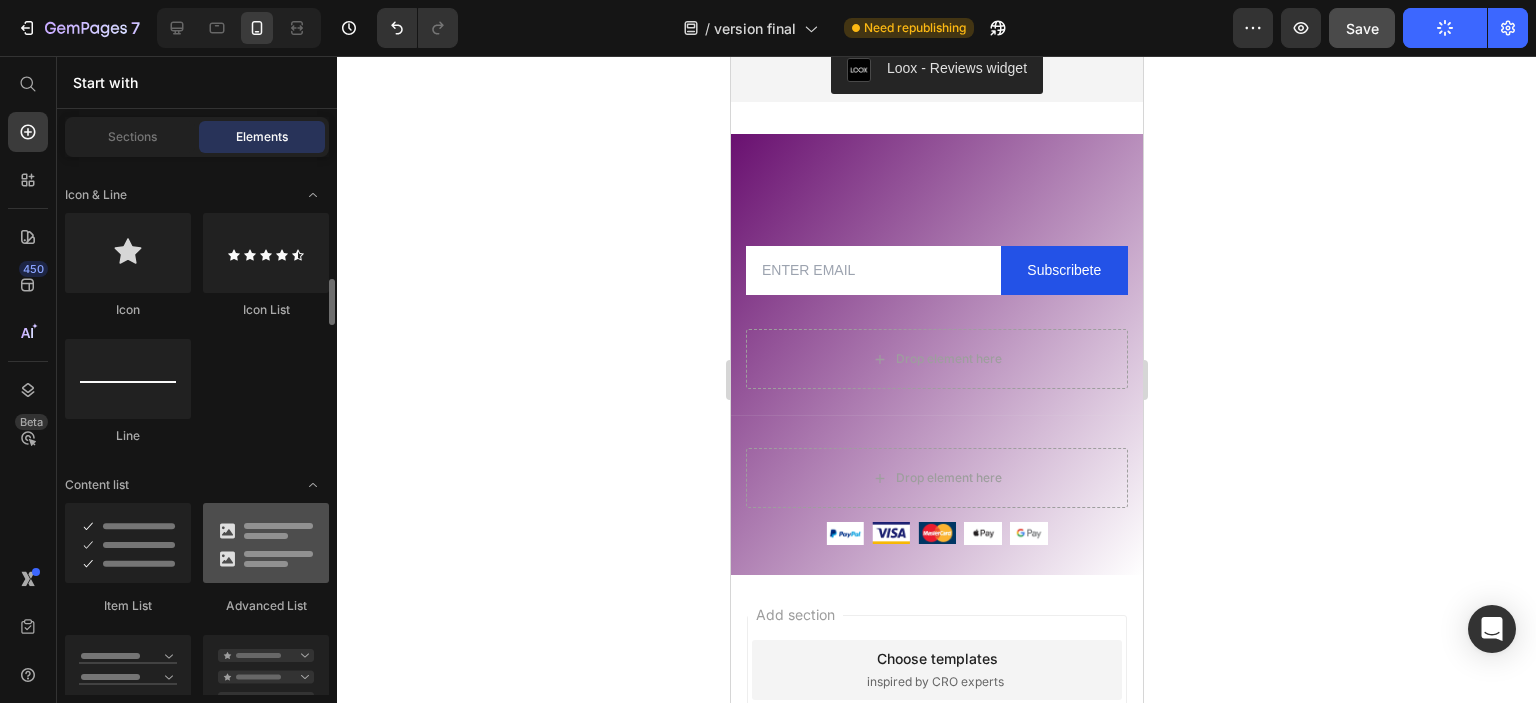 scroll, scrollTop: 1600, scrollLeft: 0, axis: vertical 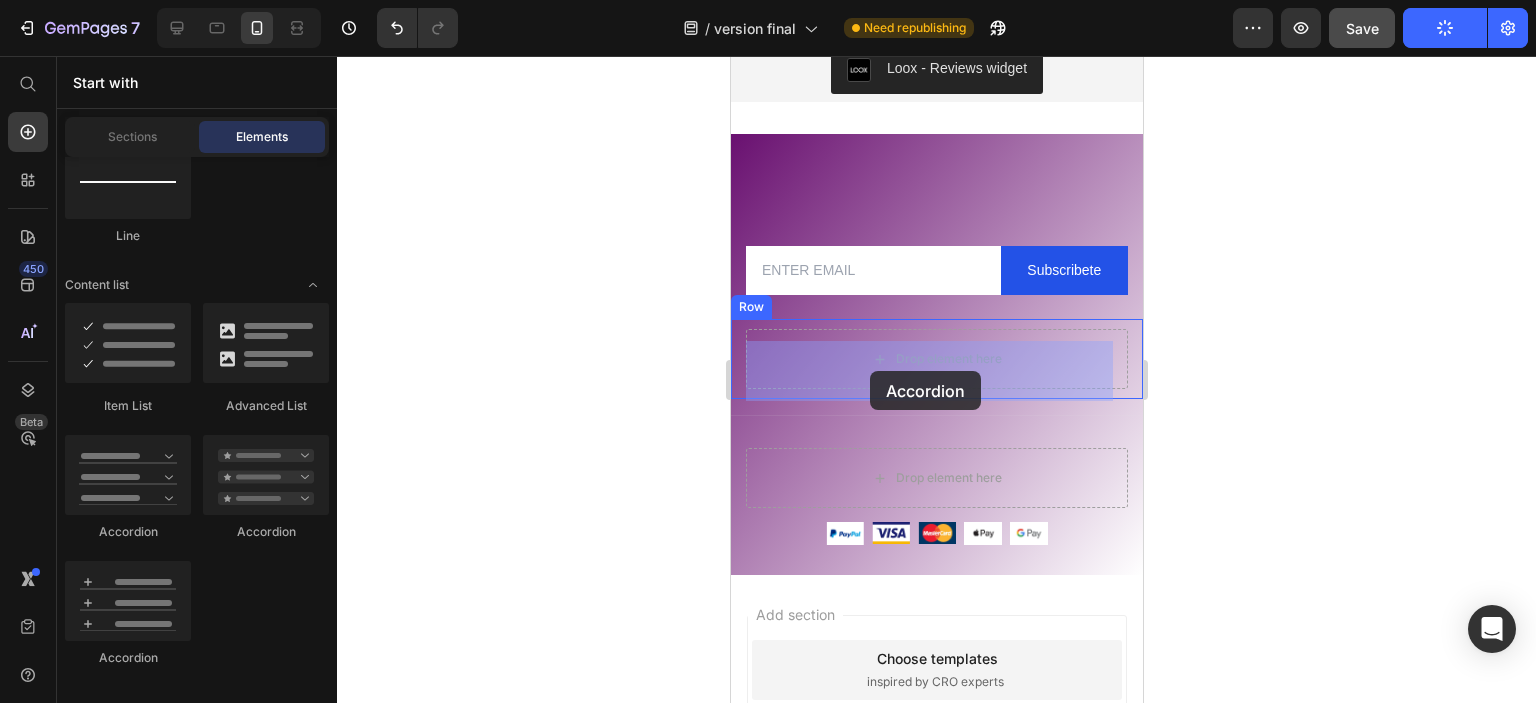 drag, startPoint x: 879, startPoint y: 546, endPoint x: 869, endPoint y: 371, distance: 175.28548 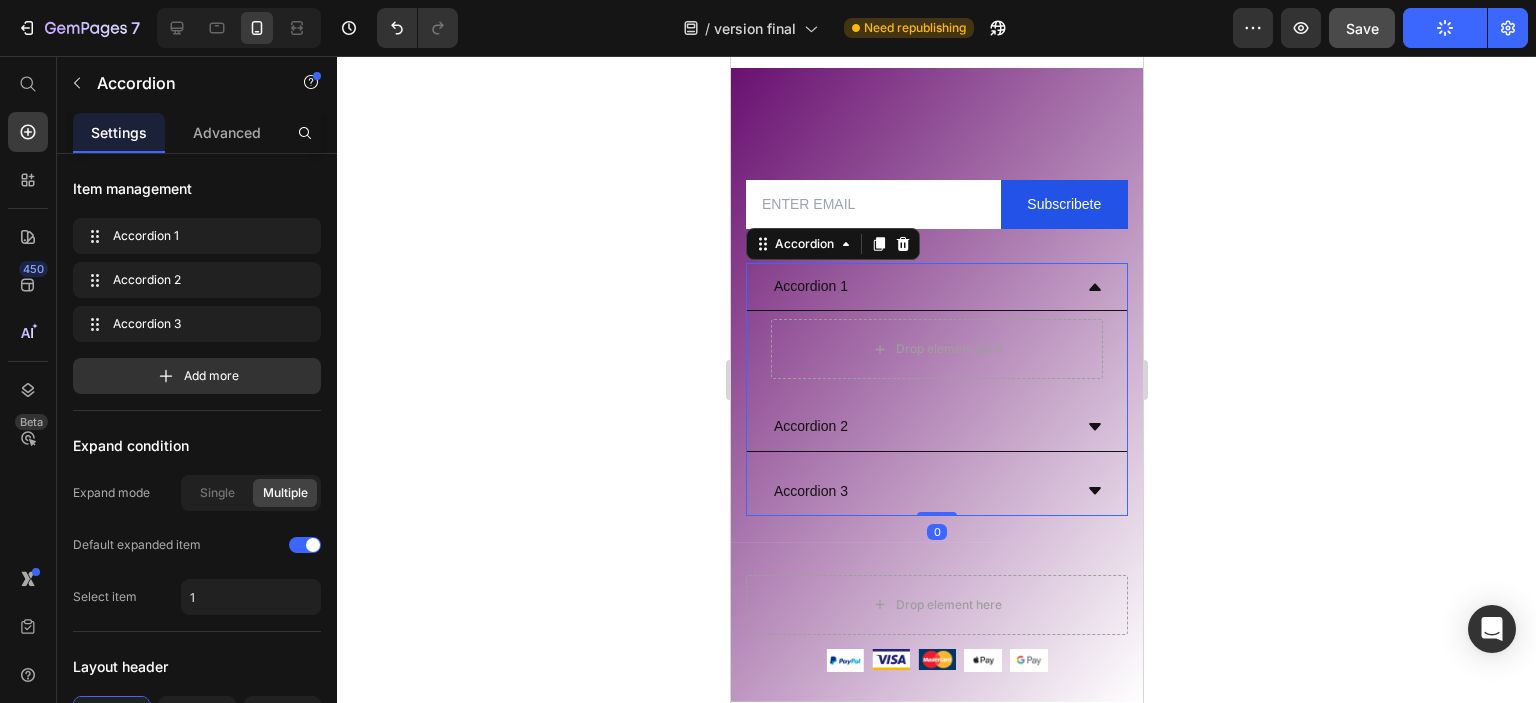 scroll, scrollTop: 5004, scrollLeft: 0, axis: vertical 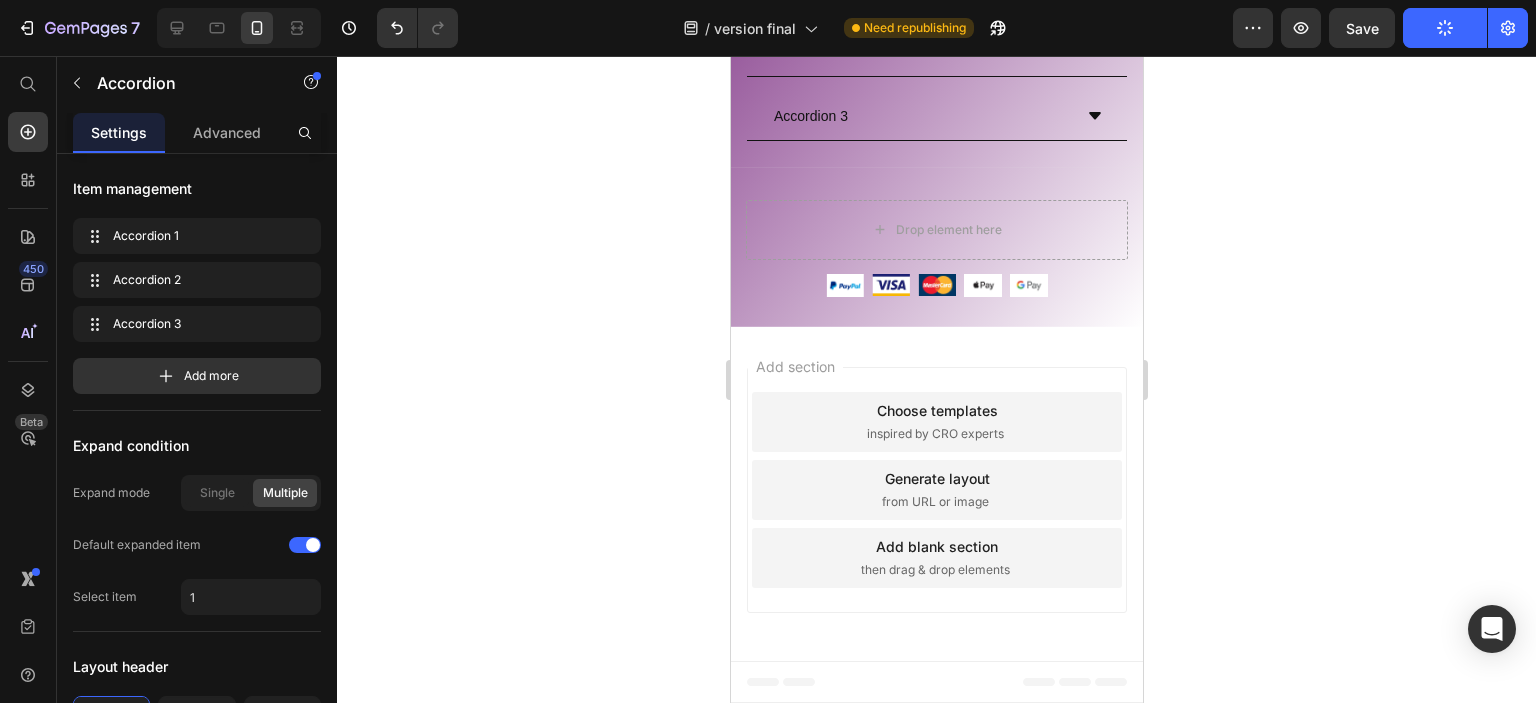 click on "Accordion 1" at bounding box center [810, -89] 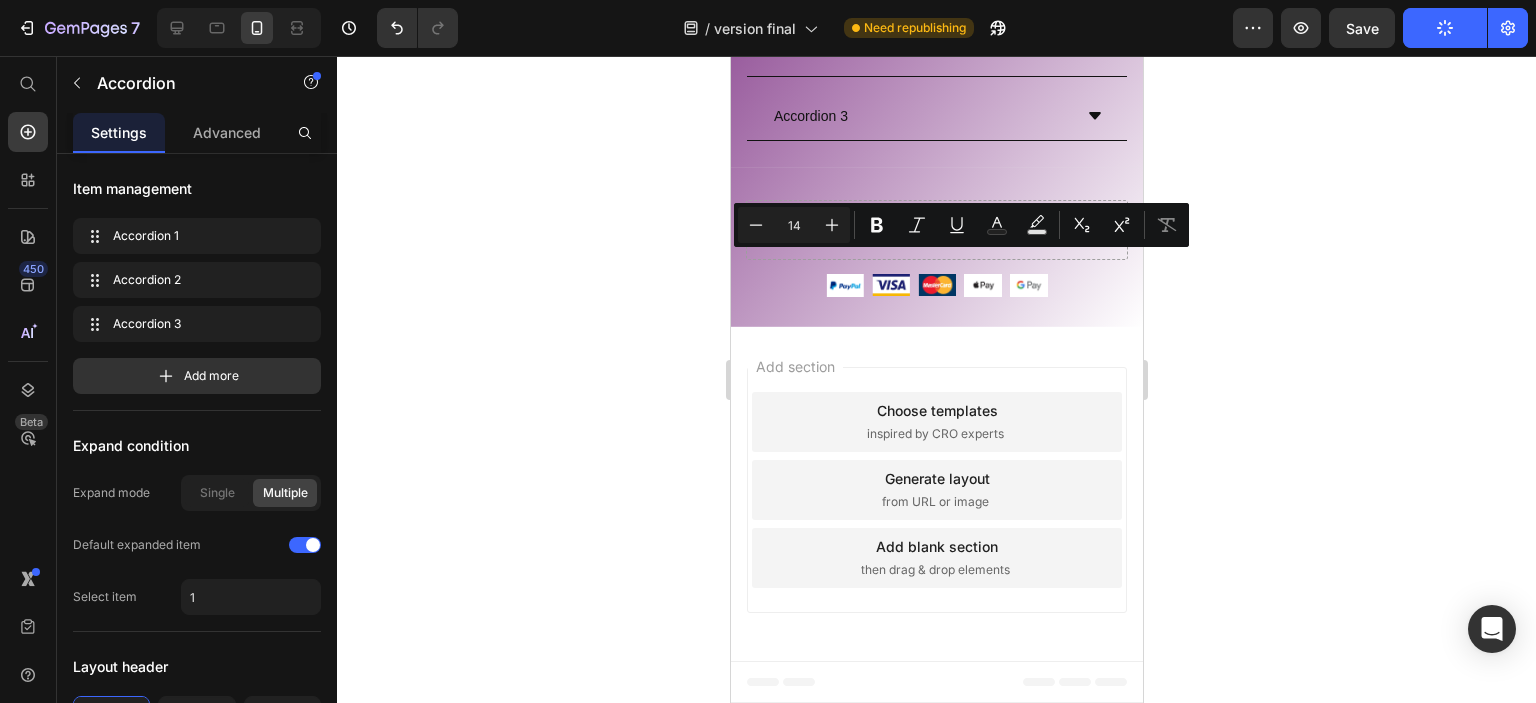 drag, startPoint x: 843, startPoint y: 264, endPoint x: 773, endPoint y: 264, distance: 70 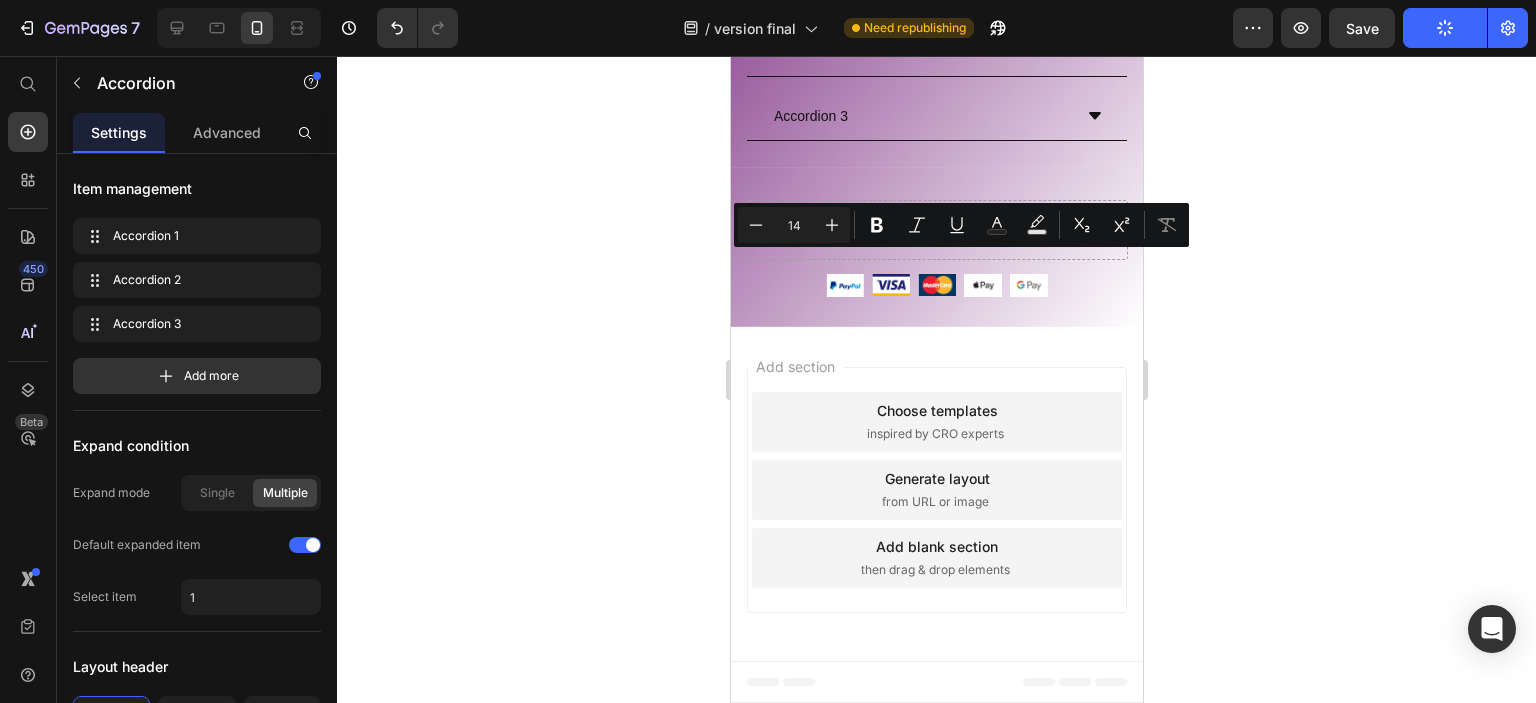 click on "Accordion 1" at bounding box center [810, -89] 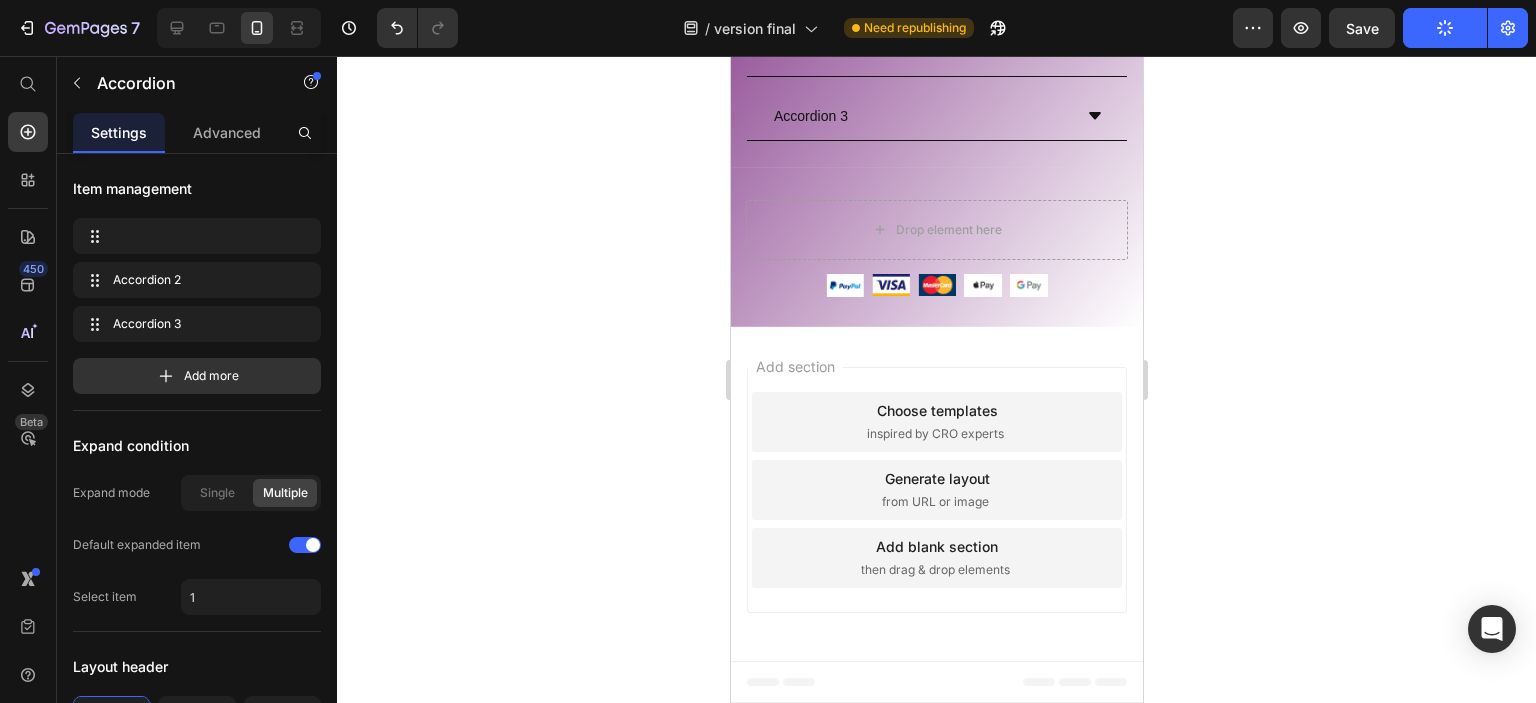 scroll, scrollTop: 5000, scrollLeft: 0, axis: vertical 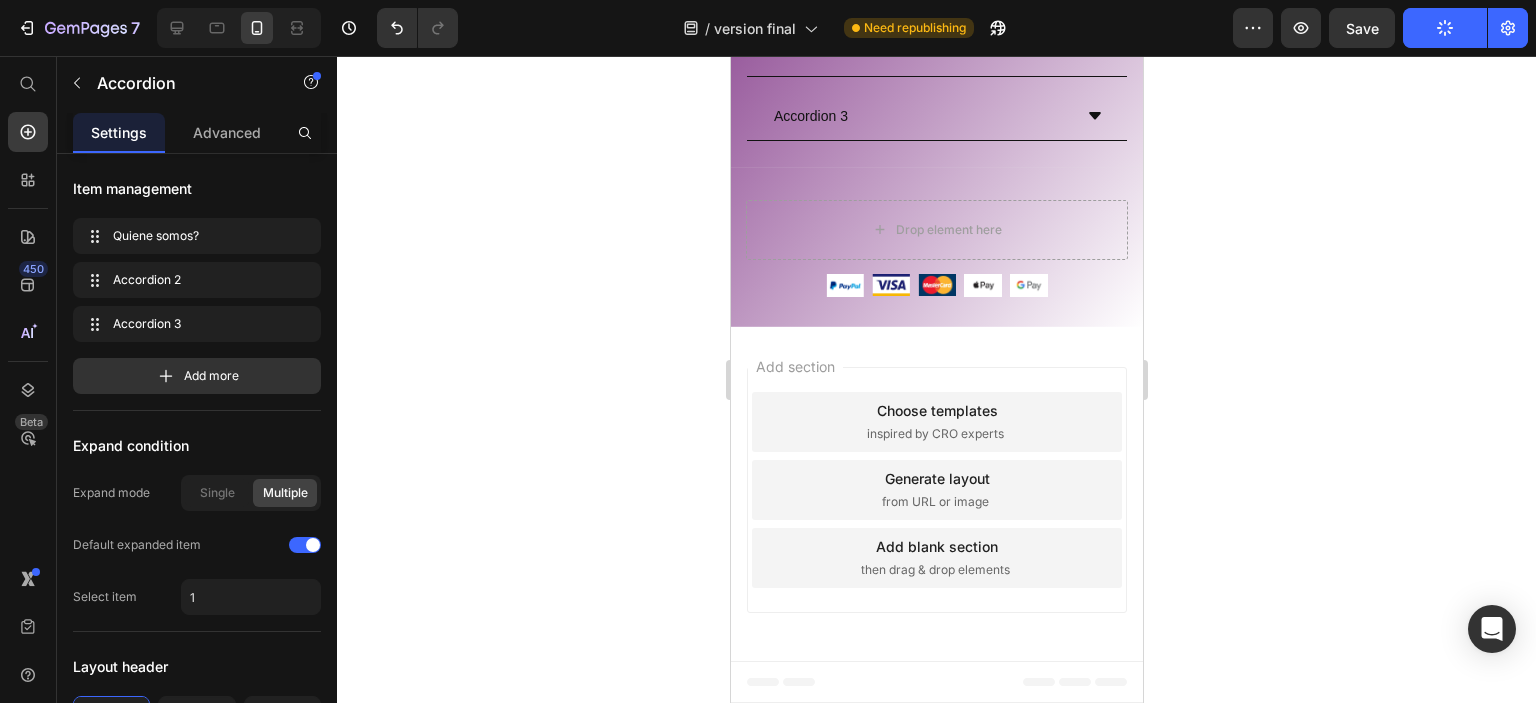 click on "Quiene somos?" at bounding box center (822, -89) 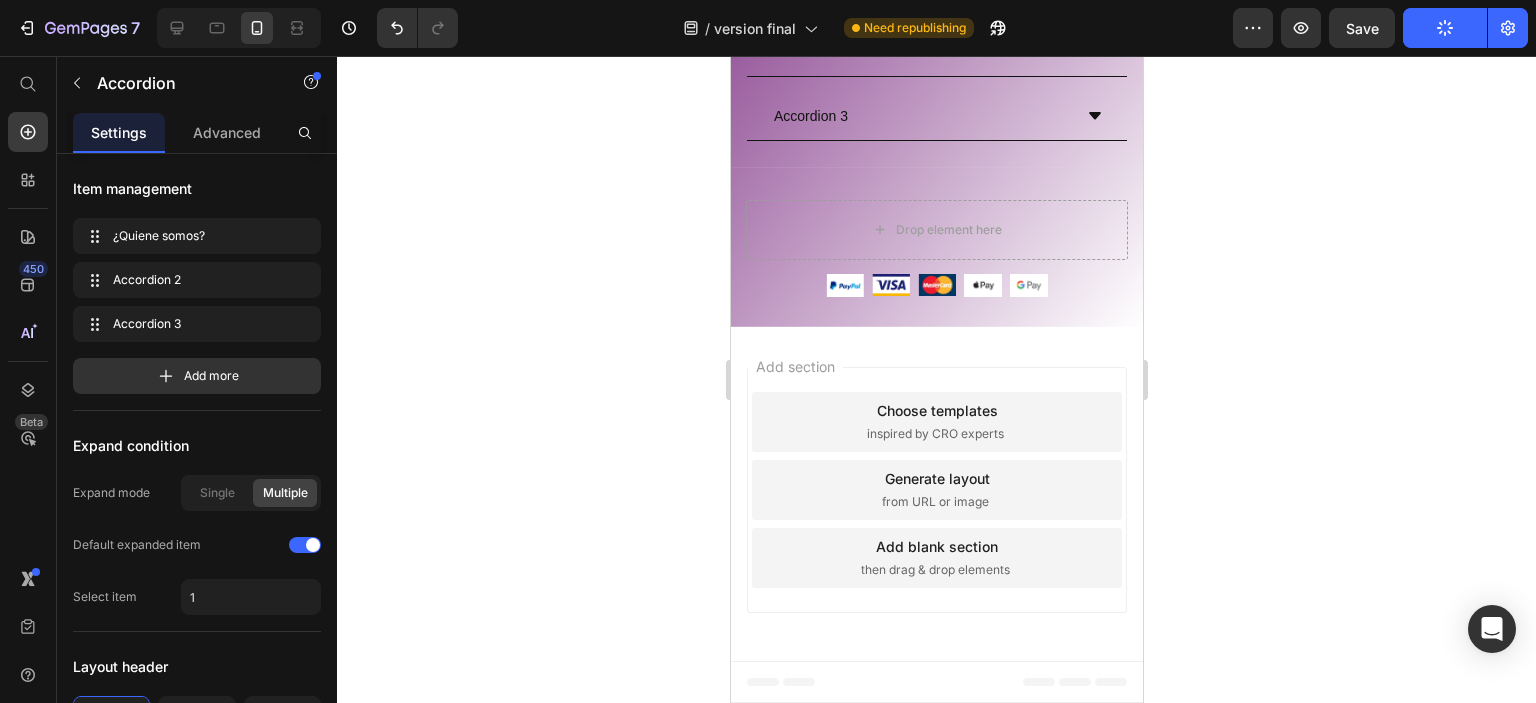 click on "Drop element here" at bounding box center [936, -25] 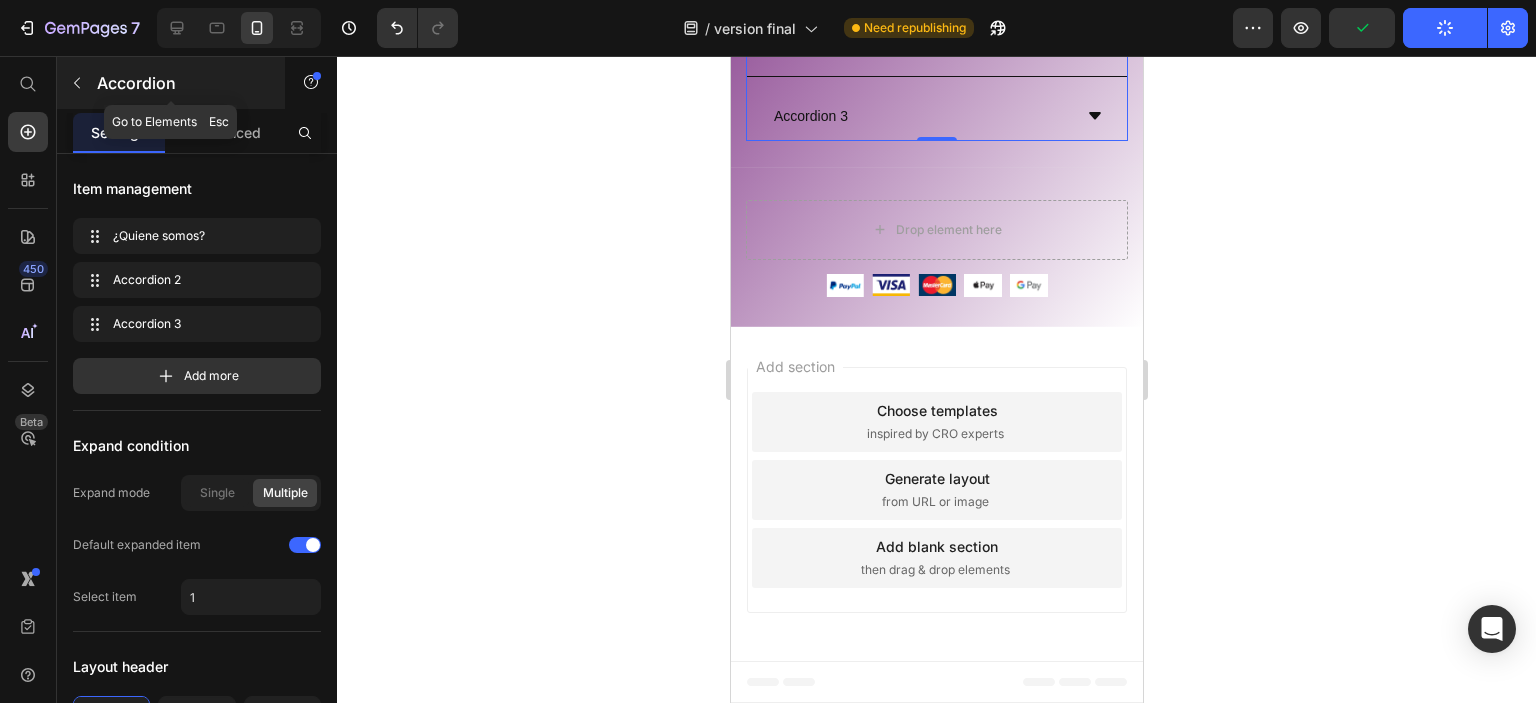 click 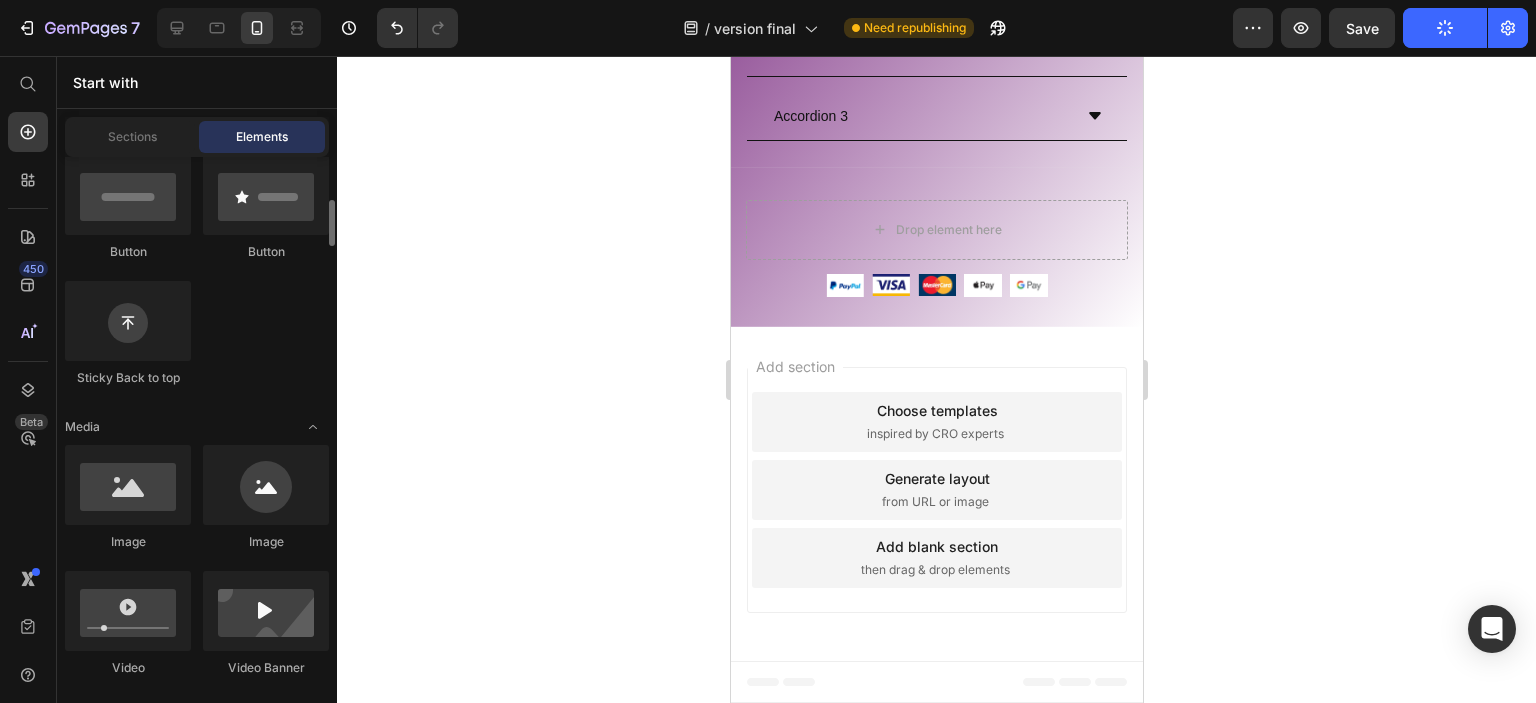 scroll, scrollTop: 200, scrollLeft: 0, axis: vertical 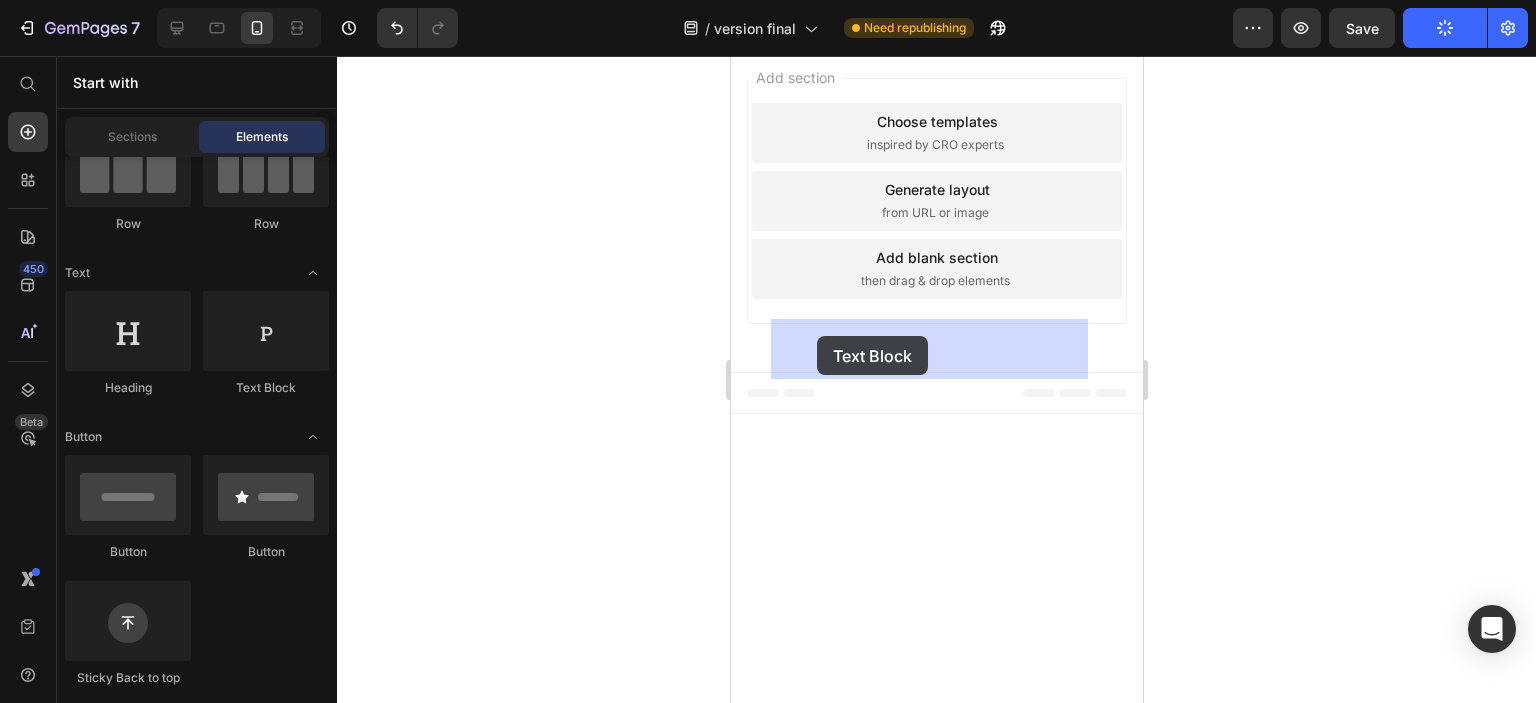 drag, startPoint x: 1007, startPoint y: 403, endPoint x: 818, endPoint y: 339, distance: 199.54198 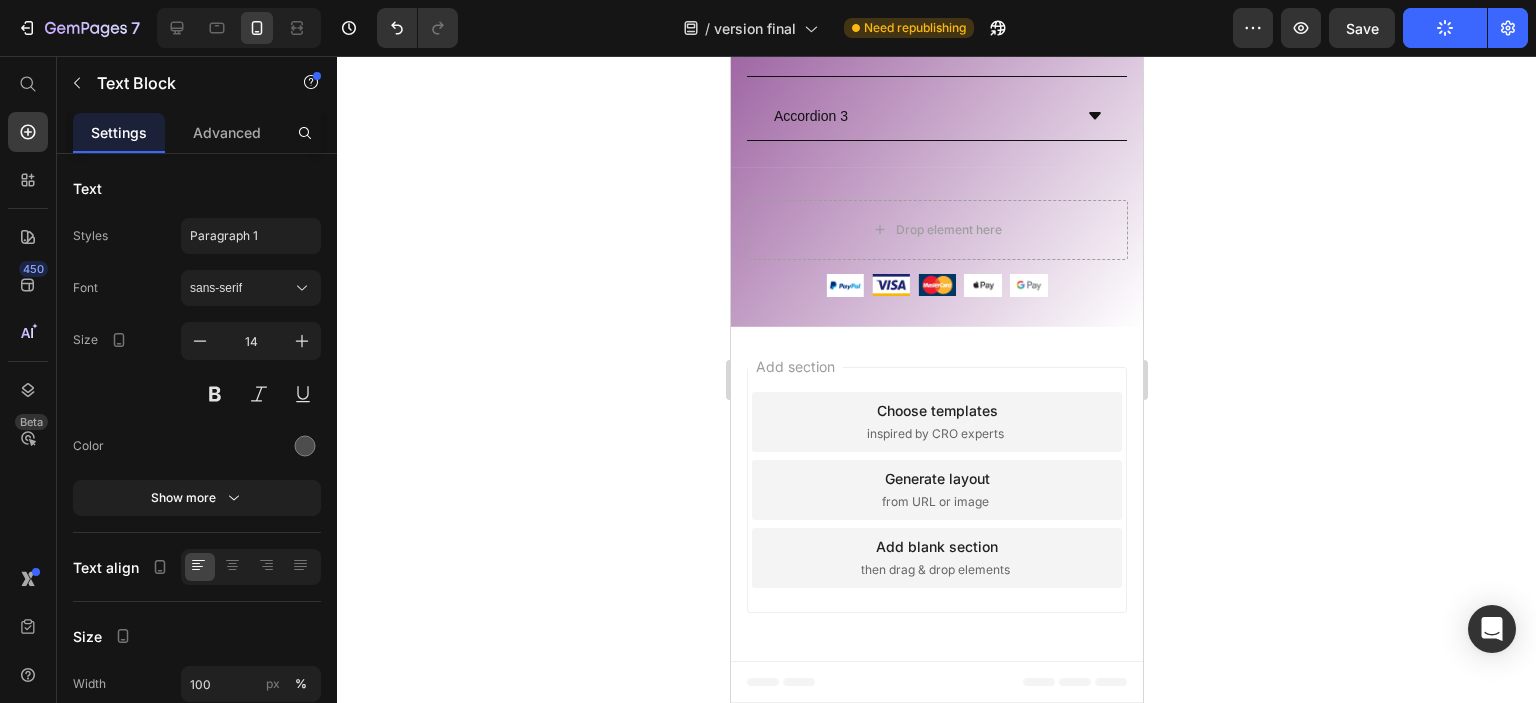 click on "Lorem ipsum dolor sit amet, consectetur adipiscing elit, sed do eiusmod tempor incididunt ut labore et dolore magna aliqua. Ut enim ad minim veniam, quis nostrud exercitation ullamco laboris nisi ut aliquip ex ea commodo consequat." at bounding box center (936, -60) 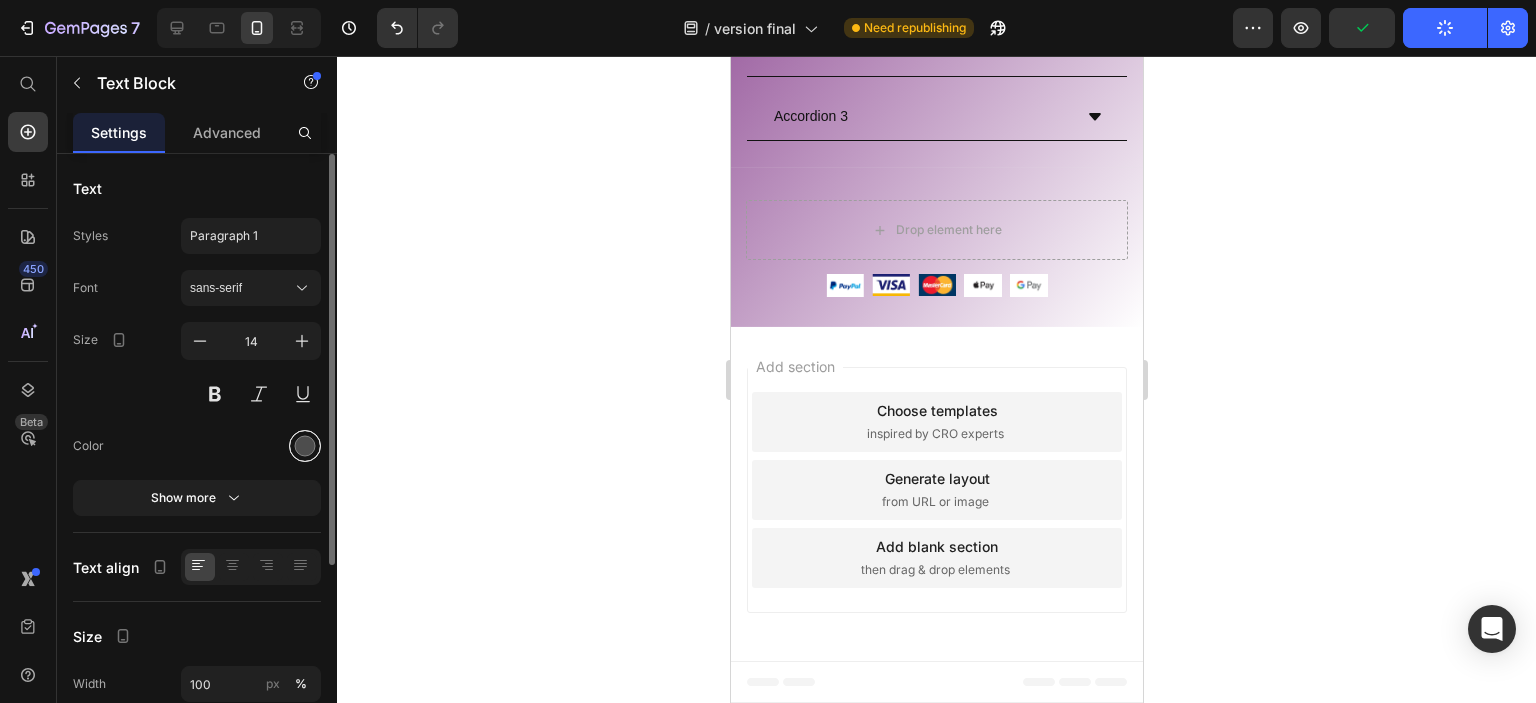 click at bounding box center (305, 446) 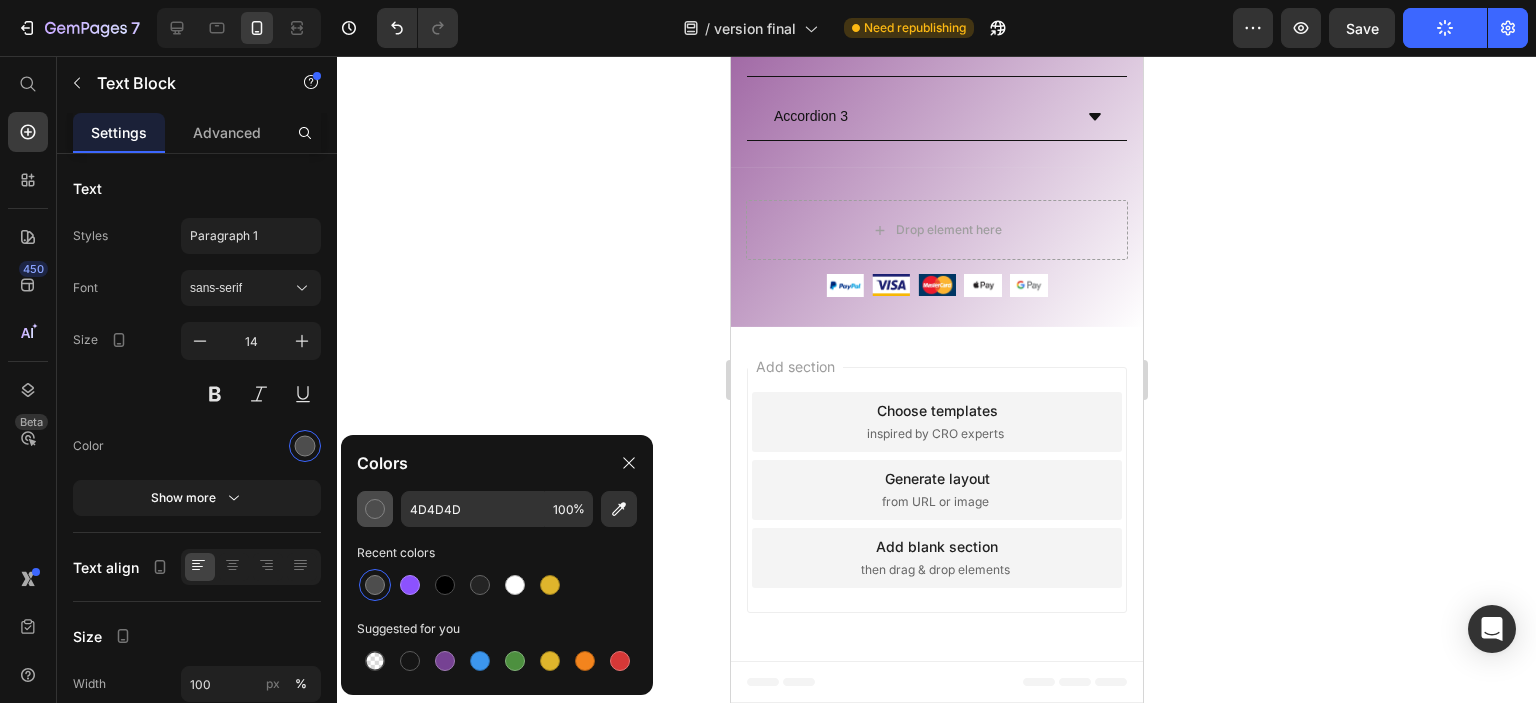 click at bounding box center [375, 509] 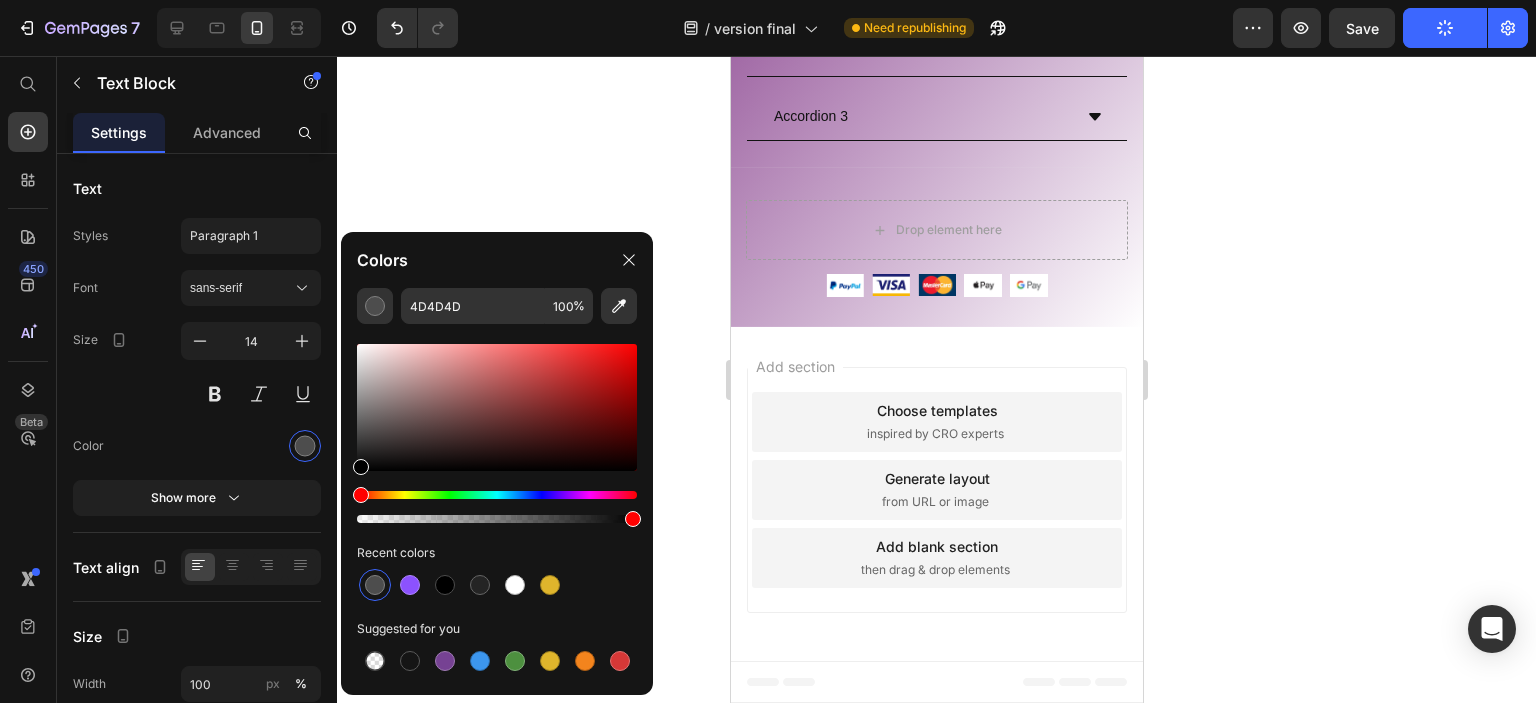 click at bounding box center [361, 467] 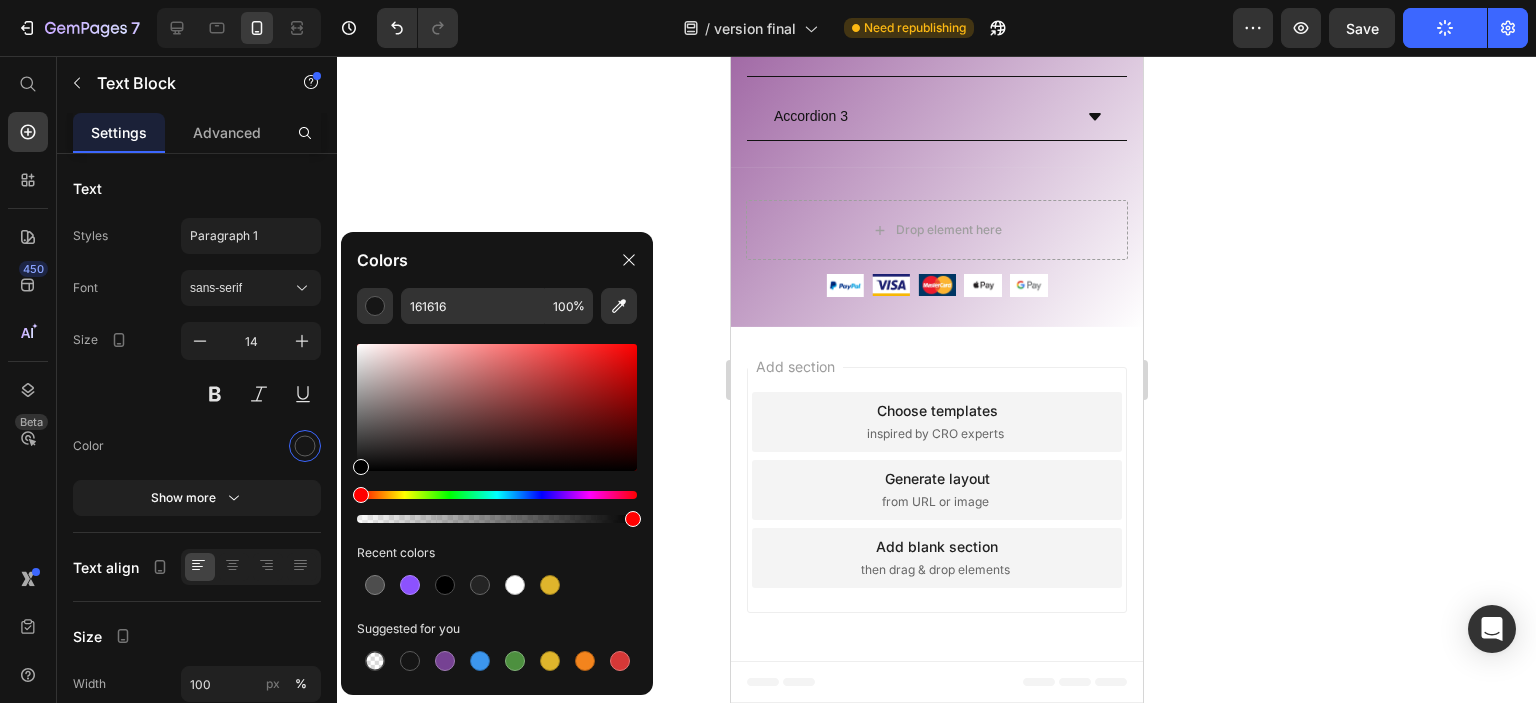type on "000000" 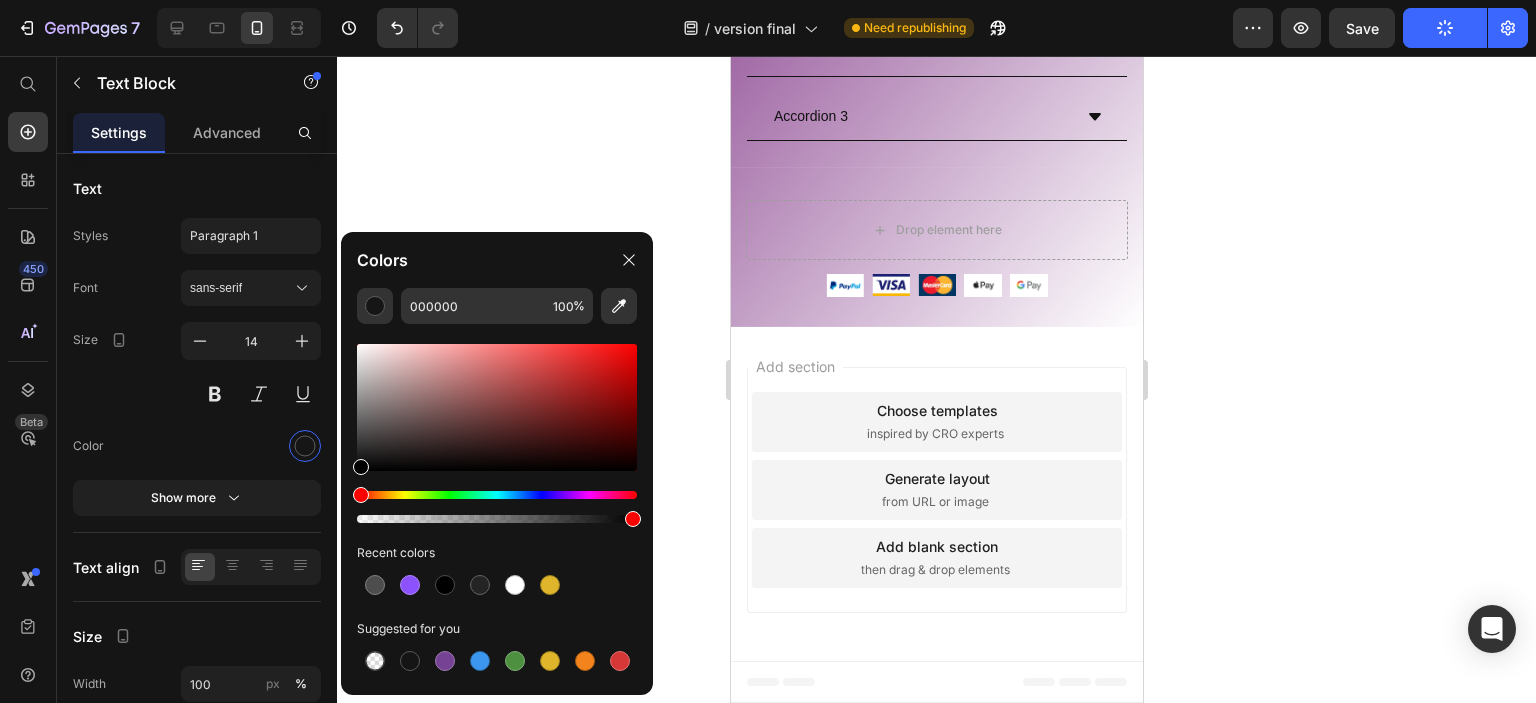 drag, startPoint x: 364, startPoint y: 470, endPoint x: 352, endPoint y: 486, distance: 20 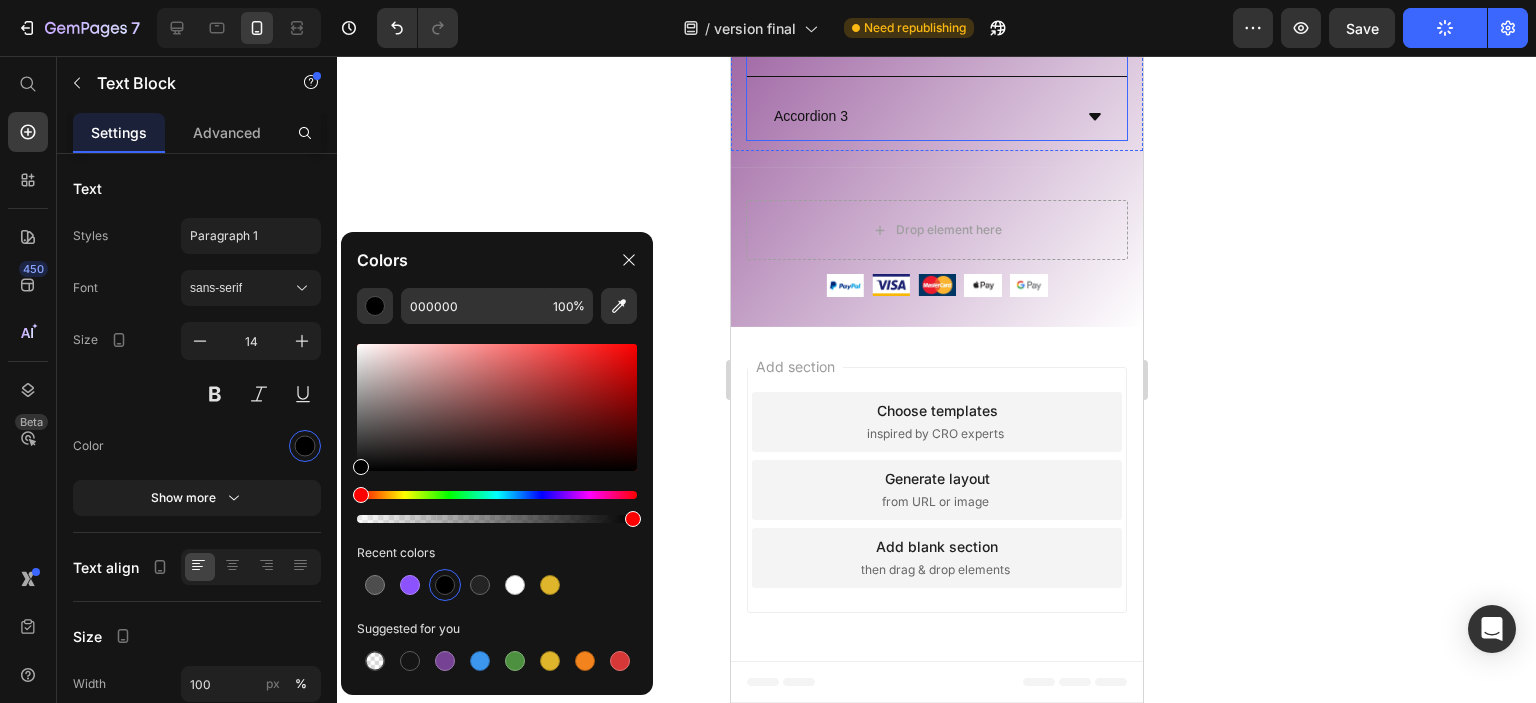 click on "CarisalShop nace con la misión de ofrecer productos únicos, creativos y de calidad para el hogar y el disfrute familiar. Seleccionamos cuidadosamente cada artículo para asegurar originalidad, seguridad y utilidad, creando momentos memorables en cada pedido. Text Block   0" at bounding box center [936, -73] 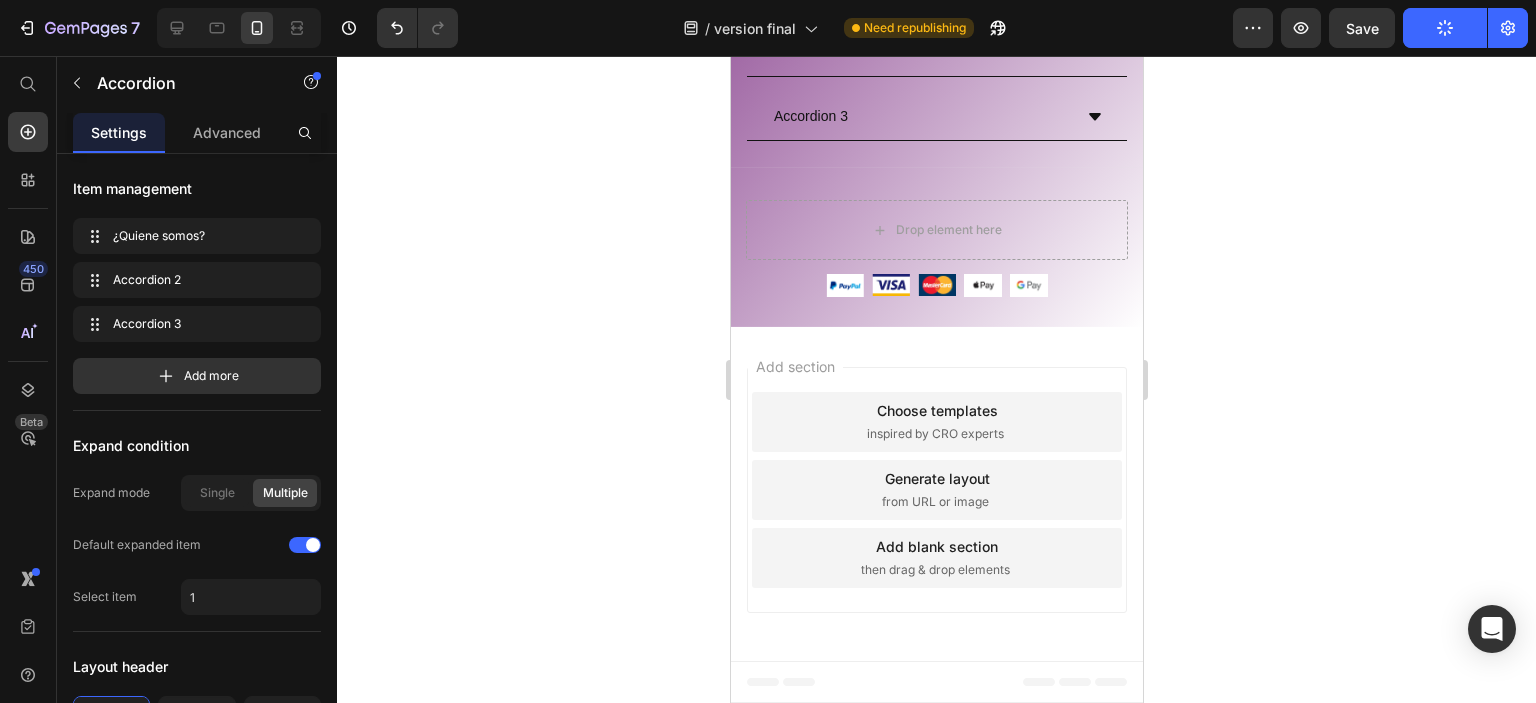 click on "¿Quiene somos?" at bounding box center (826, -184) 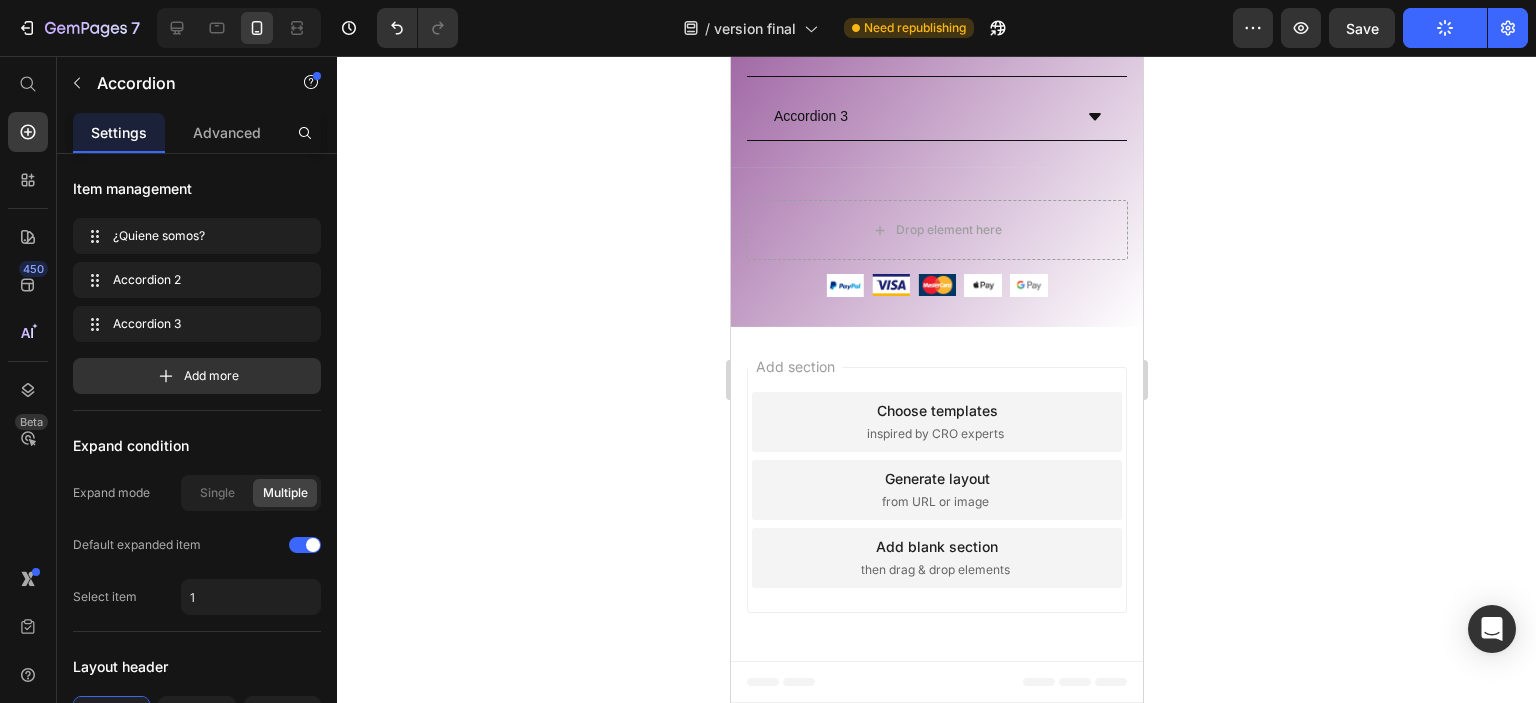 click on "¿Quiene somos?" at bounding box center (826, -184) 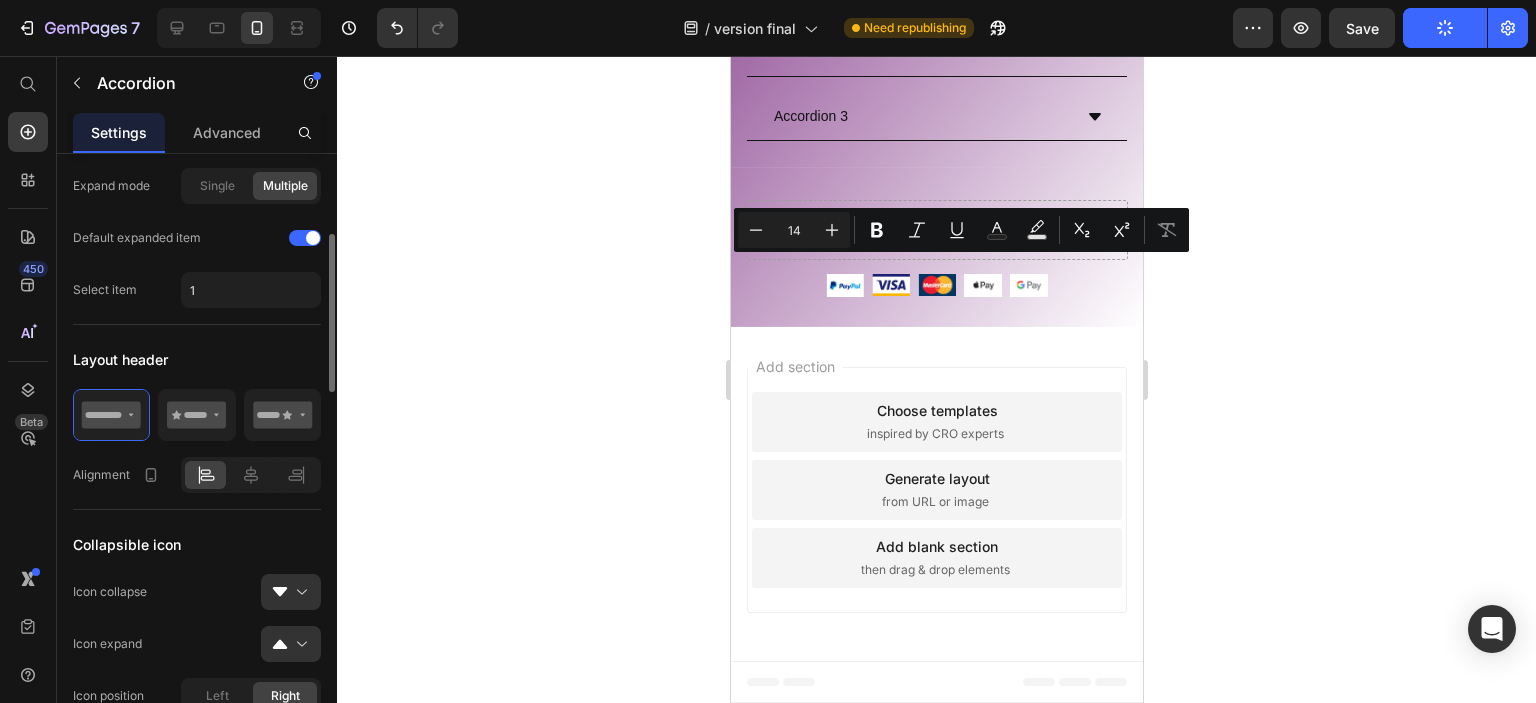 scroll, scrollTop: 0, scrollLeft: 0, axis: both 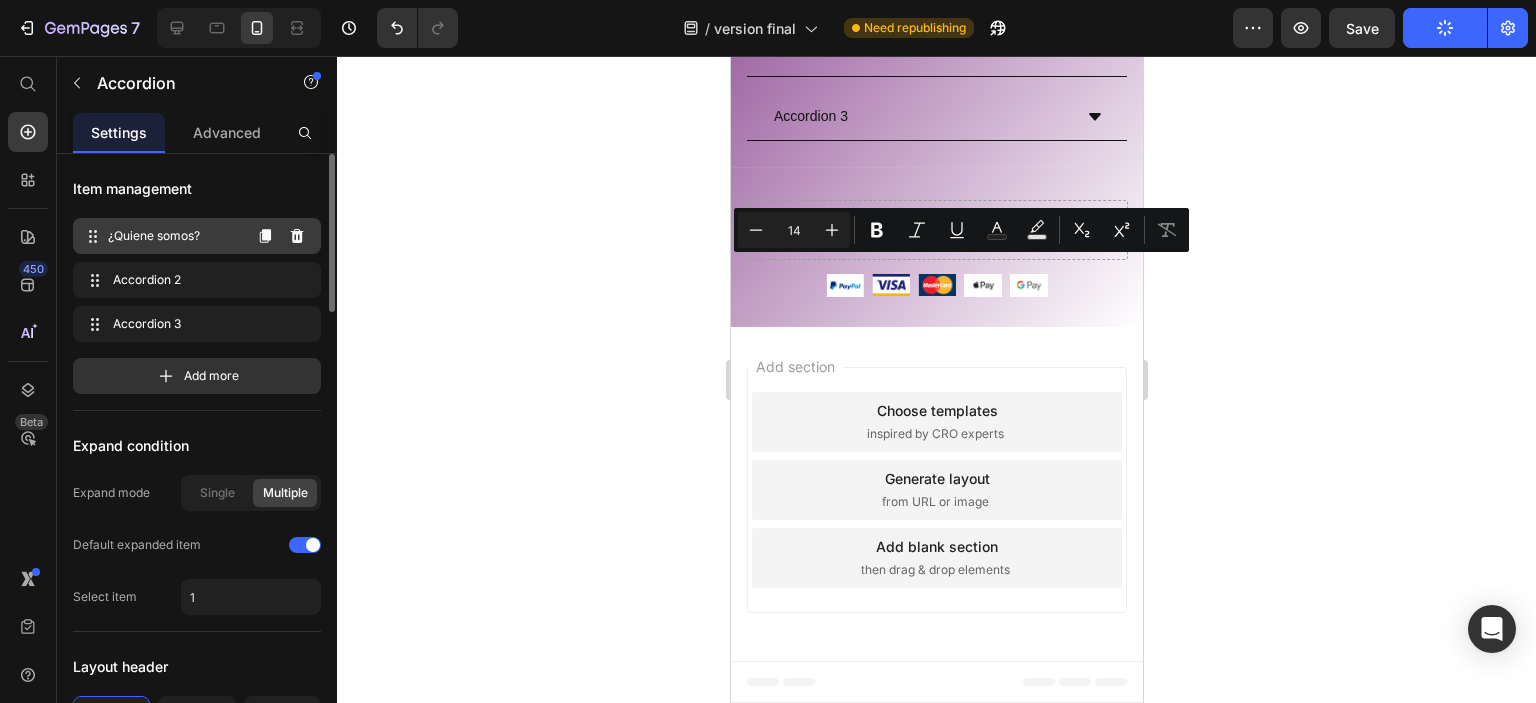 click on "¿Quiene somos?" at bounding box center [174, 236] 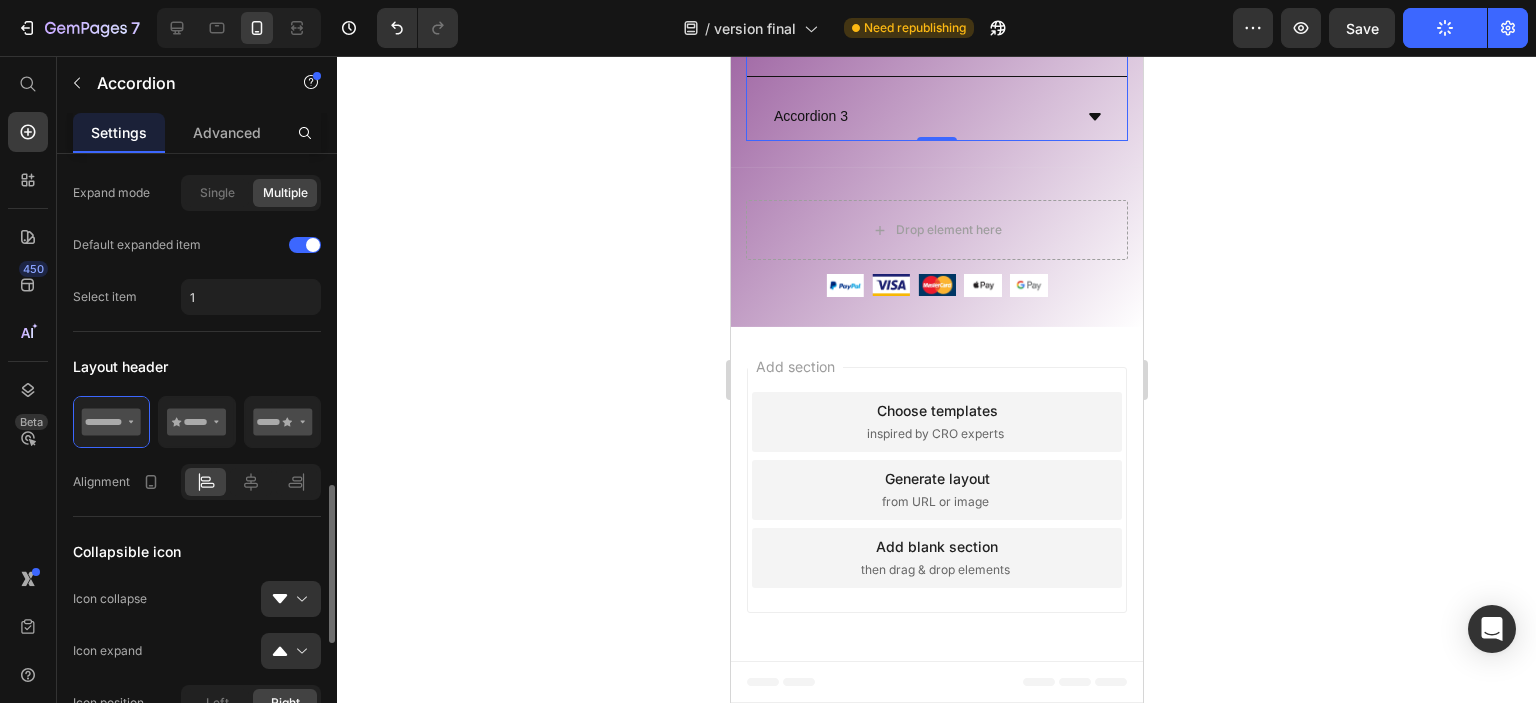 scroll, scrollTop: 500, scrollLeft: 0, axis: vertical 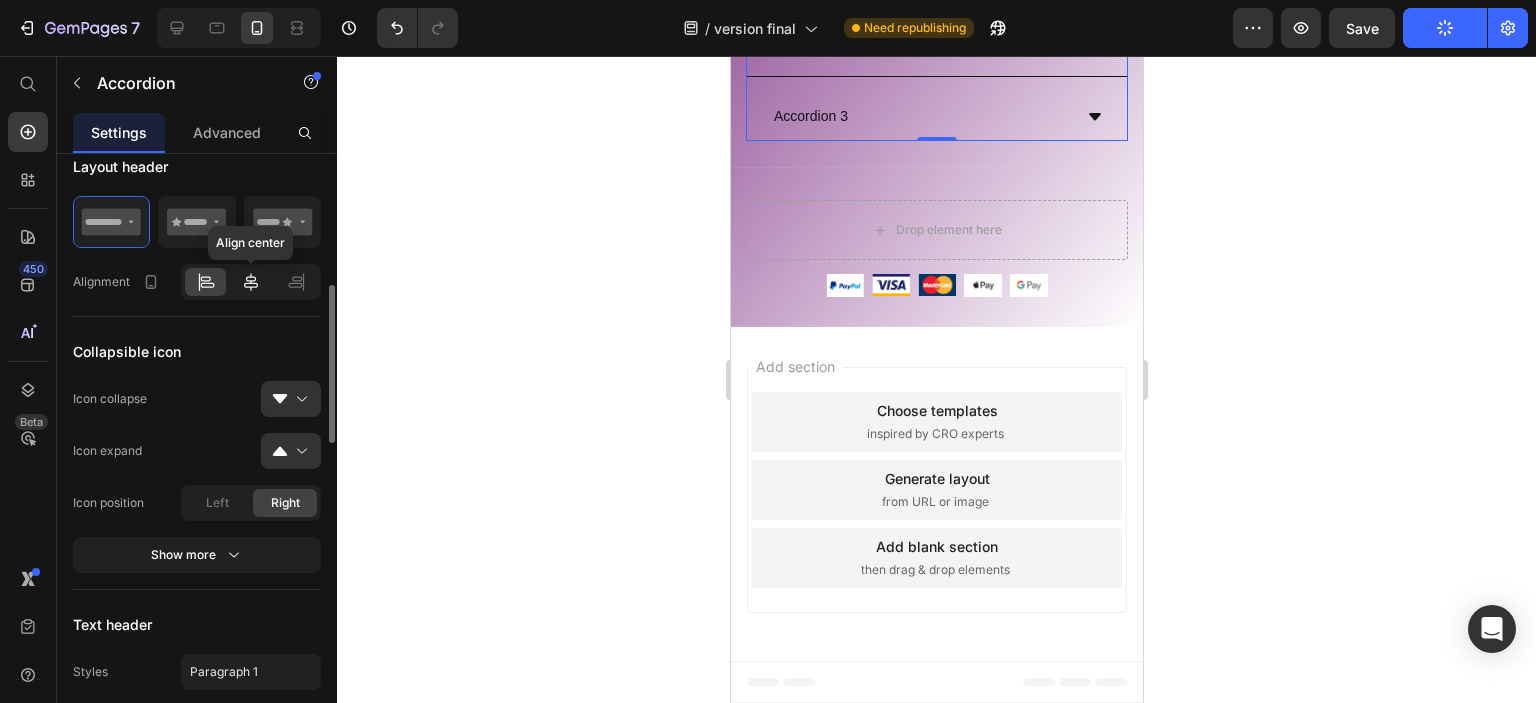 click 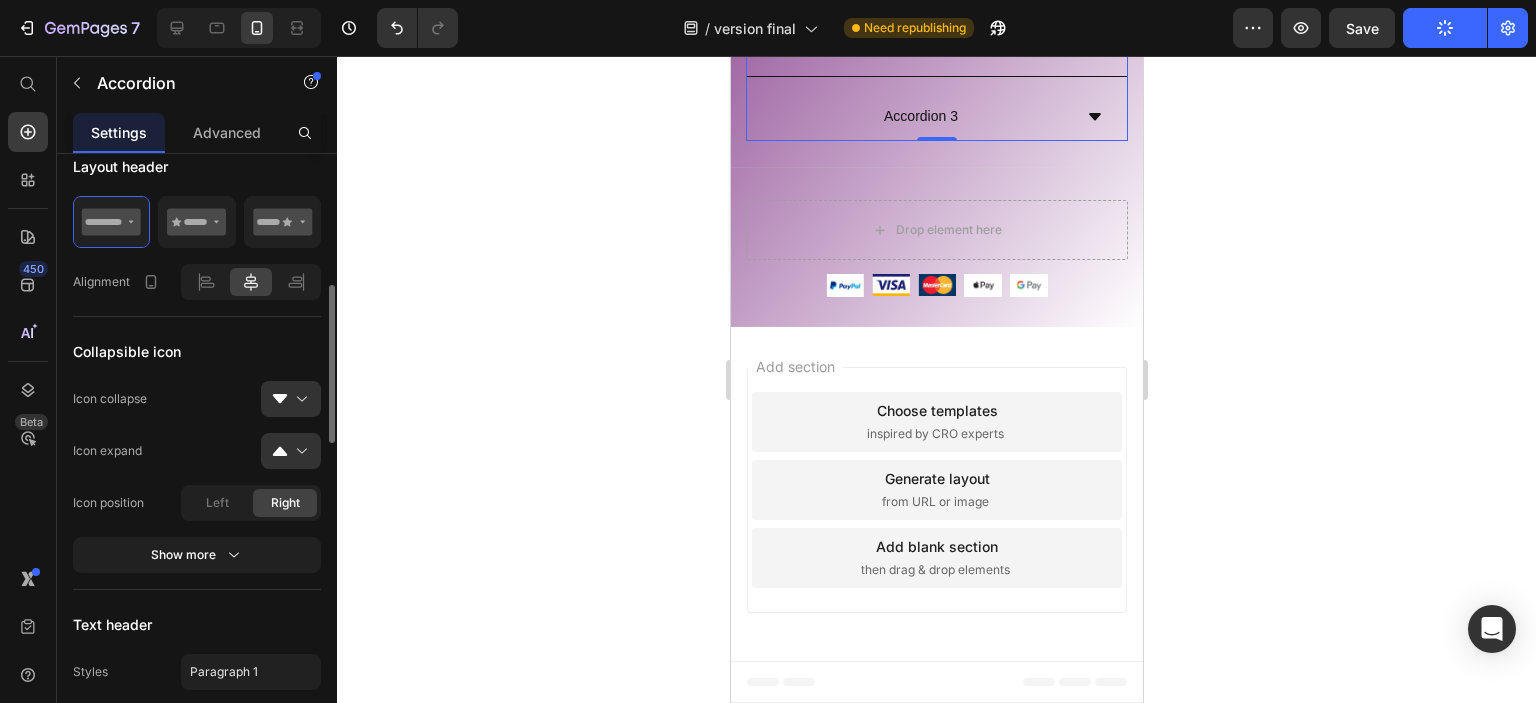 scroll, scrollTop: 600, scrollLeft: 0, axis: vertical 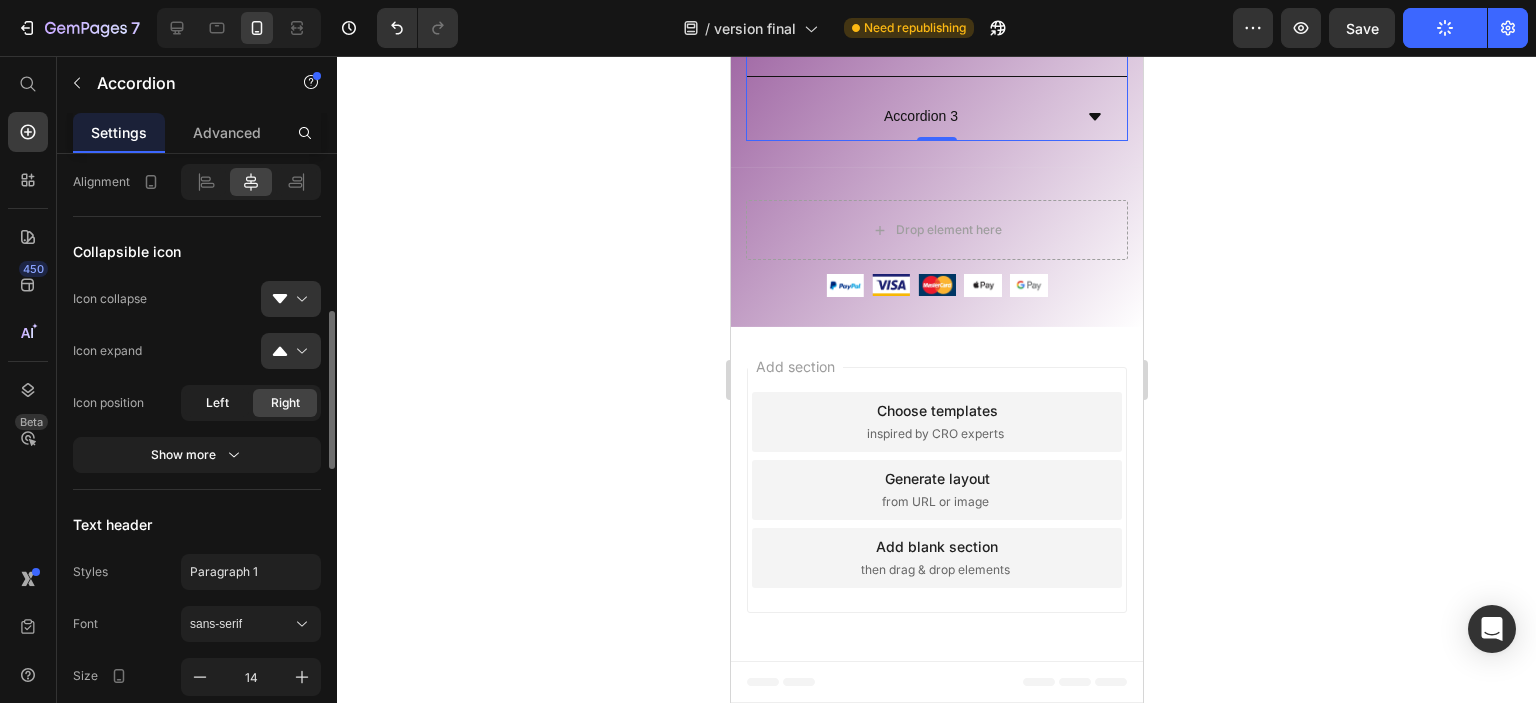click on "Left" 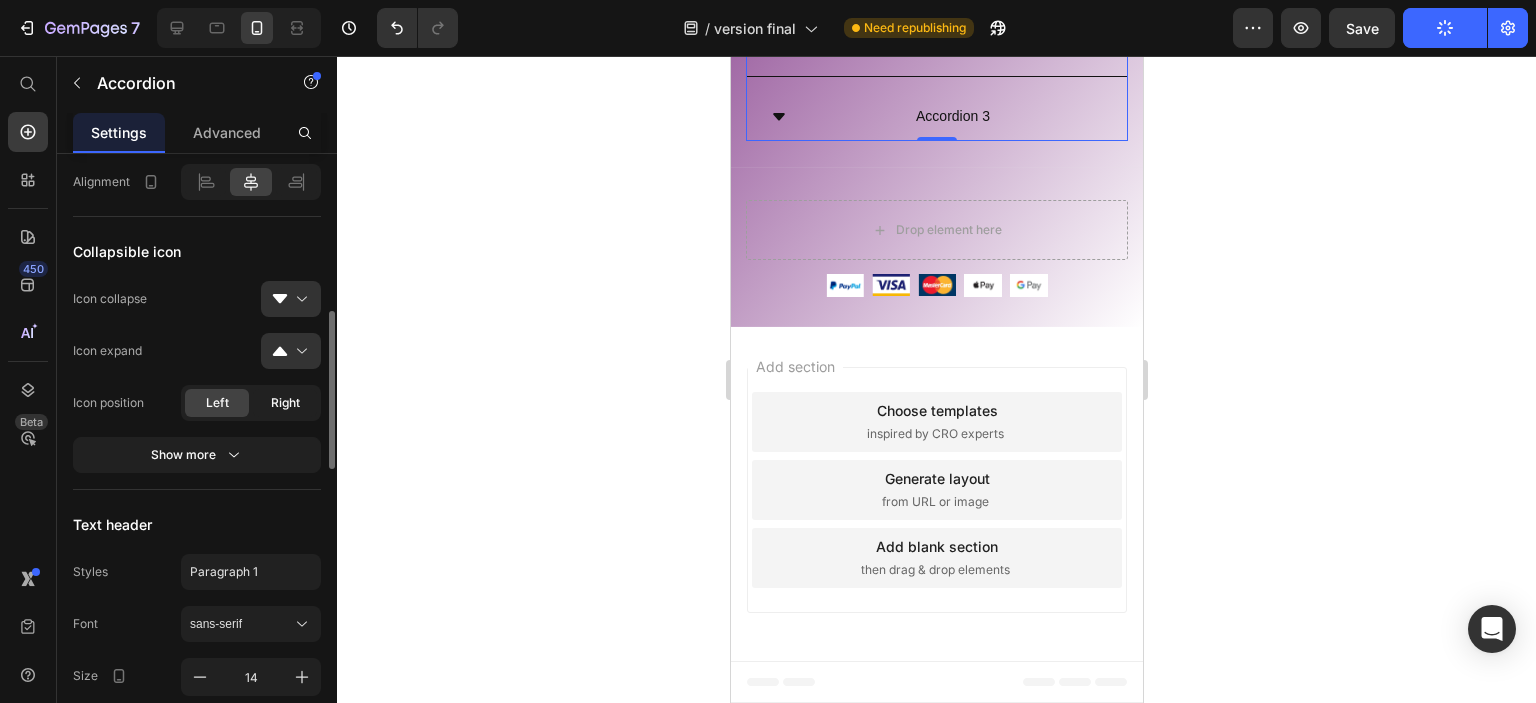 click on "Right" 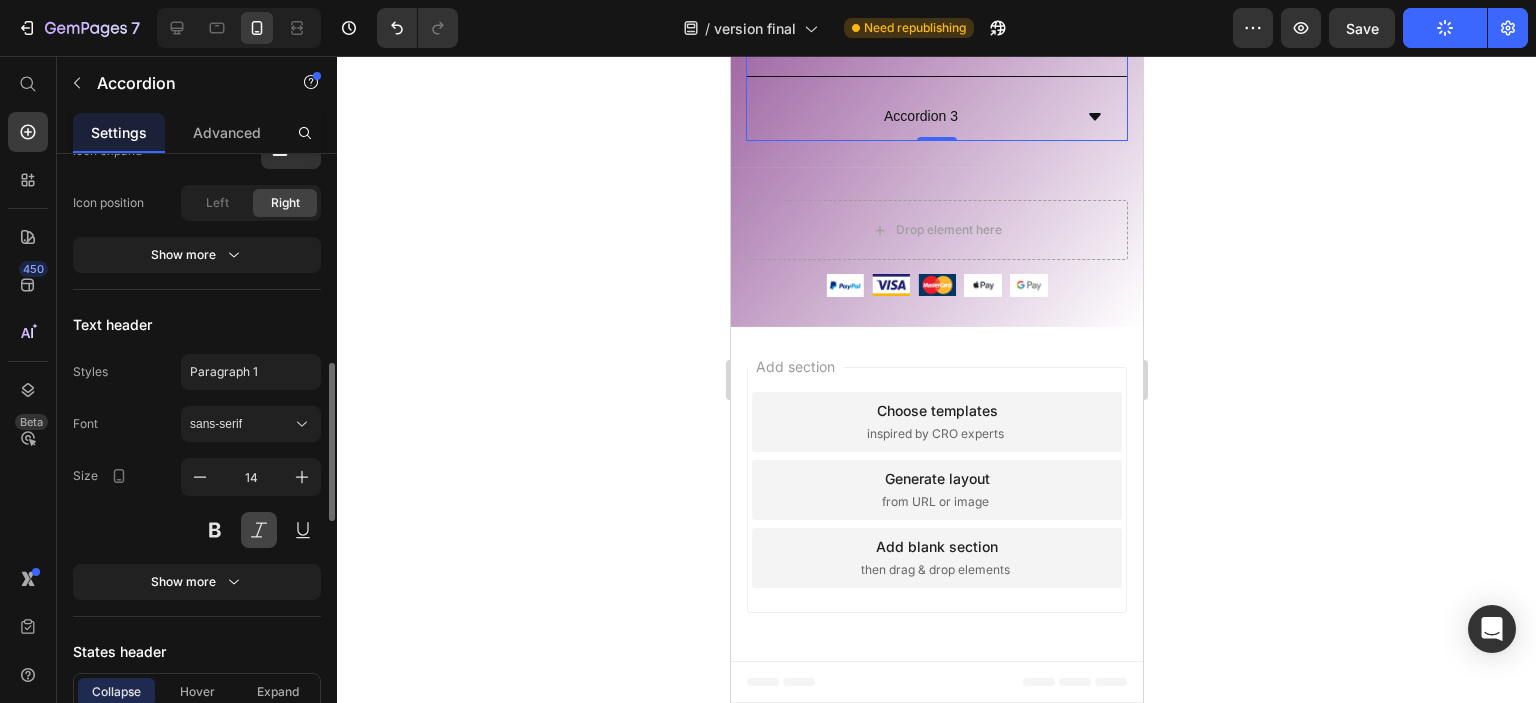 scroll, scrollTop: 900, scrollLeft: 0, axis: vertical 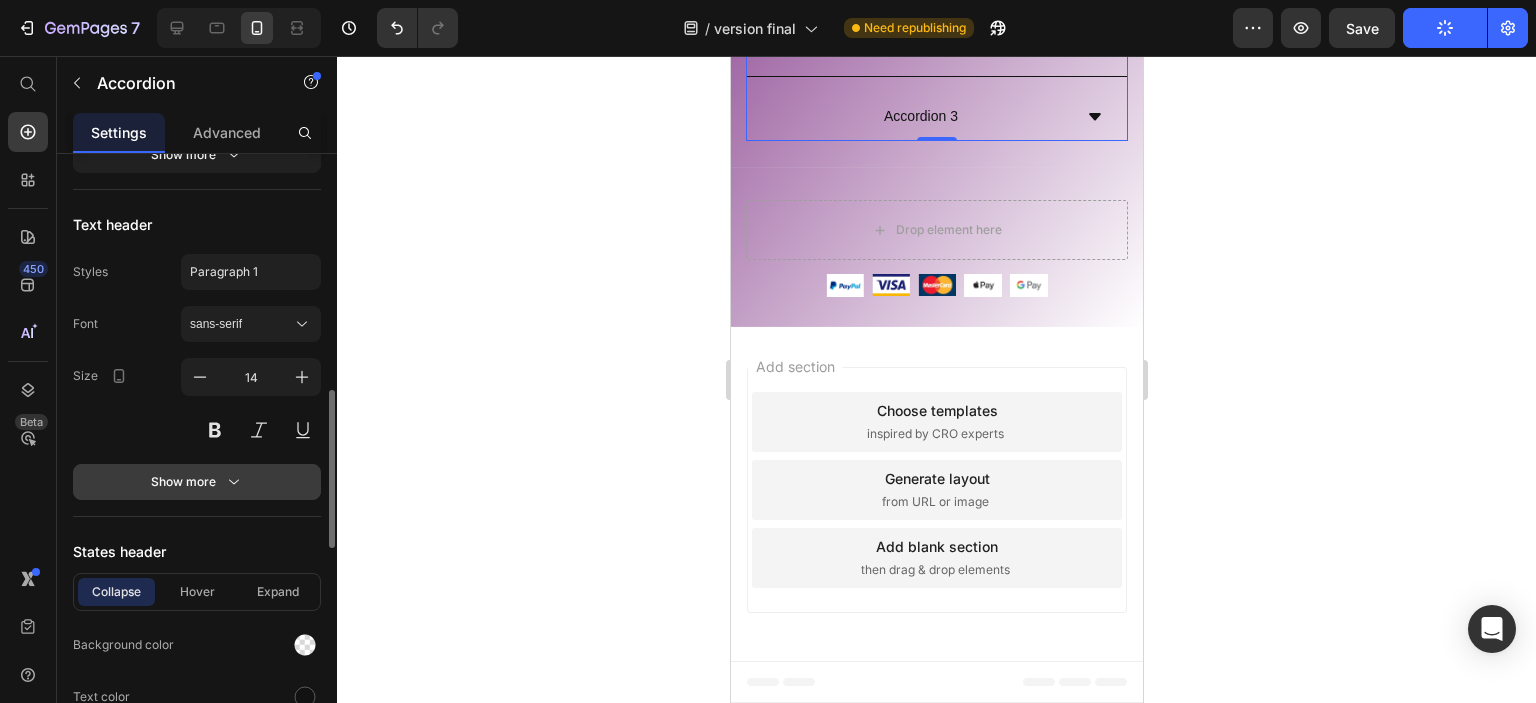 click 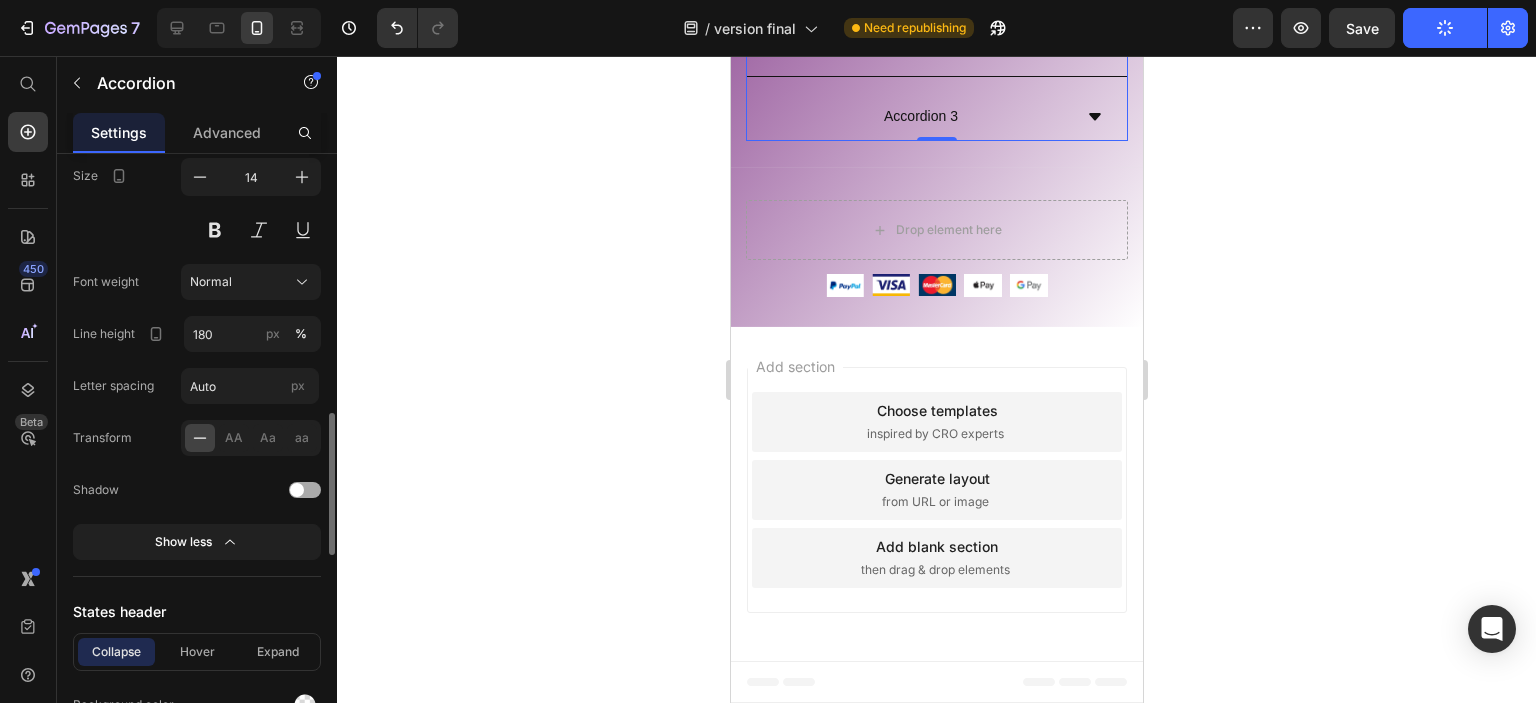 scroll, scrollTop: 1200, scrollLeft: 0, axis: vertical 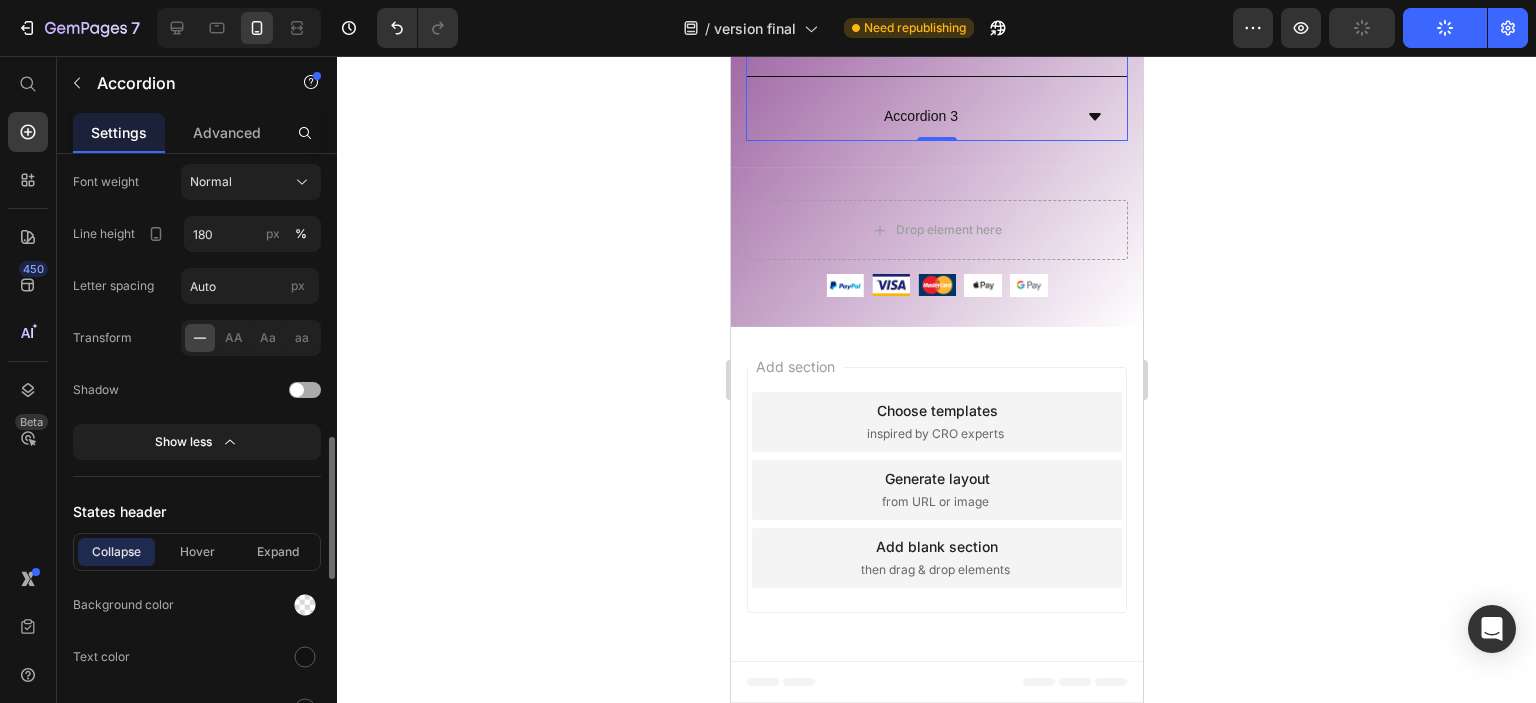 click at bounding box center (297, 390) 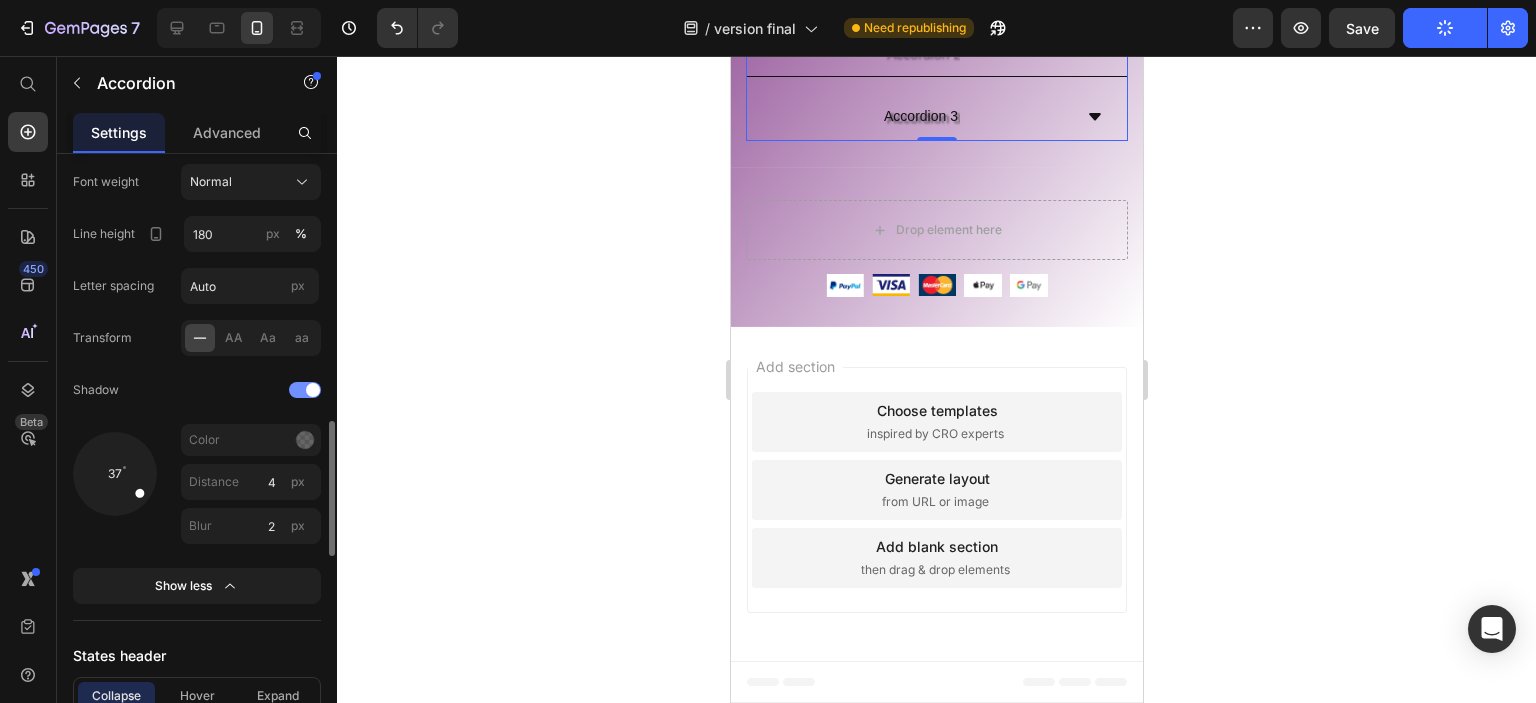 click at bounding box center [305, 390] 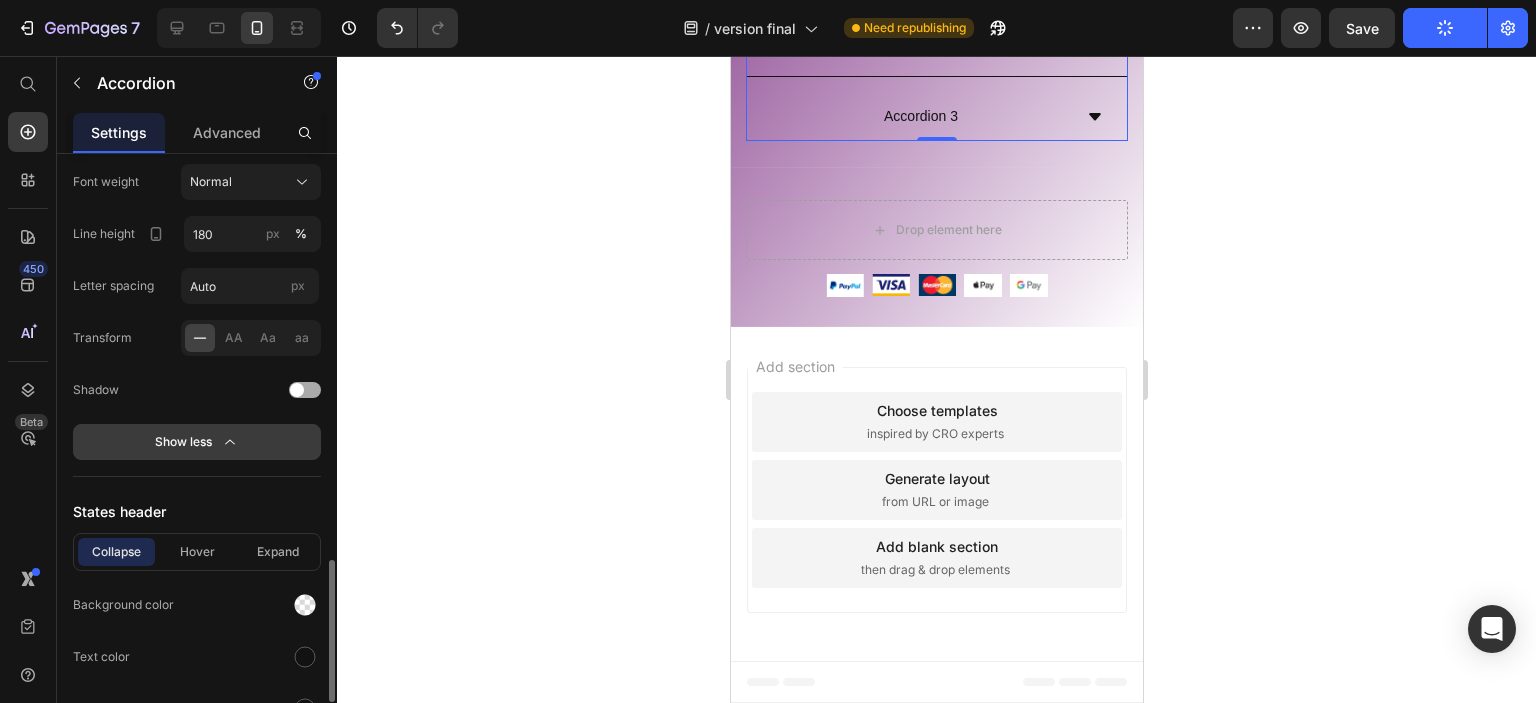 scroll, scrollTop: 1300, scrollLeft: 0, axis: vertical 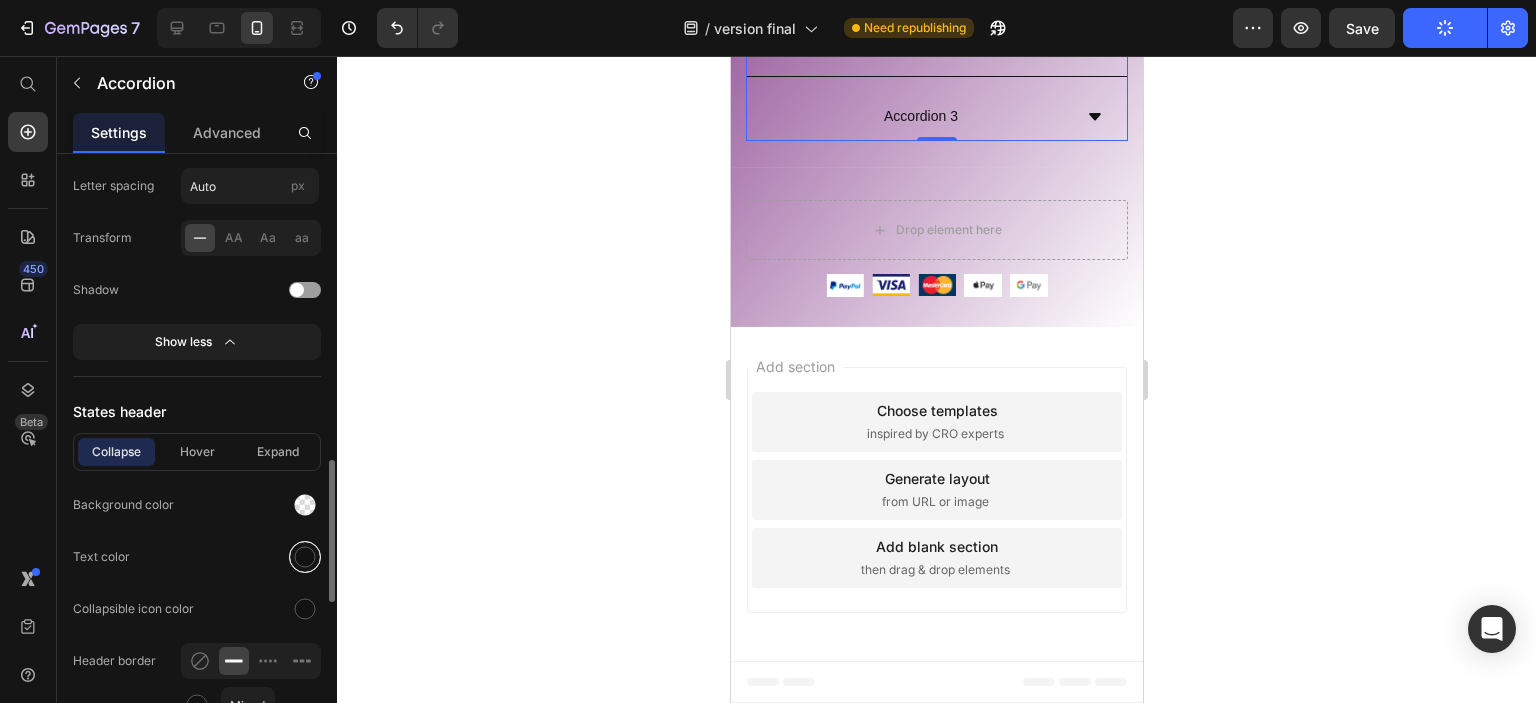 click at bounding box center (305, 557) 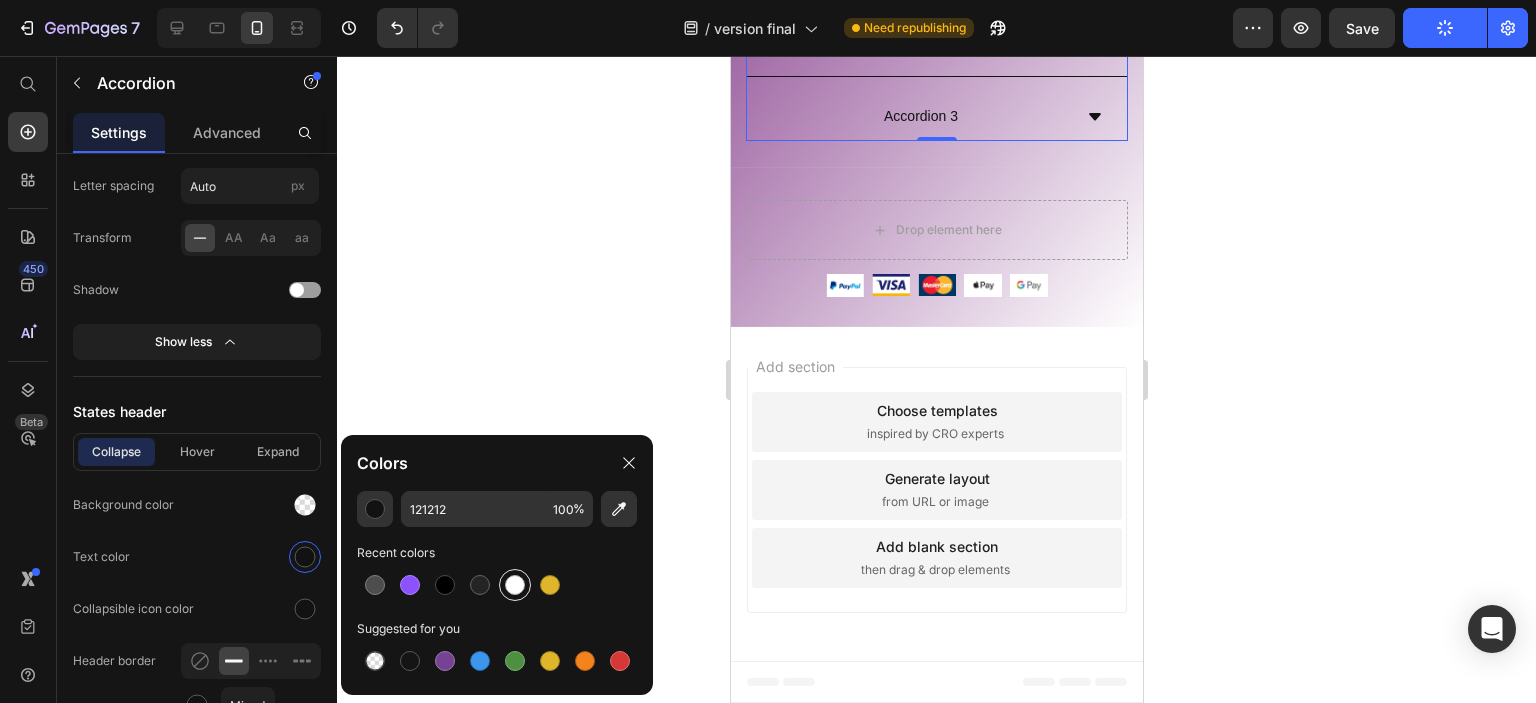 click at bounding box center (515, 585) 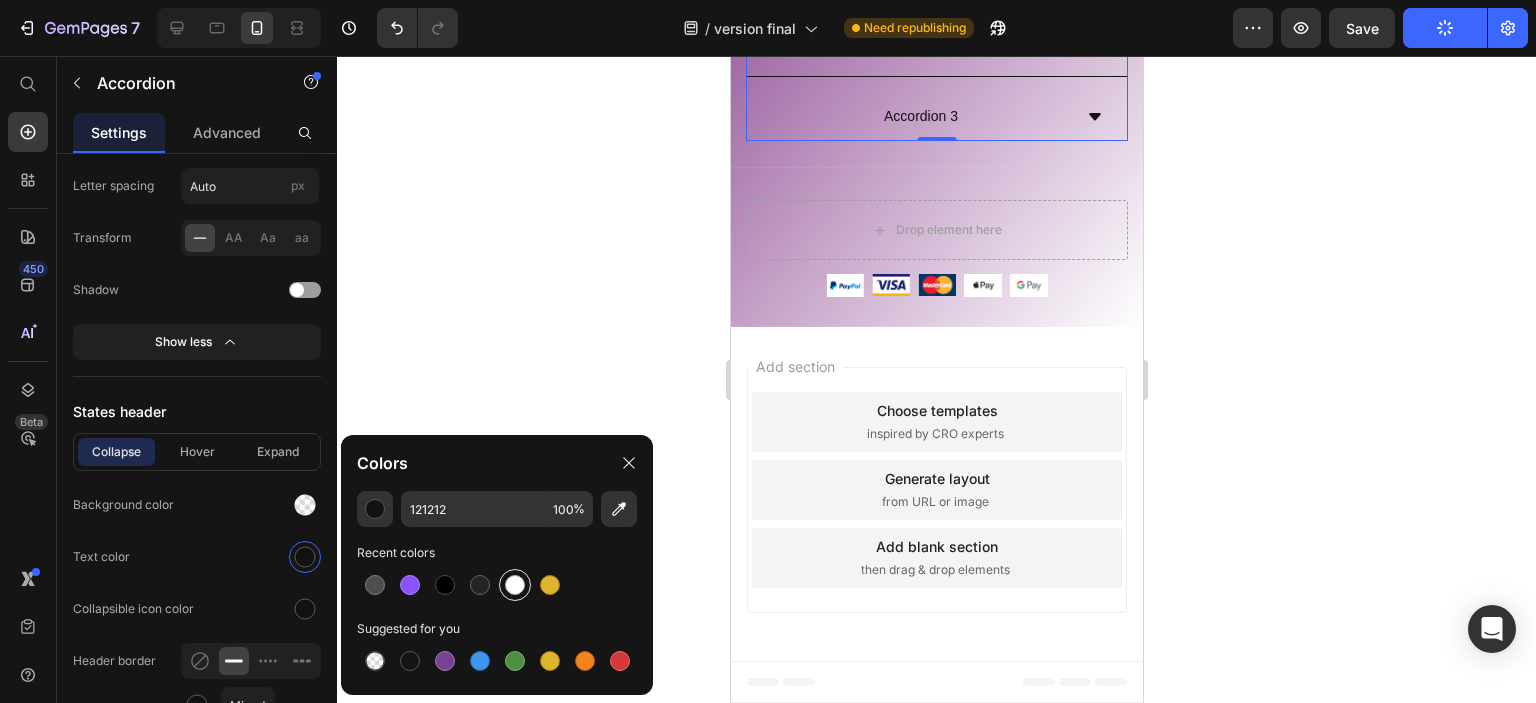 type on "FFFFFF" 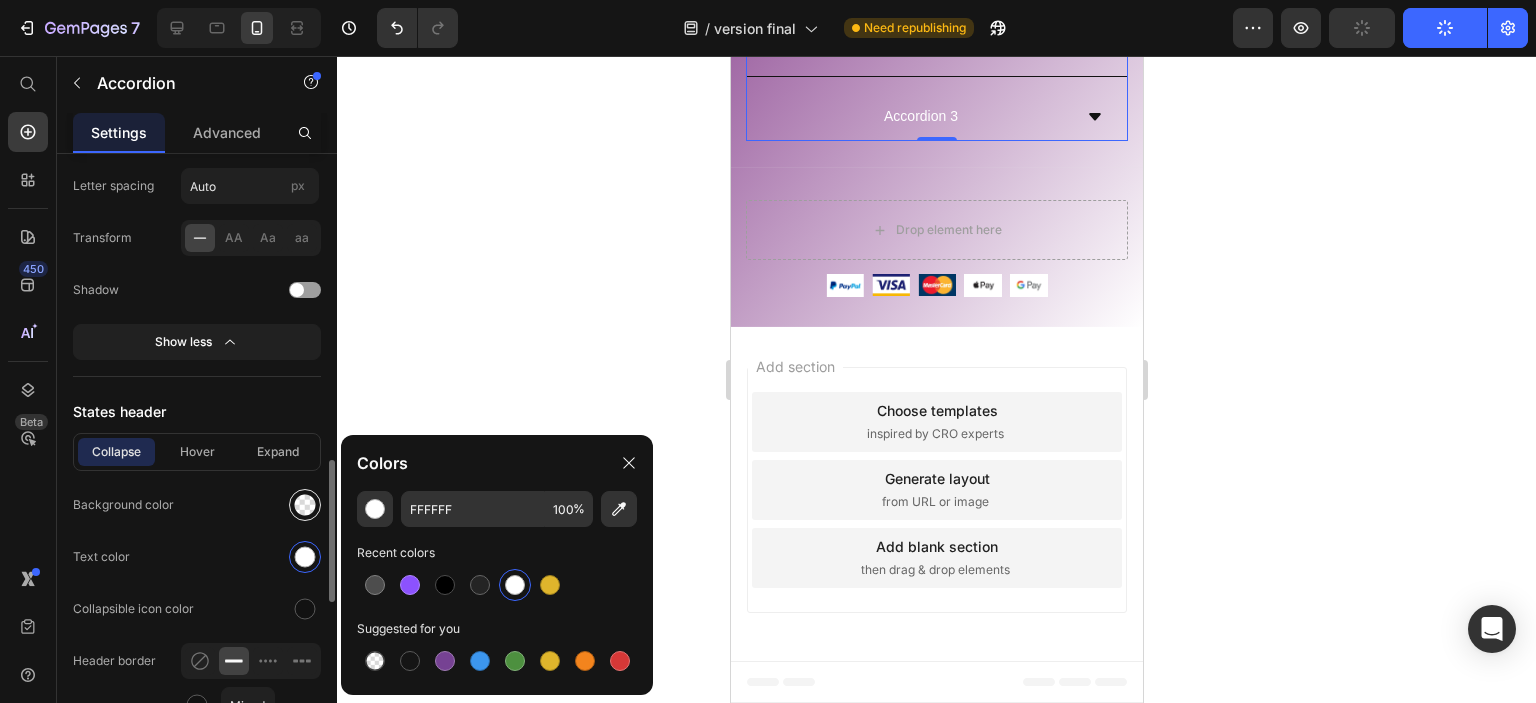 click at bounding box center (305, 505) 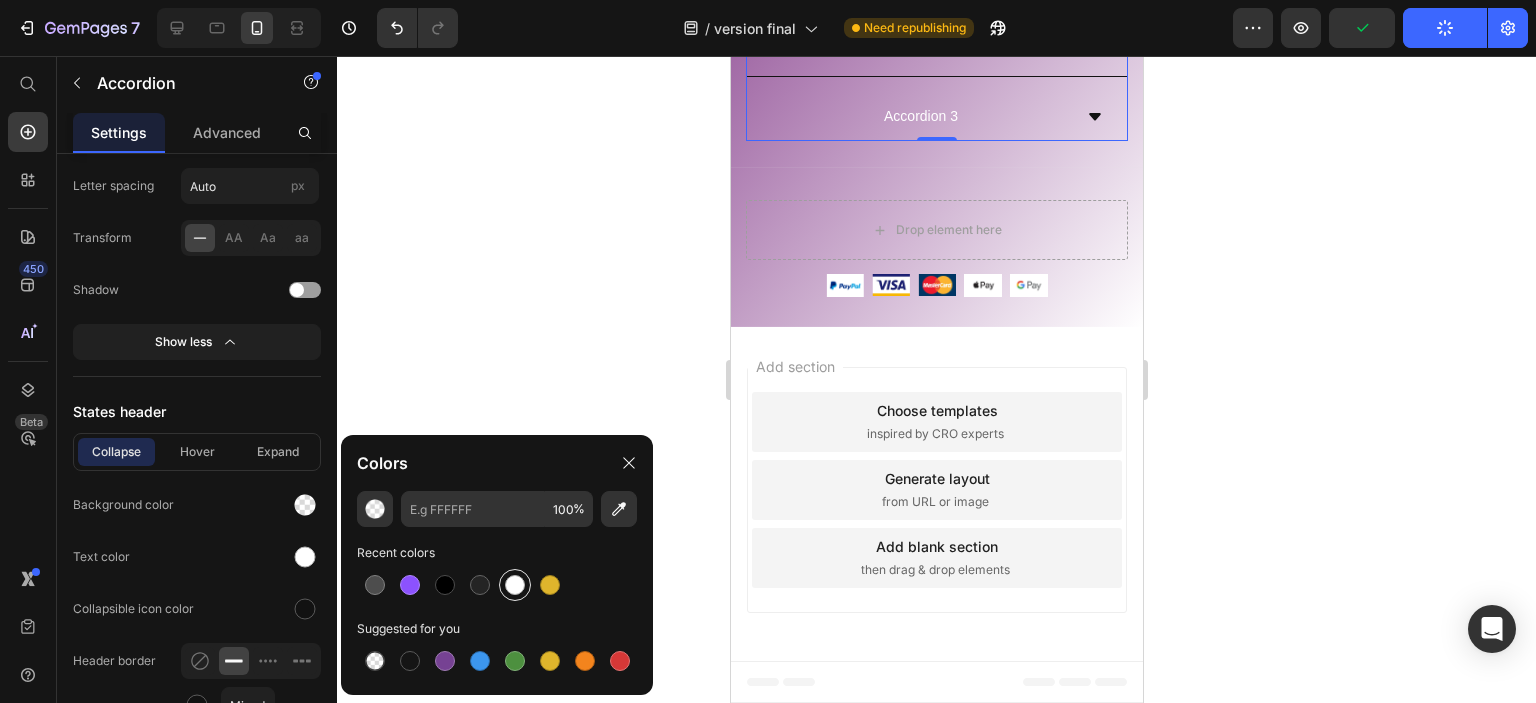 click at bounding box center (515, 585) 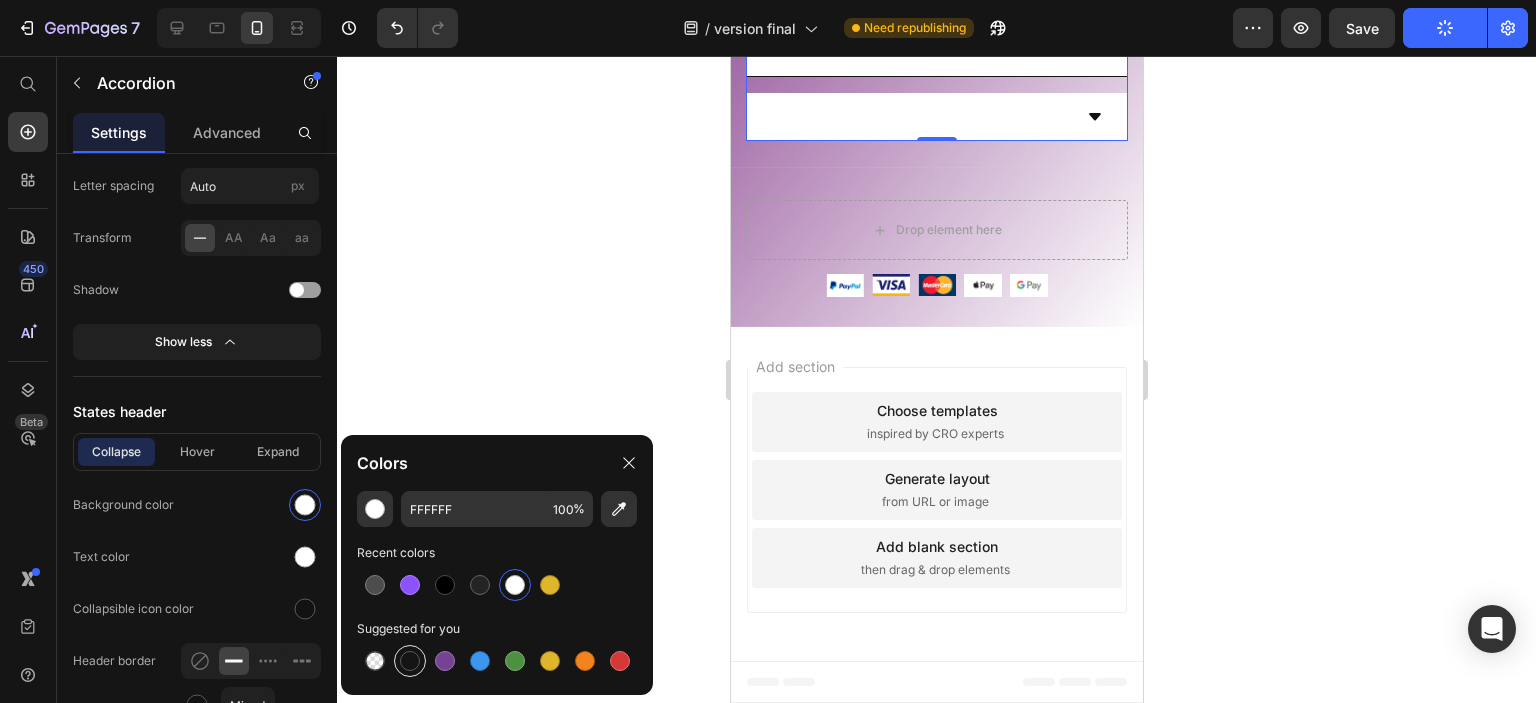 click at bounding box center [410, 661] 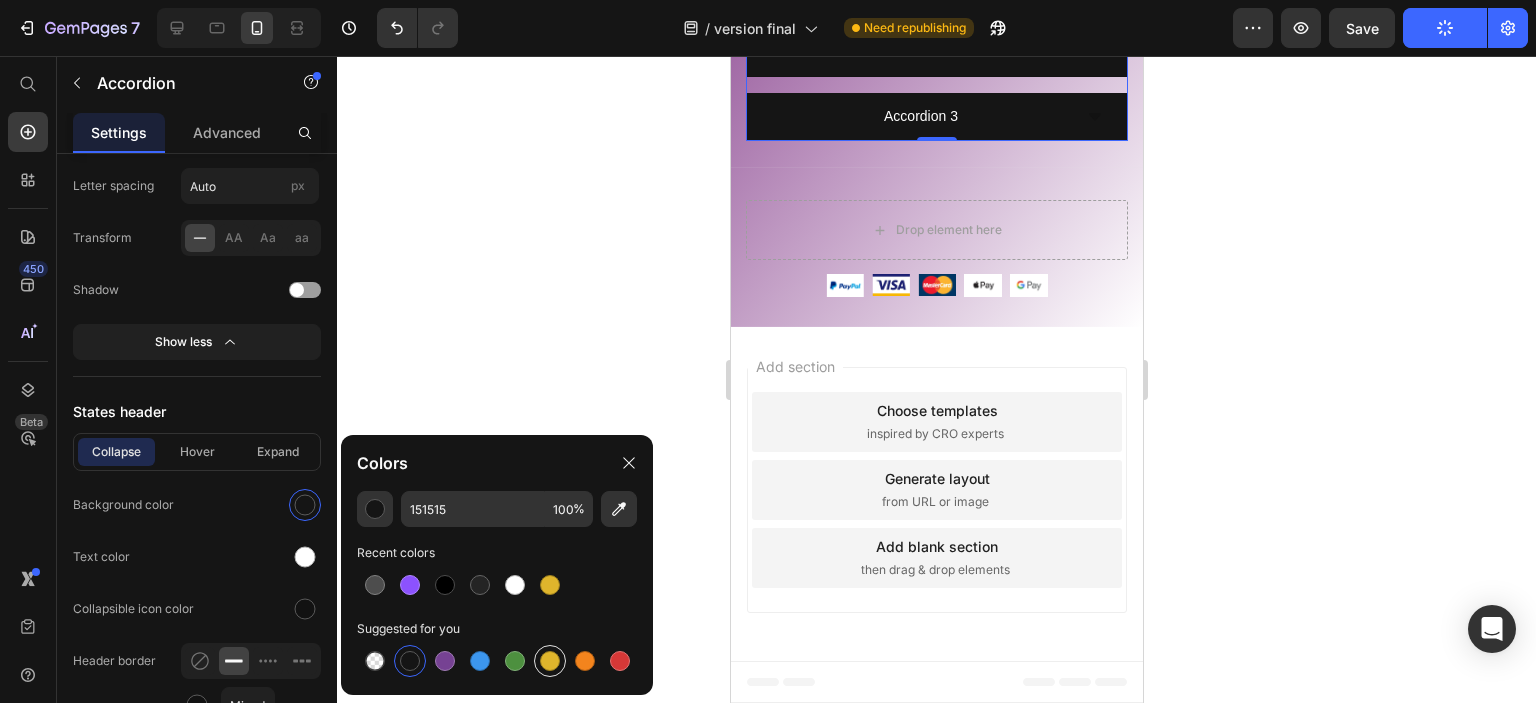 click at bounding box center [550, 661] 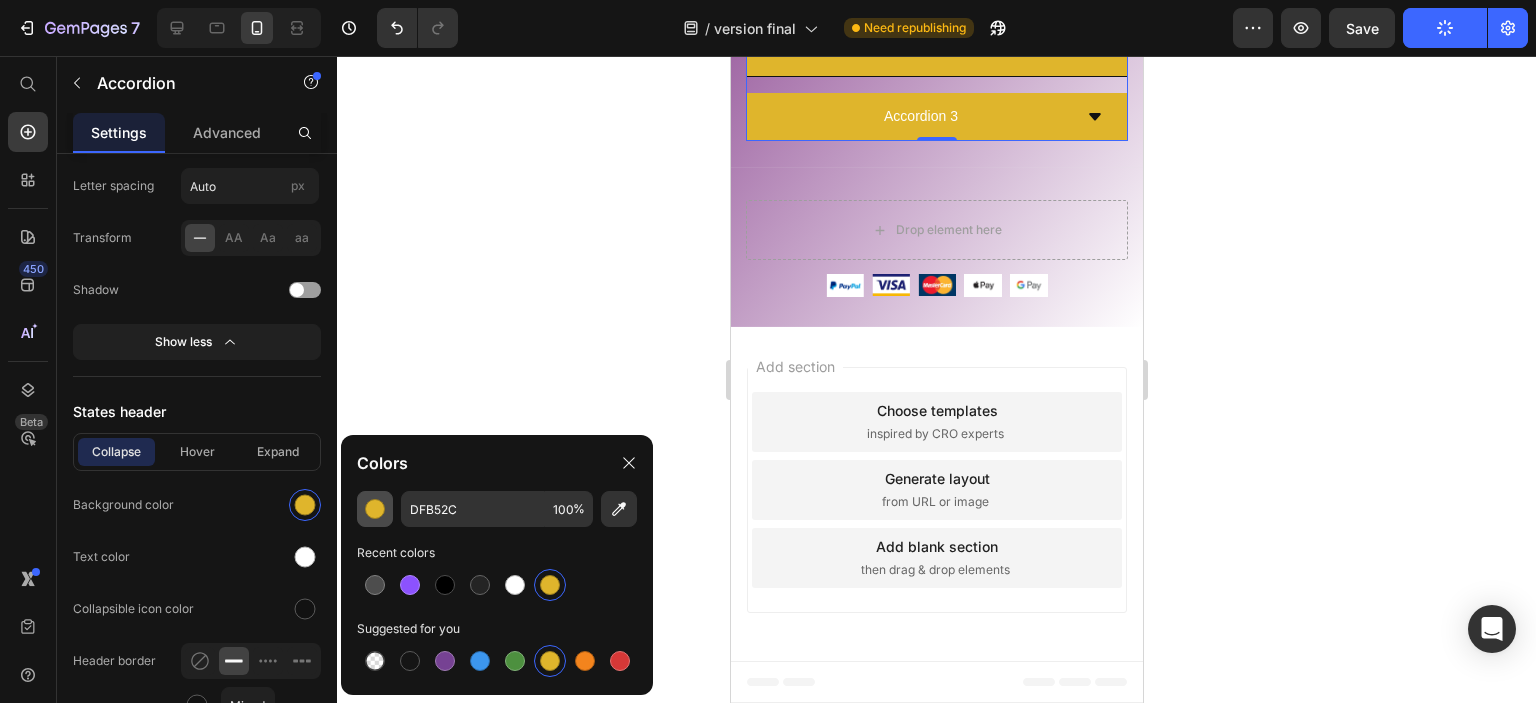 click at bounding box center (375, 509) 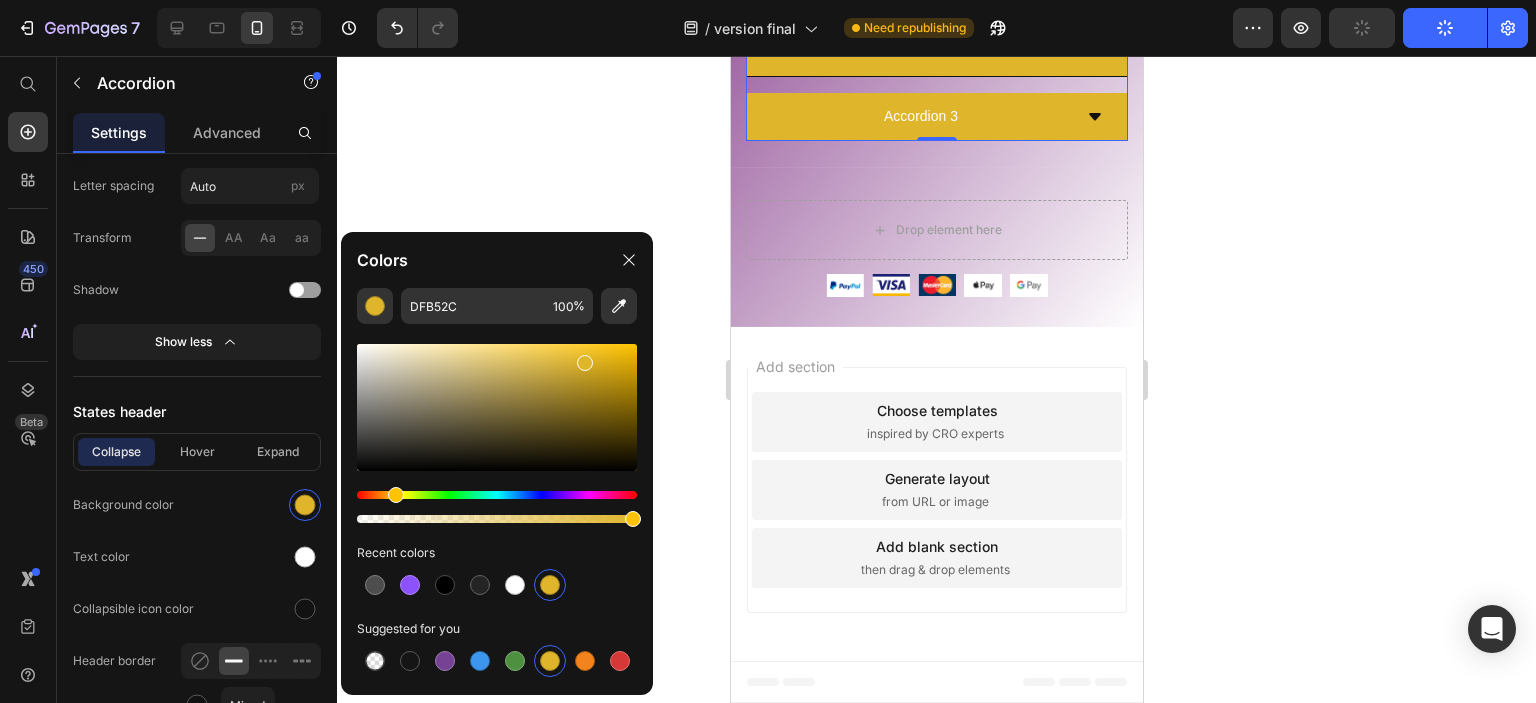 click at bounding box center (497, 495) 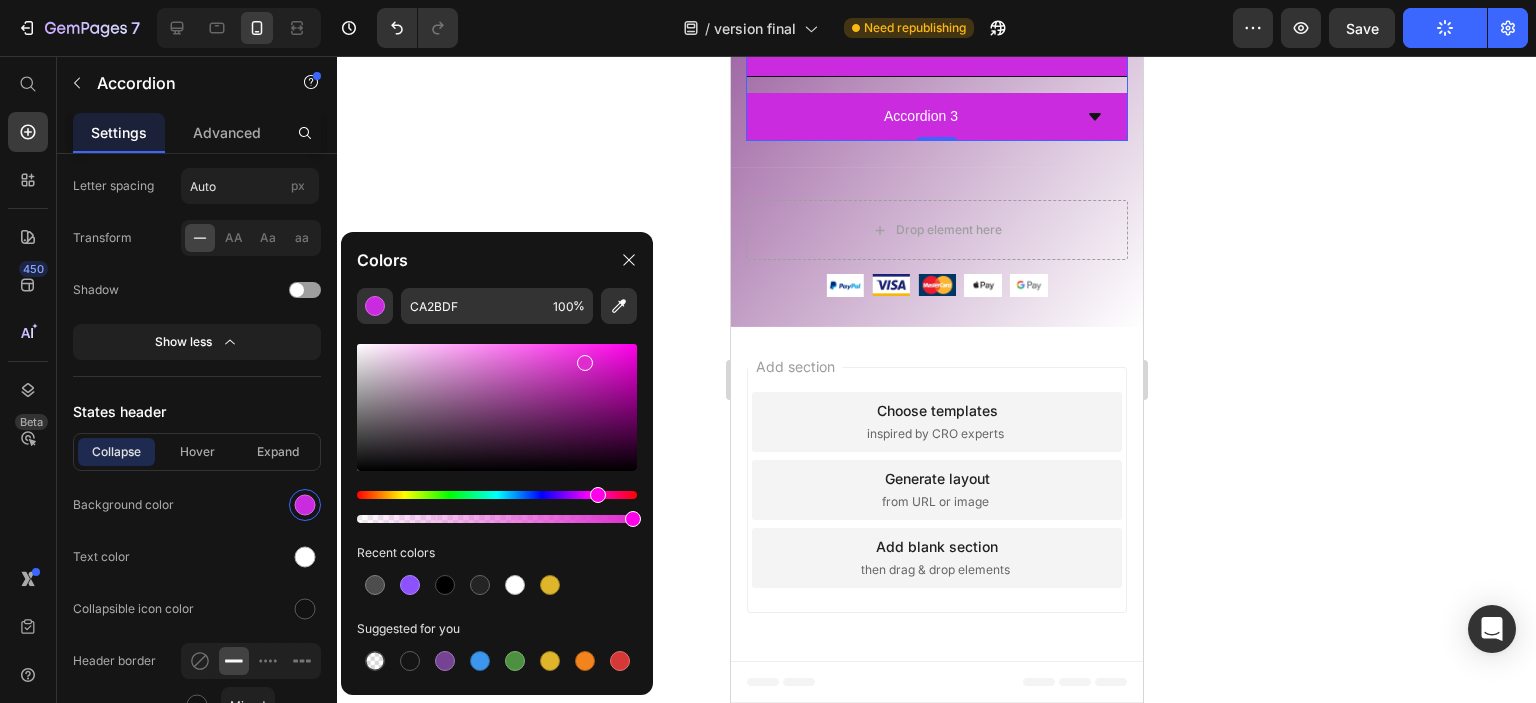 type on "DF2BD0" 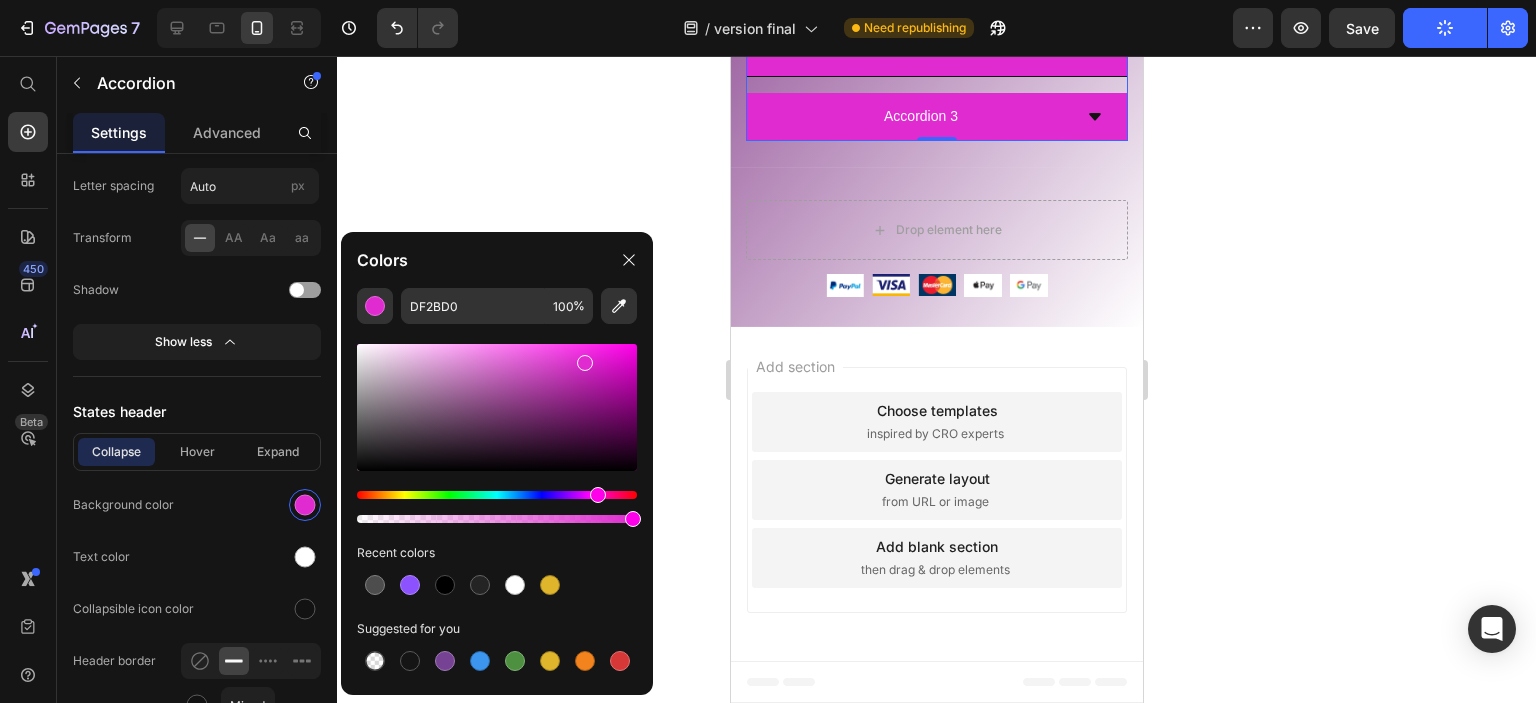 drag, startPoint x: 551, startPoint y: 495, endPoint x: 595, endPoint y: 496, distance: 44.011364 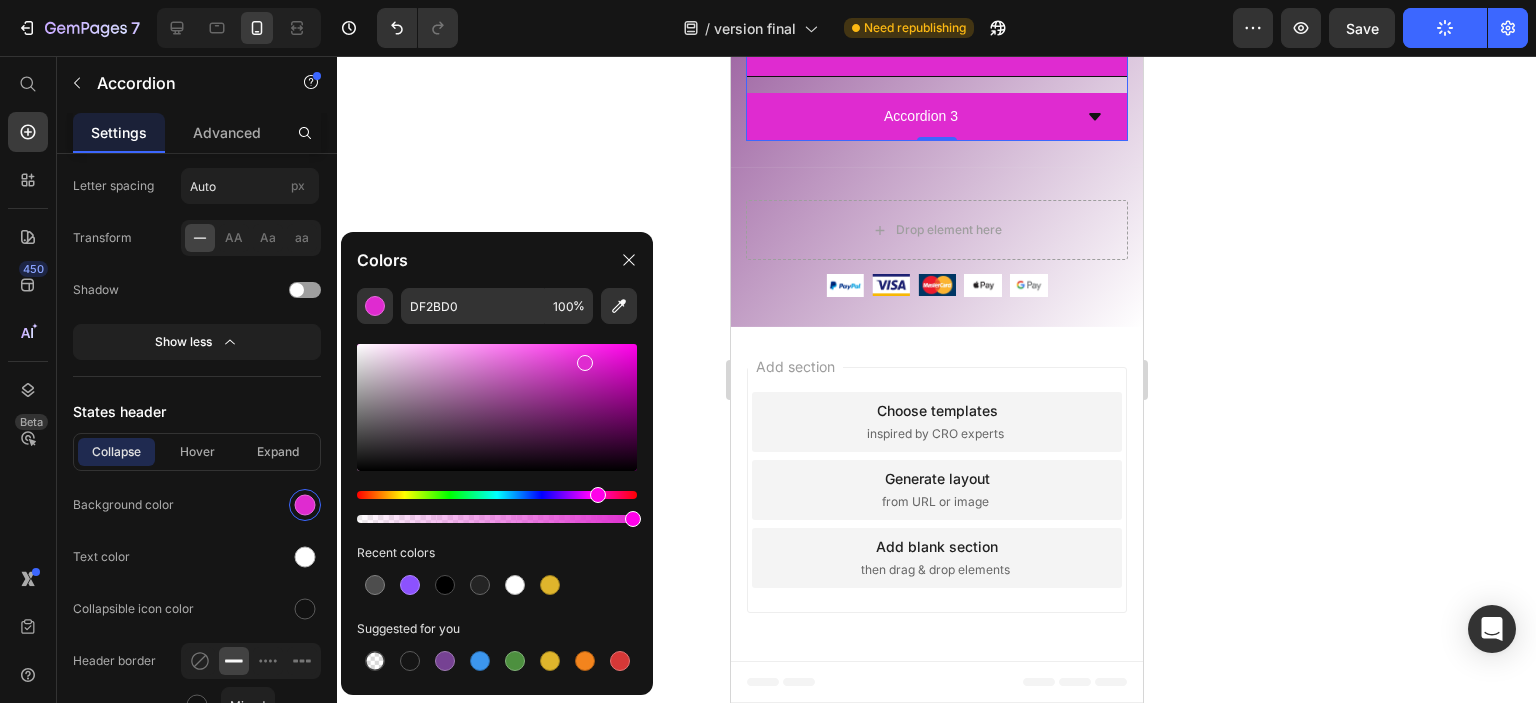click on "¿Quiene somos?" at bounding box center [920, -184] 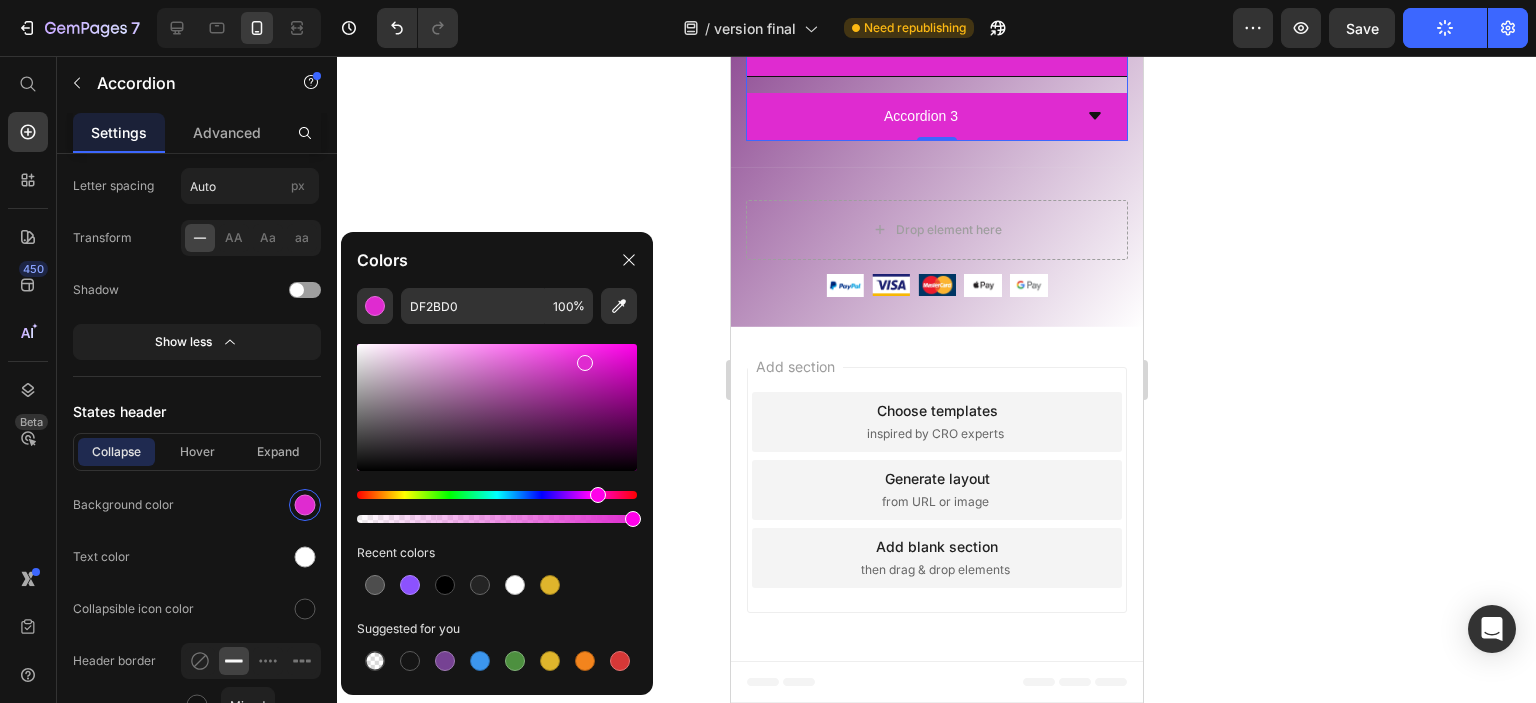 click 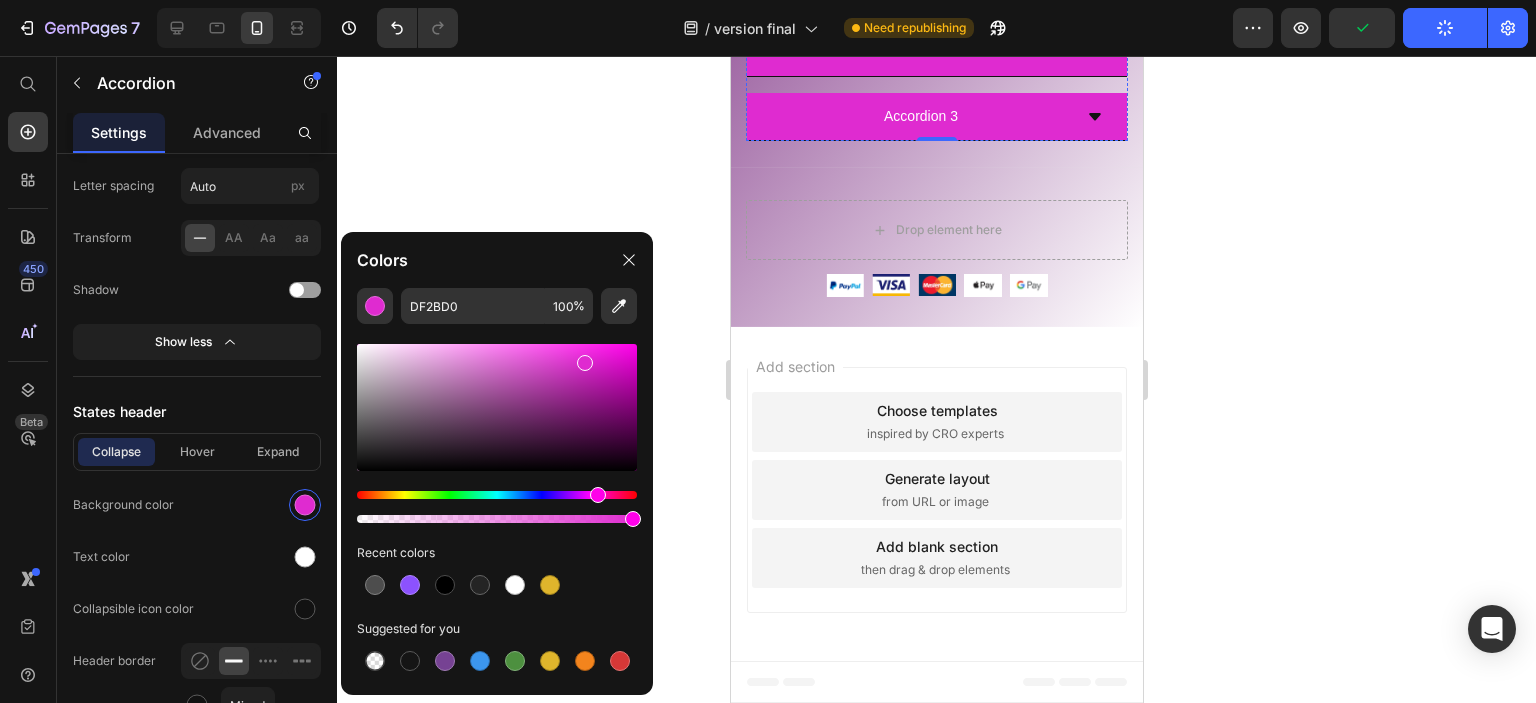 click on "CarisalShop nace con la misión de ofrecer productos únicos, creativos y de calidad para el hogar y el disfrute familiar. Seleccionamos cuidadosamente cada artículo para asegurar originalidad, seguridad y utilidad, creando momentos memorables en cada pedido." at bounding box center (936, -73) 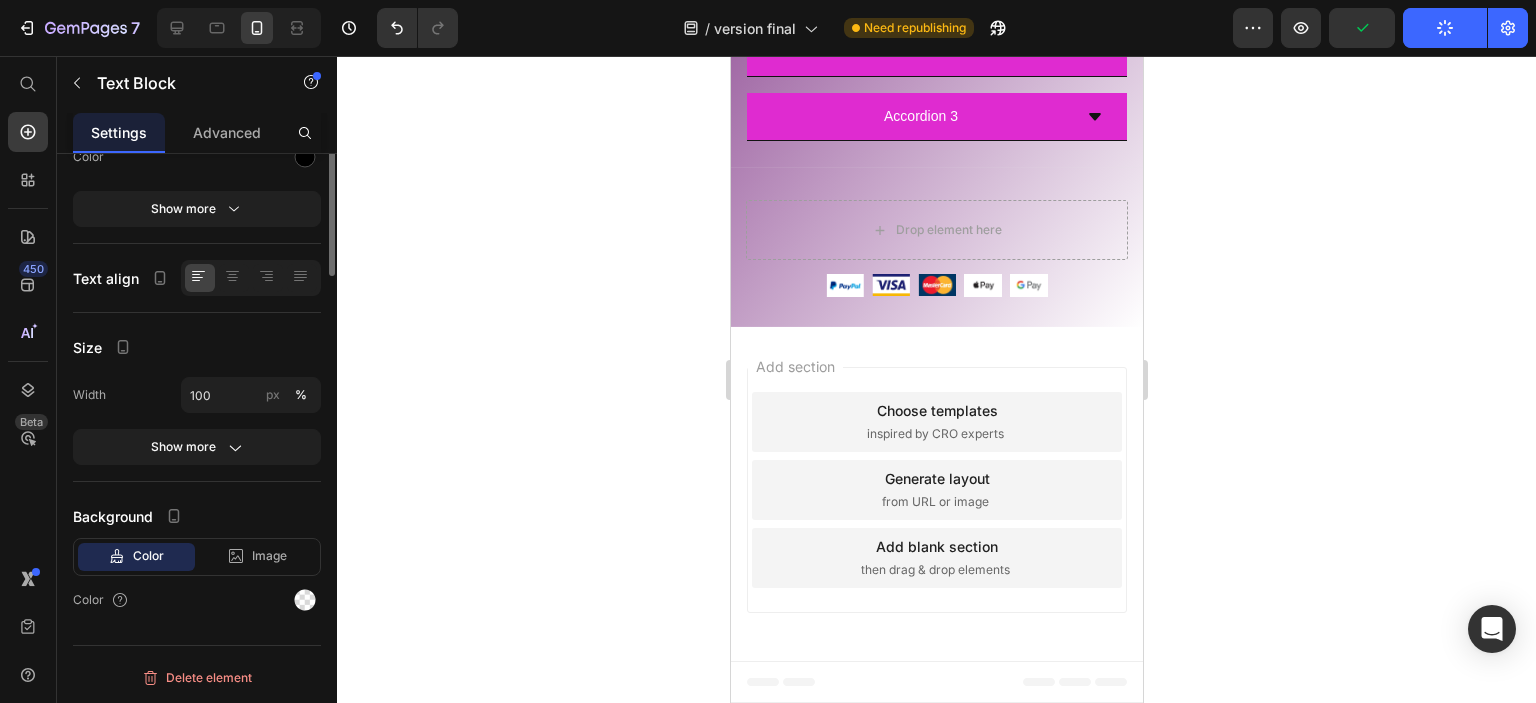scroll, scrollTop: 0, scrollLeft: 0, axis: both 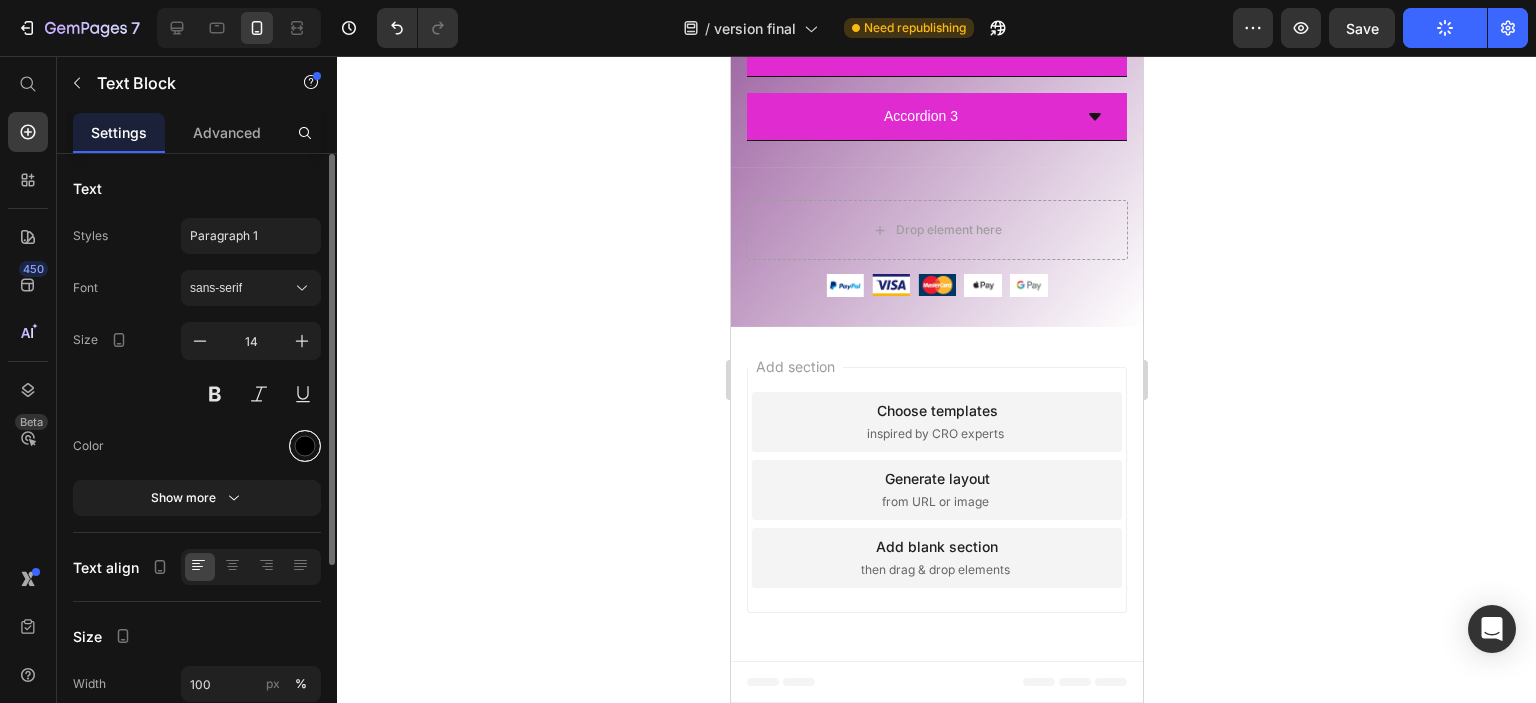 click at bounding box center [305, 446] 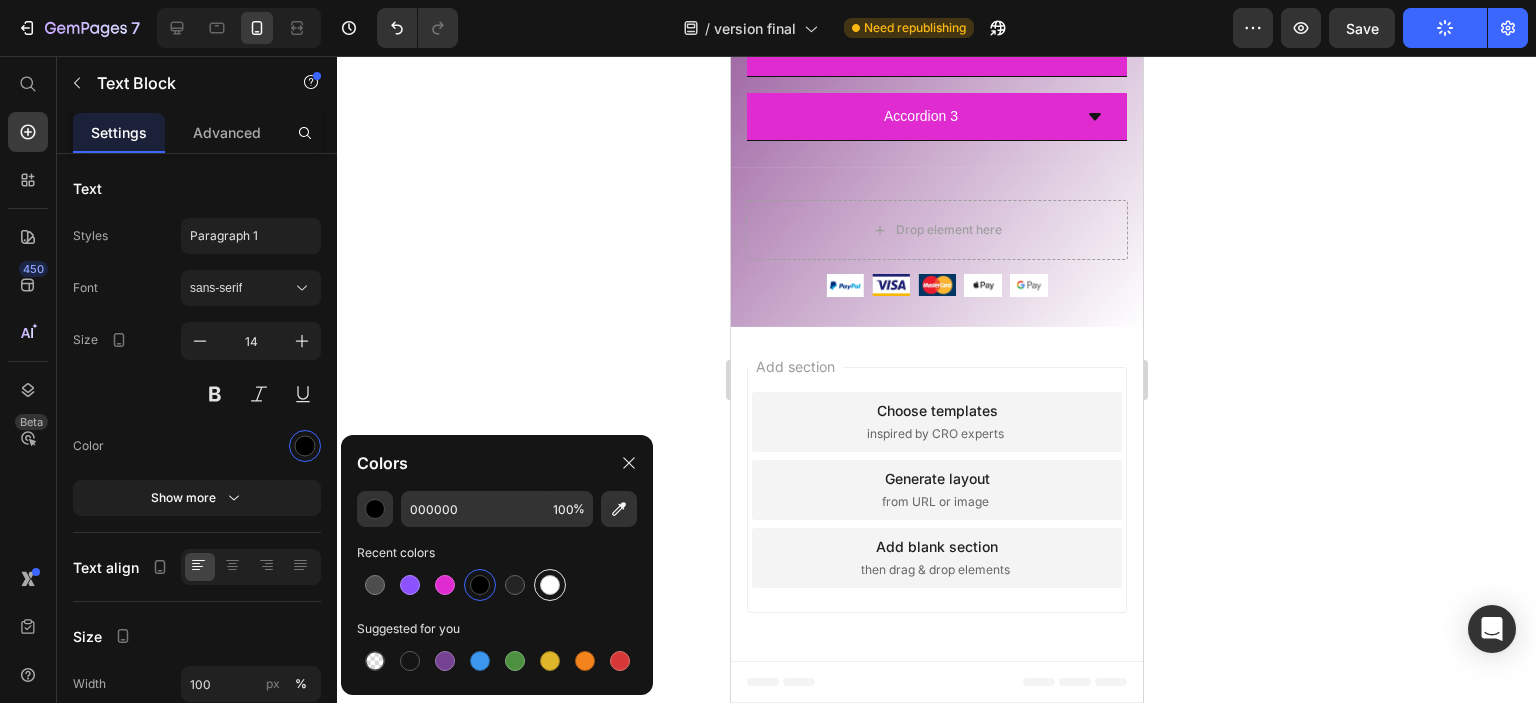 click at bounding box center [550, 585] 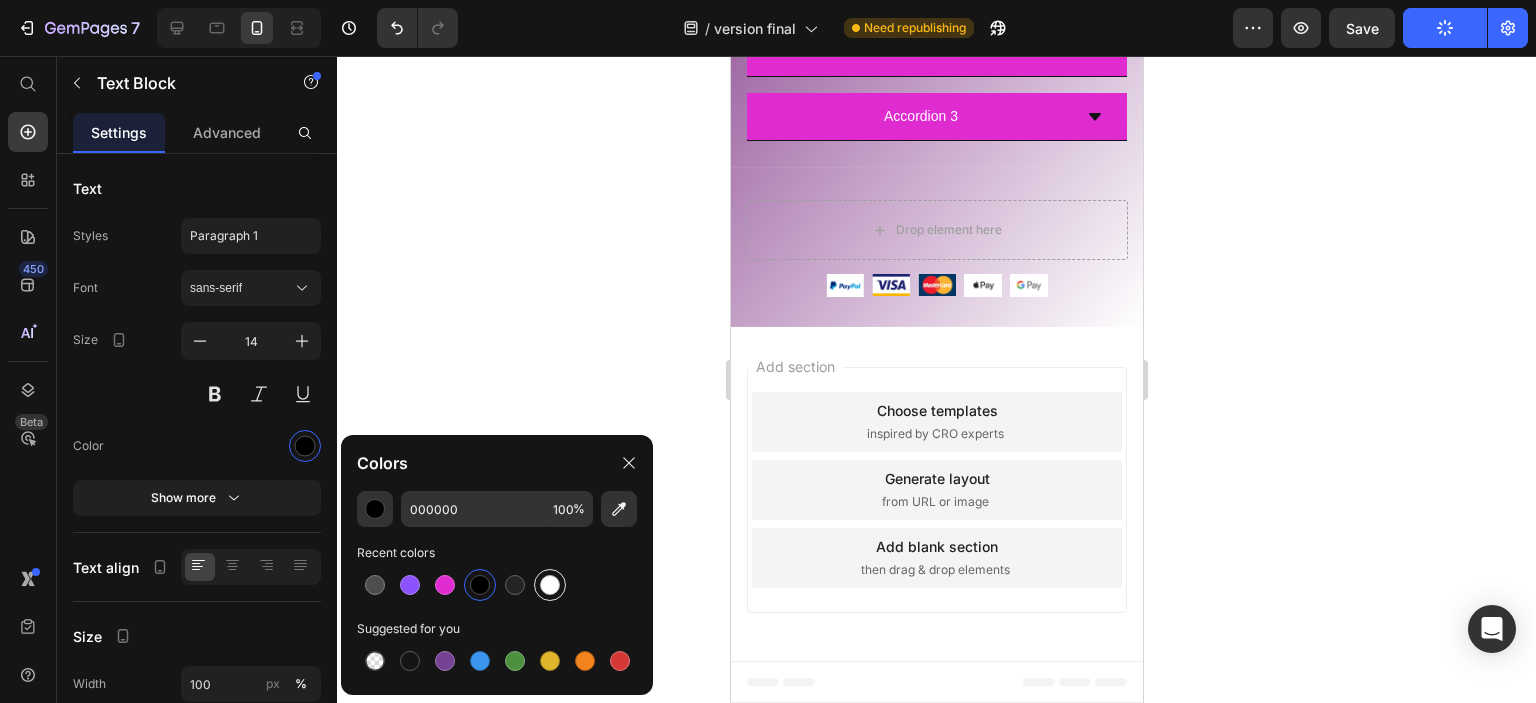 type on "FFFFFF" 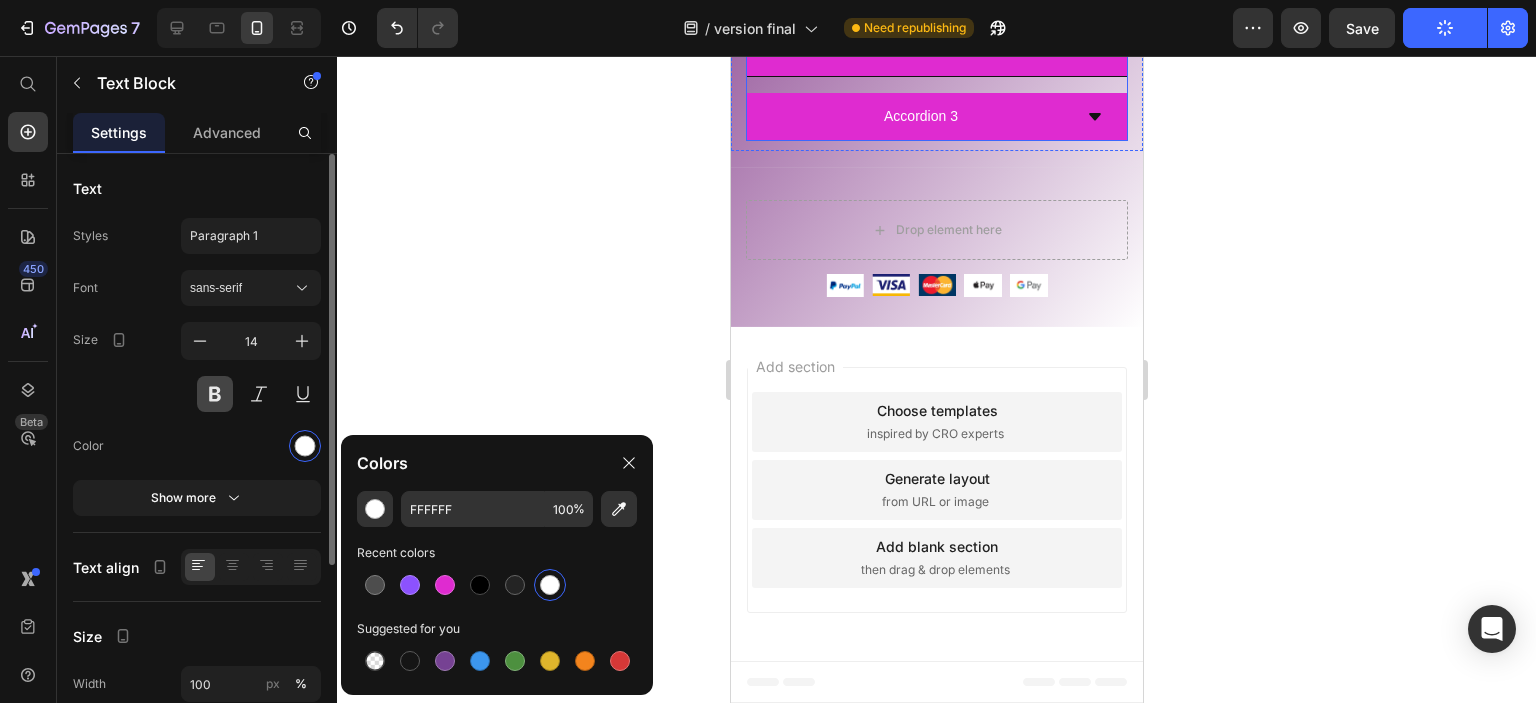 click at bounding box center [215, 394] 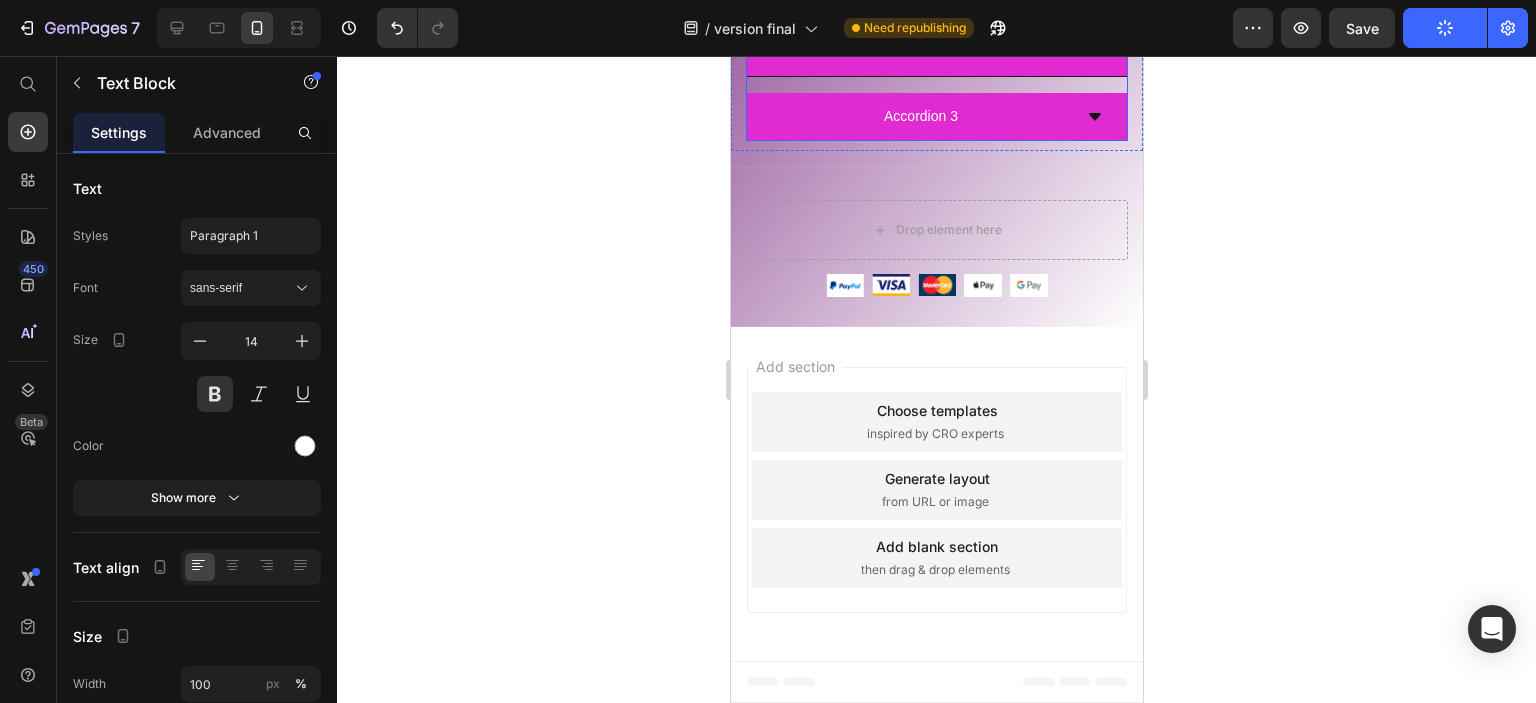 click on "CarisalShop nace con la misión de ofrecer productos únicos, creativos y de calidad para el hogar y el disfrute familiar. Seleccionamos cuidadosamente cada artículo para asegurar originalidad, seguridad y utilidad, creando momentos memorables en cada pedido. Text Block   0" at bounding box center [936, -73] 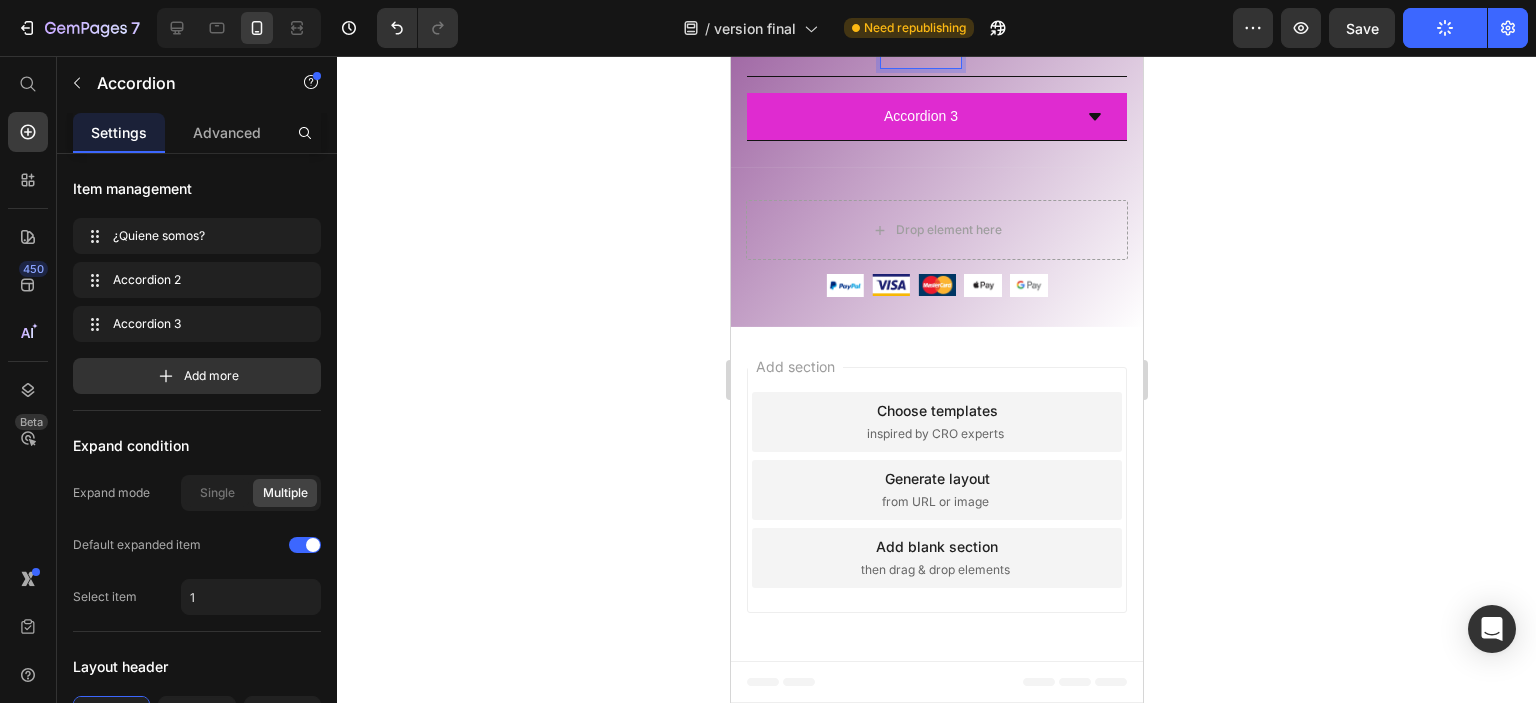 click on "Accordion 2" at bounding box center [920, 52] 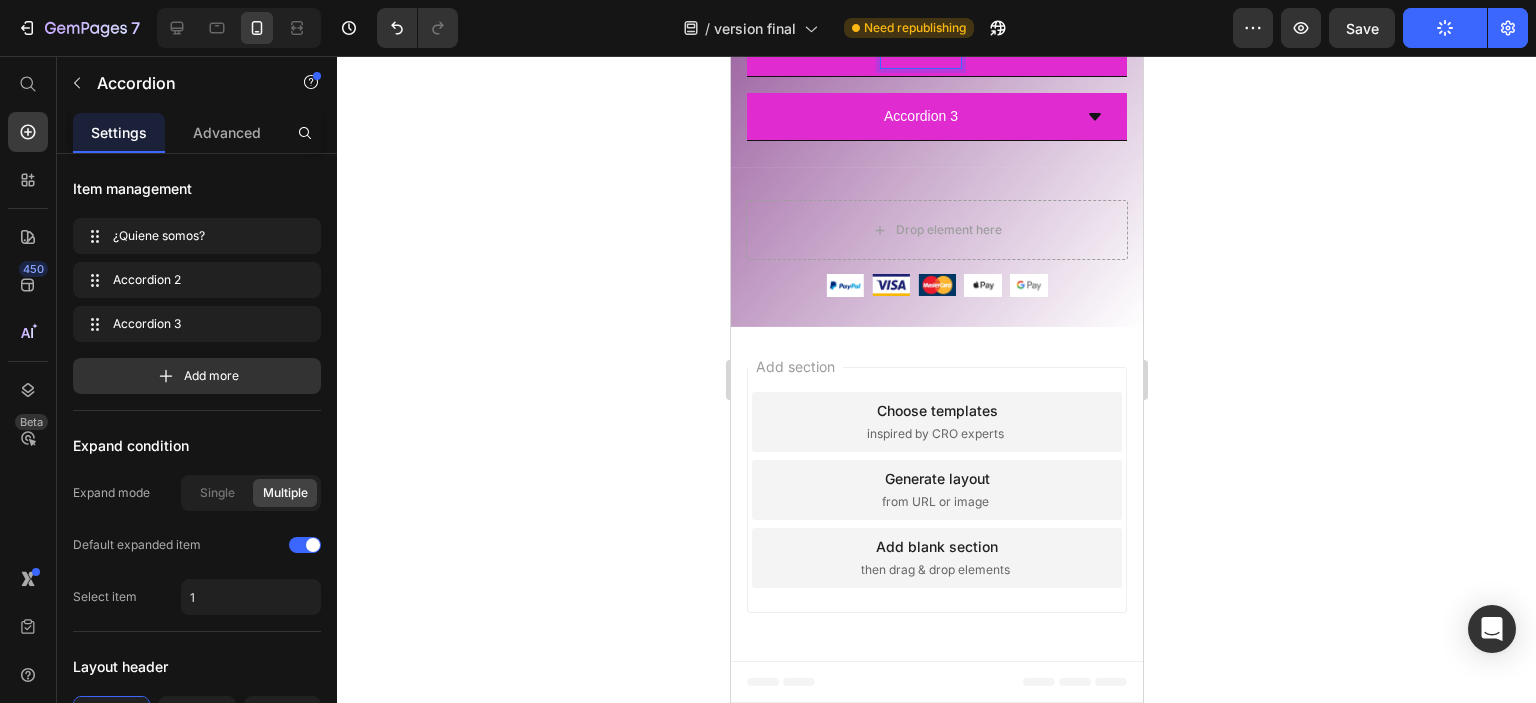 click 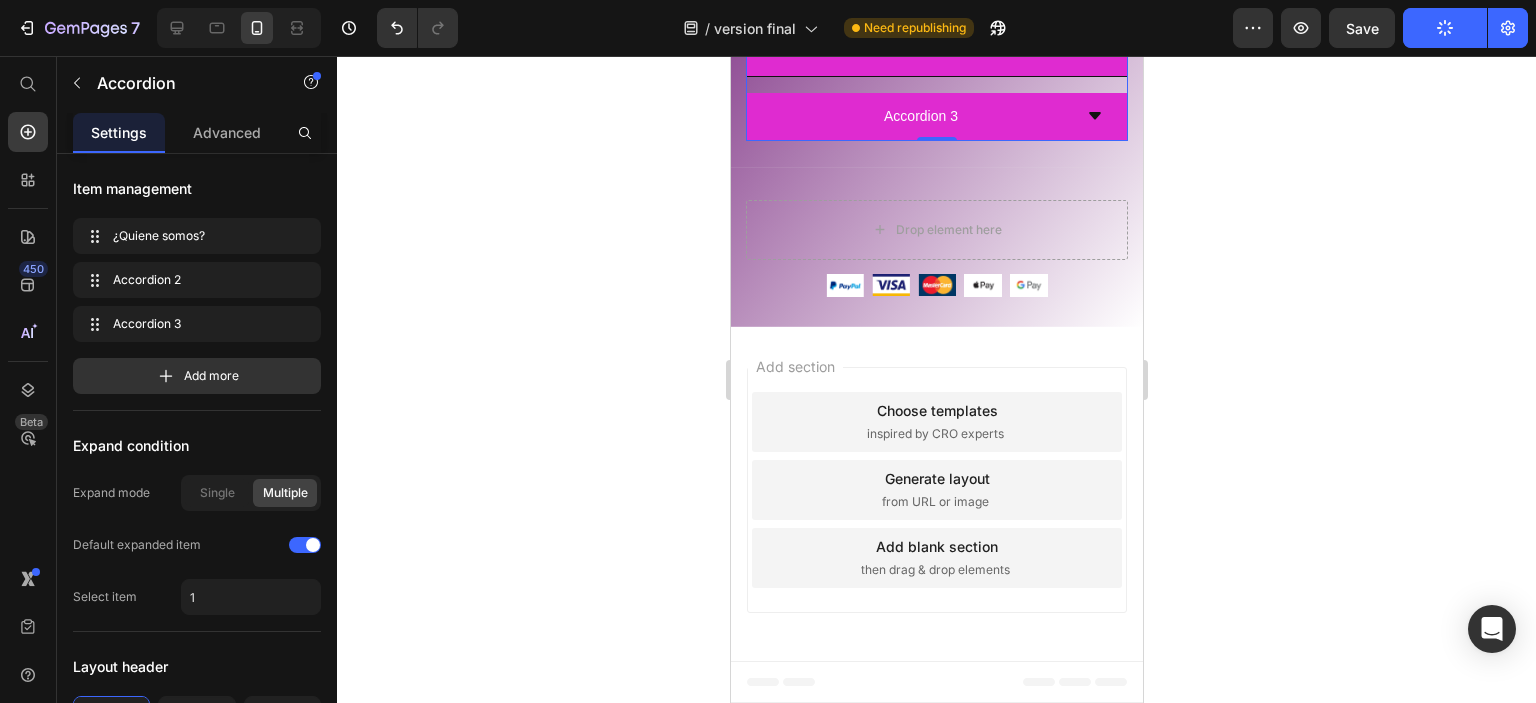 scroll, scrollTop: 4800, scrollLeft: 0, axis: vertical 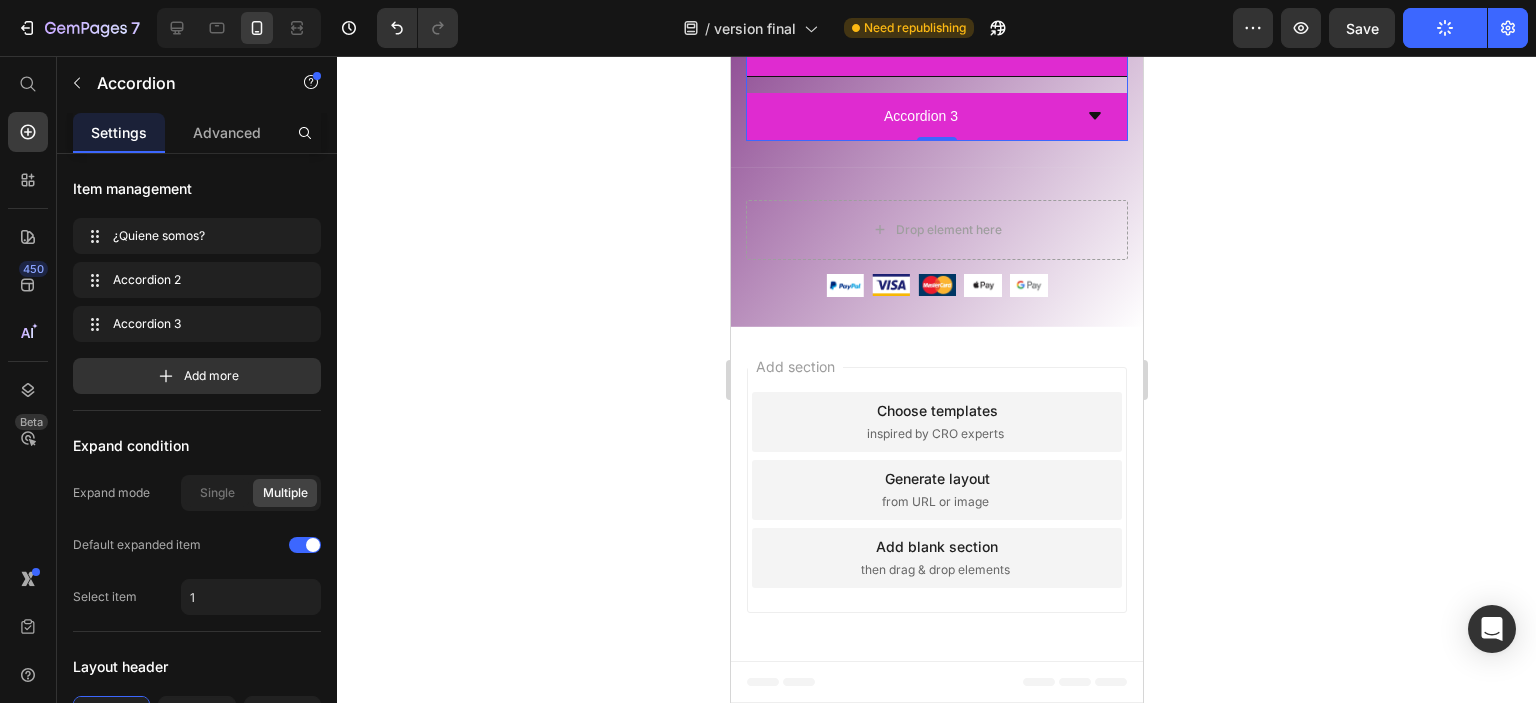 click on "Subscribete" at bounding box center (1063, -95) 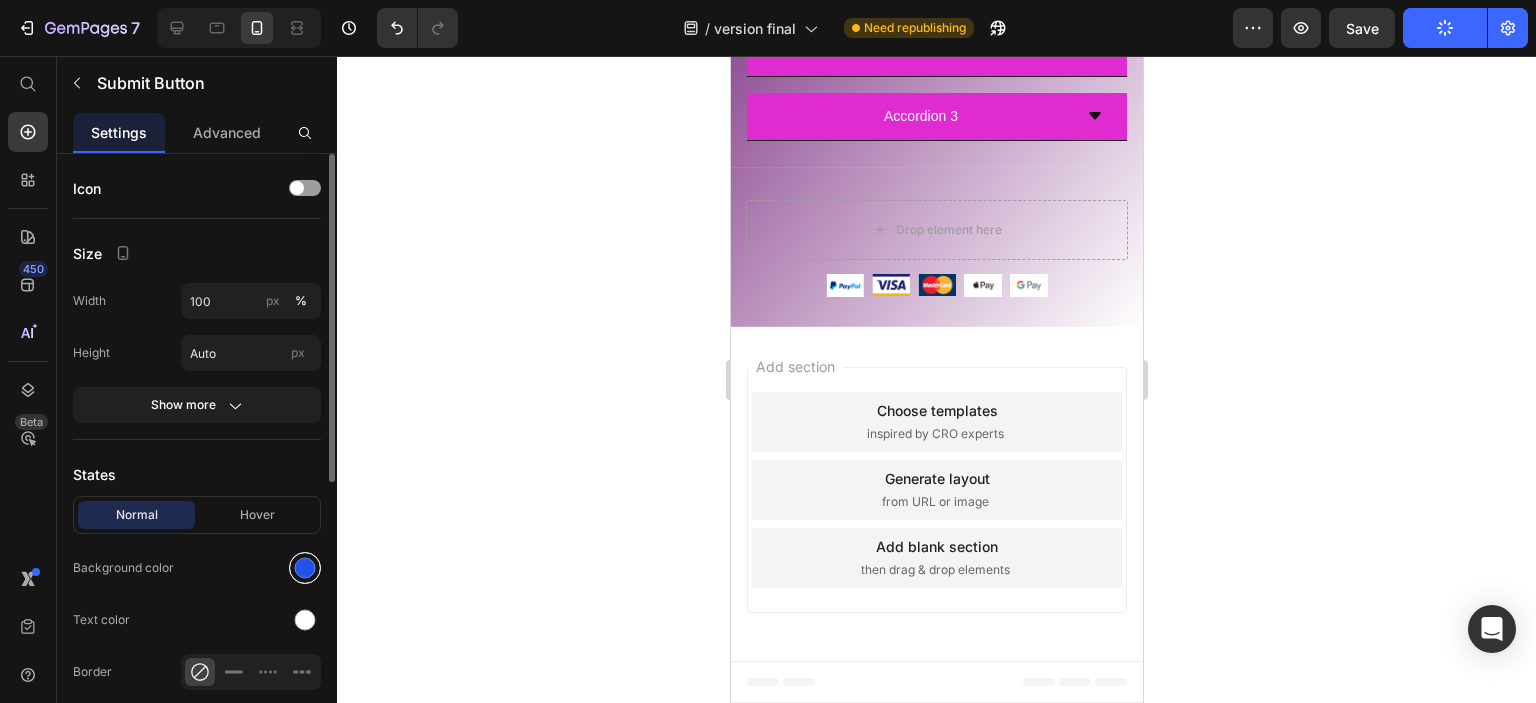 click at bounding box center [305, 568] 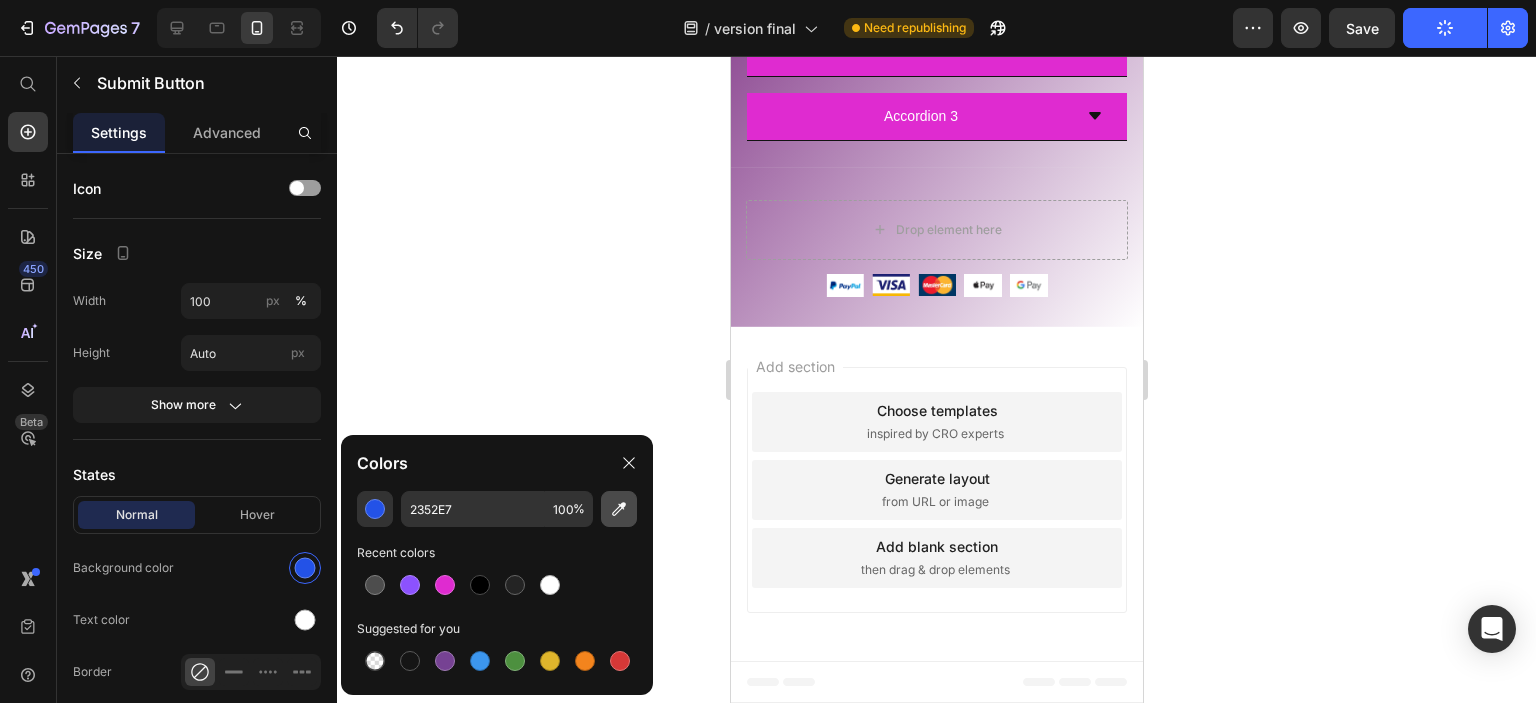 click 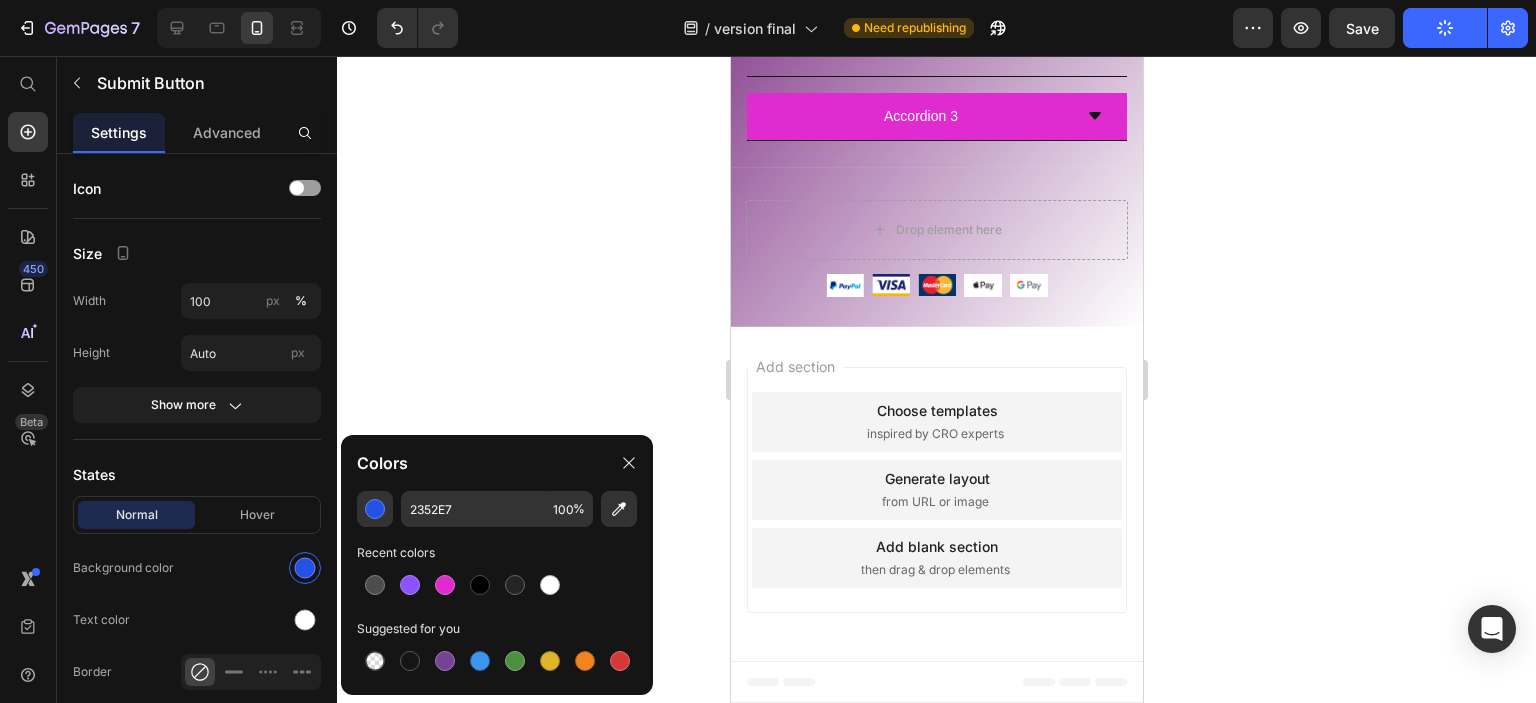 type on "DF2BD0" 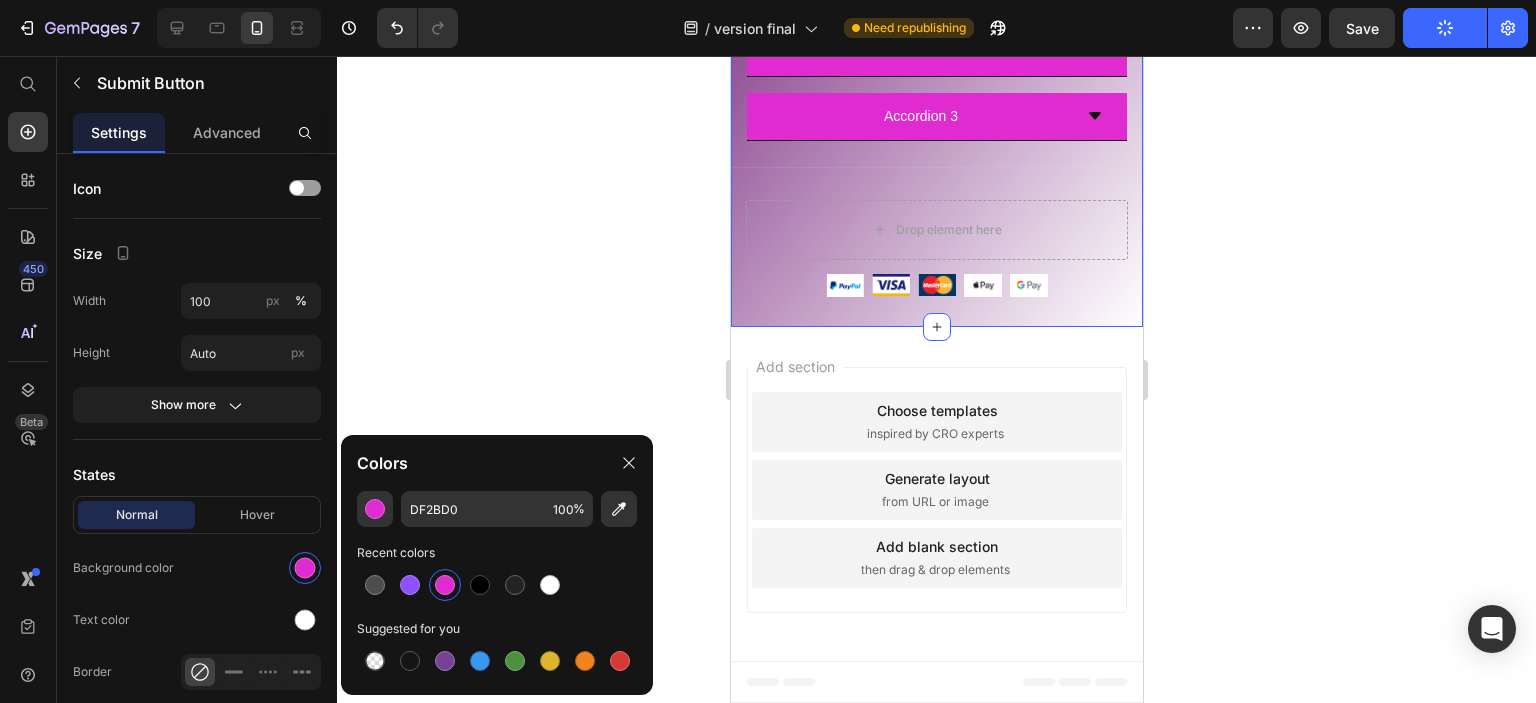 click on "Email Field Subscribete Submit Button Row Newsletter Row Company Text block About Button Events Button Rentals Button Features Button Shop Text block Men Button Women Button Footweat Button Brands Button Help Text block Customer Service Button Returns & Exchanges Button FAQs Button Contact Us Button Visit Text block 261 NW 26th Street Miami. FL 33127 Text block 999-999-999 Text block support@gmail.com Text block Image Image Image Image Row Row
¿Quiene somos?
Accordion 2
Accordion 3 Accordion Row                Title Line
Drop element here Image Image Image Image Image Row Row Section 10   You can create reusable sections Create Theme Section AI Content Write with GemAI What would you like to describe here? Tone and Voice Persuasive Product Show more Generate" at bounding box center (936, 48) 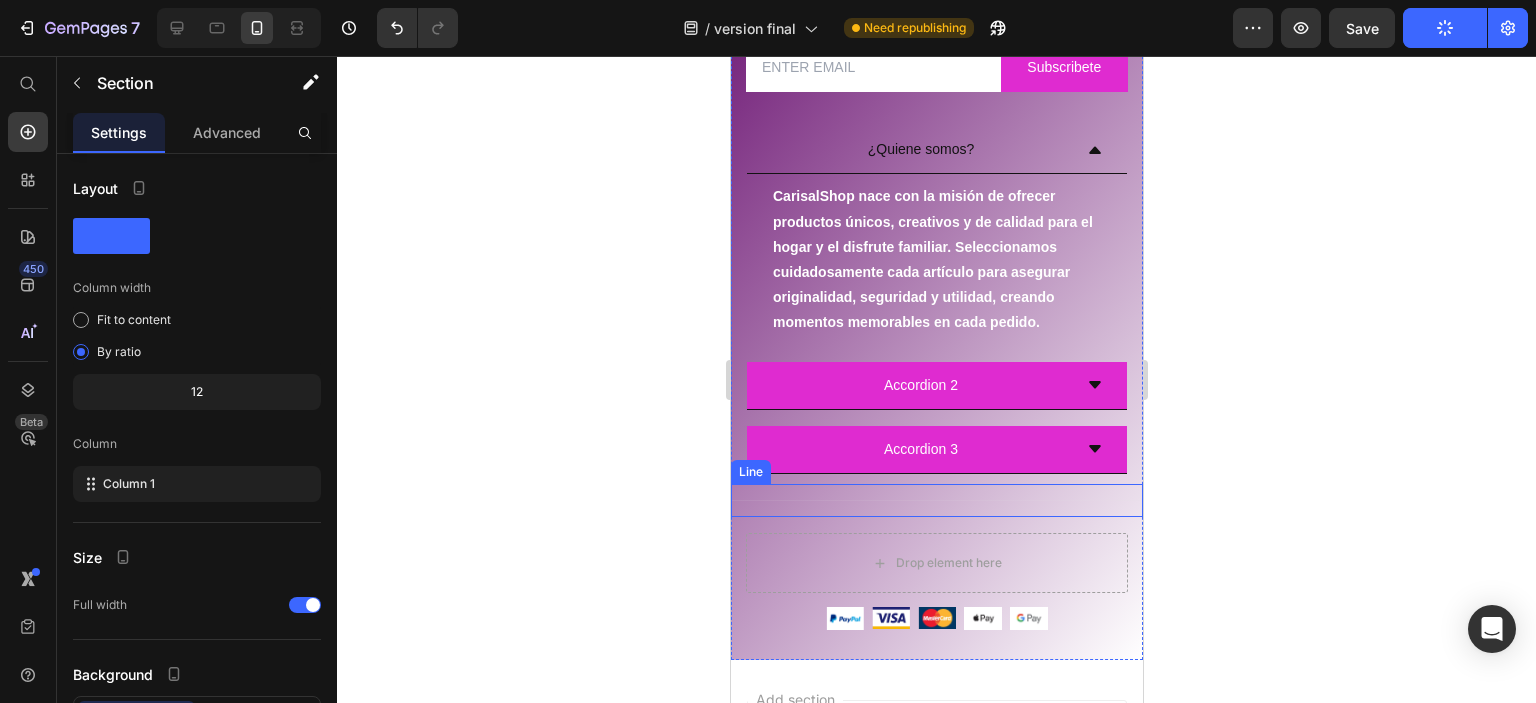 scroll, scrollTop: 5004, scrollLeft: 0, axis: vertical 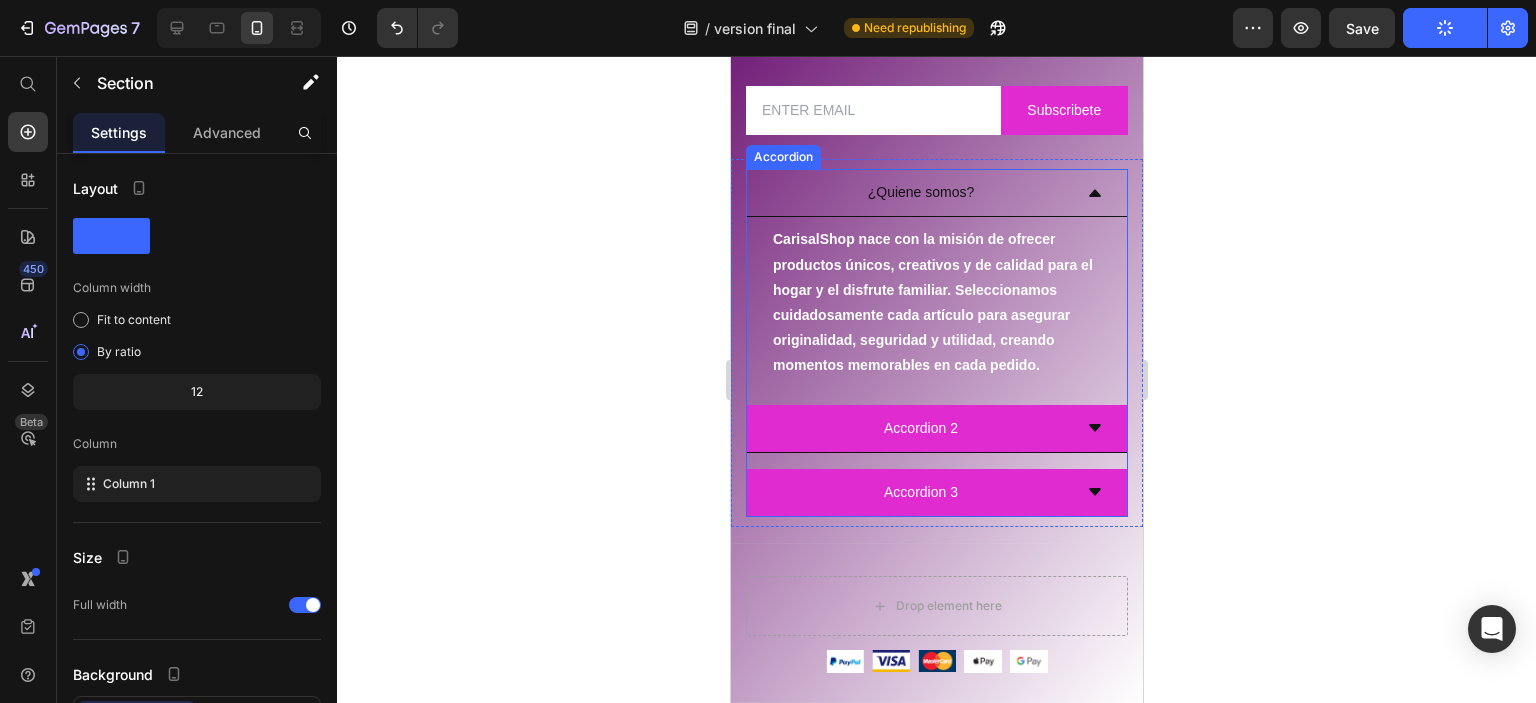 click 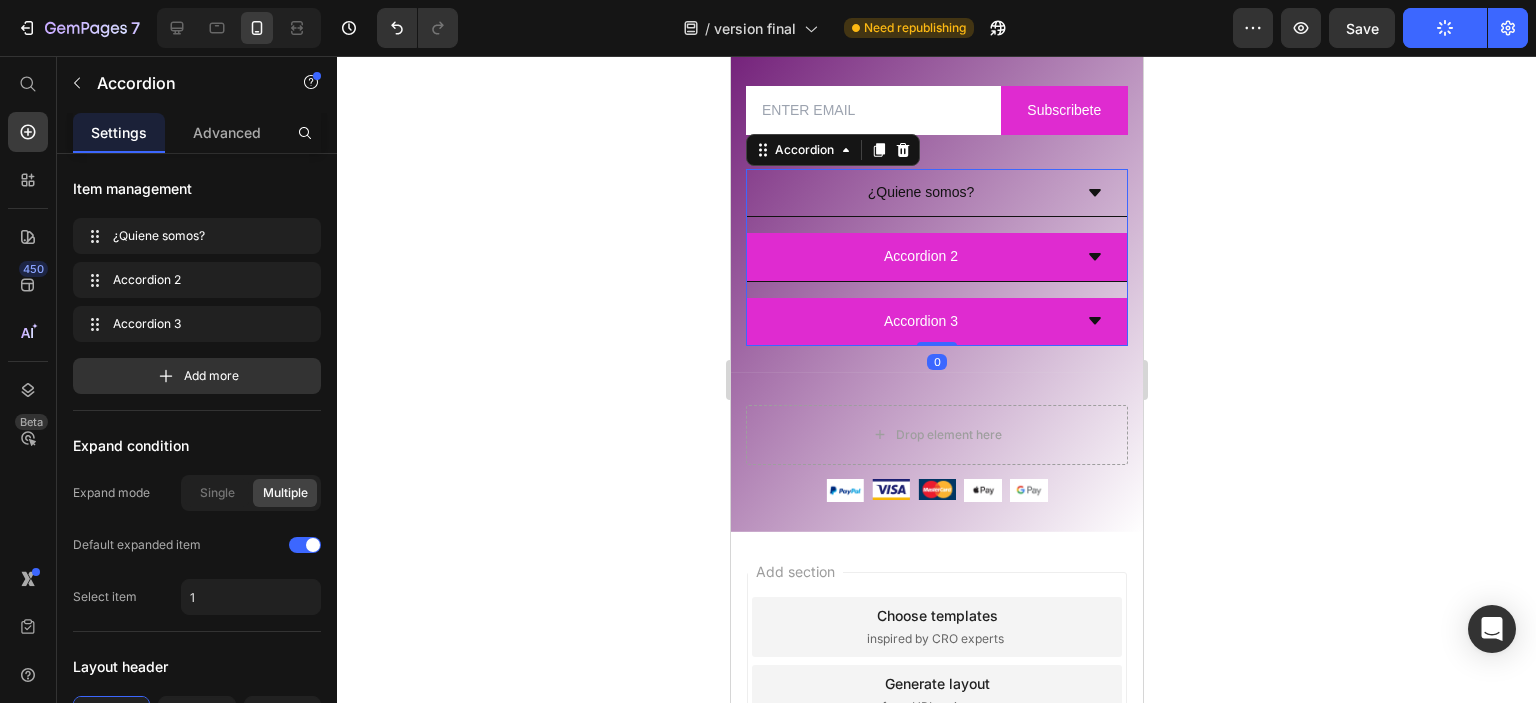 click on "¿Quiene somos?" at bounding box center [920, 192] 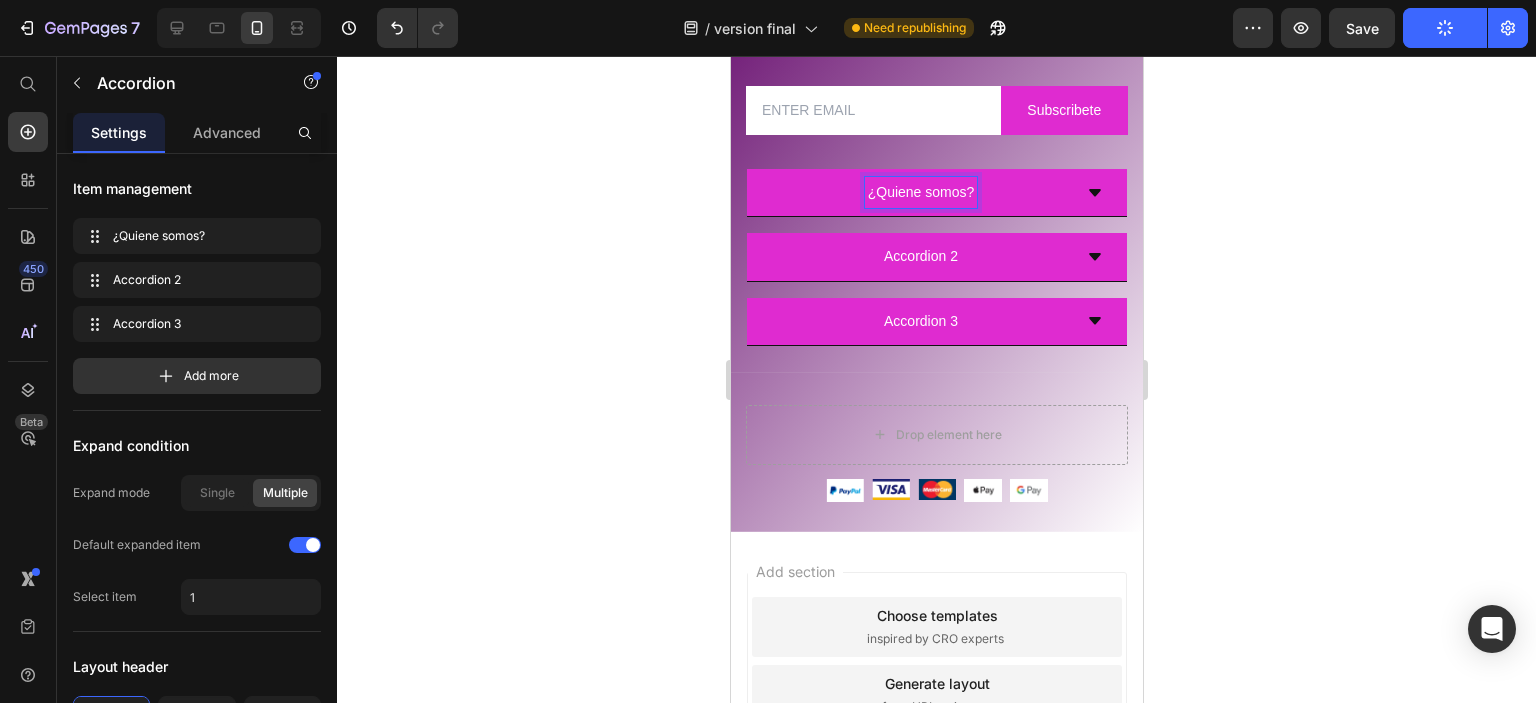 click 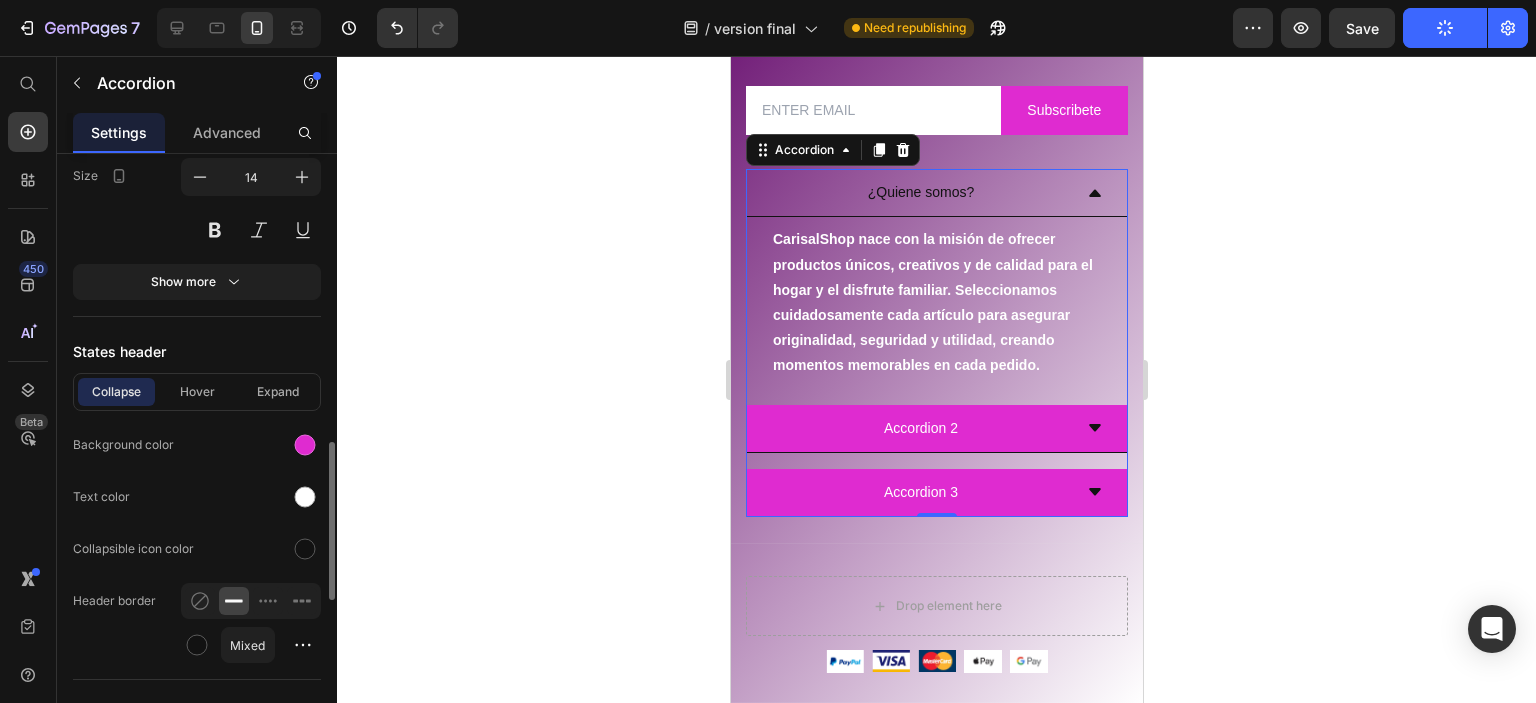 scroll, scrollTop: 1200, scrollLeft: 0, axis: vertical 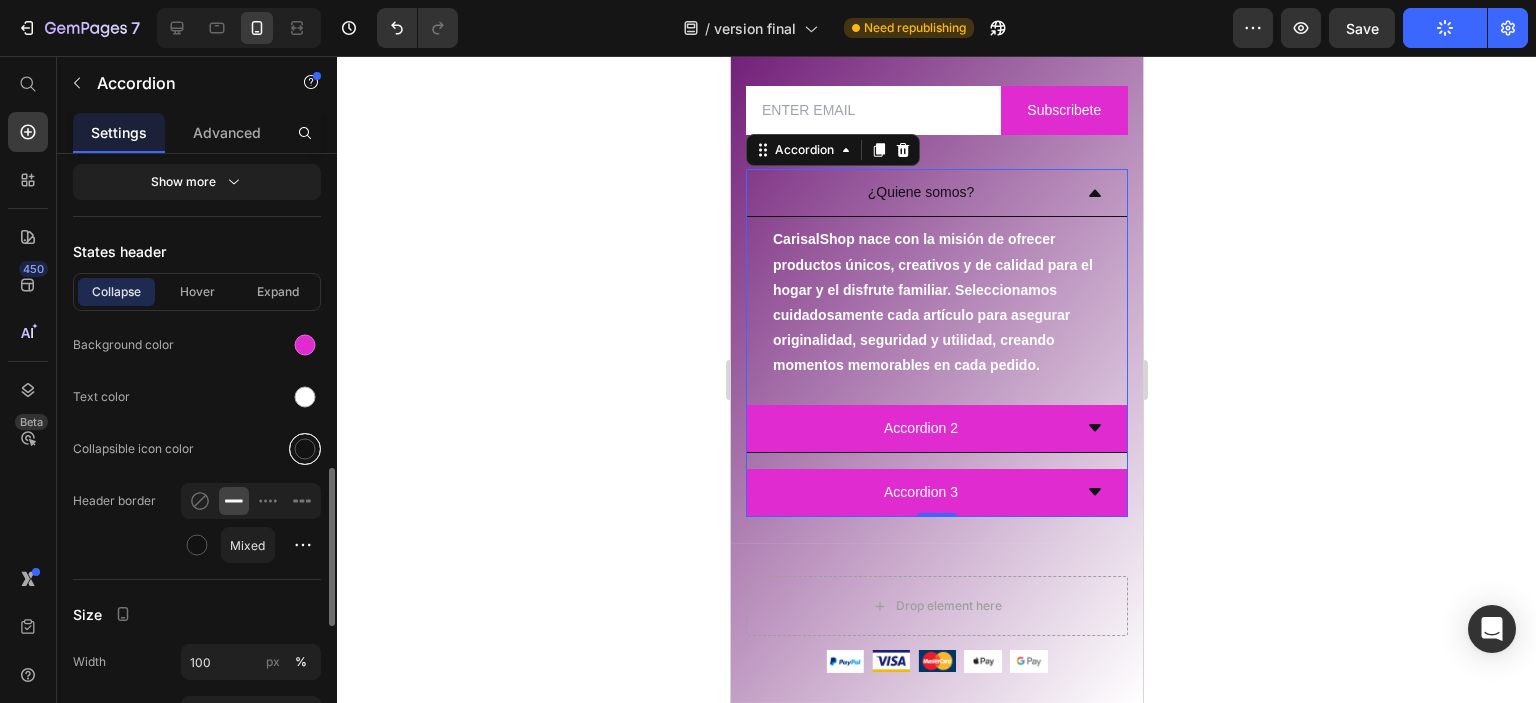 click at bounding box center [305, 449] 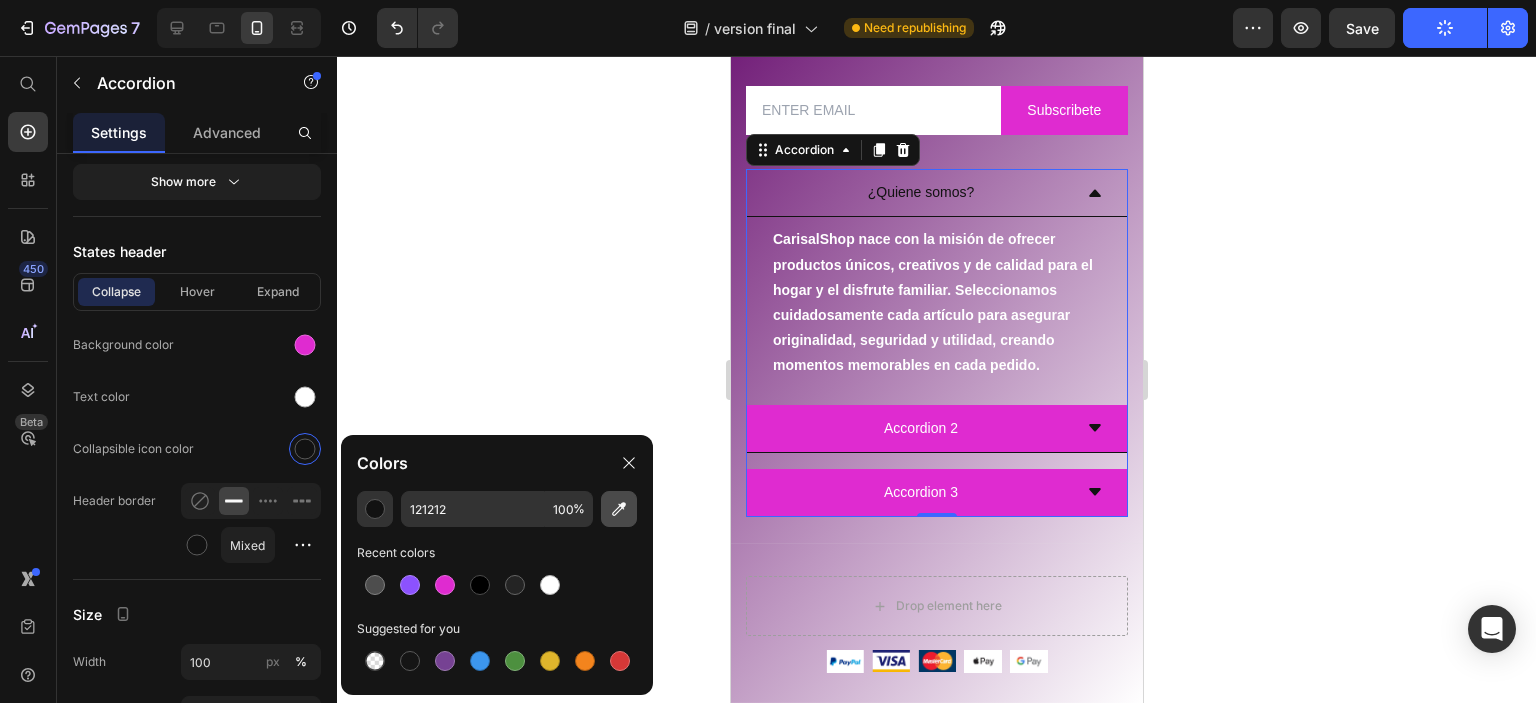 click 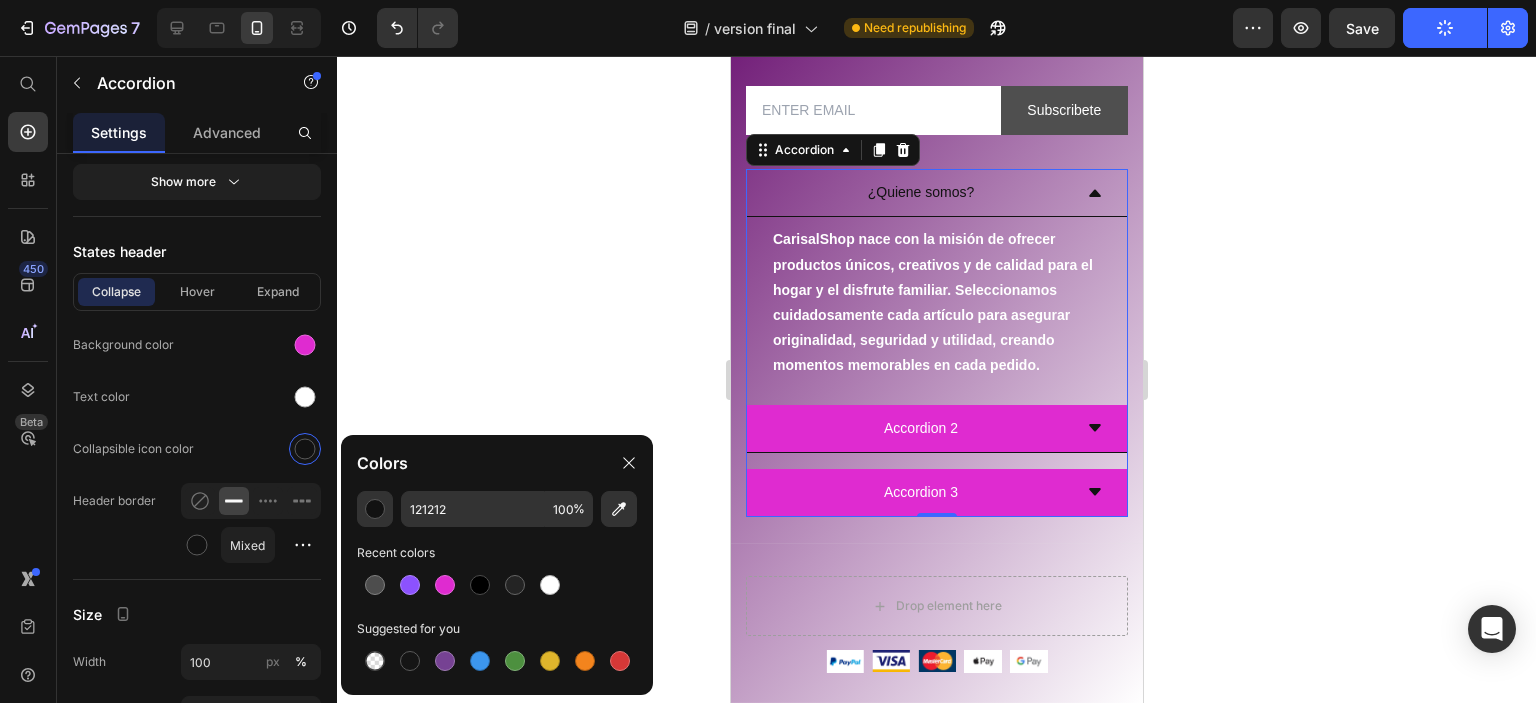 type on "DF2BD0" 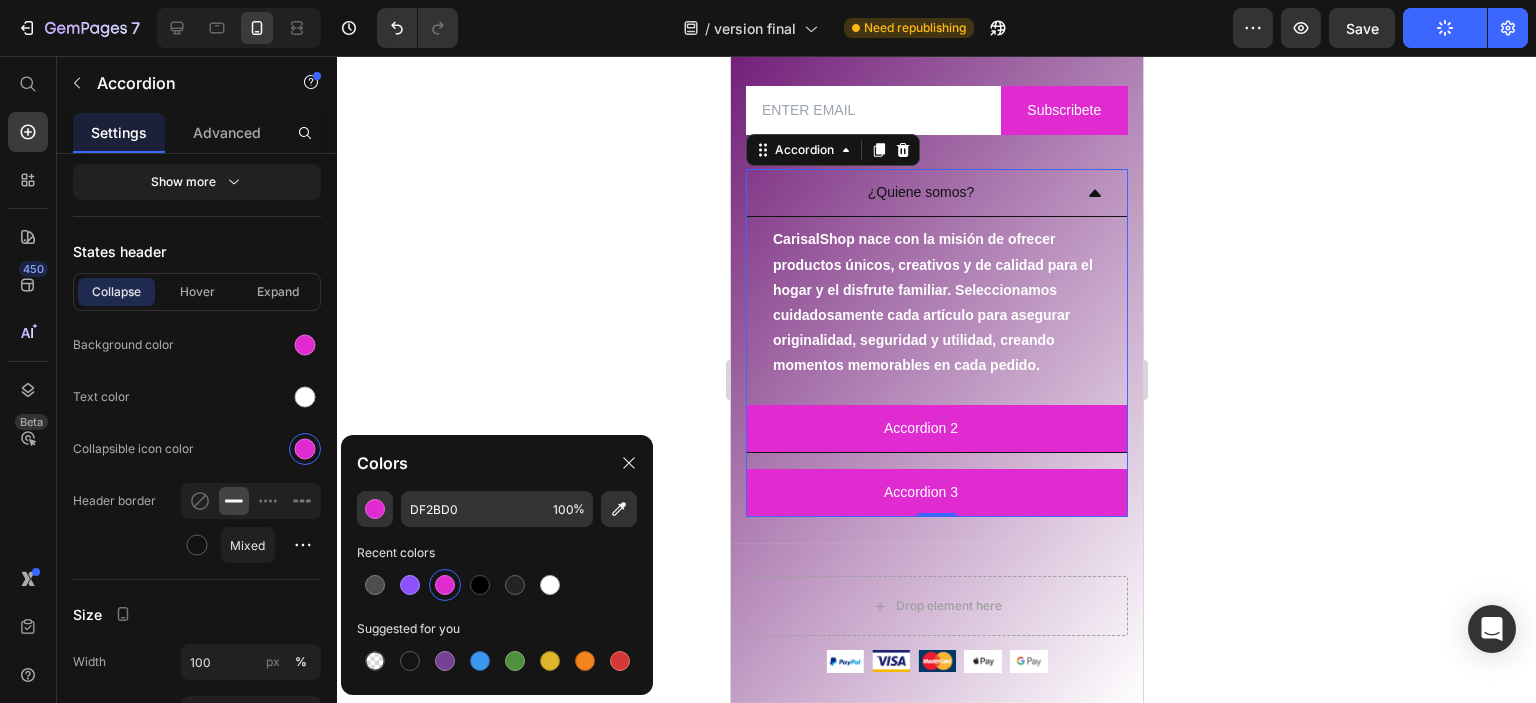 click on "¿Quiene somos?" at bounding box center [920, 192] 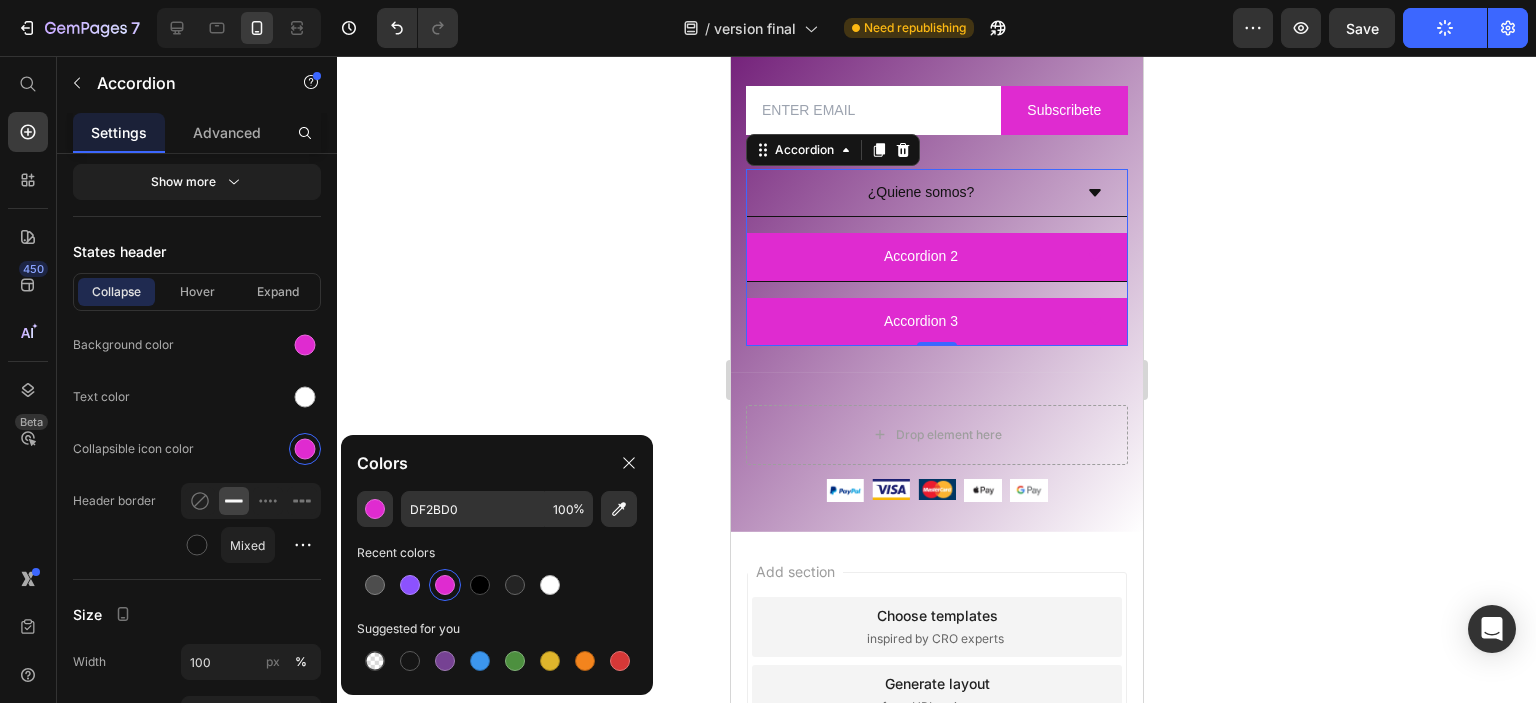 click on "¿Quiene somos?" at bounding box center (920, 192) 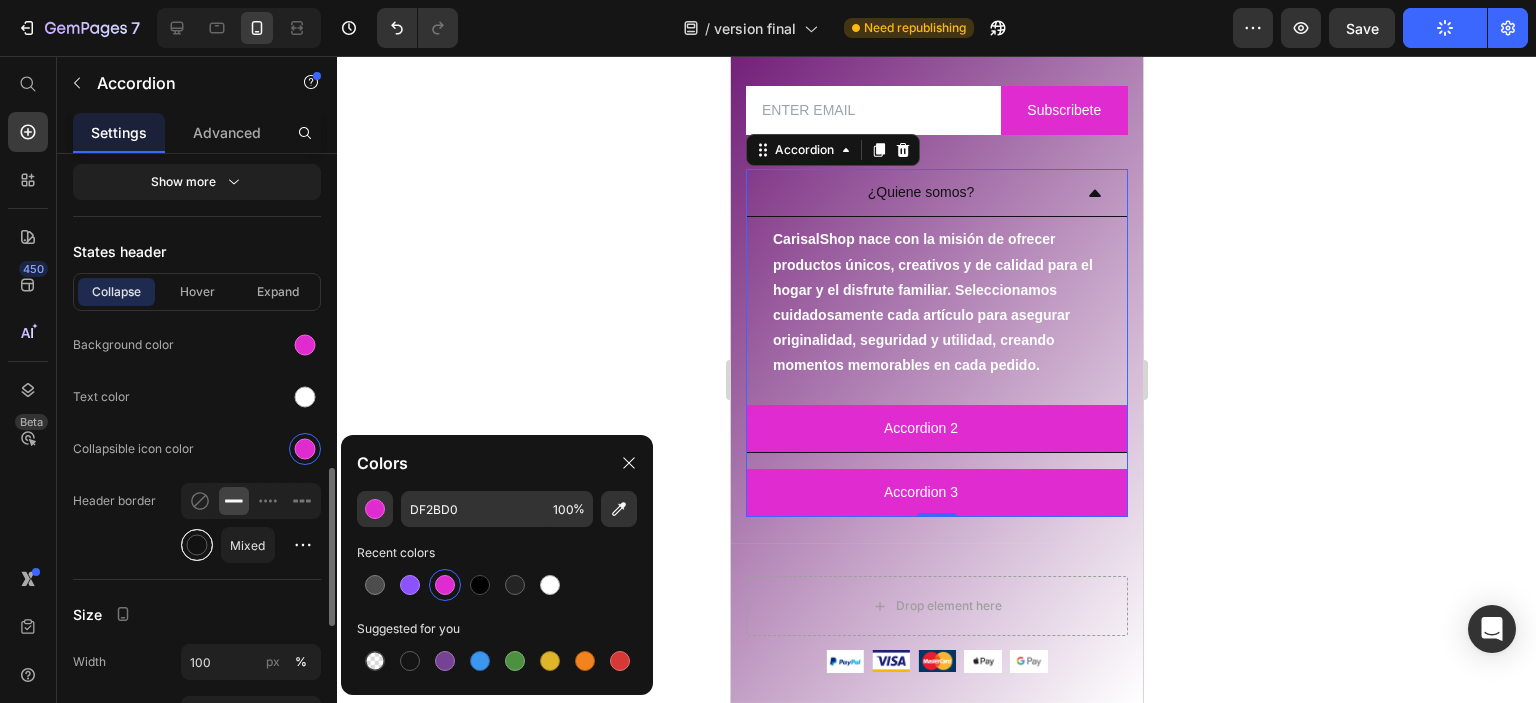 click at bounding box center [197, 545] 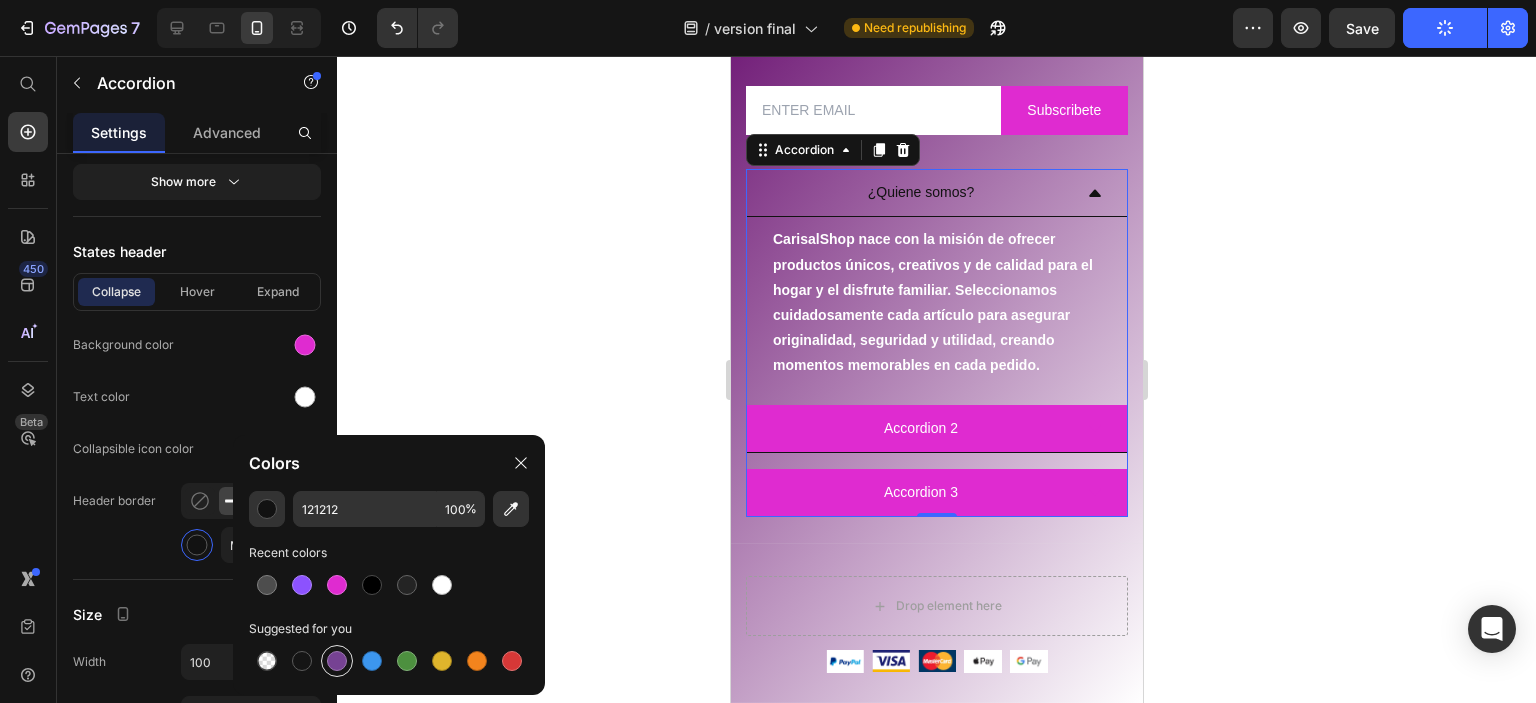 click at bounding box center (337, 661) 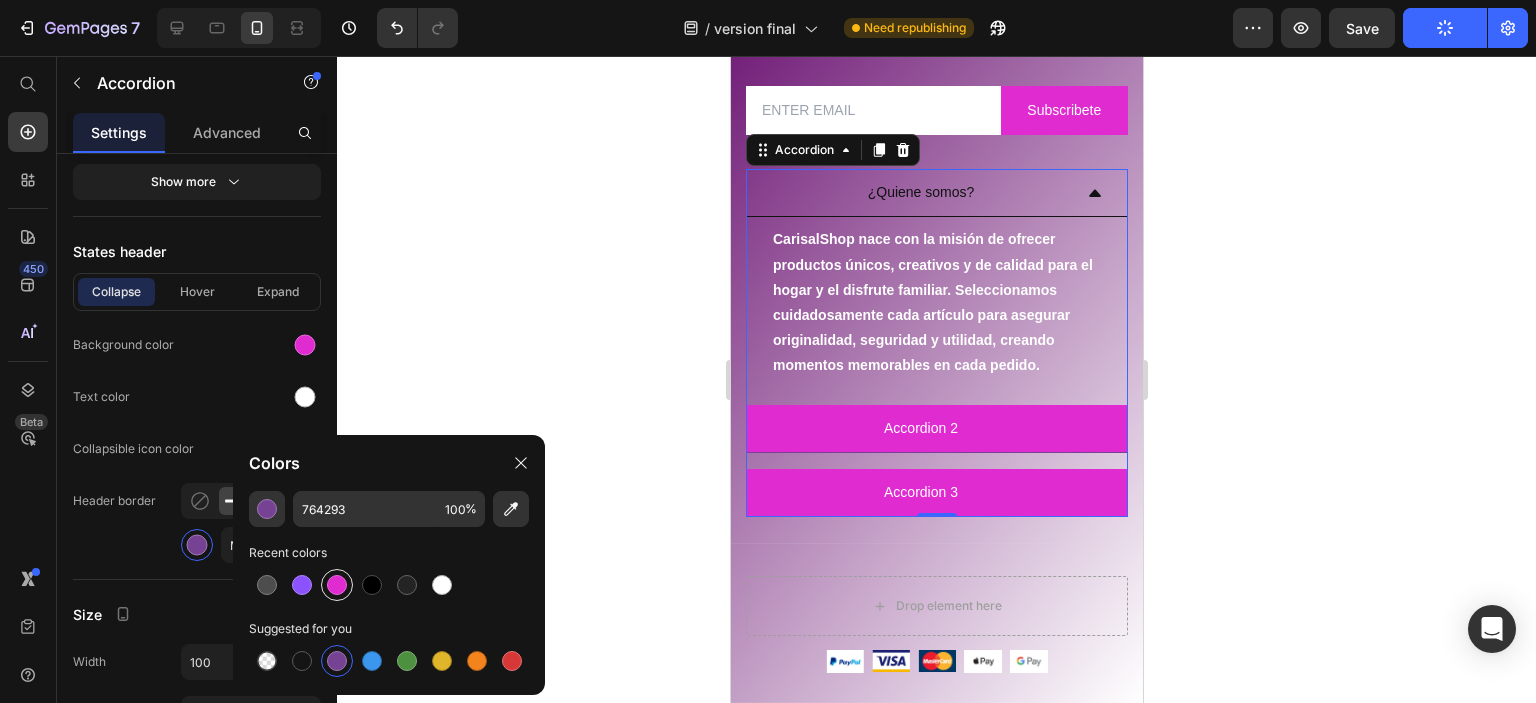 click at bounding box center [337, 585] 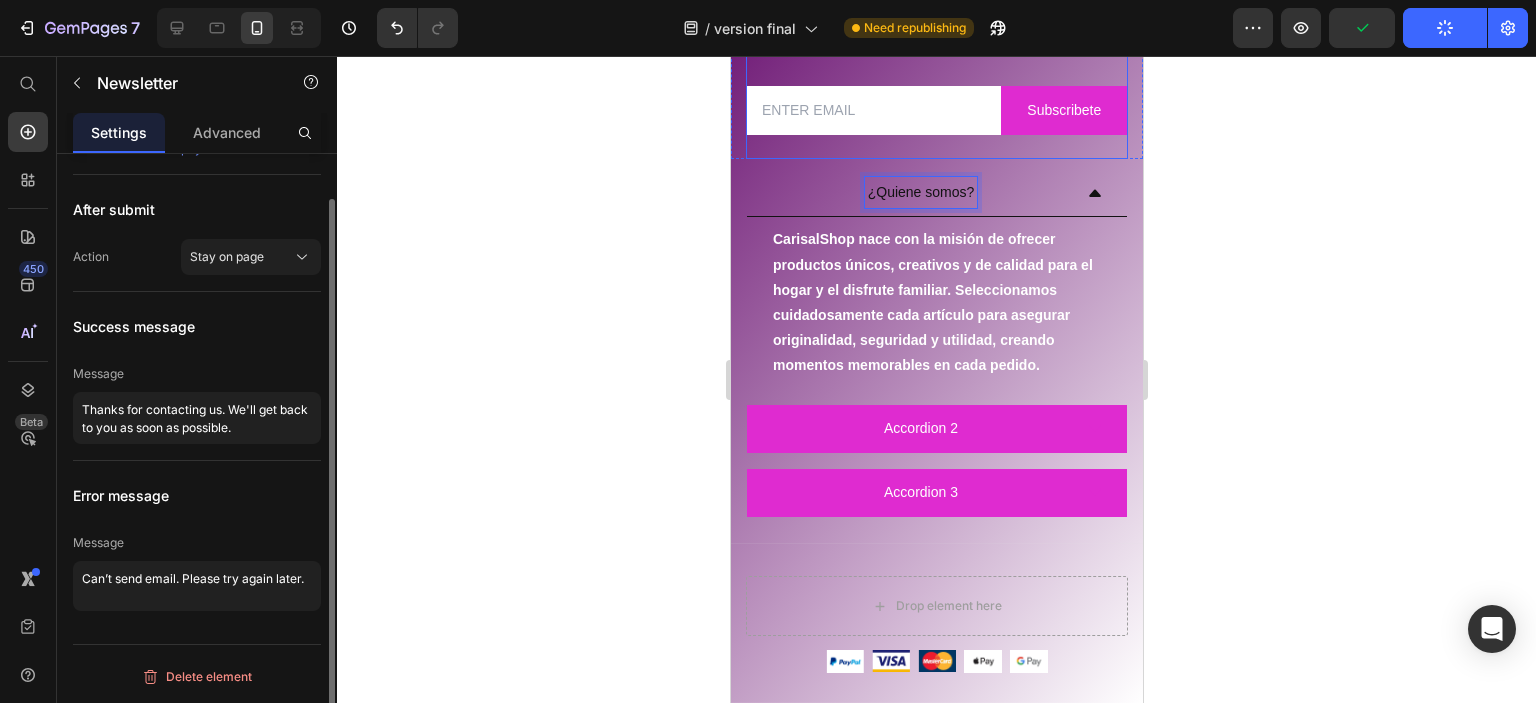 click on "Email Field Subscribete Submit Button Row Newsletter" at bounding box center (936, 106) 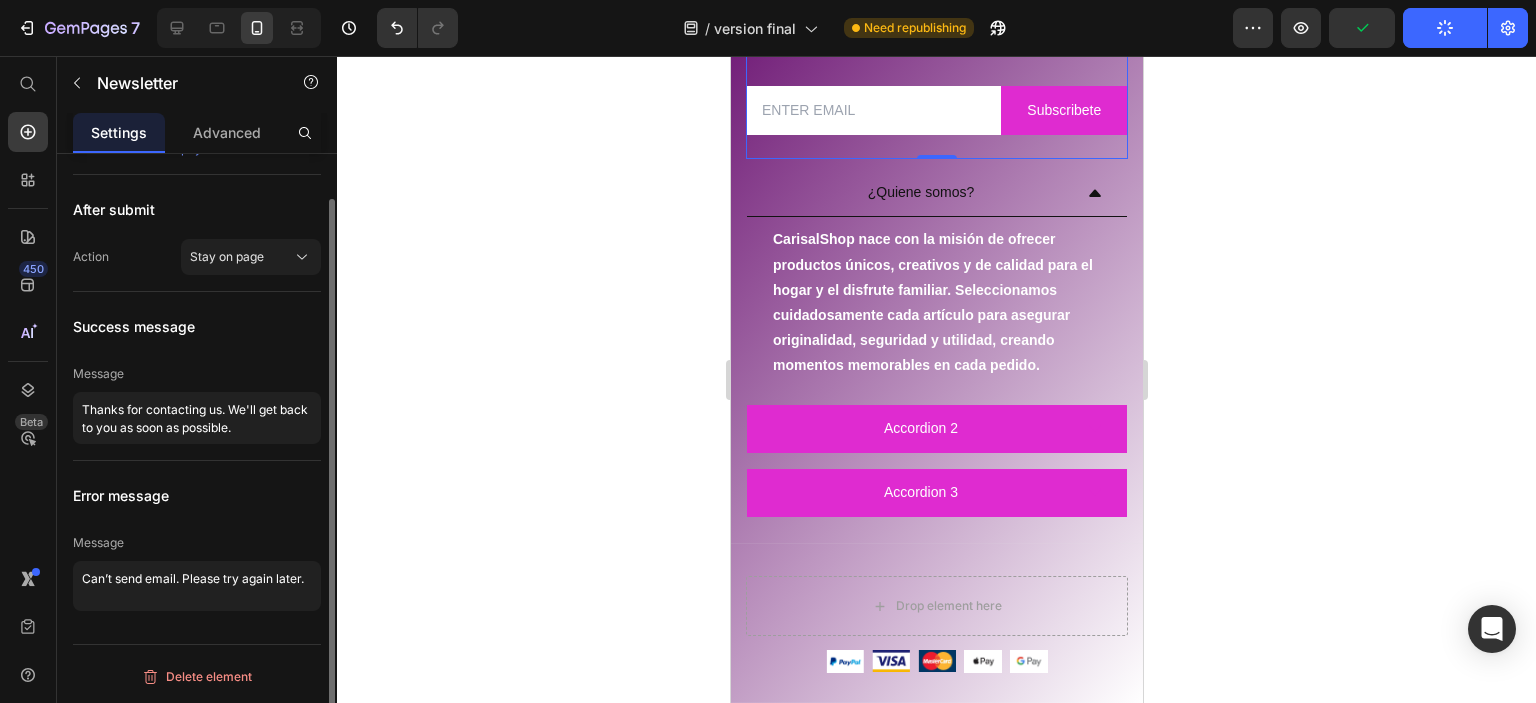 scroll, scrollTop: 0, scrollLeft: 0, axis: both 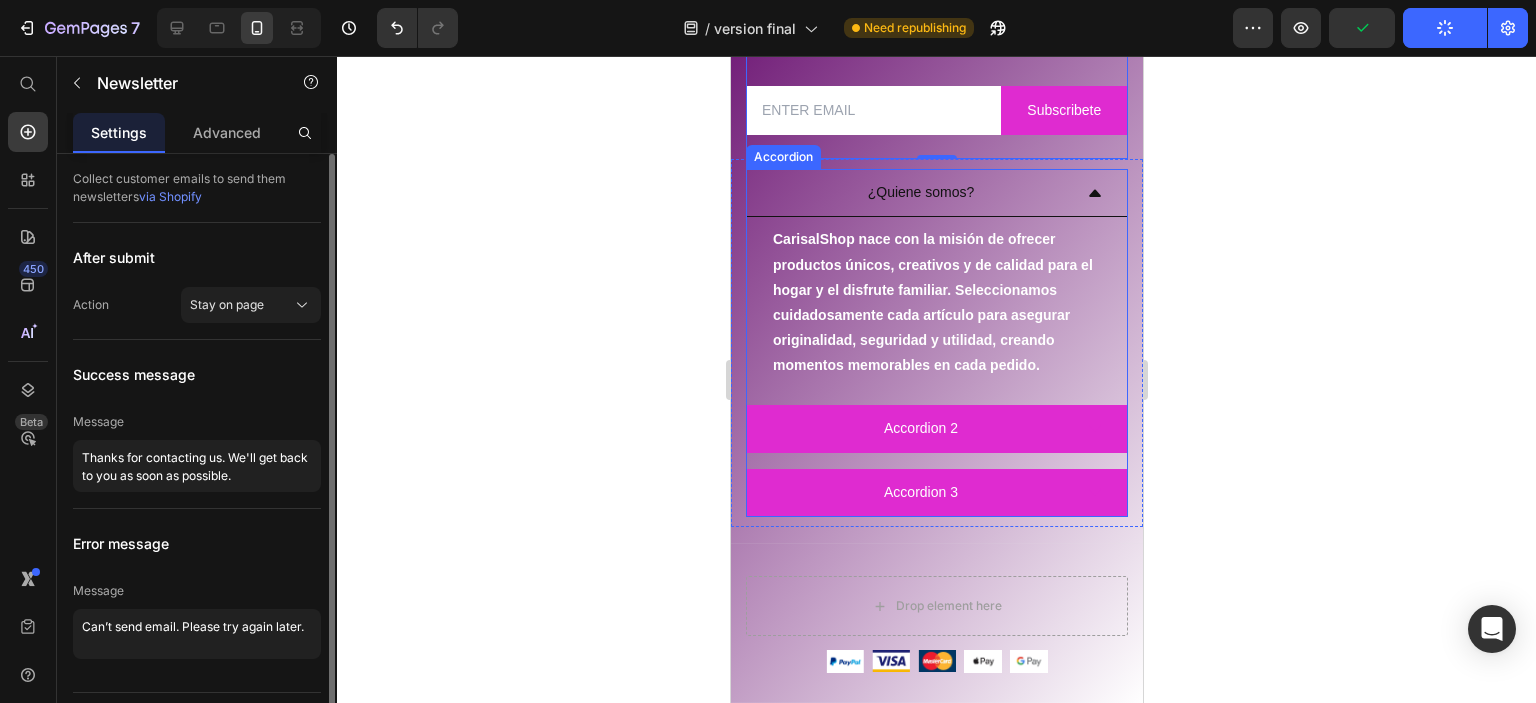 click 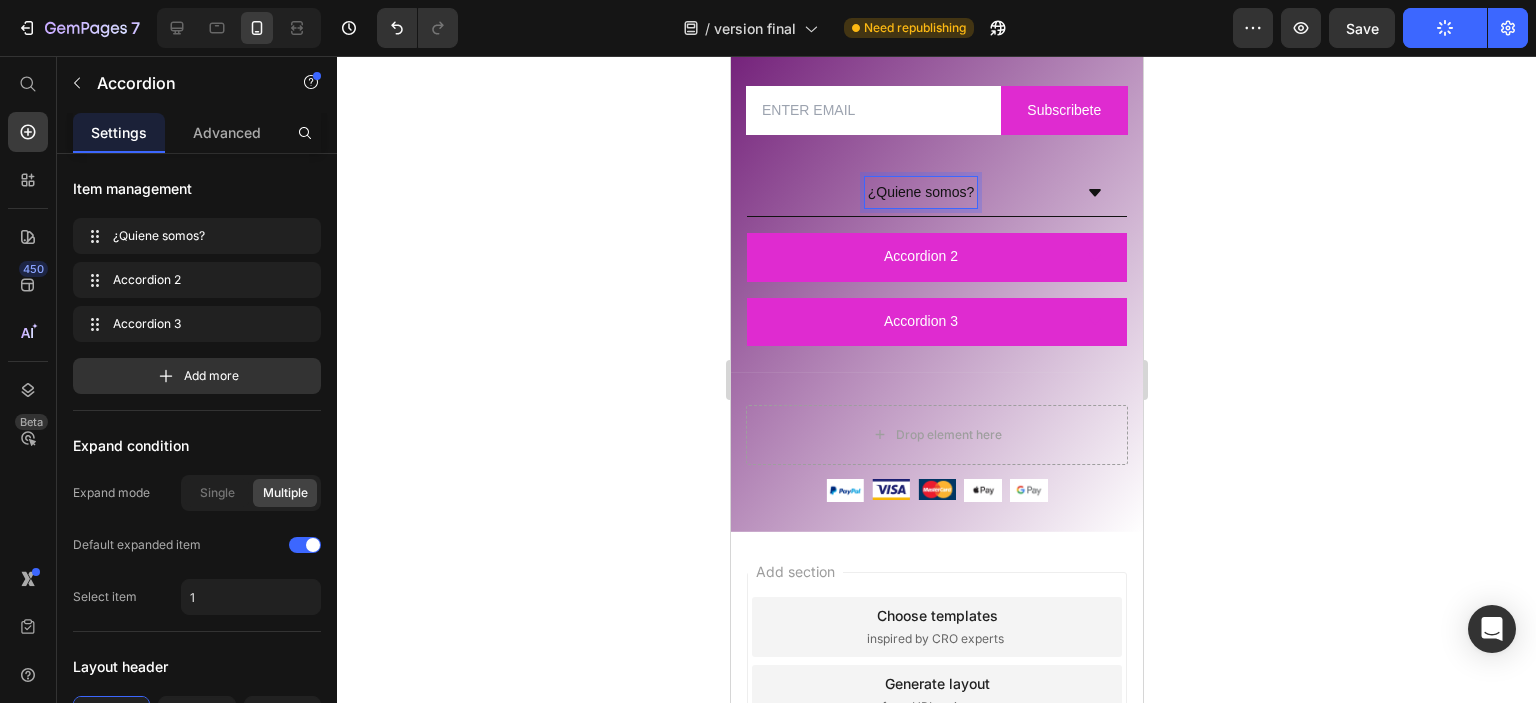 click 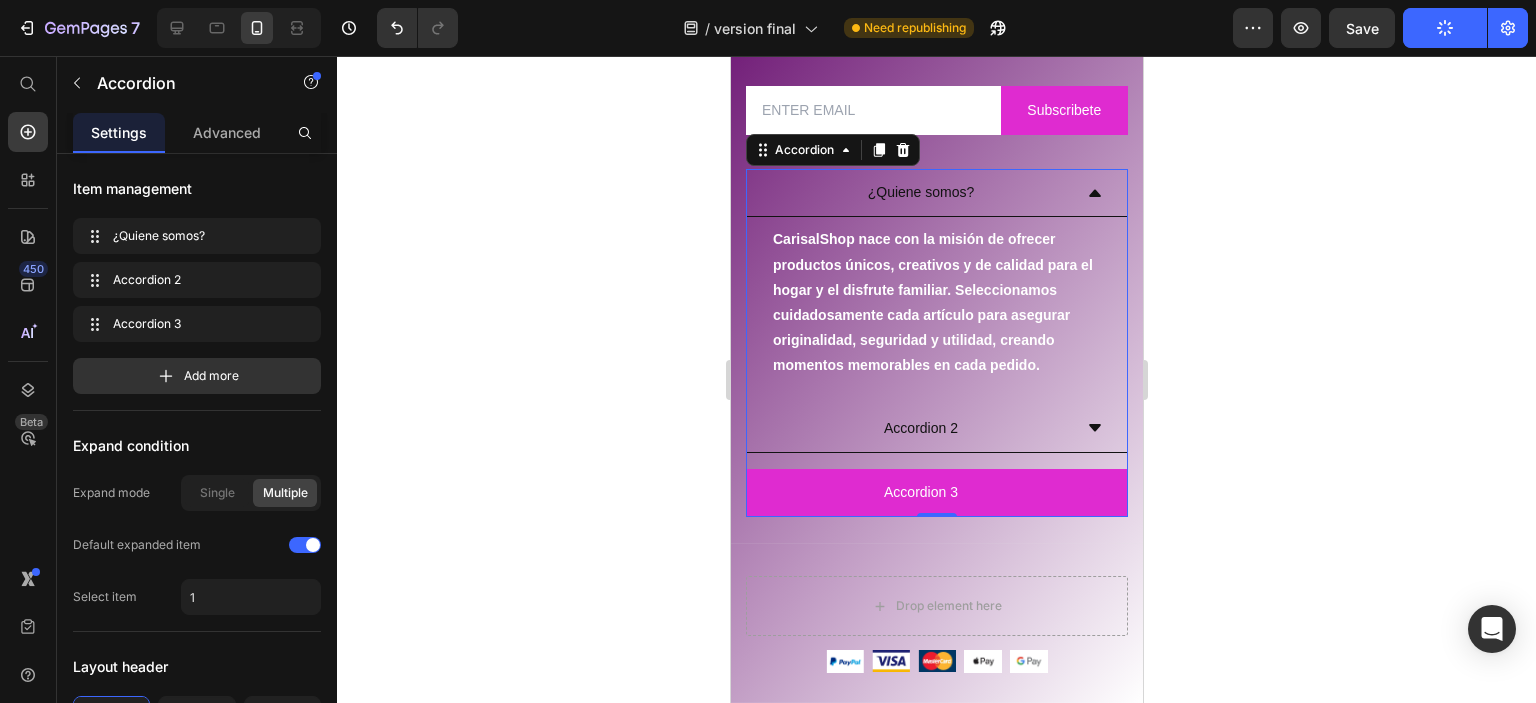 click on "Accordion 2" at bounding box center [920, 428] 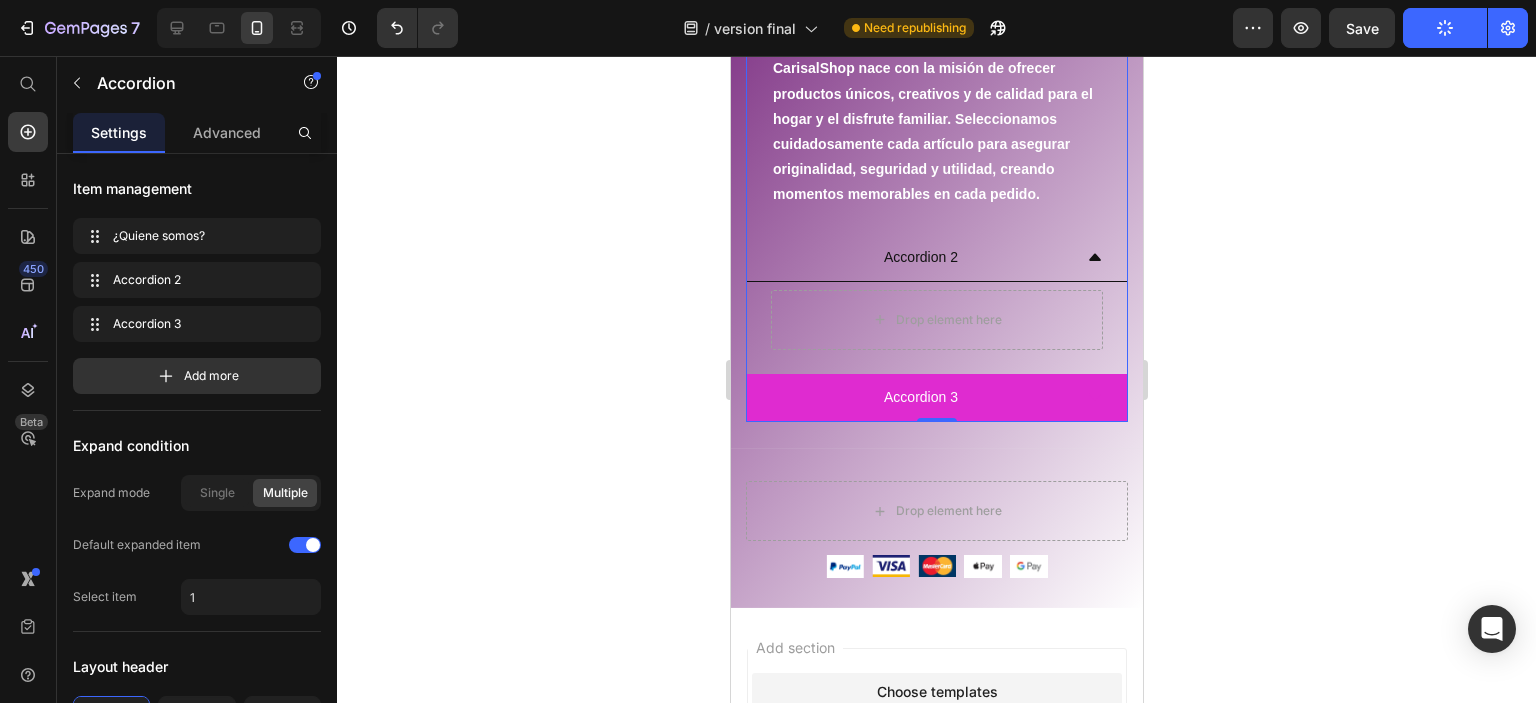 scroll, scrollTop: 5204, scrollLeft: 0, axis: vertical 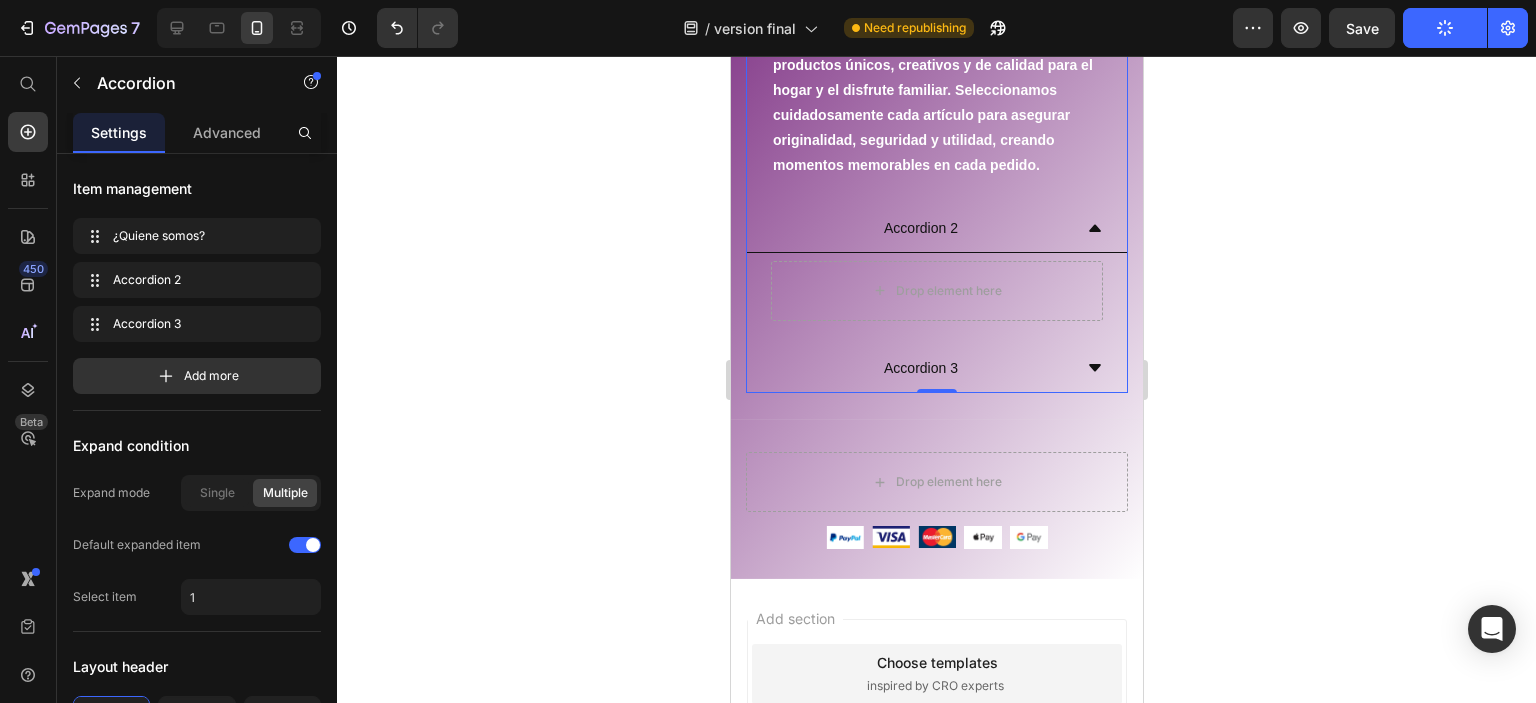 click on "Accordion 3" at bounding box center [920, 368] 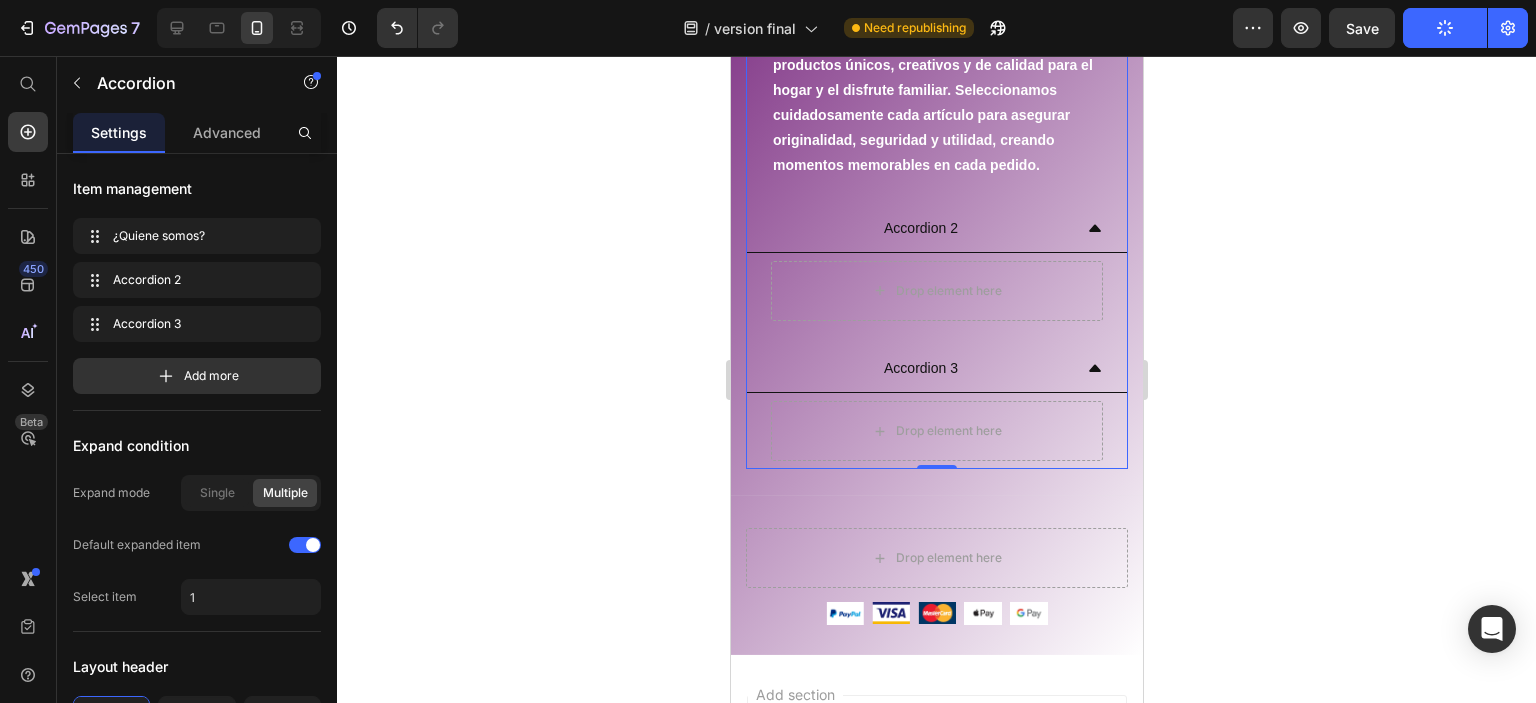 click on "Accordion 2" at bounding box center (920, 228) 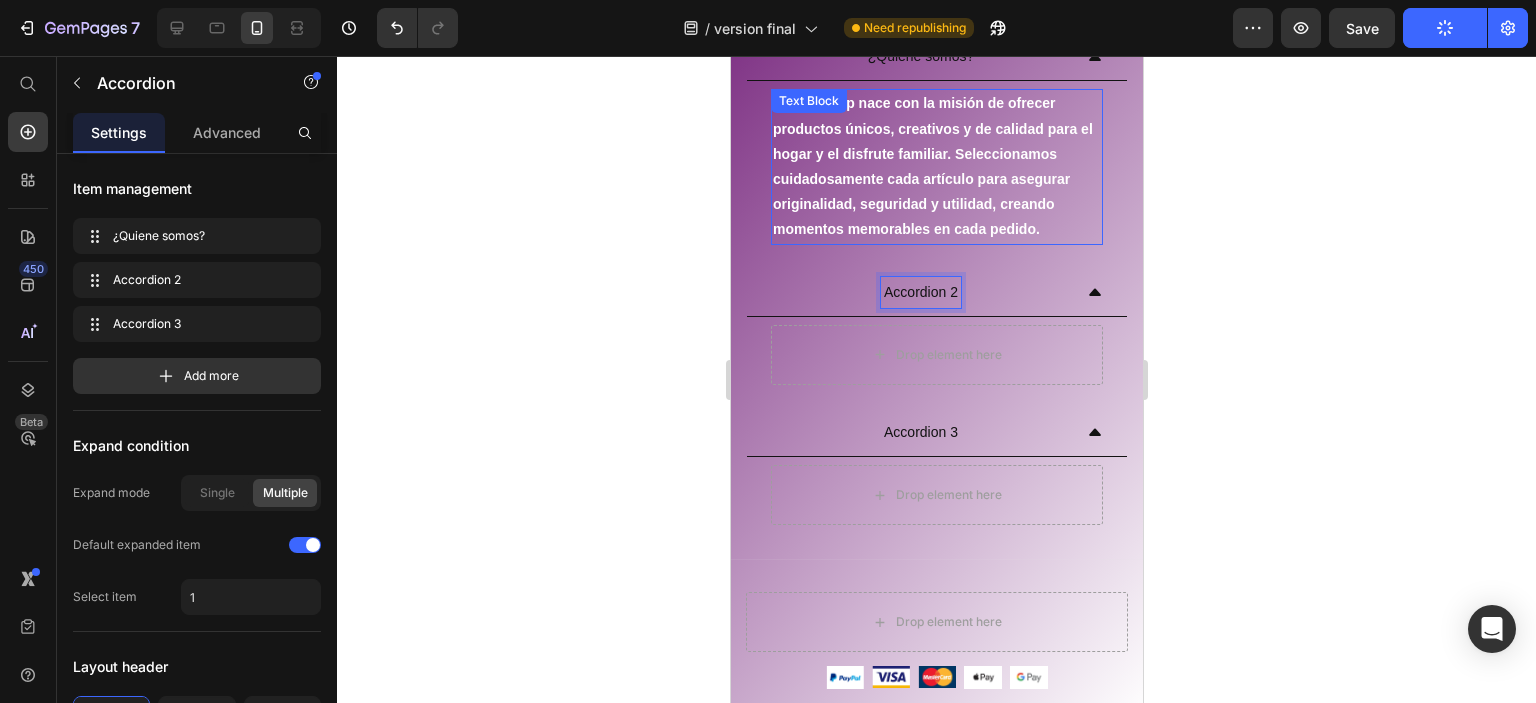 scroll, scrollTop: 5104, scrollLeft: 0, axis: vertical 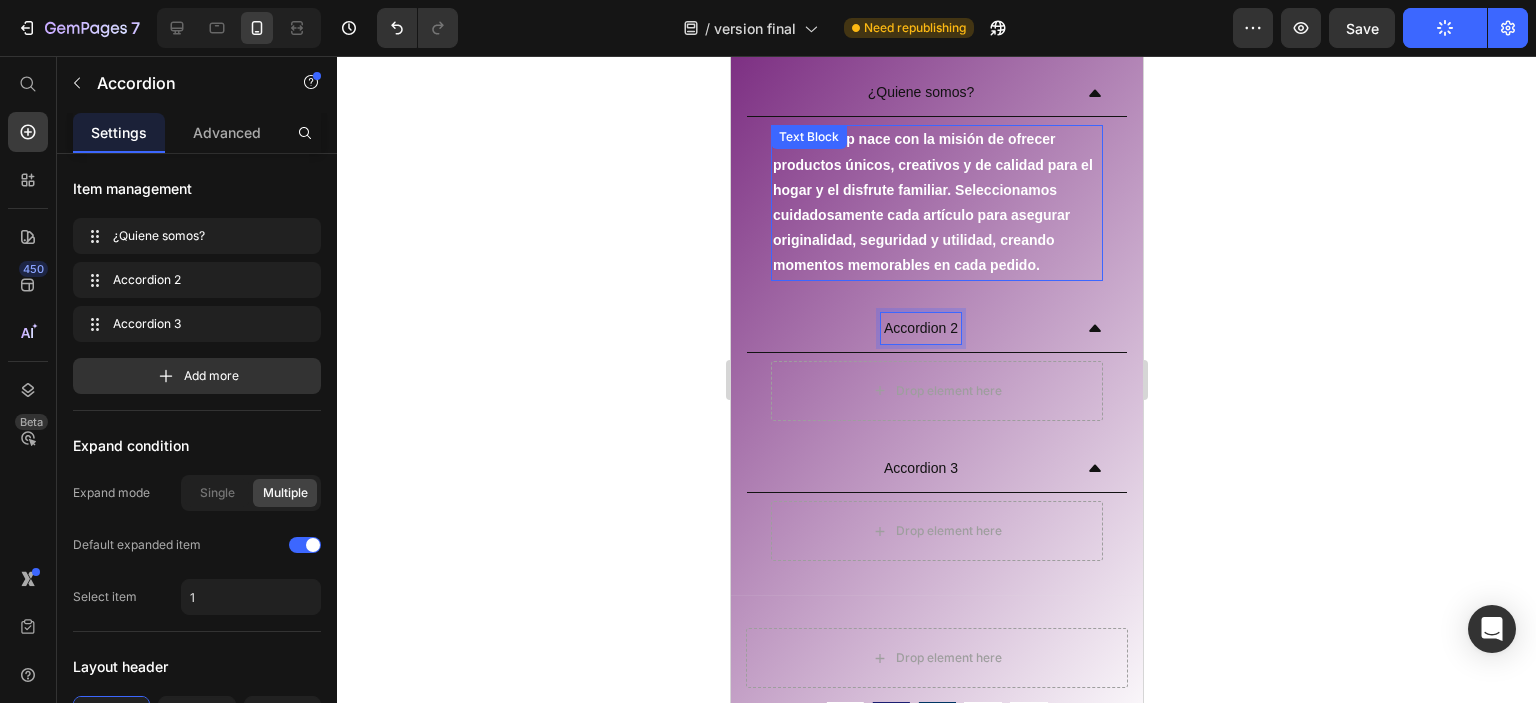 click on "CarisalShop nace con la misión de ofrecer productos únicos, creativos y de calidad para el hogar y el disfrute familiar. Seleccionamos cuidadosamente cada artículo para asegurar originalidad, seguridad y utilidad, creando momentos memorables en cada pedido." at bounding box center (936, 202) 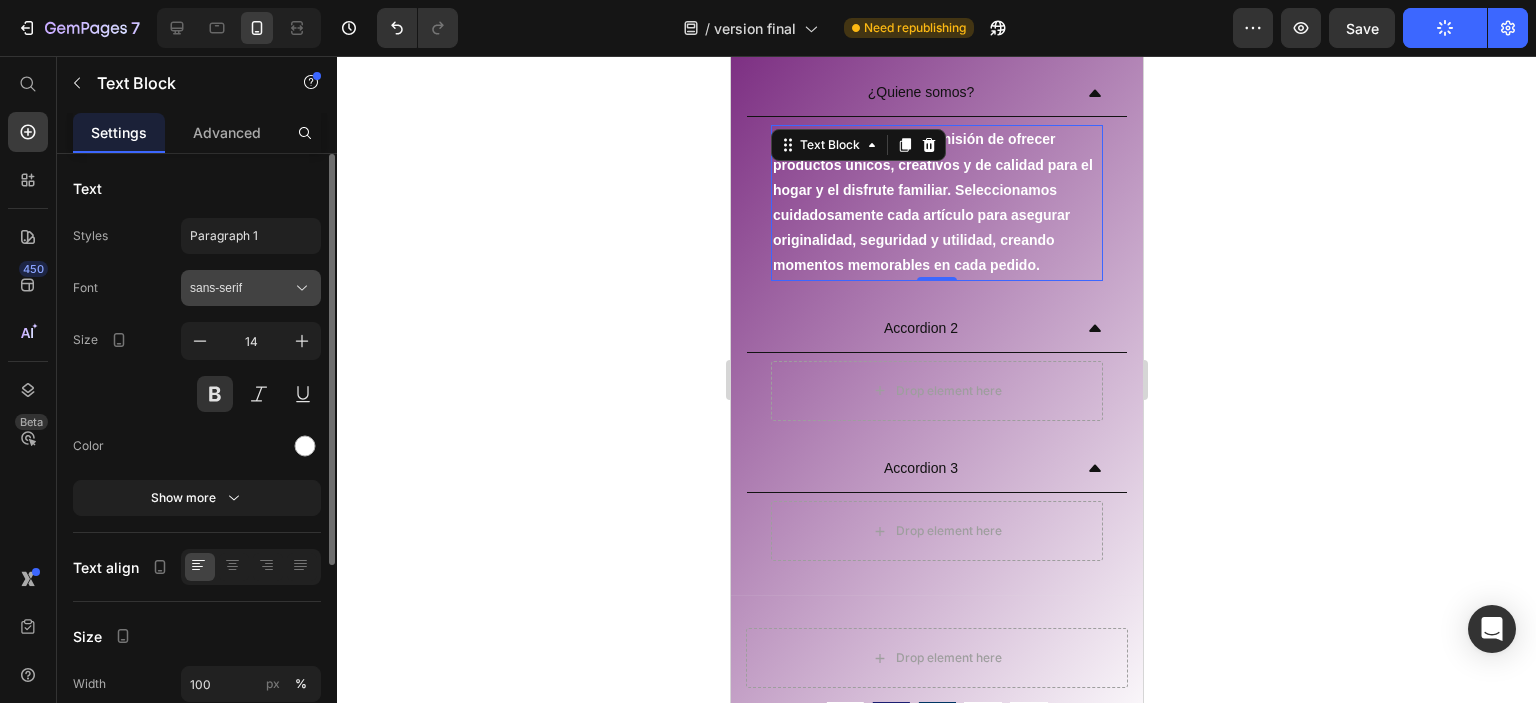 click on "sans-serif" at bounding box center [241, 288] 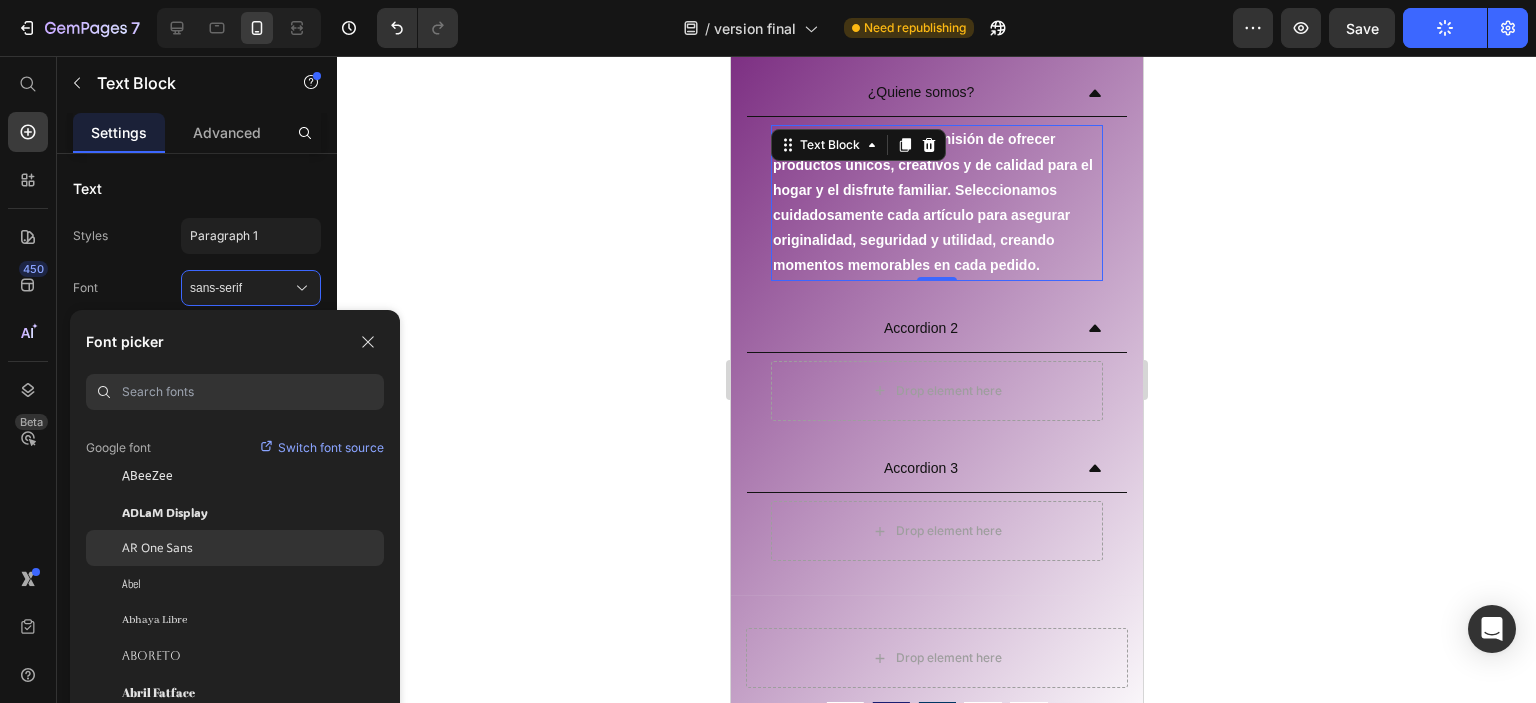 scroll, scrollTop: 300, scrollLeft: 0, axis: vertical 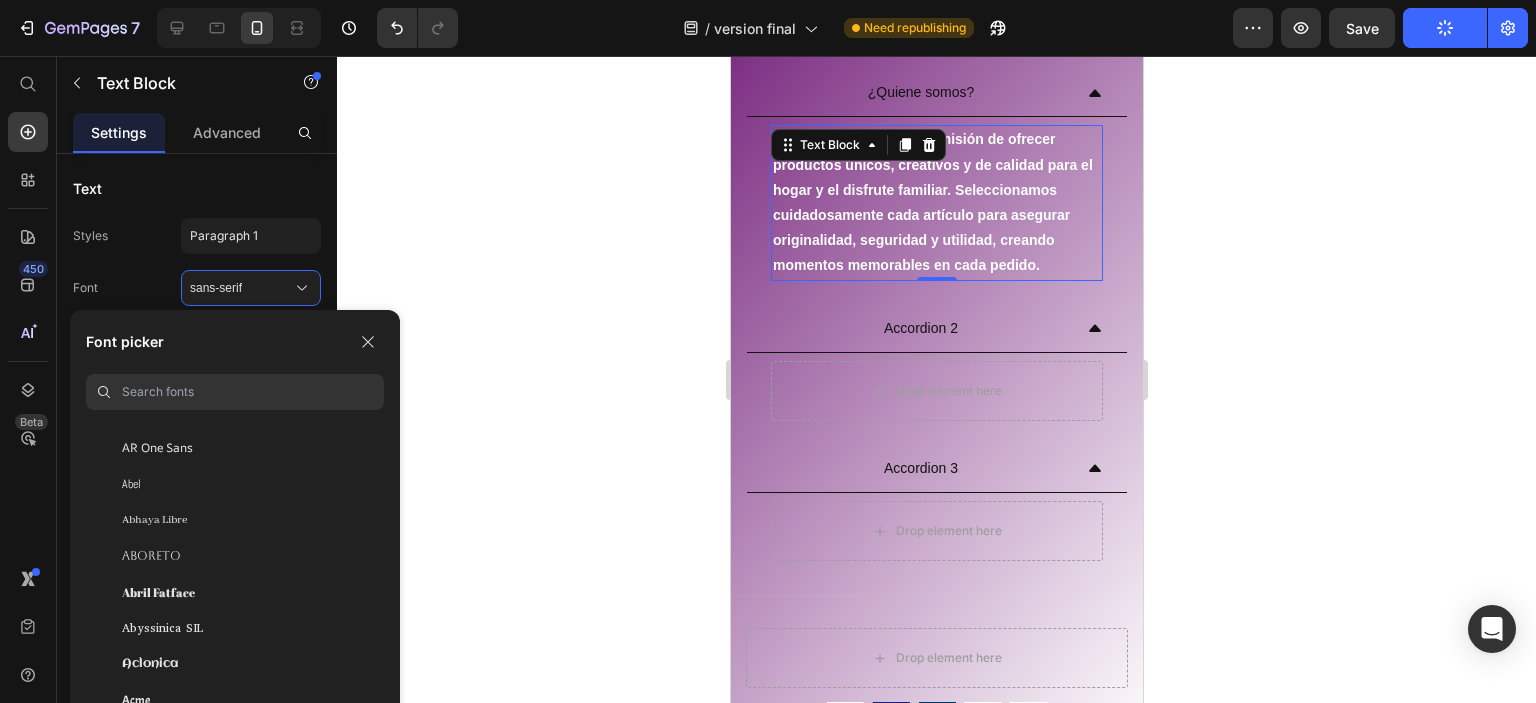 click at bounding box center [253, 392] 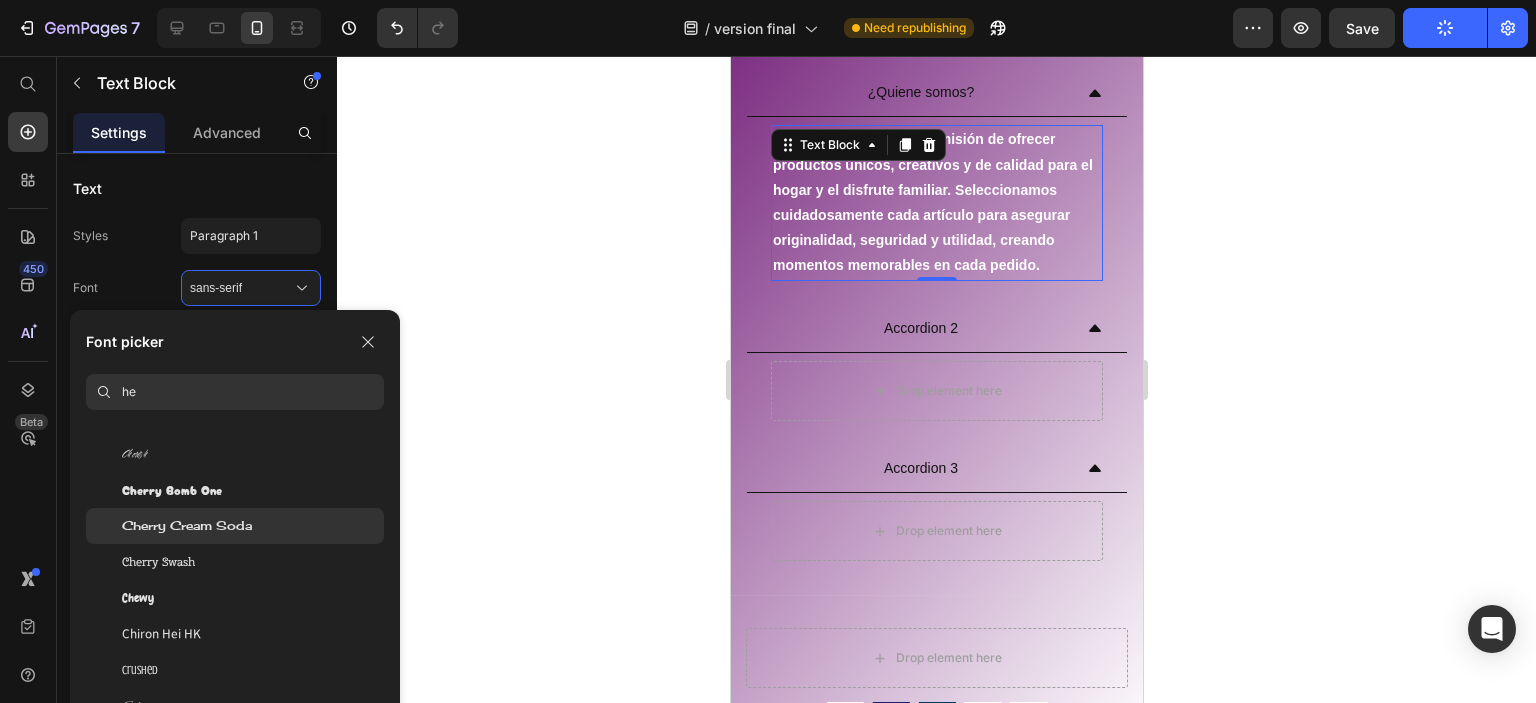 scroll, scrollTop: 400, scrollLeft: 0, axis: vertical 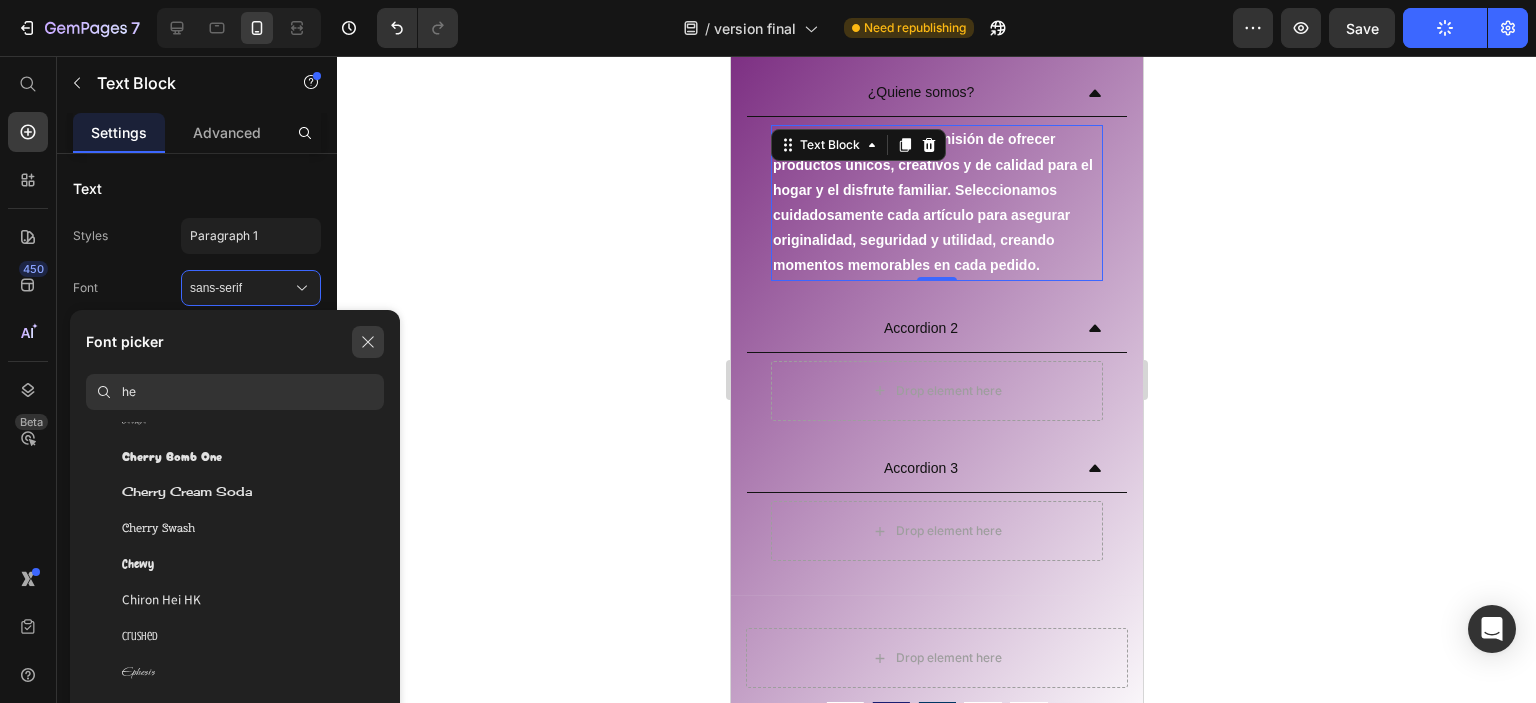 type on "he" 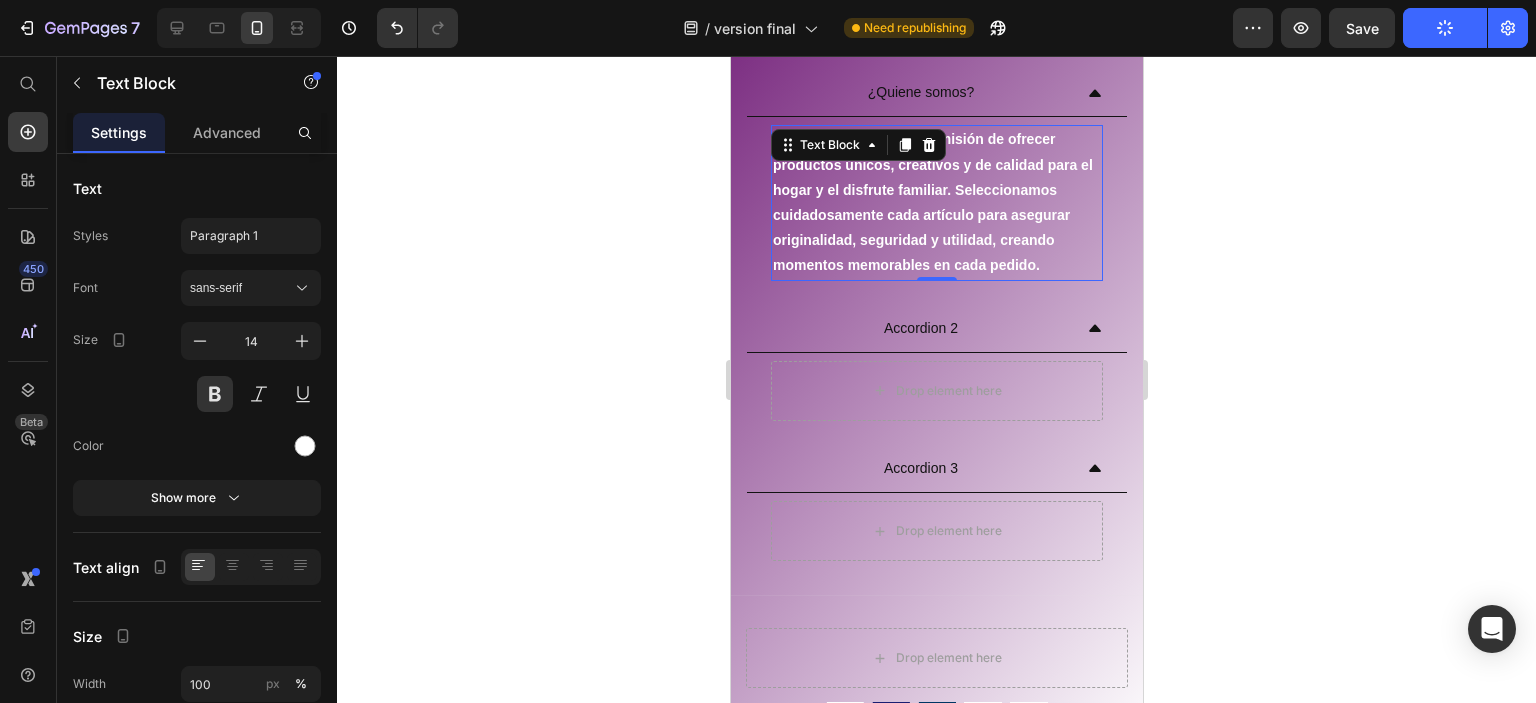 click 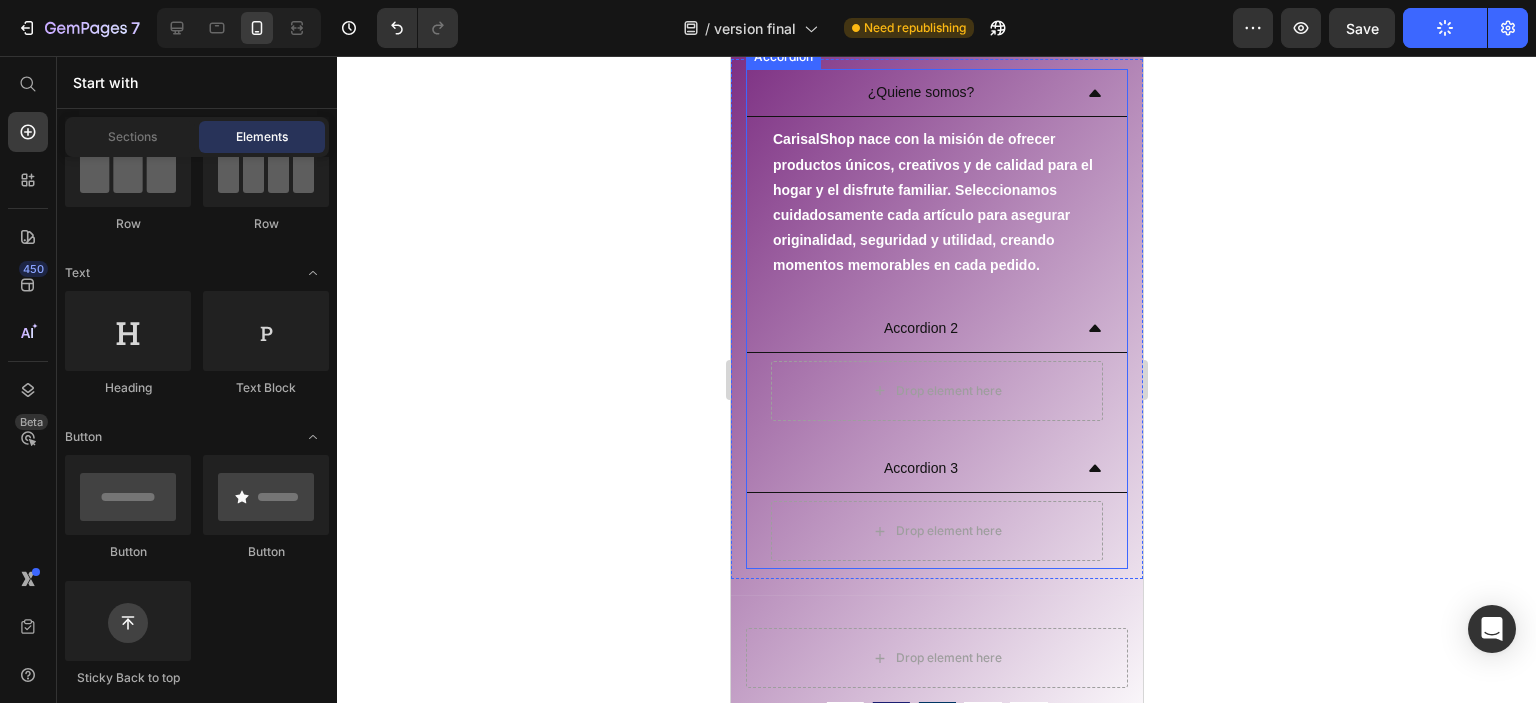click 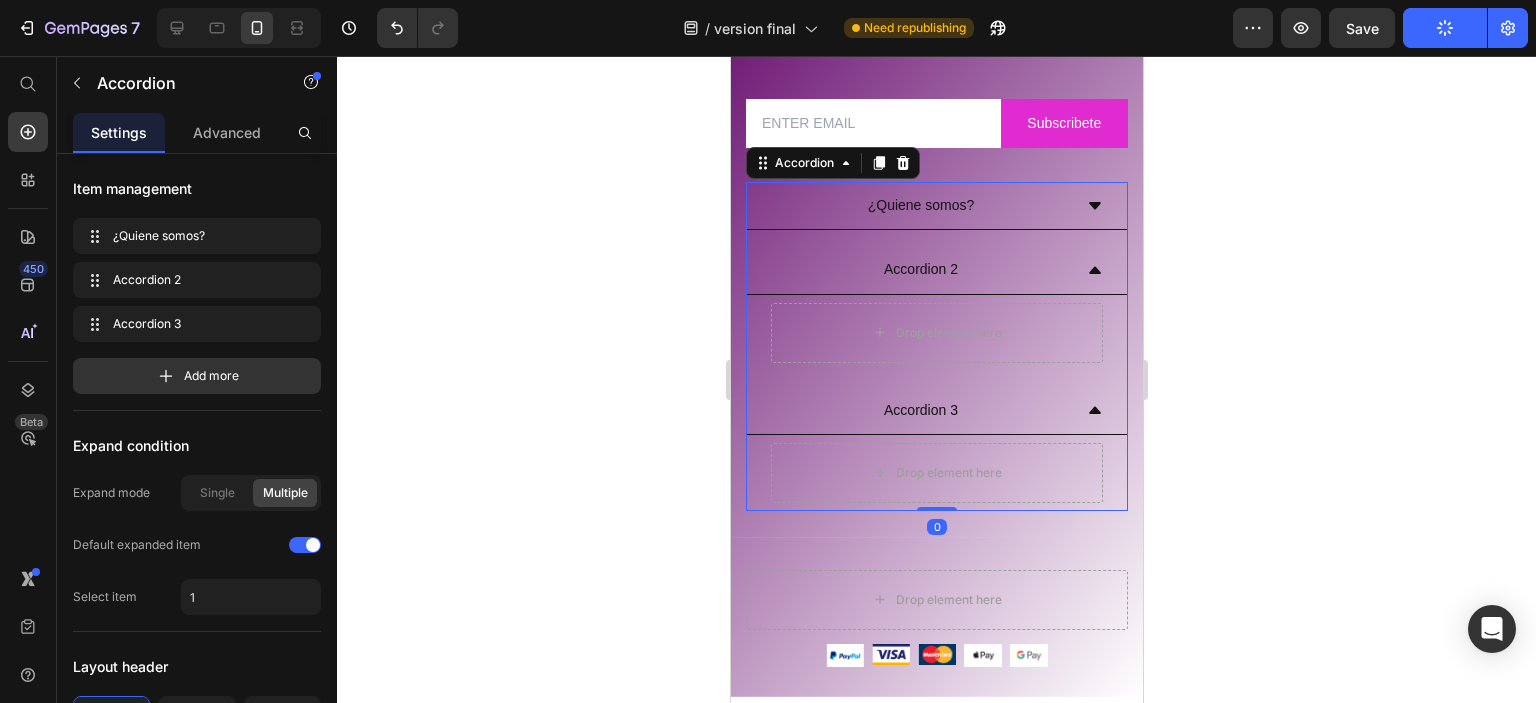scroll, scrollTop: 4904, scrollLeft: 0, axis: vertical 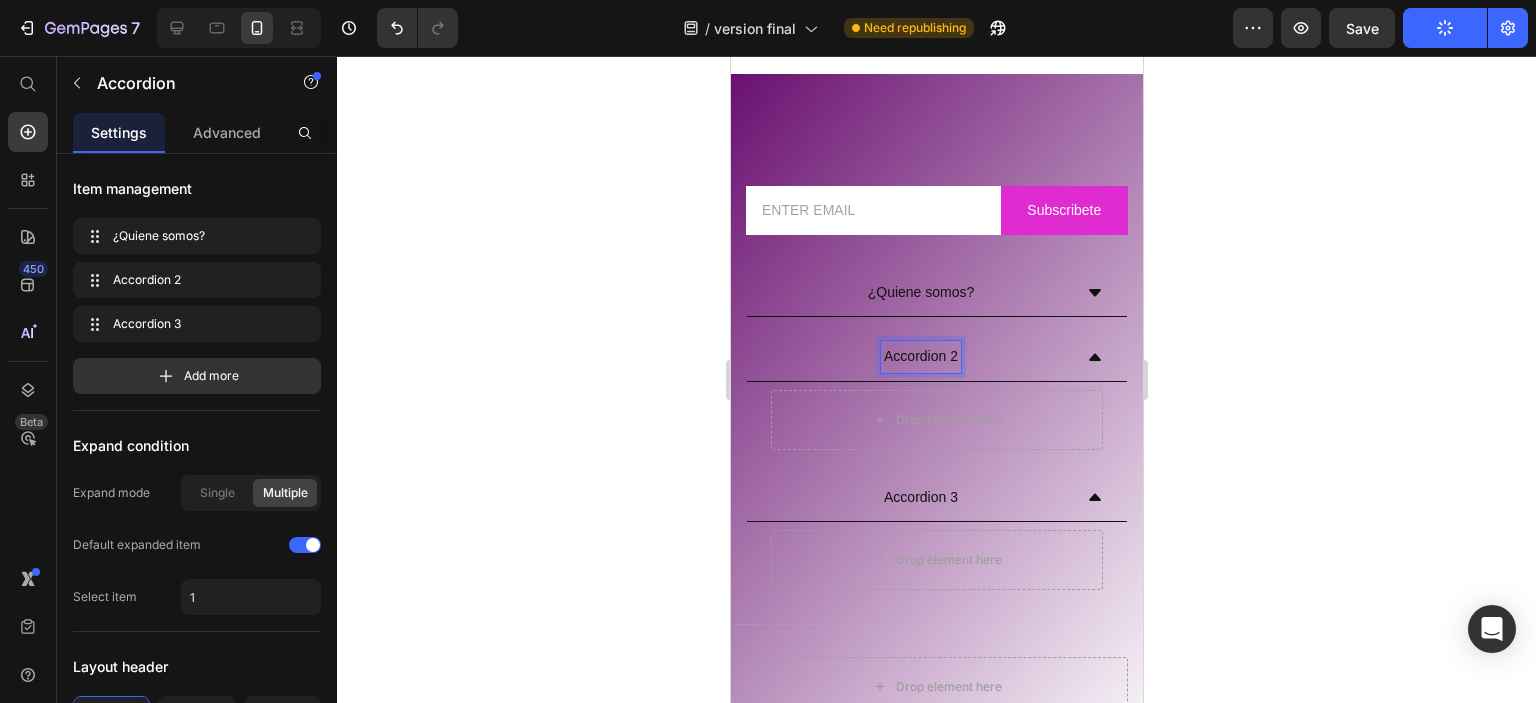 click on "Accordion 2" at bounding box center (920, 356) 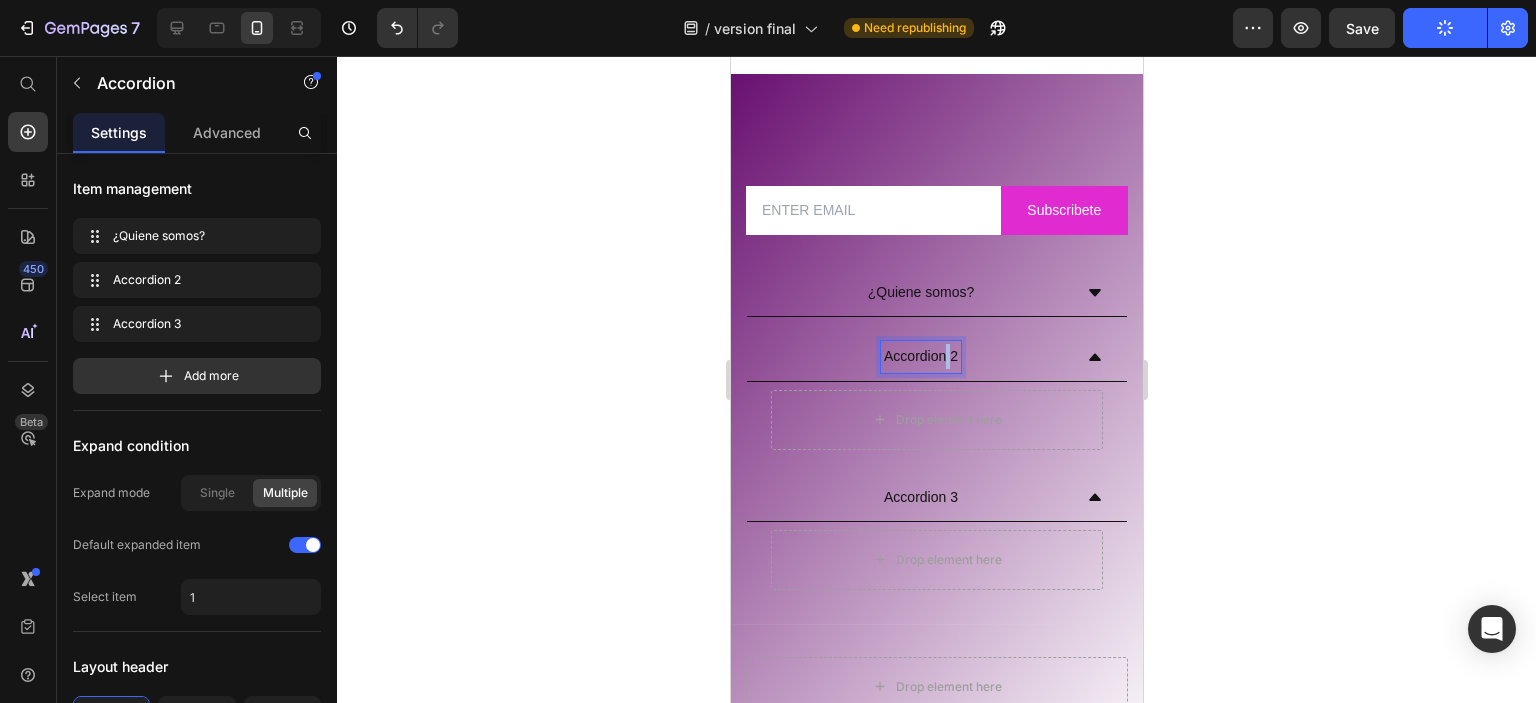 click on "Accordion 2" at bounding box center [920, 356] 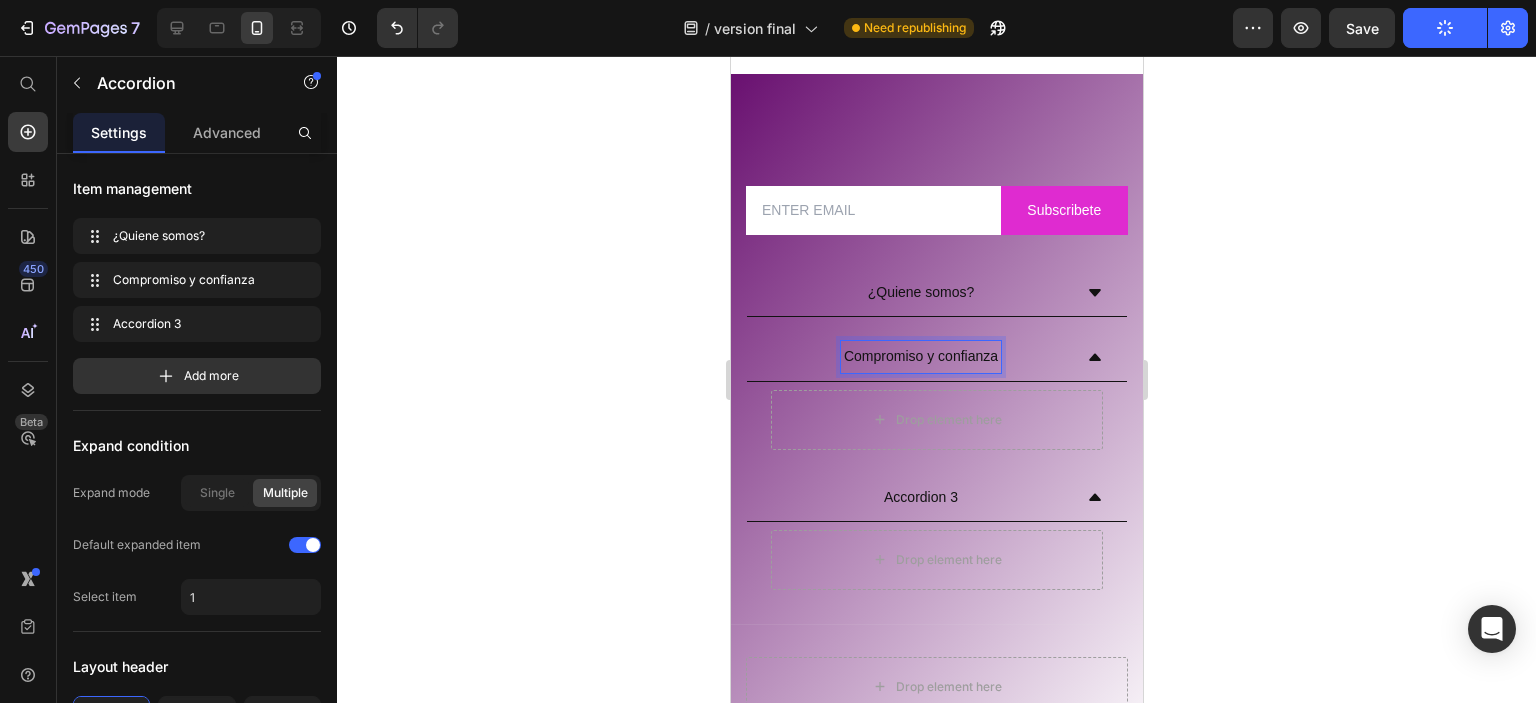 click 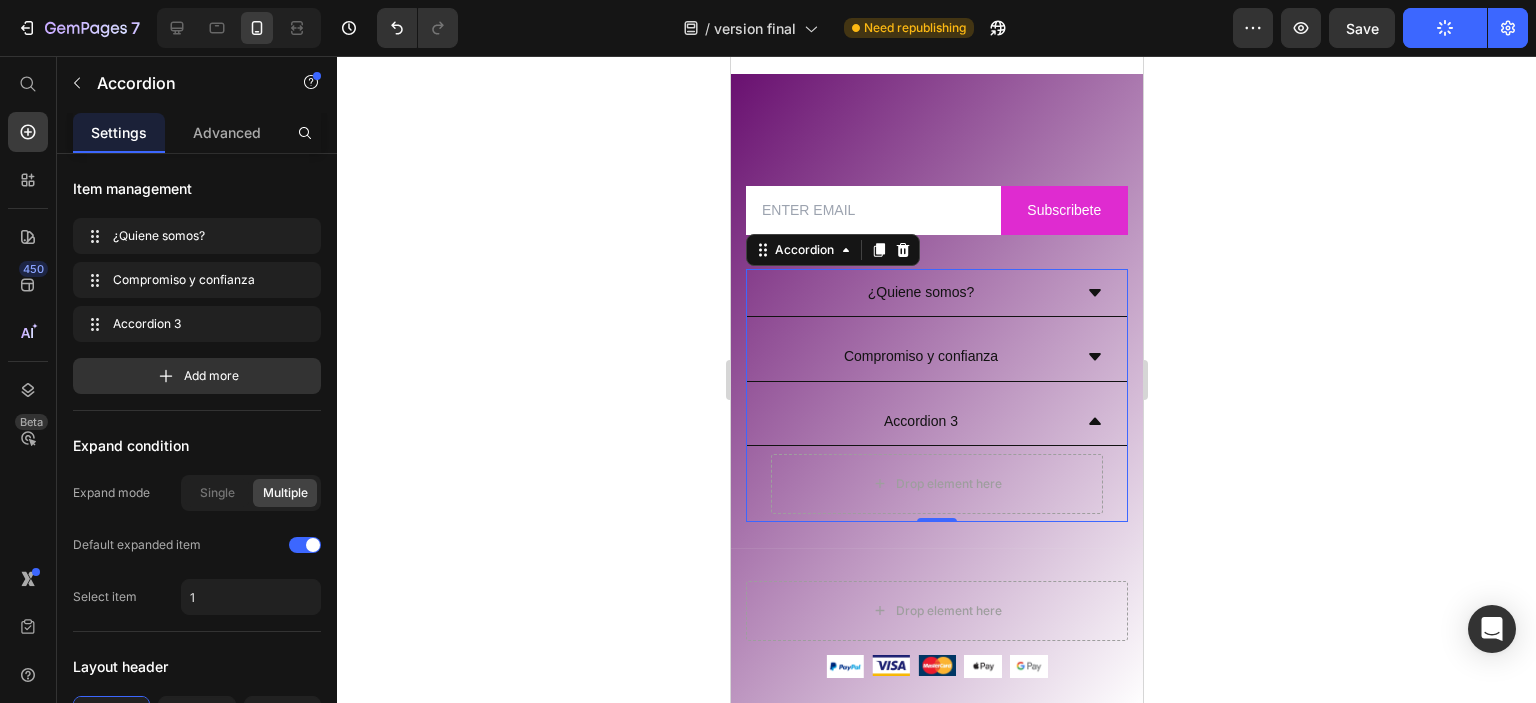 click 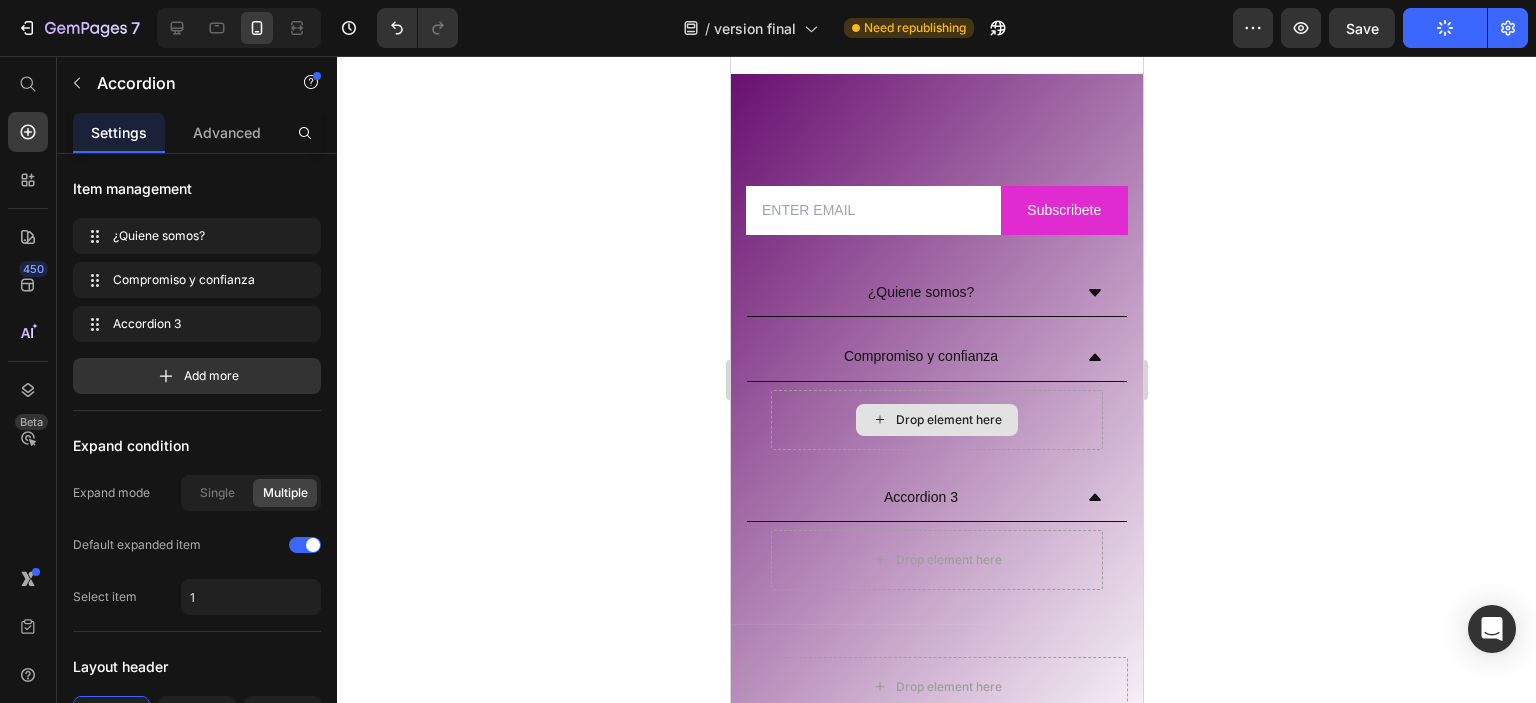 click on "Drop element here" at bounding box center [948, 420] 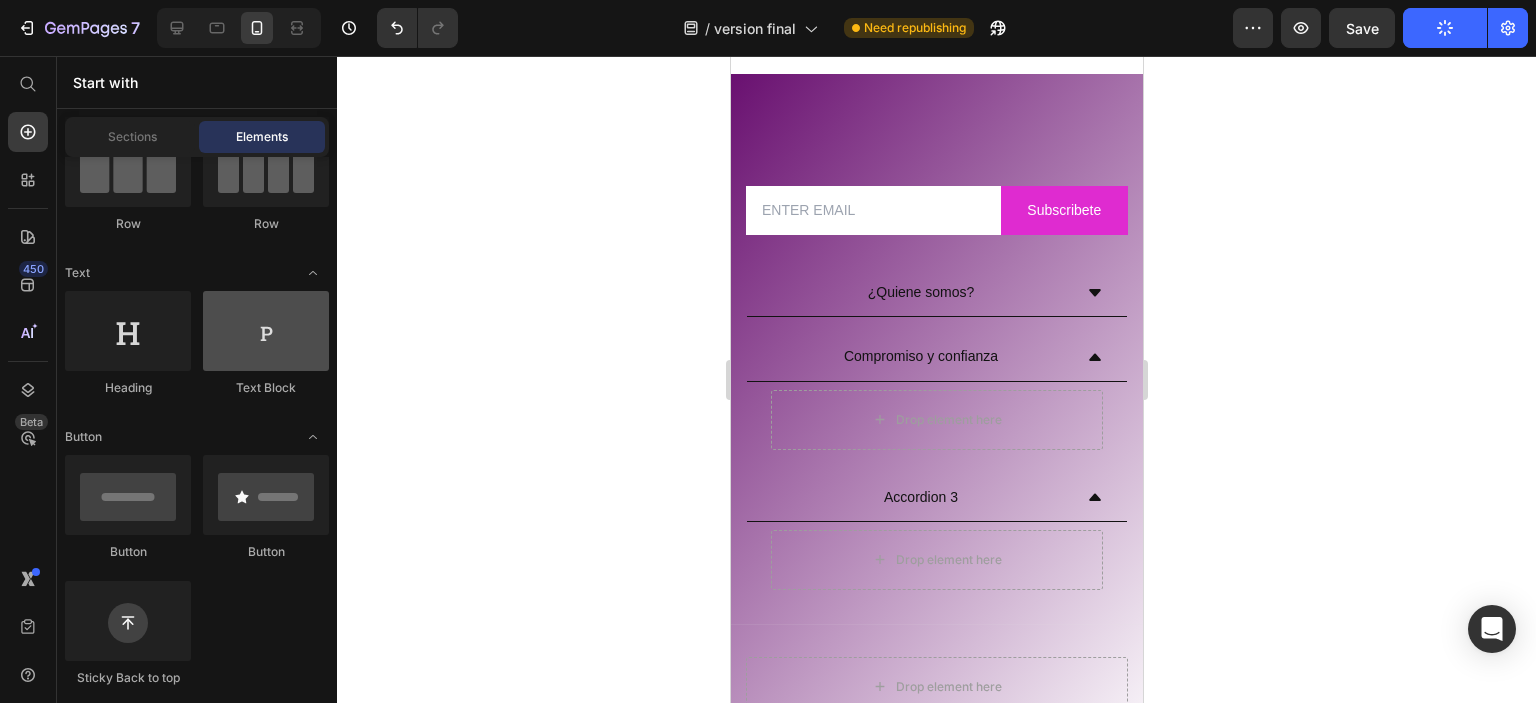click at bounding box center (266, 331) 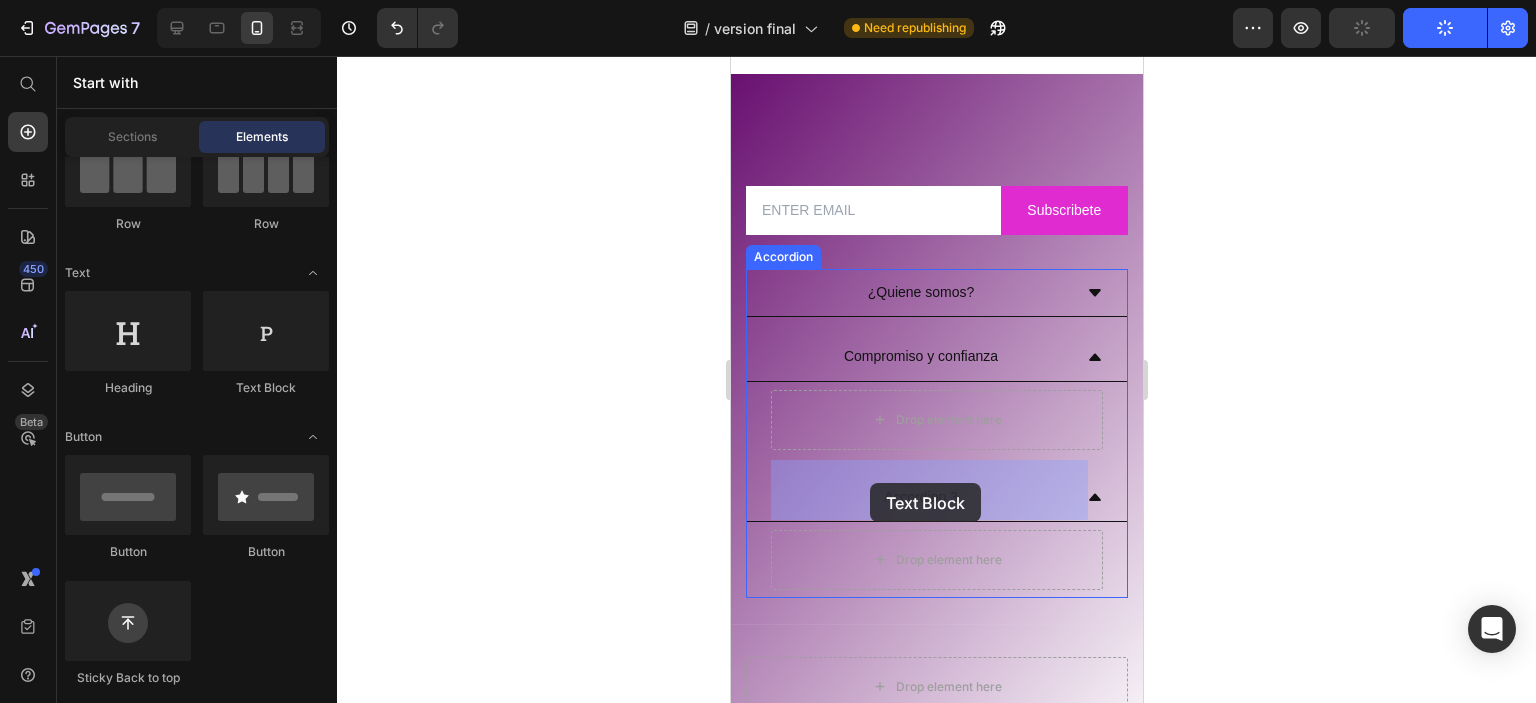 drag, startPoint x: 997, startPoint y: 404, endPoint x: 869, endPoint y: 483, distance: 150.41609 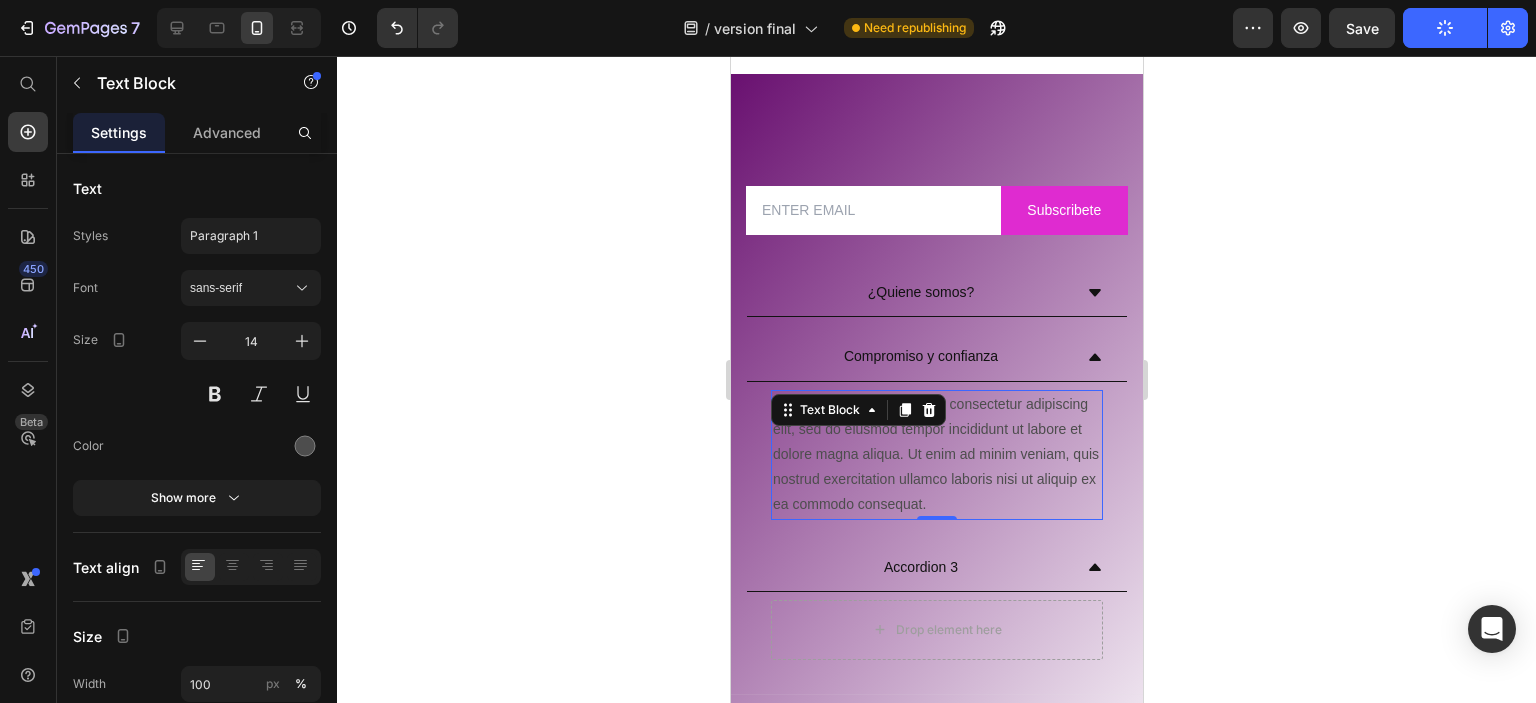 click on "Lorem ipsum dolor sit amet, consectetur adipiscing elit, sed do eiusmod tempor incididunt ut labore et dolore magna aliqua. Ut enim ad minim veniam, quis nostrud exercitation ullamco laboris nisi ut aliquip ex ea commodo consequat." at bounding box center (936, 455) 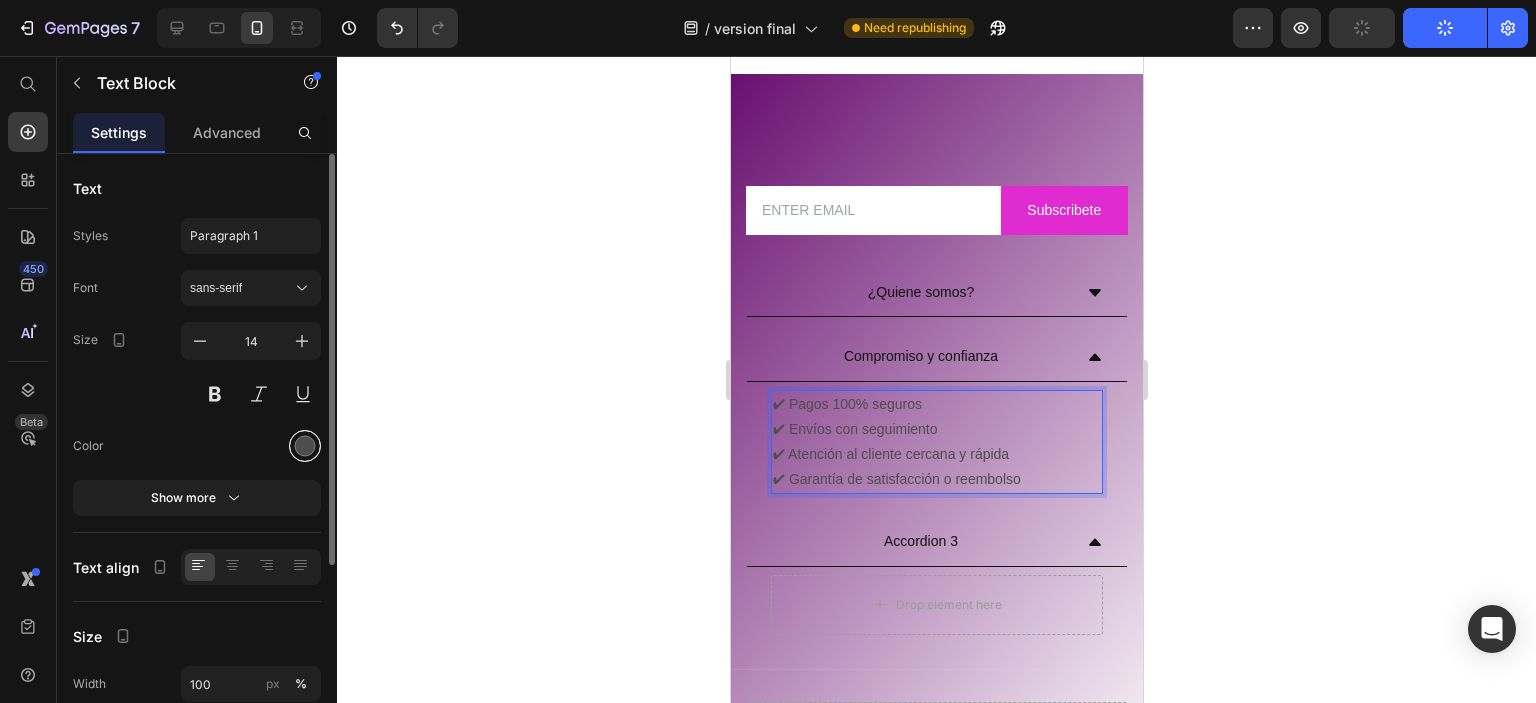 click at bounding box center [305, 446] 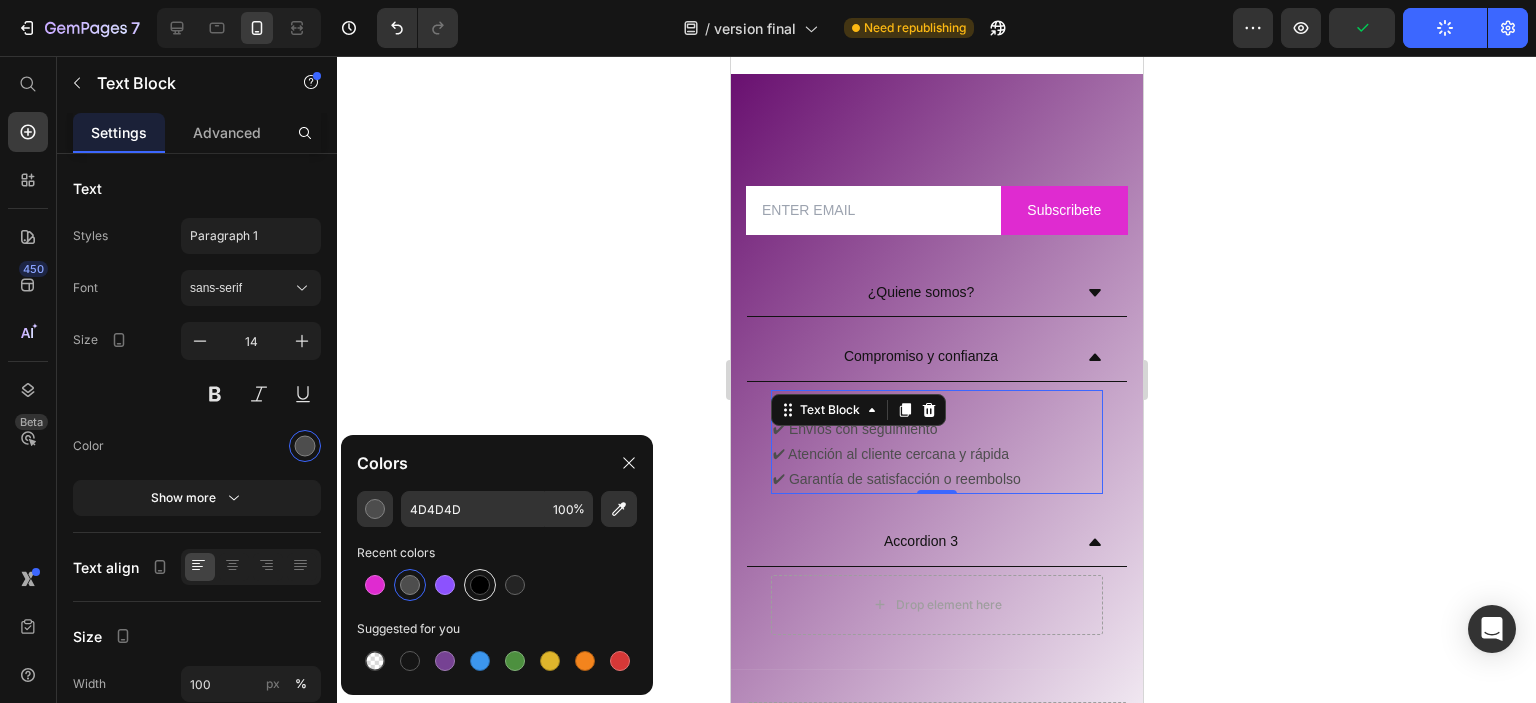 click at bounding box center (480, 585) 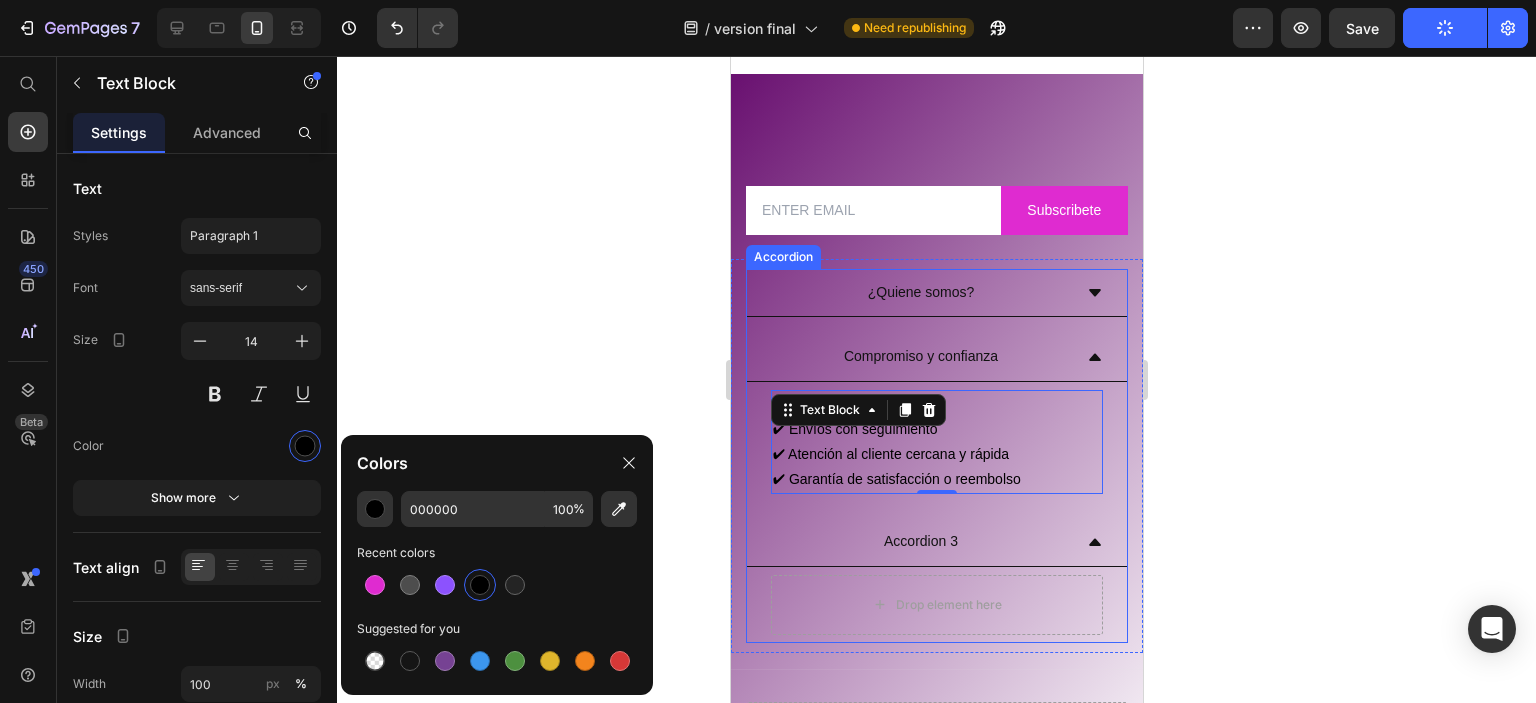 click on "¿Quiene somos?" at bounding box center [920, 292] 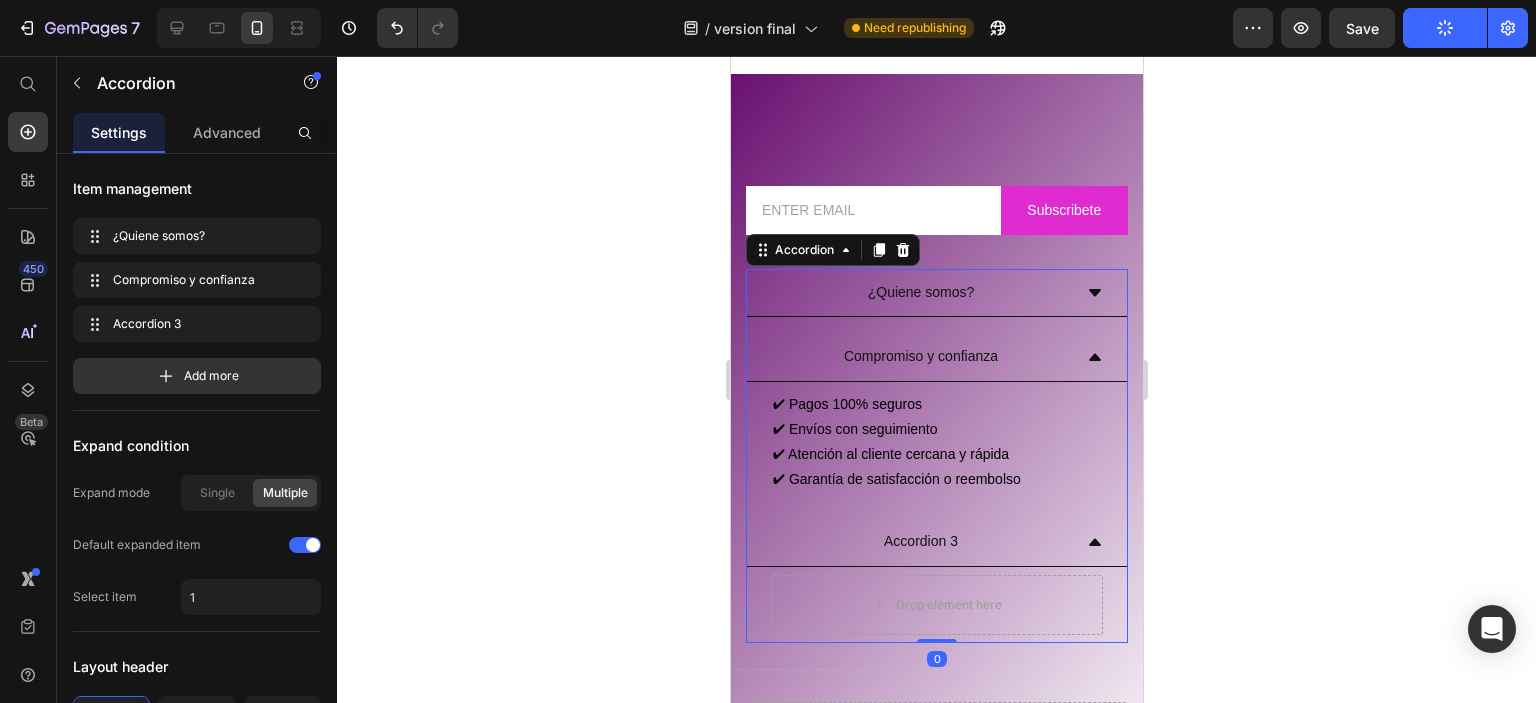 click on "¿Quiene somos?" at bounding box center [920, 292] 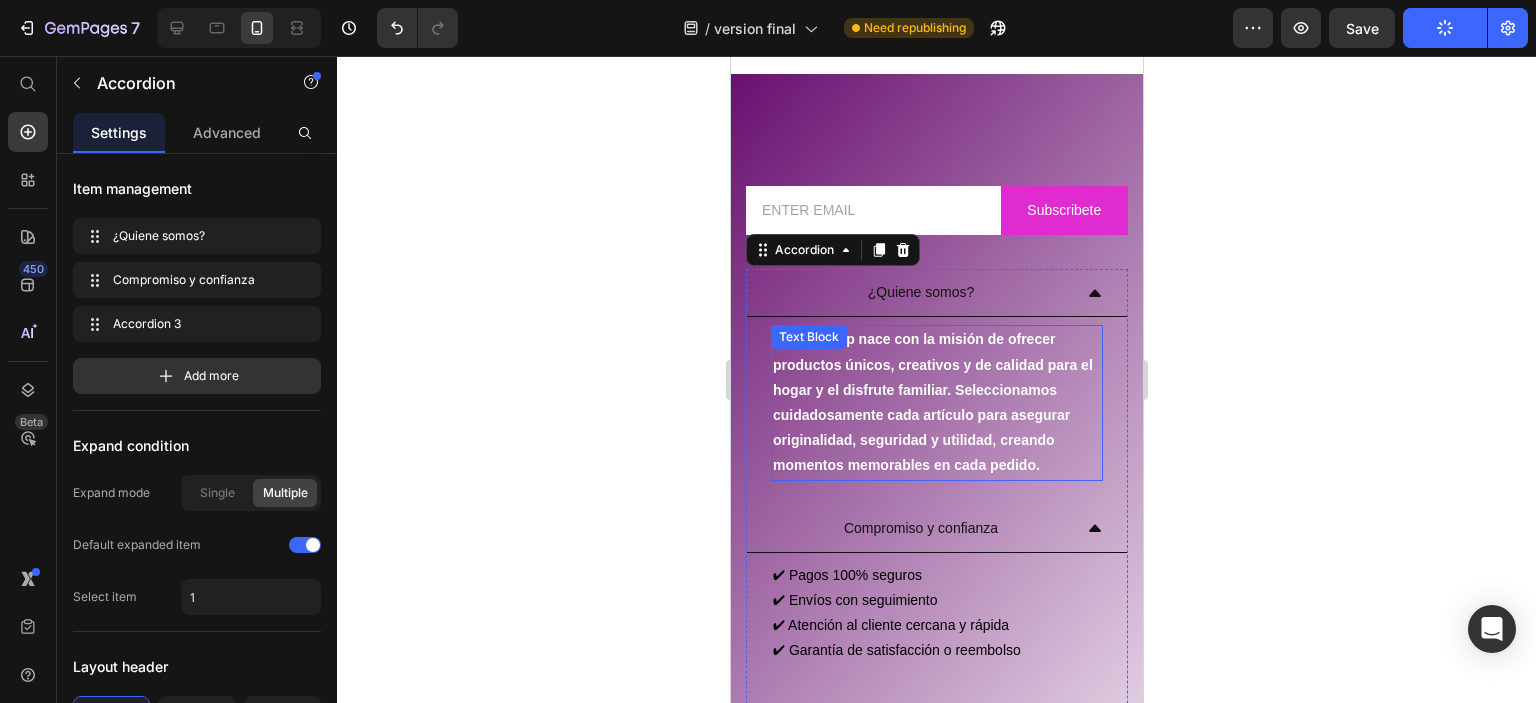 click on "CarisalShop nace con la misión de ofrecer productos únicos, creativos y de calidad para el hogar y el disfrute familiar. Seleccionamos cuidadosamente cada artículo para asegurar originalidad, seguridad y utilidad, creando momentos memorables en cada pedido." at bounding box center [936, 402] 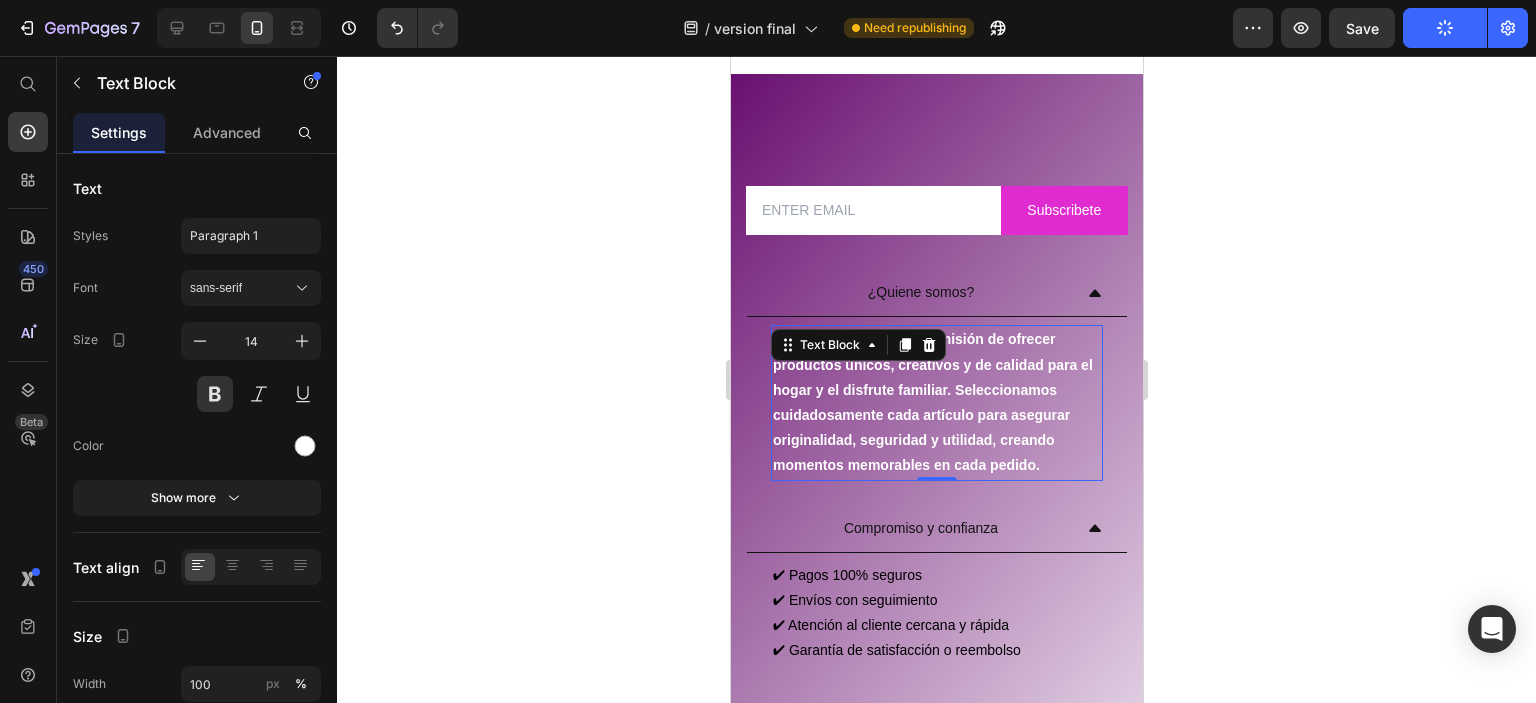 click on "CarisalShop nace con la misión de ofrecer productos únicos, creativos y de calidad para el hogar y el disfrute familiar. Seleccionamos cuidadosamente cada artículo para asegurar originalidad, seguridad y utilidad, creando momentos memorables en cada pedido." at bounding box center (936, 402) 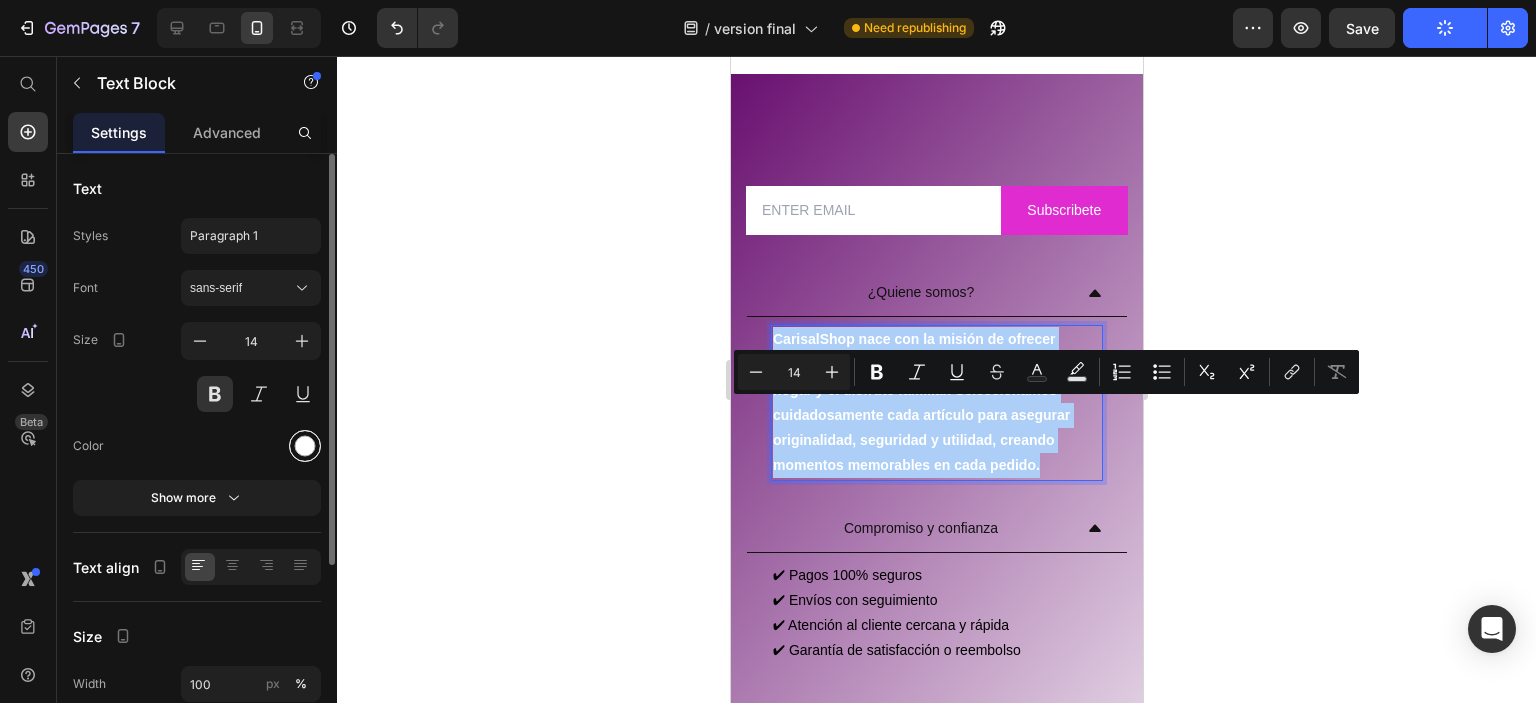 click at bounding box center (305, 446) 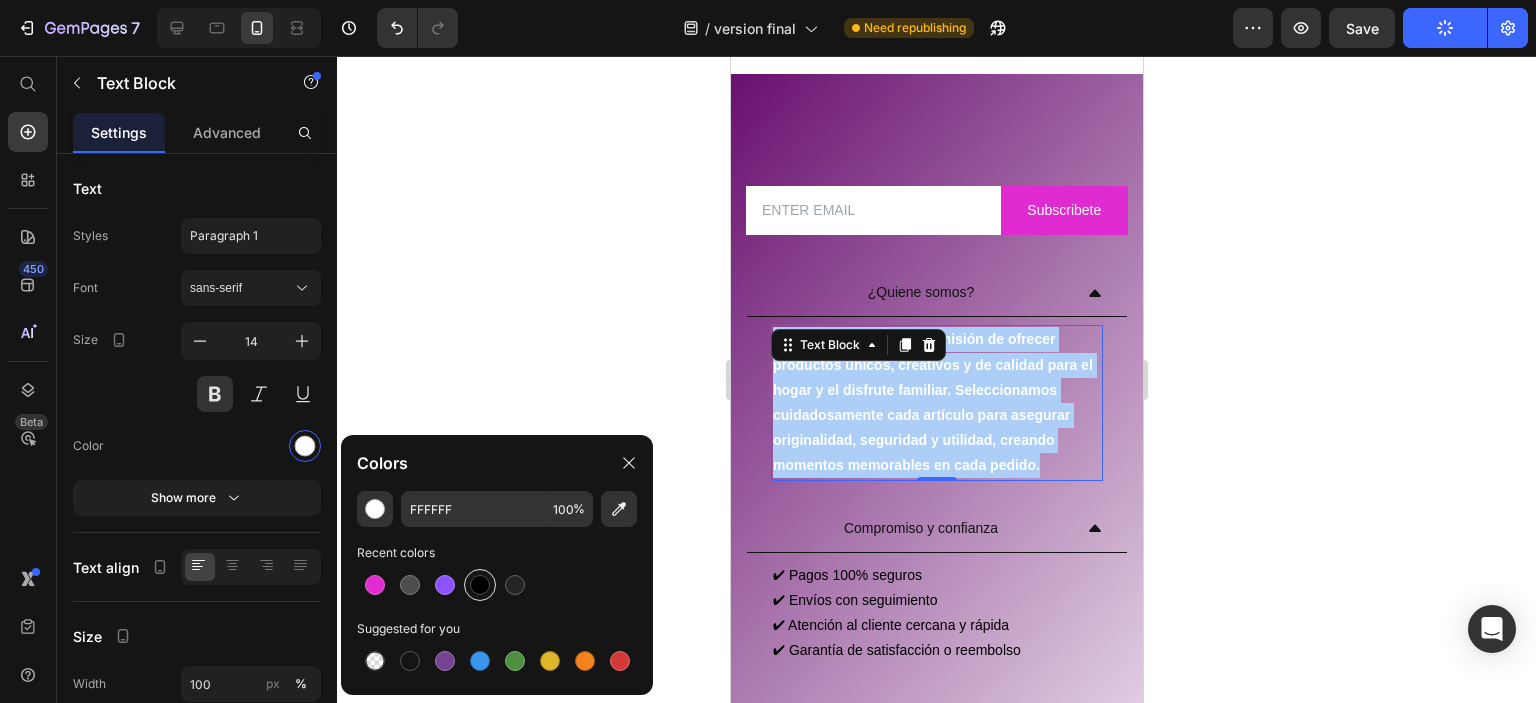 click at bounding box center [480, 585] 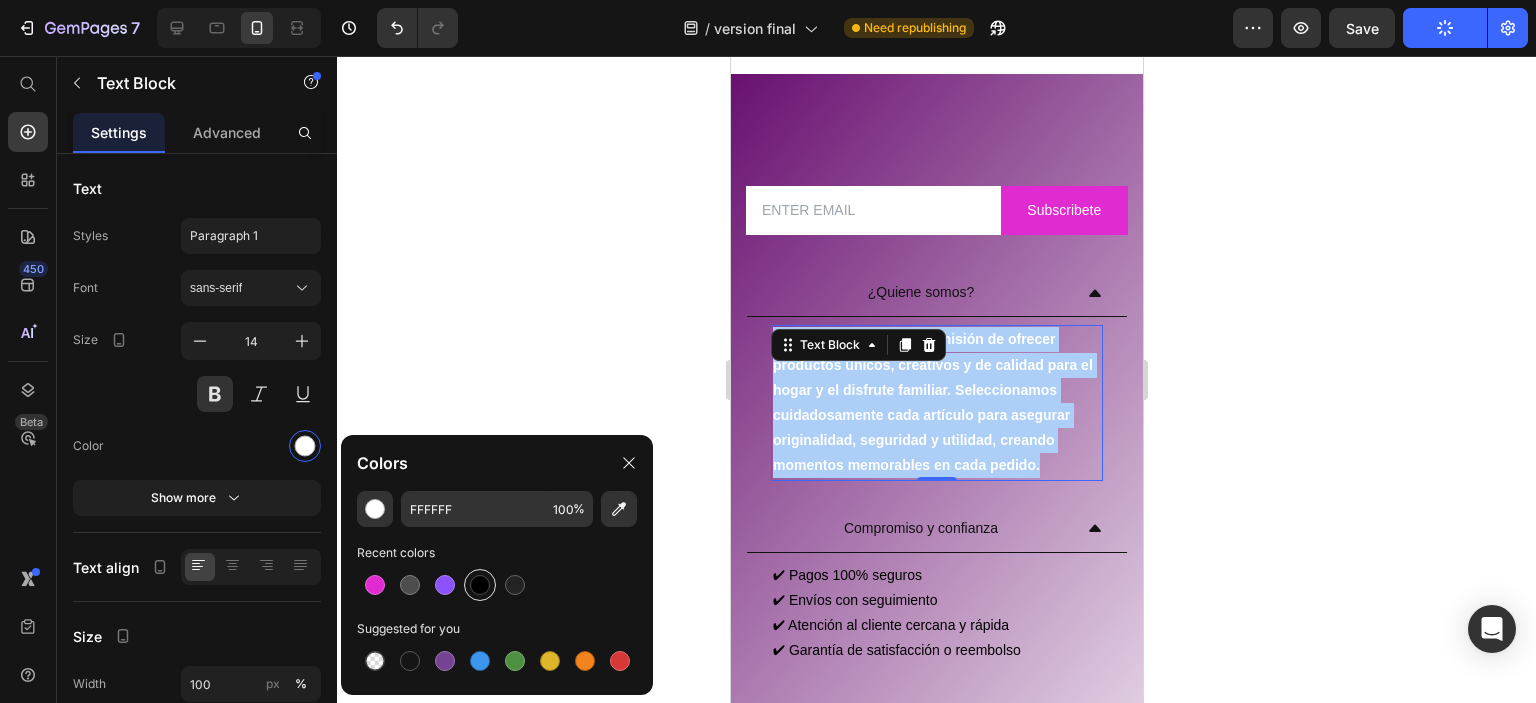 type on "000000" 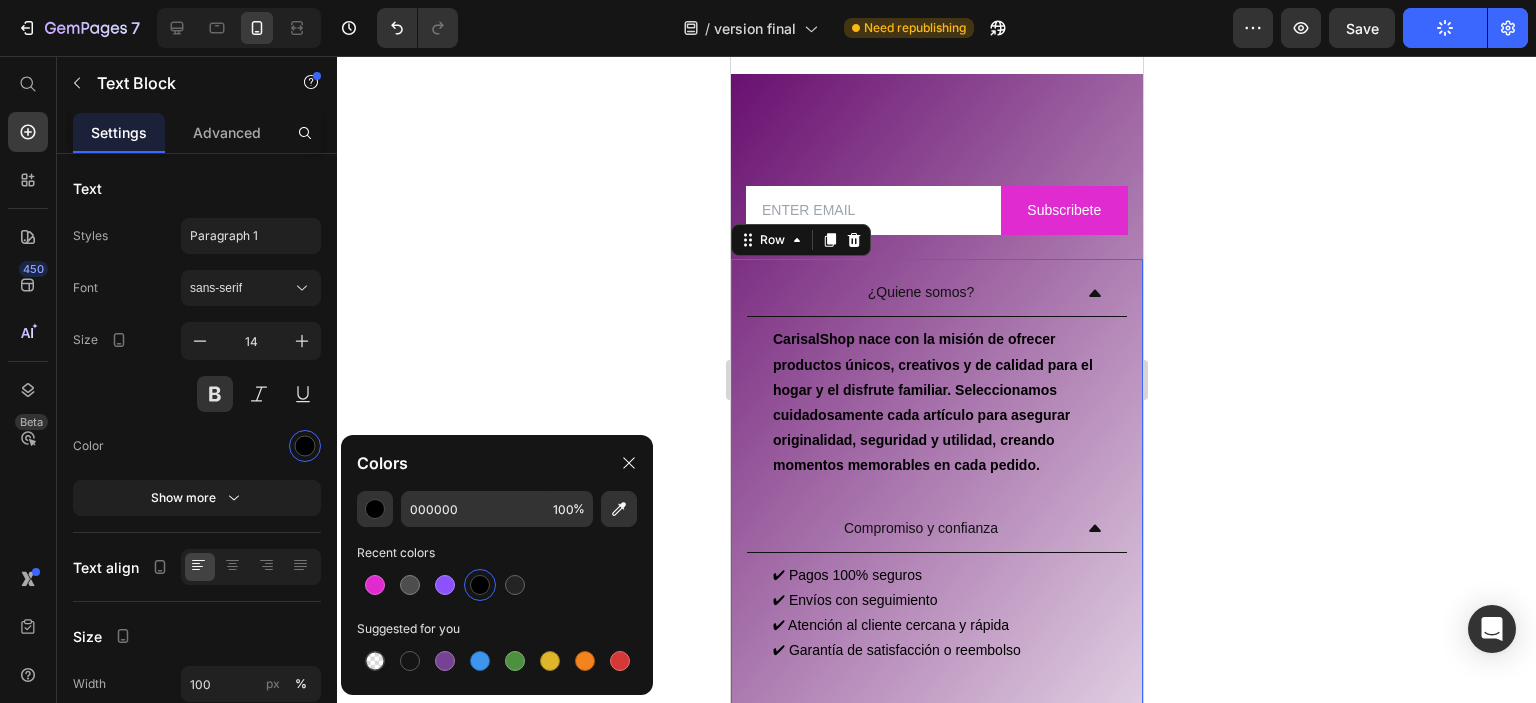 click on "¿Quiene somos? CarisalShop nace con la misión de ofrecer productos únicos, creativos y de calidad para el hogar y el disfrute familiar. Seleccionamos cuidadosamente cada artículo para asegurar originalidad, seguridad y utilidad, creando momentos memorables en cada pedido. Text Block
Compromiso y confianza ✔ Pagos 100% seguros ✔ Envíos con seguimiento ✔ Atención al cliente cercana y rápida ✔ Garantía de satisfacción o reembolso Text Block
Accordion 3
Drop element here Accordion Row   0" at bounding box center (936, 541) 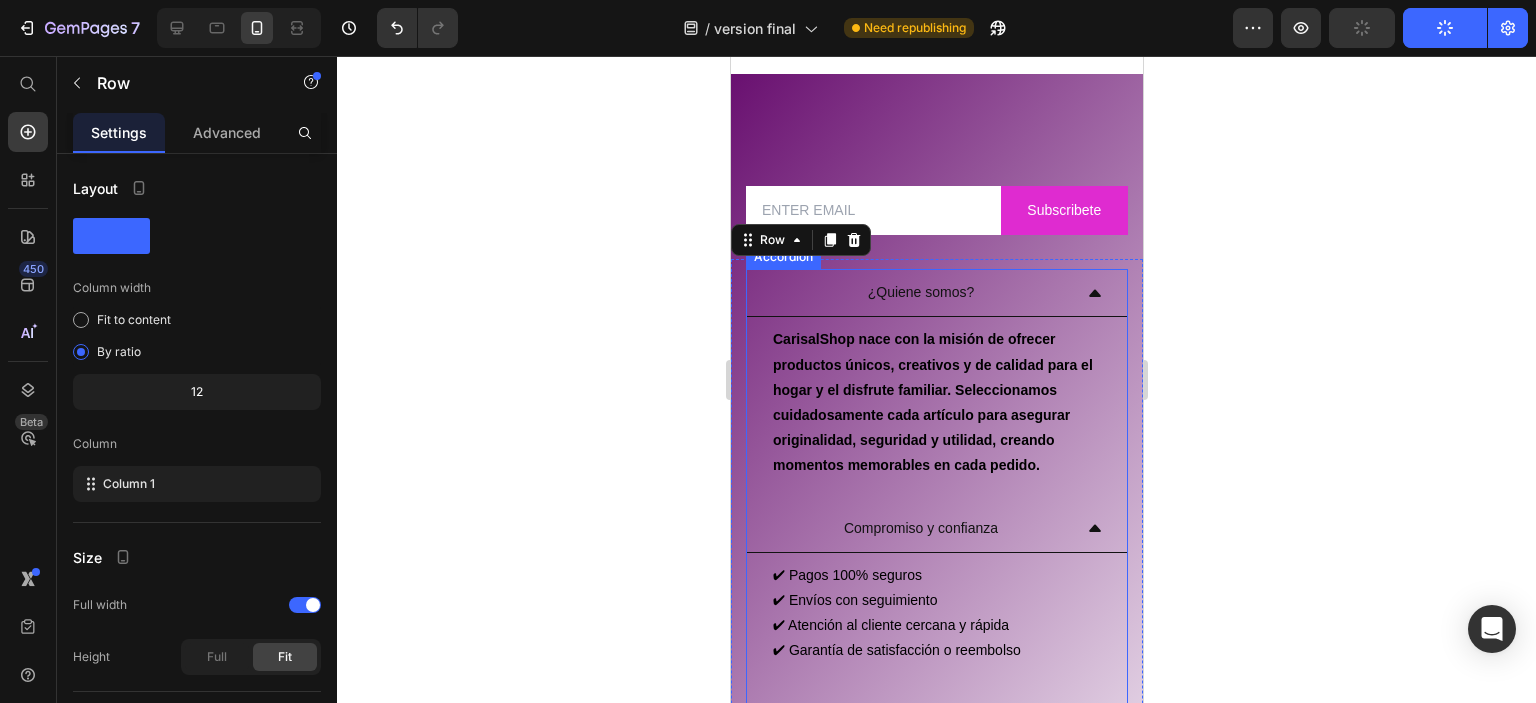 click on "¿Quiene somos?" at bounding box center (920, 292) 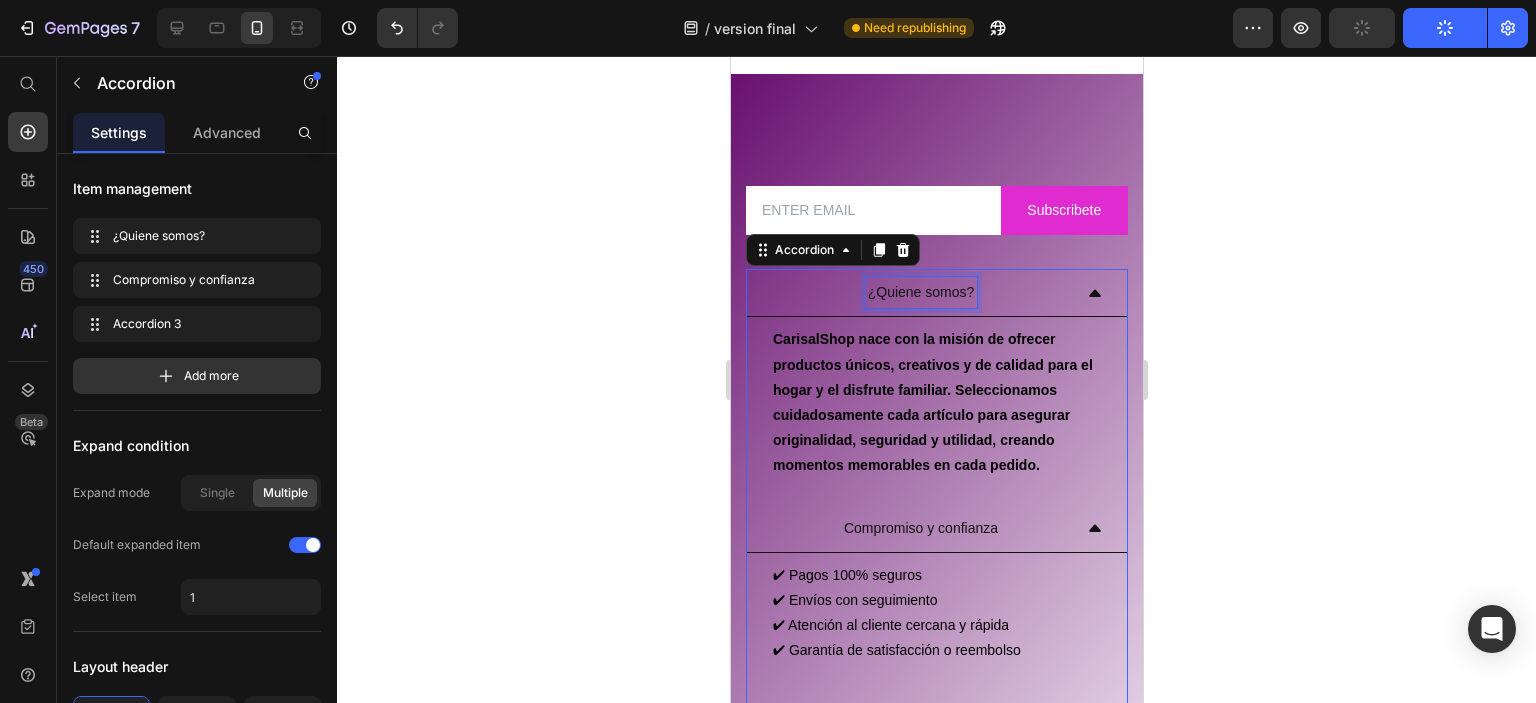 click on "¿Quiene somos?" at bounding box center [920, 292] 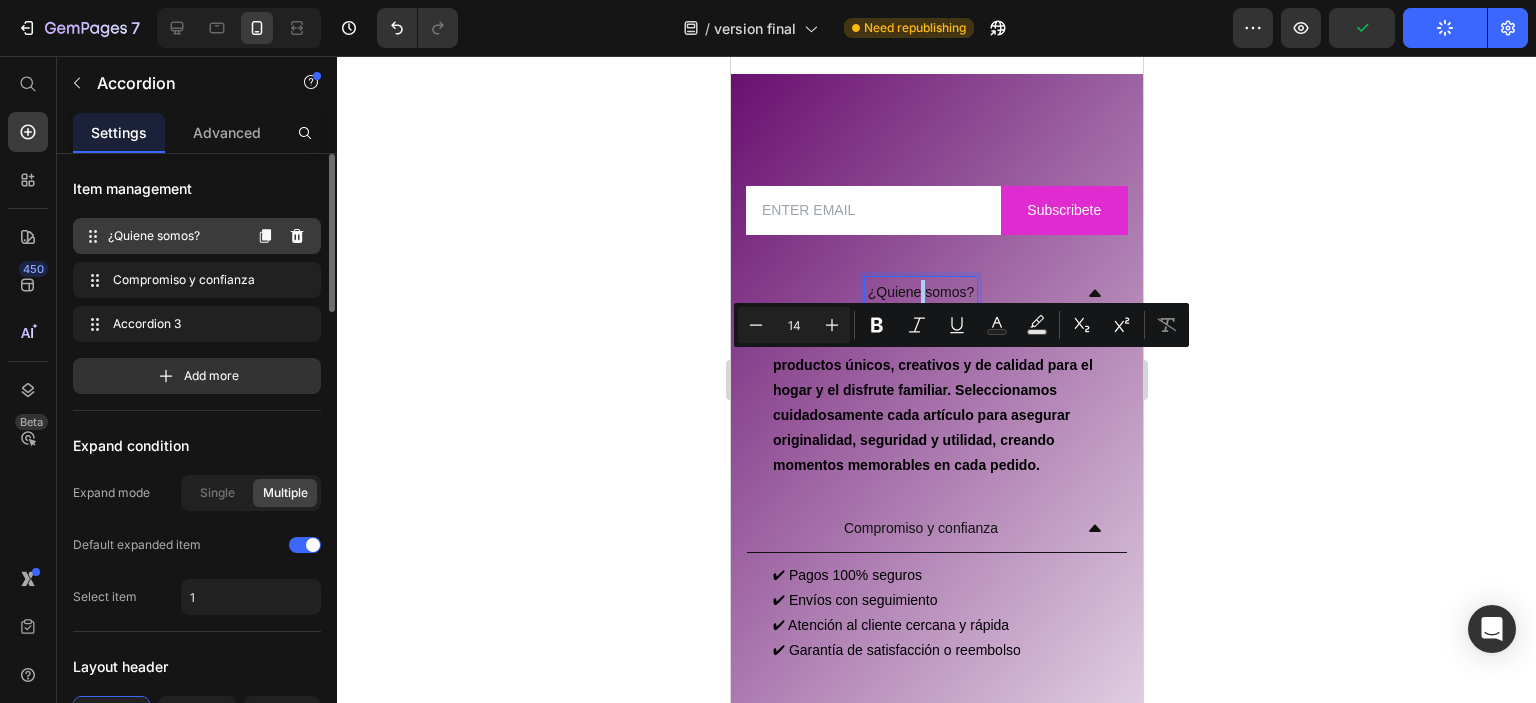 click on "¿Quiene somos?" at bounding box center [174, 236] 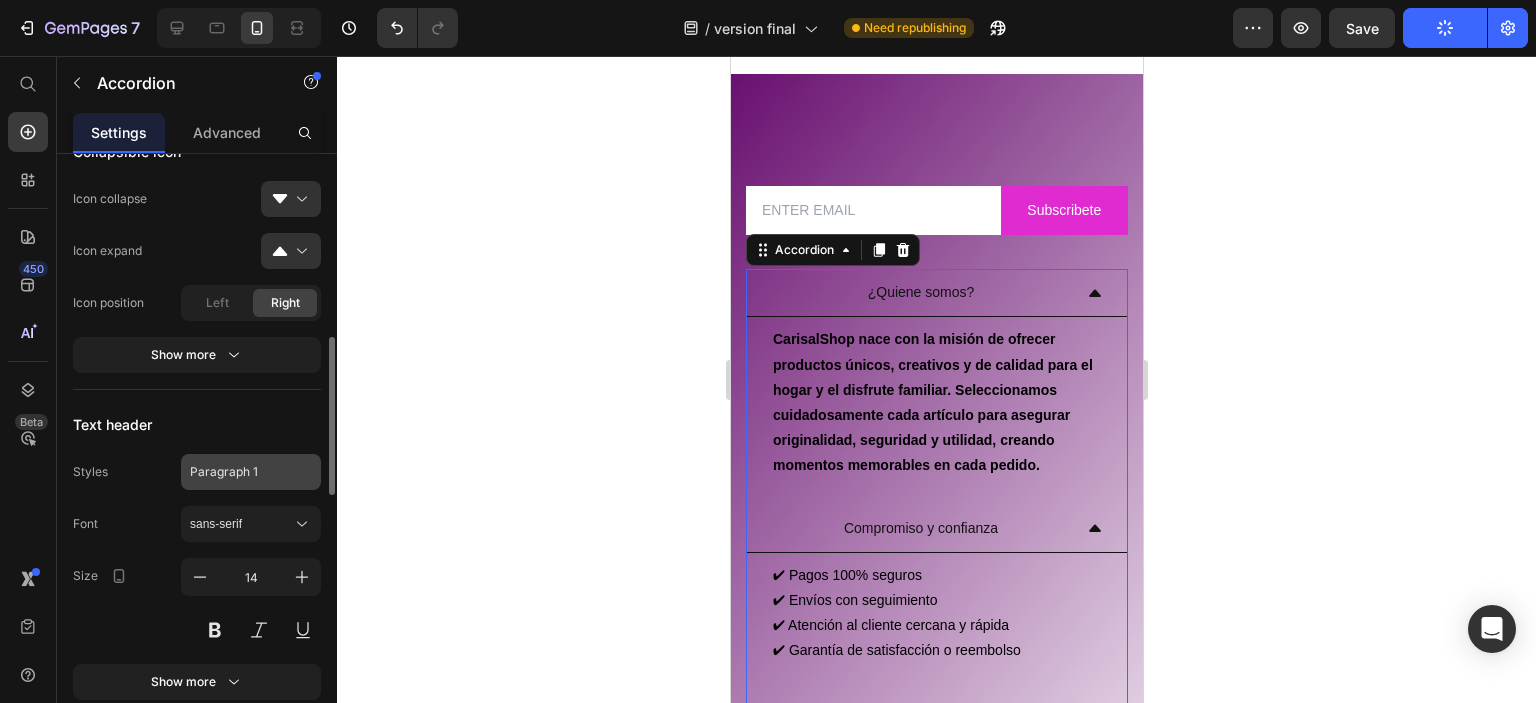 scroll, scrollTop: 800, scrollLeft: 0, axis: vertical 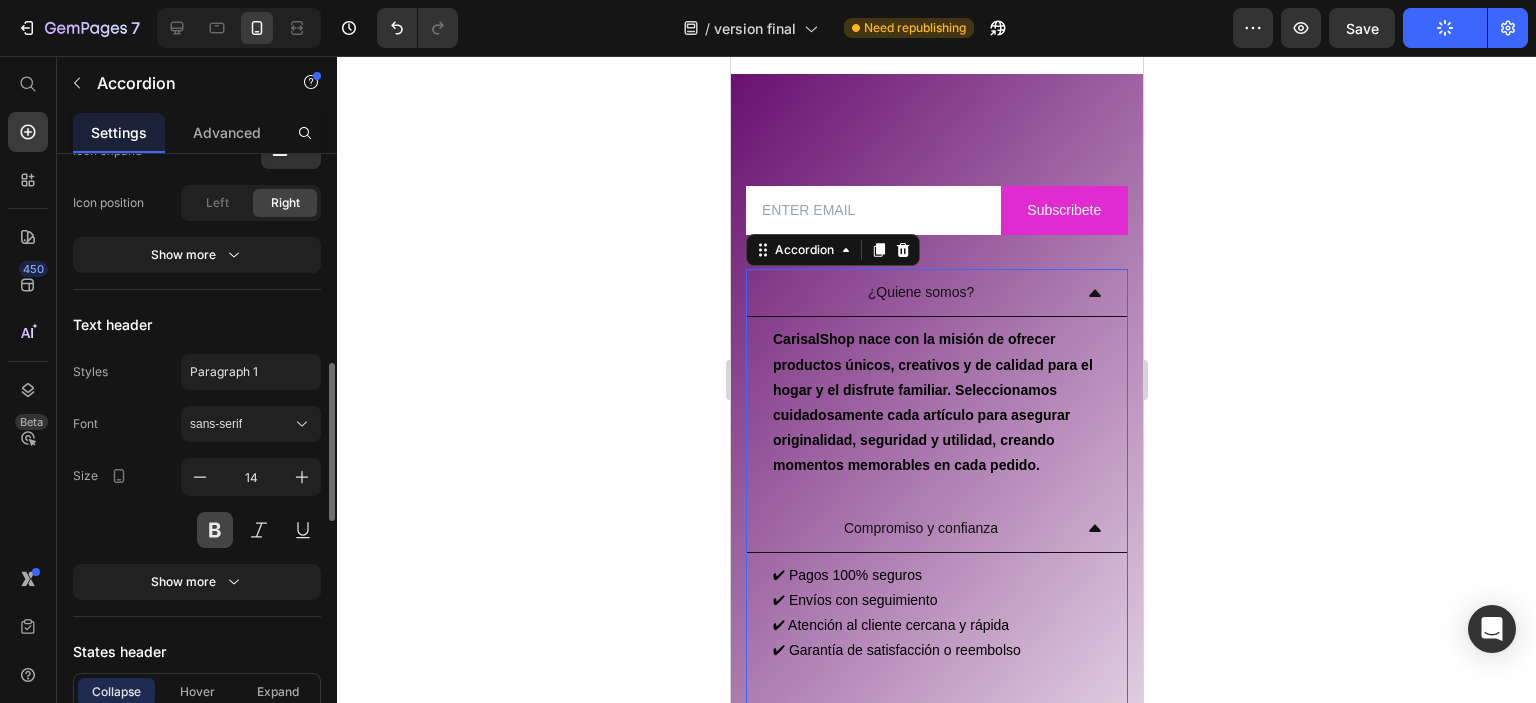 click at bounding box center [215, 530] 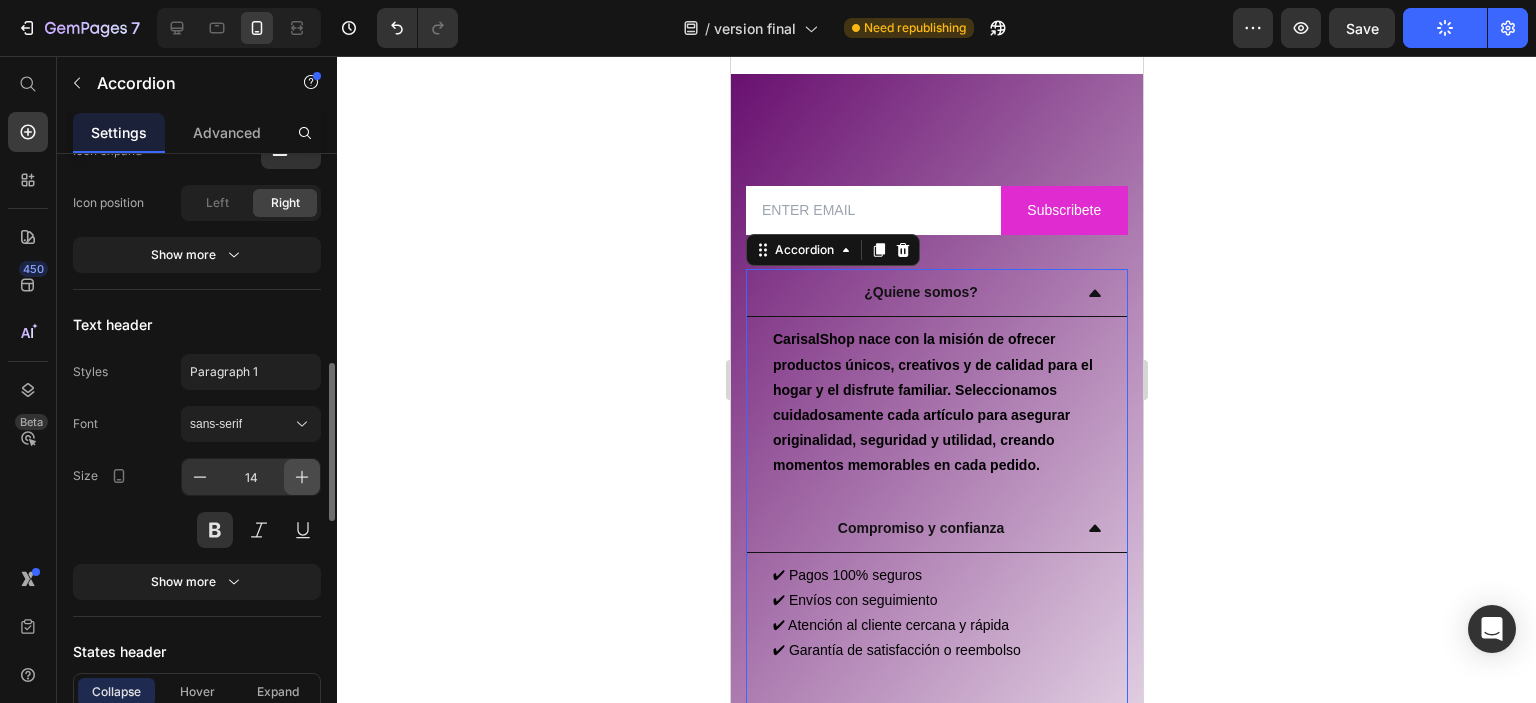 click 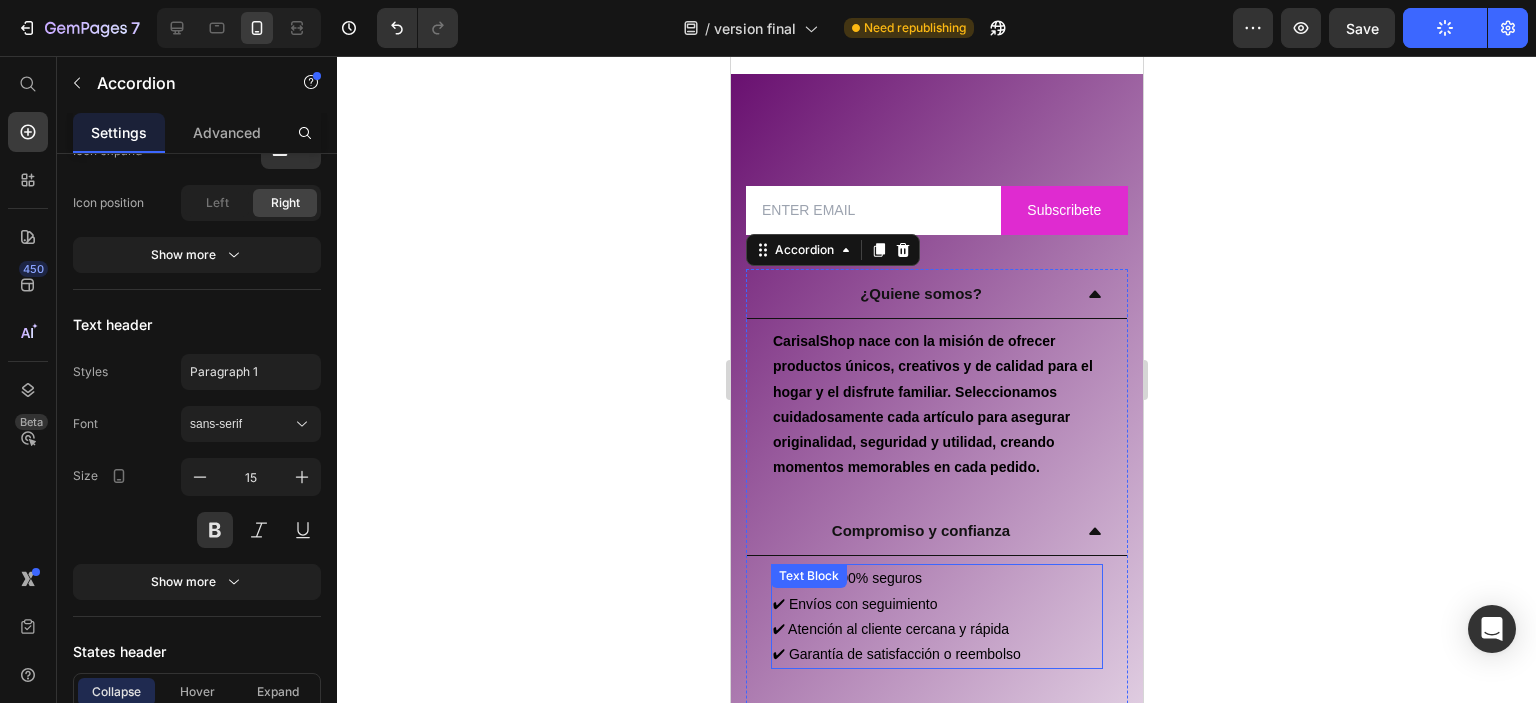 click on "✔ Pagos 100% seguros ✔ Envíos con seguimiento ✔ Atención al cliente cercana y rápida ✔ Garantía de satisfacción o reembolso Text Block" at bounding box center (936, 616) 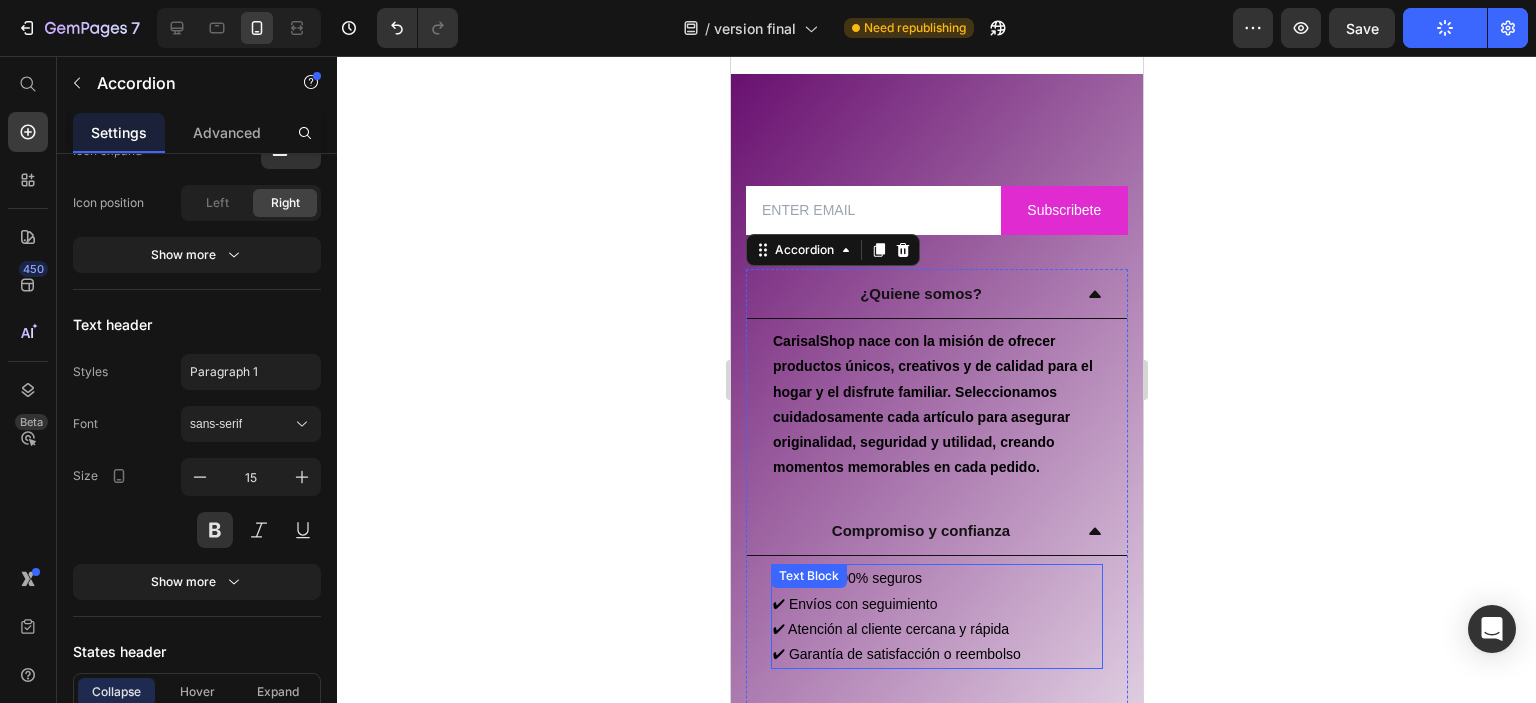 scroll, scrollTop: 0, scrollLeft: 0, axis: both 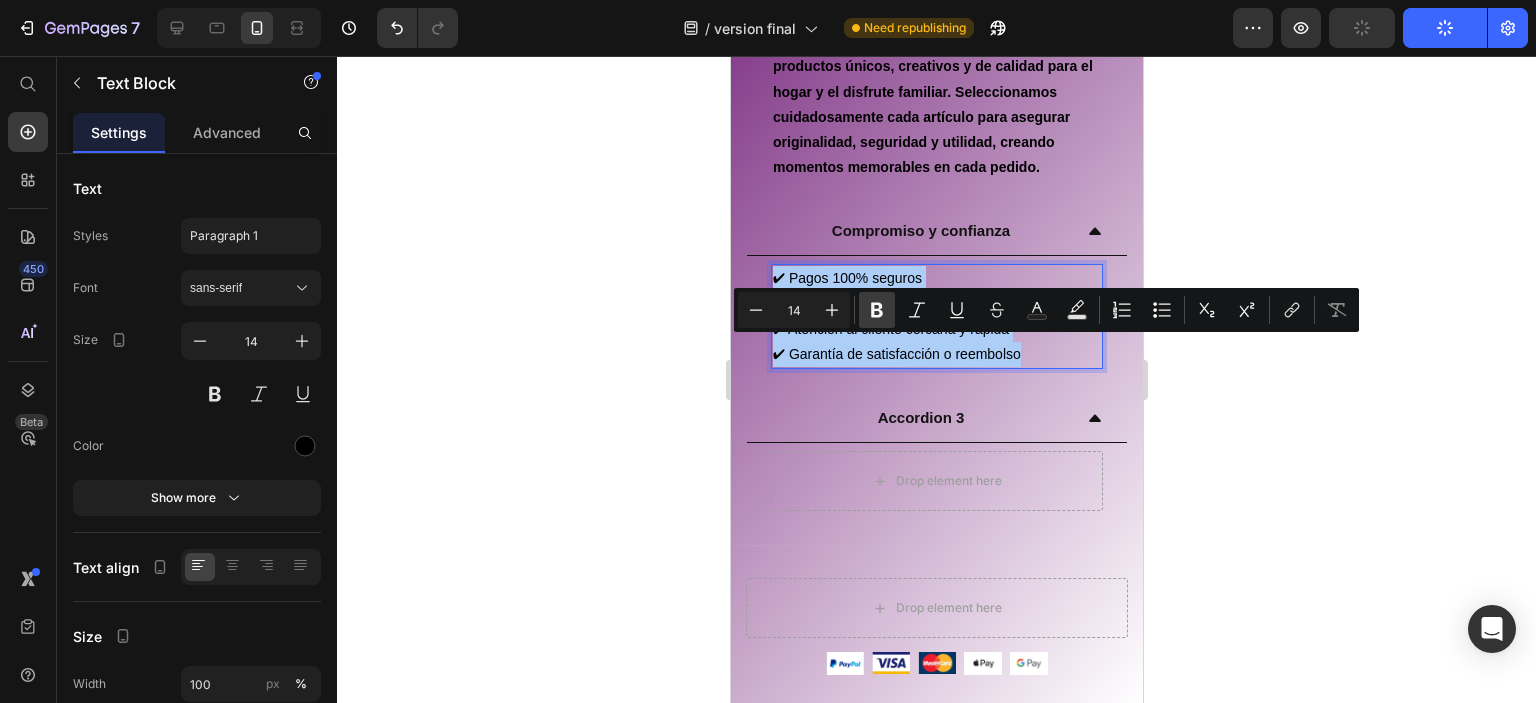 click 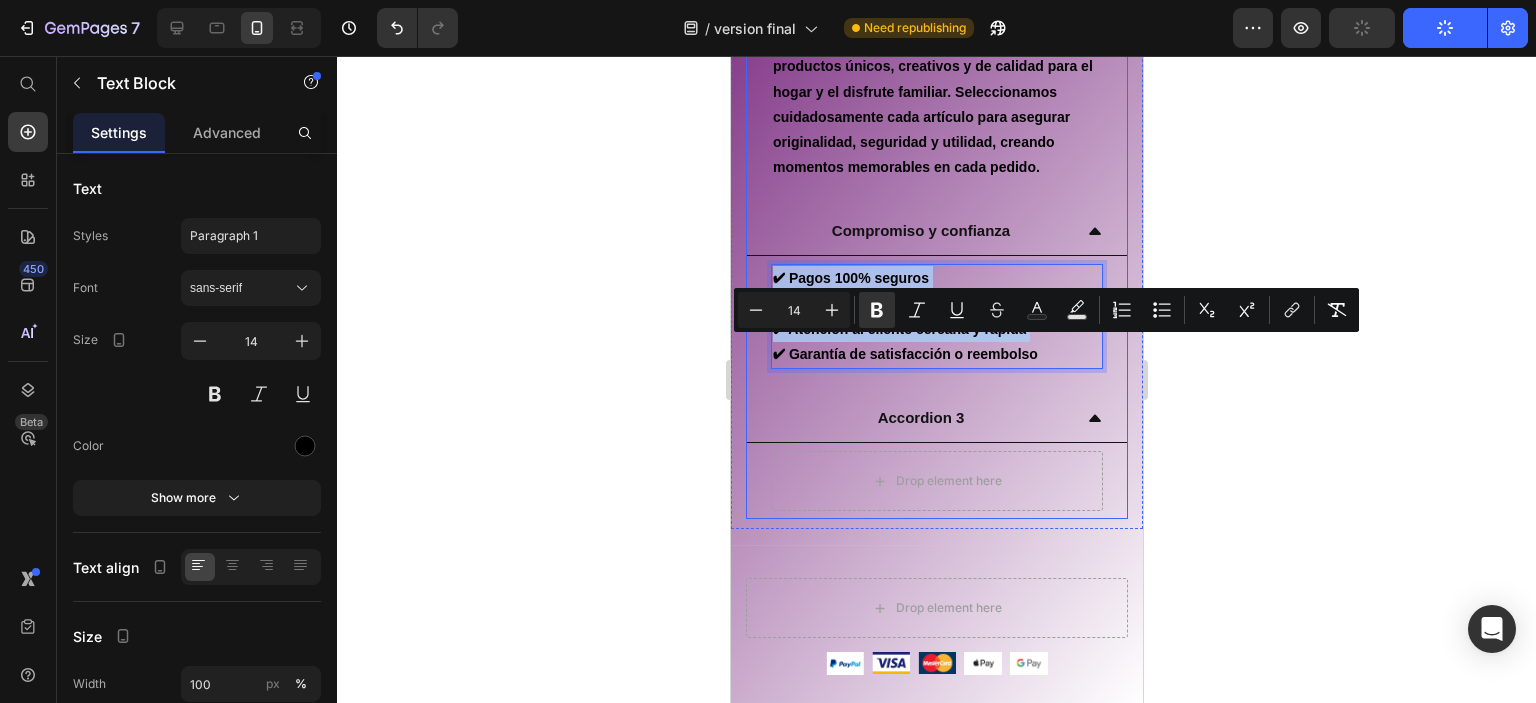 click on "¿Quiene somos? CarisalShop nace con la misión de ofrecer productos únicos, creativos y de calidad para el hogar y el disfrute familiar. Seleccionamos cuidadosamente cada artículo para asegurar originalidad, seguridad y utilidad, creando momentos memorables en cada pedido. Text Block
Compromiso y confianza ✔ Pagos 100% seguros ✔ Envíos con seguimiento ✔ Atención al cliente cercana y rápida ✔ Garantía de satisfacción o reembolso Text Block   0
Accordion 3
Drop element here Accordion Row" at bounding box center [936, 244] 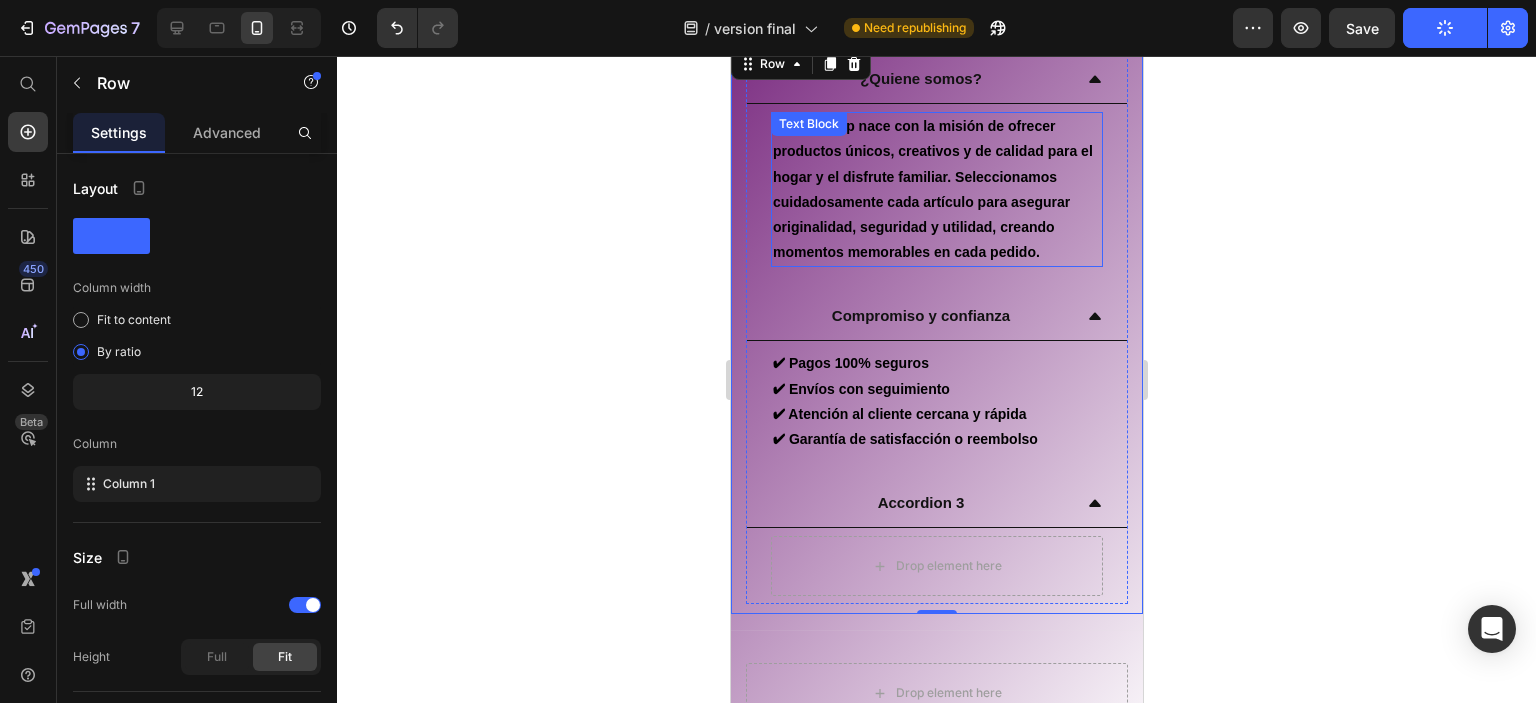 scroll, scrollTop: 5204, scrollLeft: 0, axis: vertical 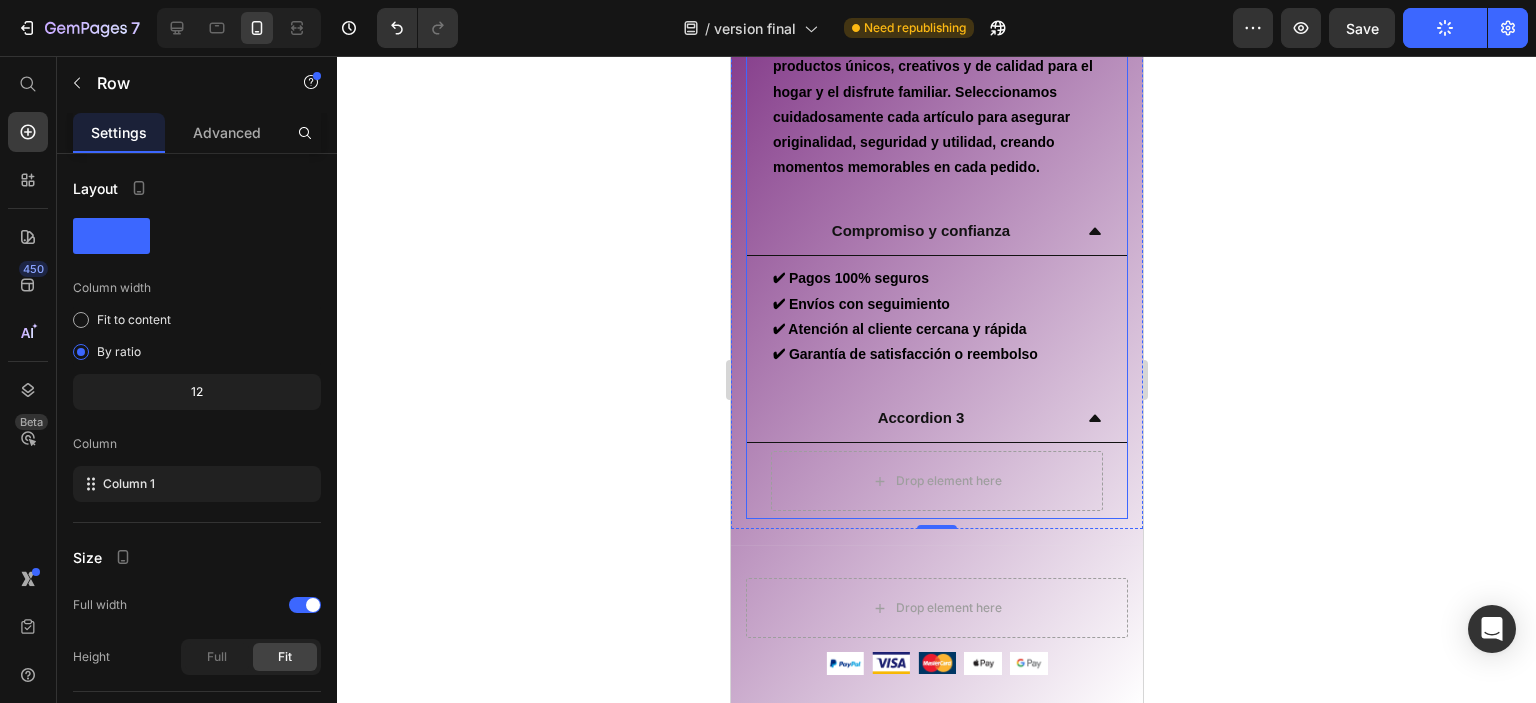 click on "Accordion 3" at bounding box center [920, 417] 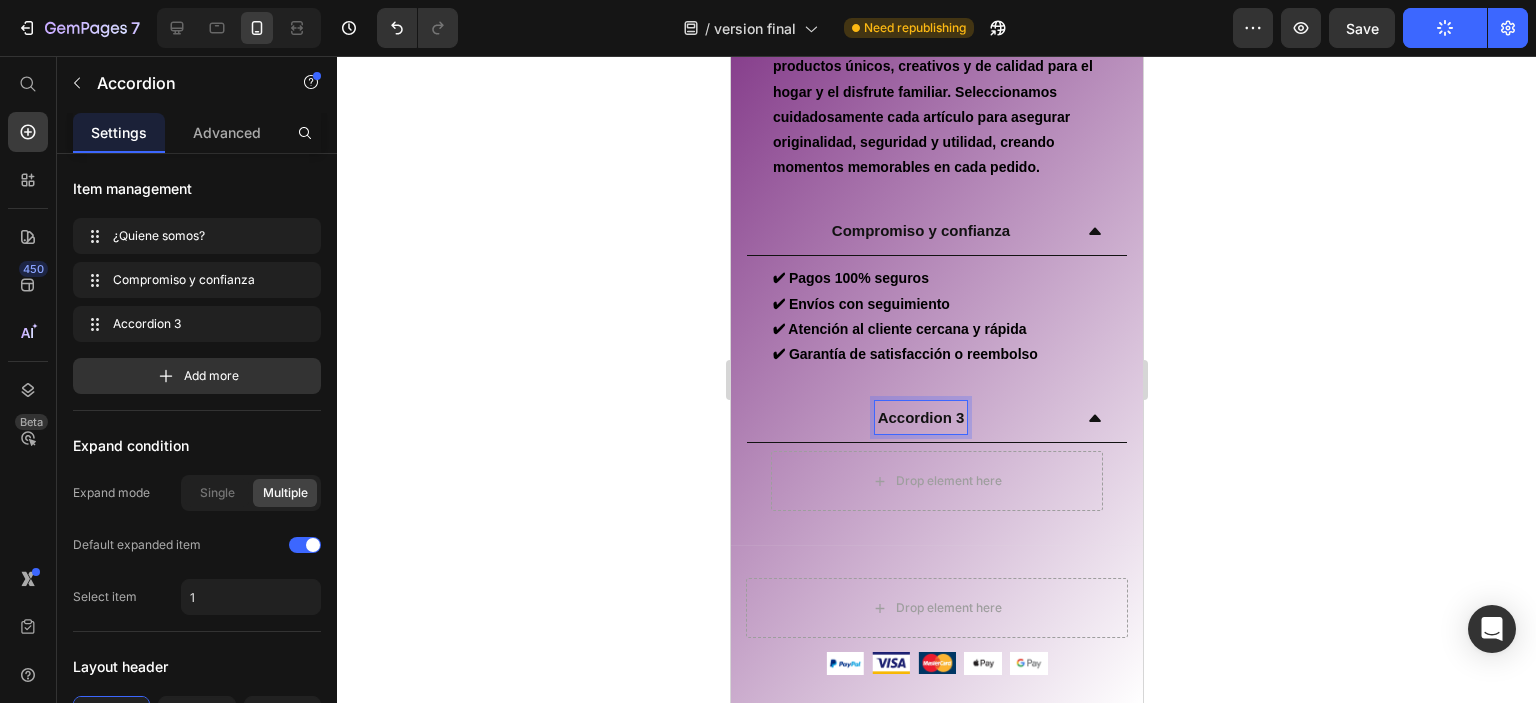 click on "Accordion 3" at bounding box center [920, 417] 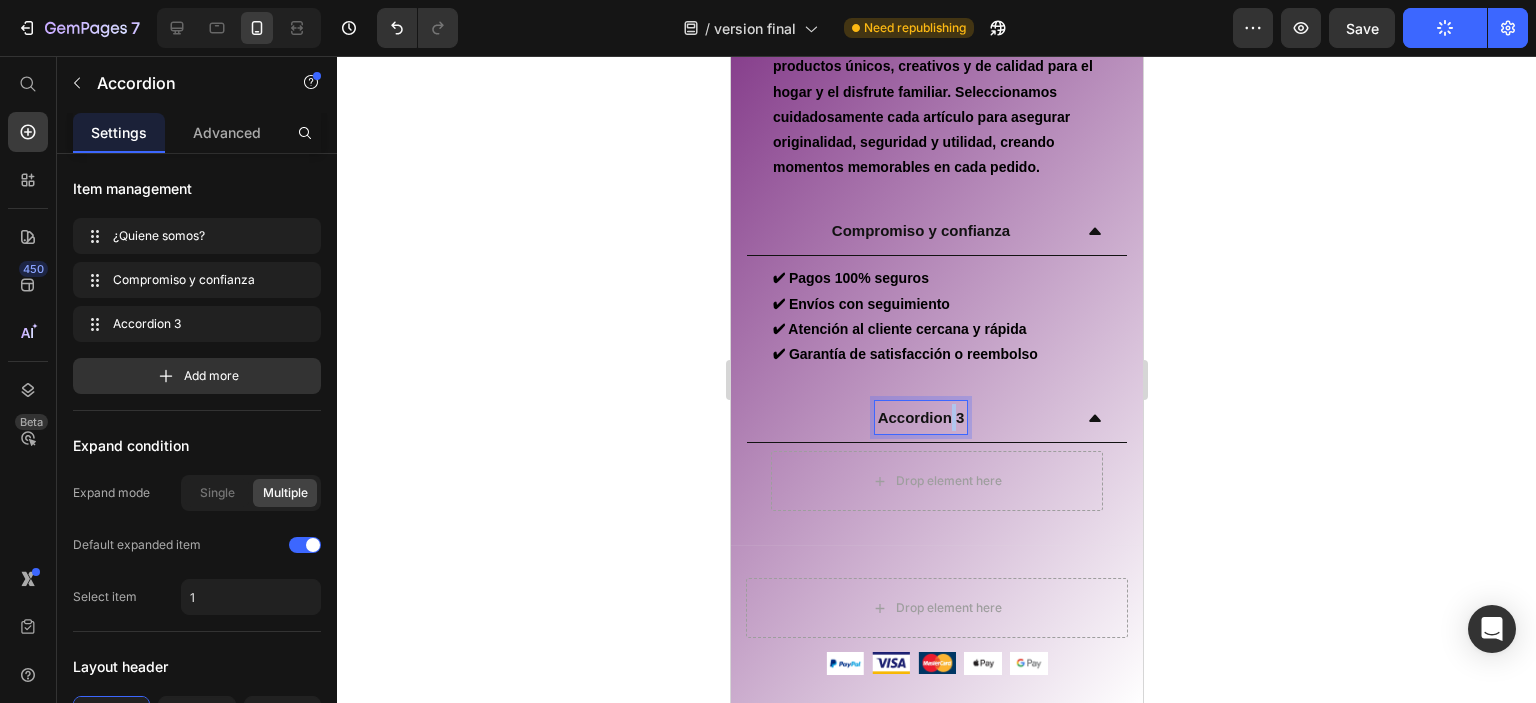 click on "Accordion 3" at bounding box center [920, 417] 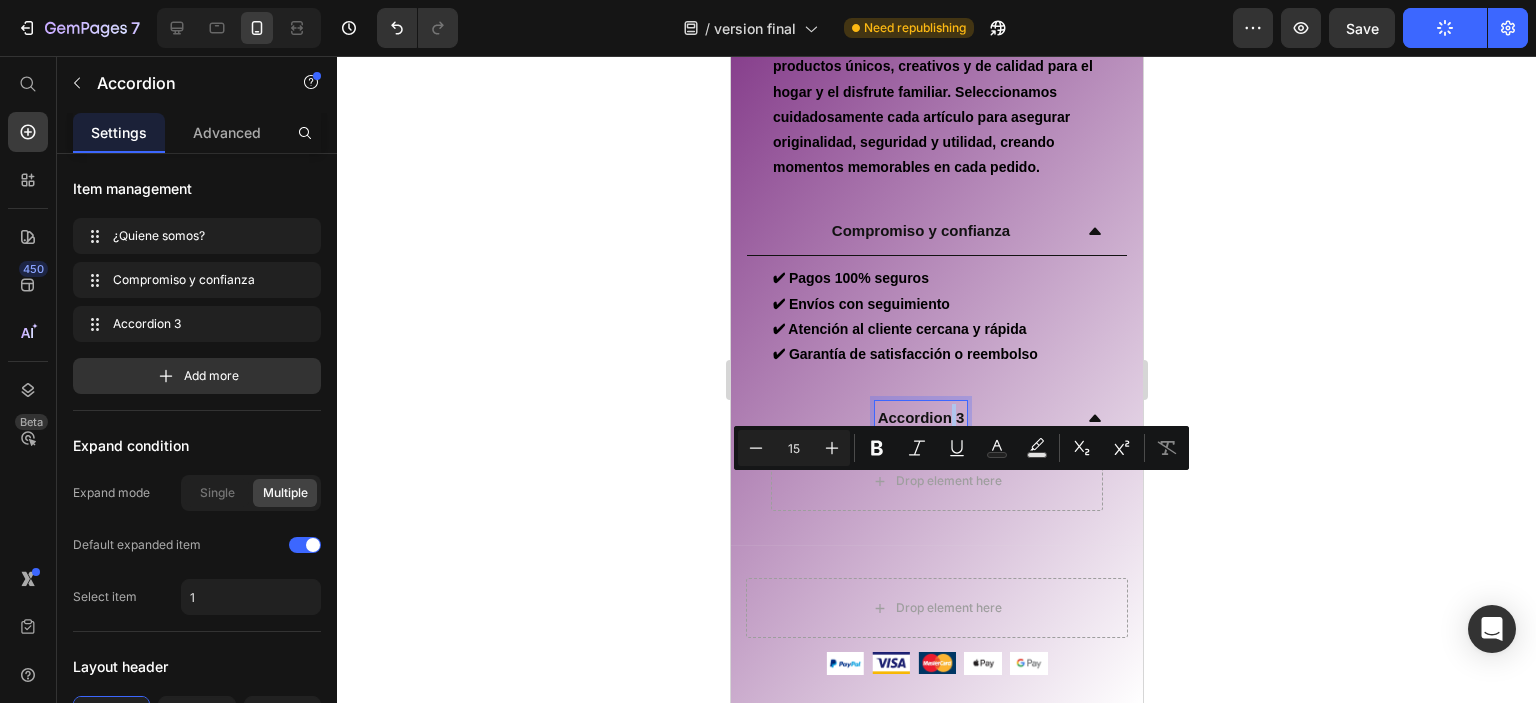 click on "Accordion 3" at bounding box center [920, 417] 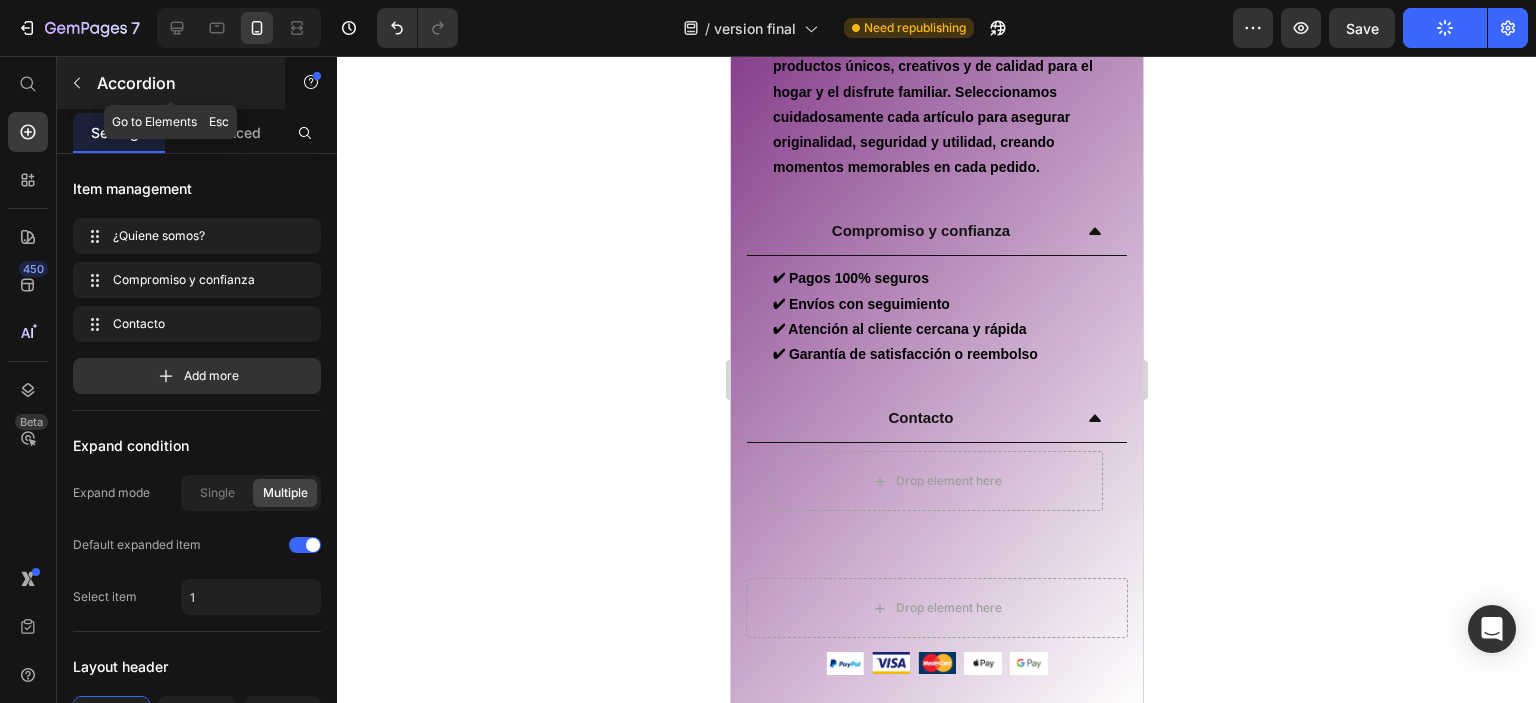 click at bounding box center (77, 83) 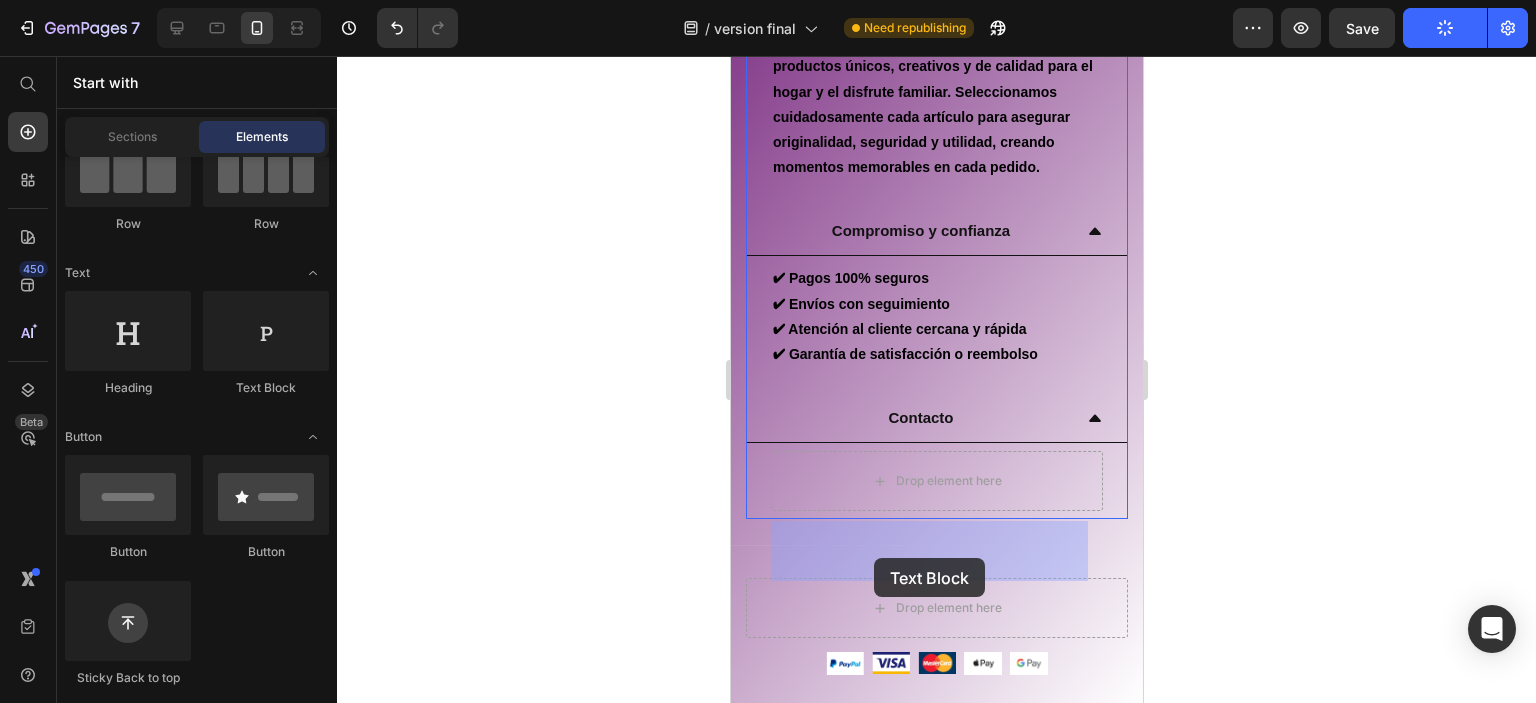 drag, startPoint x: 1008, startPoint y: 415, endPoint x: 873, endPoint y: 559, distance: 197.3854 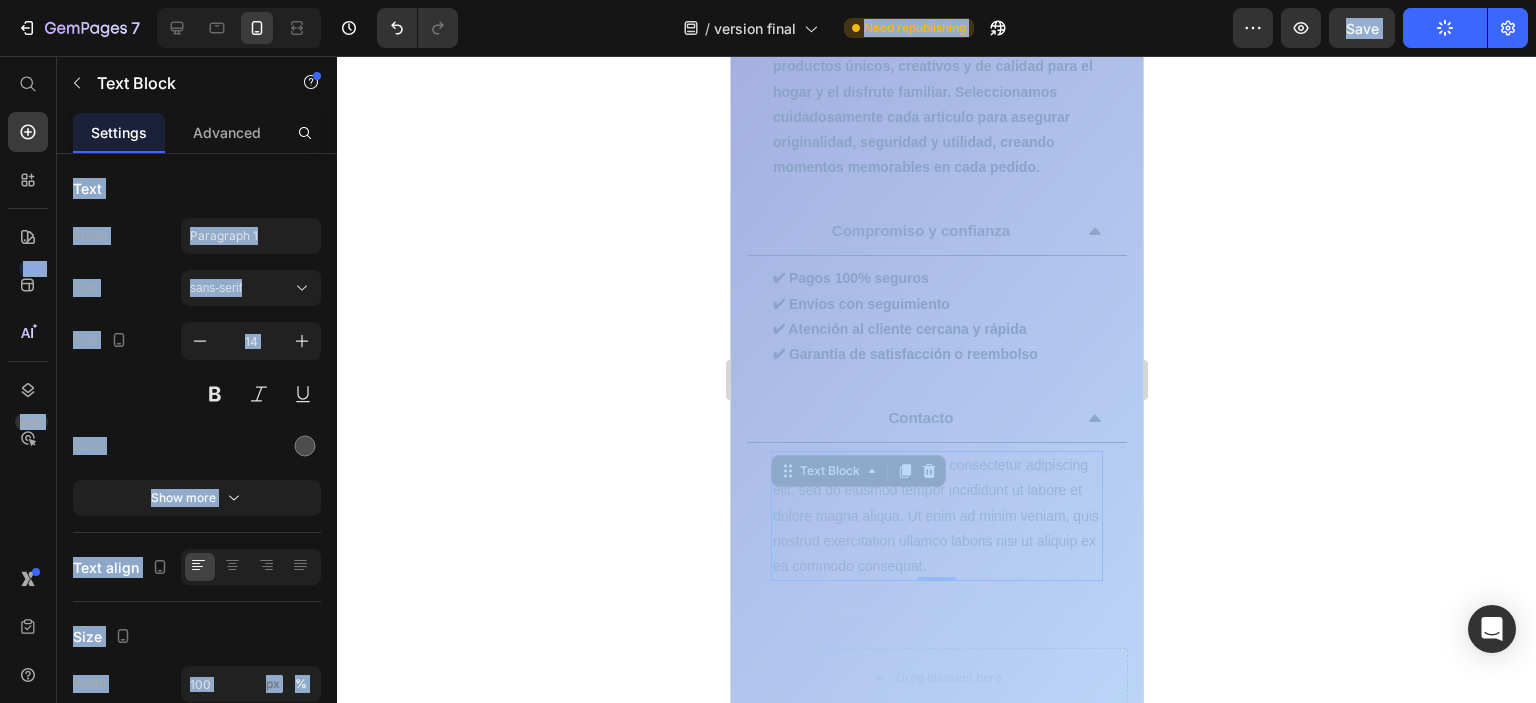 drag, startPoint x: 1263, startPoint y: 571, endPoint x: 1169, endPoint y: 623, distance: 107.42439 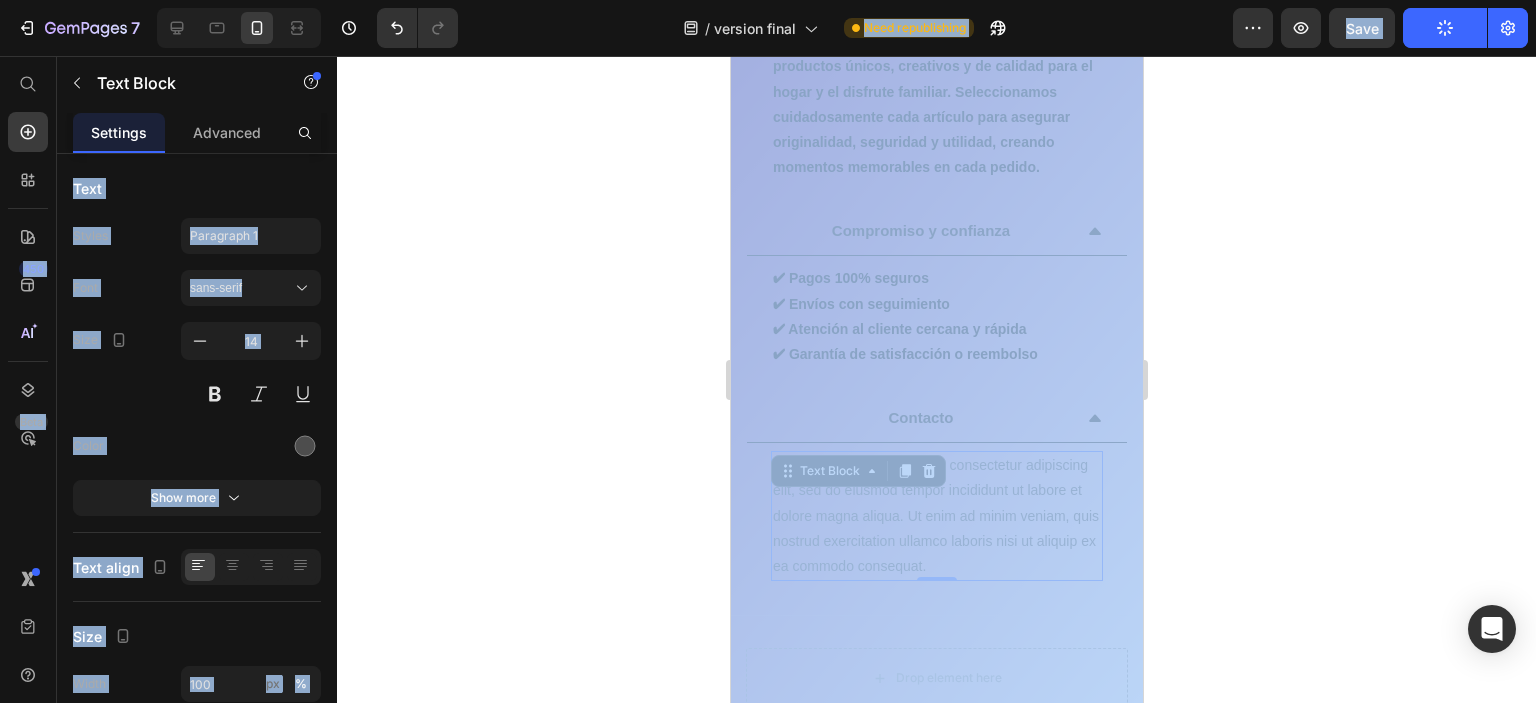 click 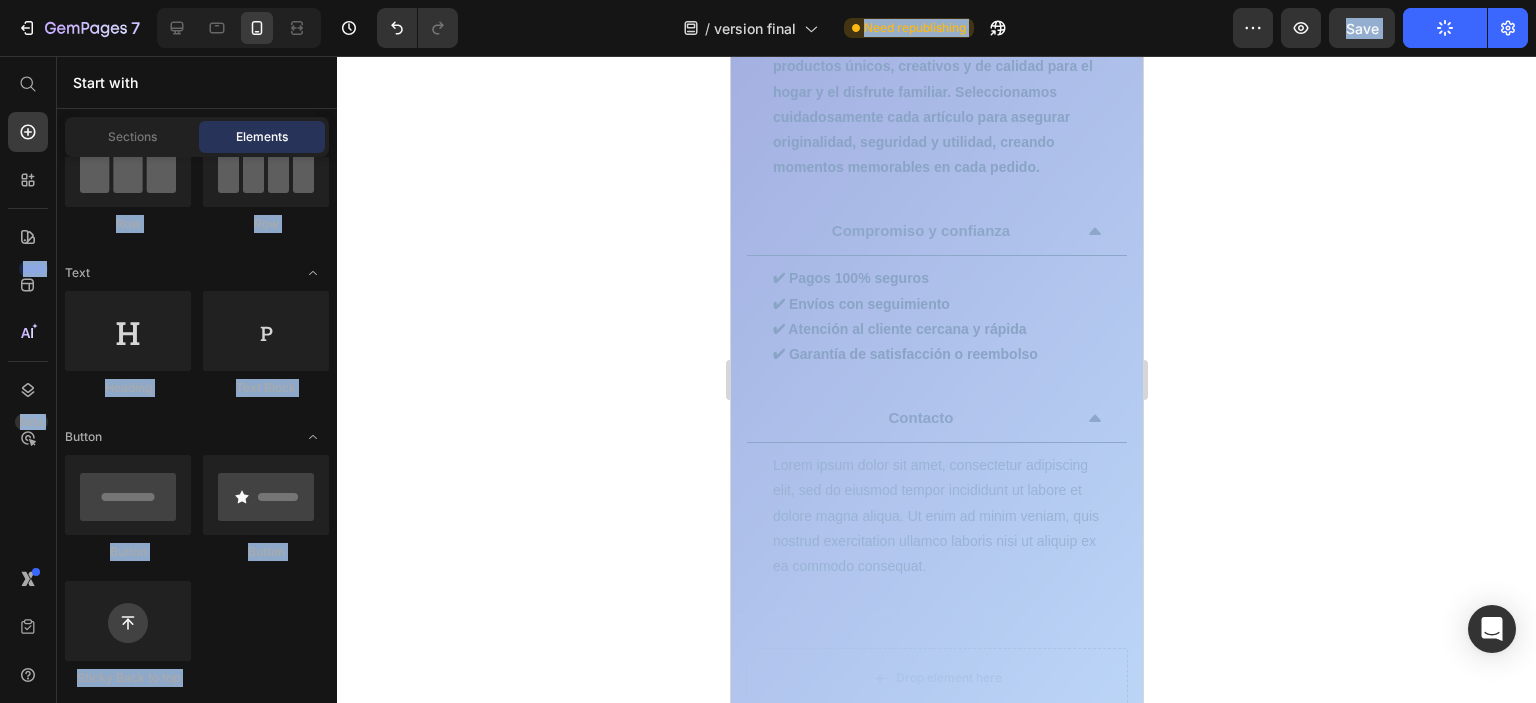 click 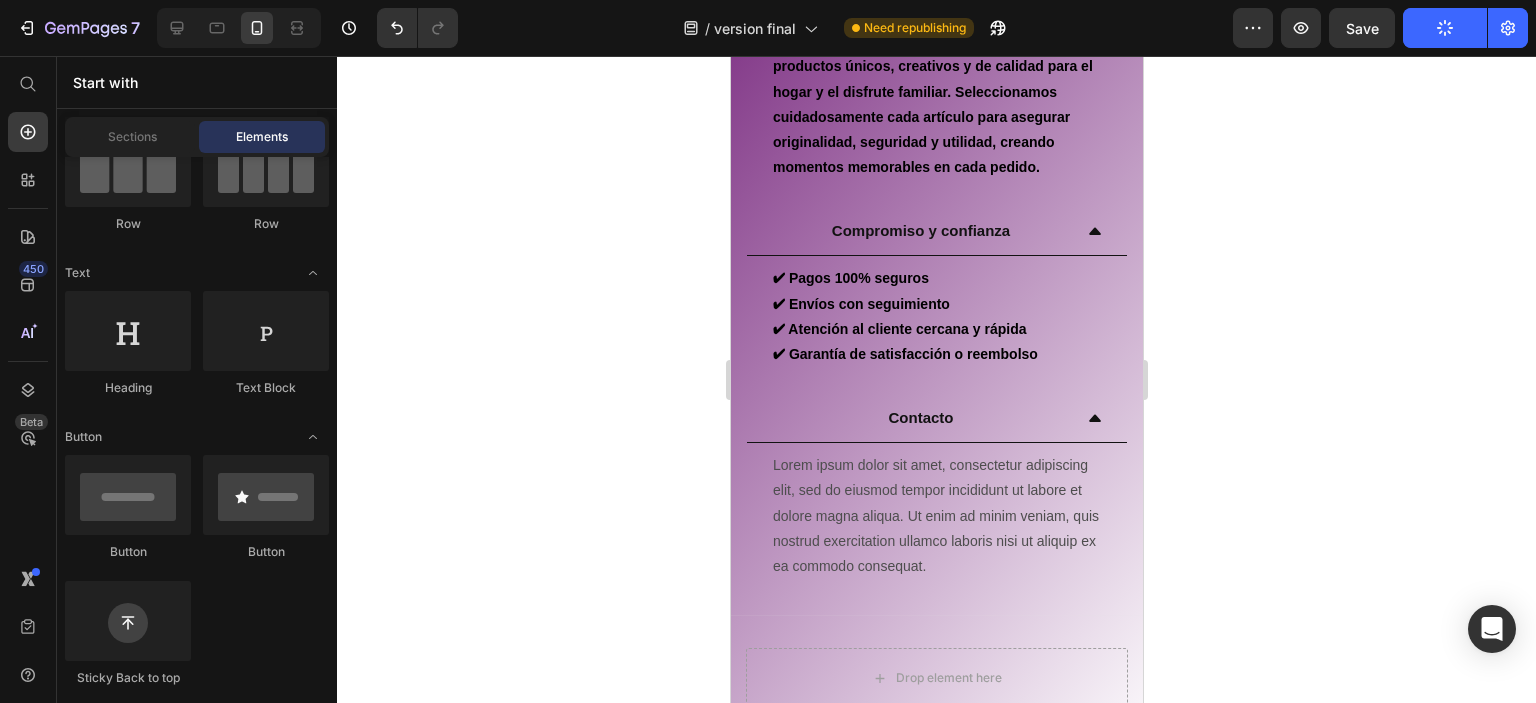 click 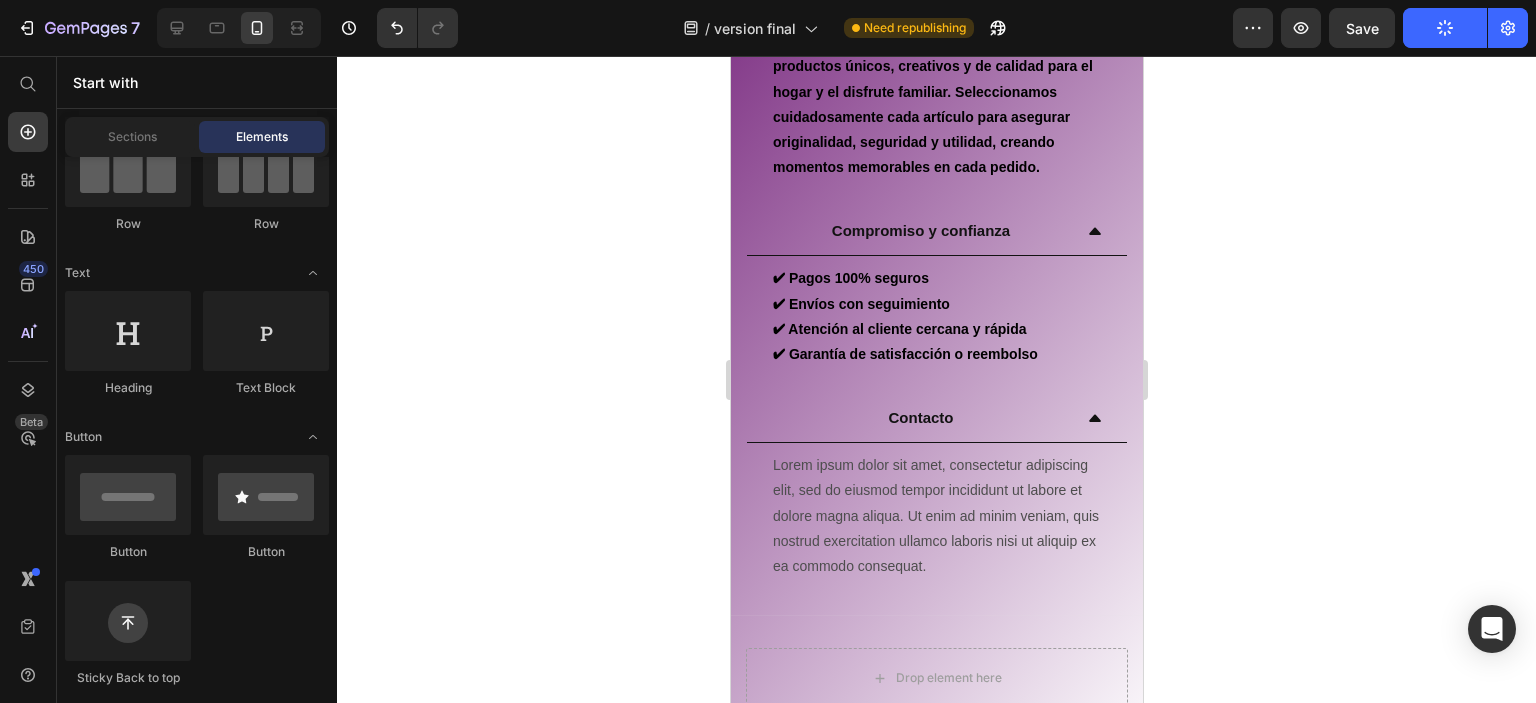 click on "Lorem ipsum dolor sit amet, consectetur adipiscing elit, sed do eiusmod tempor incididunt ut labore et dolore magna aliqua. Ut enim ad minim veniam, quis nostrud exercitation ullamco laboris nisi ut aliquip ex ea commodo consequat." at bounding box center [936, 516] 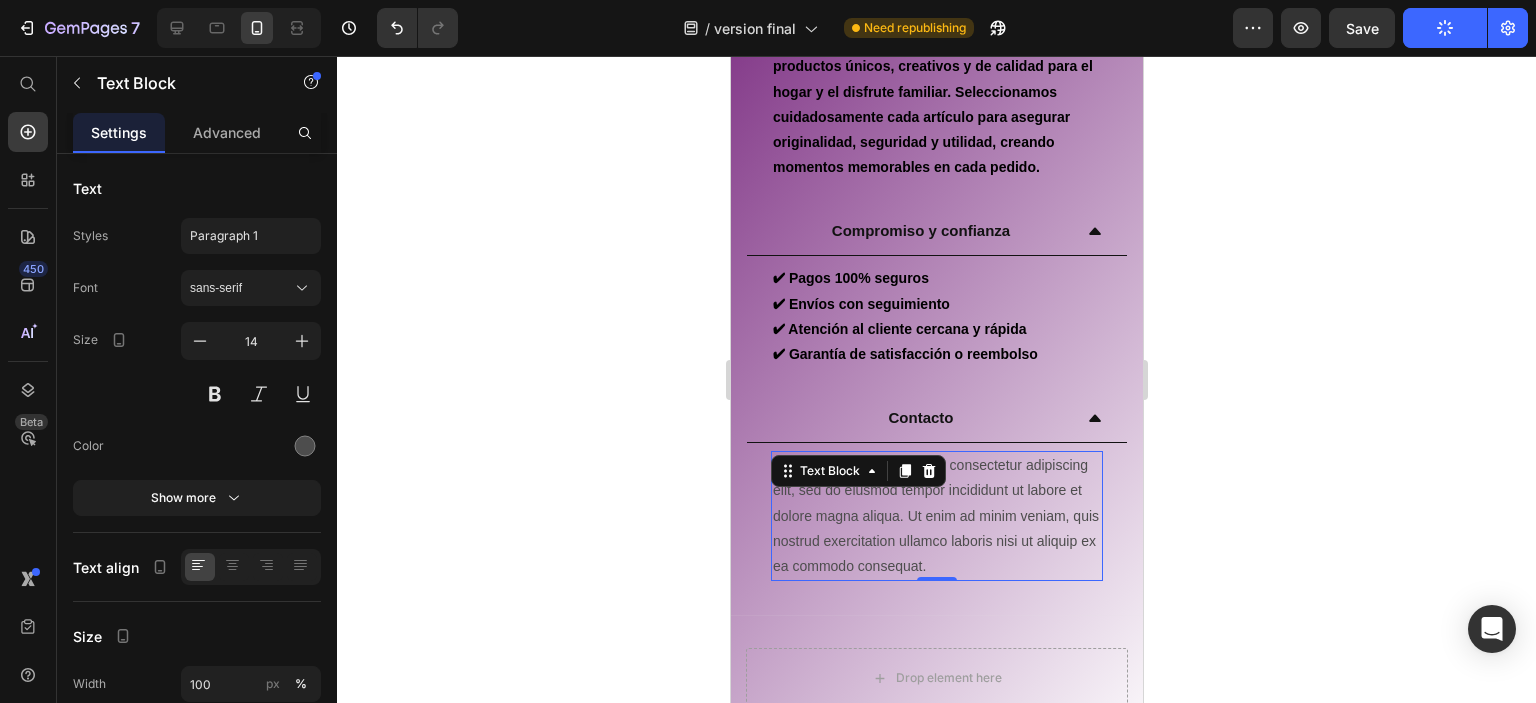 click on "Lorem ipsum dolor sit amet, consectetur adipiscing elit, sed do eiusmod tempor incididunt ut labore et dolore magna aliqua. Ut enim ad minim veniam, quis nostrud exercitation ullamco laboris nisi ut aliquip ex ea commodo consequat." at bounding box center (936, 516) 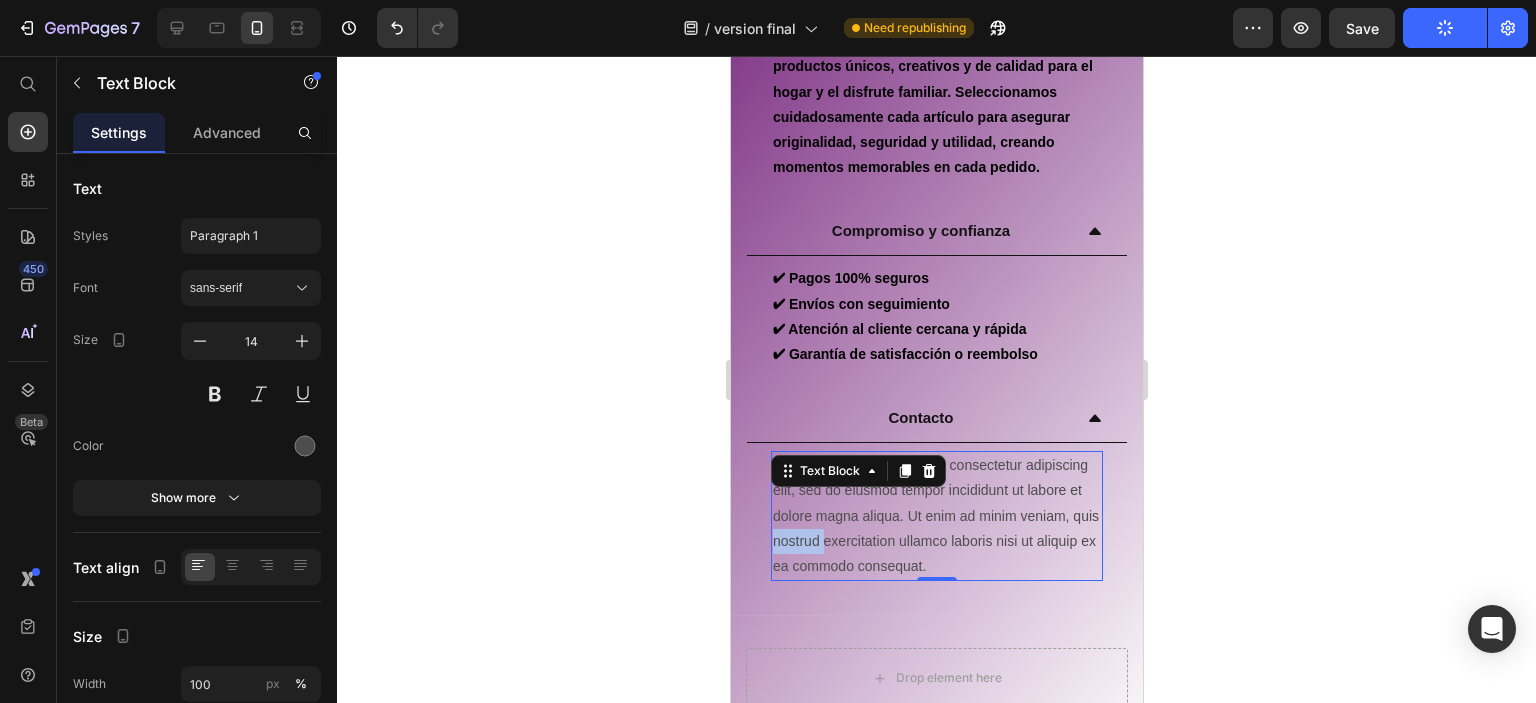 click on "Lorem ipsum dolor sit amet, consectetur adipiscing elit, sed do eiusmod tempor incididunt ut labore et dolore magna aliqua. Ut enim ad minim veniam, quis nostrud exercitation ullamco laboris nisi ut aliquip ex ea commodo consequat." at bounding box center (936, 516) 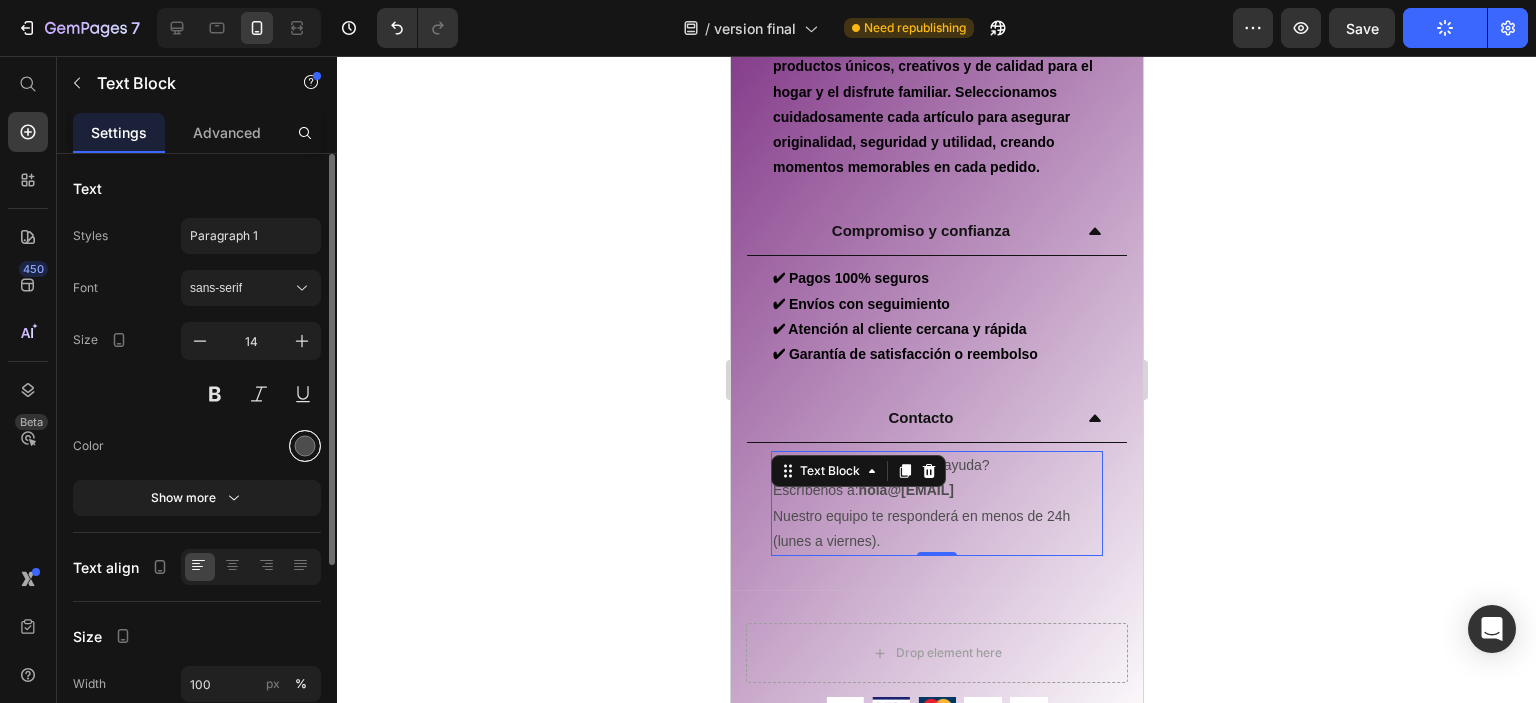click at bounding box center (305, 446) 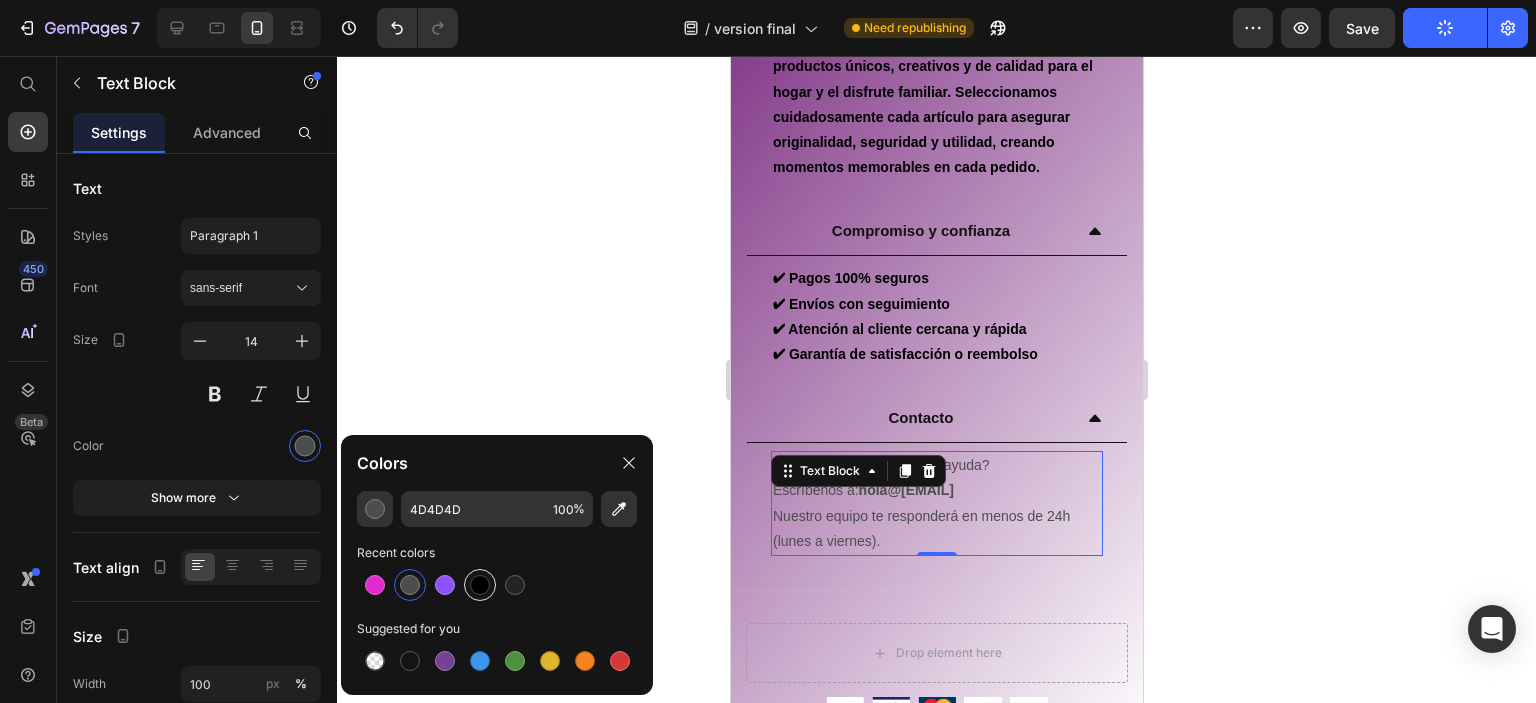 click at bounding box center (480, 585) 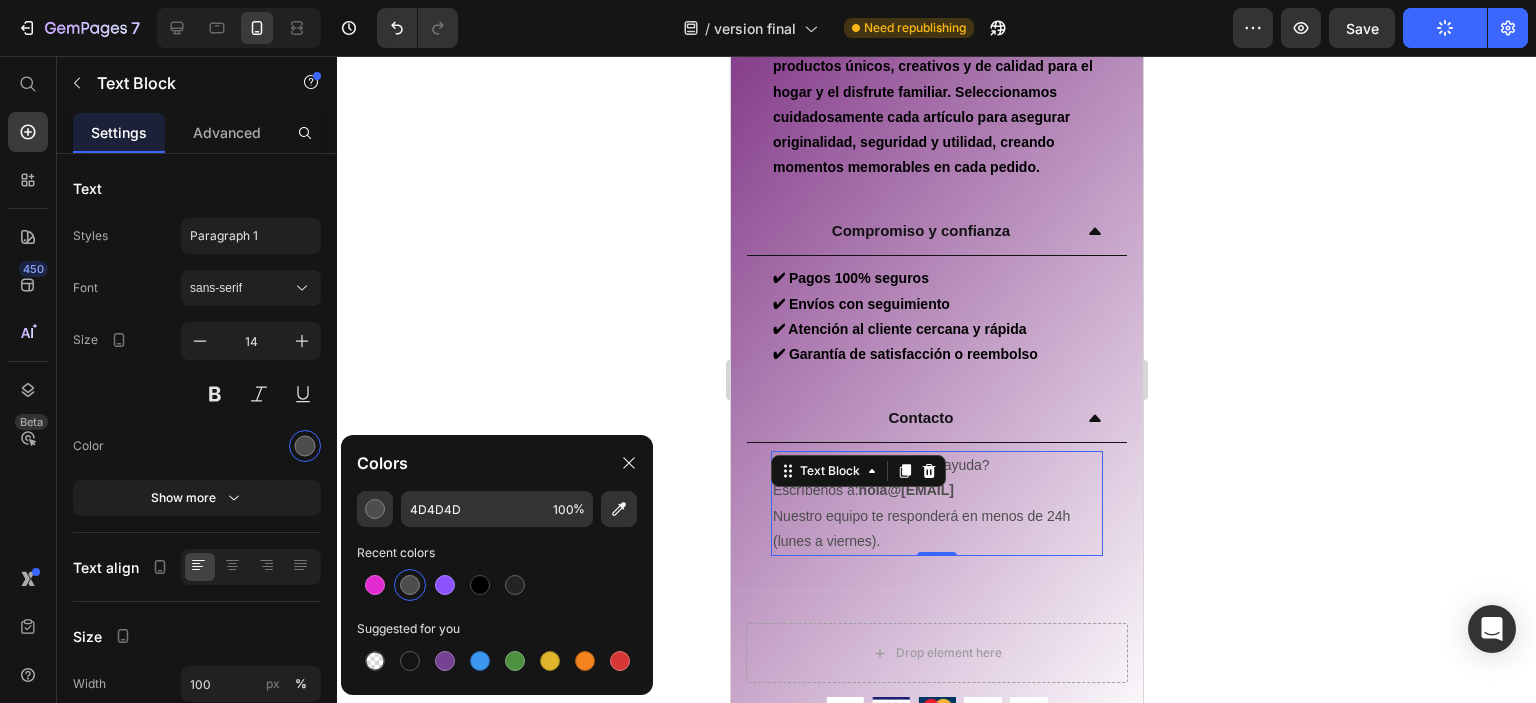 type on "000000" 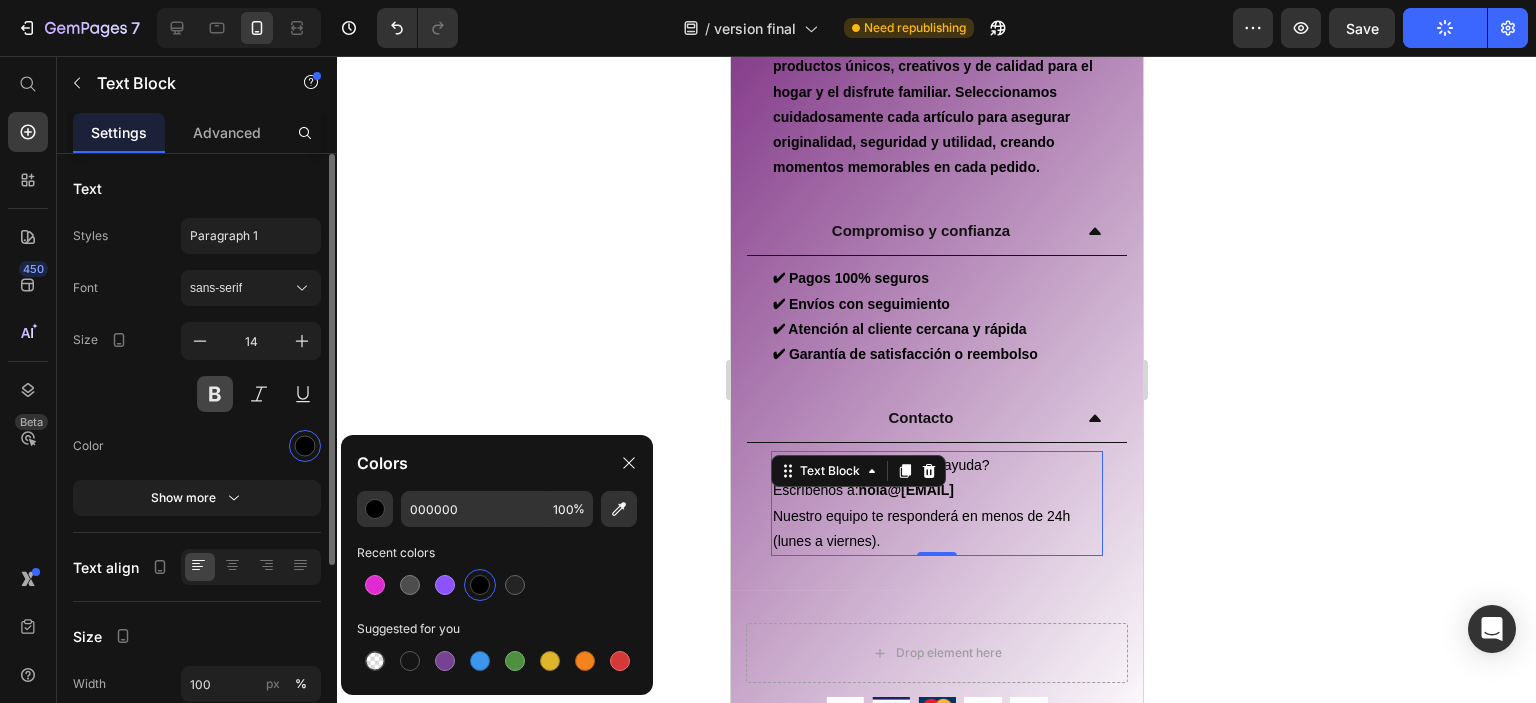 click at bounding box center (215, 394) 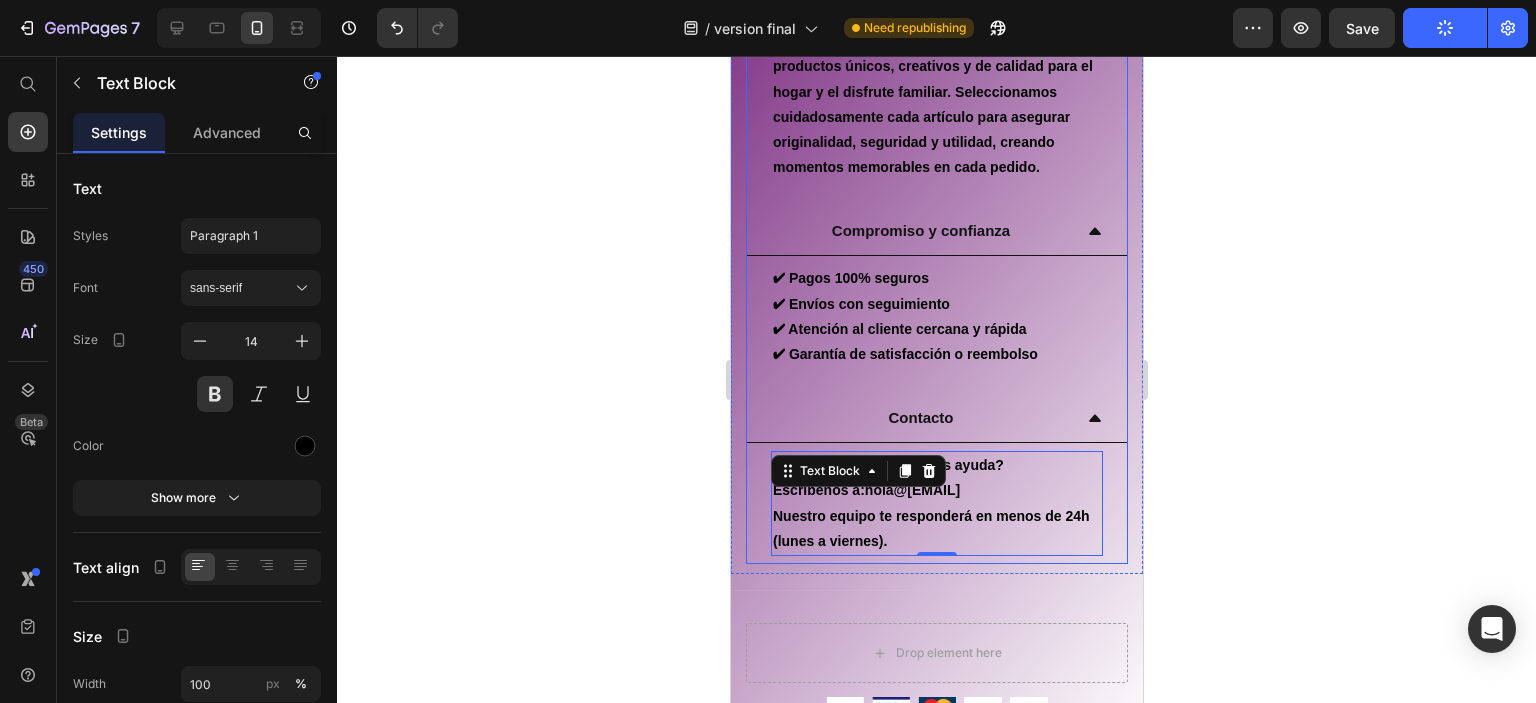 click on "¿Quiene somos? CarisalShop nace con la misión de ofrecer productos únicos, creativos y de calidad para el hogar y el disfrute familiar. Seleccionamos cuidadosamente cada artículo para asegurar originalidad, seguridad y utilidad, creando momentos memorables en cada pedido. Text Block
Compromiso y confianza ✔ Pagos 100% seguros ✔ Envíos con seguimiento ✔ Atención al cliente cercana y rápida ✔ Garantía de satisfacción o reembolso Text Block
Contacto ¿Tienes dudas o necesitas ayuda? Escríbenos a:  hola@carisalshop.com Nuestro equipo te responderá en menos de 24h (lunes a viernes). Text Block   0 Accordion Row" at bounding box center [936, 266] 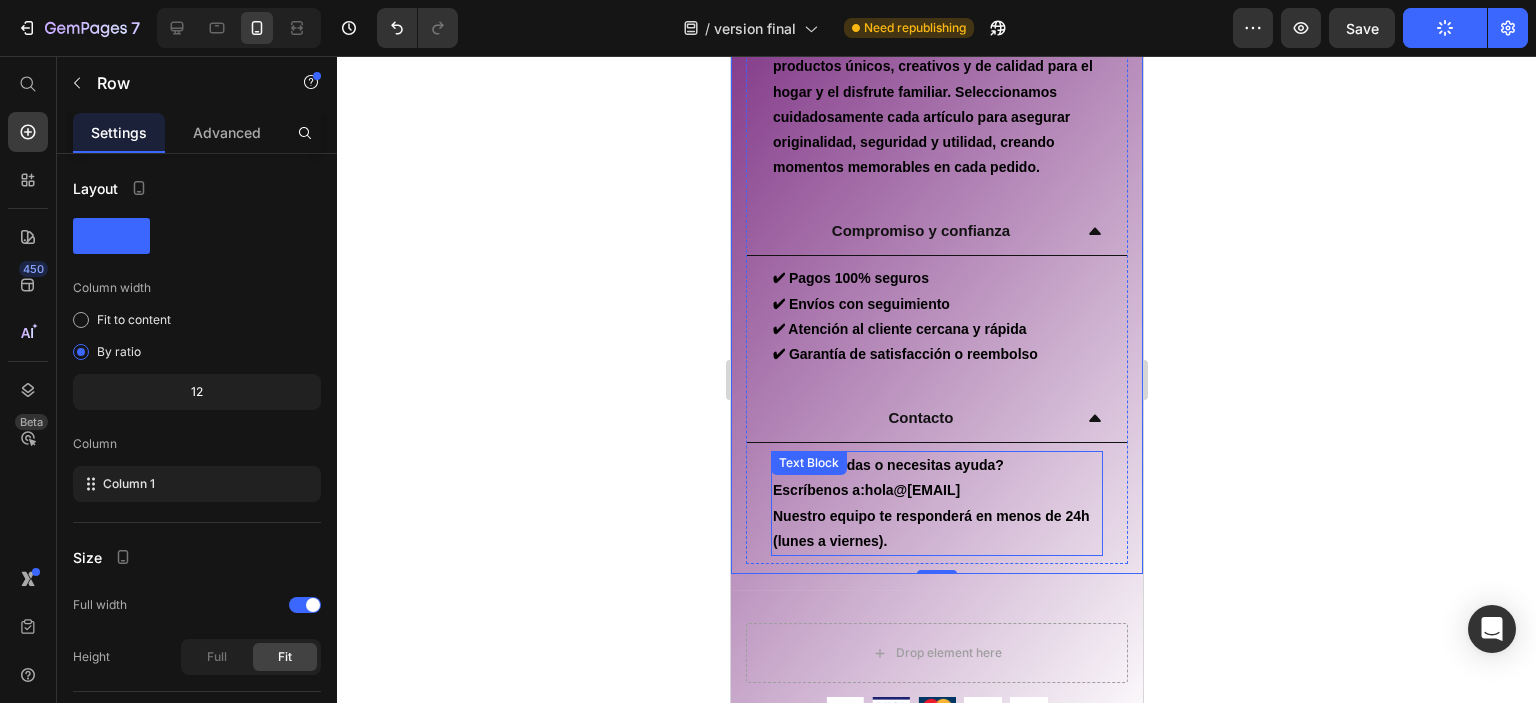 click on "¿Tienes dudas o necesitas ayuda? Escríbenos a:  hola@carisalshop.com Nuestro equipo te responderá en menos de 24h (lunes a viernes)." at bounding box center (936, 503) 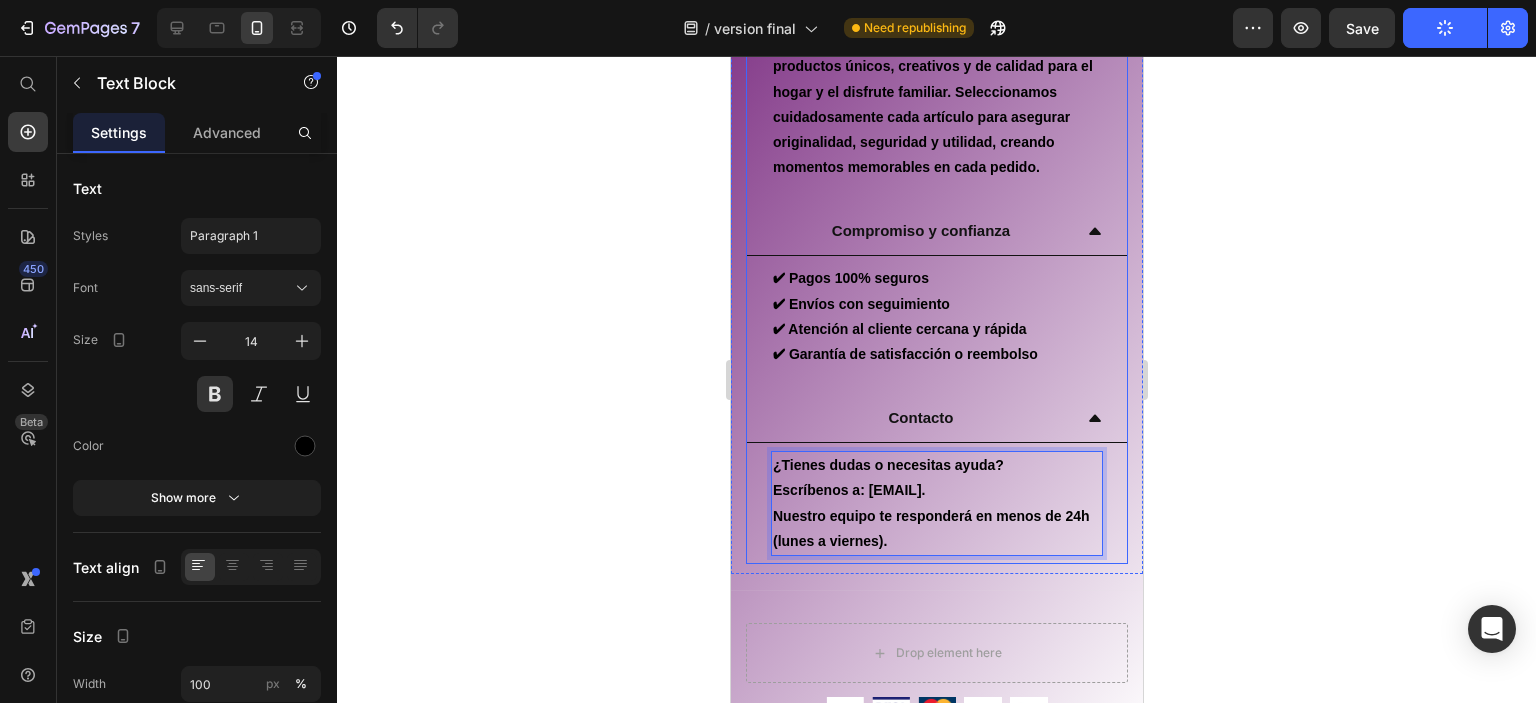 click 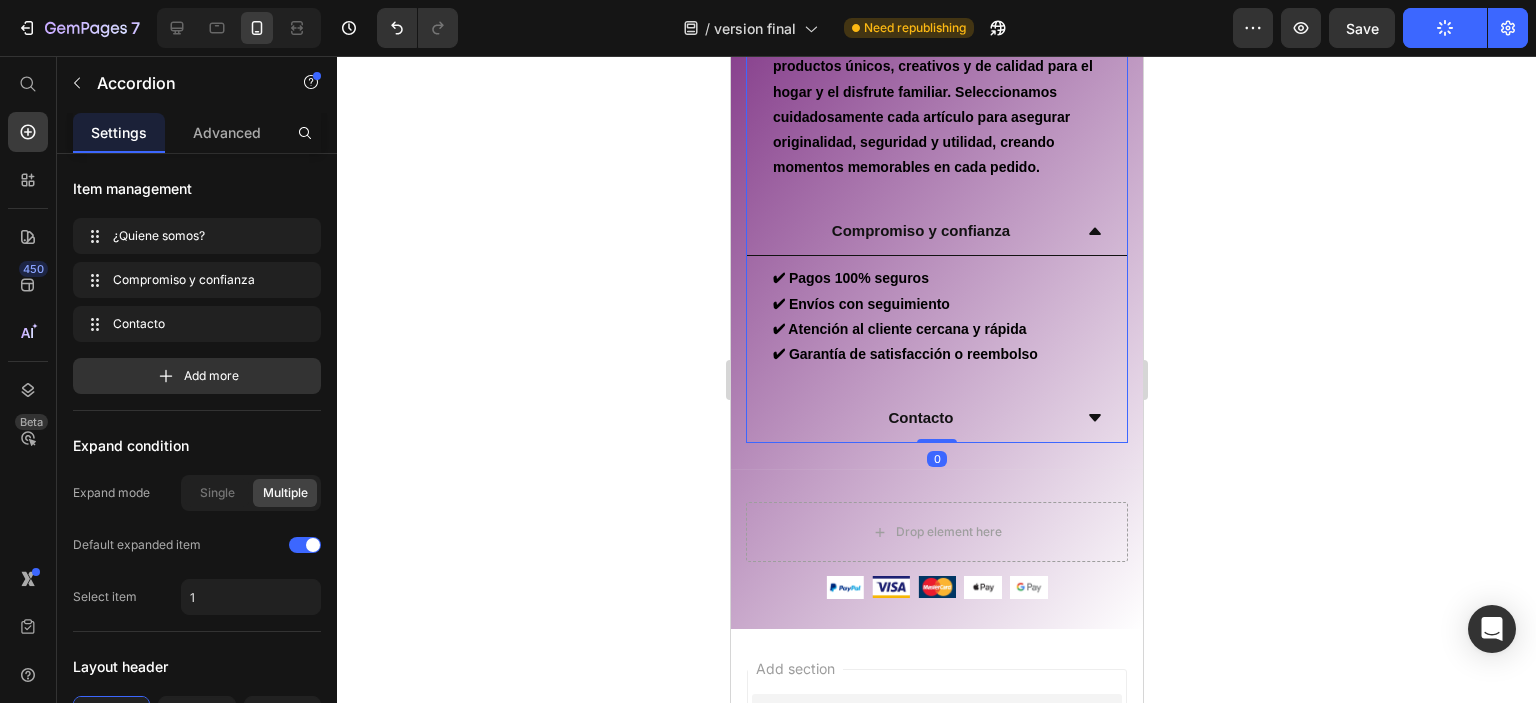 click 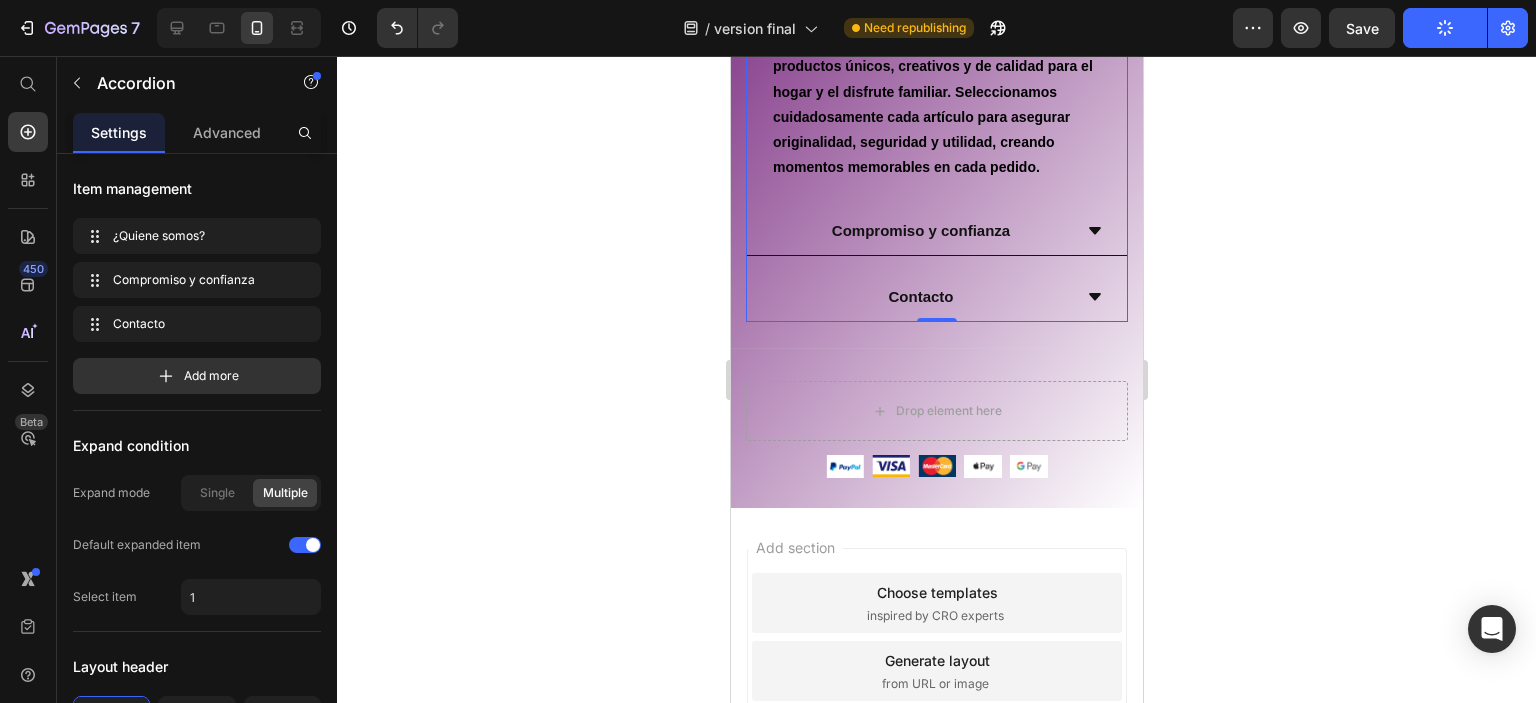 click 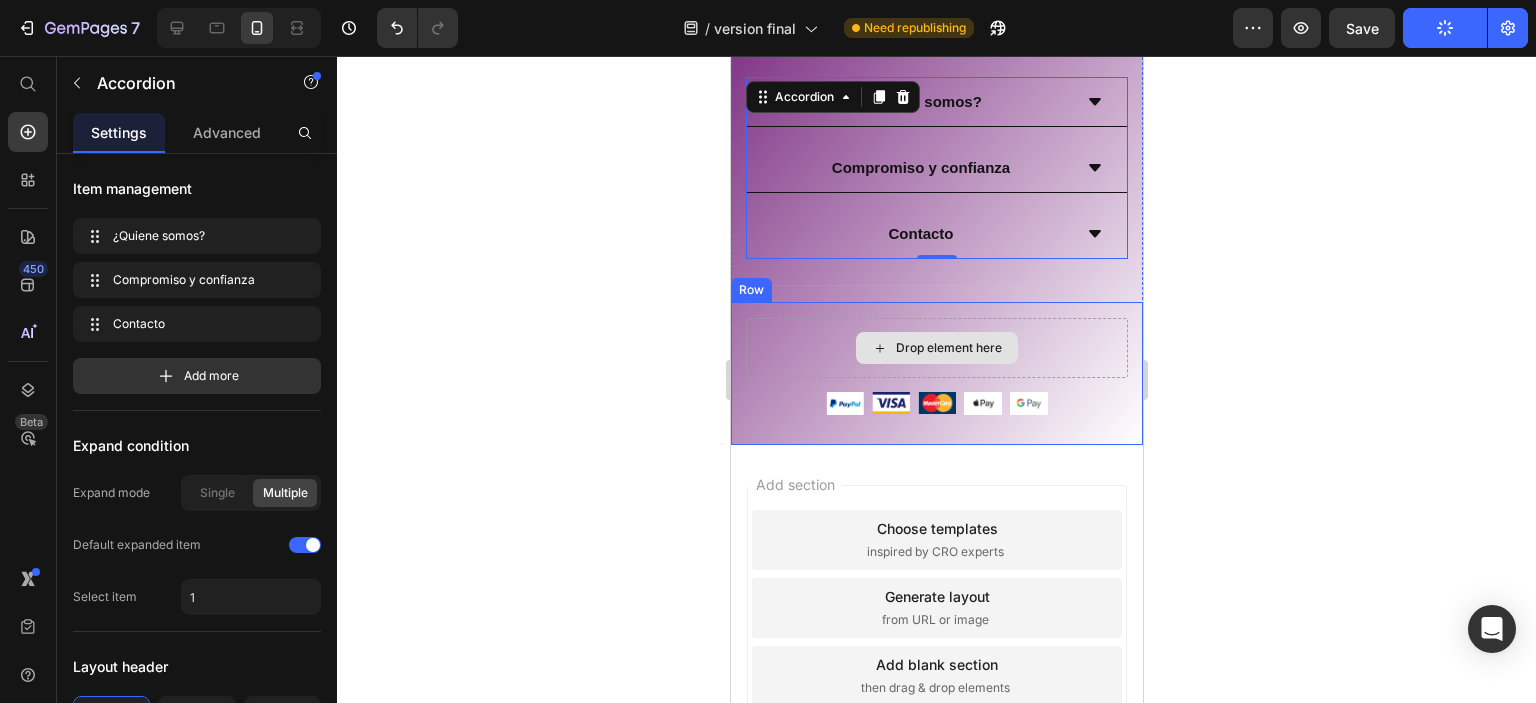 scroll, scrollTop: 4904, scrollLeft: 0, axis: vertical 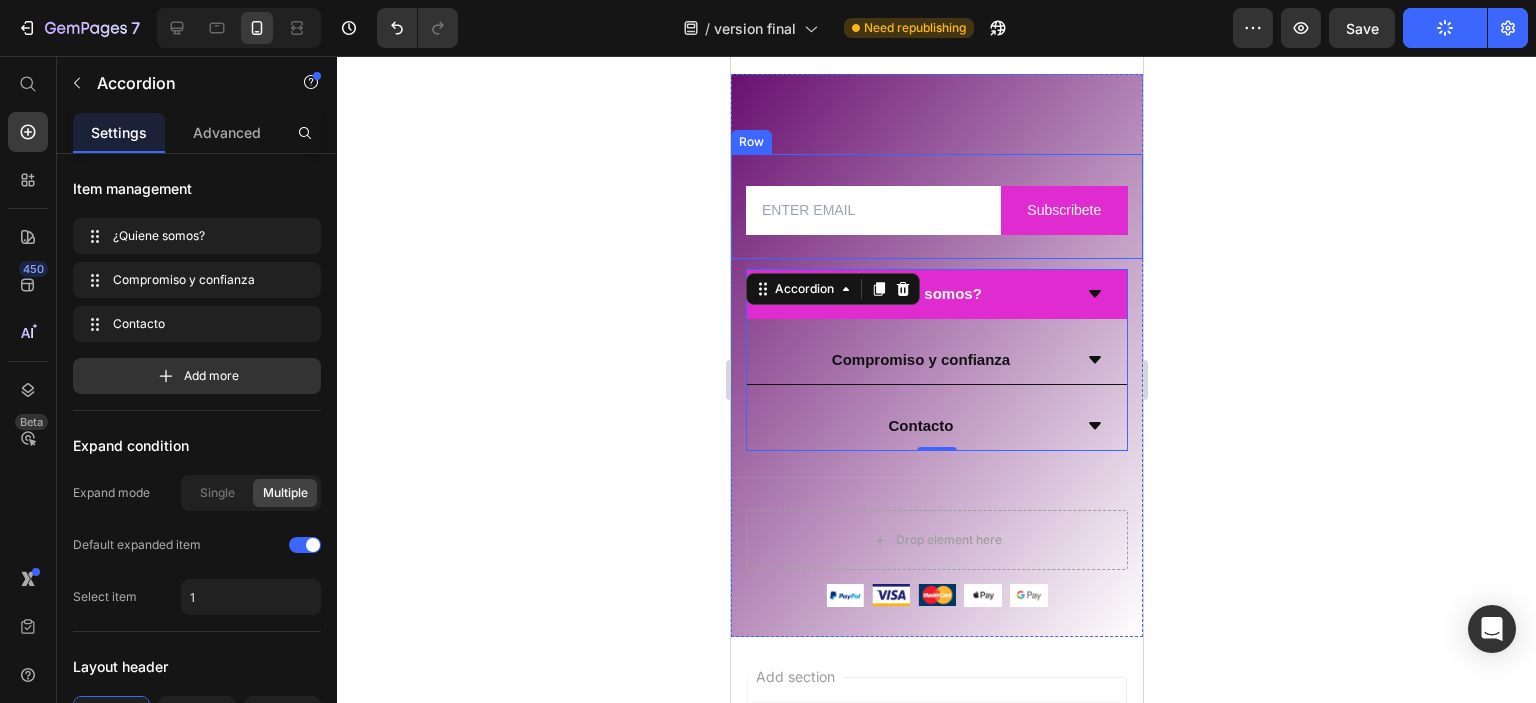 click on "Email Field Subscribete Submit Button Row Newsletter Row" at bounding box center [936, 206] 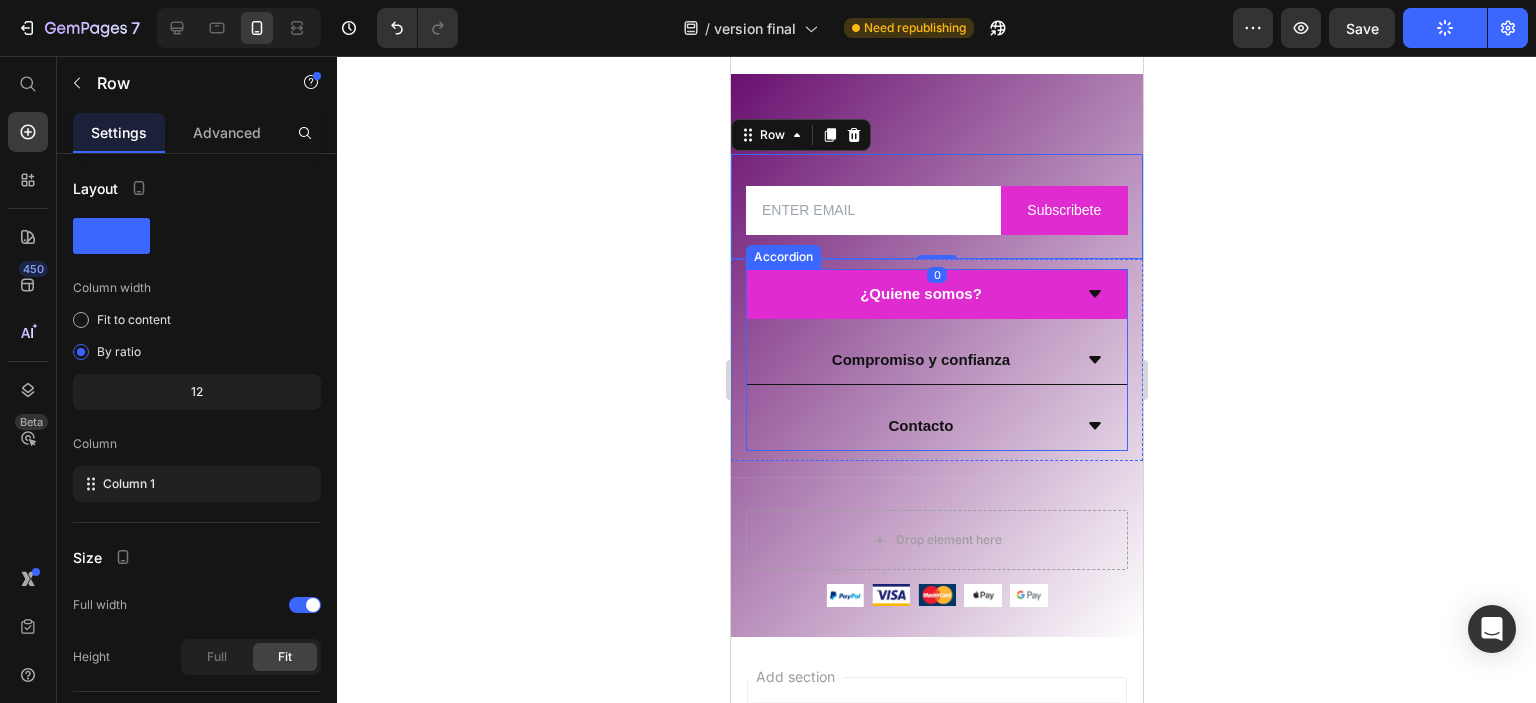 click 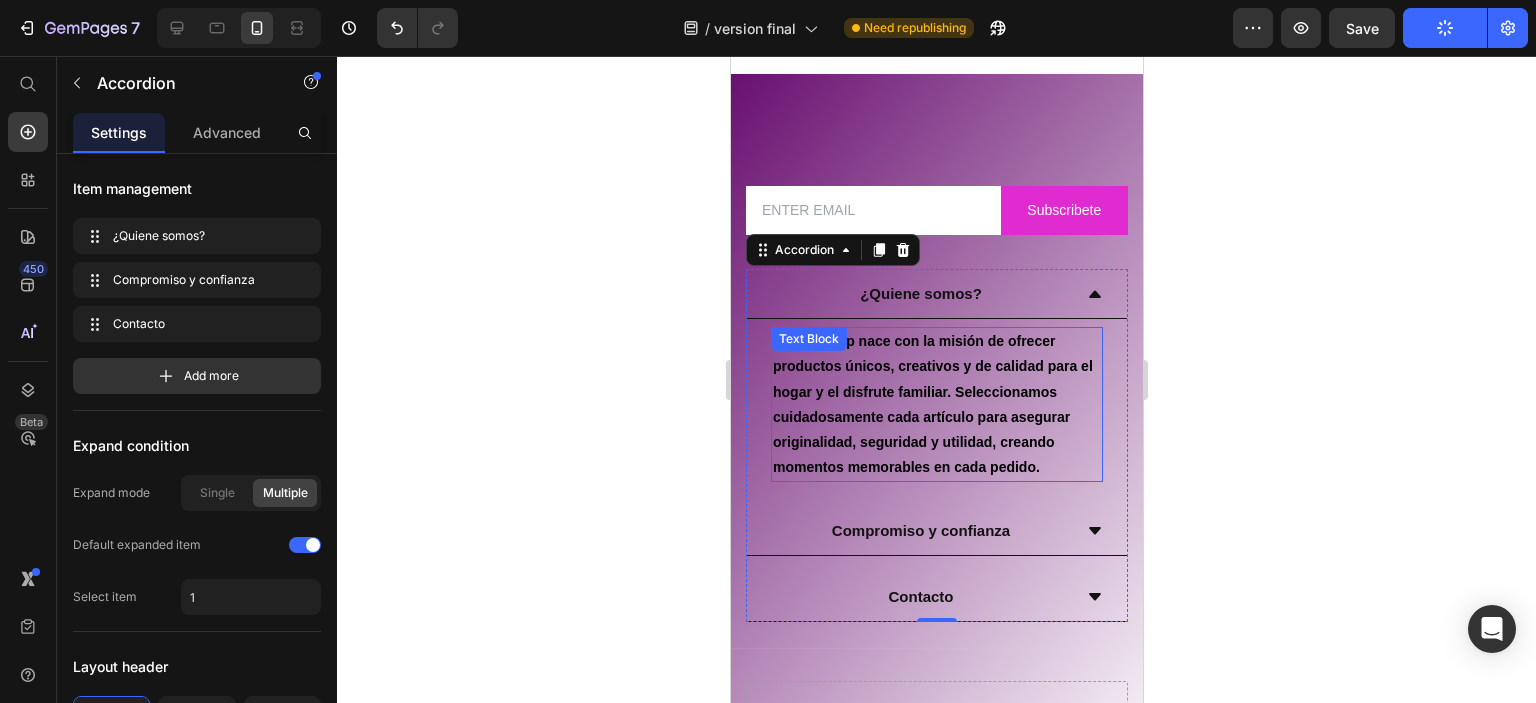 click on "CarisalShop nace con la misión de ofrecer productos únicos, creativos y de calidad para el hogar y el disfrute familiar. Seleccionamos cuidadosamente cada artículo para asegurar originalidad, seguridad y utilidad, creando momentos memorables en cada pedido. Text Block" at bounding box center (936, 404) 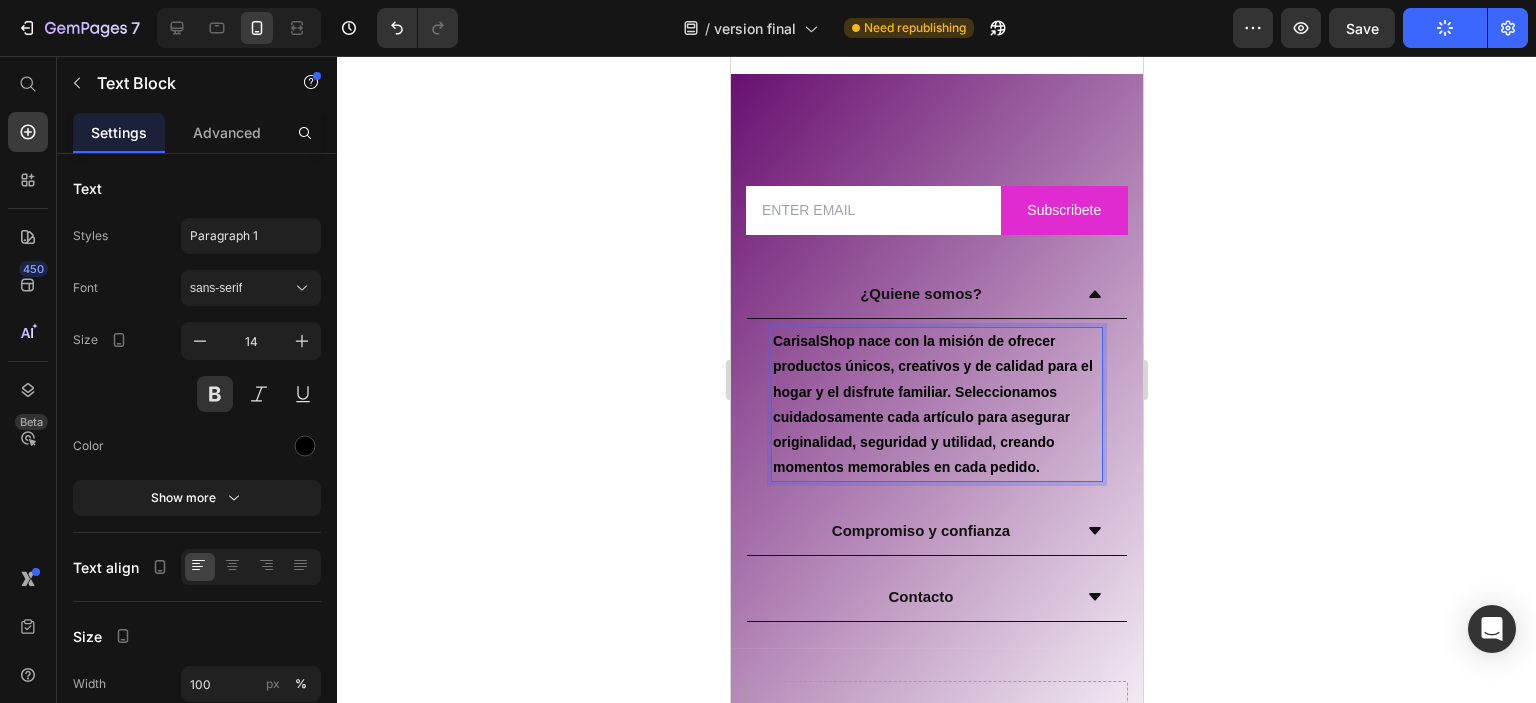 click on "CarisalShop nace con la misión de ofrecer productos únicos, creativos y de calidad para el hogar y el disfrute familiar. Seleccionamos cuidadosamente cada artículo para asegurar originalidad, seguridad y utilidad, creando momentos memorables en cada pedido." at bounding box center (936, 404) 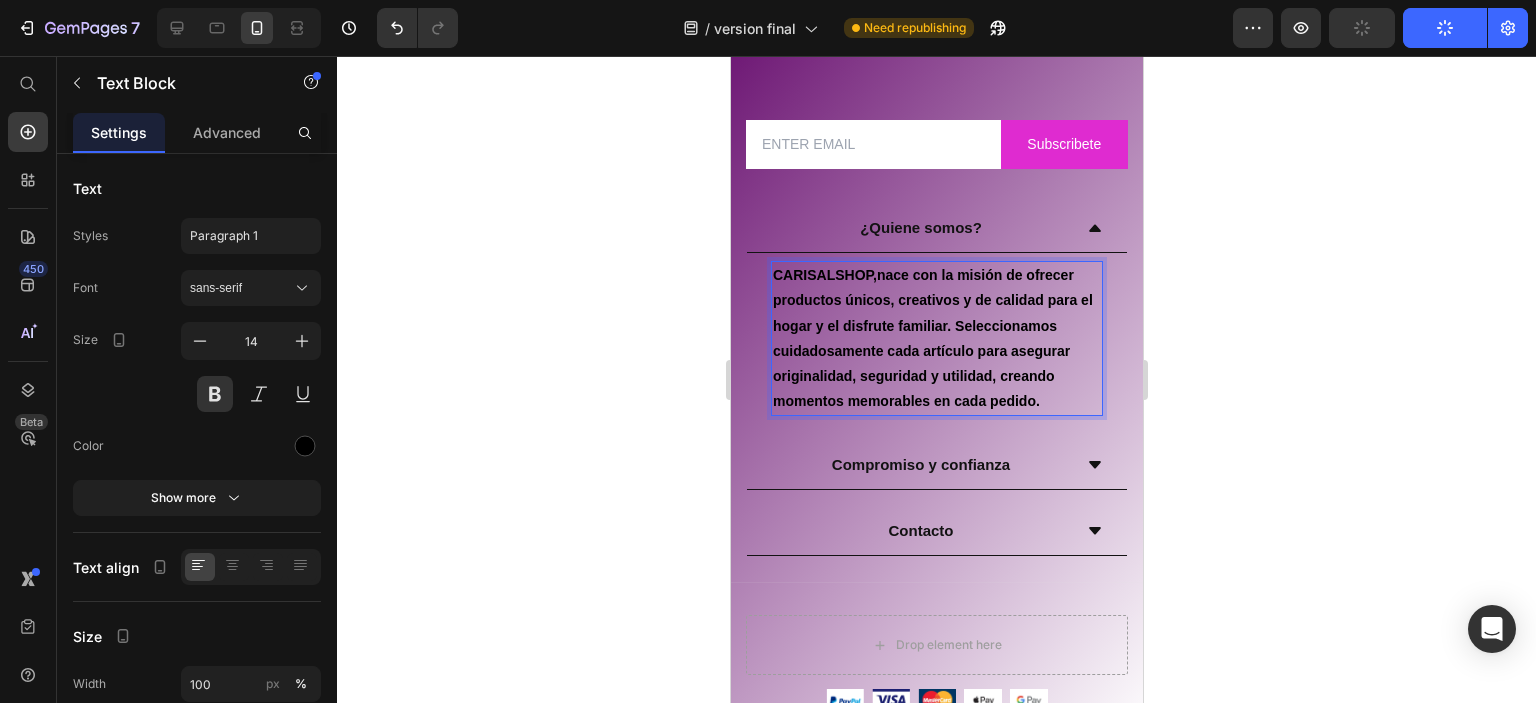 scroll, scrollTop: 5004, scrollLeft: 0, axis: vertical 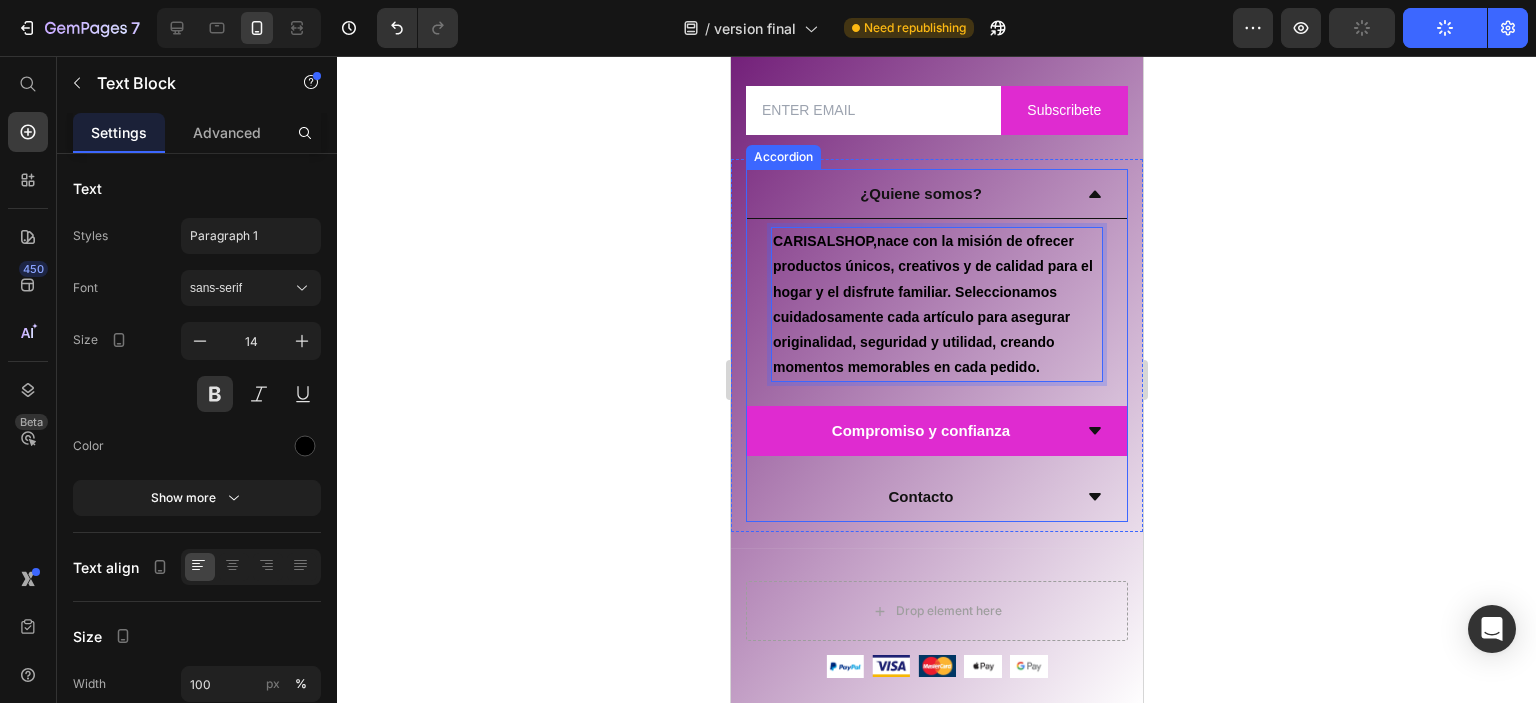 click on "Compromiso y confianza" at bounding box center (920, 430) 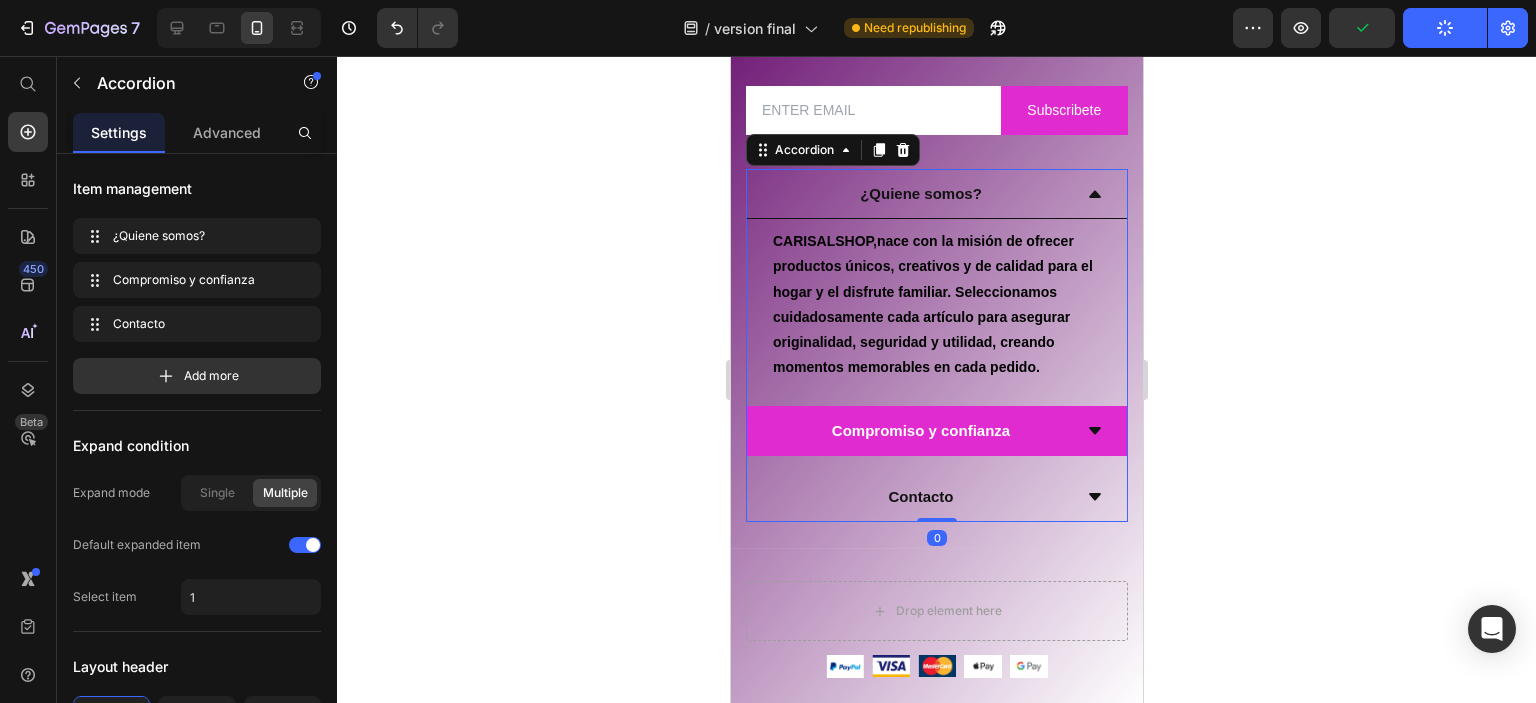 click 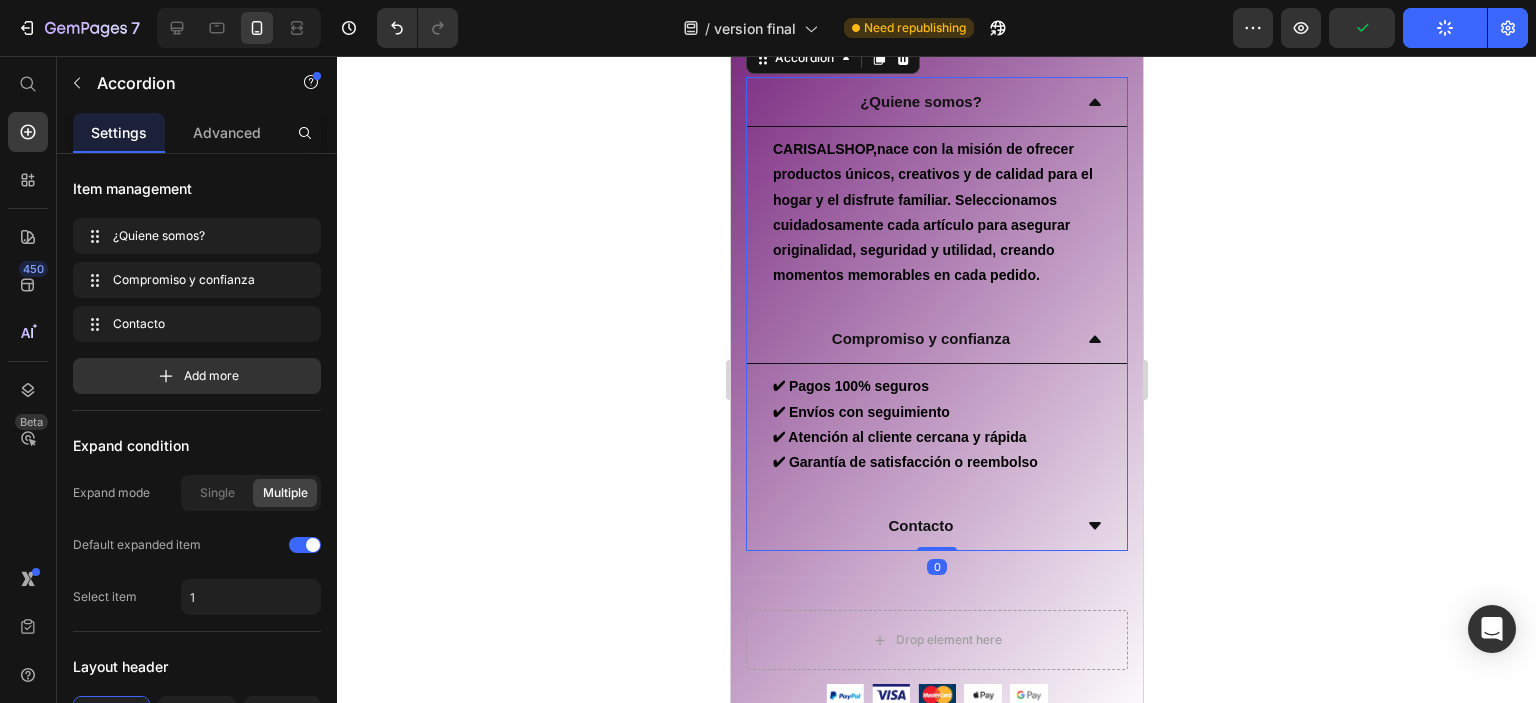 scroll, scrollTop: 5204, scrollLeft: 0, axis: vertical 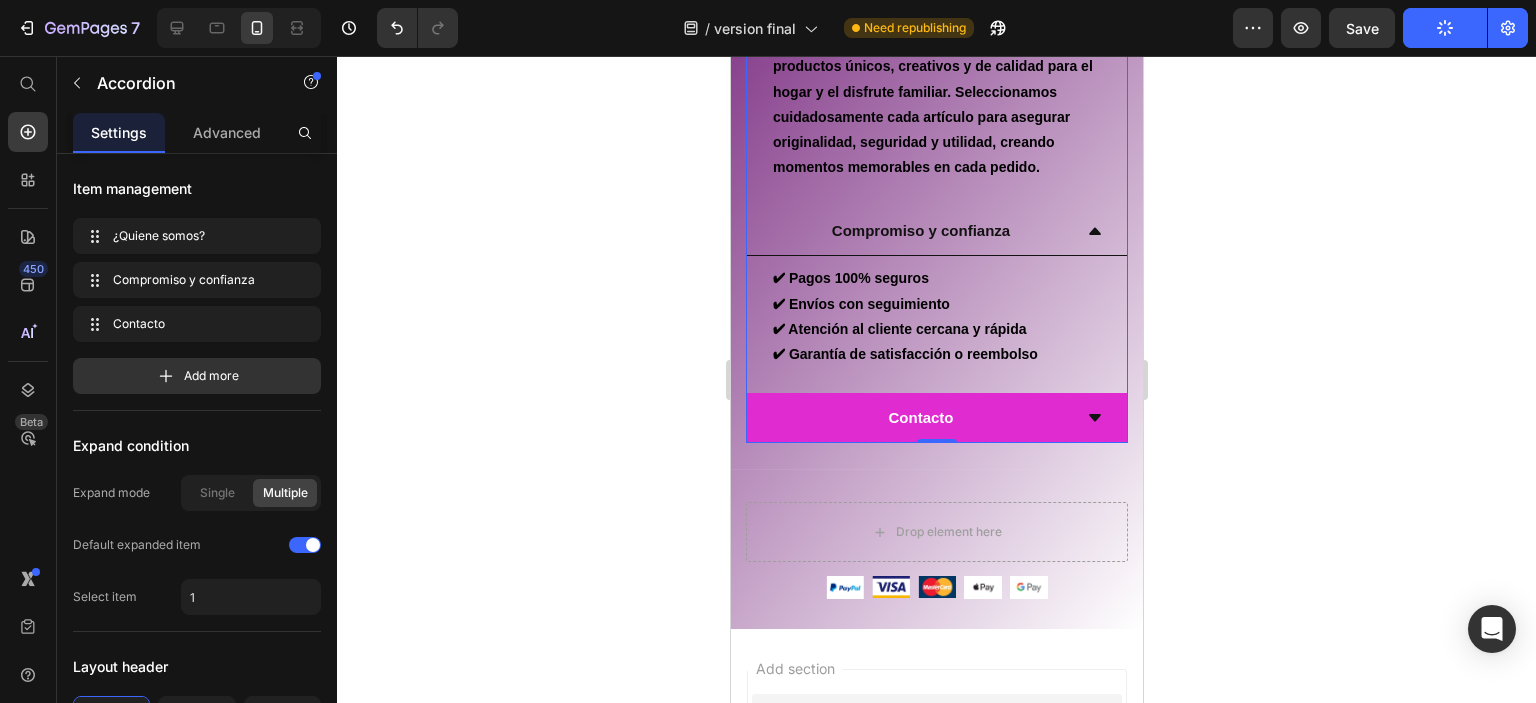 click 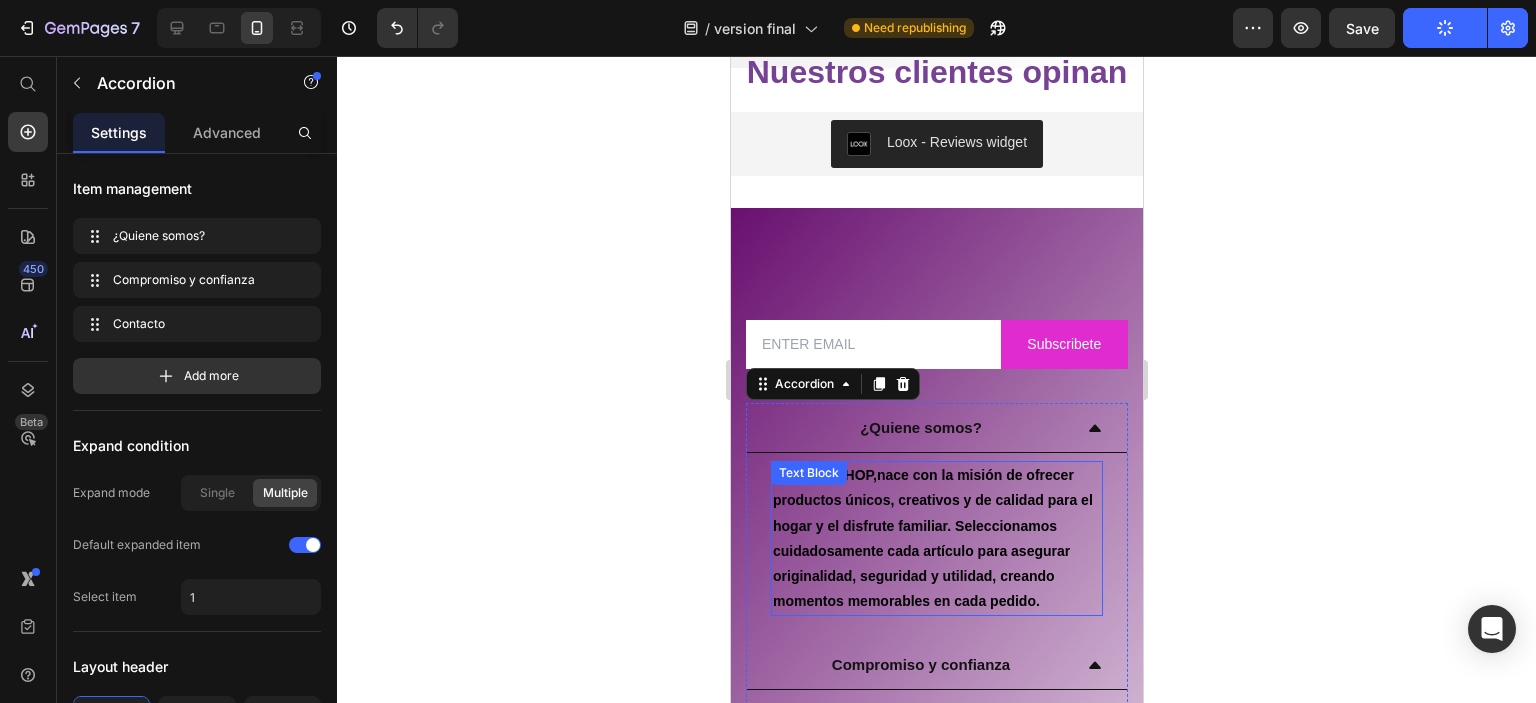 scroll, scrollTop: 4604, scrollLeft: 0, axis: vertical 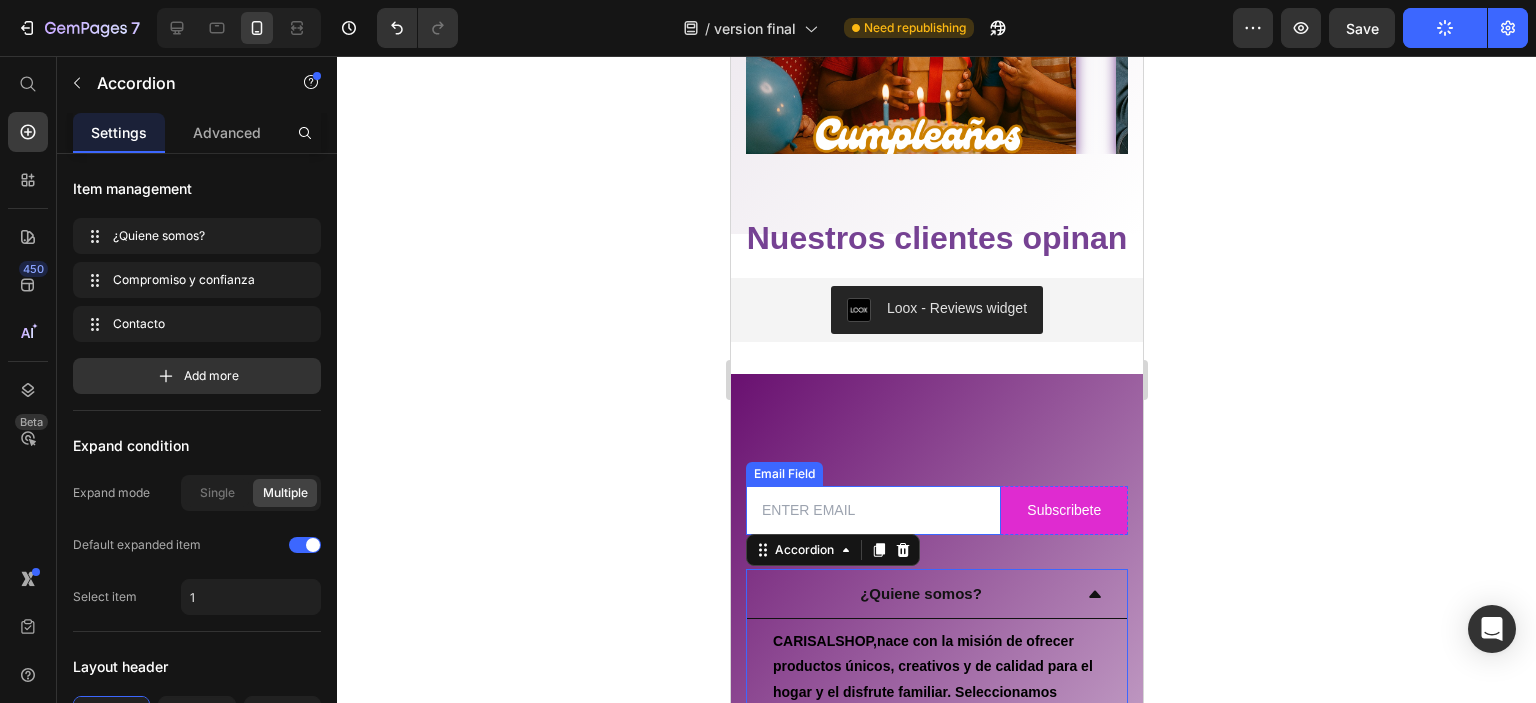 click at bounding box center (872, 510) 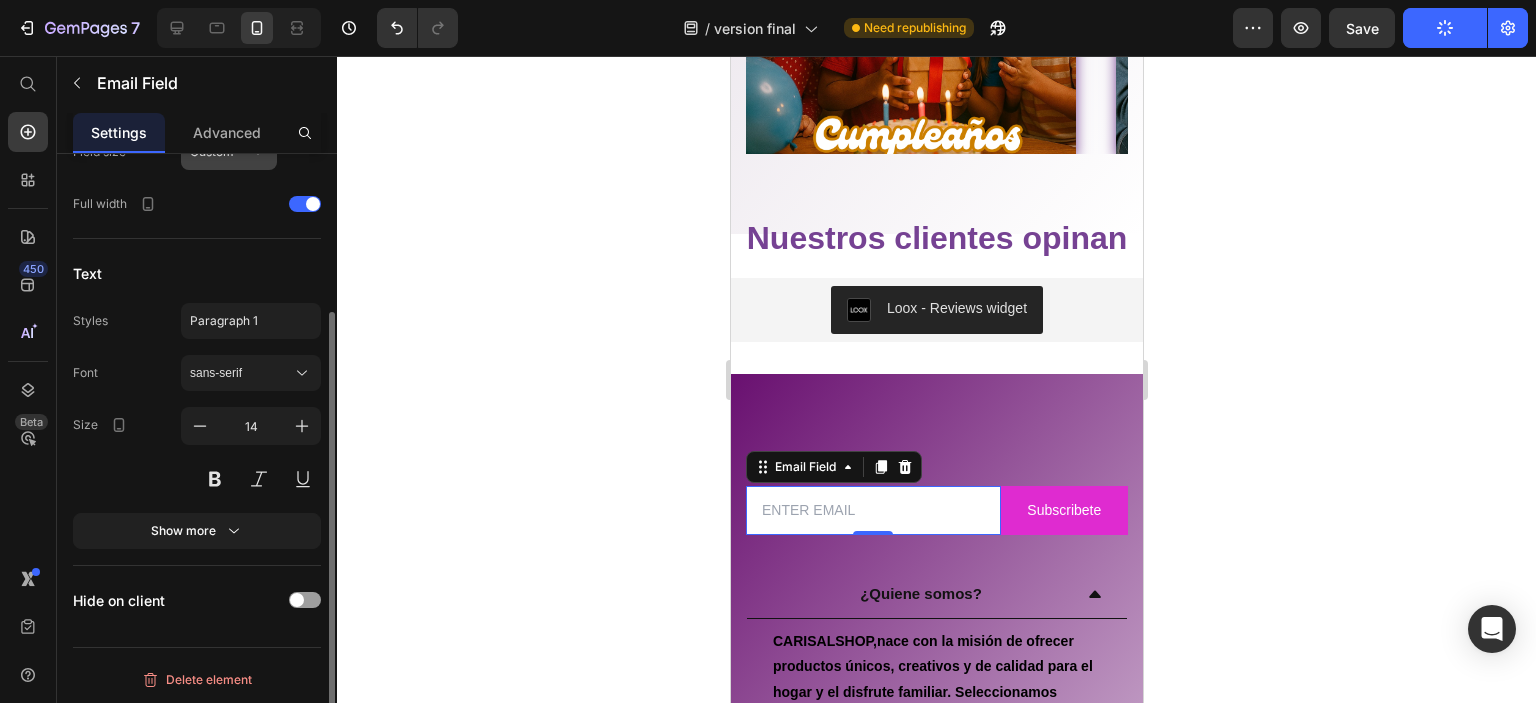 scroll, scrollTop: 0, scrollLeft: 0, axis: both 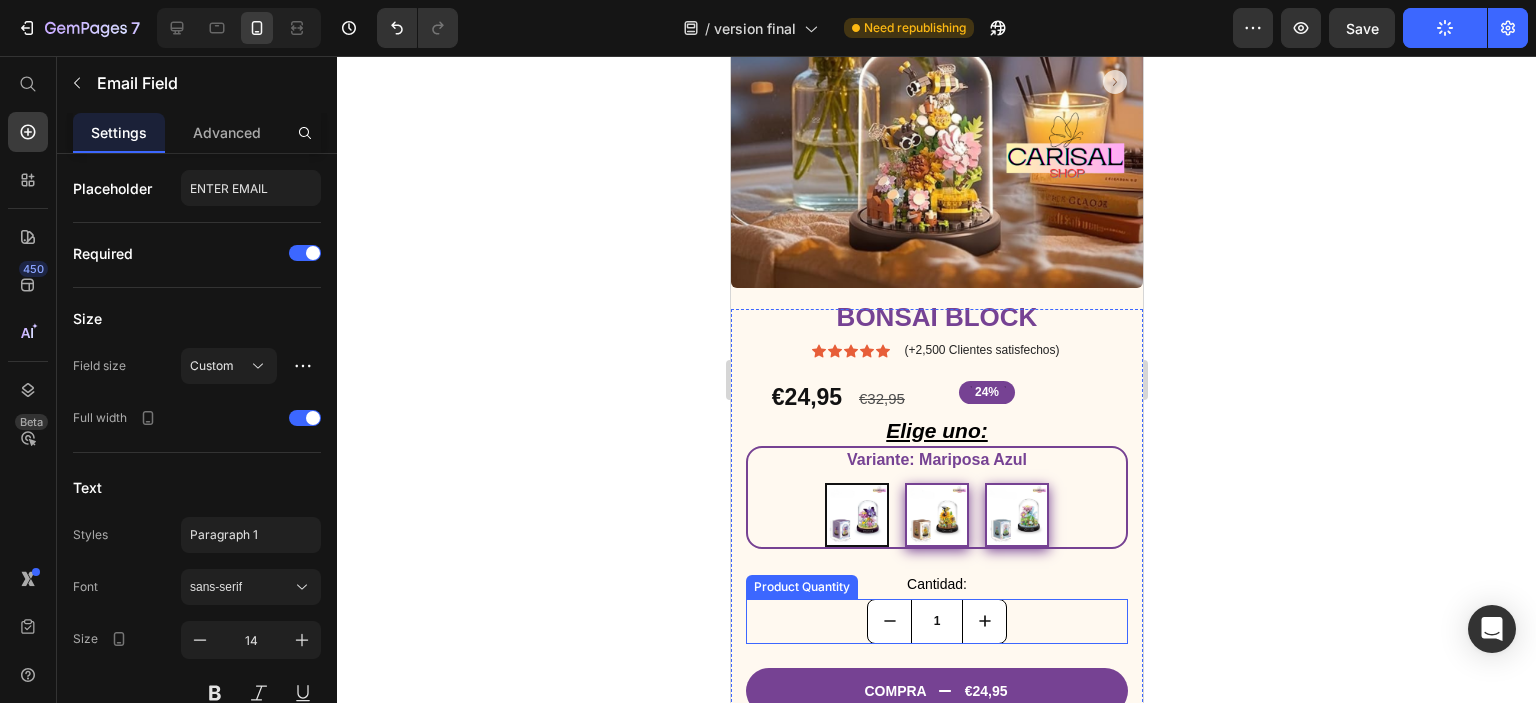 click on "1" at bounding box center (936, 621) 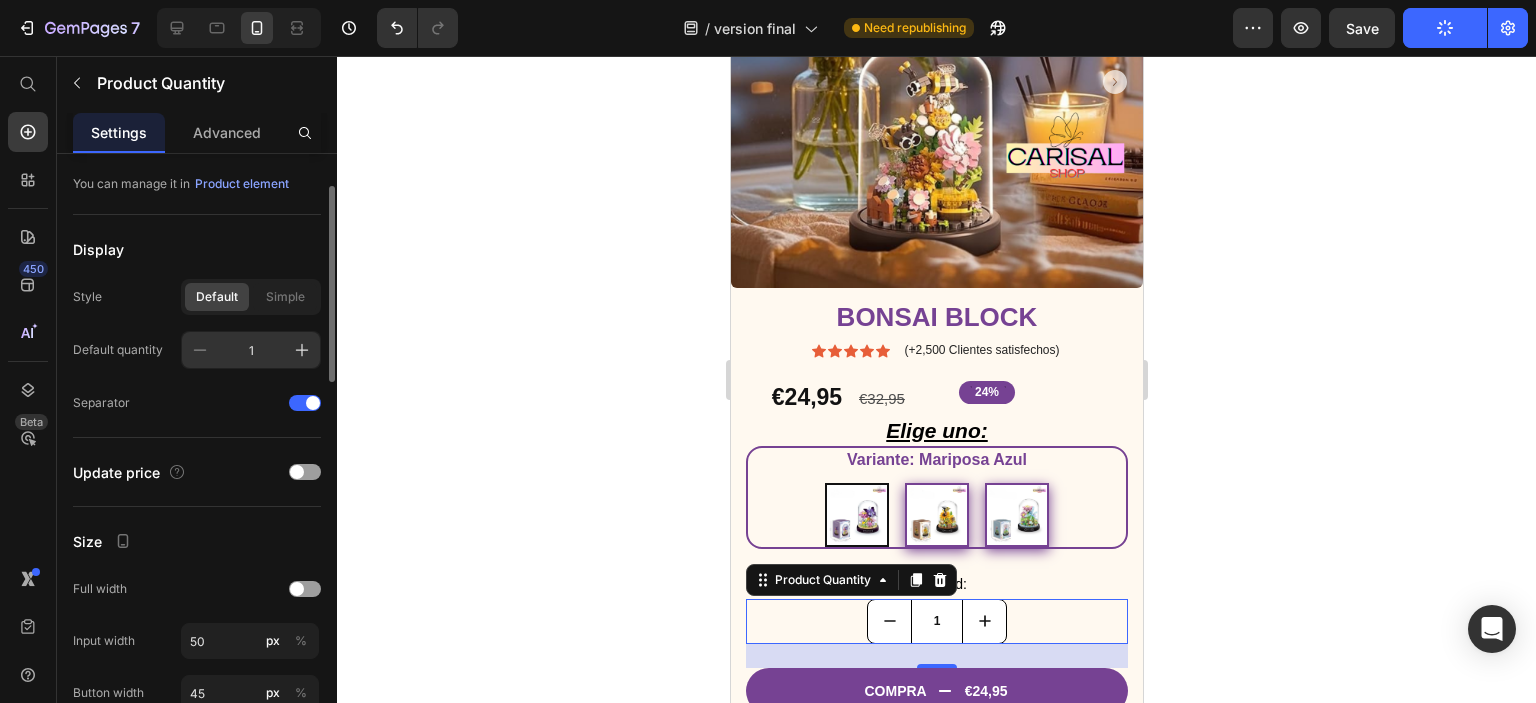 scroll, scrollTop: 200, scrollLeft: 0, axis: vertical 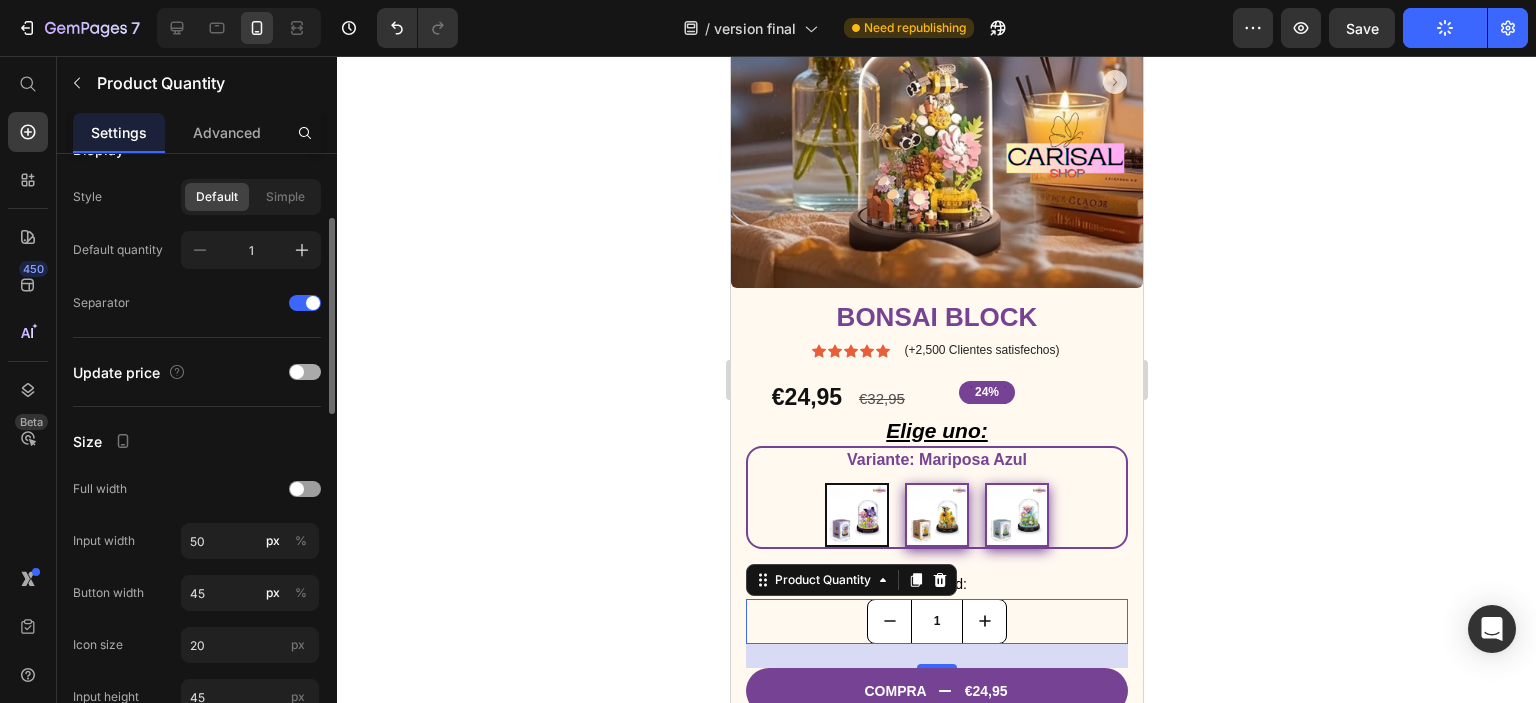 click at bounding box center (305, 372) 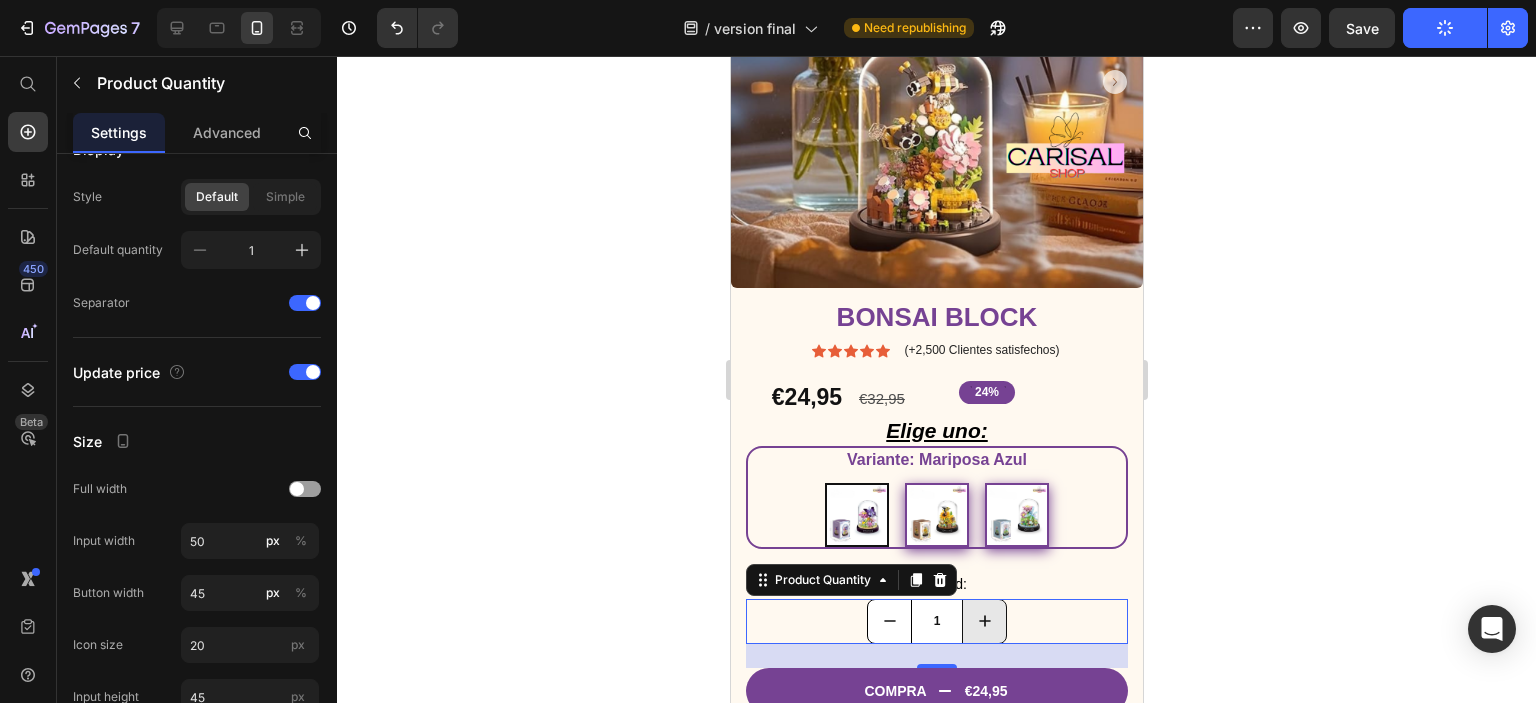 click at bounding box center (983, 621) 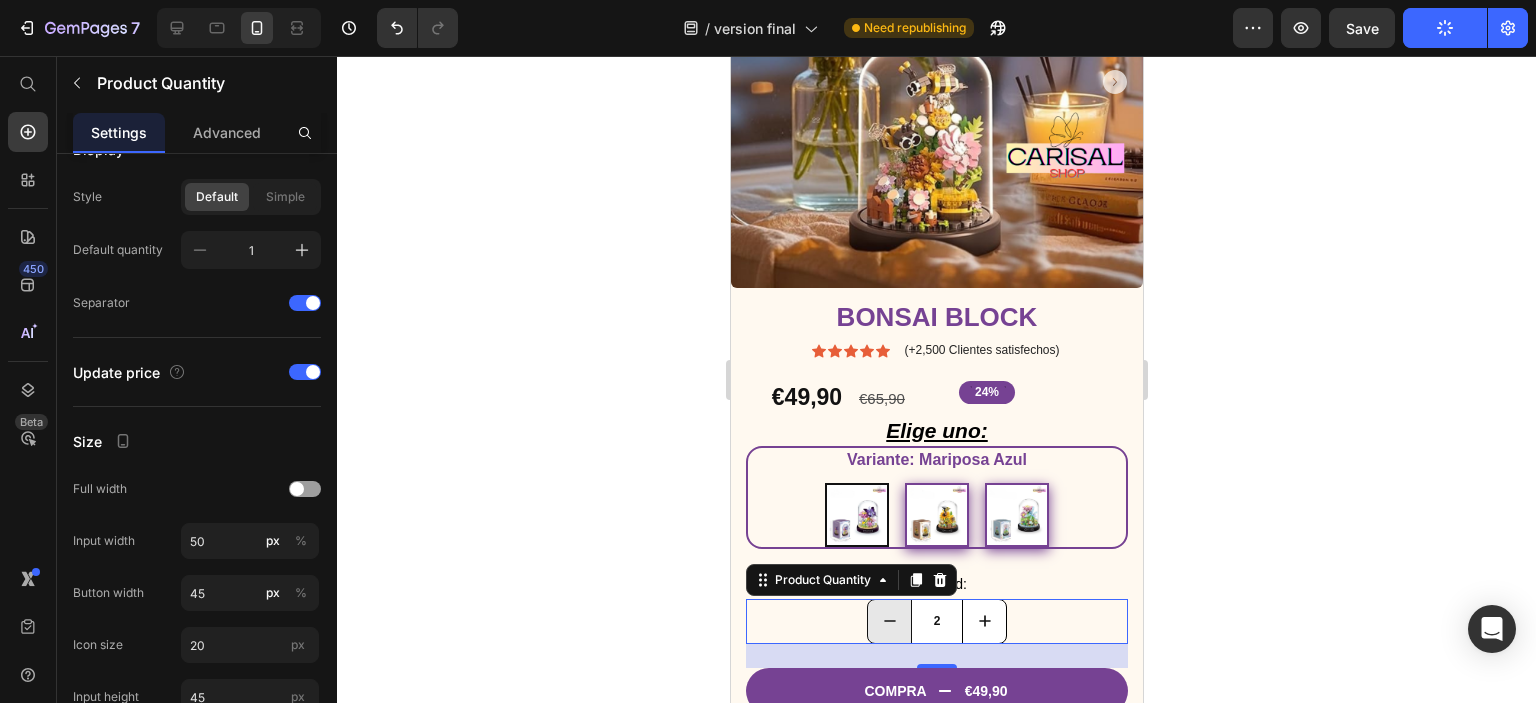 click 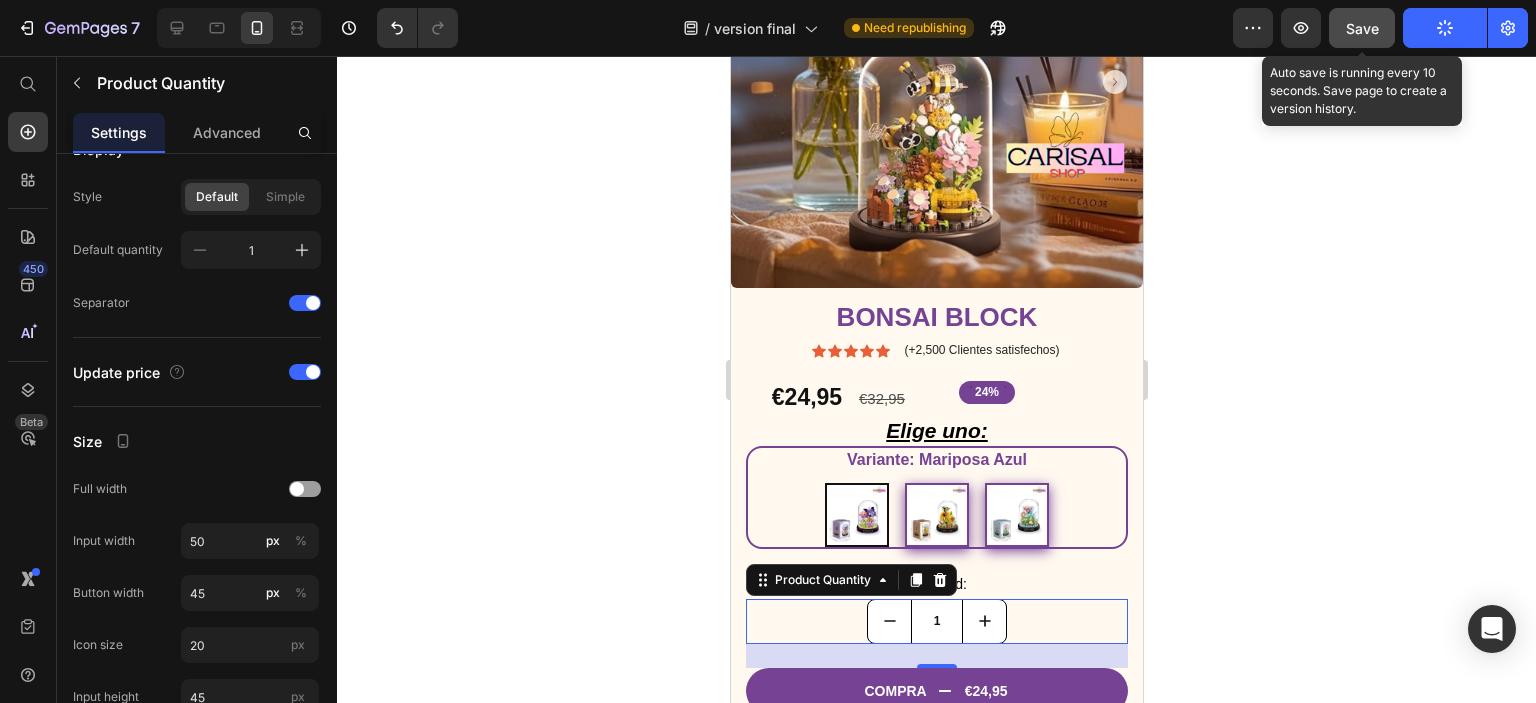 click on "Save" 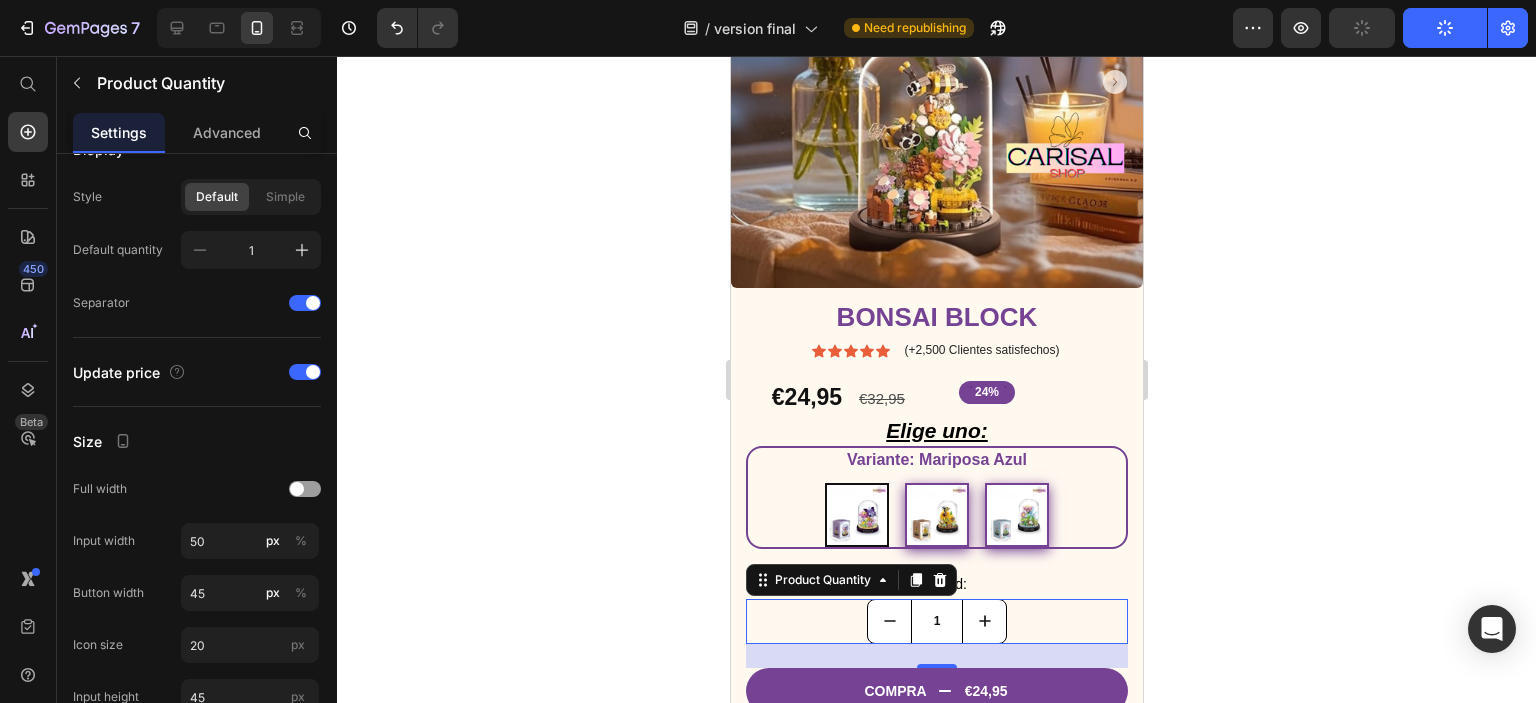 click 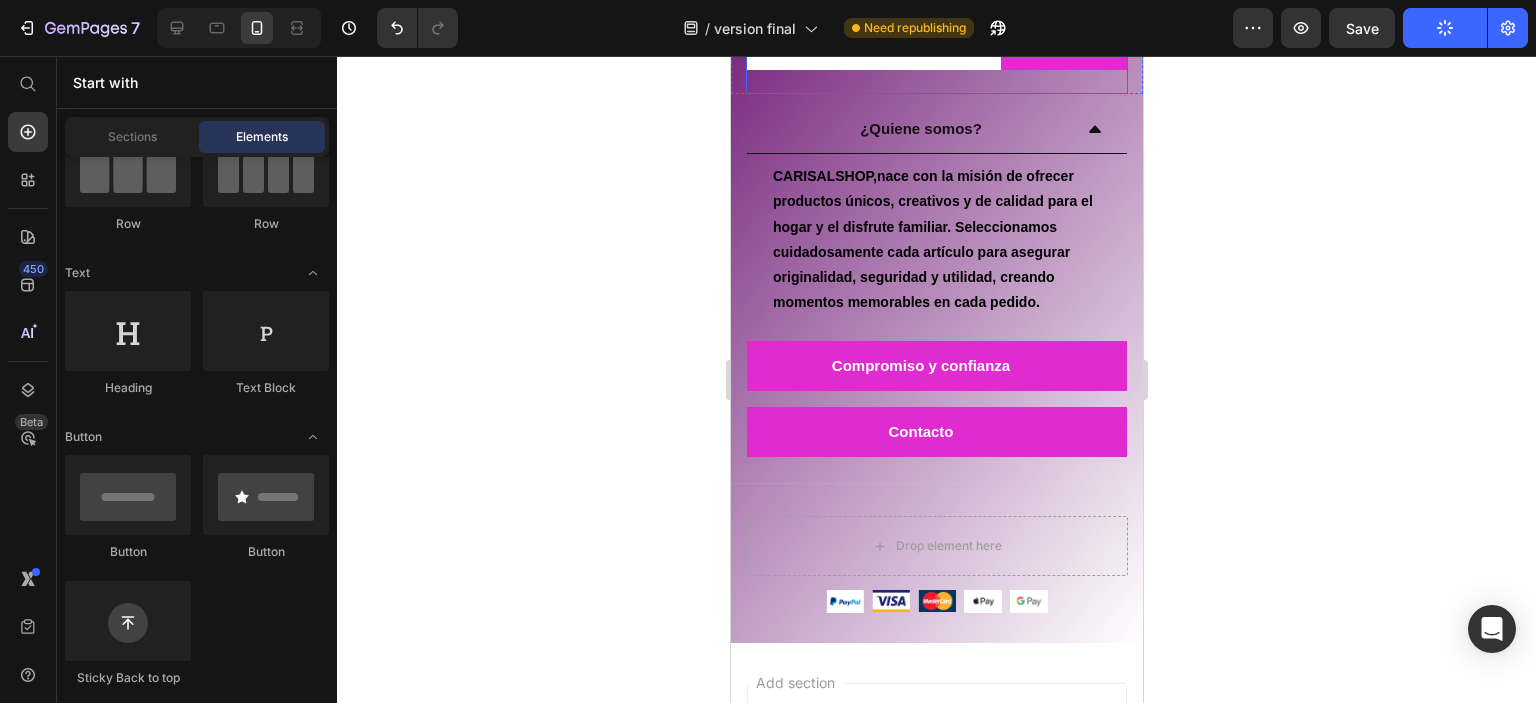 scroll, scrollTop: 5104, scrollLeft: 0, axis: vertical 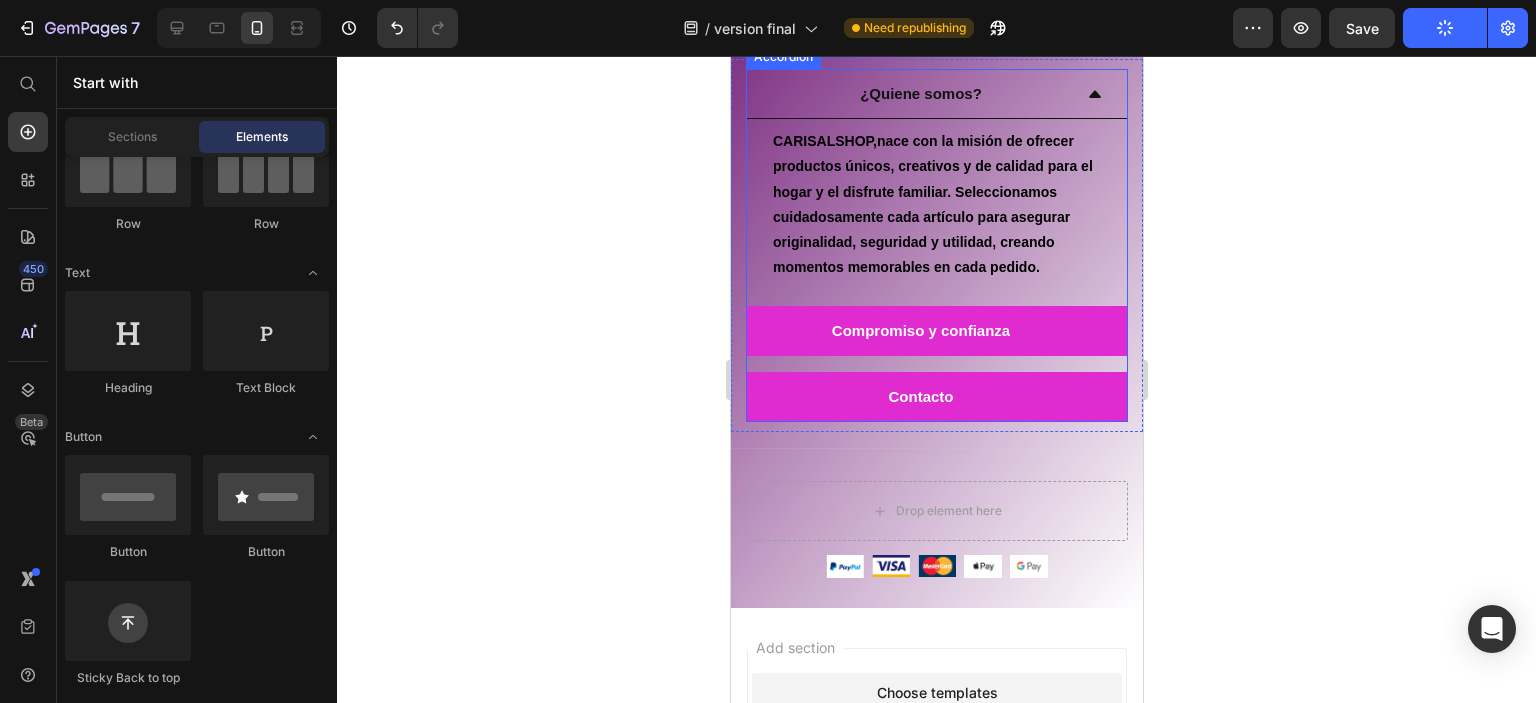 click 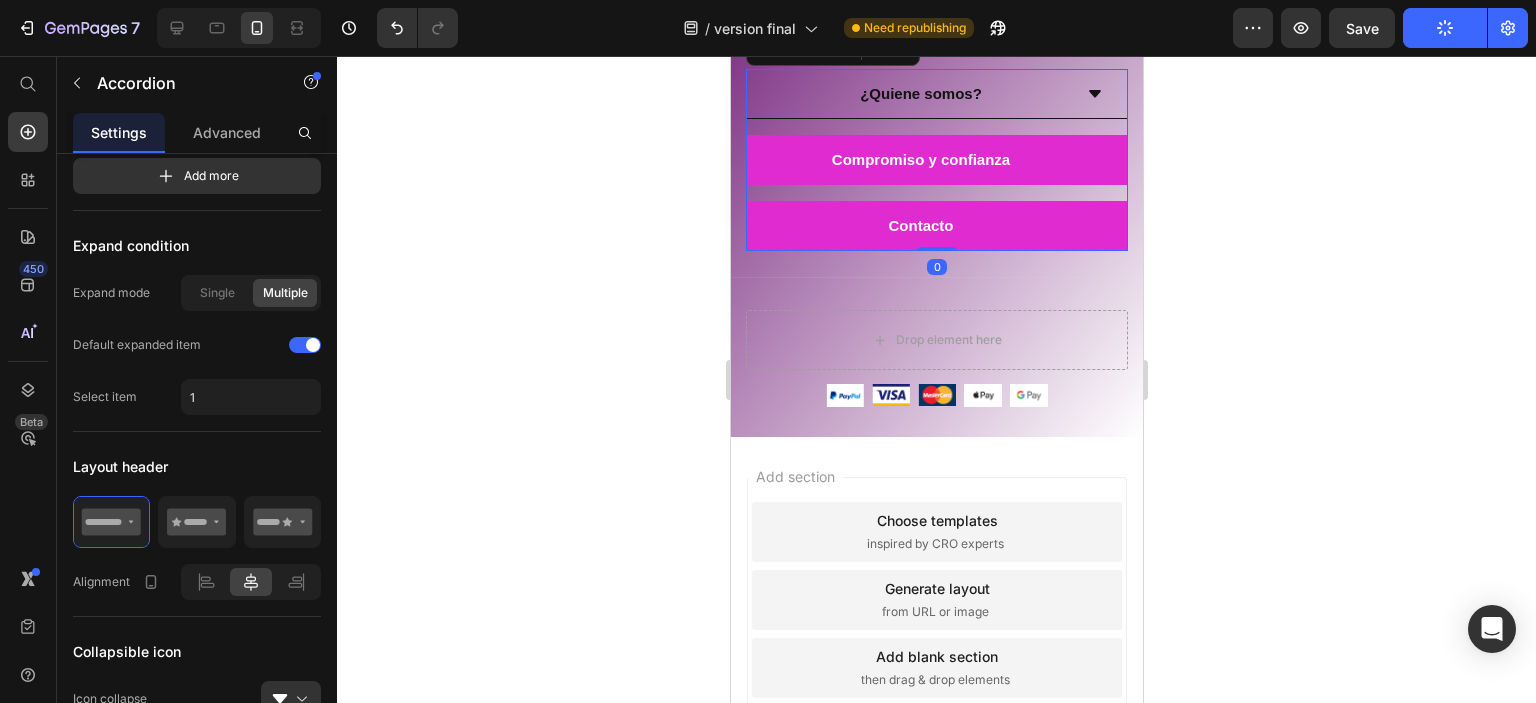 scroll, scrollTop: 0, scrollLeft: 0, axis: both 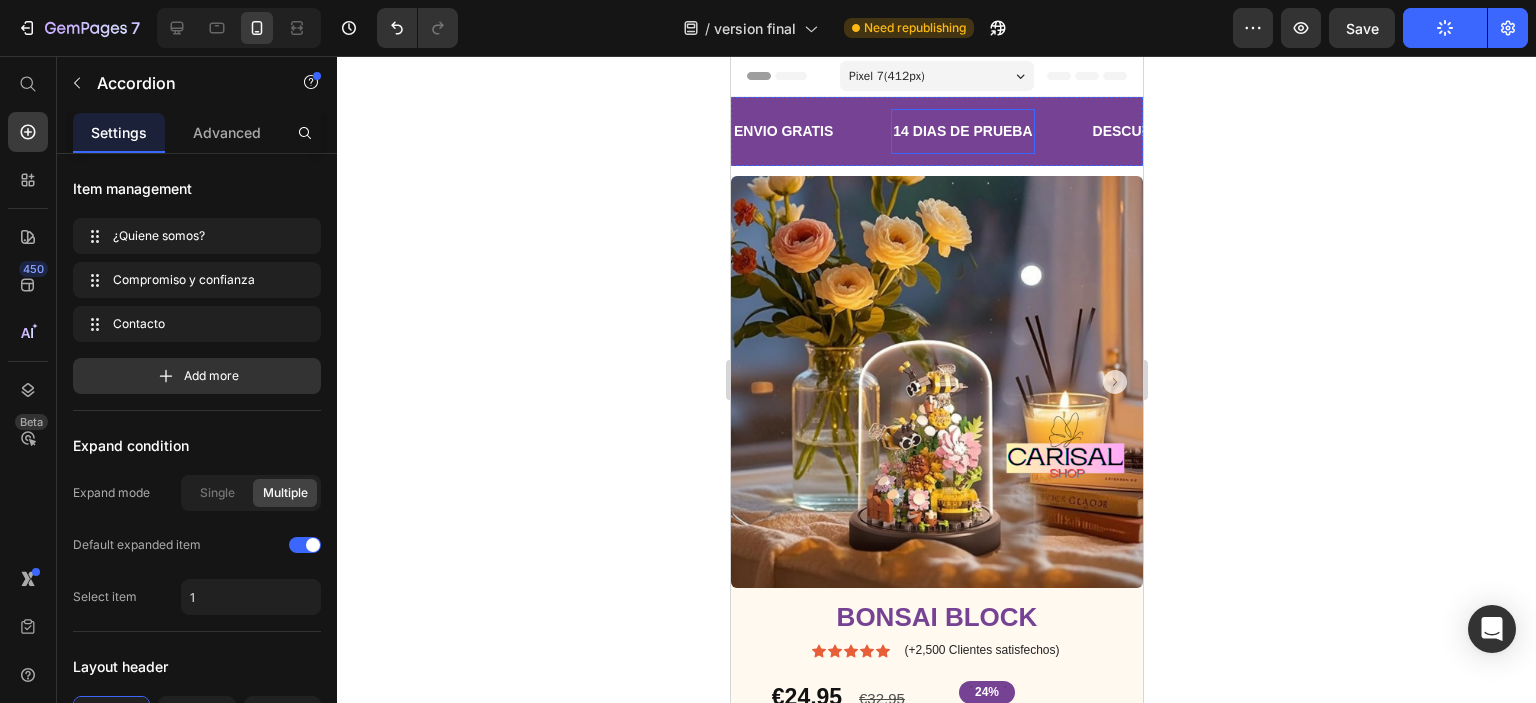 click on "14 DIAS DE PRUEBA" at bounding box center [961, 131] 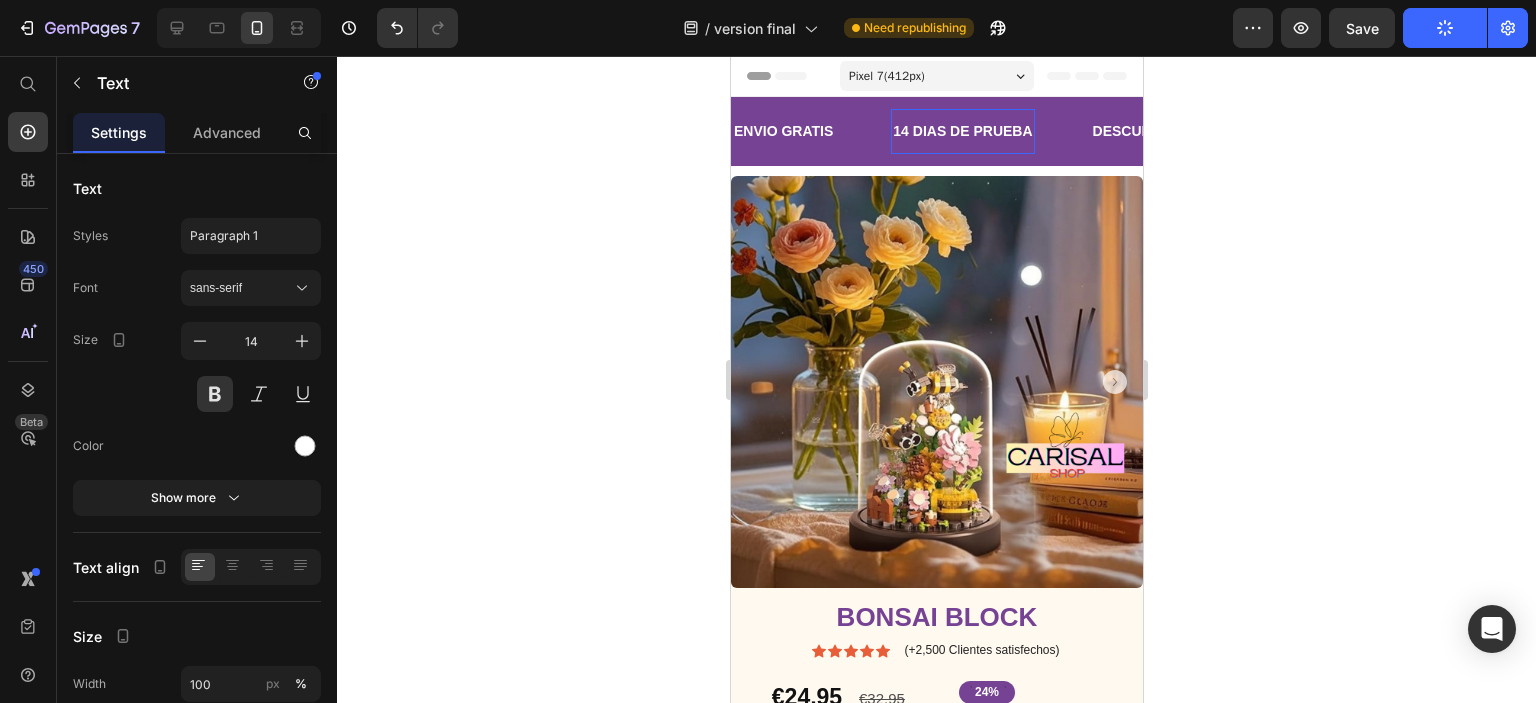 click on "14 DIAS DE PRUEBA" at bounding box center (961, 131) 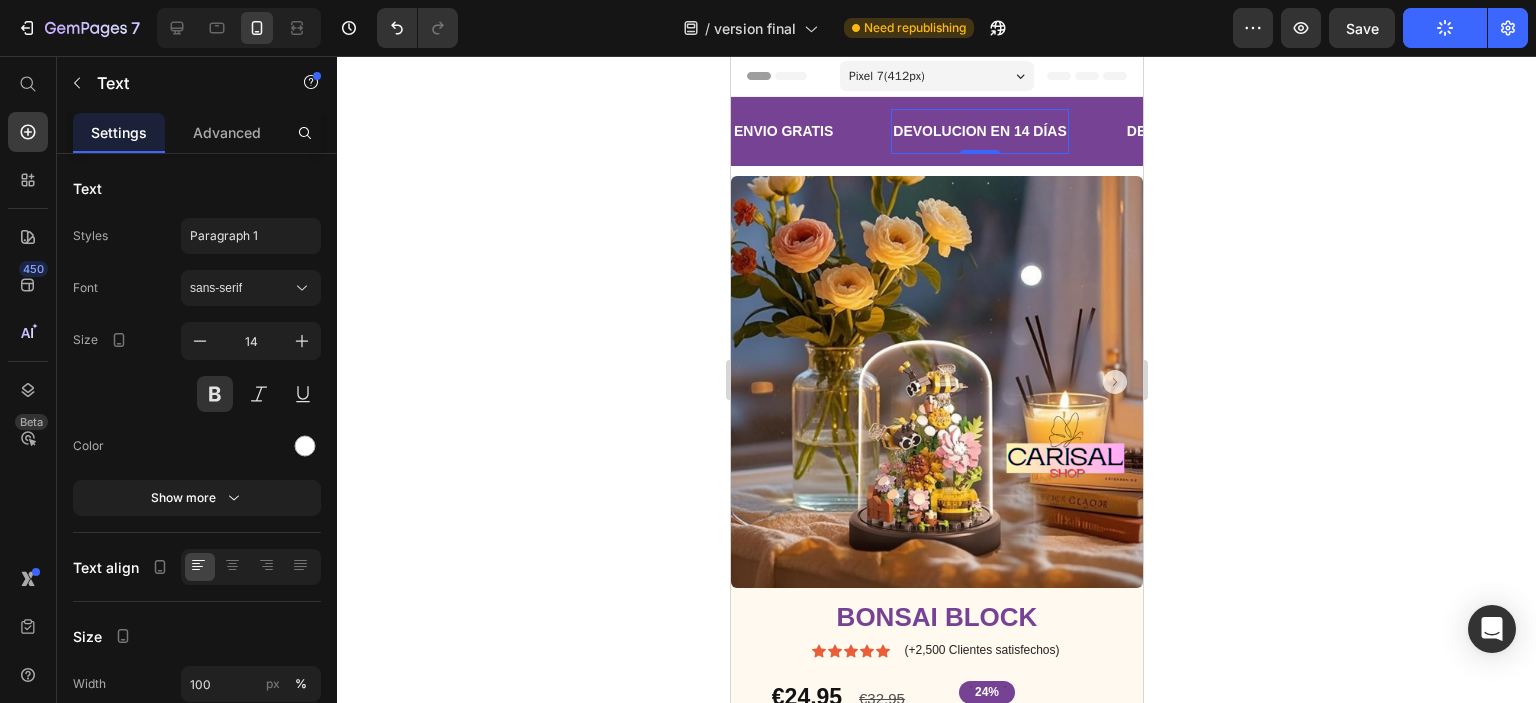 click 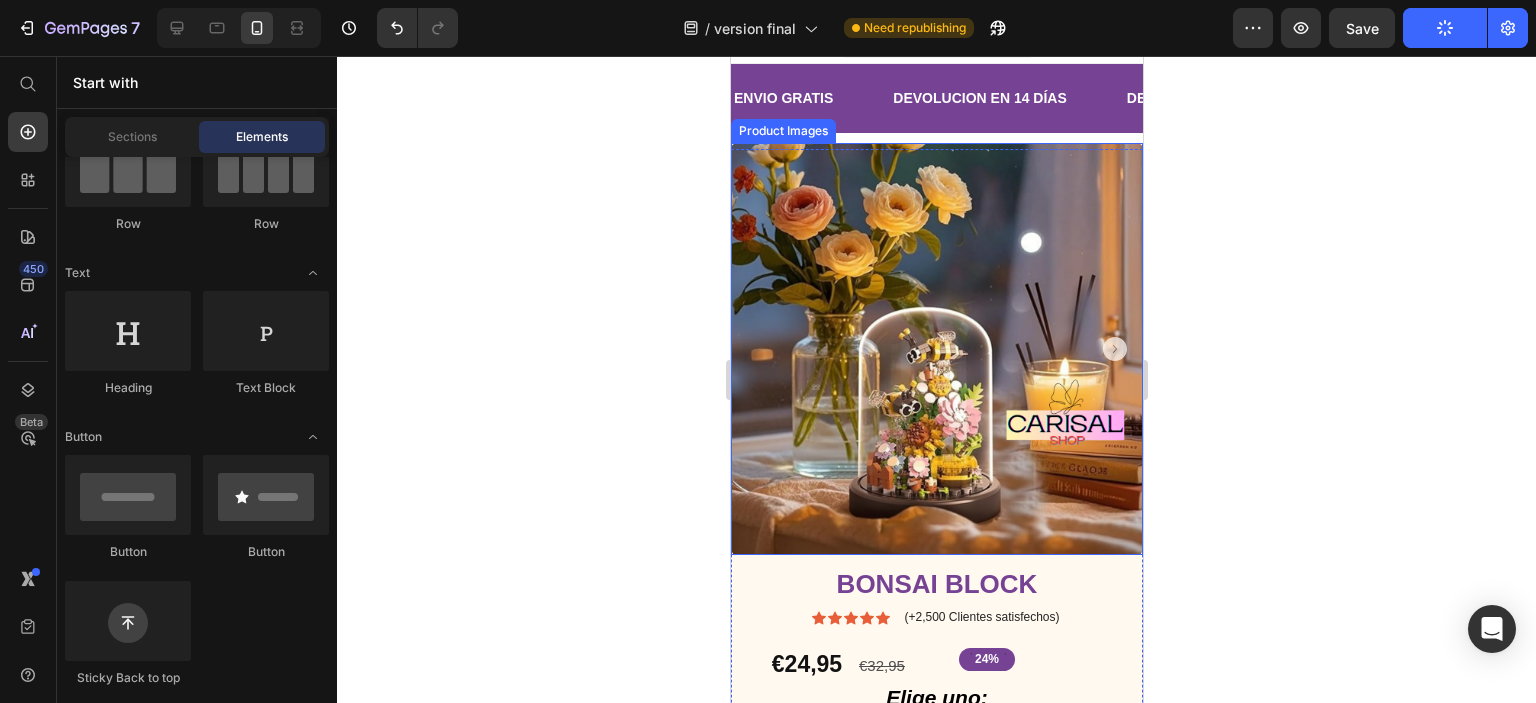 scroll, scrollTop: 0, scrollLeft: 0, axis: both 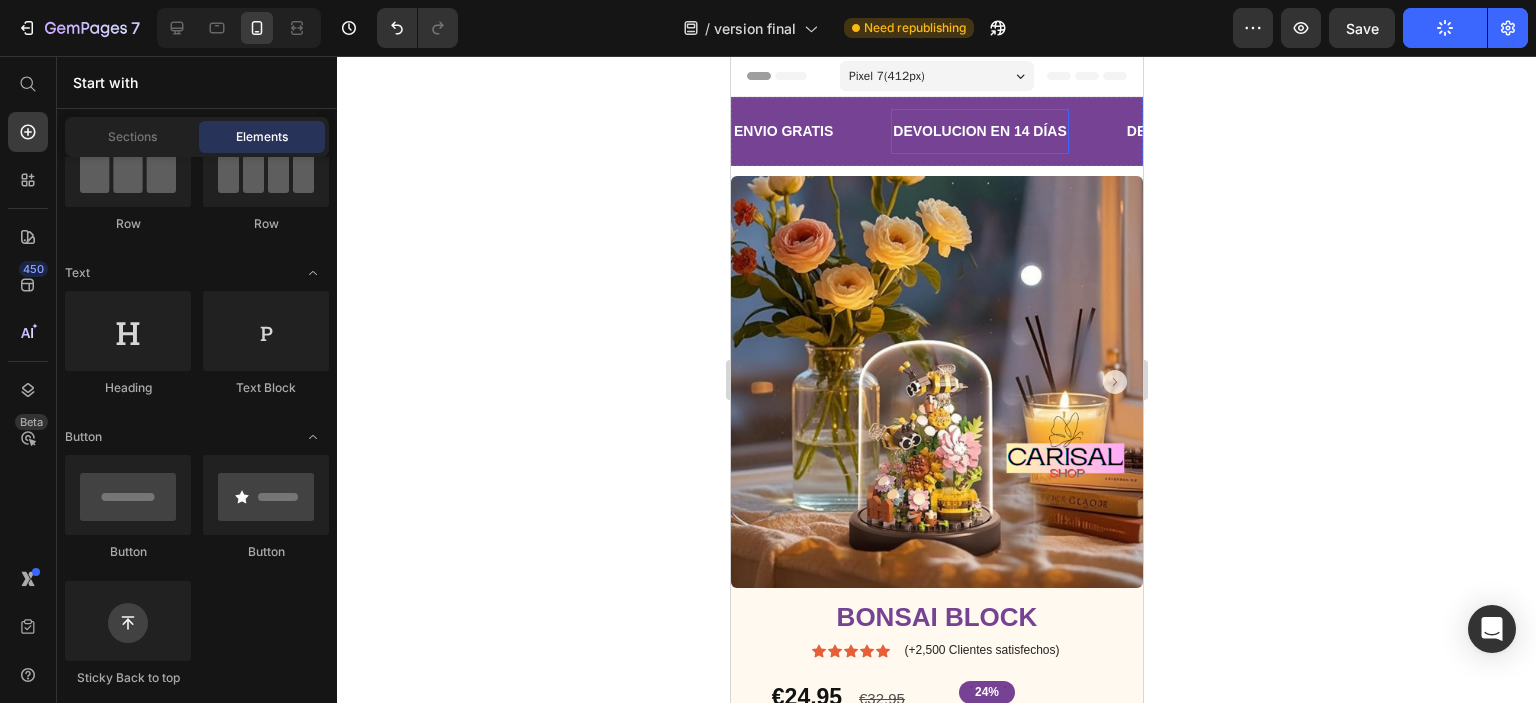click on "DEVOLUCION EN 14 DÍAS" at bounding box center (978, 131) 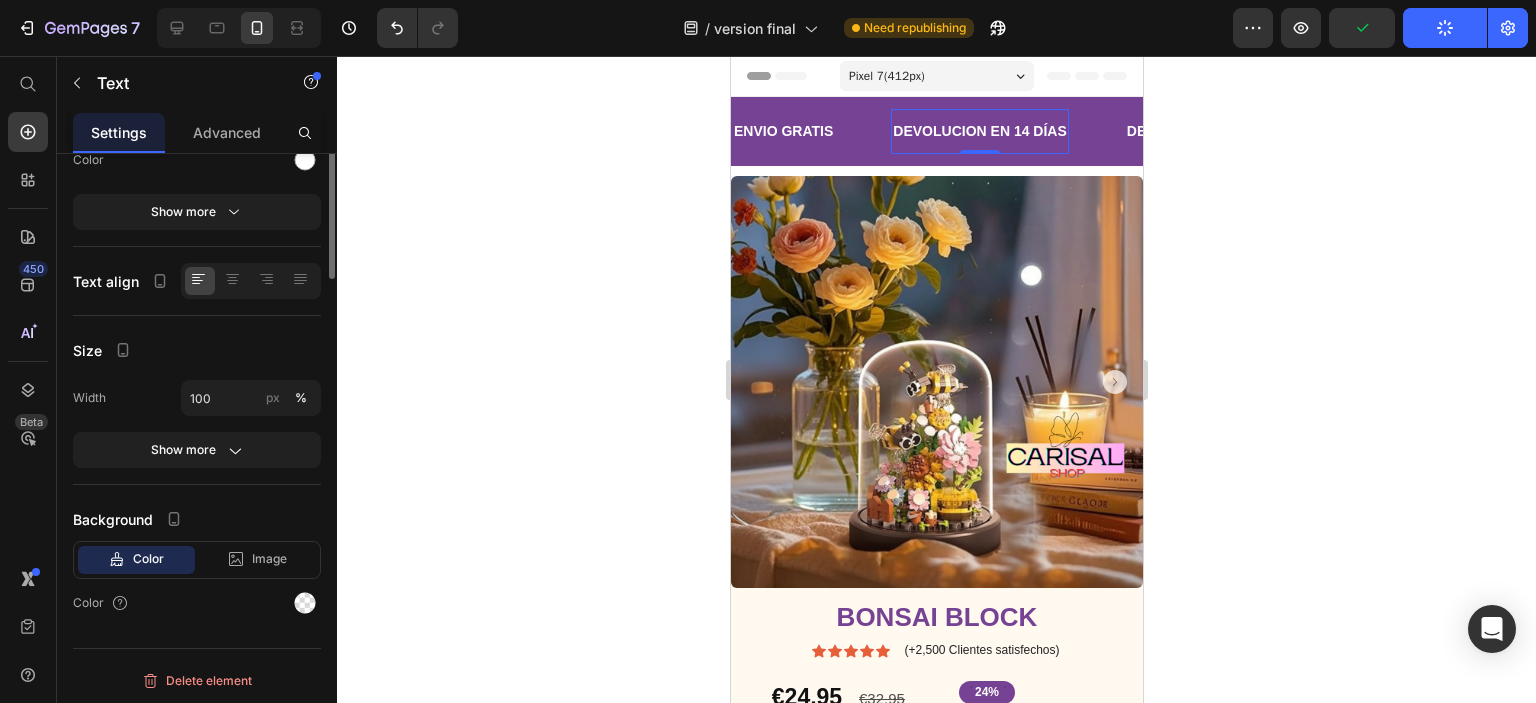 scroll, scrollTop: 0, scrollLeft: 0, axis: both 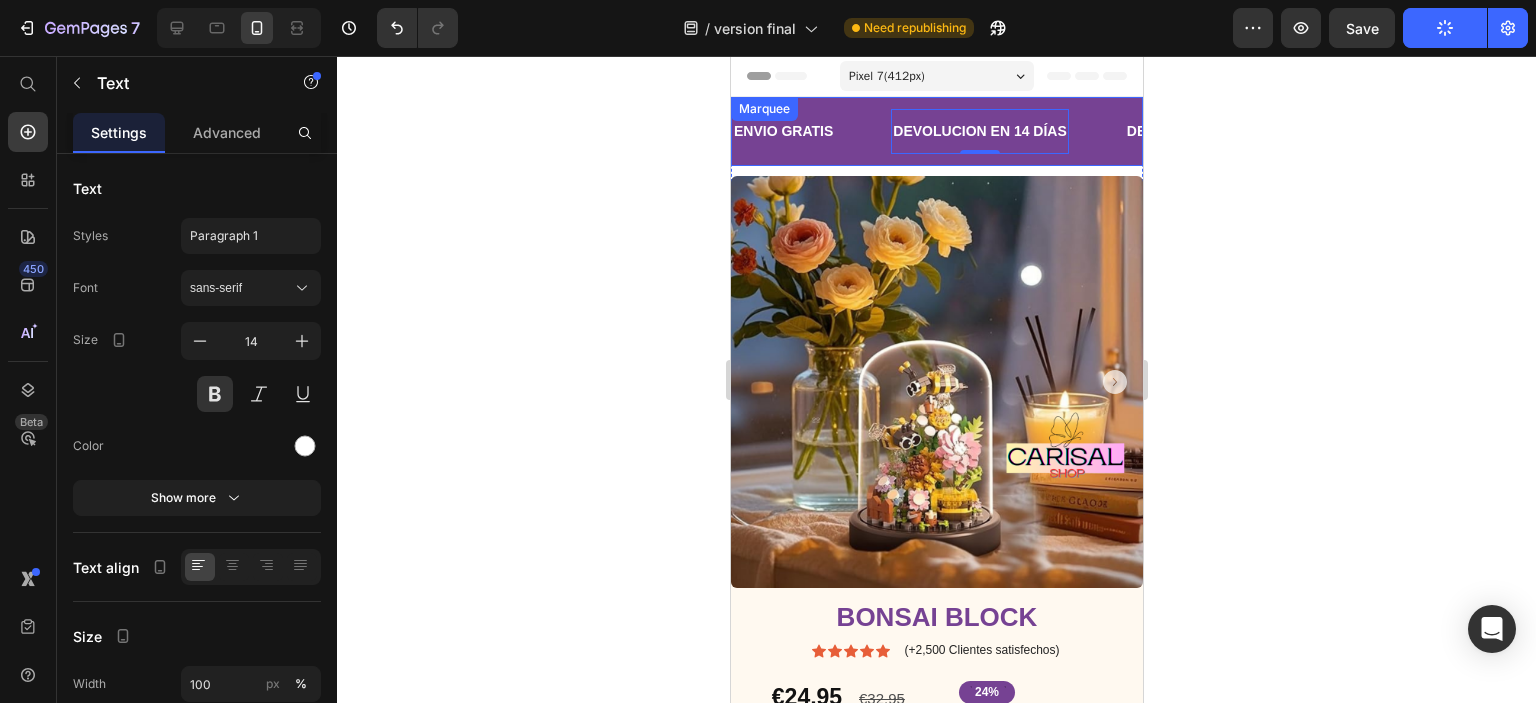 click on "ENVIO GRATIS Text" at bounding box center (810, 131) 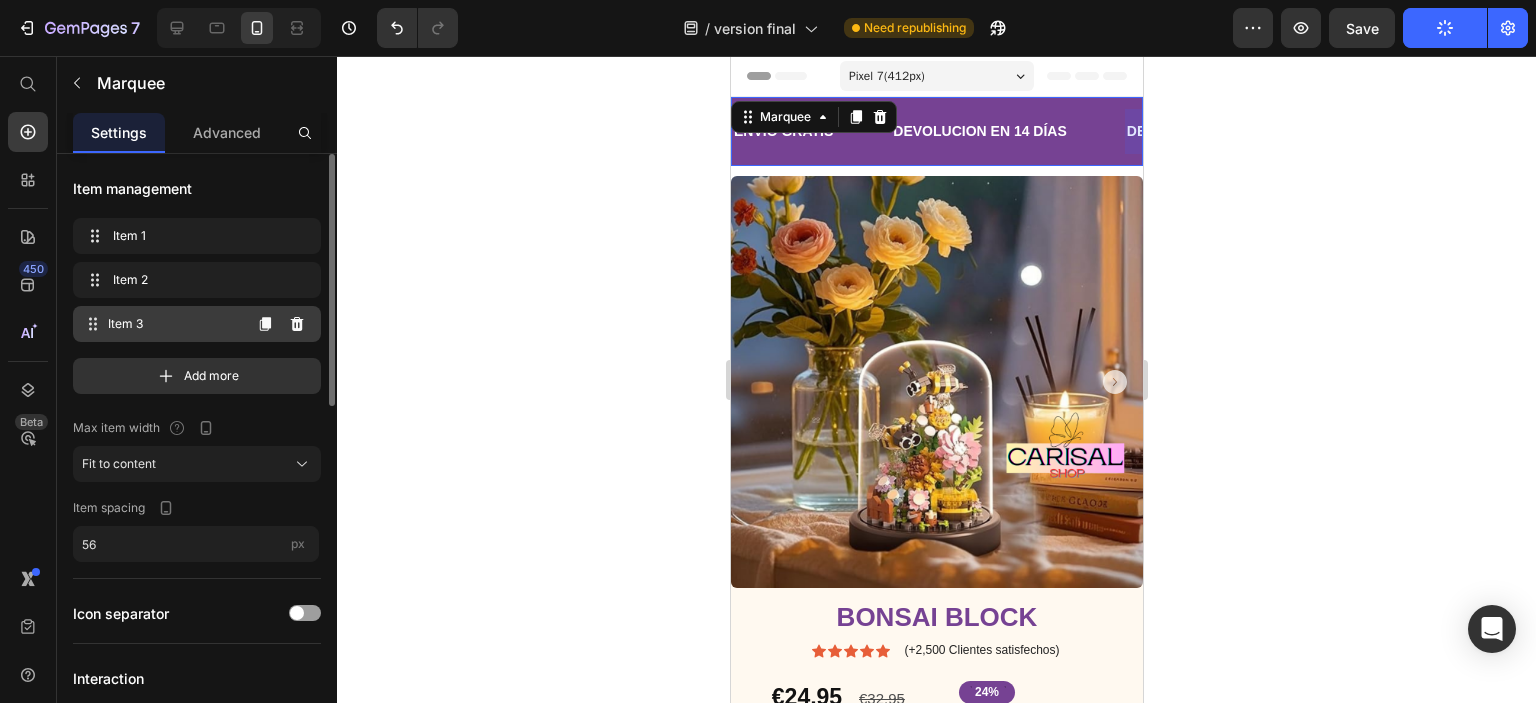 click on "Item 3" at bounding box center (174, 324) 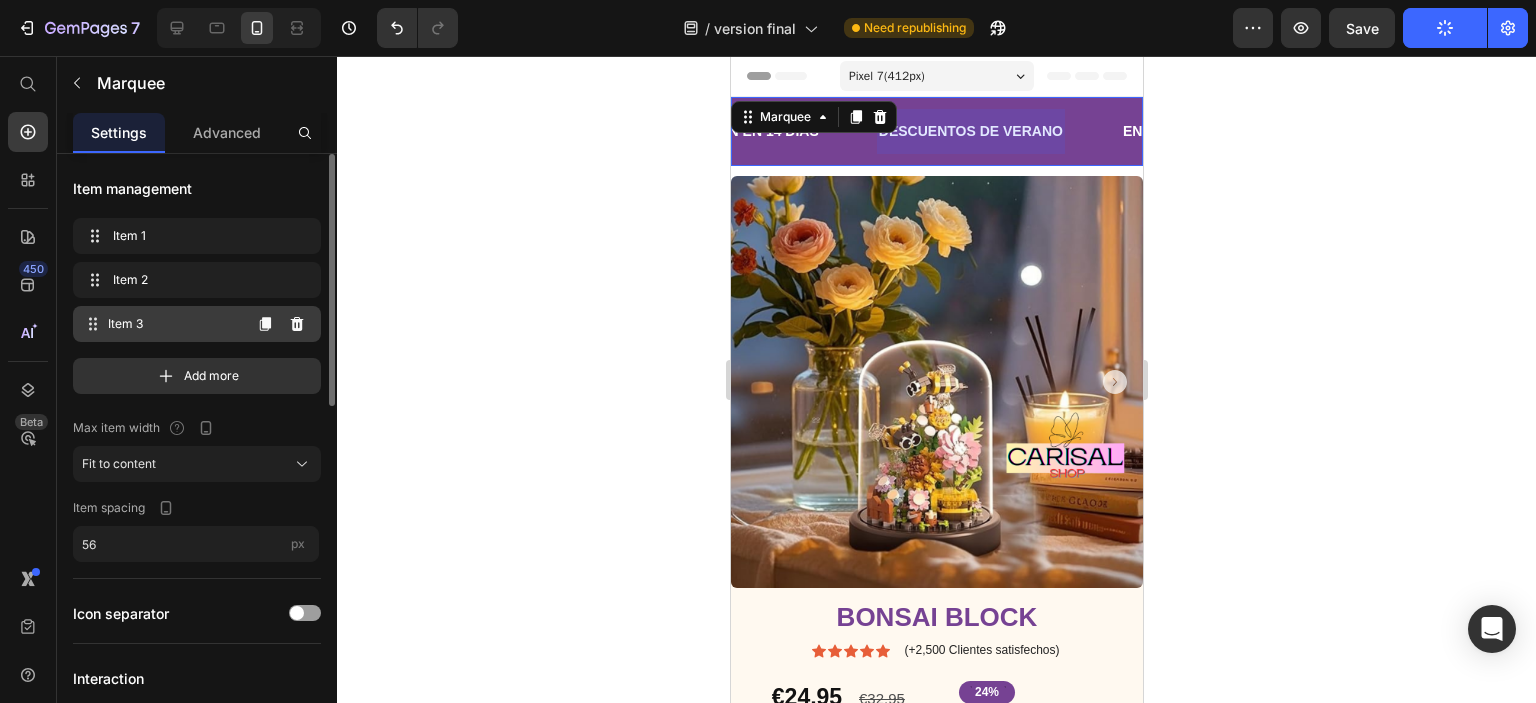 scroll, scrollTop: 0, scrollLeft: 289, axis: horizontal 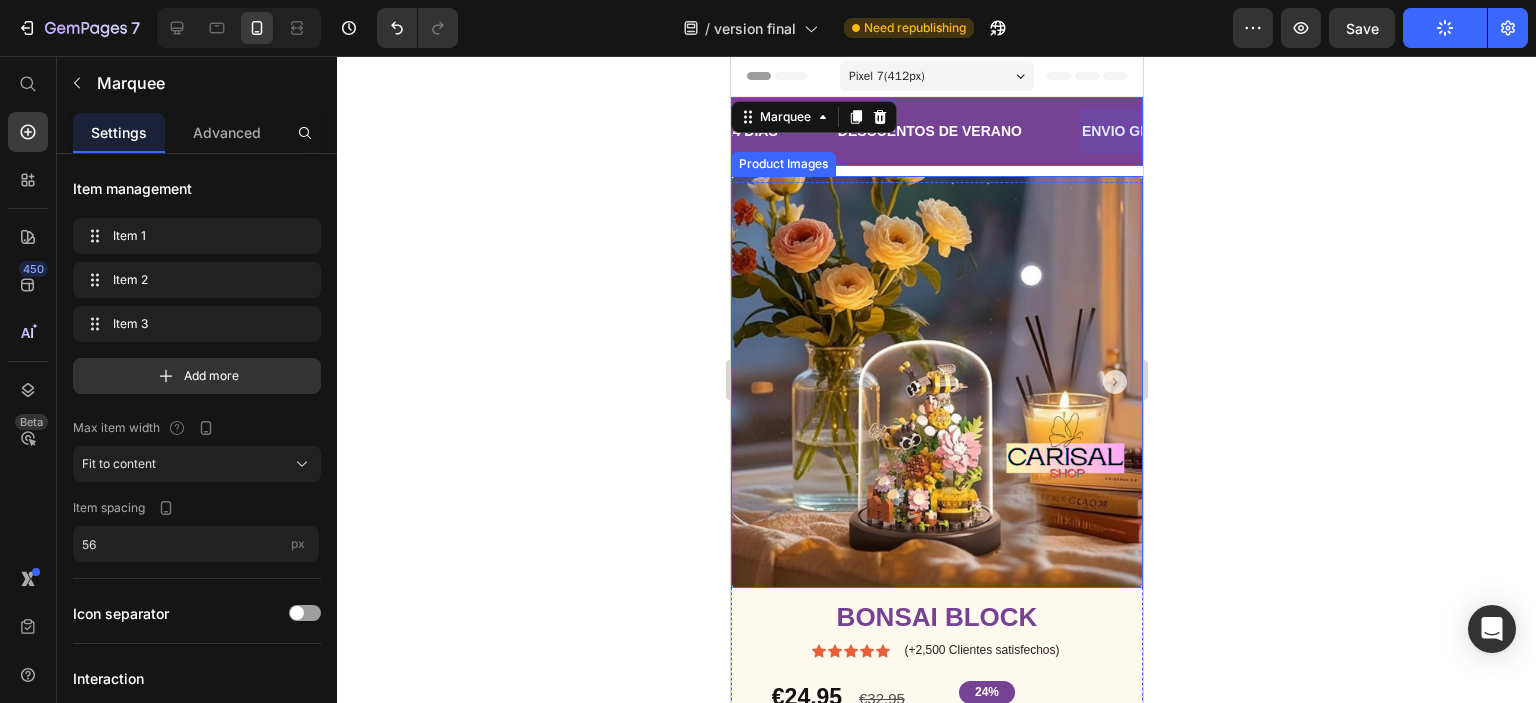 click 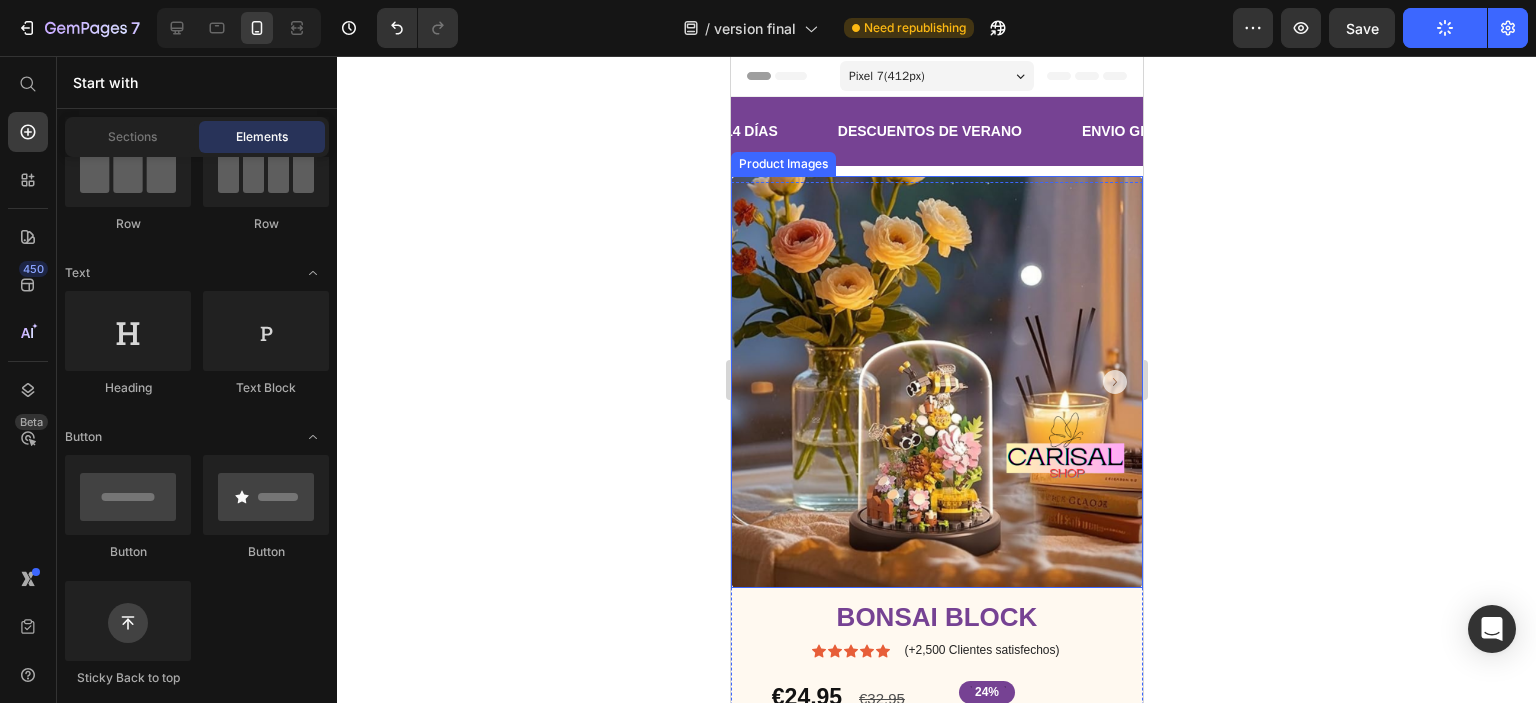 click at bounding box center (936, 382) 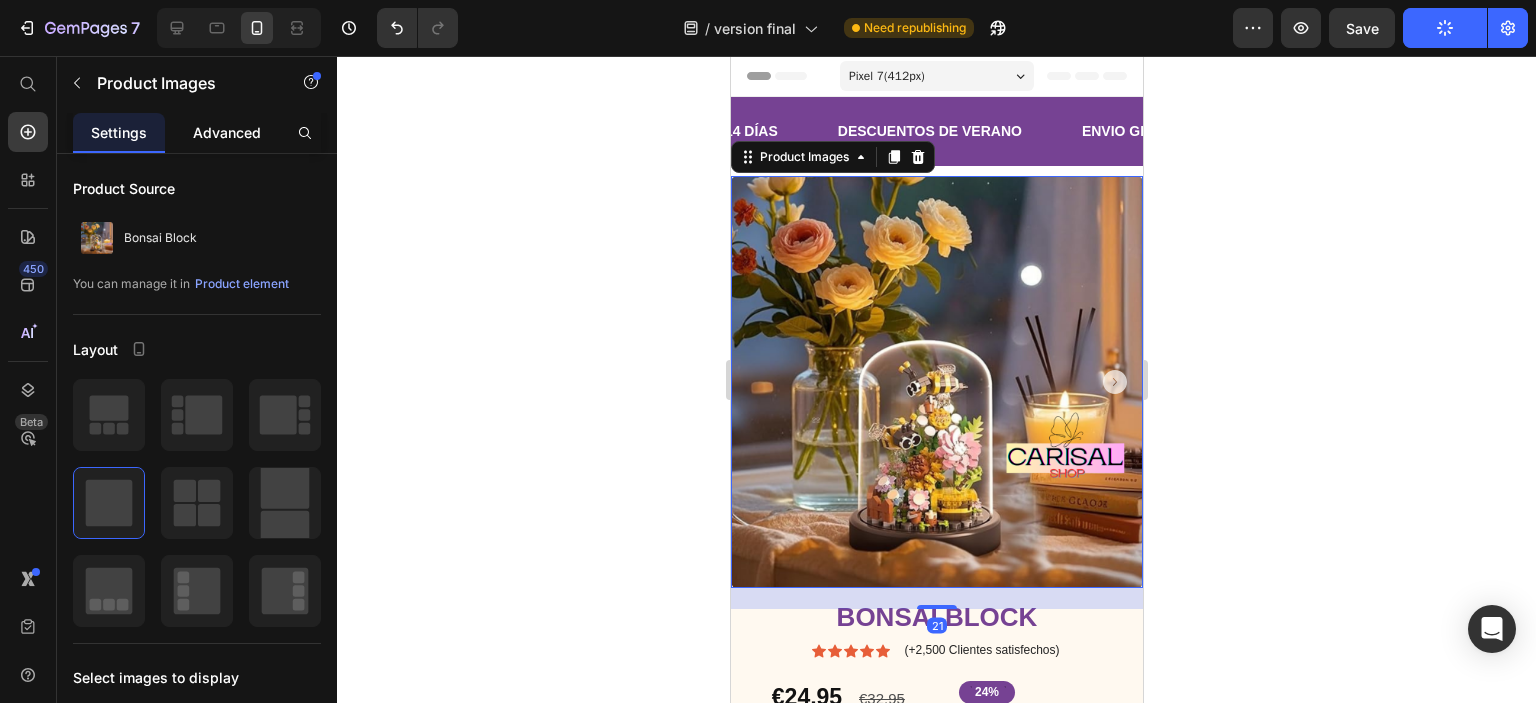 click on "Advanced" at bounding box center (227, 132) 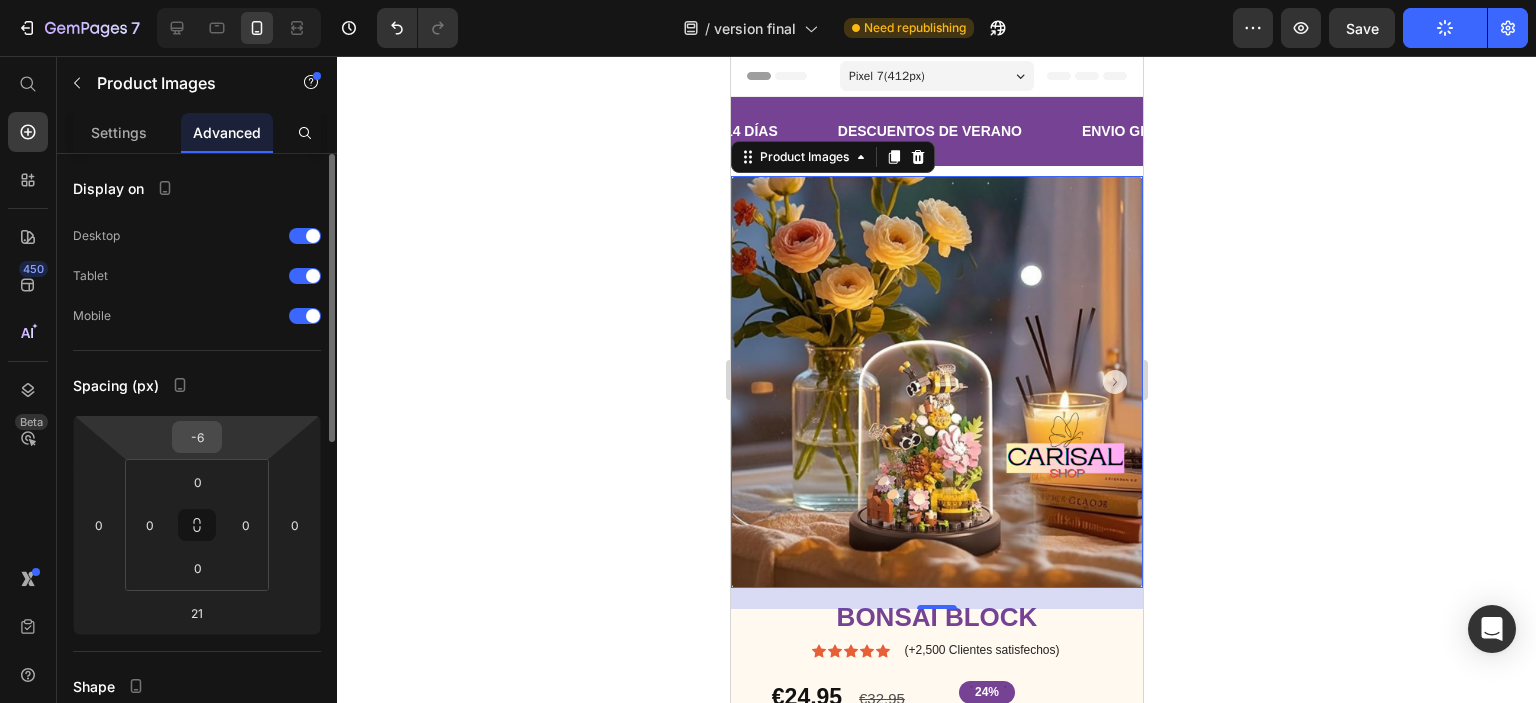 click on "-6" at bounding box center (197, 437) 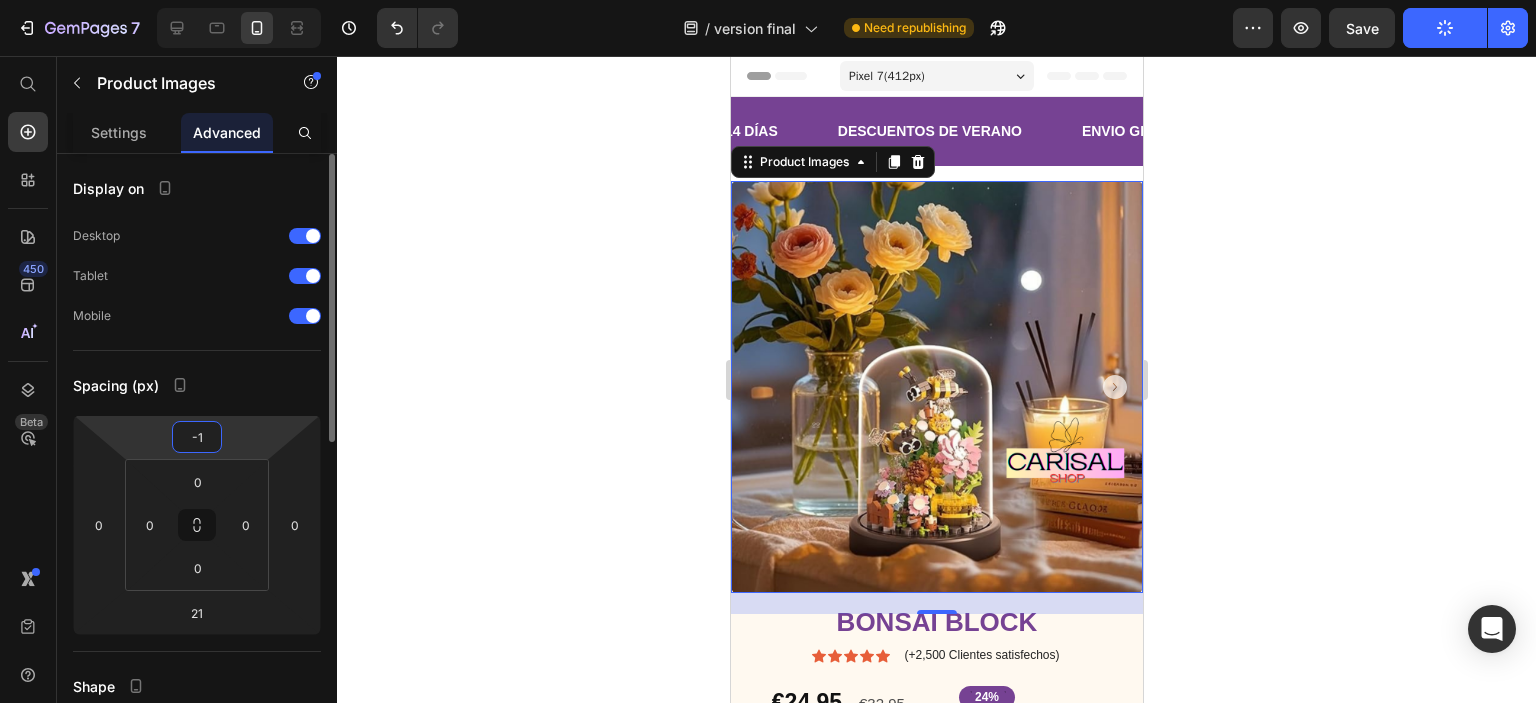 type on "-10" 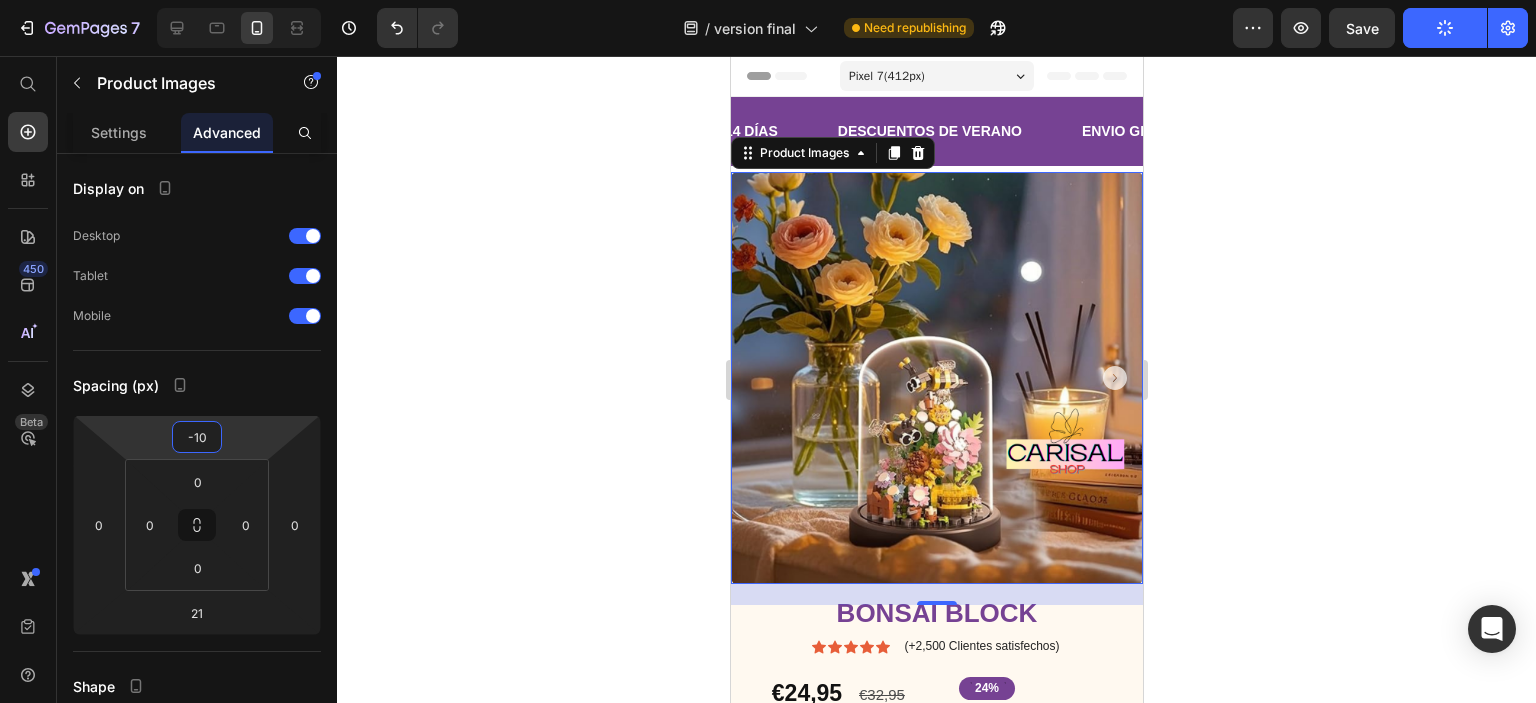 click 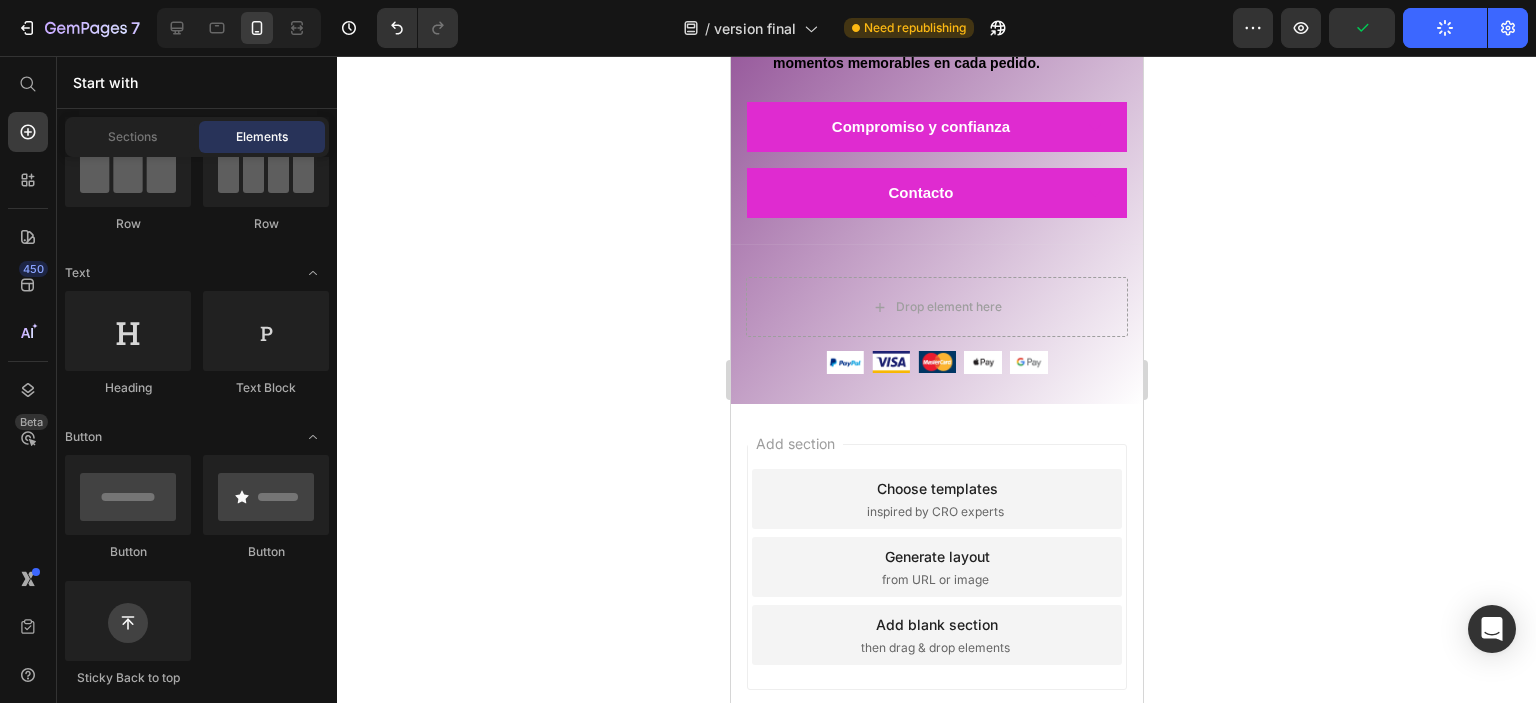 scroll, scrollTop: 5304, scrollLeft: 0, axis: vertical 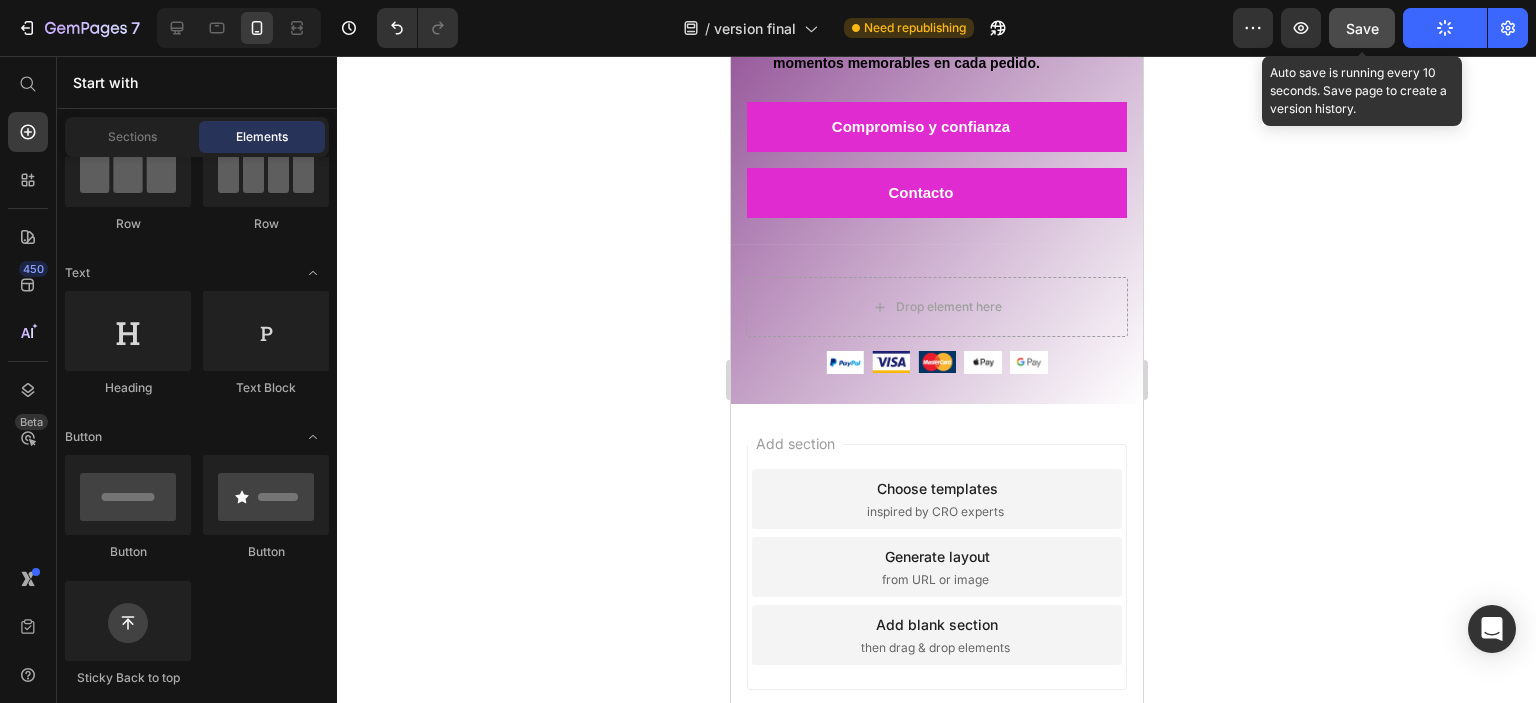 click on "Save" 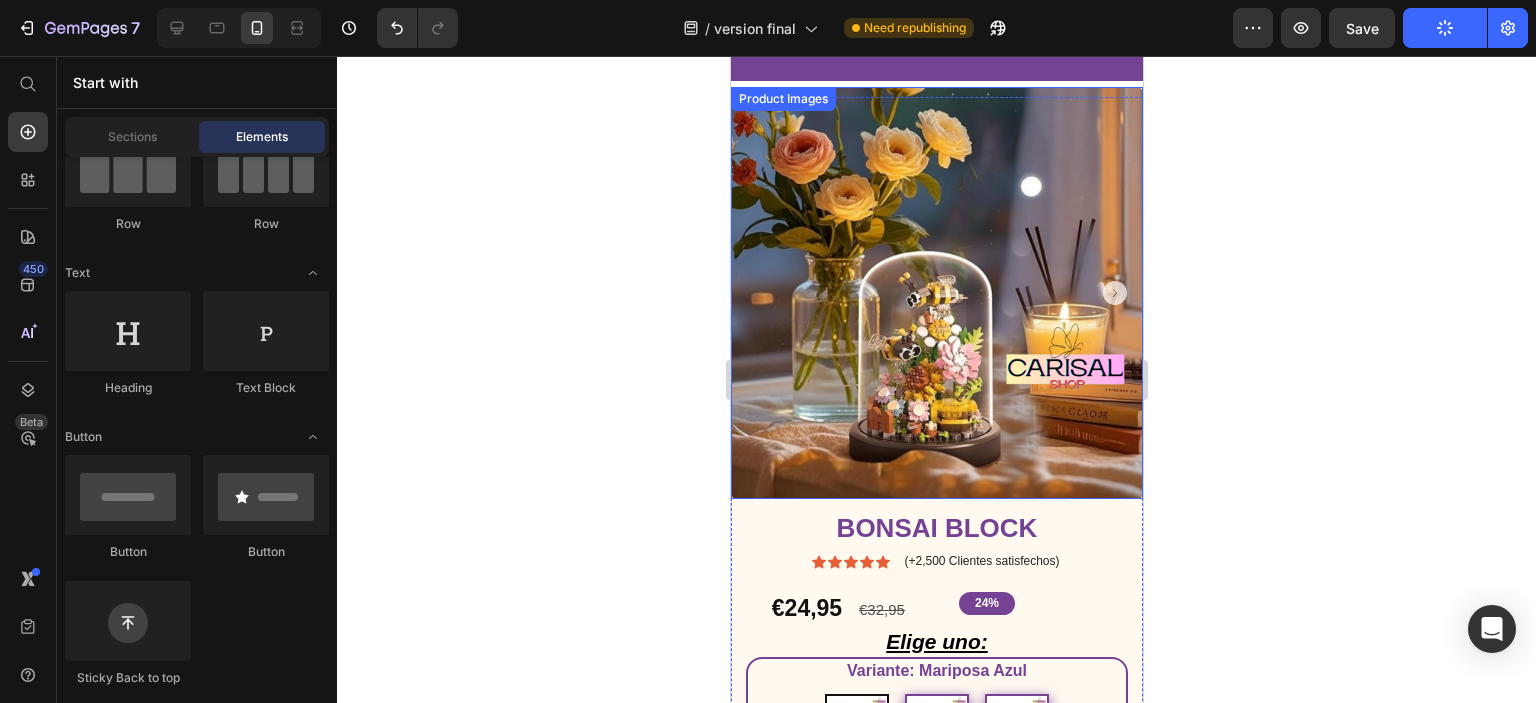 scroll, scrollTop: 45, scrollLeft: 0, axis: vertical 